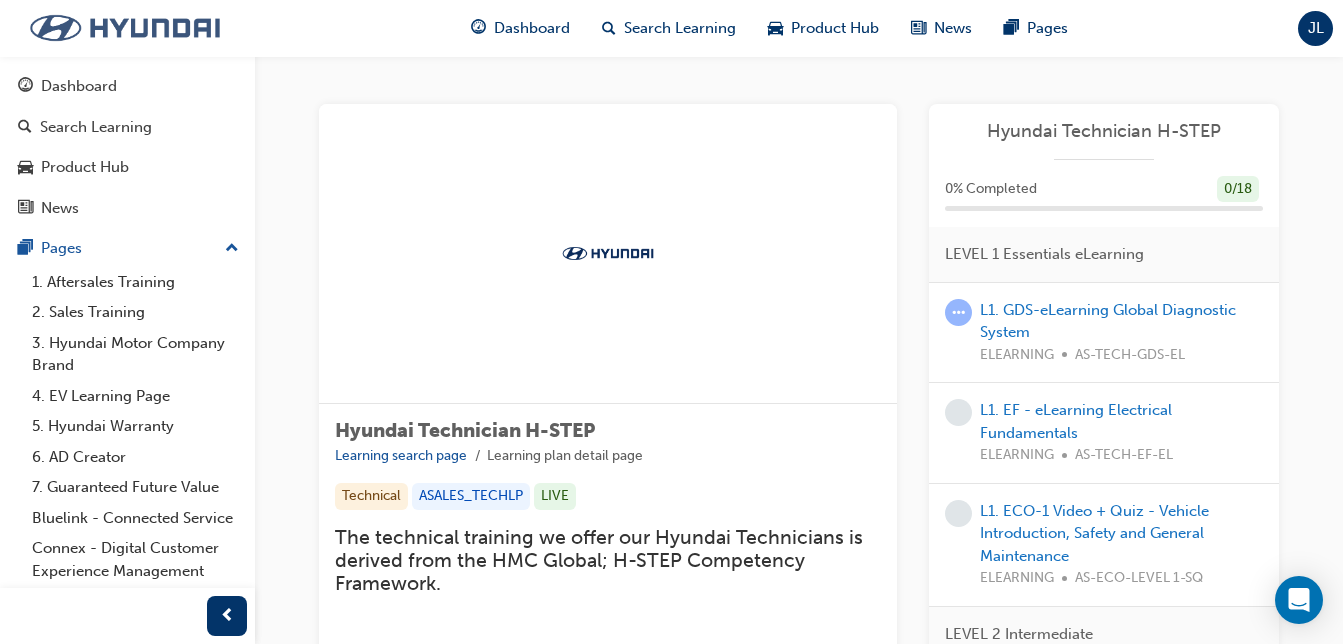 scroll, scrollTop: 204, scrollLeft: 0, axis: vertical 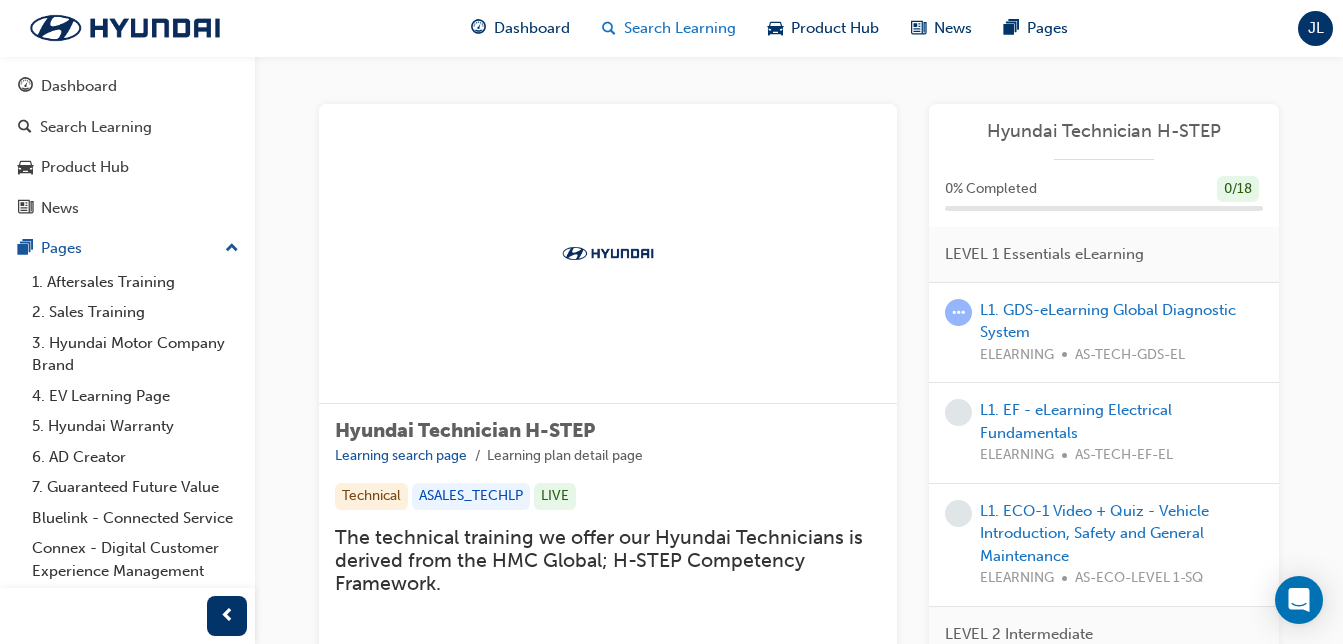 click on "Search Learning" at bounding box center [680, 28] 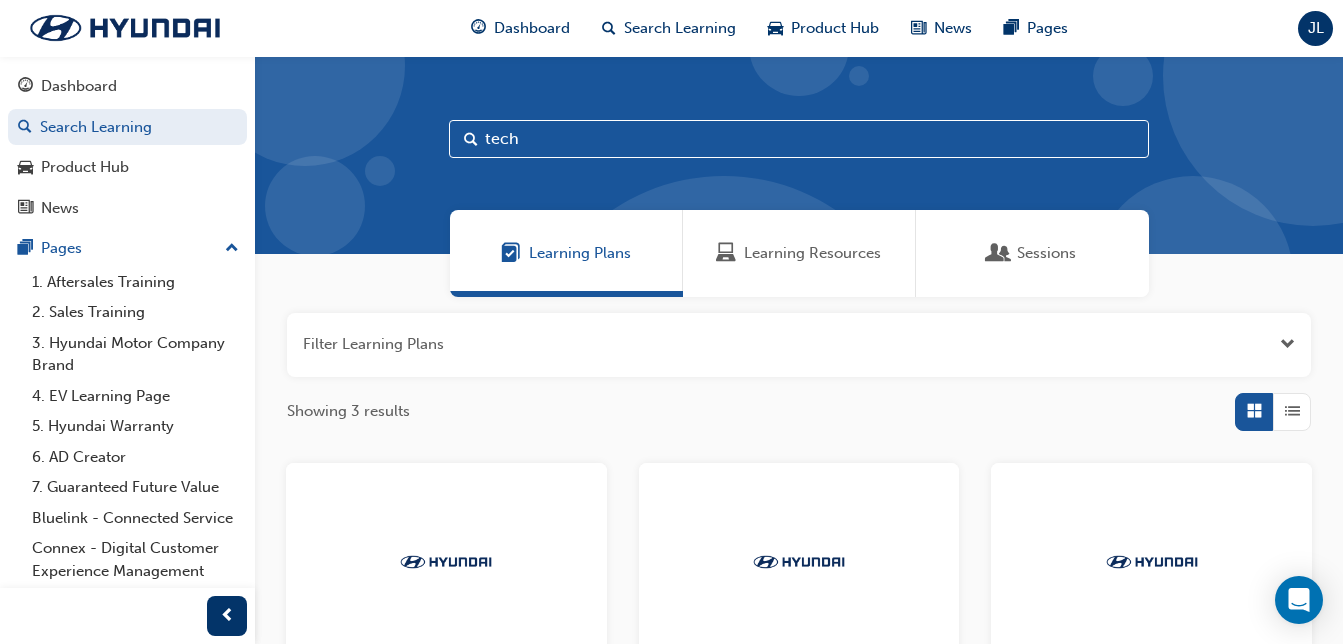 click on "tech" at bounding box center (799, 139) 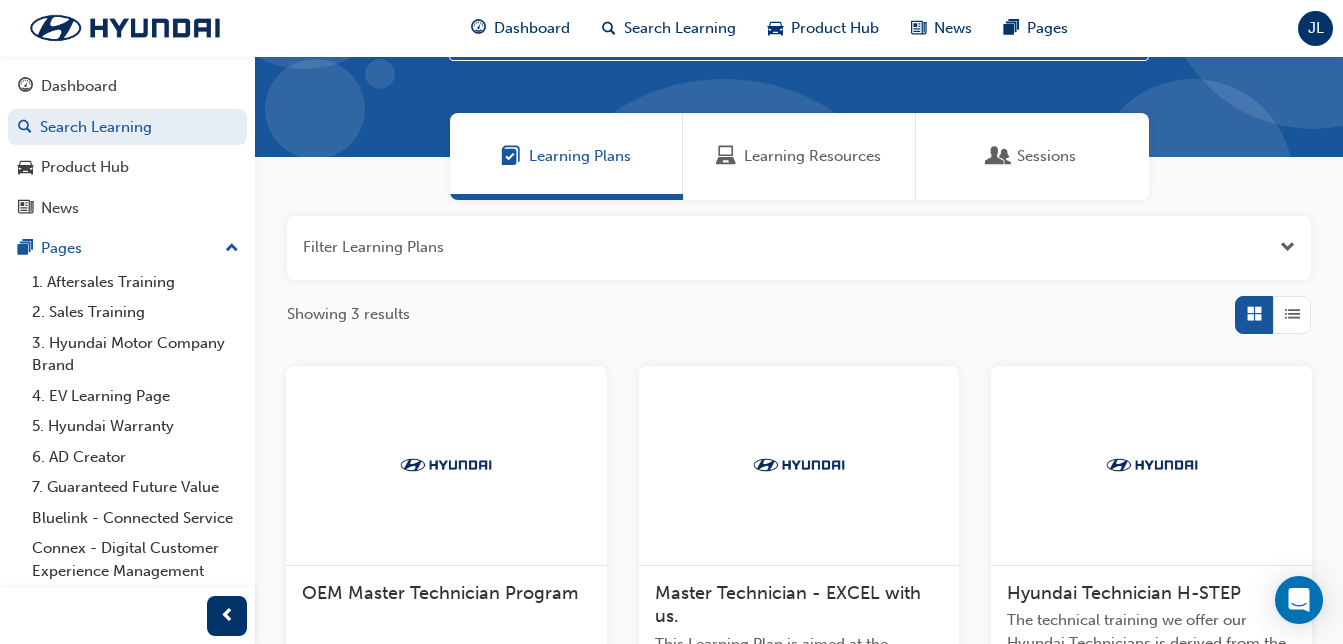 scroll, scrollTop: 105, scrollLeft: 0, axis: vertical 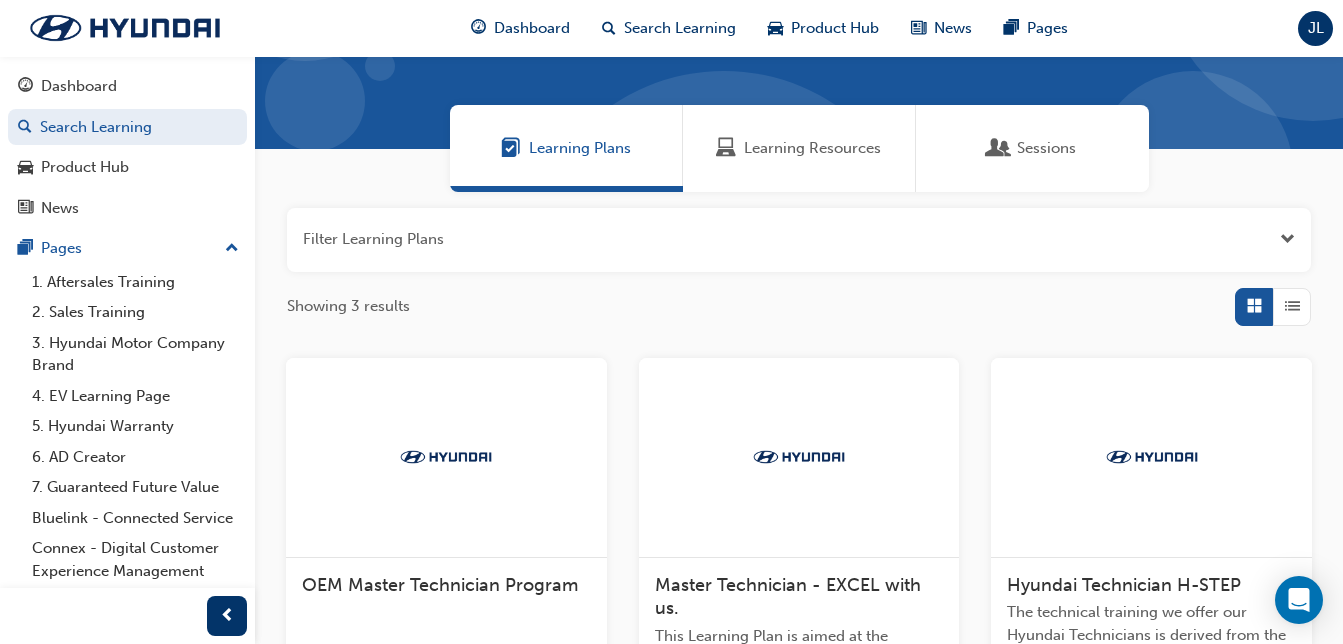 click at bounding box center [1151, 458] 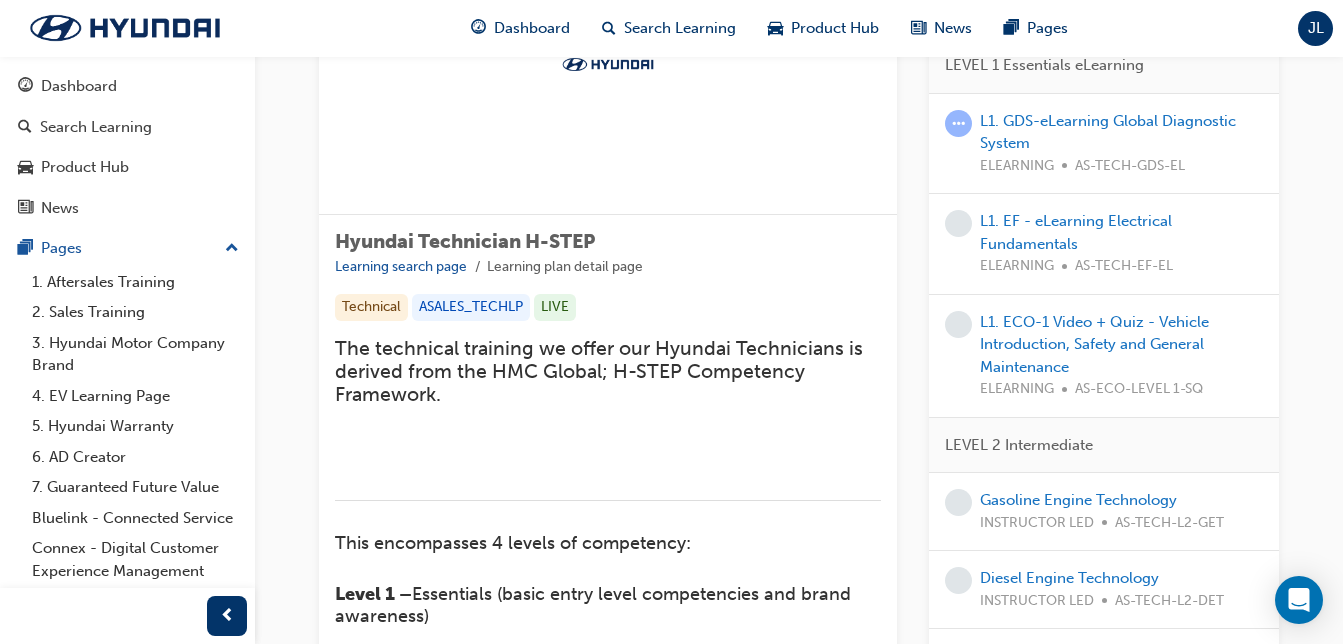 scroll, scrollTop: 0, scrollLeft: 0, axis: both 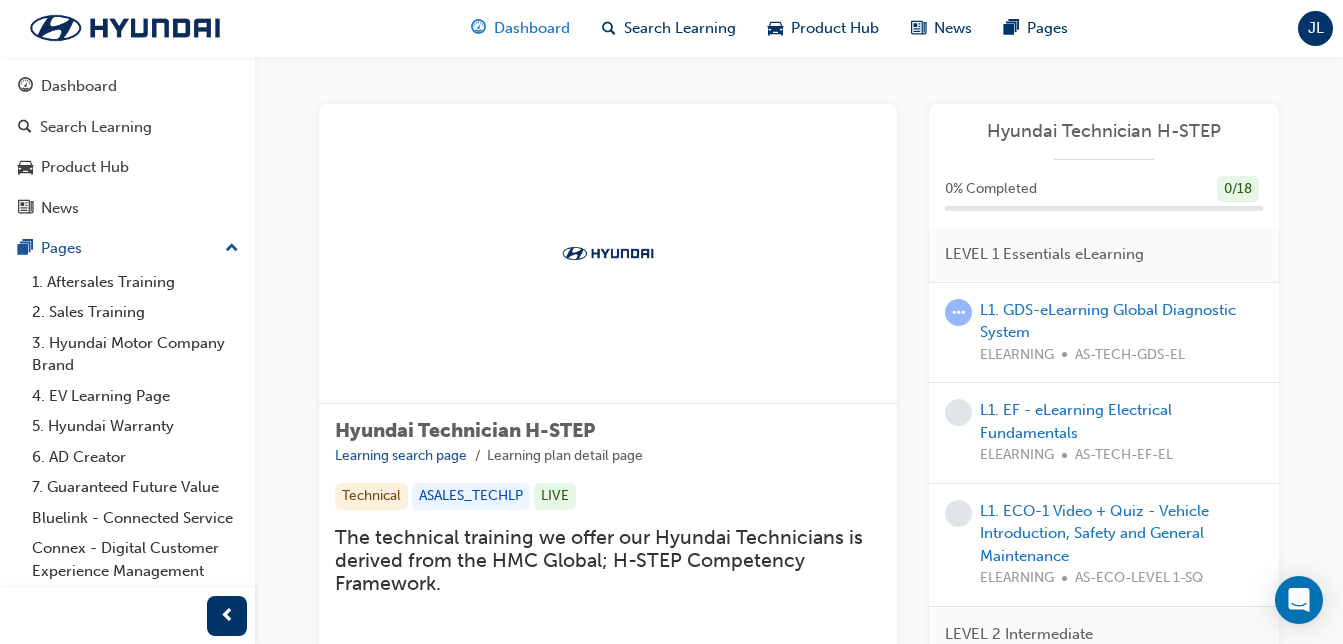 click on "Dashboard" at bounding box center (520, 28) 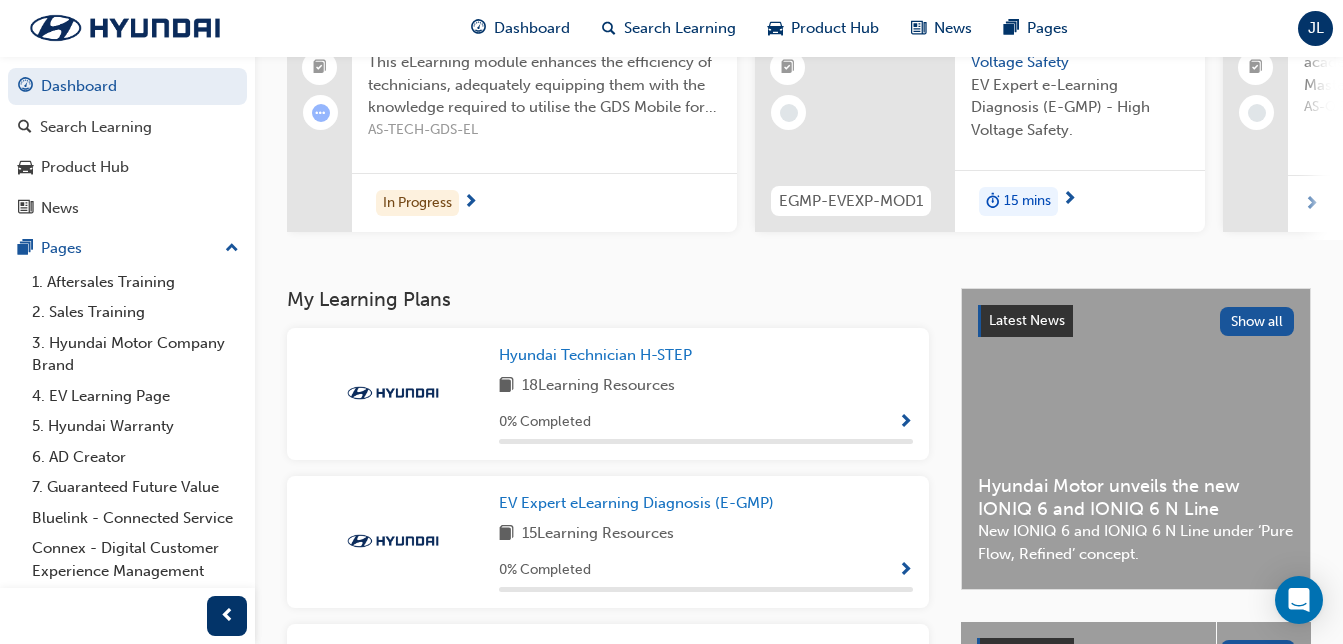 scroll, scrollTop: 219, scrollLeft: 0, axis: vertical 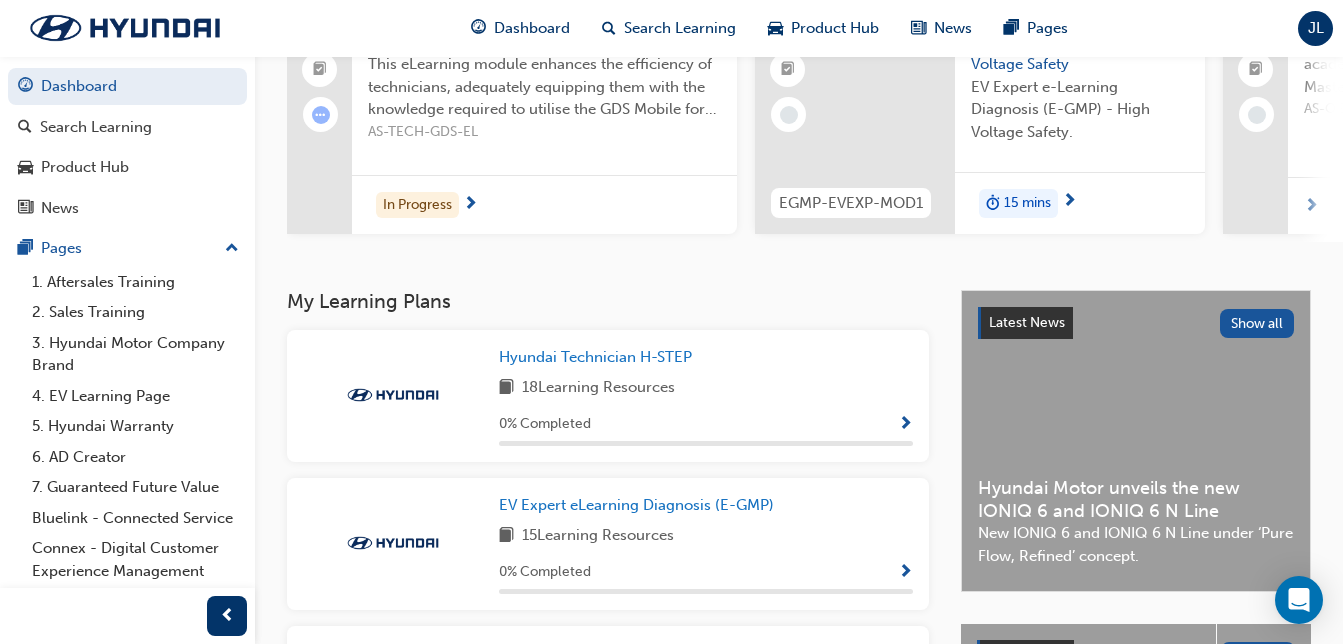 click at bounding box center (905, 425) 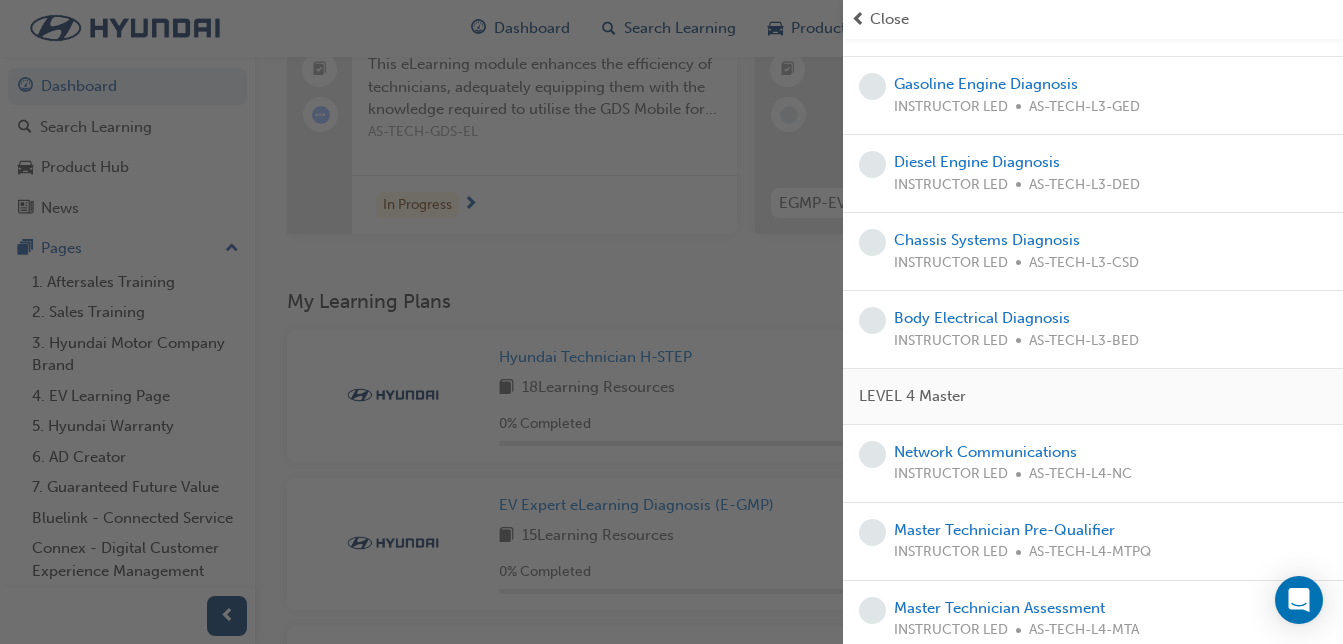 scroll, scrollTop: 1166, scrollLeft: 0, axis: vertical 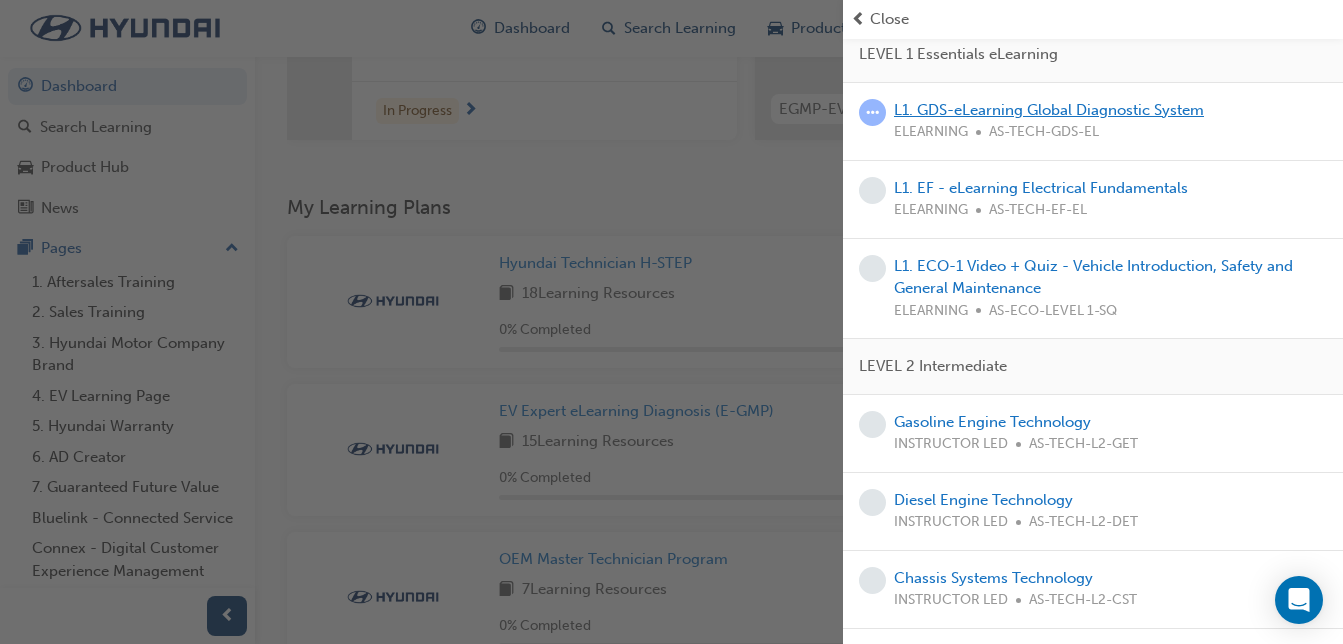 click on "L1. GDS-eLearning Global Diagnostic System" at bounding box center [1049, 110] 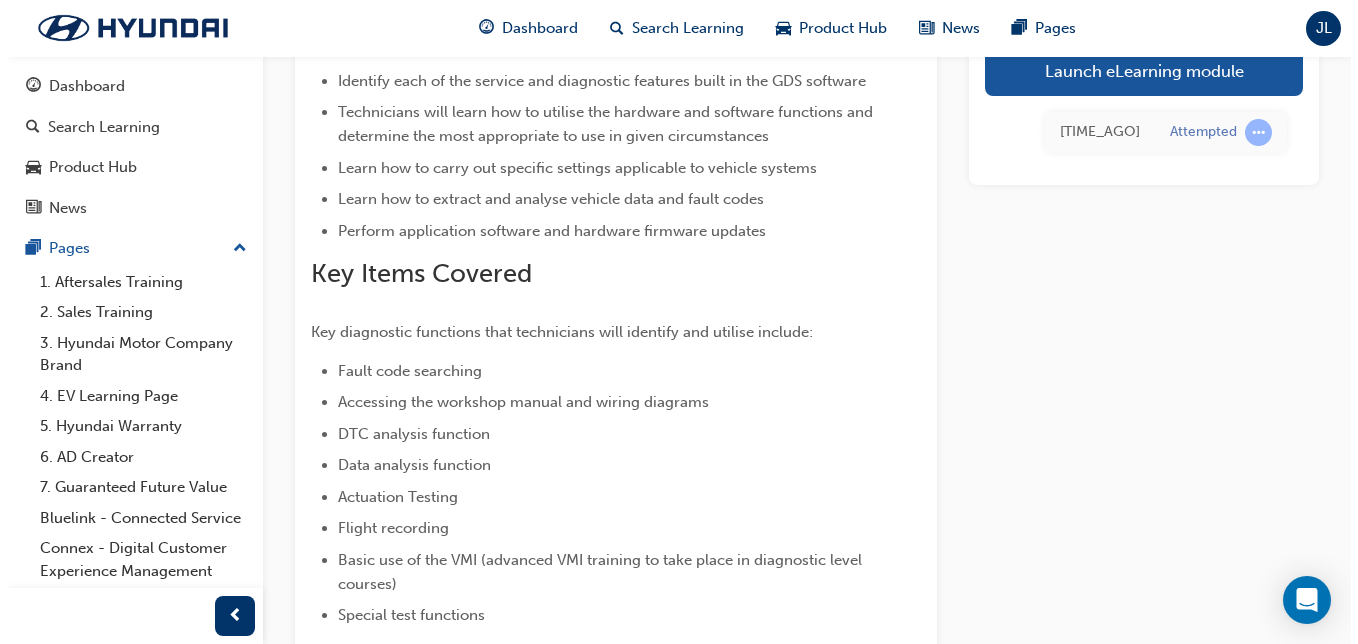 scroll, scrollTop: 0, scrollLeft: 0, axis: both 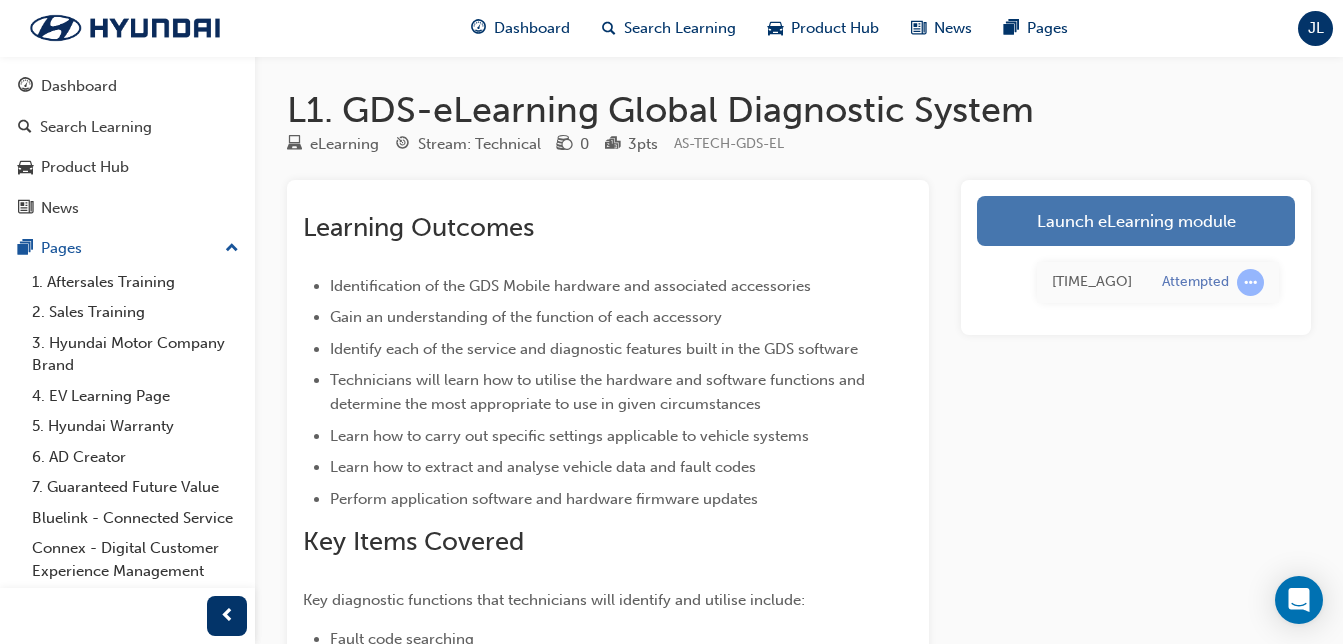 click on "Launch eLearning module" at bounding box center (1136, 221) 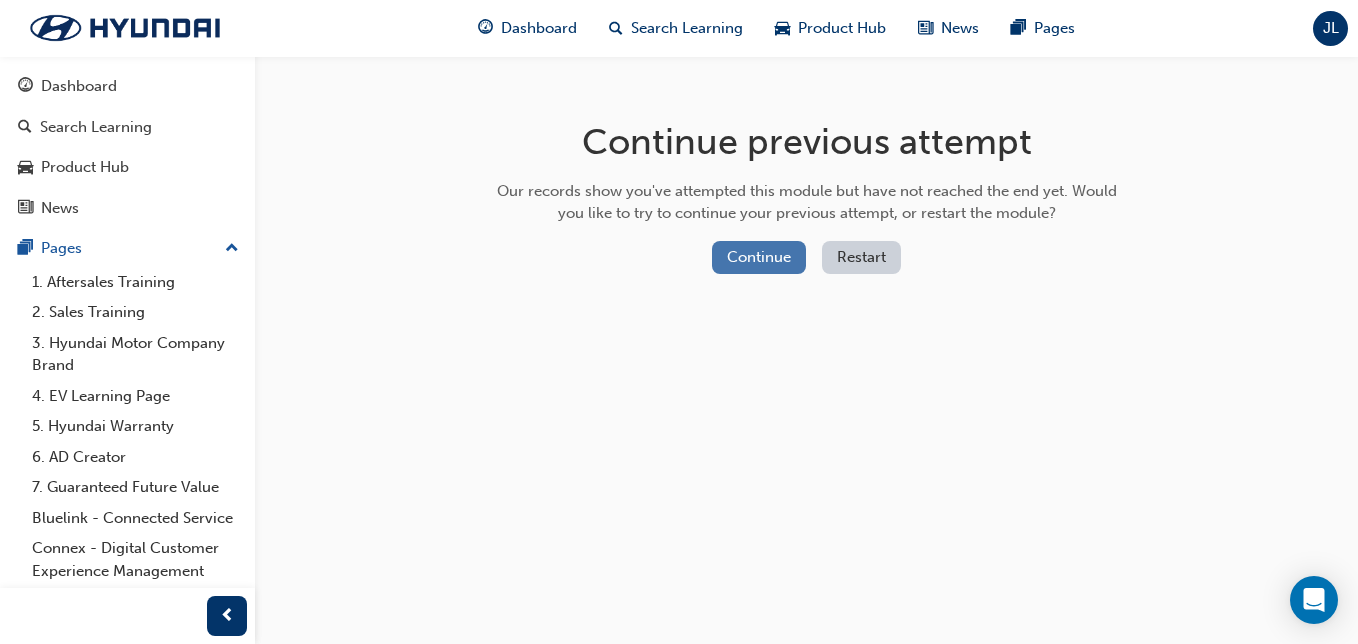 click on "Continue" at bounding box center [759, 257] 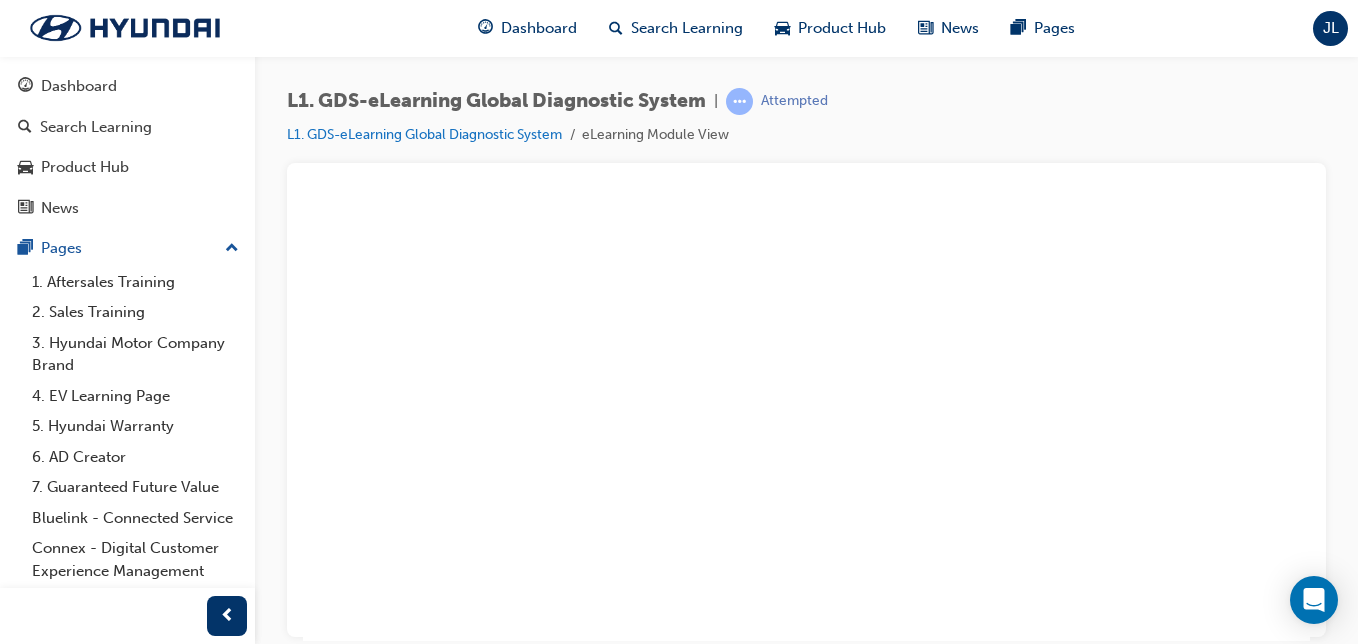 scroll, scrollTop: 96, scrollLeft: 0, axis: vertical 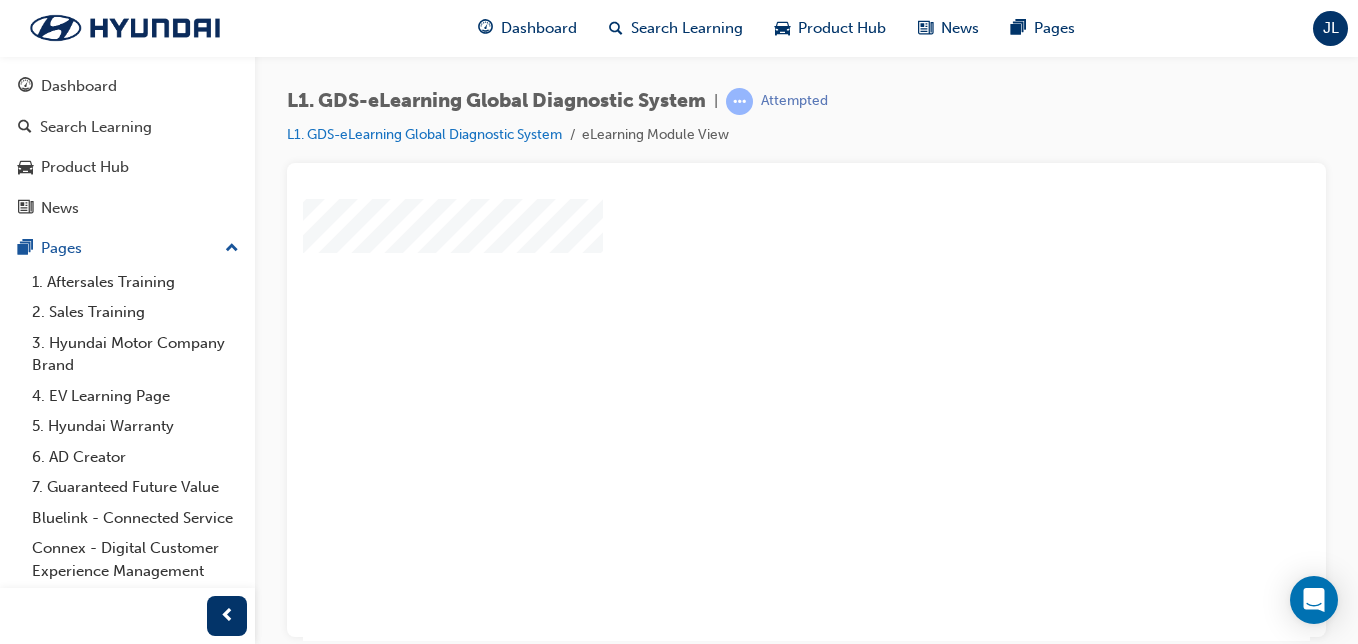 click at bounding box center [749, 265] 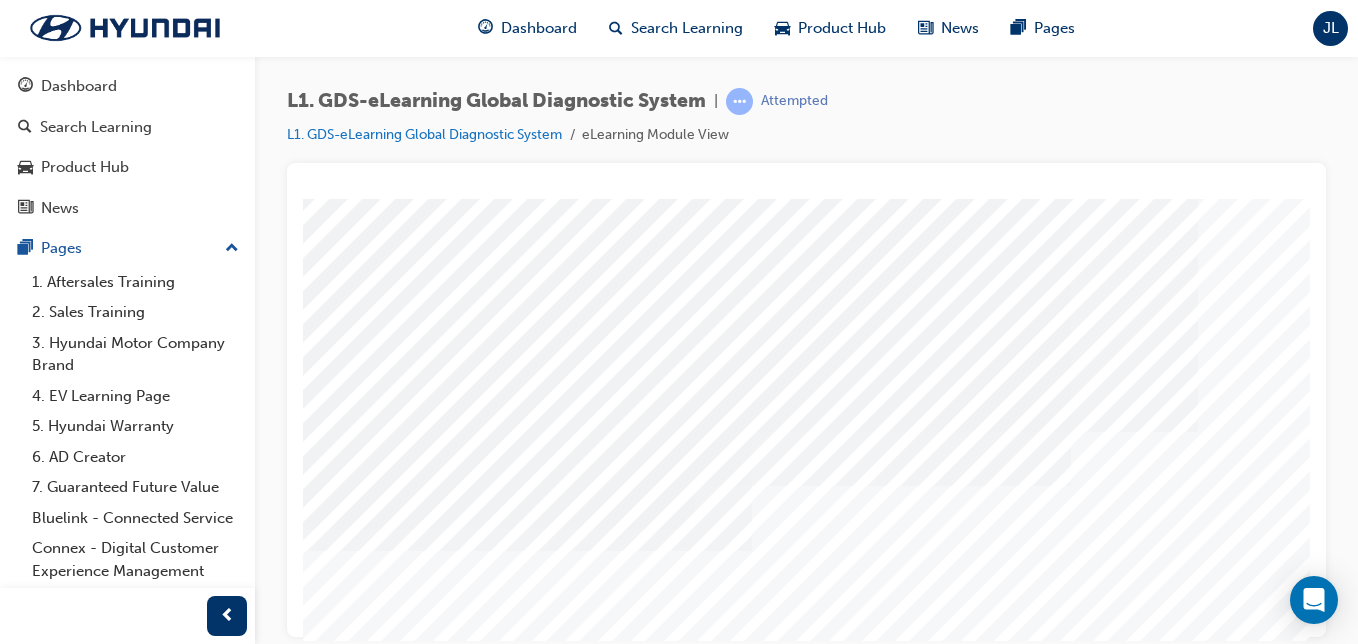 scroll, scrollTop: 247, scrollLeft: 21, axis: both 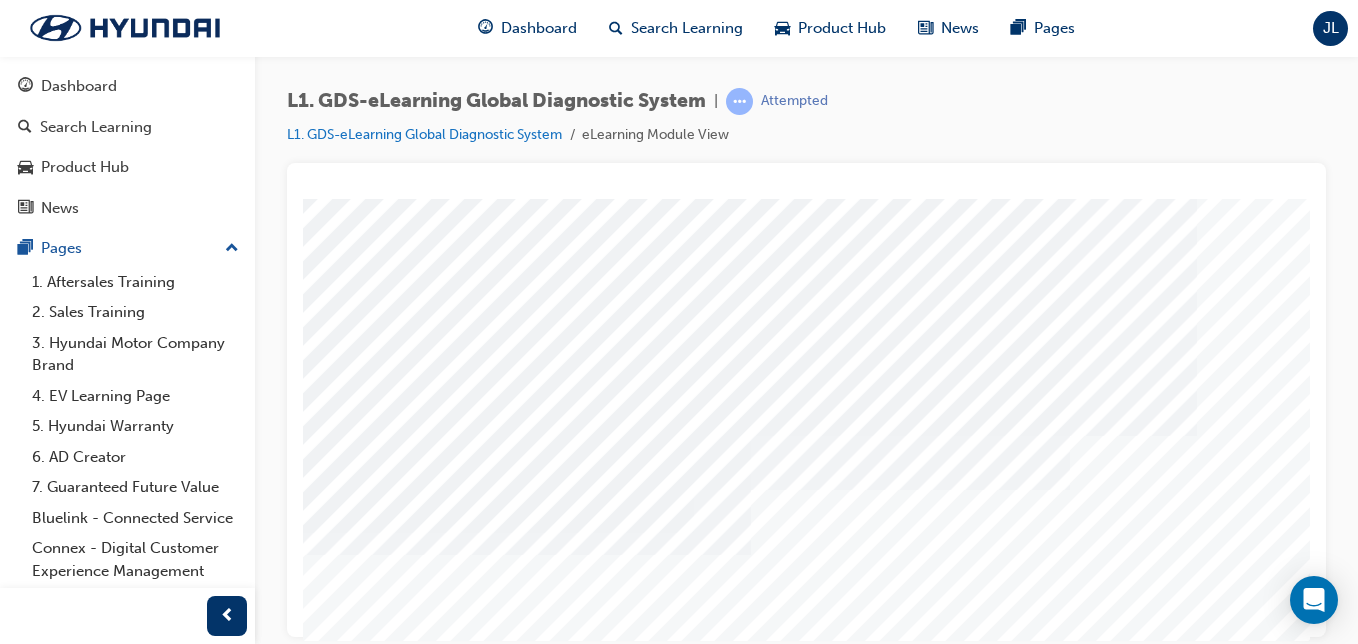 click on "L1. GDS-eLearning Global Diagnostic System | Attempted L1. GDS-eLearning Global Diagnostic System eLearning Module View" at bounding box center (806, 125) 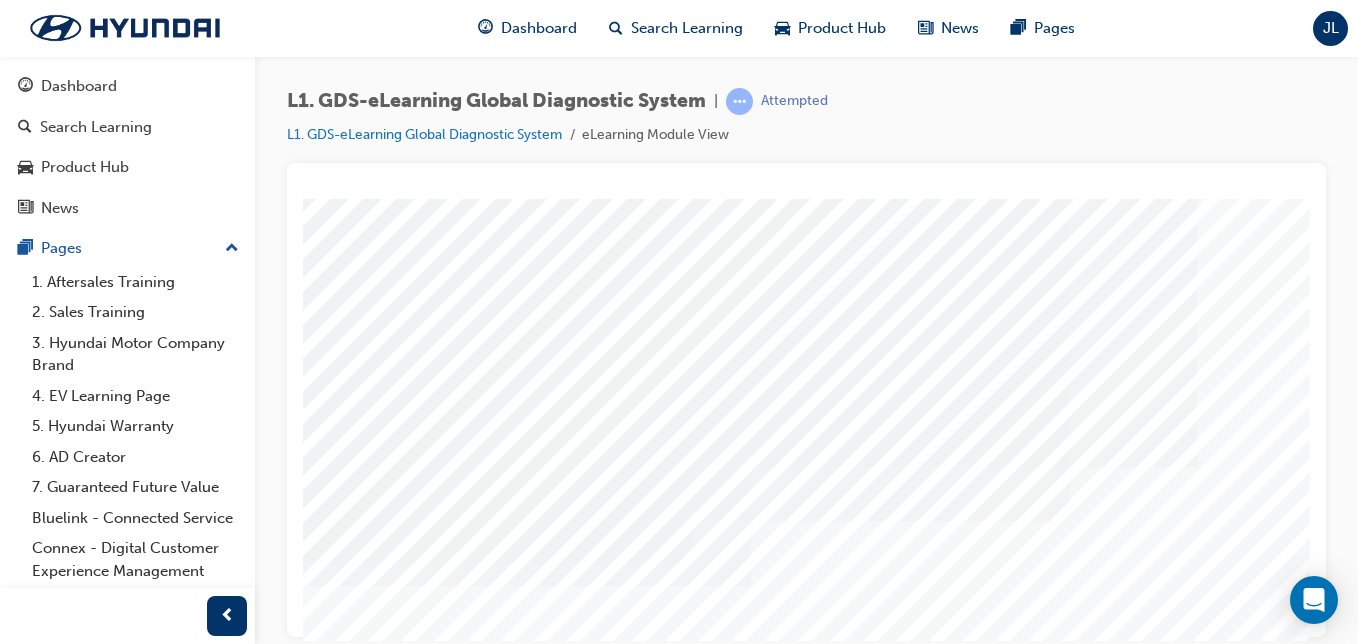 scroll, scrollTop: 323, scrollLeft: 21, axis: both 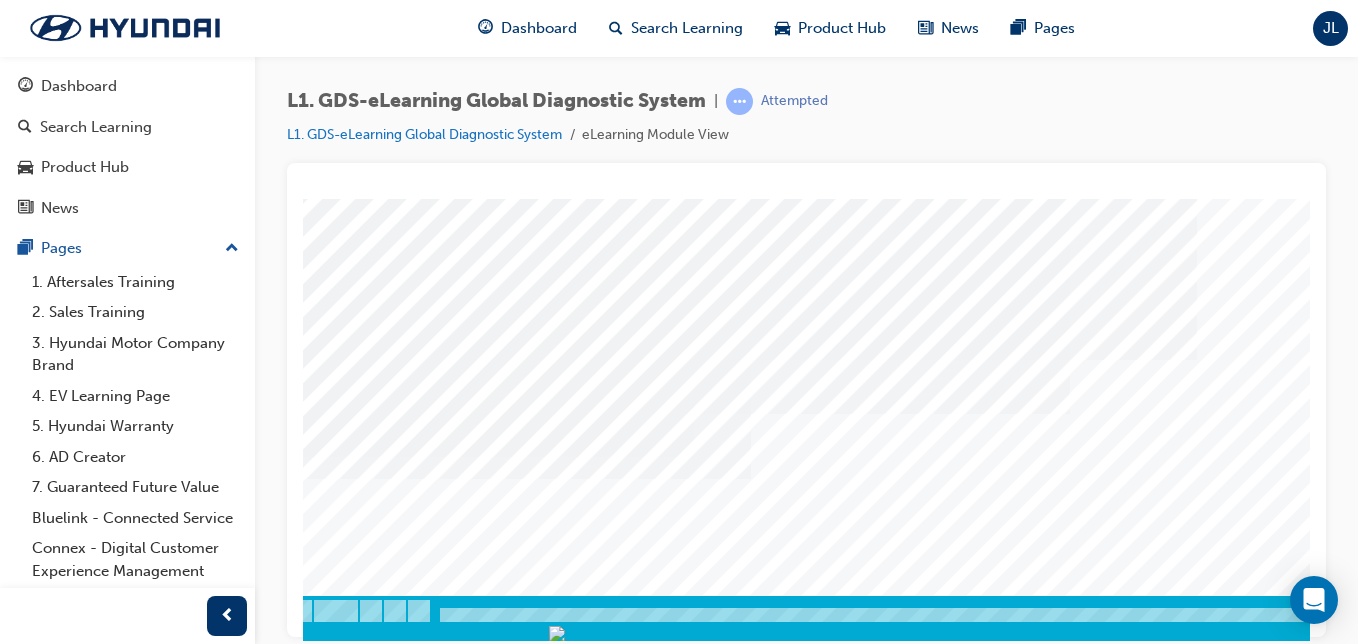 click on "multistate" at bounding box center (962, 250) 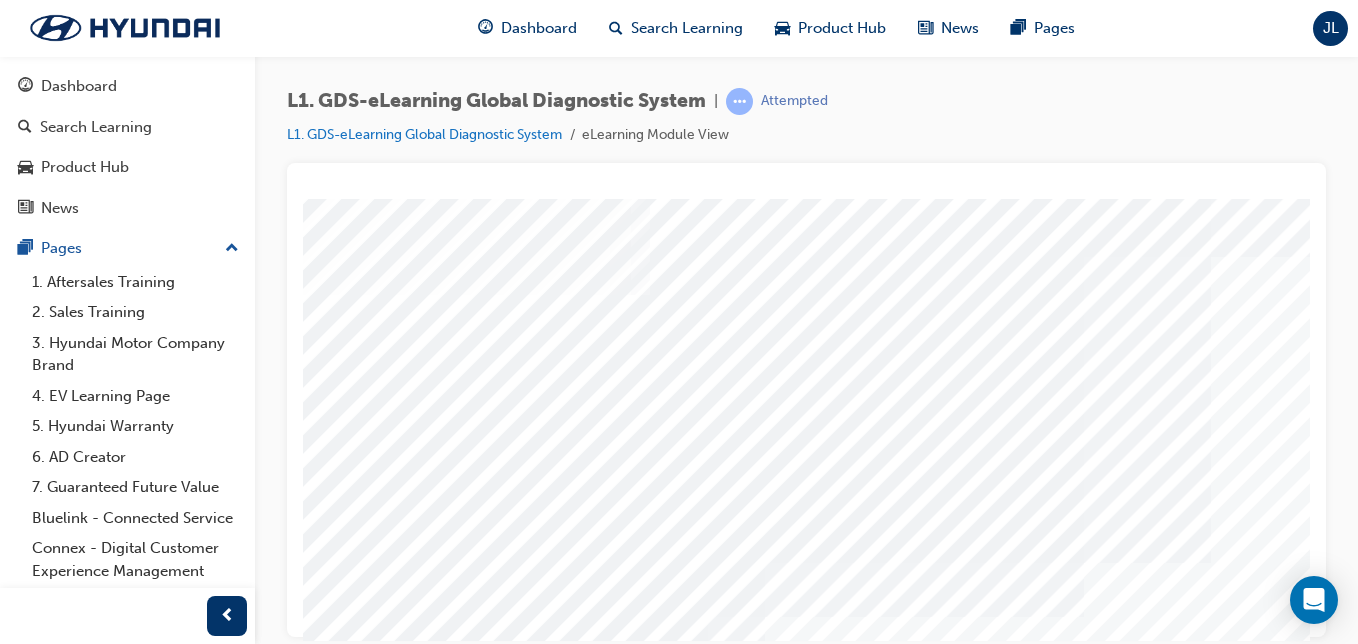 scroll, scrollTop: 121, scrollLeft: 5, axis: both 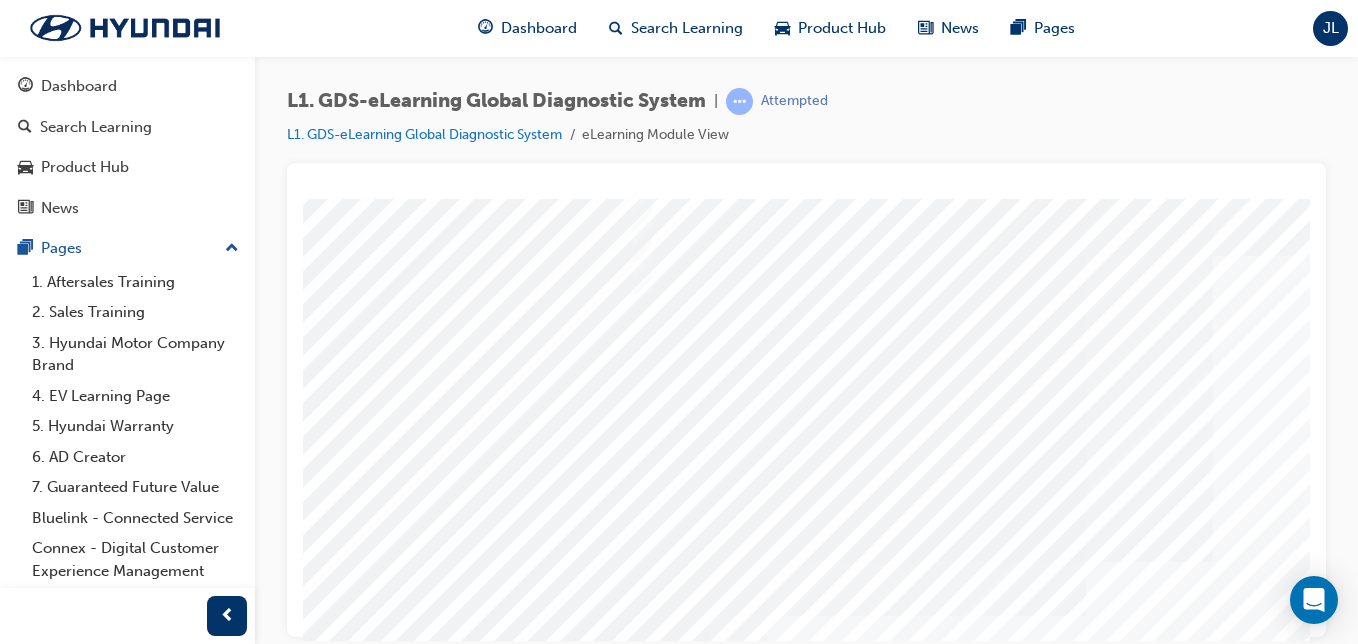 drag, startPoint x: 483, startPoint y: 517, endPoint x: 969, endPoint y: 438, distance: 492.3789 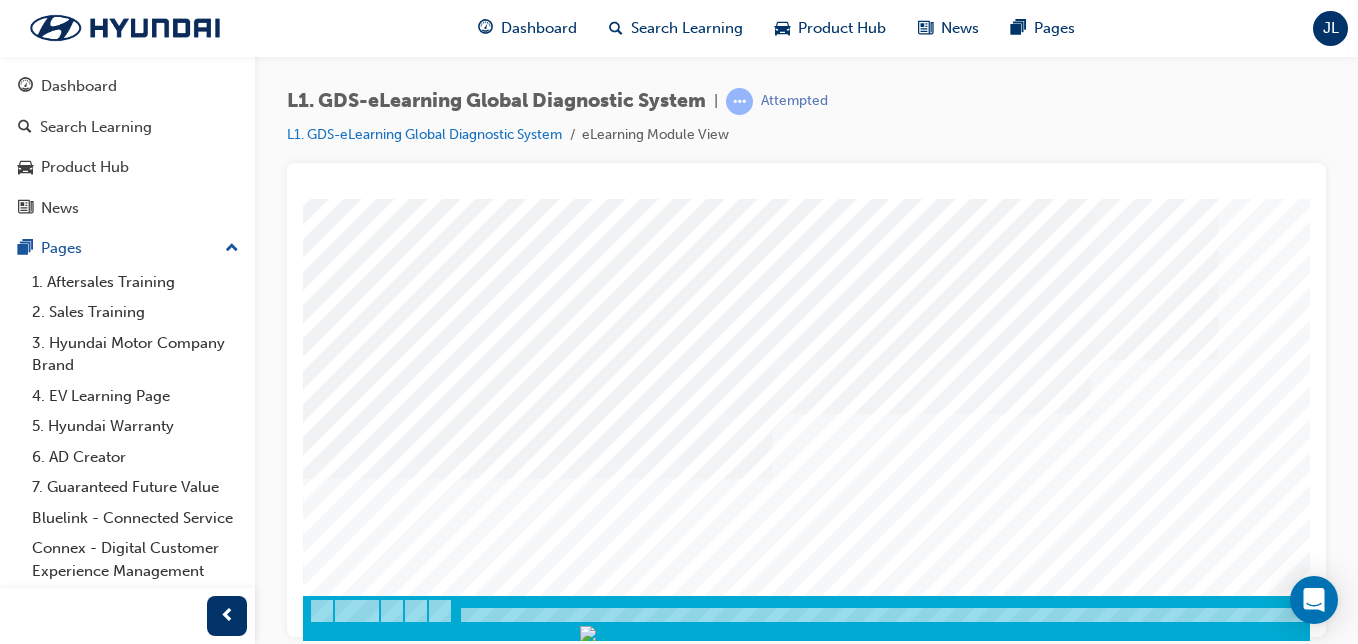 scroll, scrollTop: 323, scrollLeft: 368, axis: both 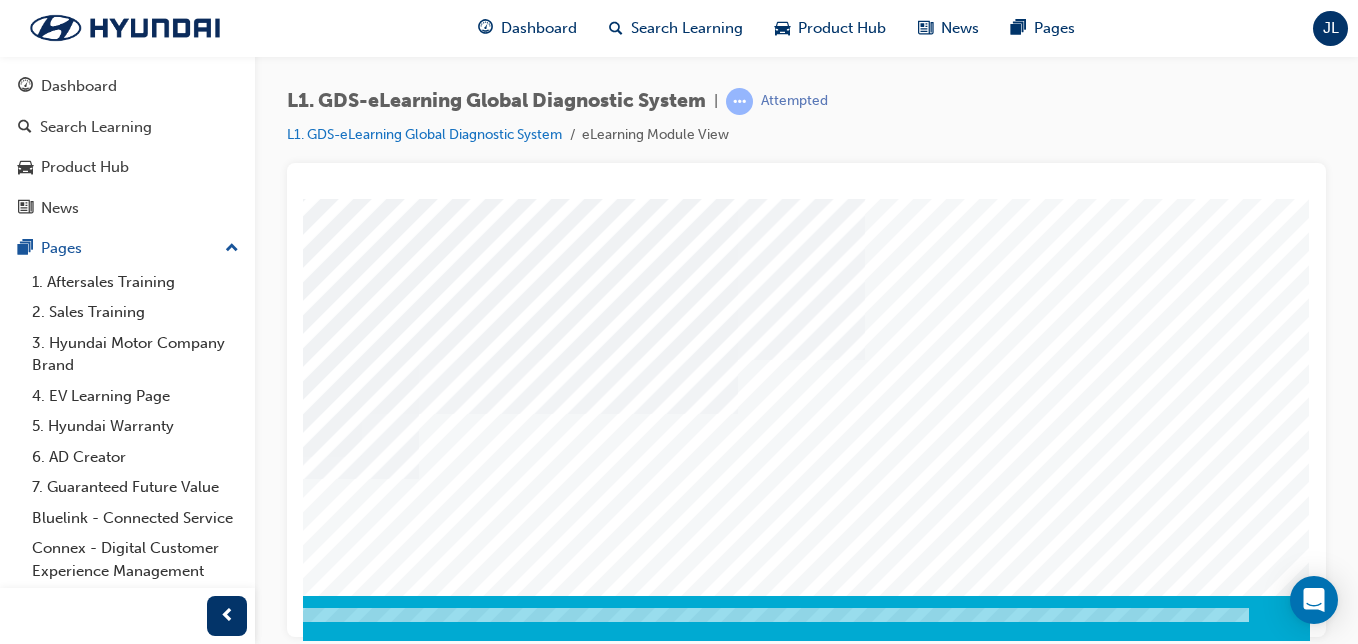 click at bounding box center [20, 9047] 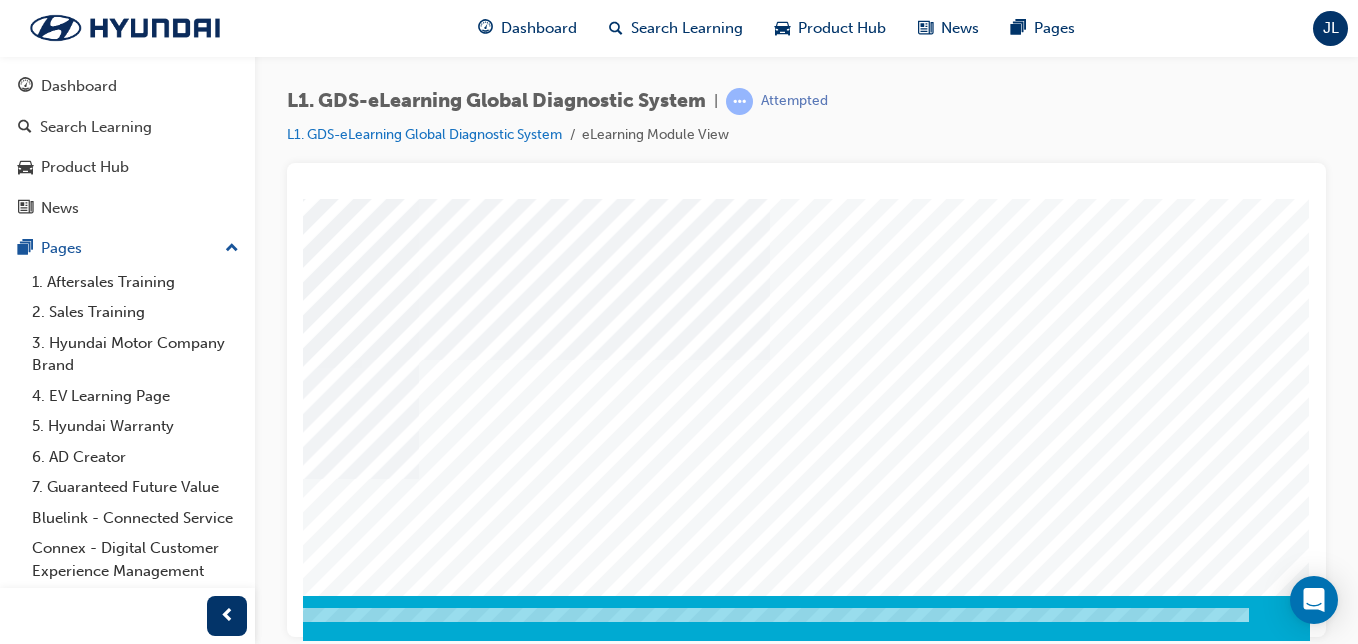 scroll, scrollTop: 0, scrollLeft: 0, axis: both 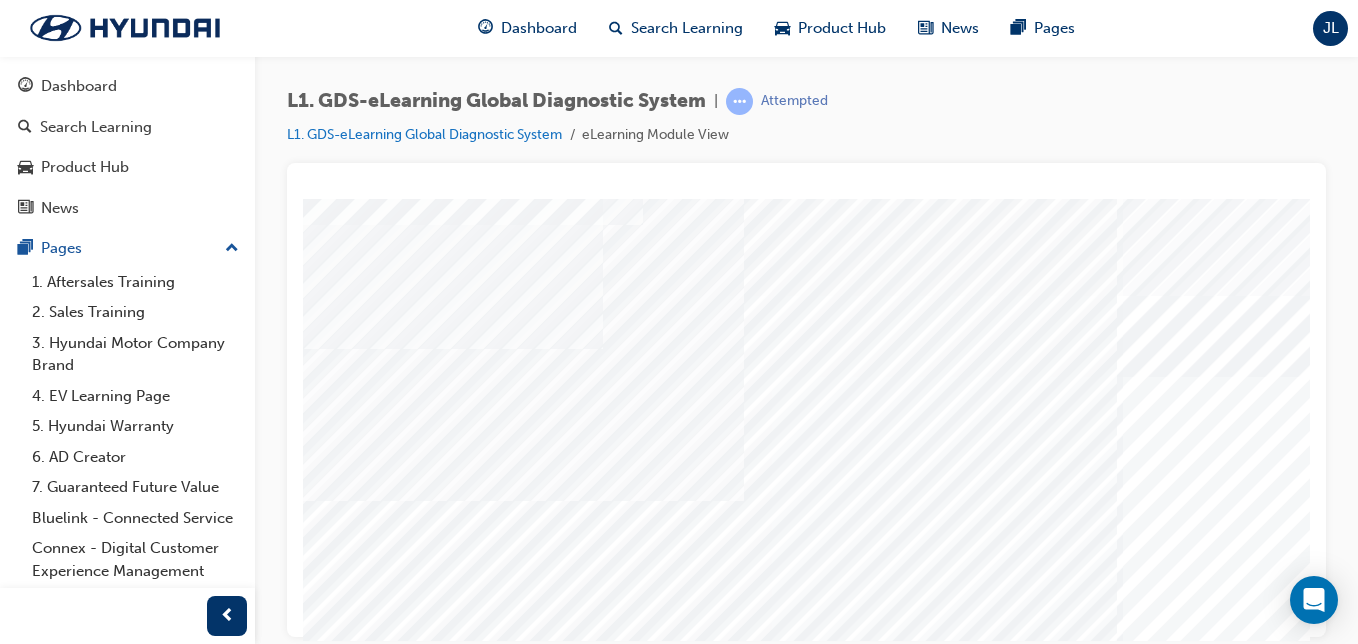 drag, startPoint x: 1282, startPoint y: 385, endPoint x: 909, endPoint y: 268, distance: 390.91943 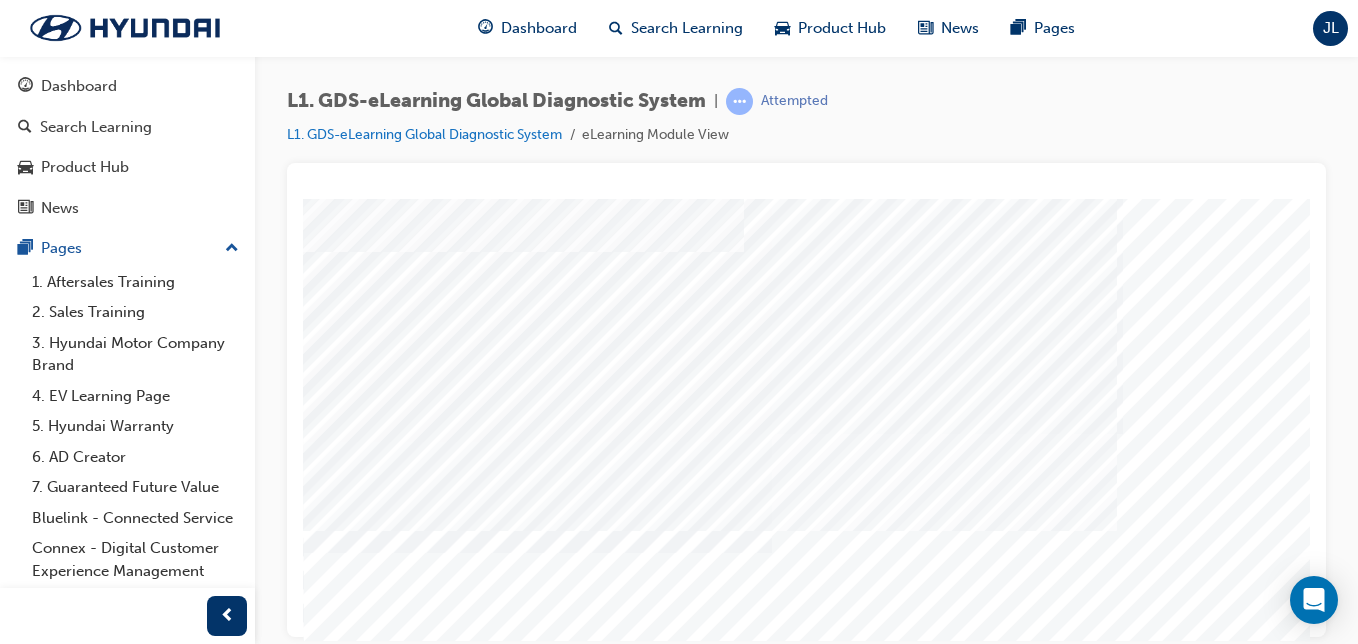 scroll, scrollTop: 249, scrollLeft: 368, axis: both 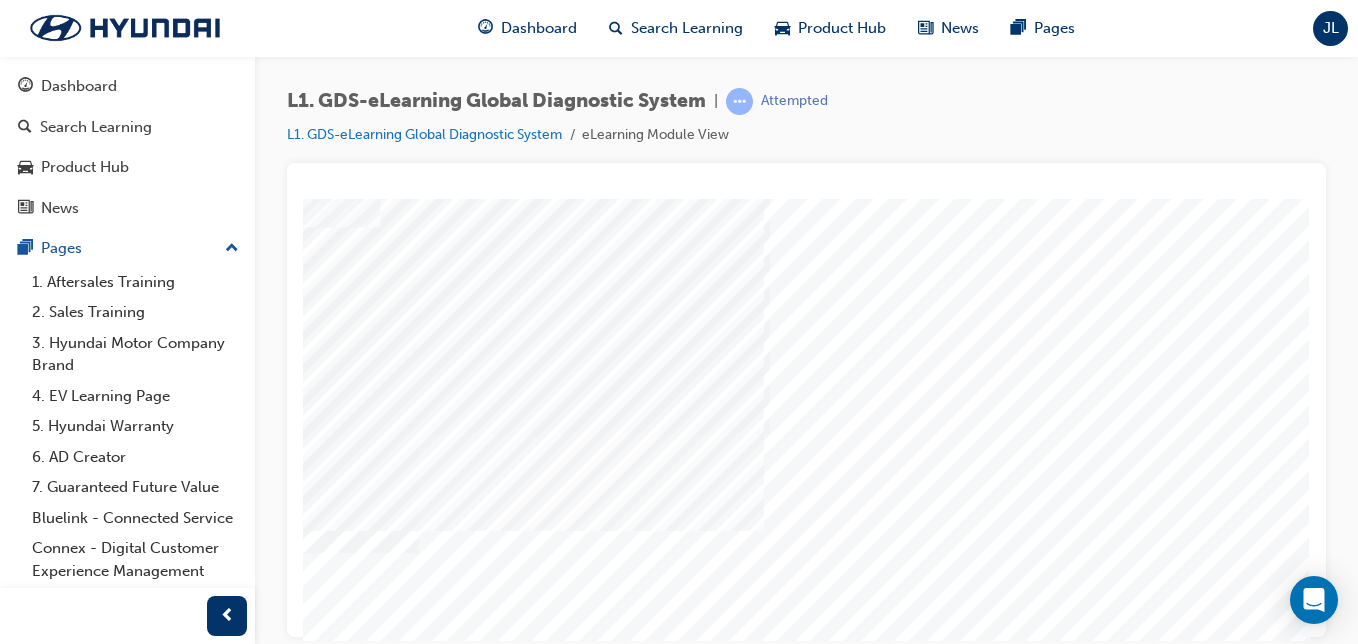 click at bounding box center (20, 6746) 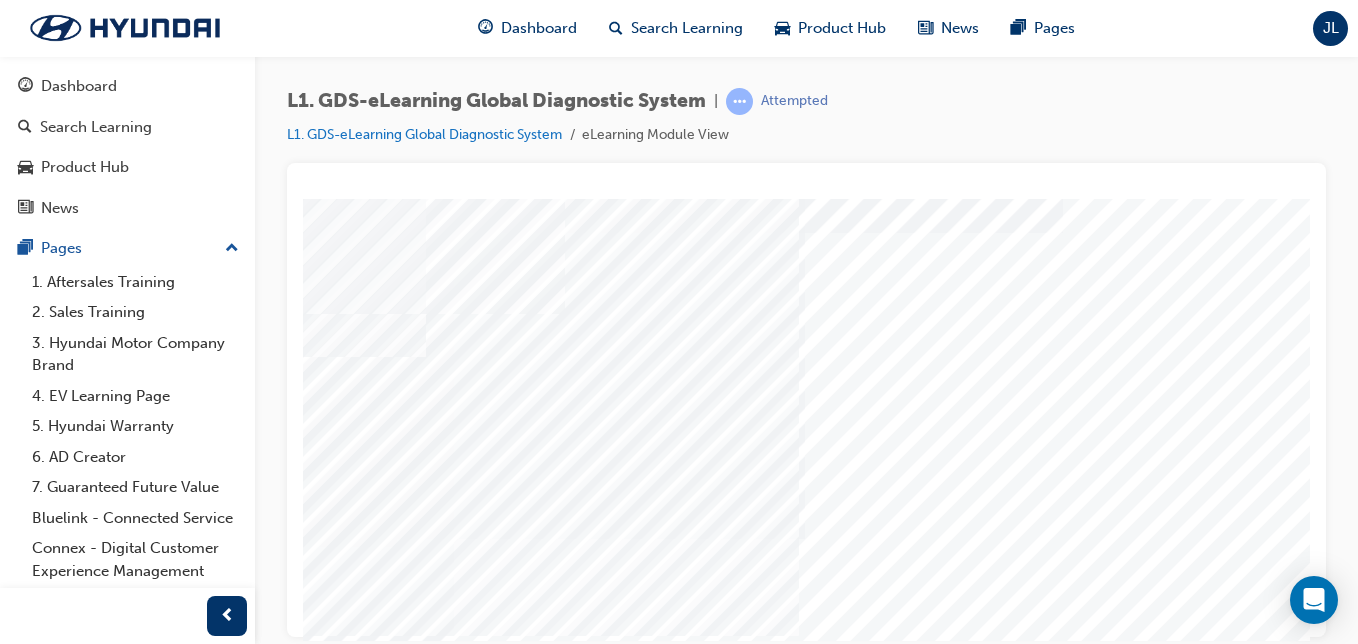 scroll, scrollTop: 144, scrollLeft: 307, axis: both 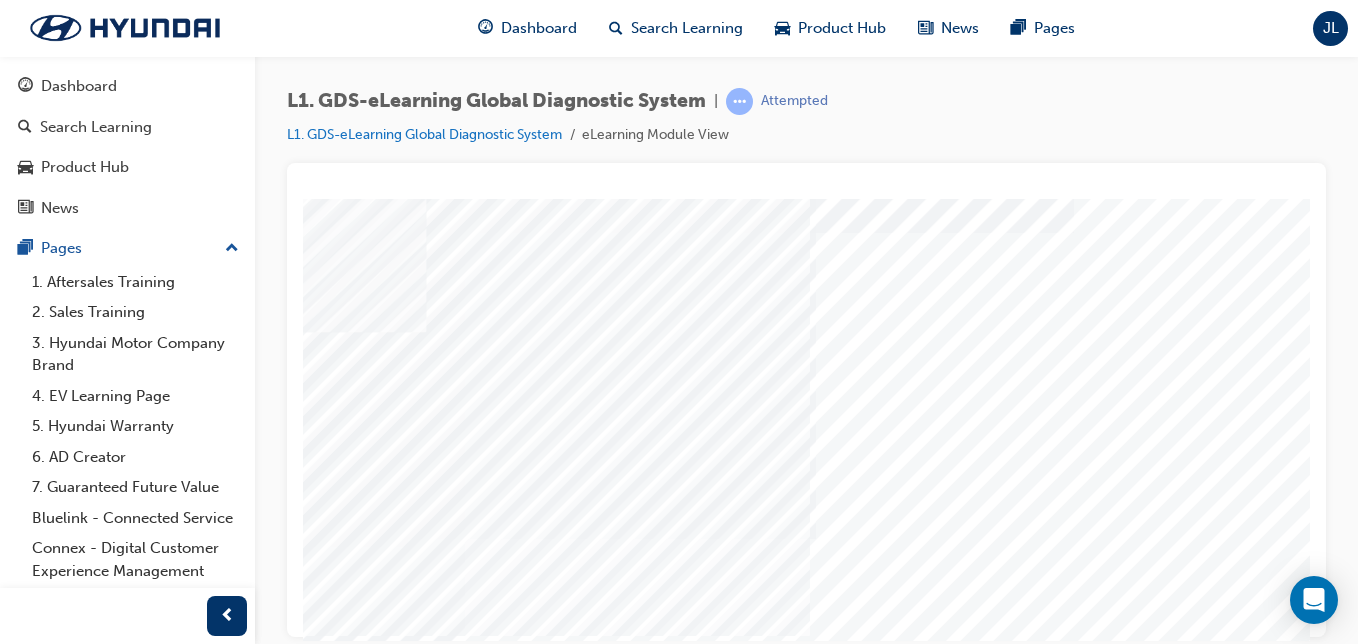 click at bounding box center [66, 6851] 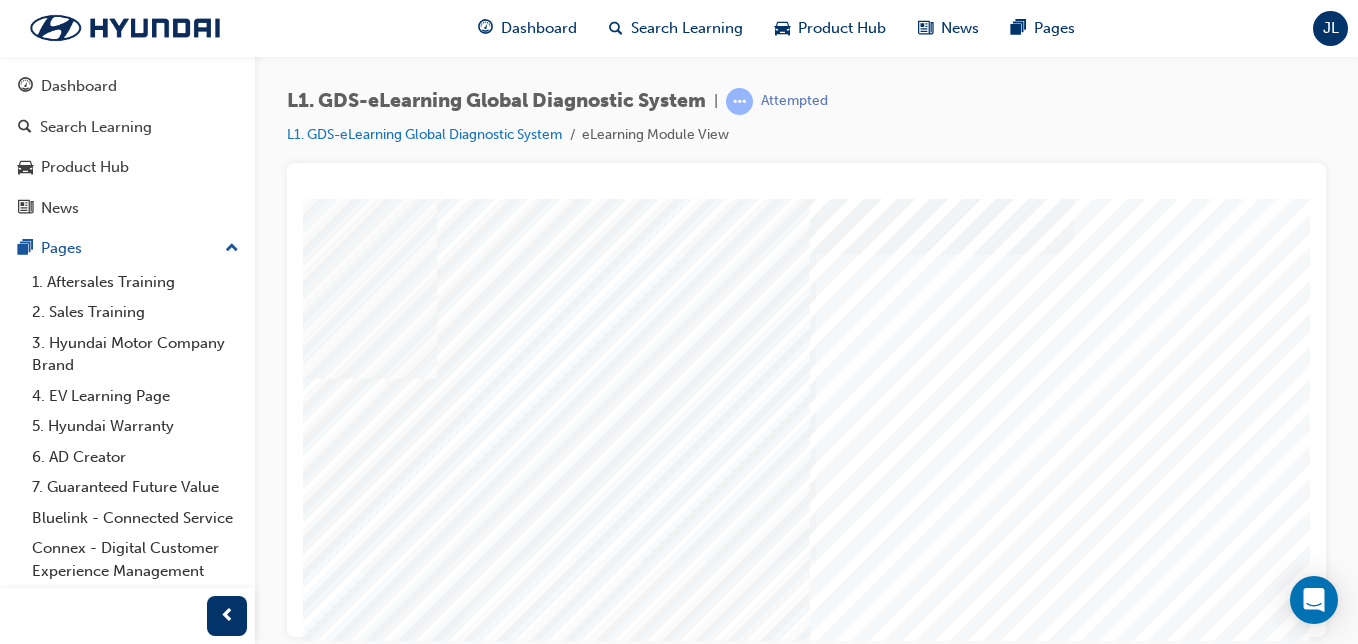 scroll, scrollTop: 127, scrollLeft: 307, axis: both 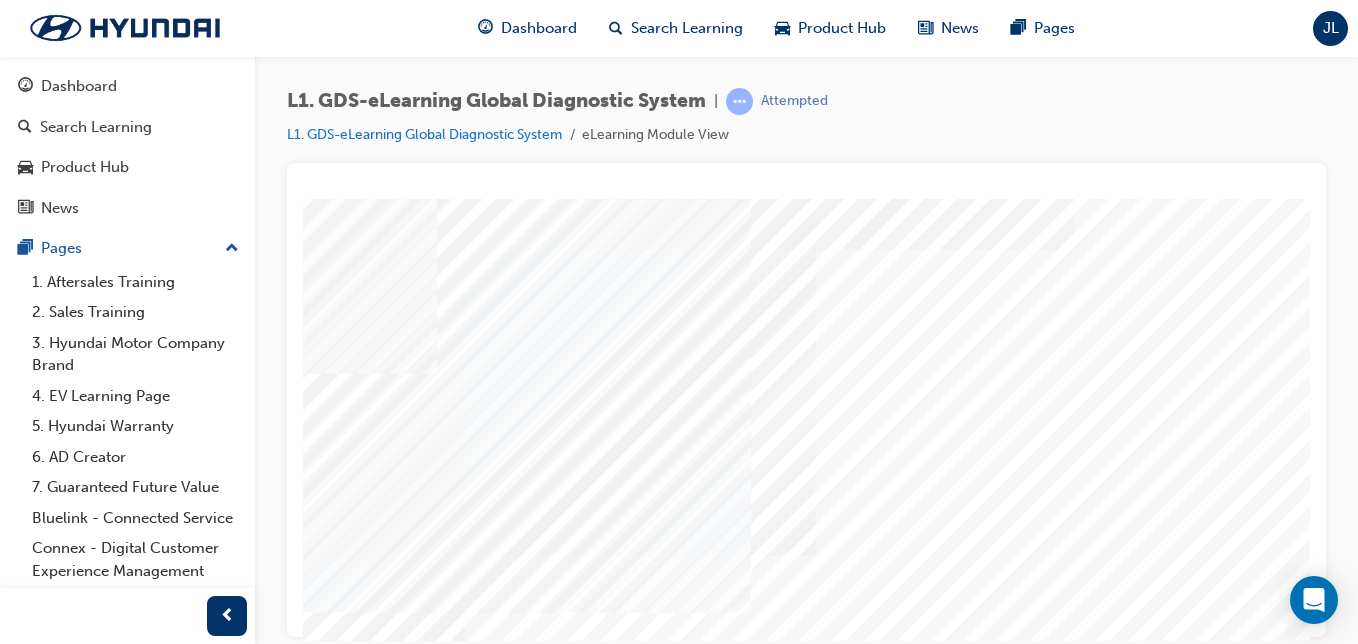 click at bounding box center [21, 6821] 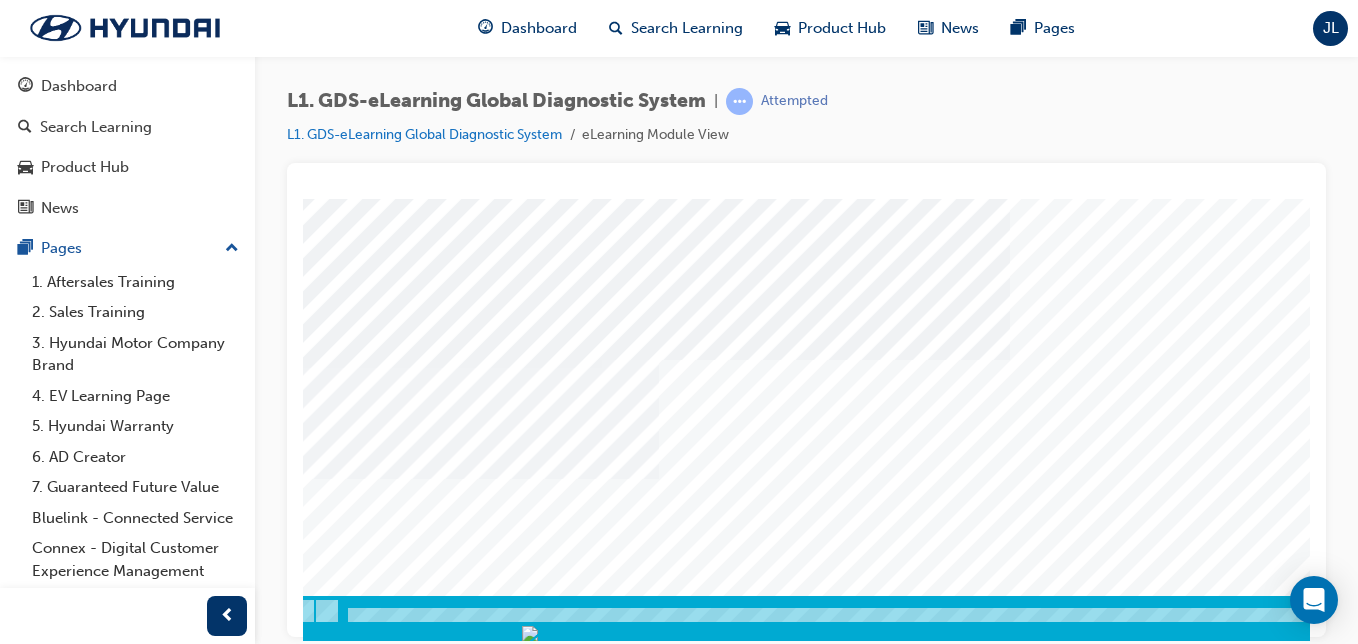scroll, scrollTop: 323, scrollLeft: 49, axis: both 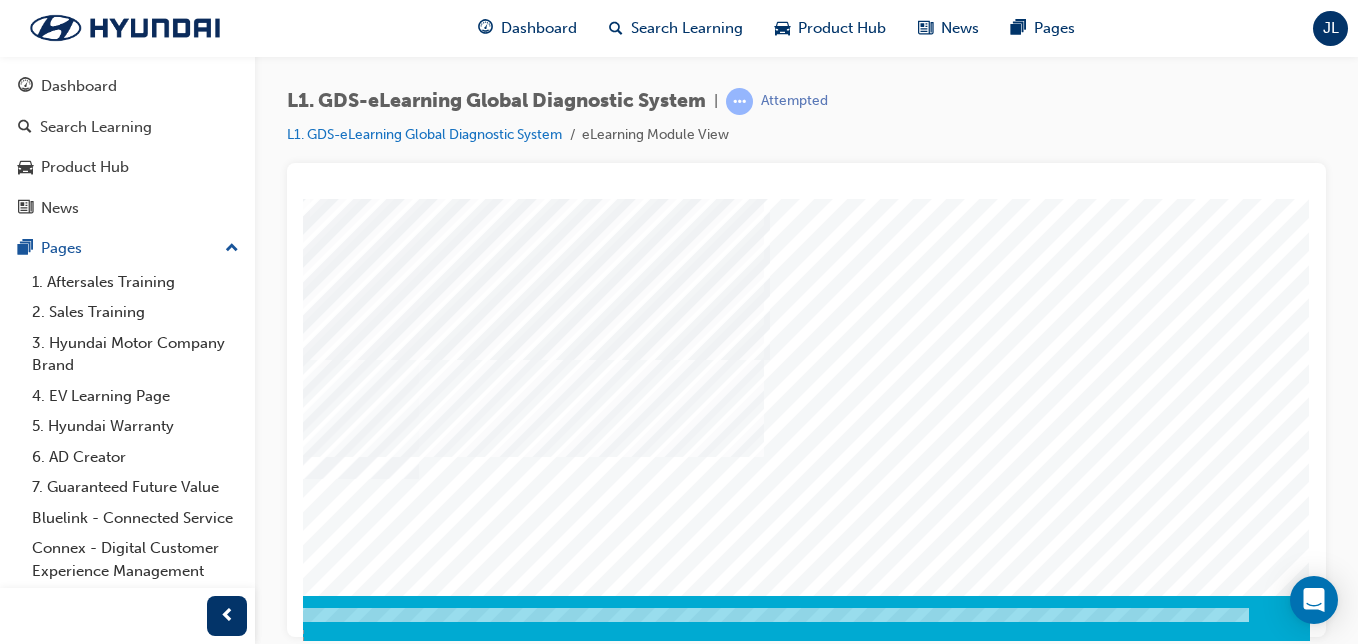click at bounding box center [-25, 8270] 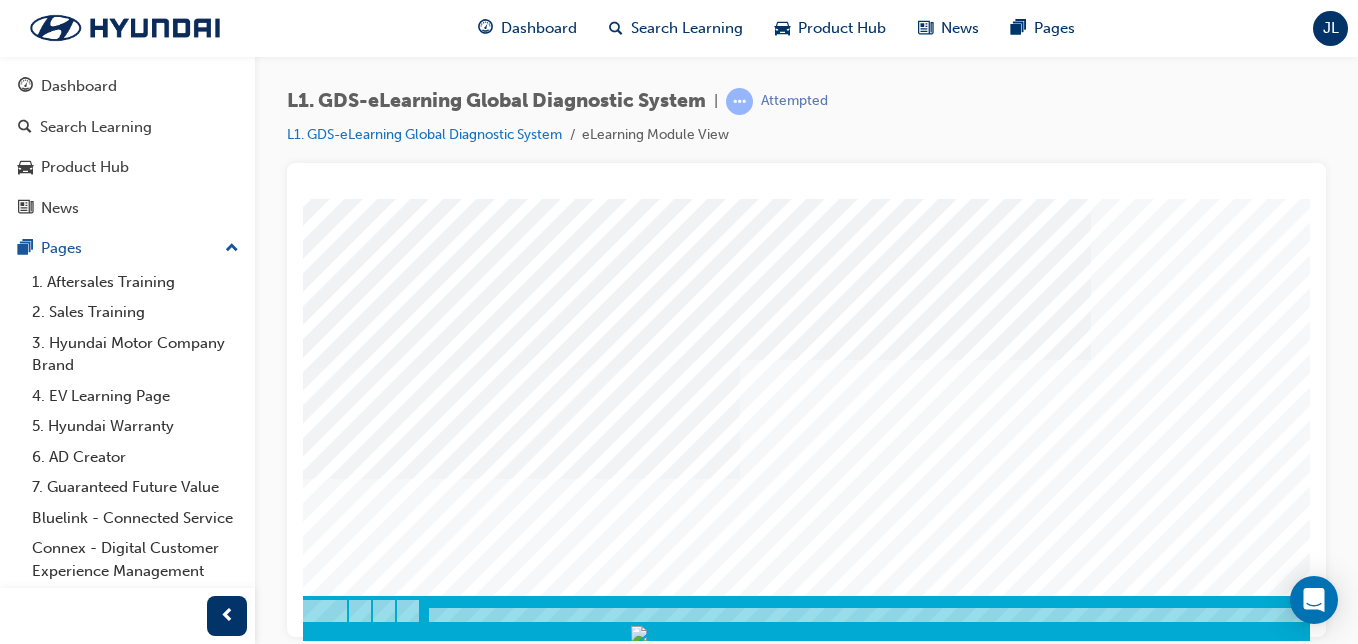scroll, scrollTop: 323, scrollLeft: 28, axis: both 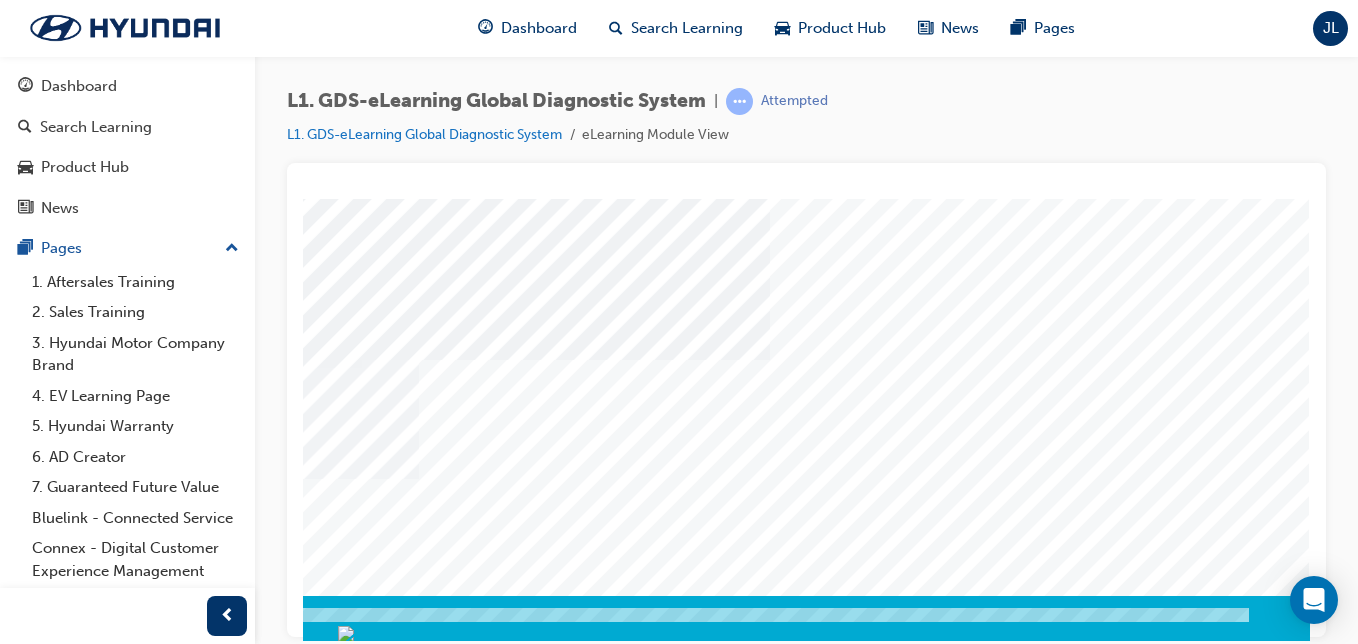 click at bounding box center [20, 8729] 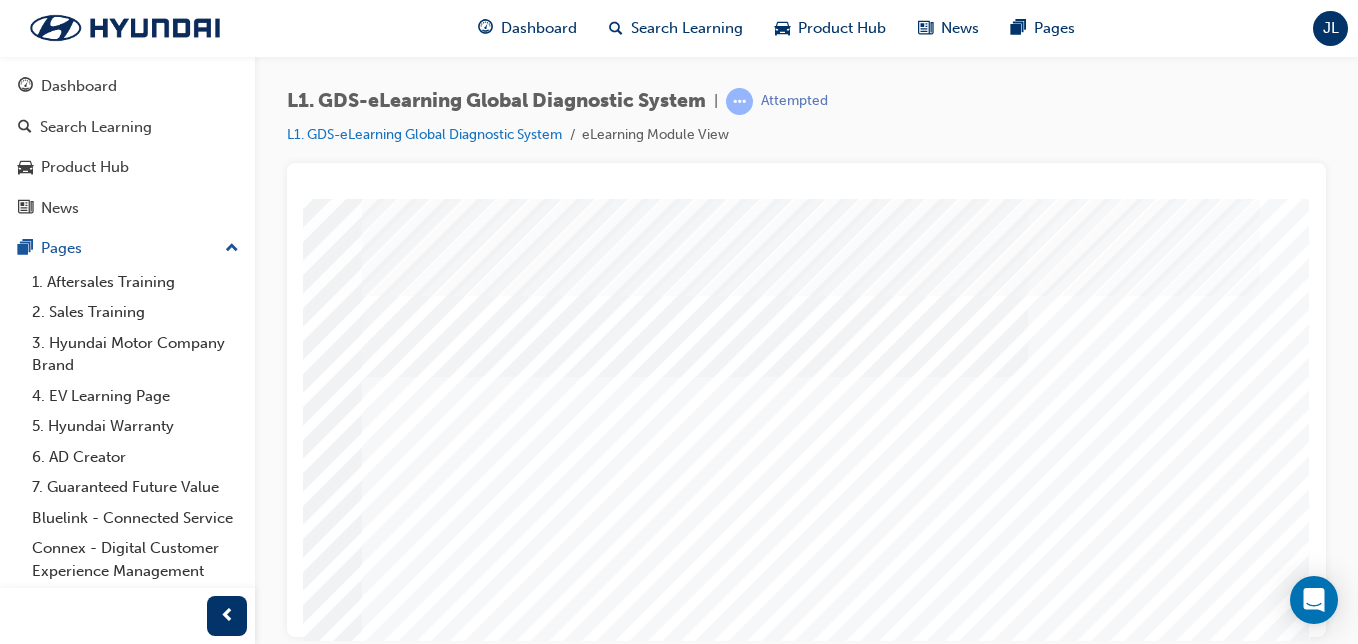 scroll, scrollTop: 0, scrollLeft: 354, axis: horizontal 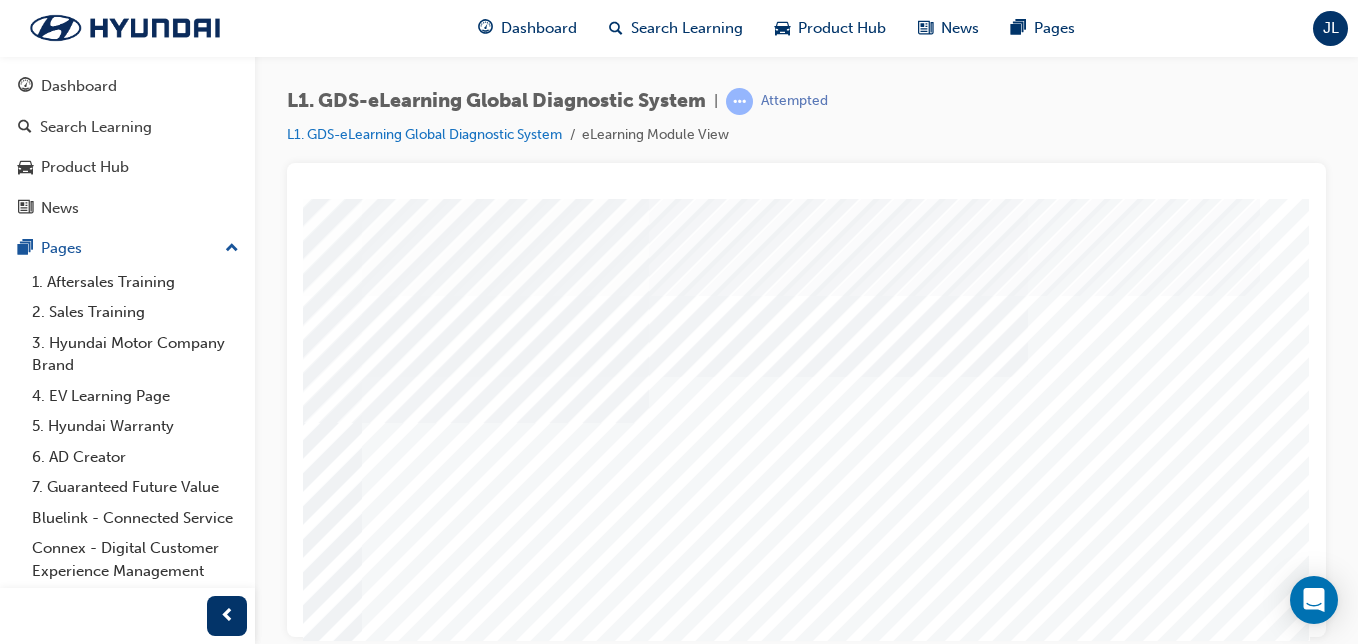 click at bounding box center [122, 3935] 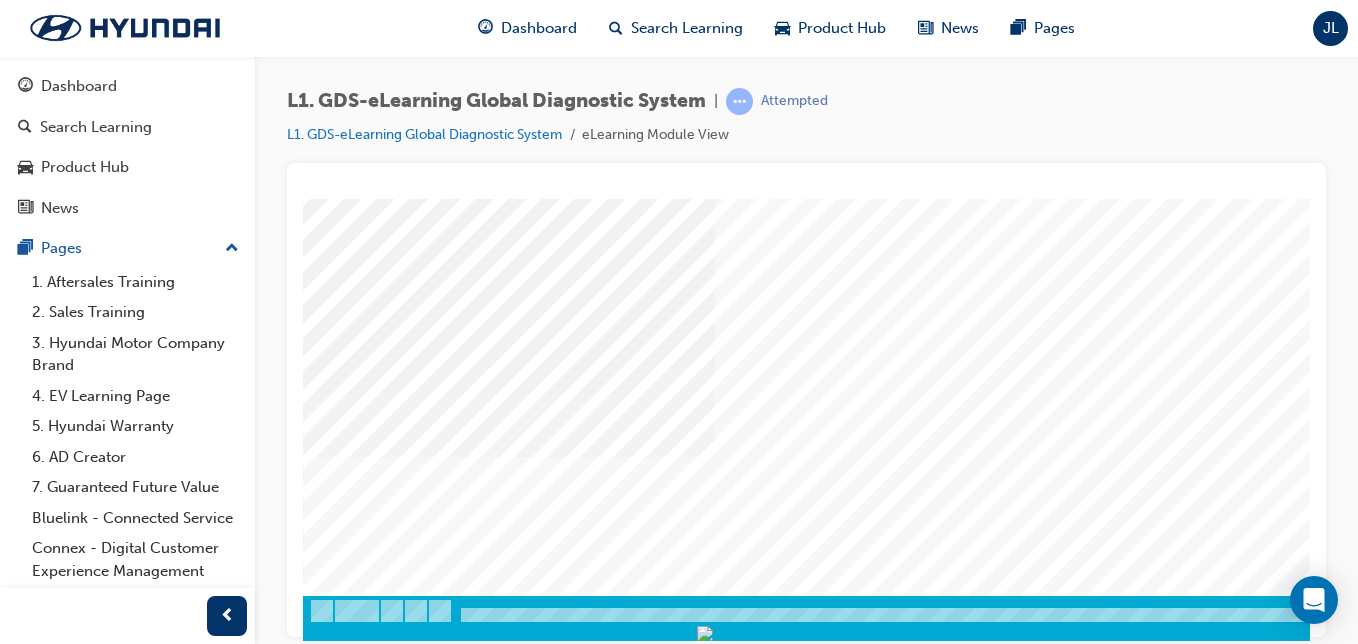 scroll, scrollTop: 323, scrollLeft: 368, axis: both 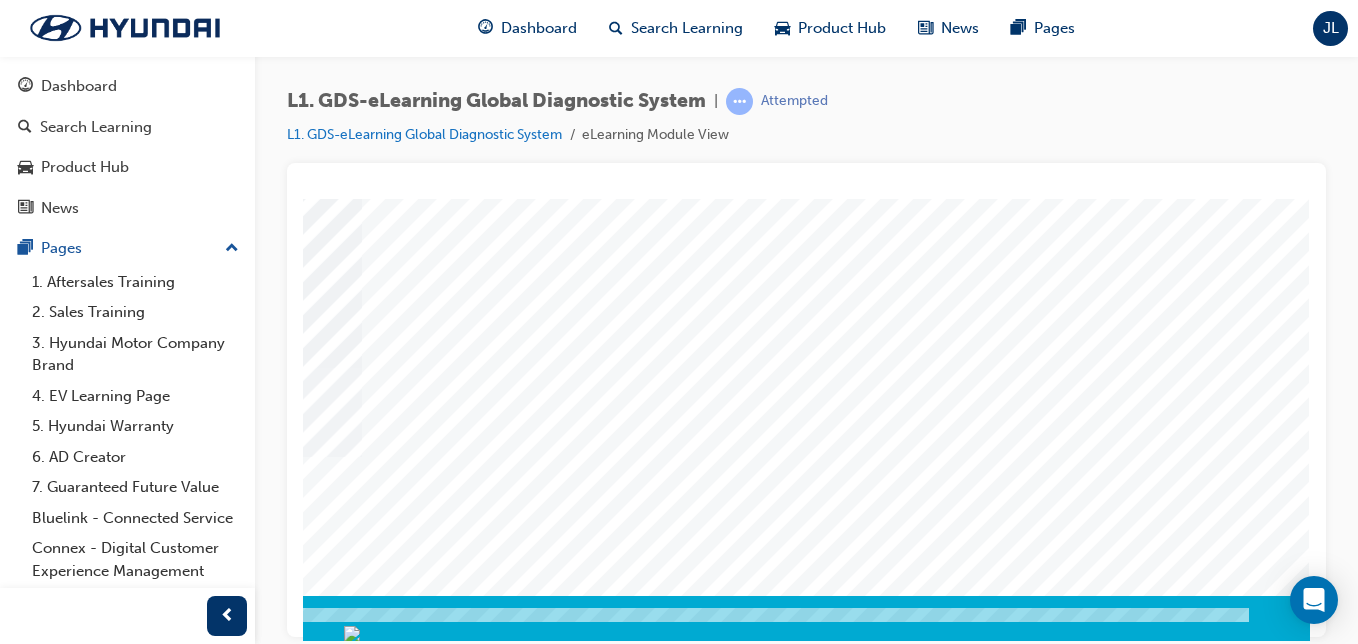 click at bounding box center [-25, 3978] 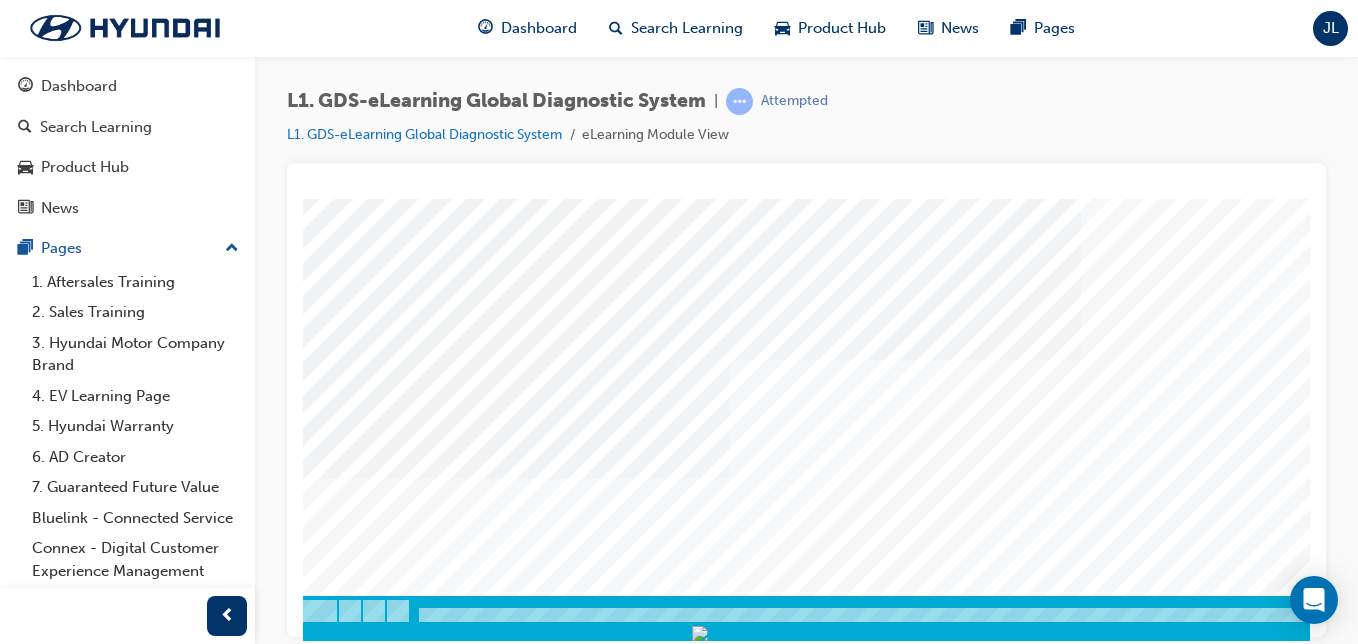 scroll, scrollTop: 323, scrollLeft: 40, axis: both 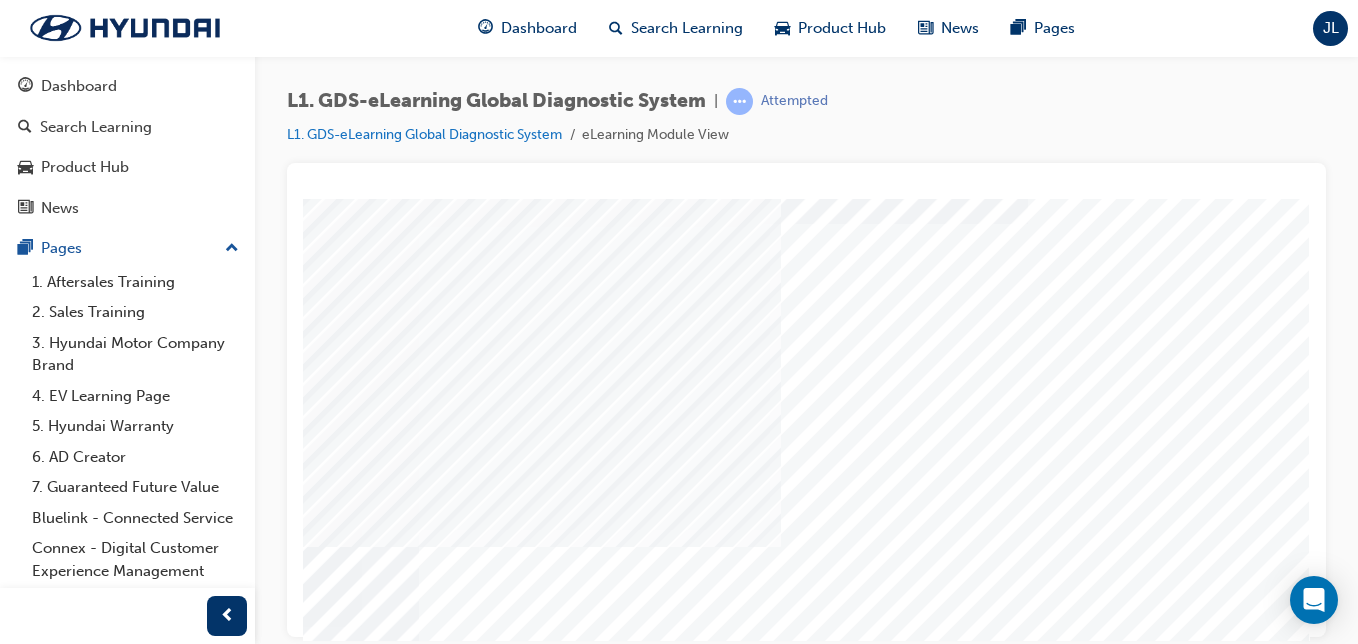 click at bounding box center [-25, 5997] 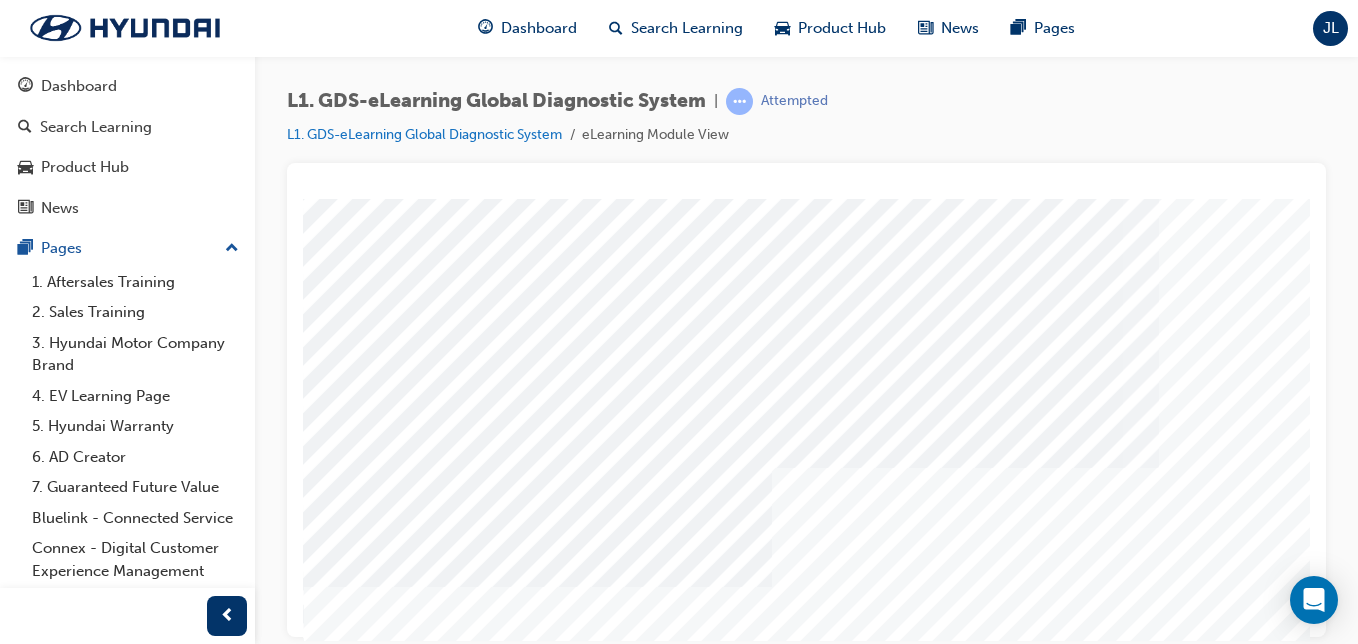 scroll, scrollTop: 210, scrollLeft: 0, axis: vertical 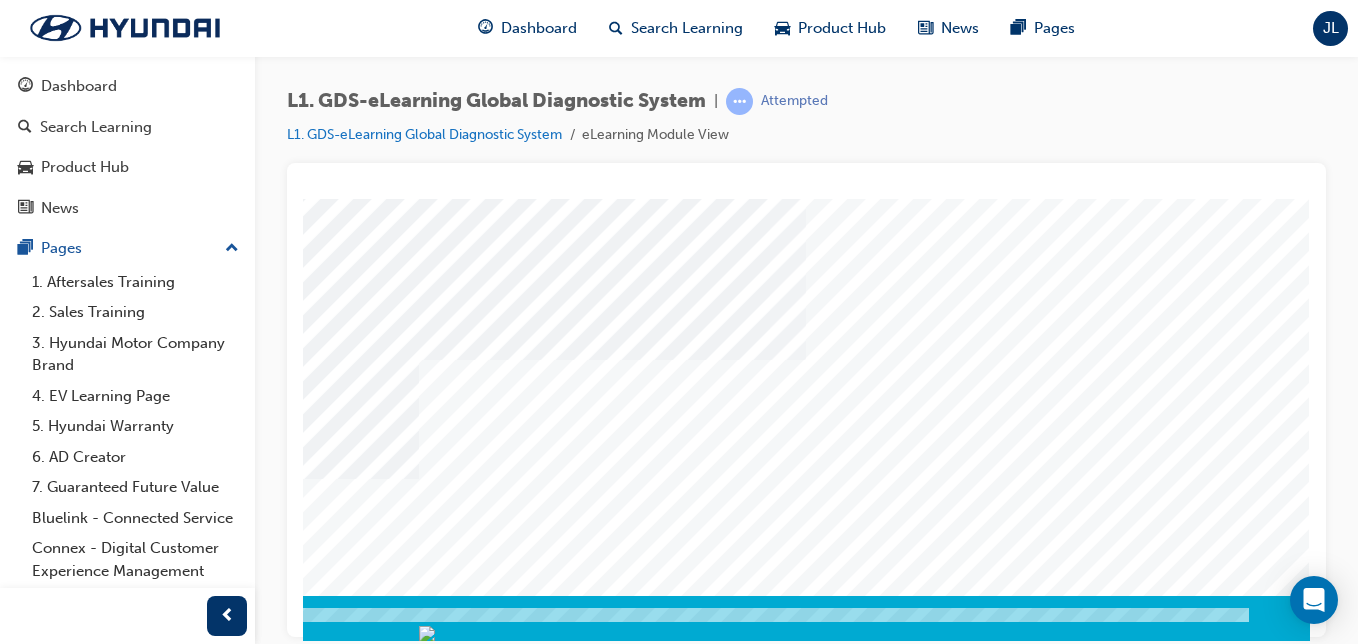 click at bounding box center [20, 9618] 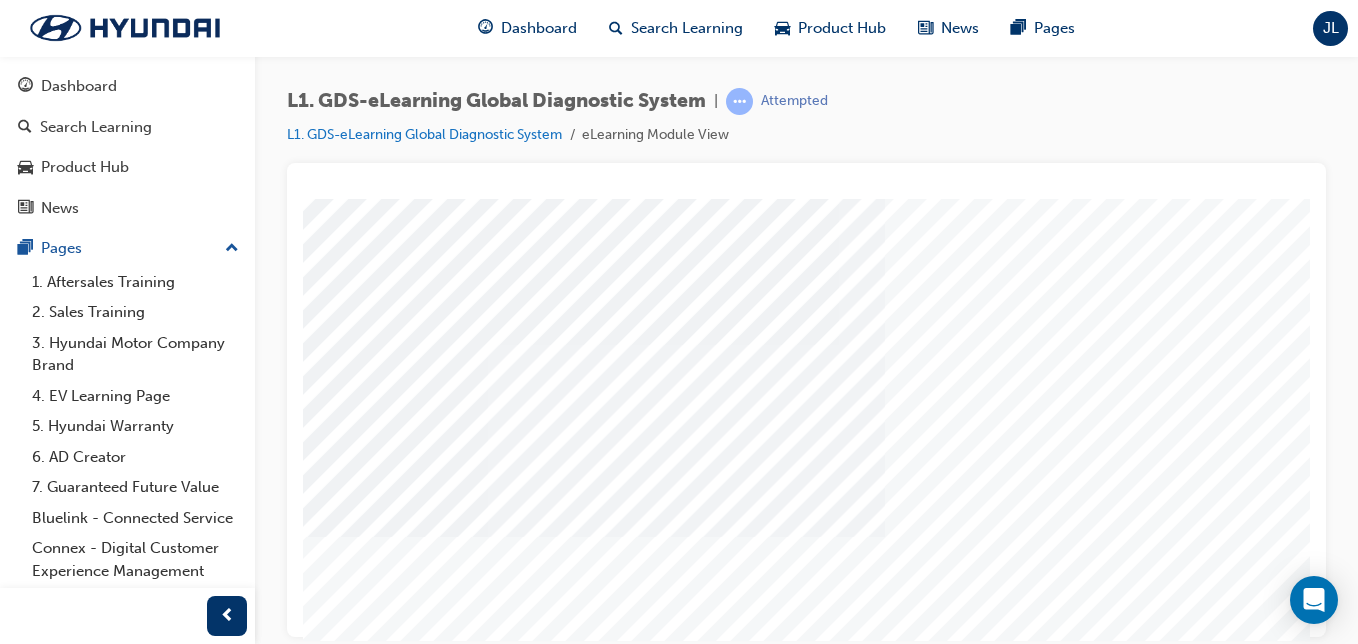 click at bounding box center [199, 11724] 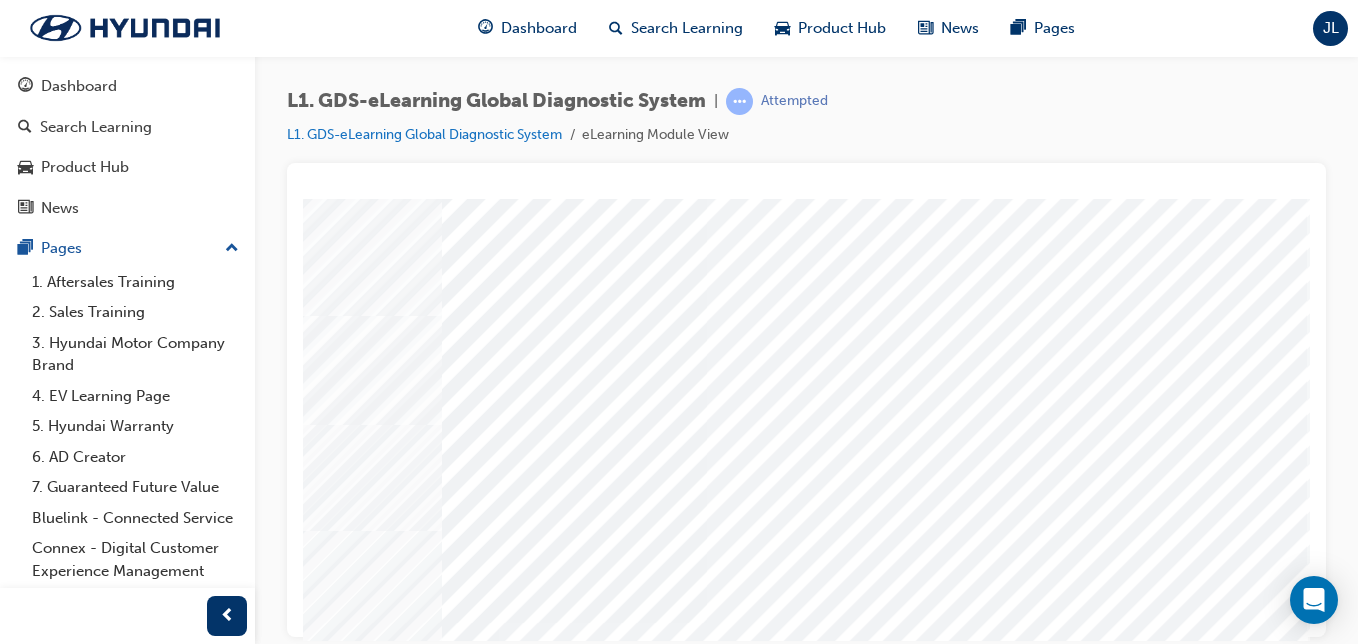 scroll, scrollTop: 109, scrollLeft: 368, axis: both 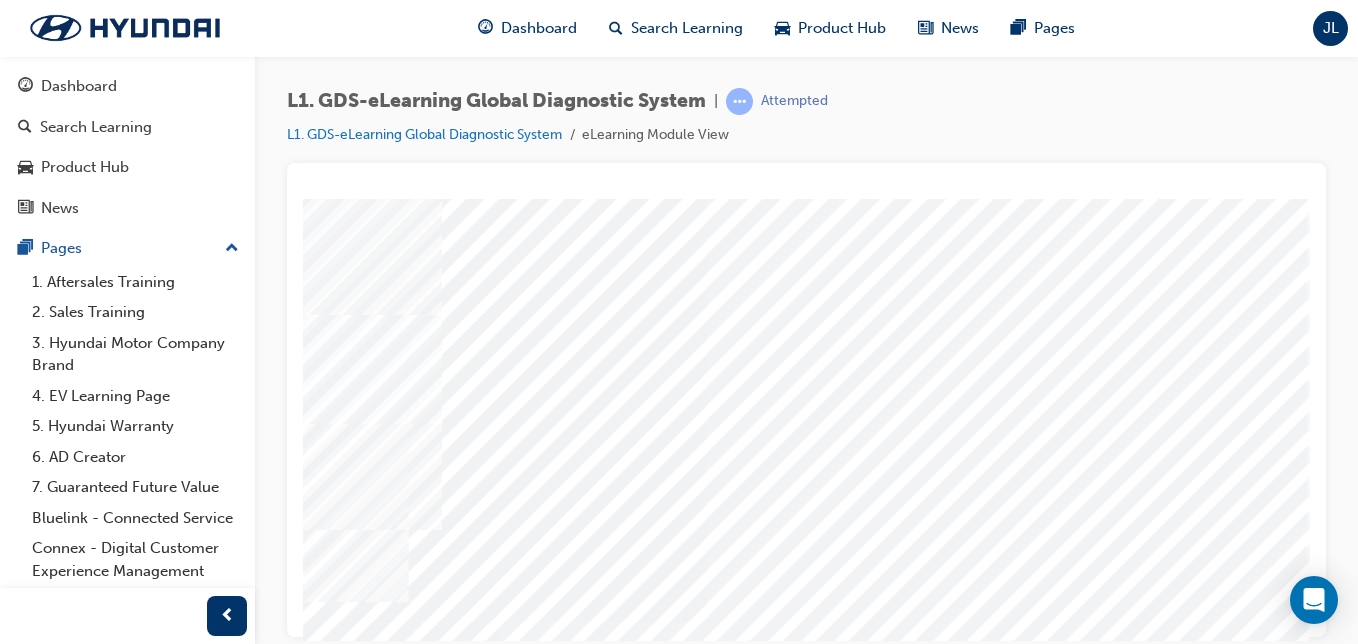 click at bounding box center [-27, 8595] 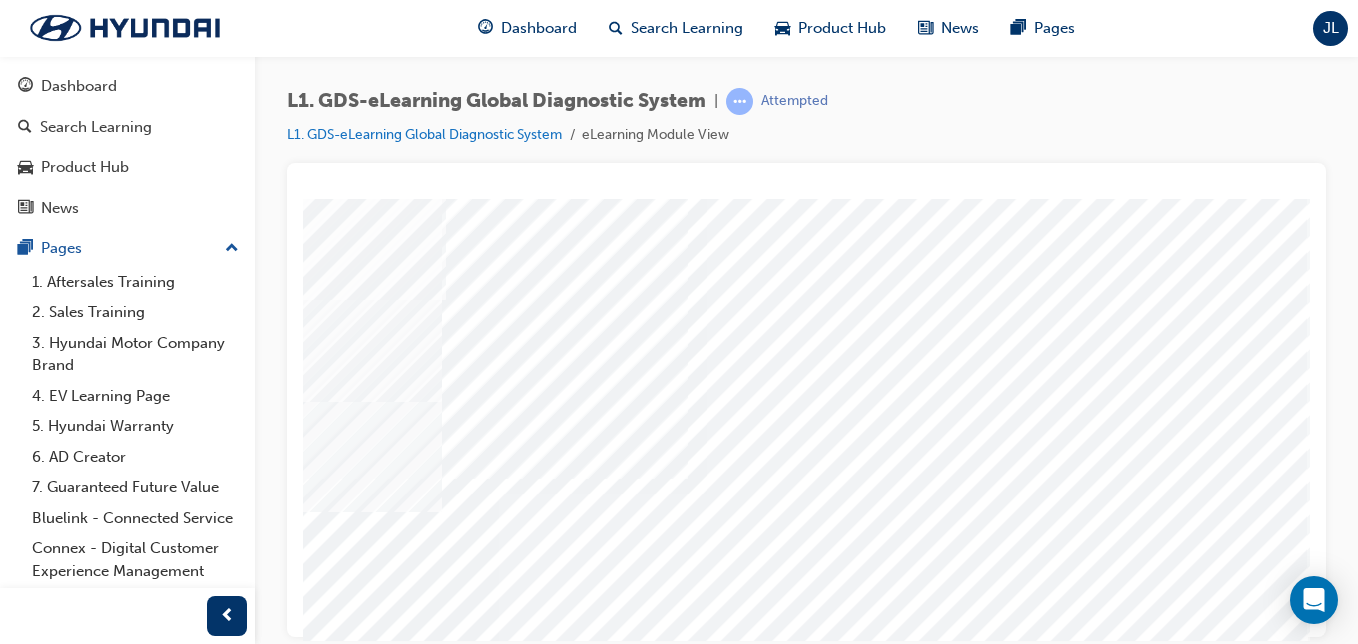 scroll, scrollTop: 238, scrollLeft: 368, axis: both 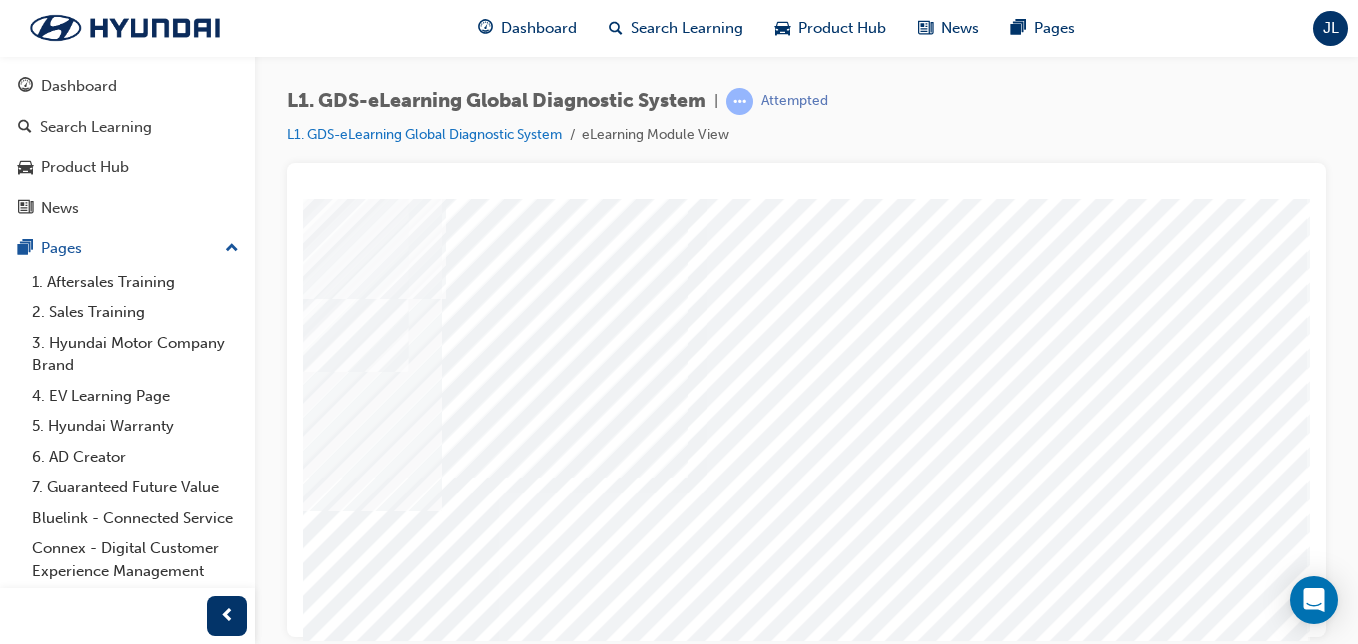 click at bounding box center (-27, 8516) 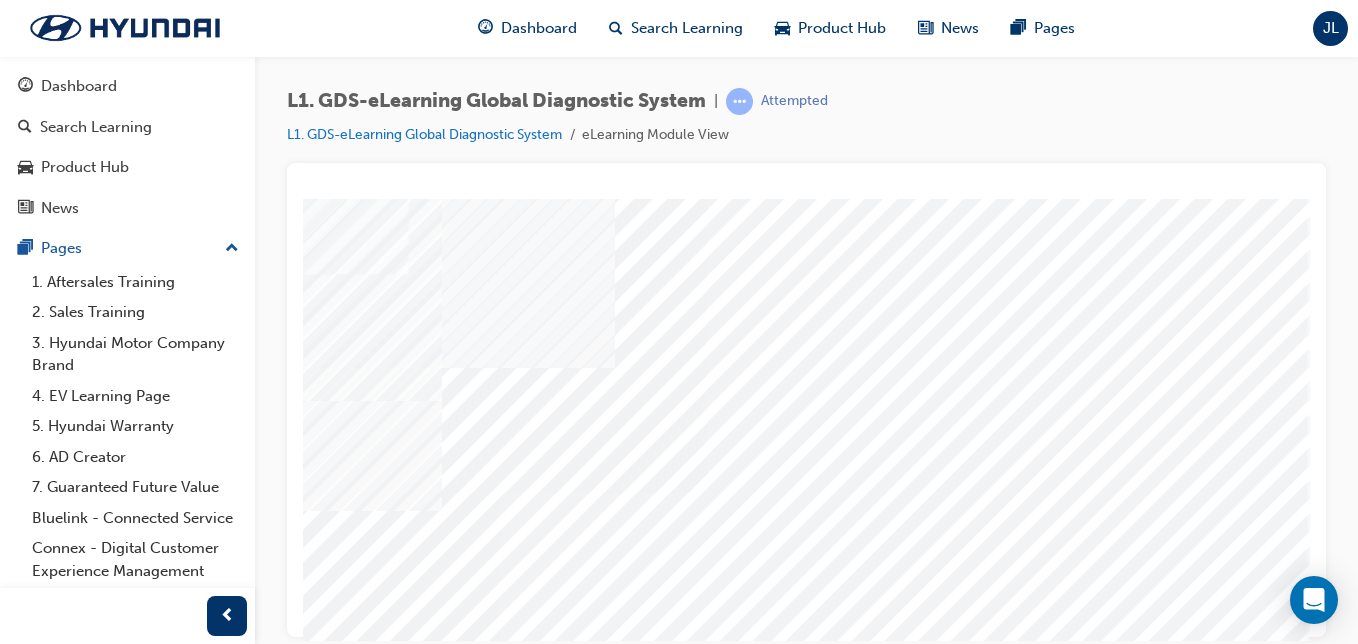 click at bounding box center (-27, 8566) 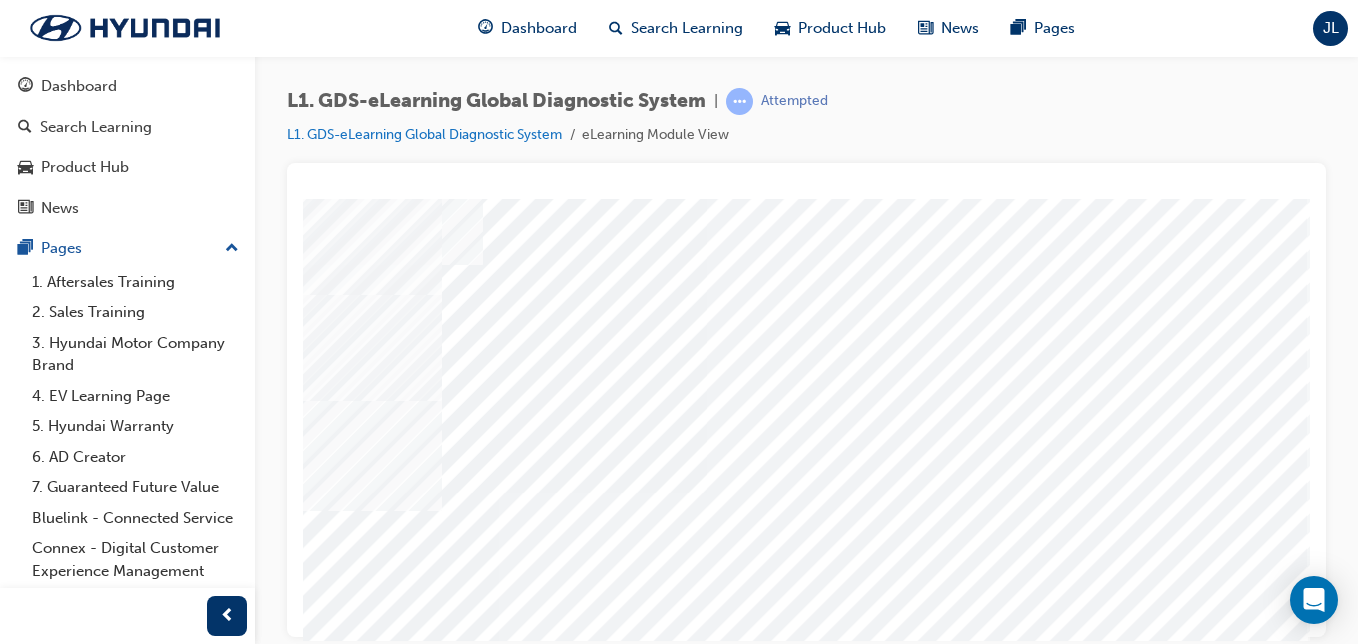 click at bounding box center (-27, 8616) 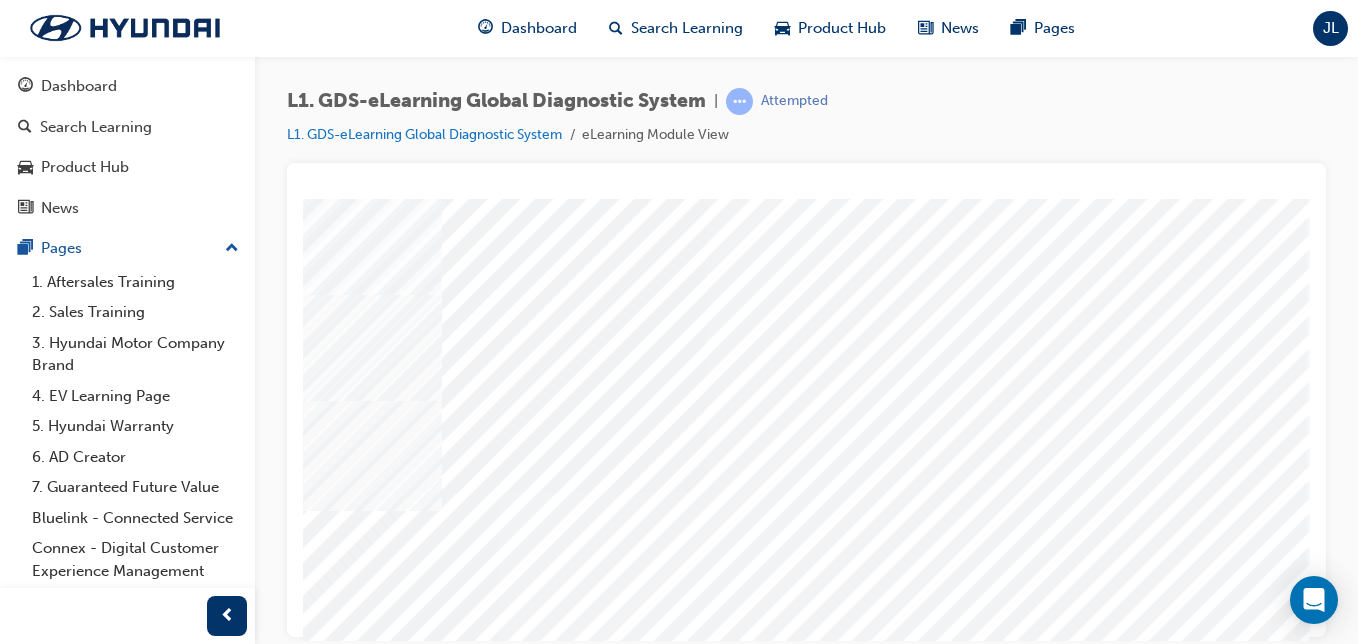 click at bounding box center (18, 2992) 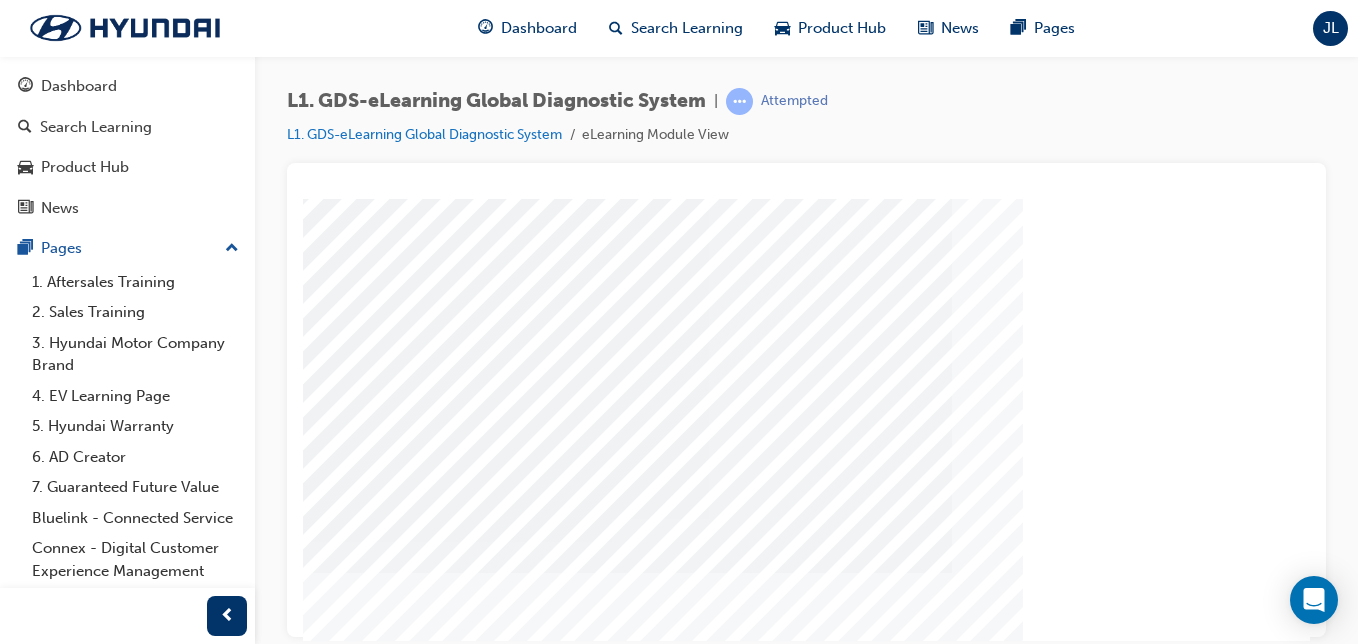 scroll, scrollTop: 174, scrollLeft: 6, axis: both 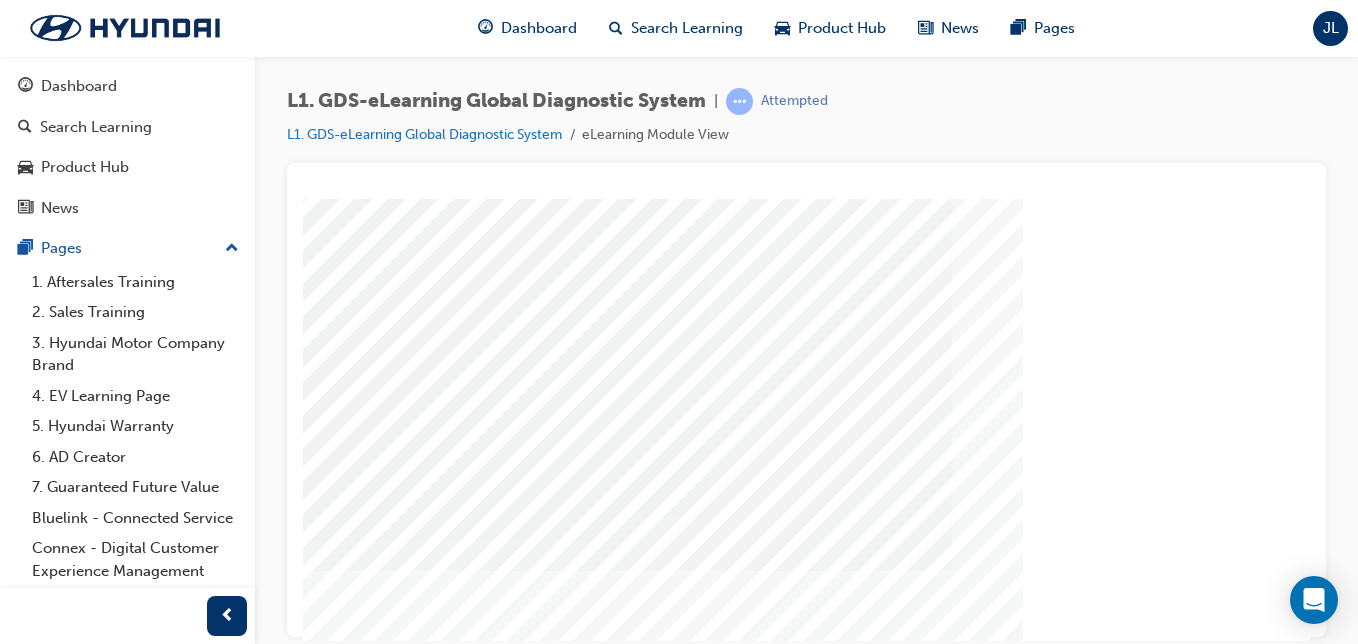 click at bounding box center [585, 4165] 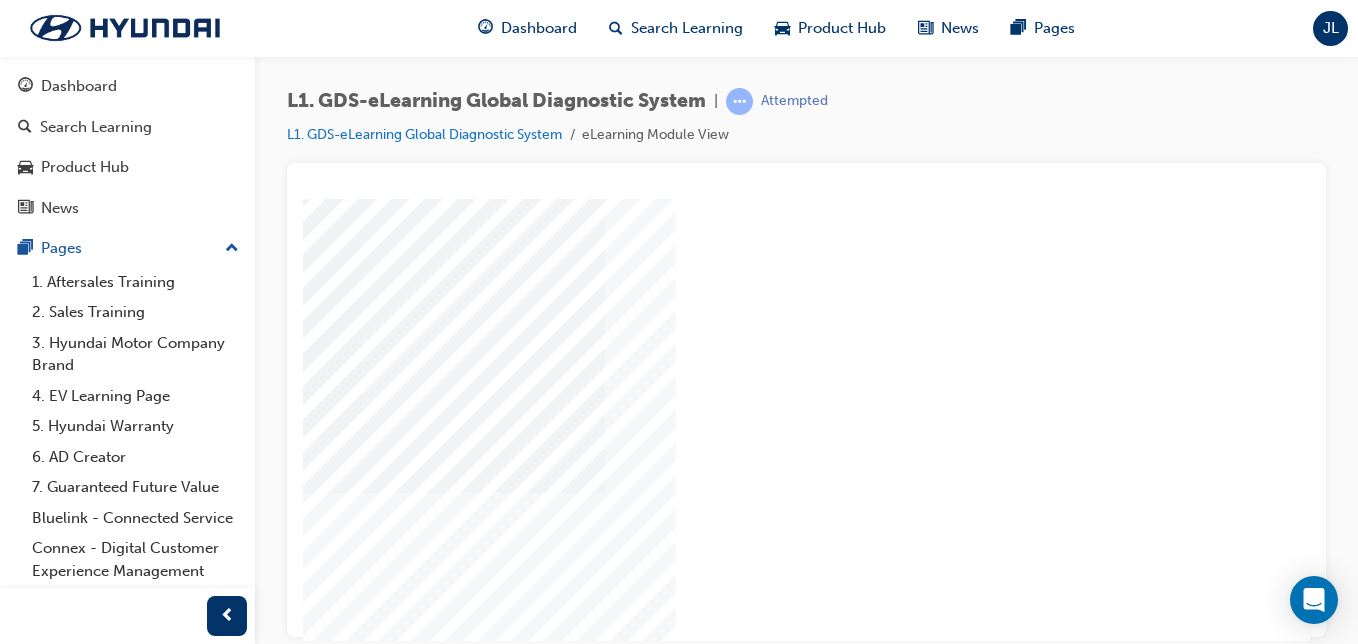scroll, scrollTop: 323, scrollLeft: 368, axis: both 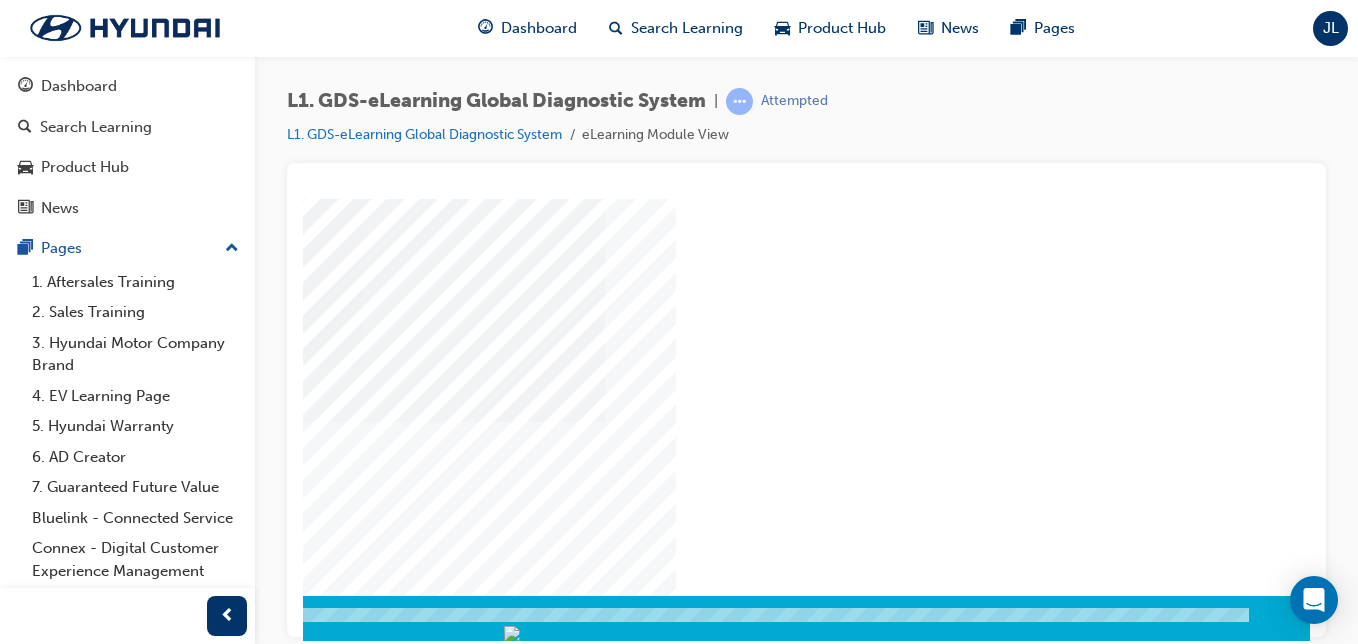 click at bounding box center (20, 2185) 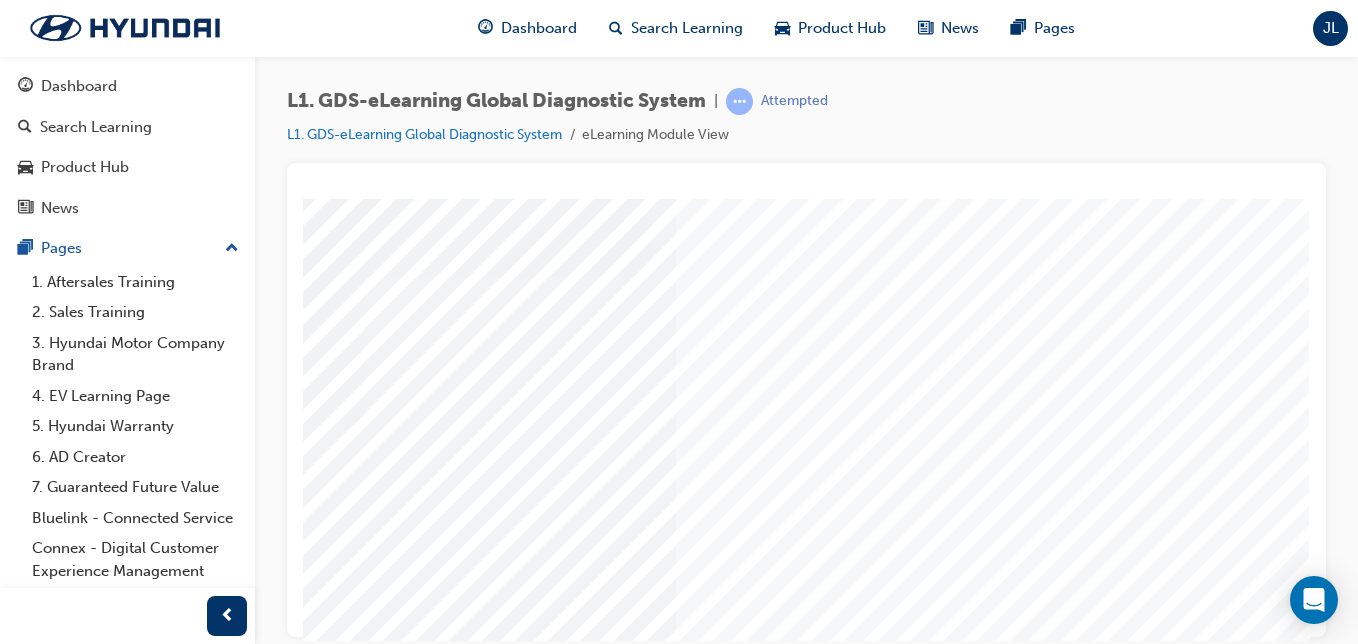 scroll, scrollTop: 323, scrollLeft: 368, axis: both 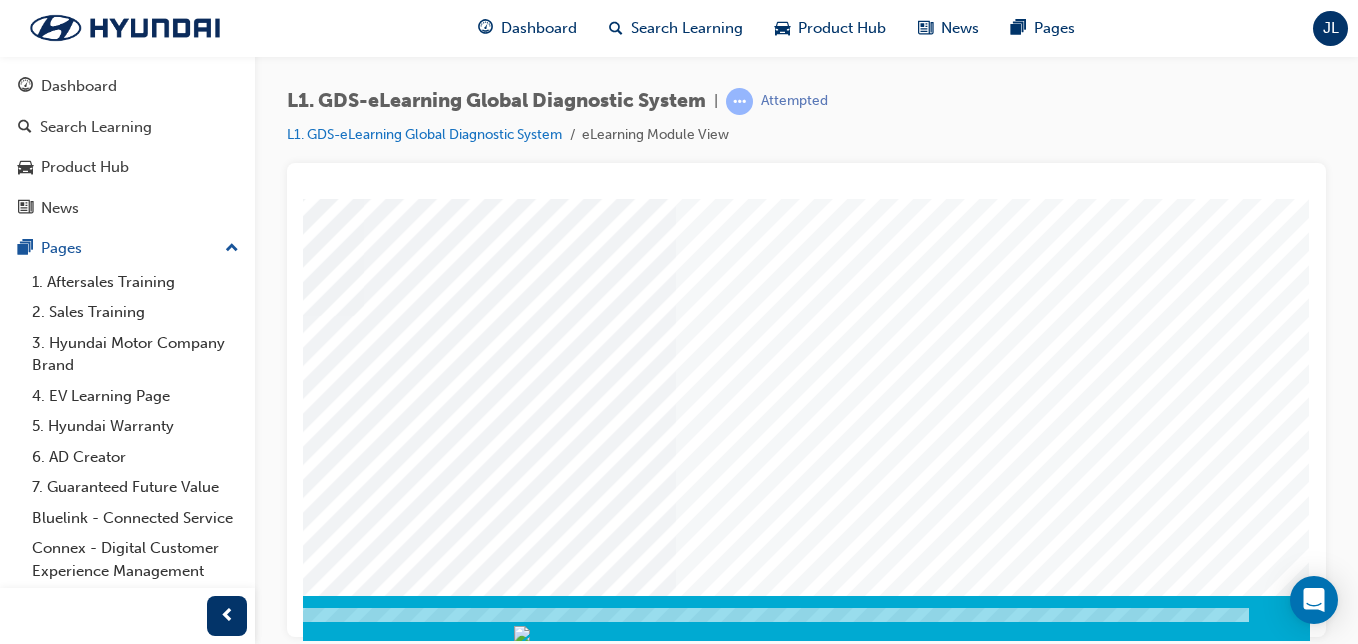 click at bounding box center (20, 2916) 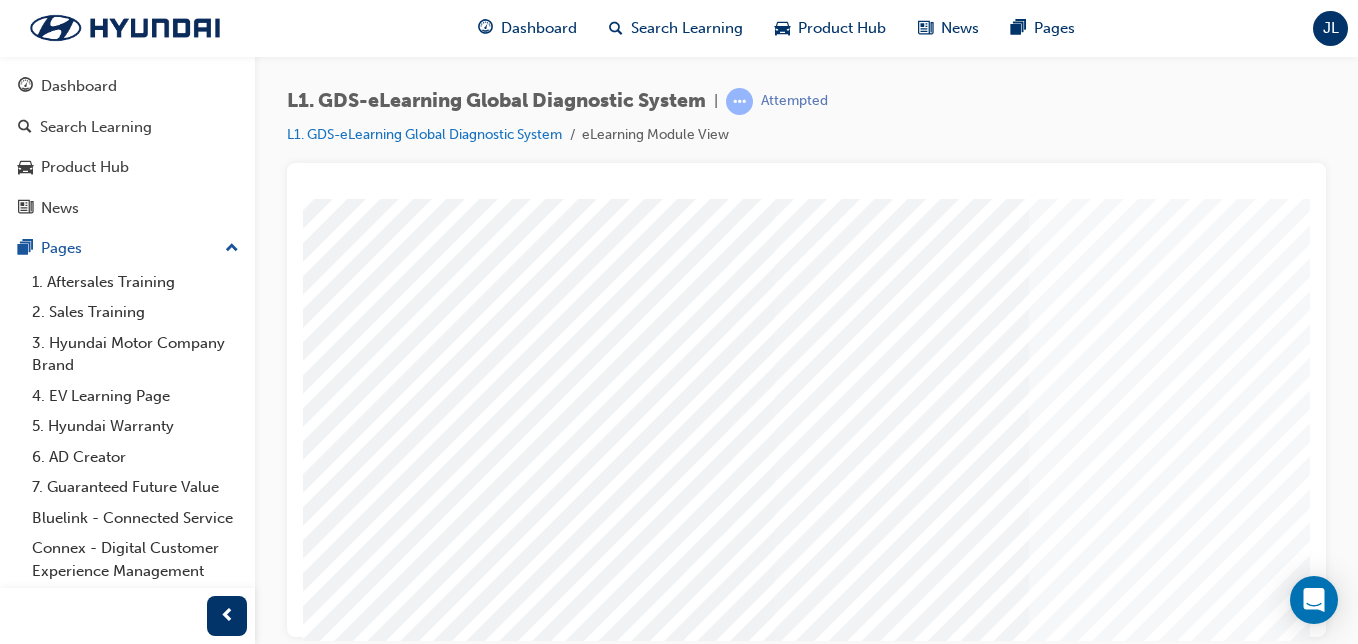 scroll, scrollTop: 323, scrollLeft: 0, axis: vertical 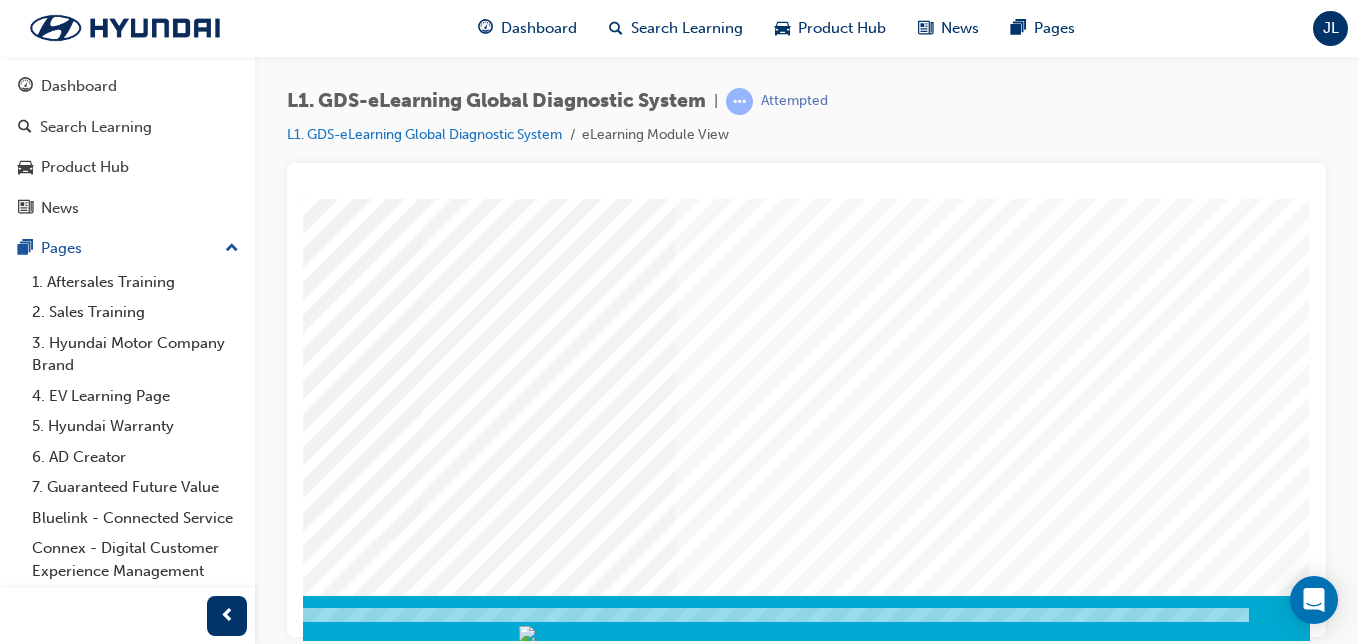 click at bounding box center (142, 5163) 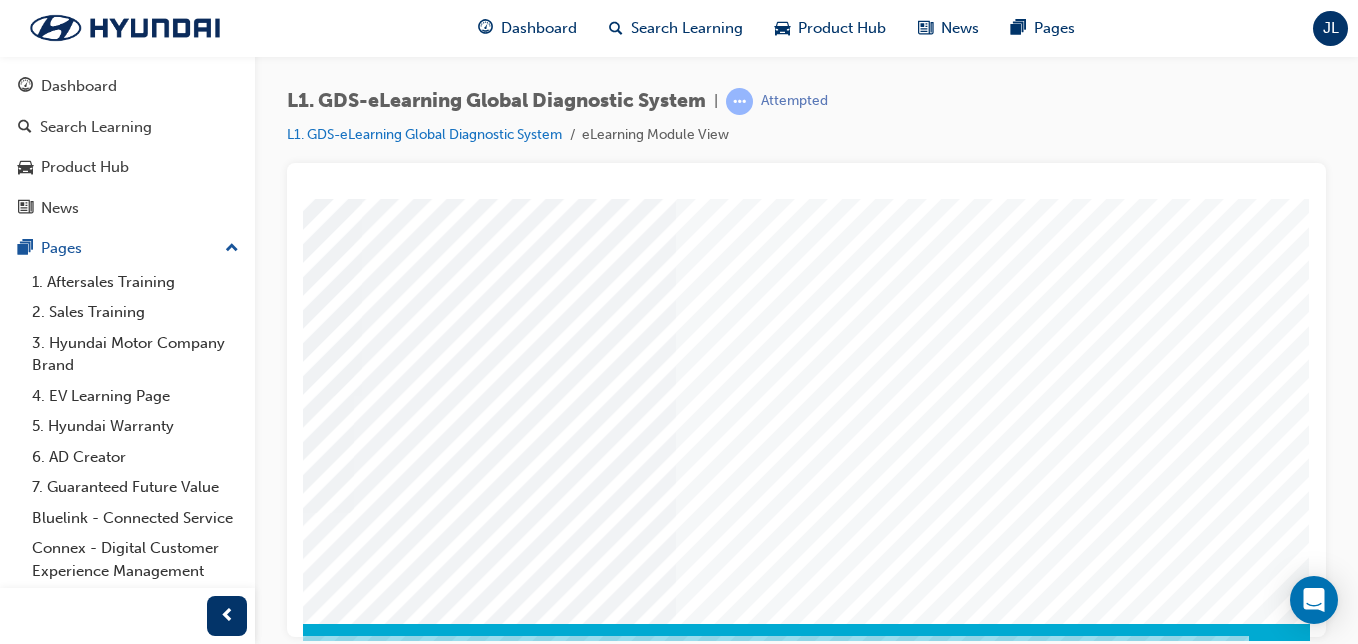 click at bounding box center (20, 2944) 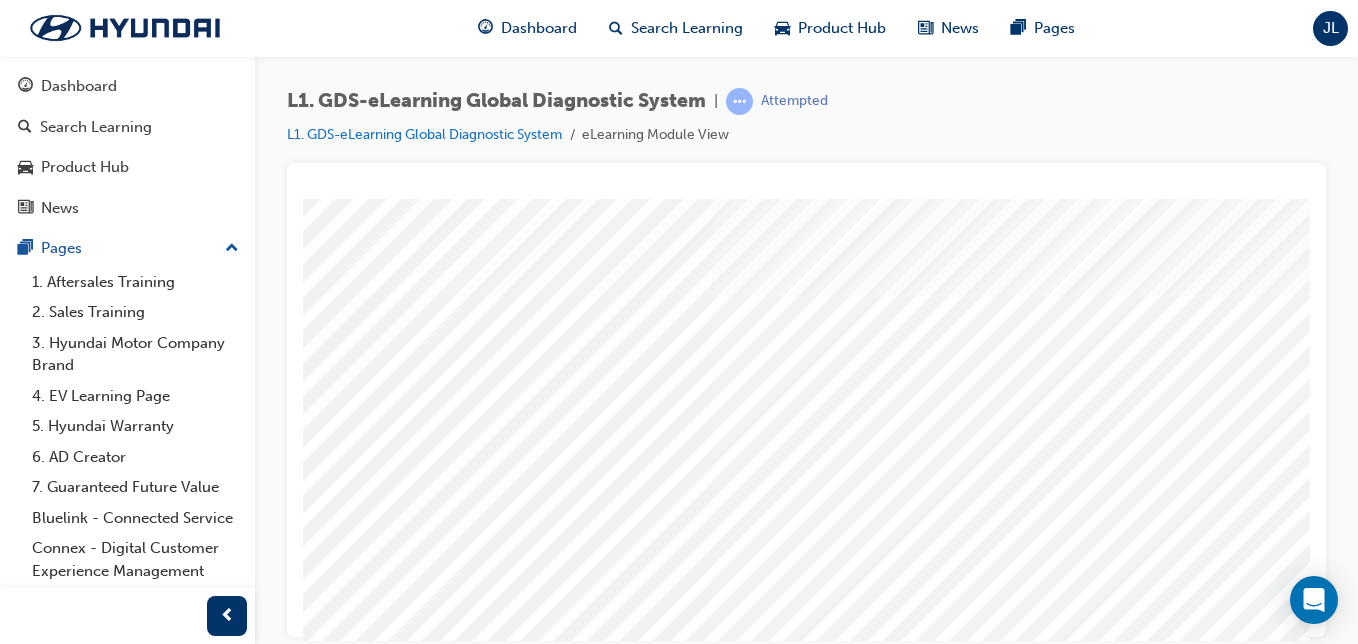 scroll, scrollTop: 0, scrollLeft: 299, axis: horizontal 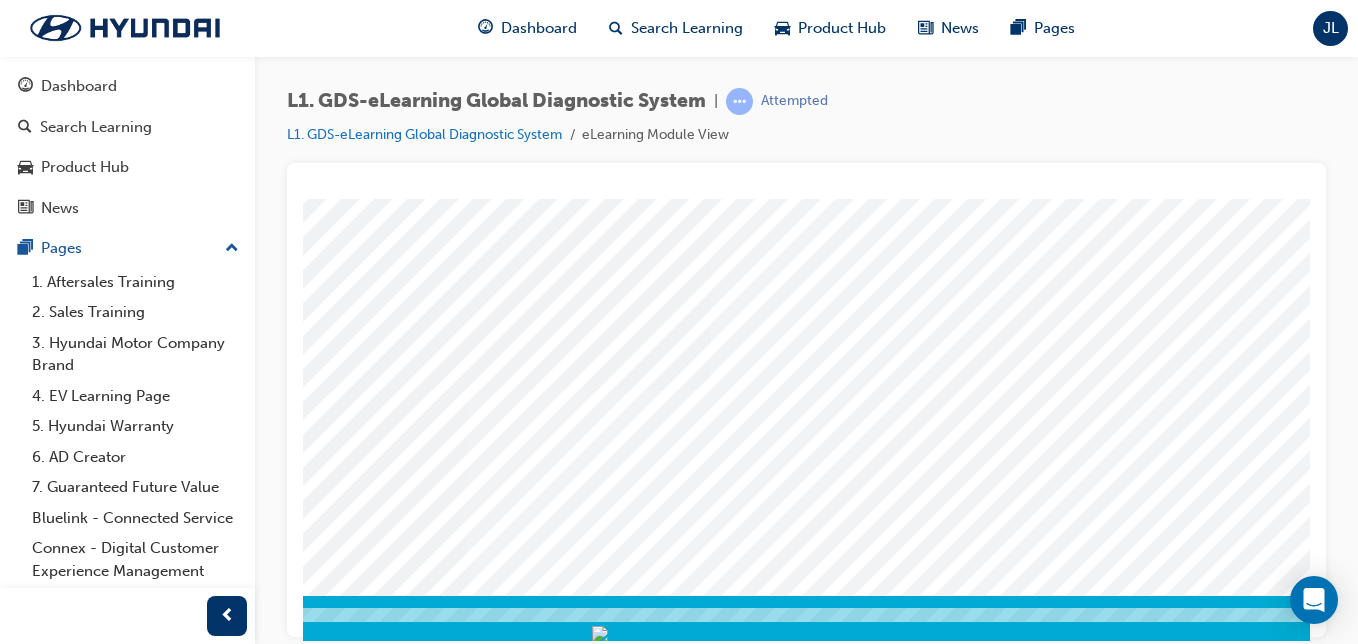click at bounding box center (74, 3638) 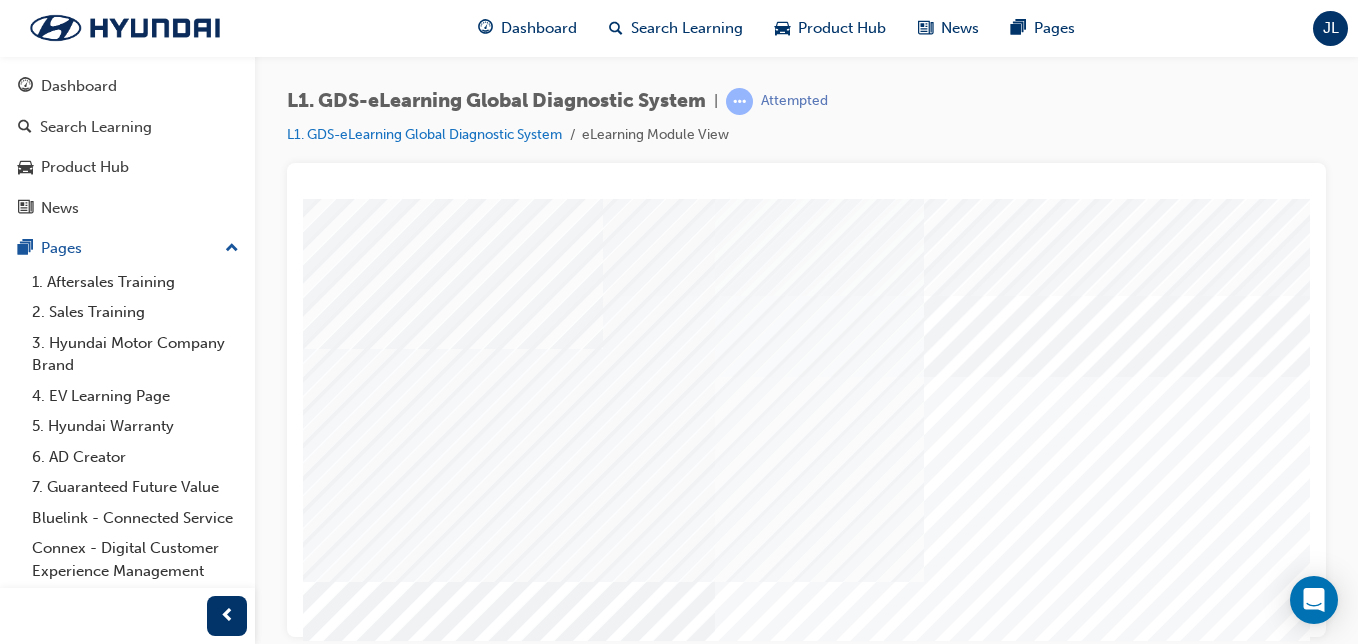 scroll, scrollTop: 132, scrollLeft: 0, axis: vertical 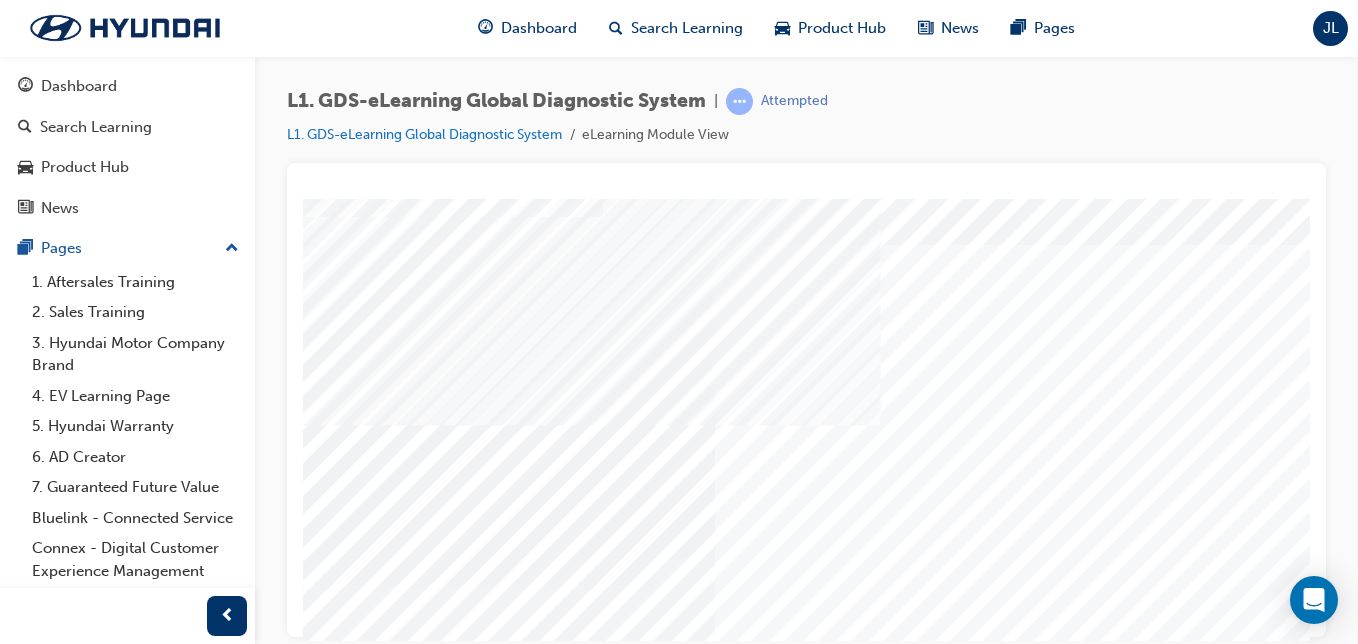 click at bounding box center [328, 4171] 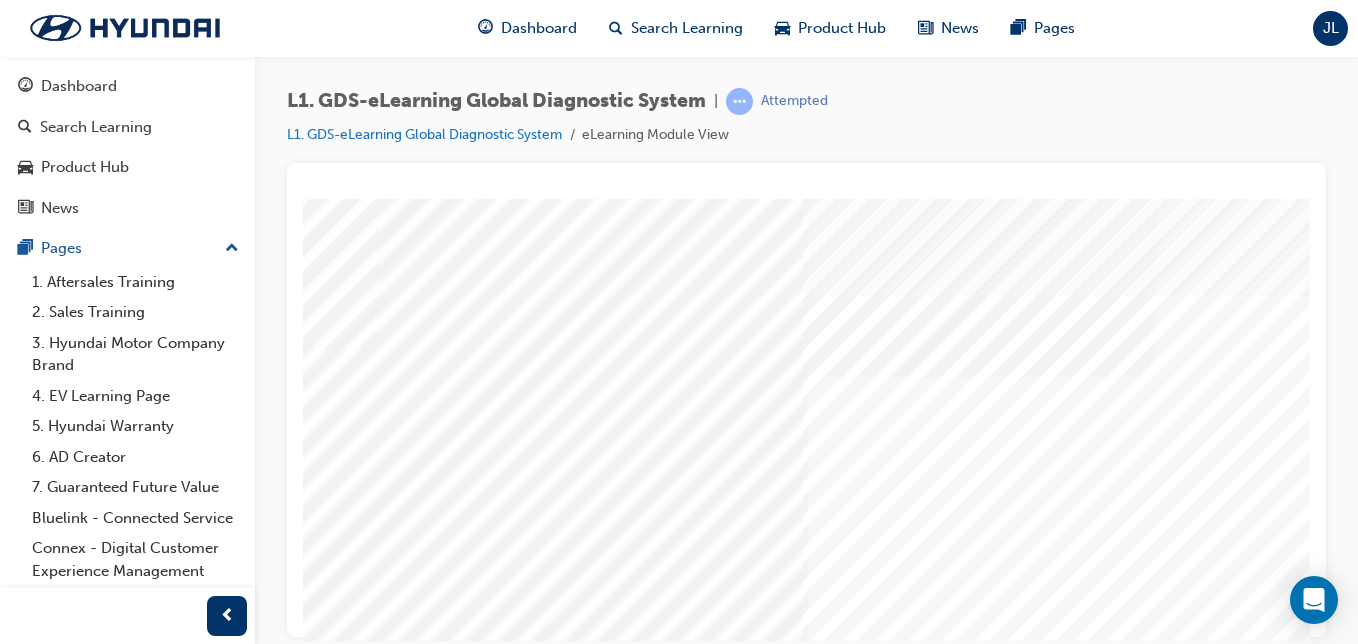 scroll, scrollTop: 0, scrollLeft: 248, axis: horizontal 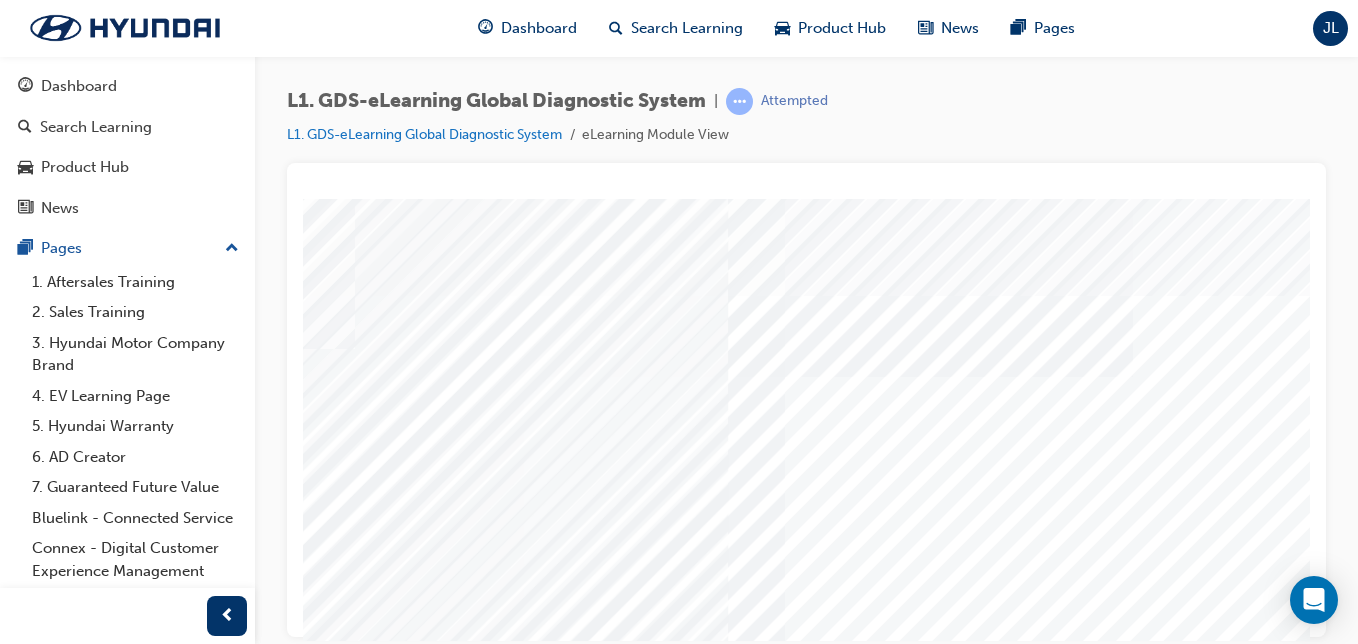 click at bounding box center [80, 7452] 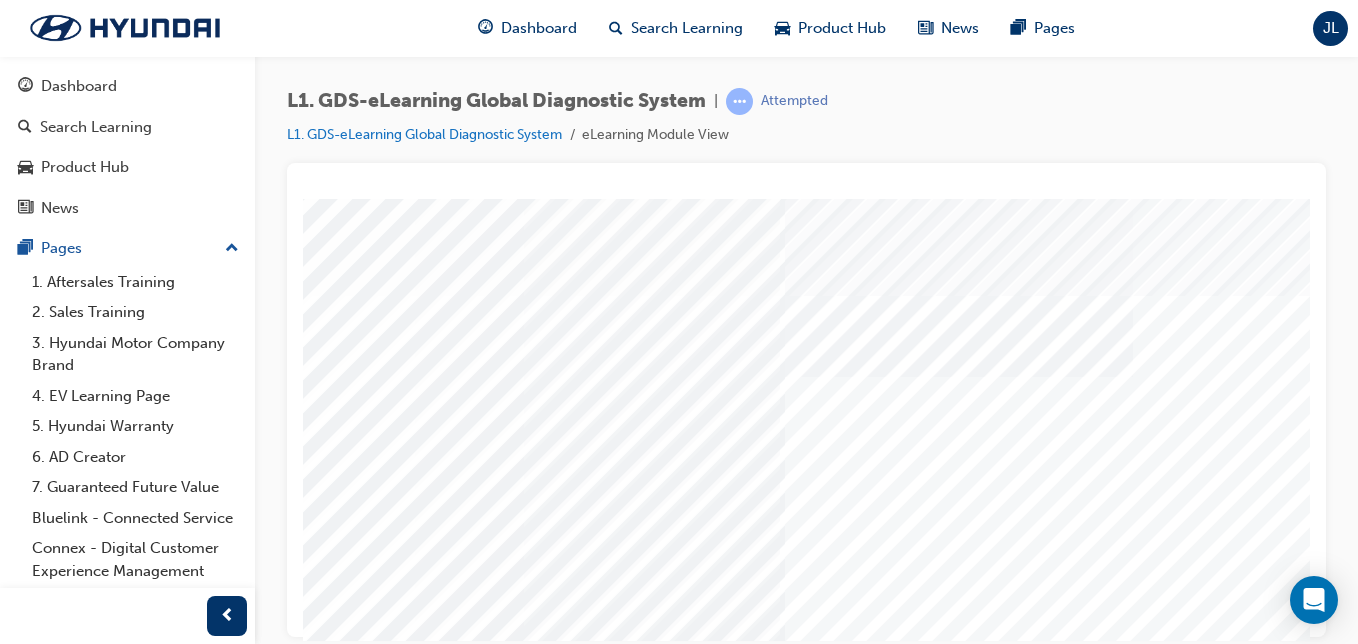 scroll, scrollTop: 323, scrollLeft: 248, axis: both 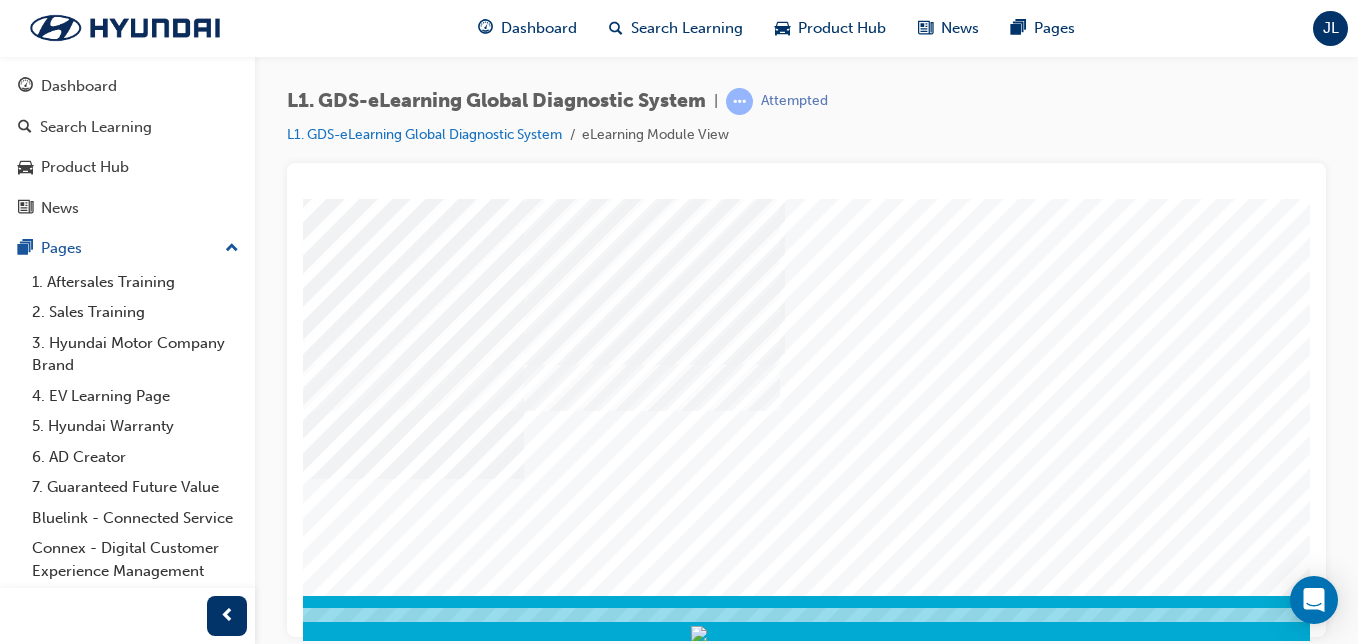 click at bounding box center [125, 9163] 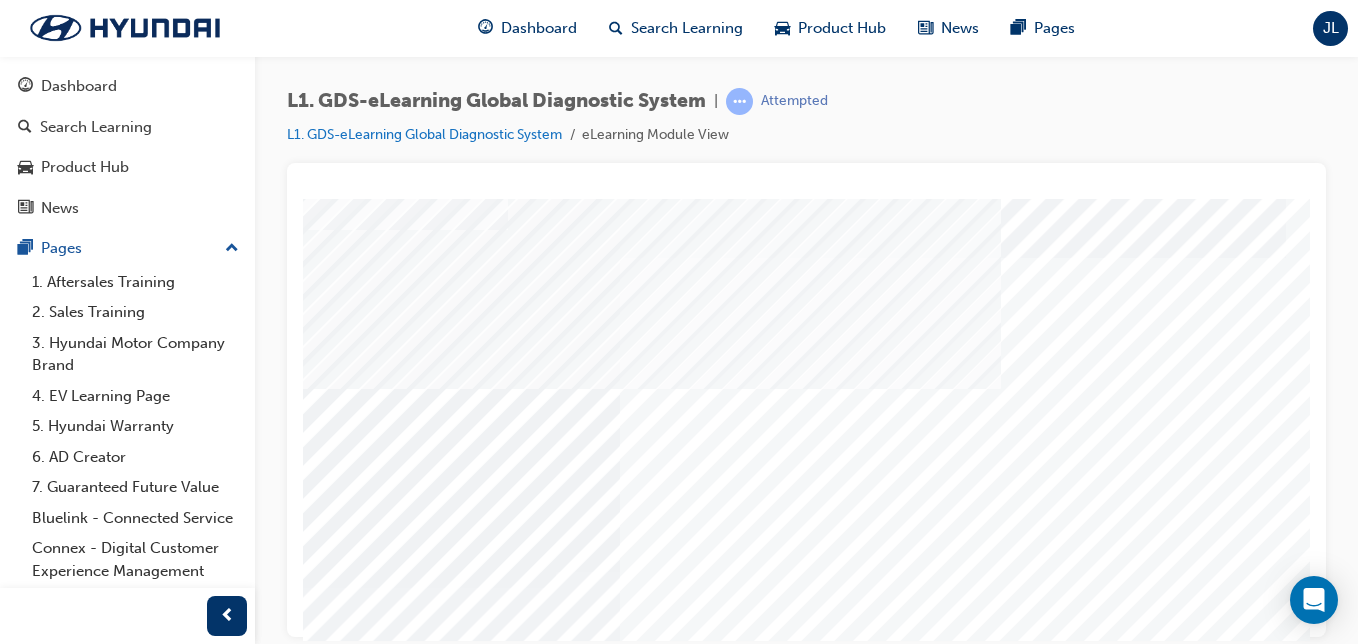 scroll, scrollTop: 120, scrollLeft: 93, axis: both 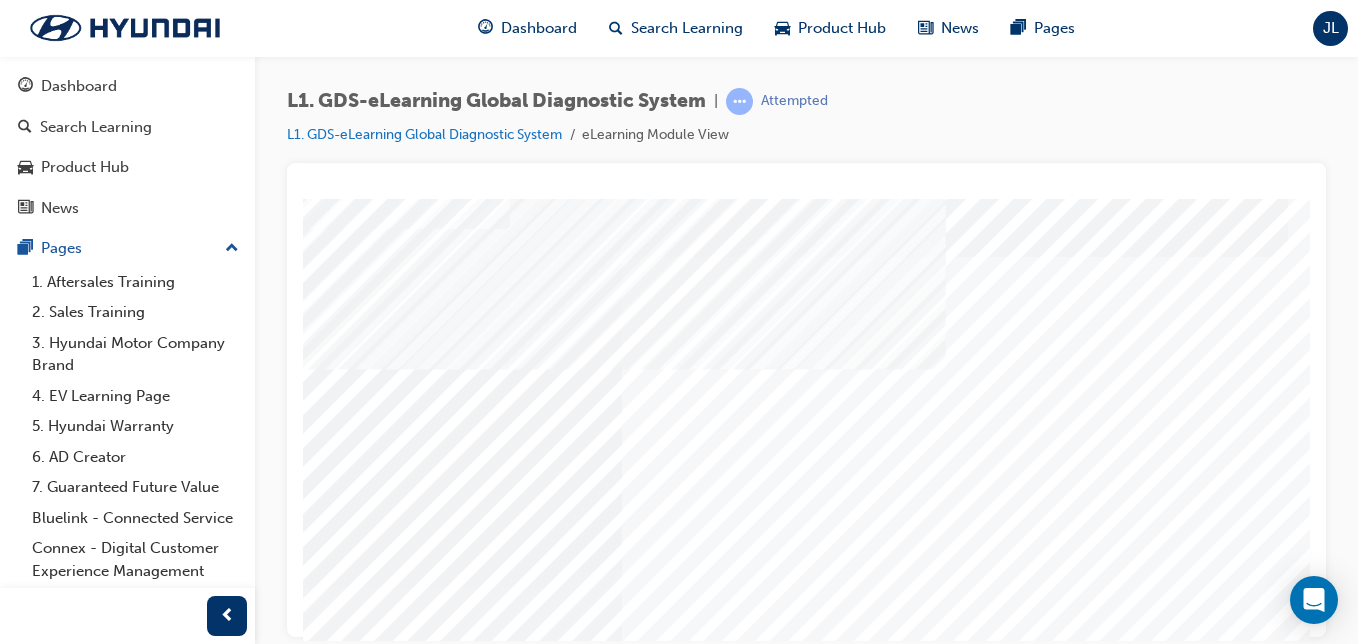 click at bounding box center (235, 4160) 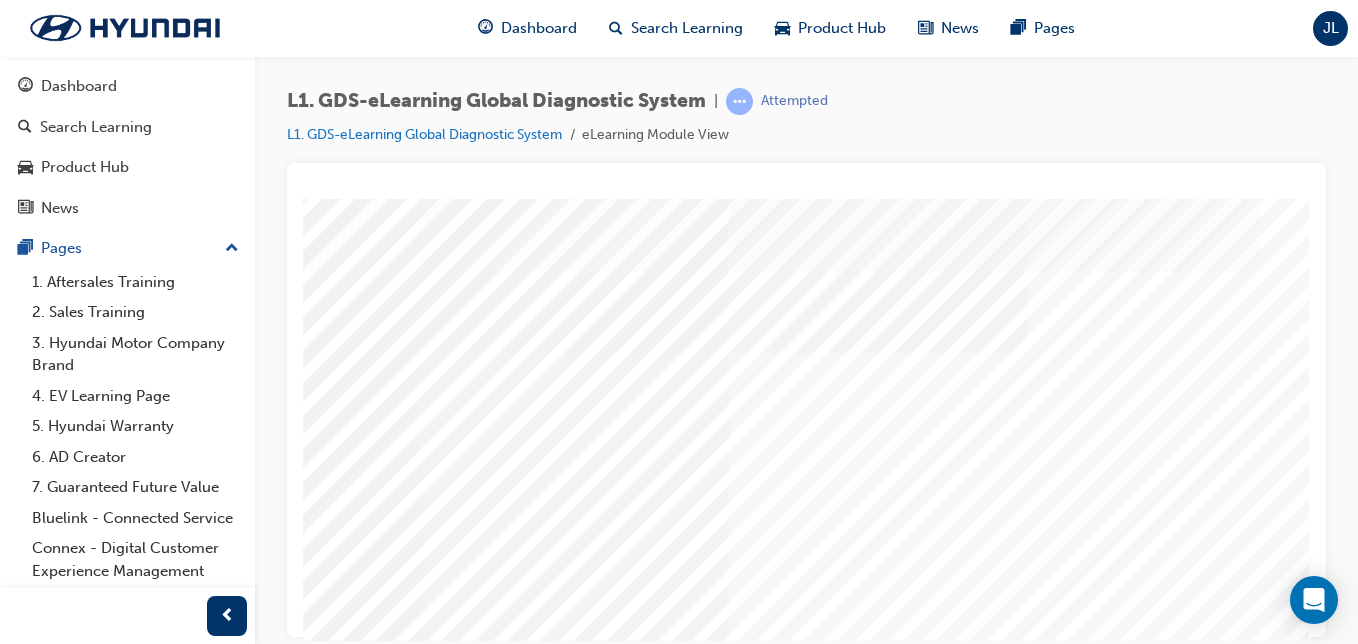 scroll, scrollTop: 323, scrollLeft: 368, axis: both 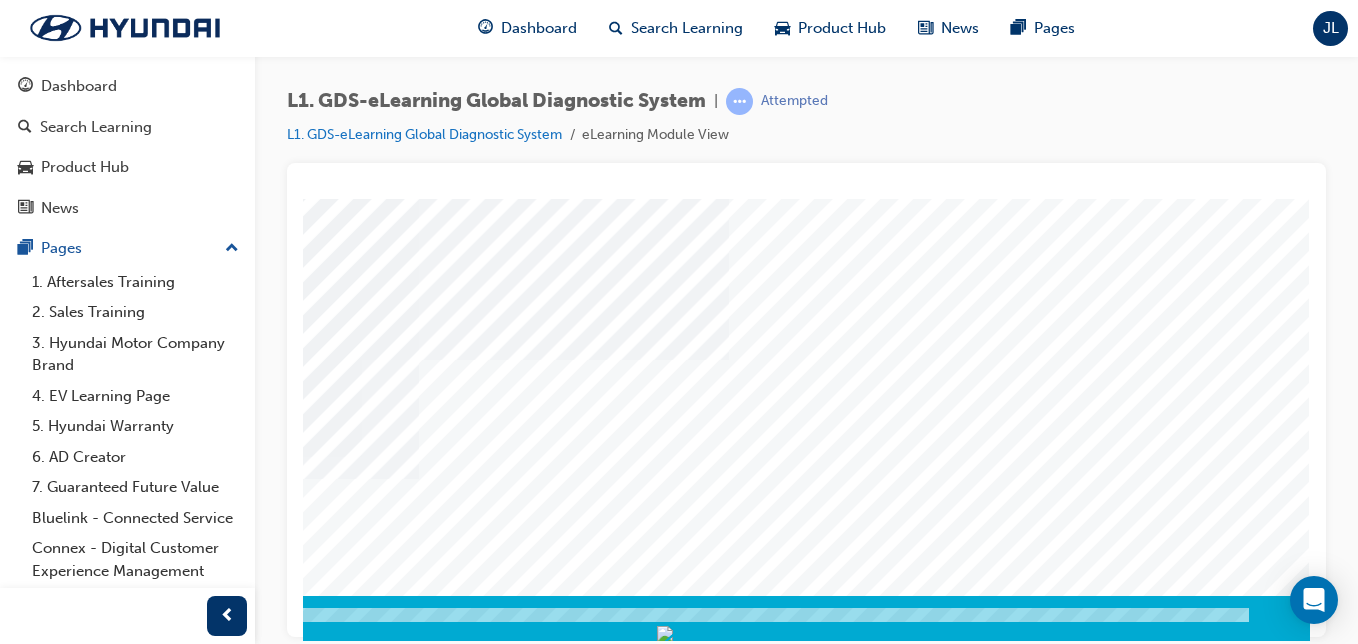 click at bounding box center (20, 7505) 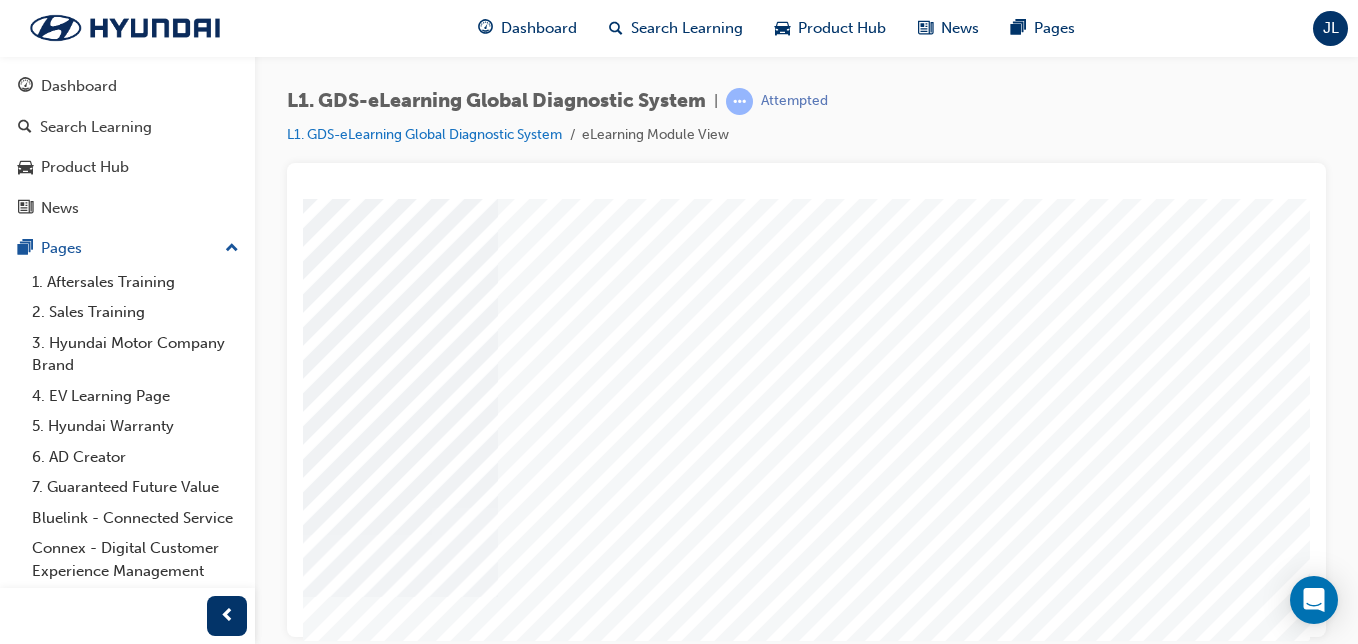 scroll, scrollTop: 188, scrollLeft: 231, axis: both 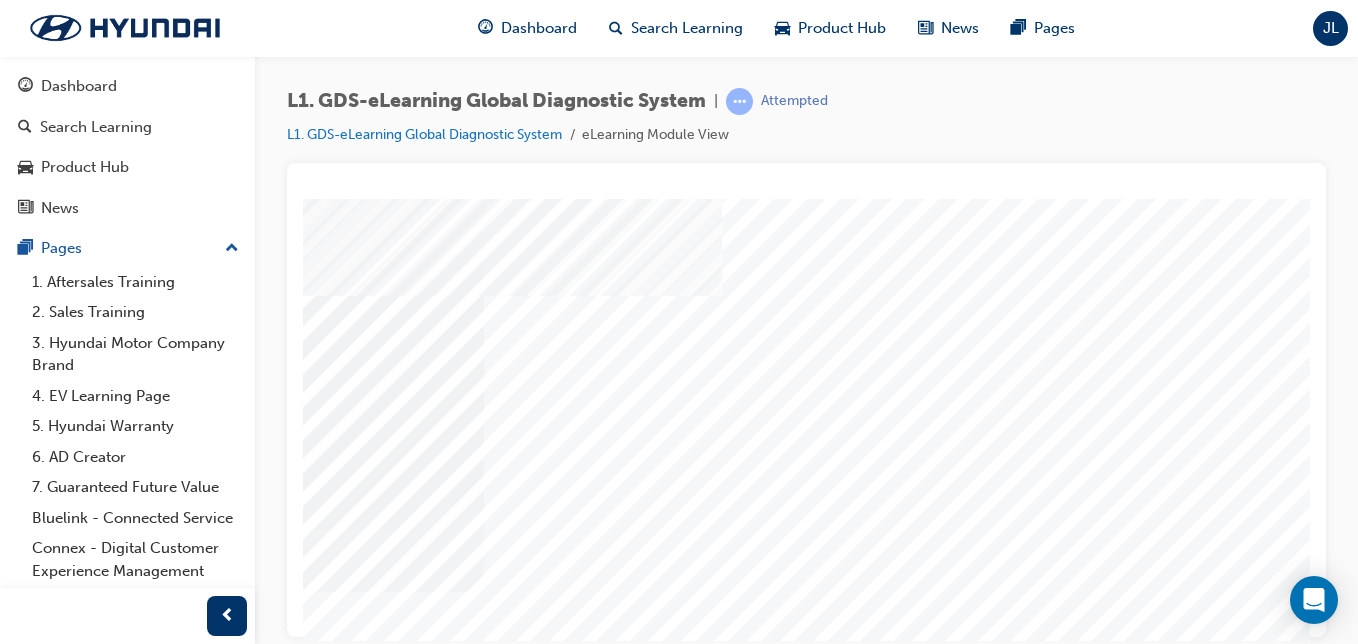 click at bounding box center (97, 4112) 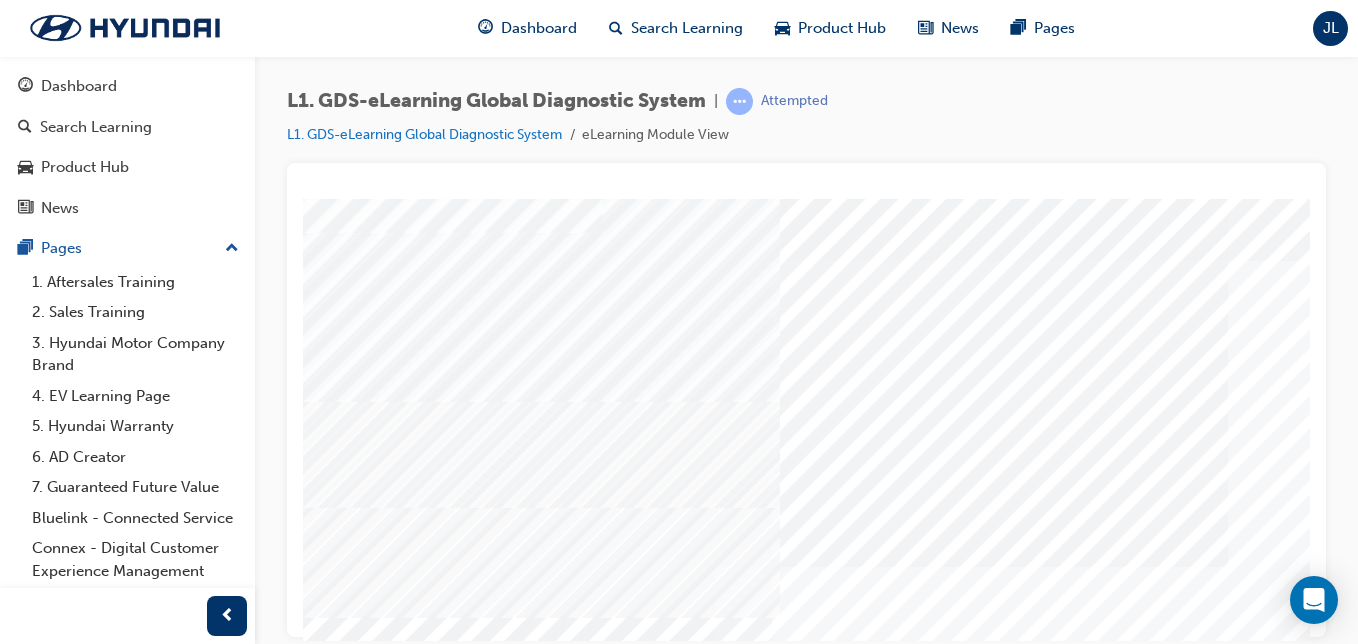 scroll, scrollTop: 128, scrollLeft: 0, axis: vertical 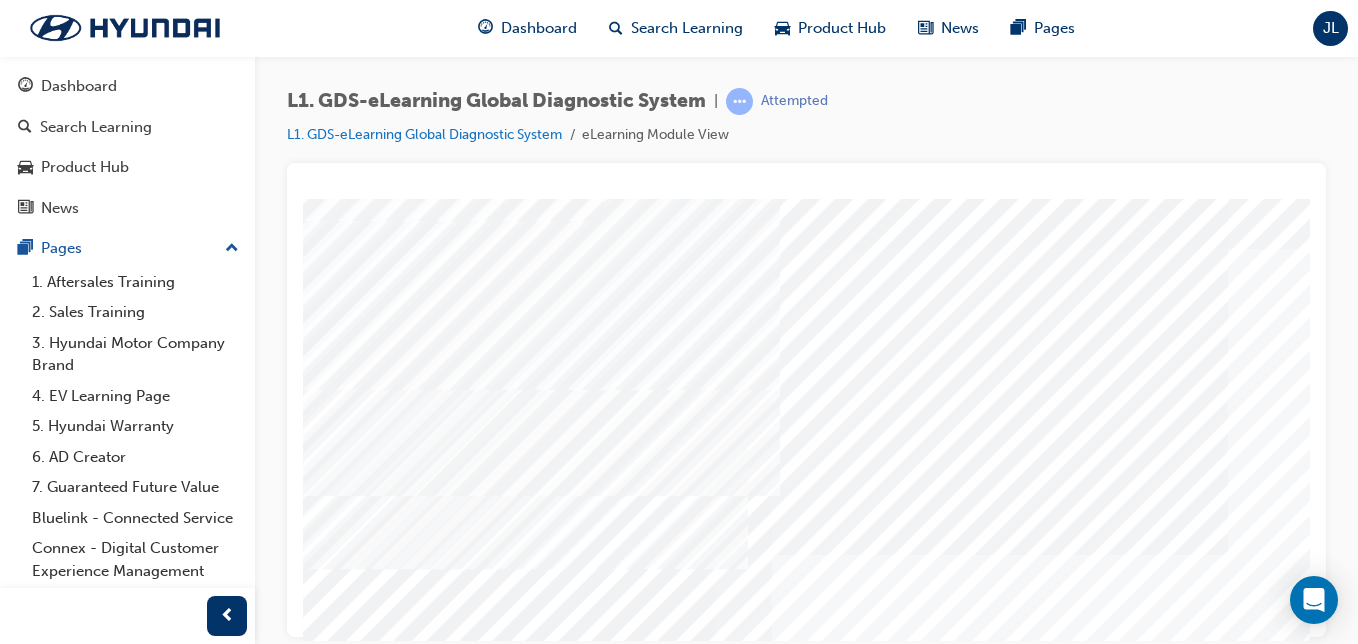 click at bounding box center [328, 8063] 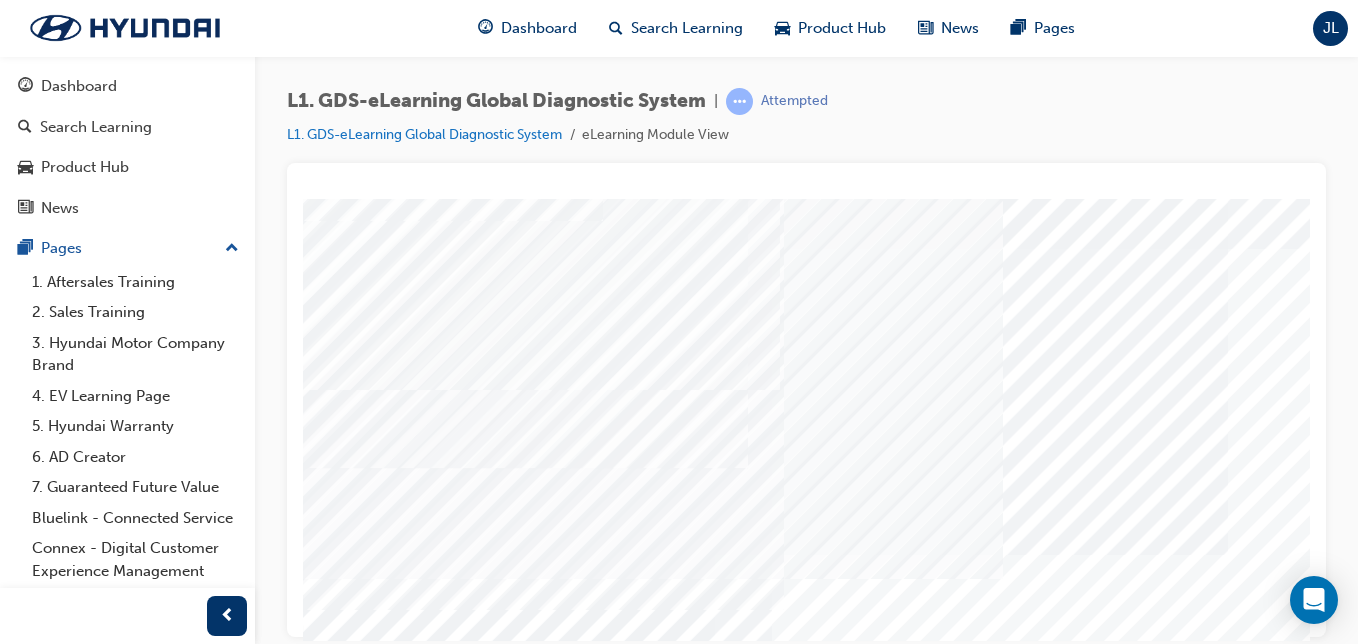 click at bounding box center [328, 8113] 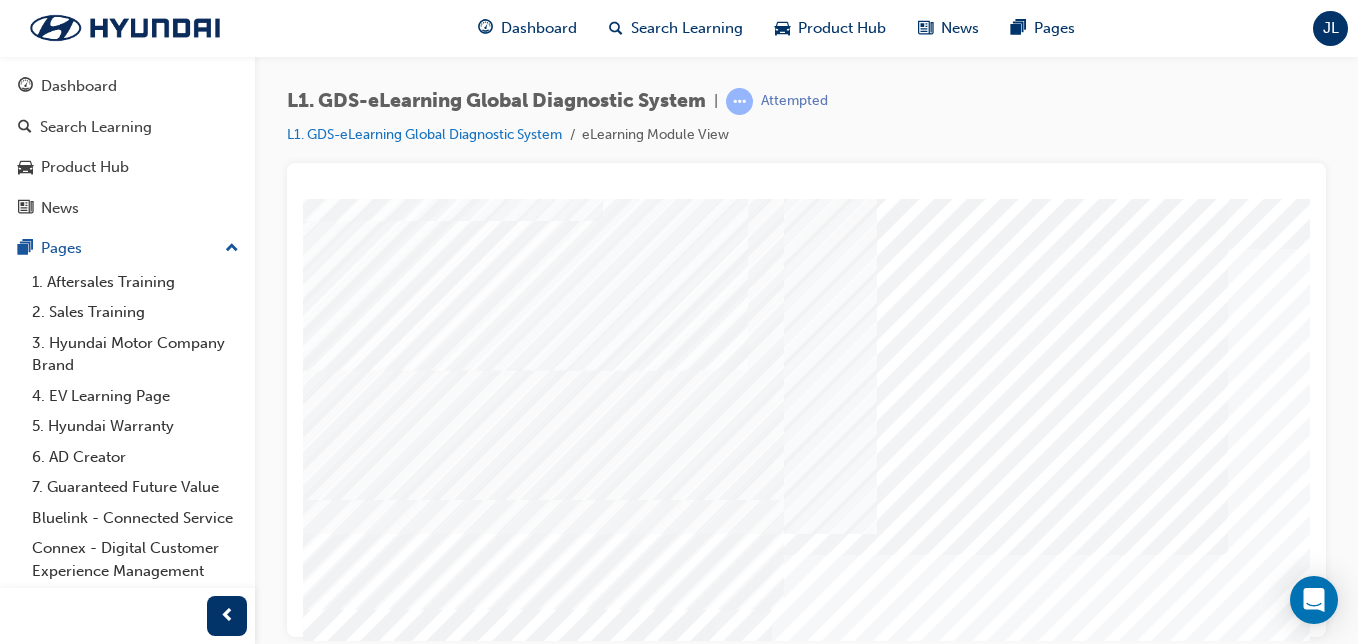 click at bounding box center [328, 8163] 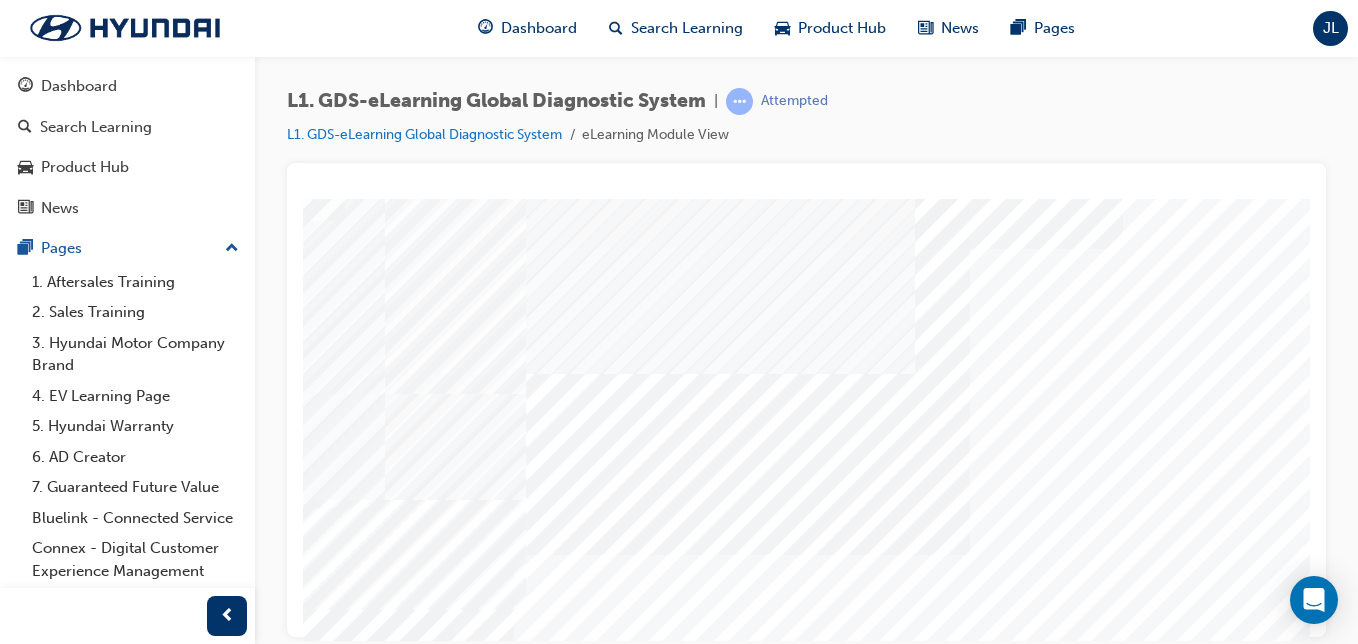 scroll, scrollTop: 323, scrollLeft: 258, axis: both 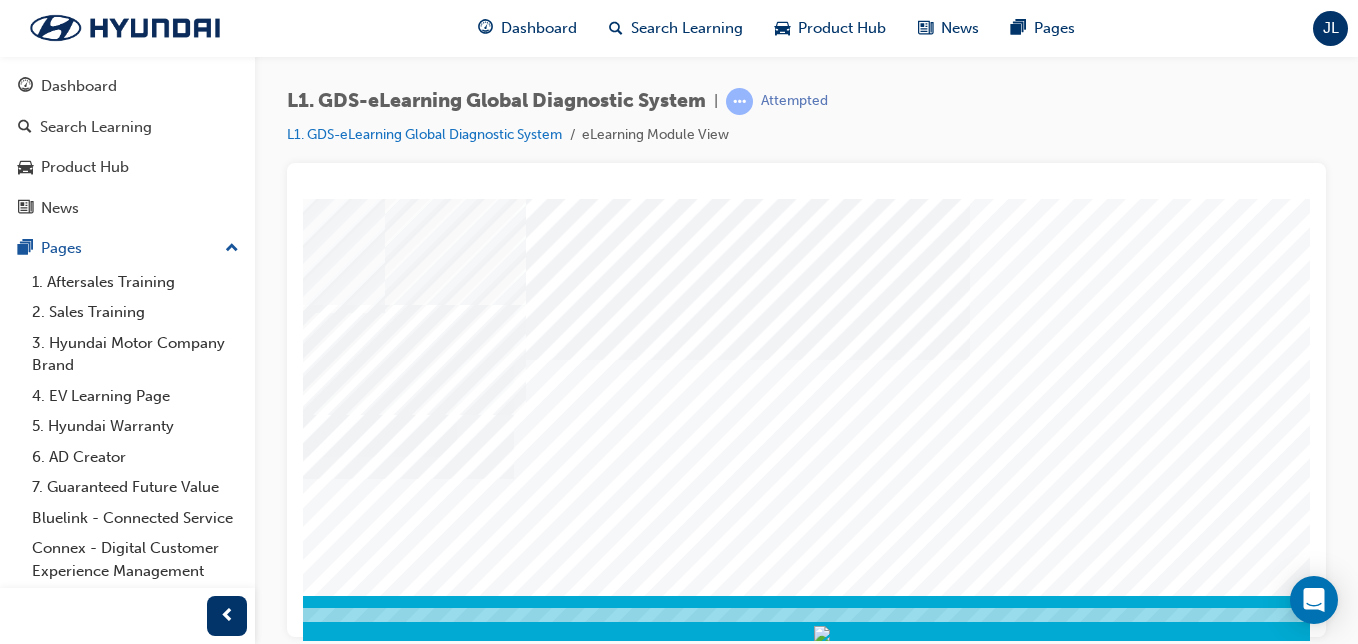 click at bounding box center (115, 6507) 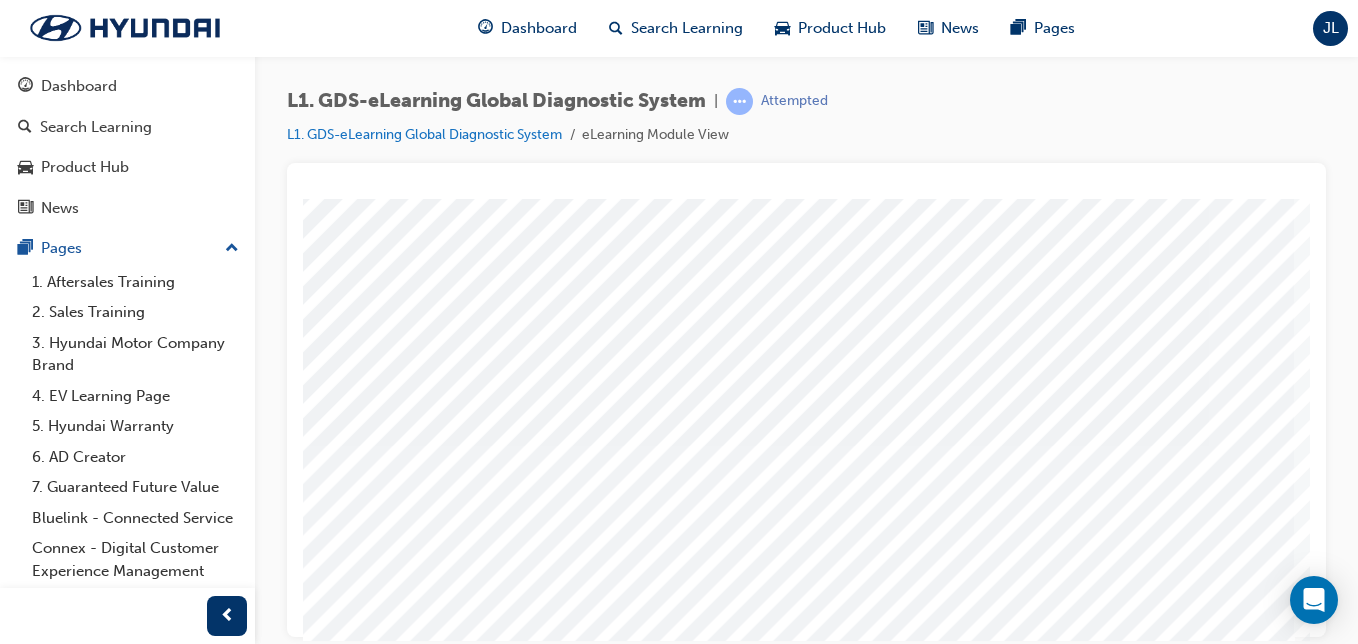 scroll, scrollTop: 323, scrollLeft: 368, axis: both 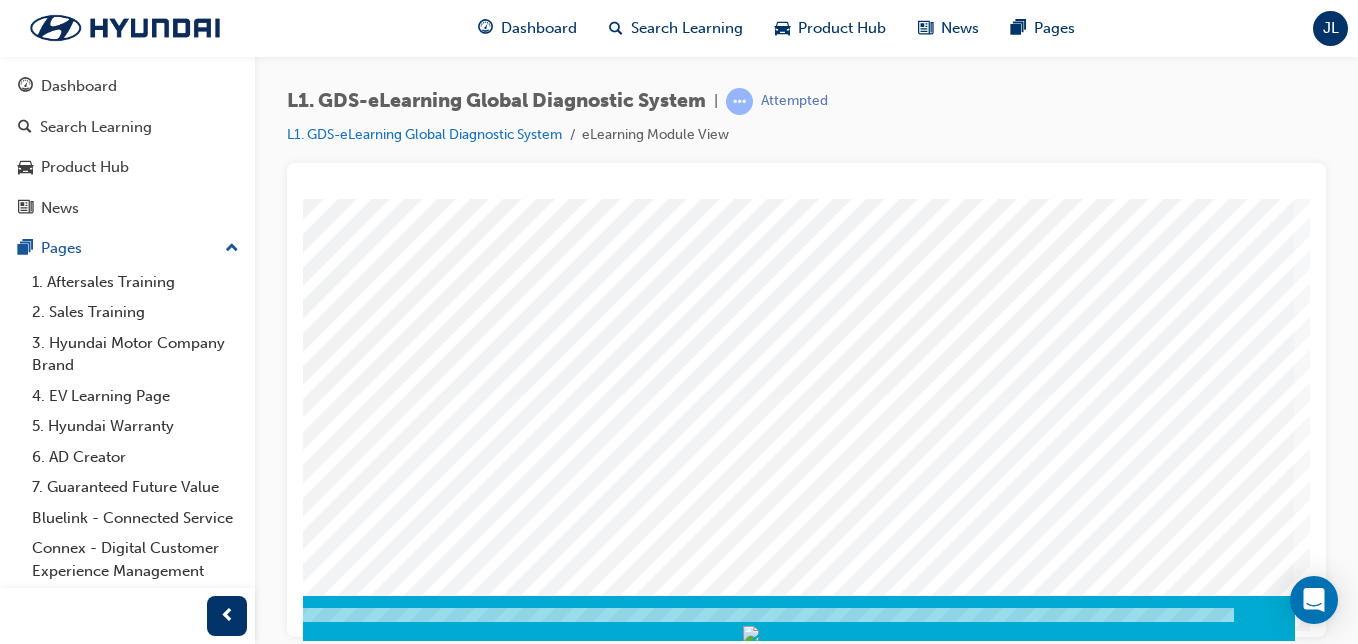 click at bounding box center (5, 4013) 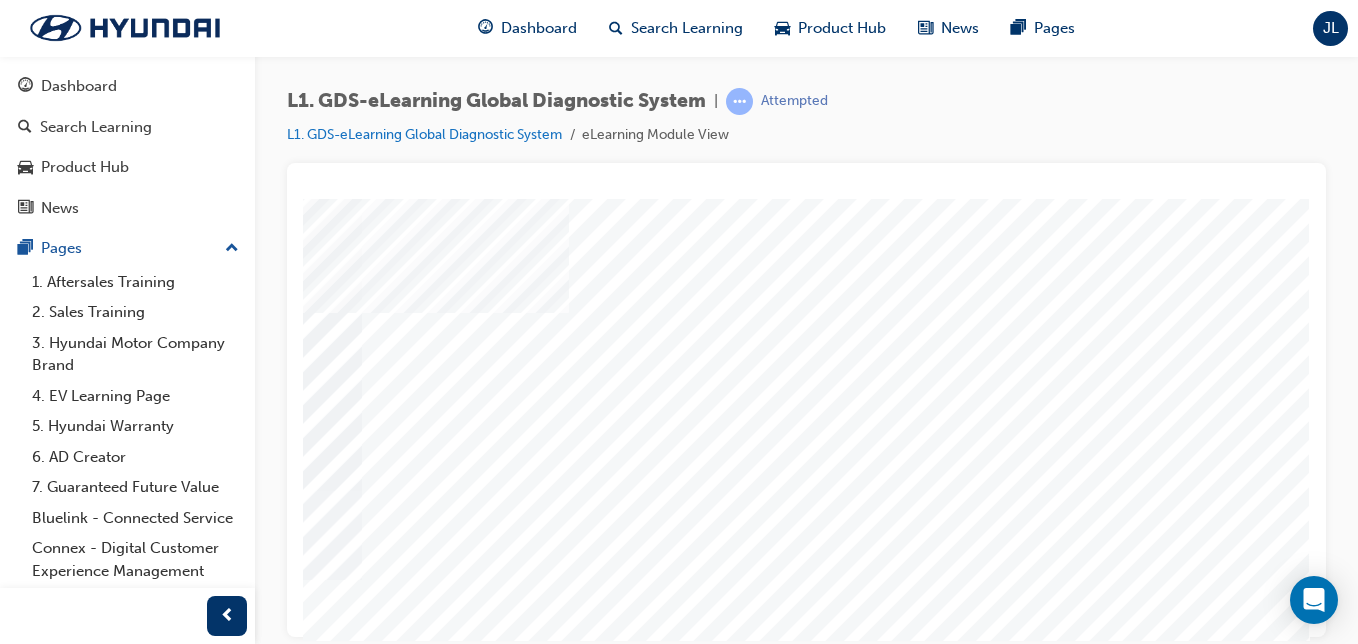 scroll, scrollTop: 209, scrollLeft: 368, axis: both 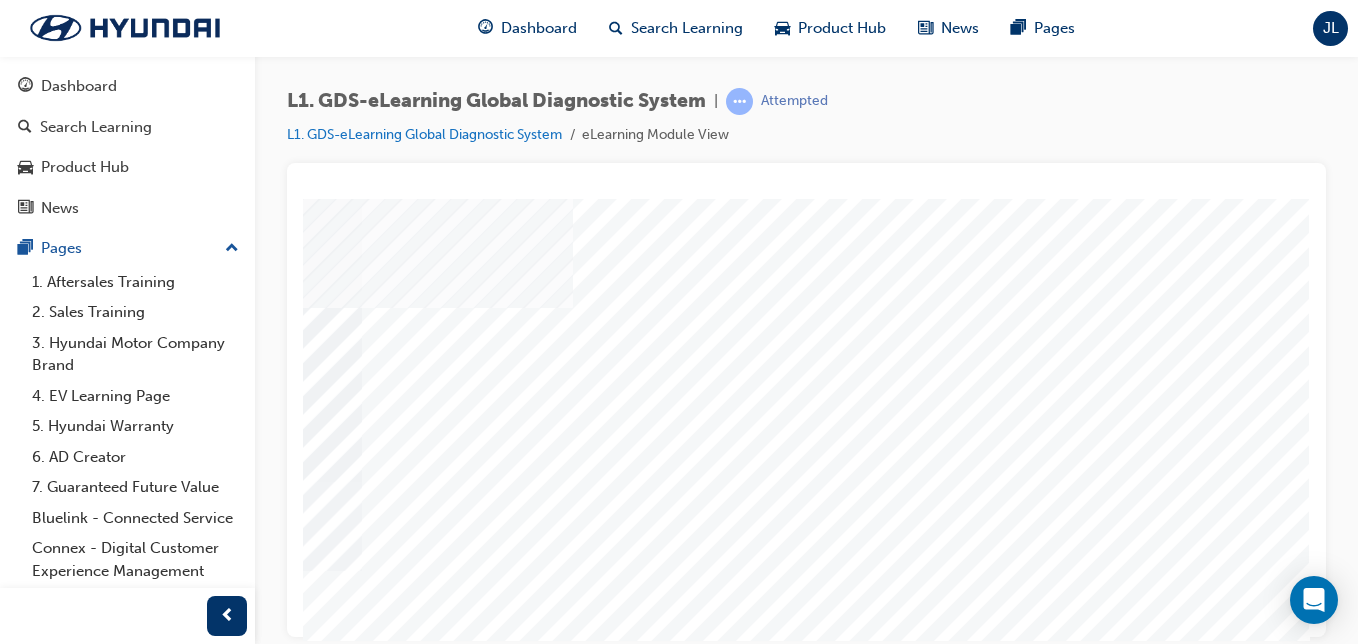 click at bounding box center (-25, 4083) 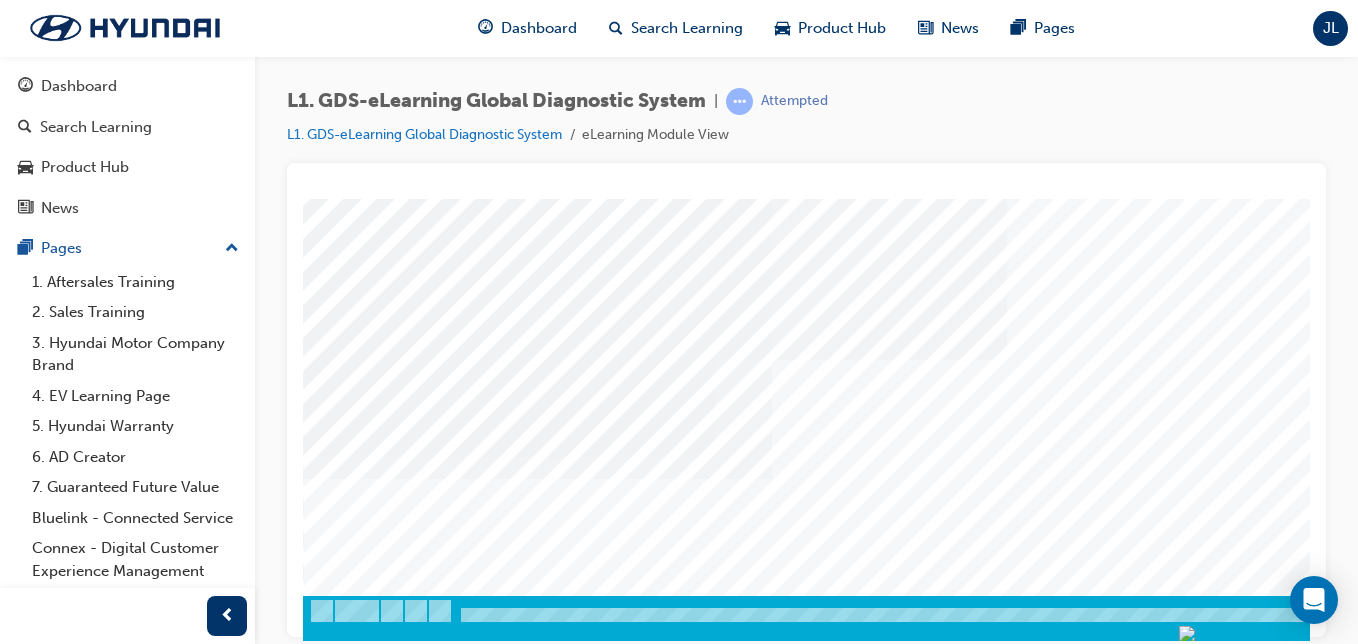 scroll, scrollTop: 304, scrollLeft: 368, axis: both 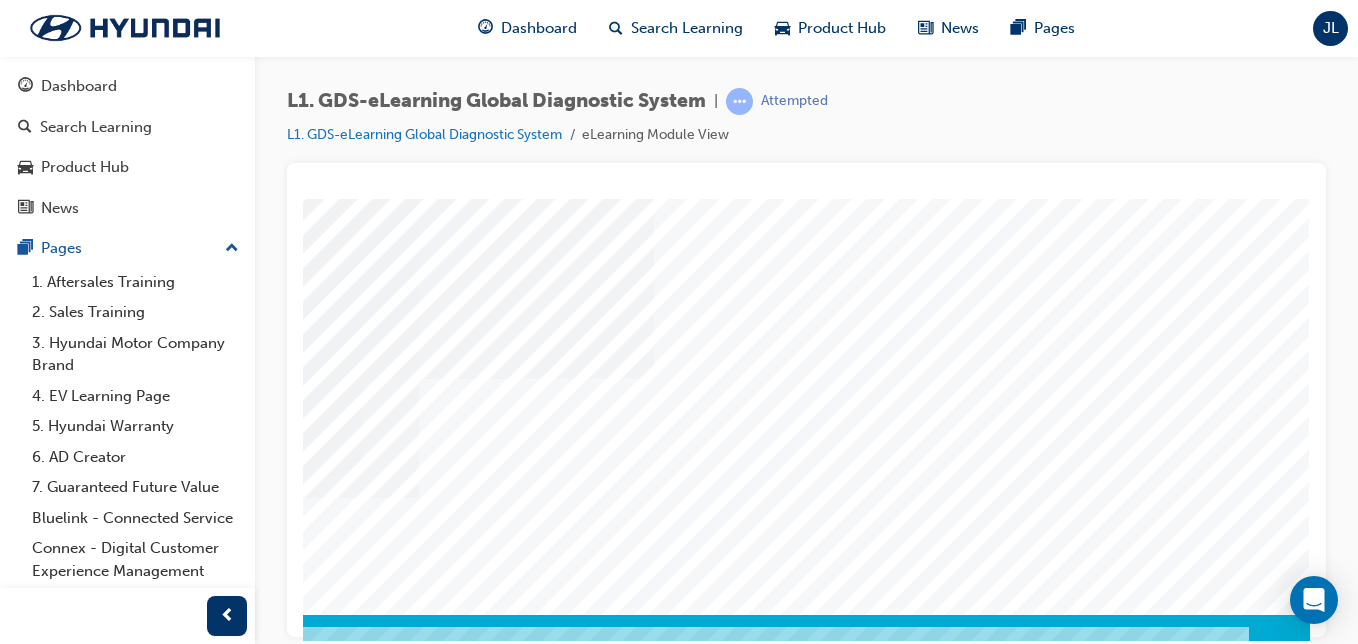 click at bounding box center [20, 7208] 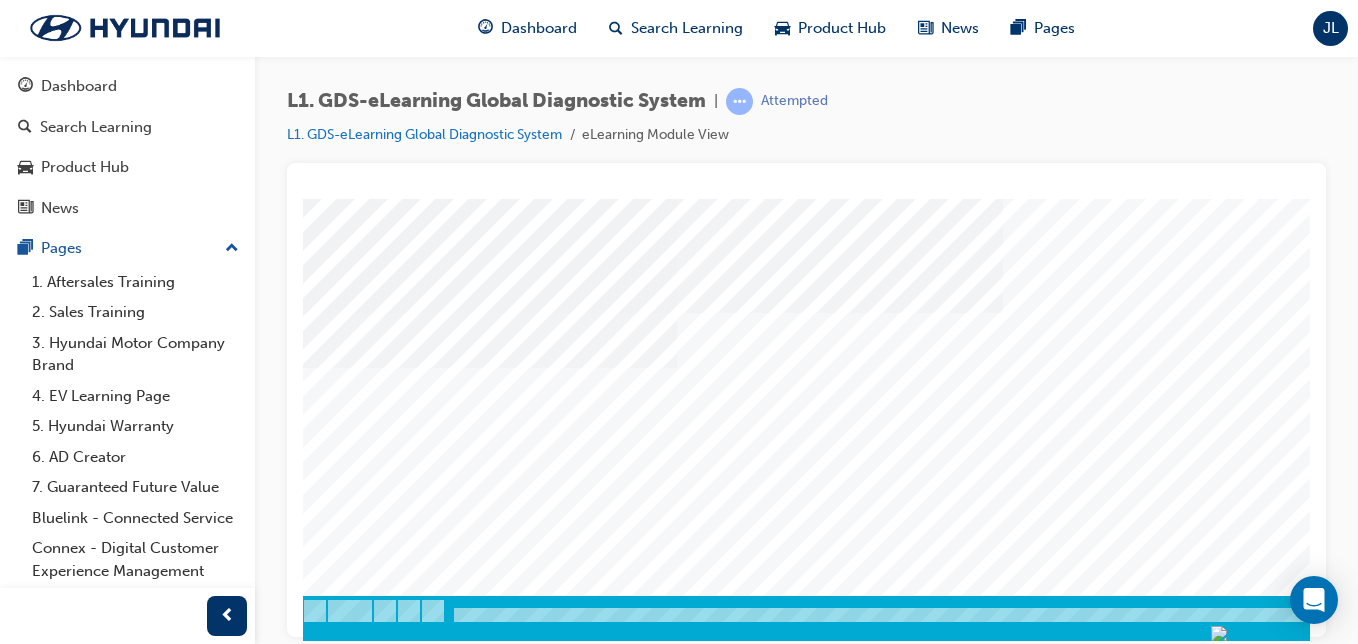 scroll, scrollTop: 323, scrollLeft: 368, axis: both 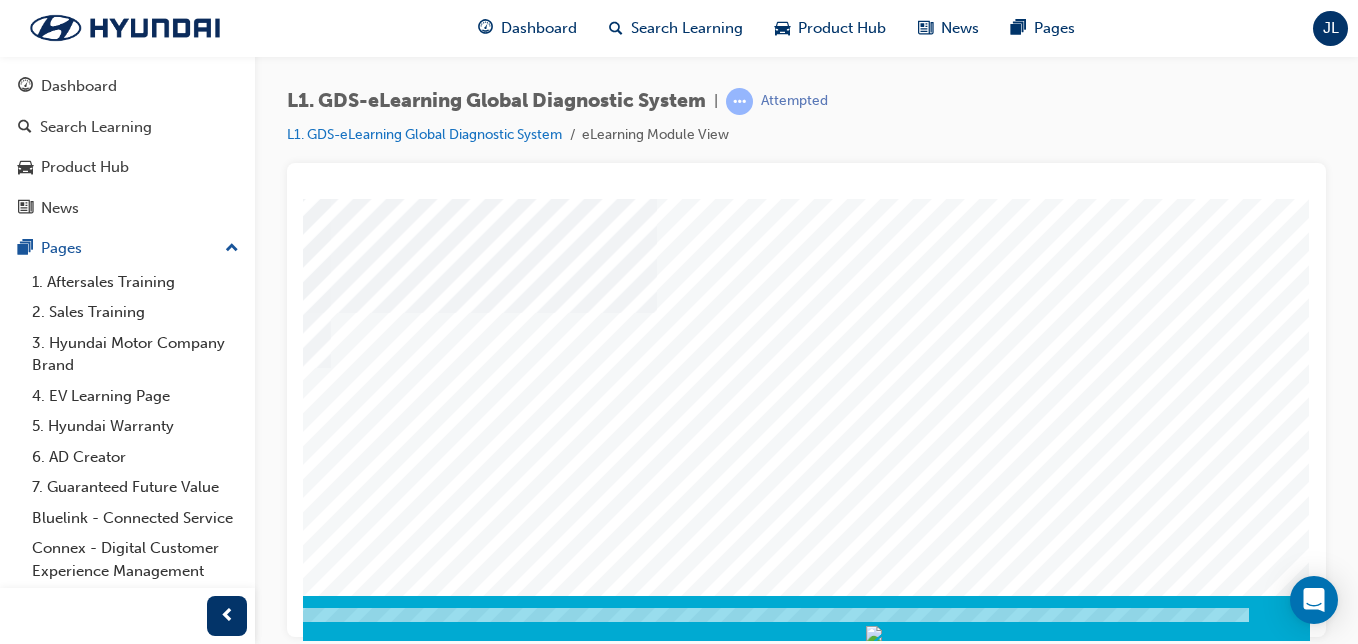 click at bounding box center (20, 2794) 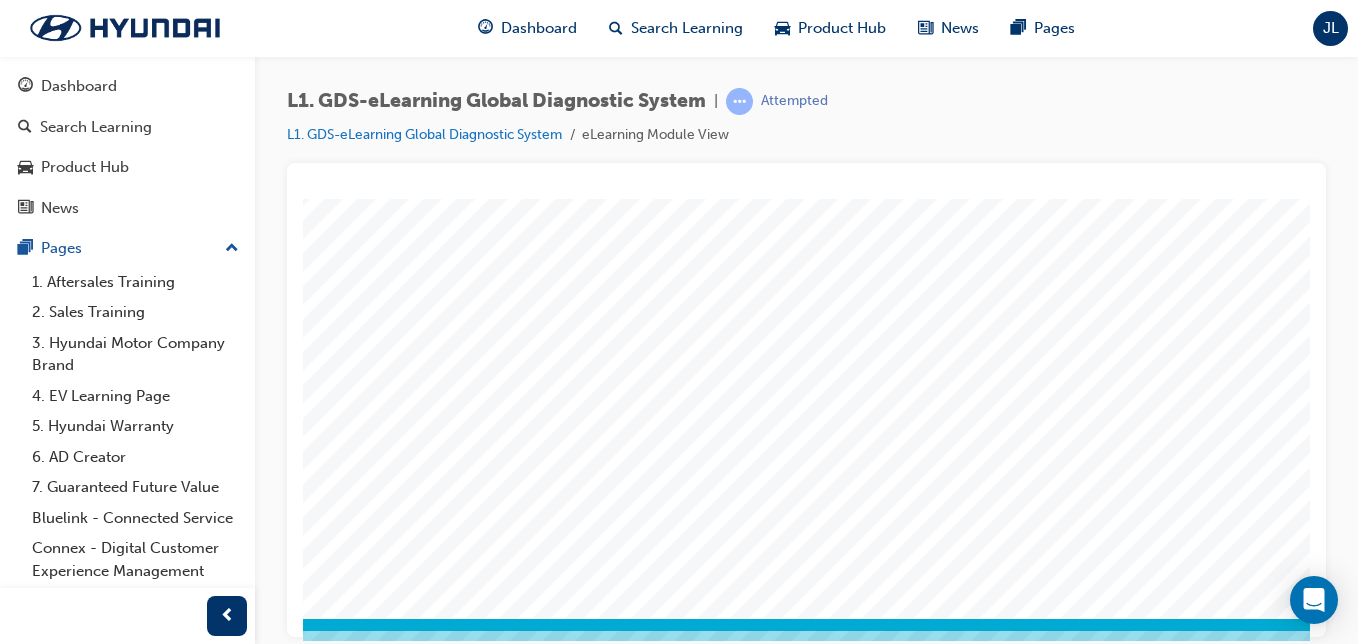 scroll, scrollTop: 300, scrollLeft: 368, axis: both 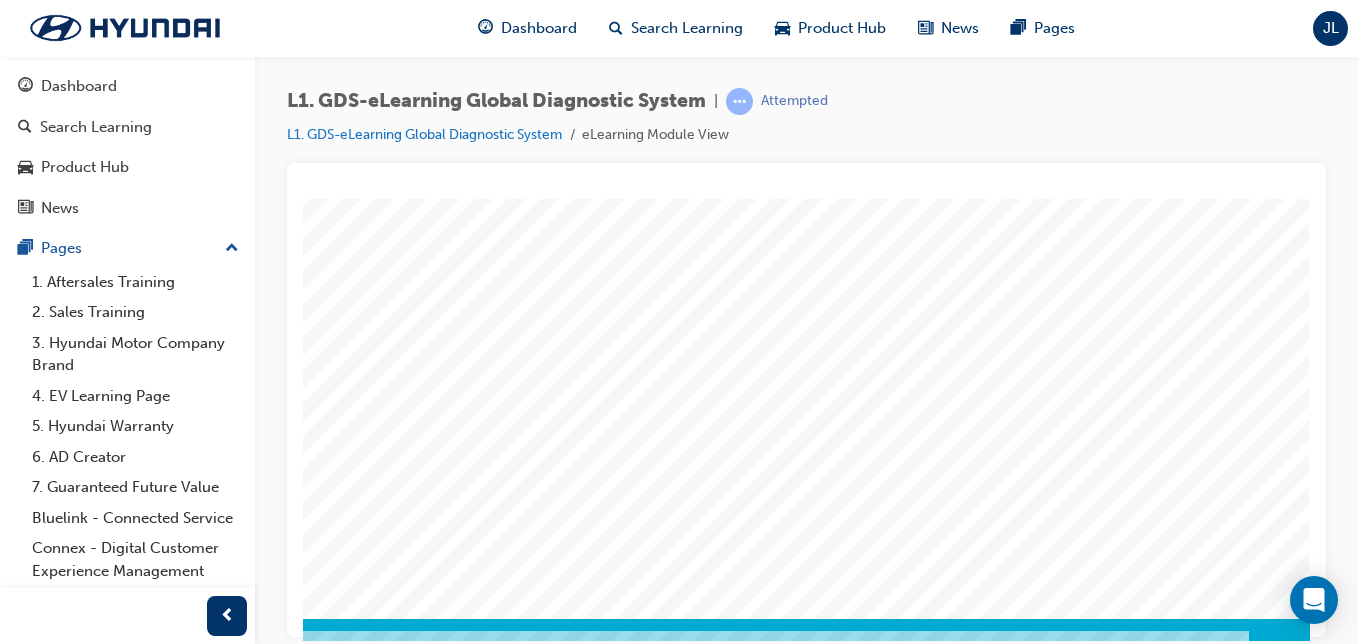click at bounding box center (20, 745) 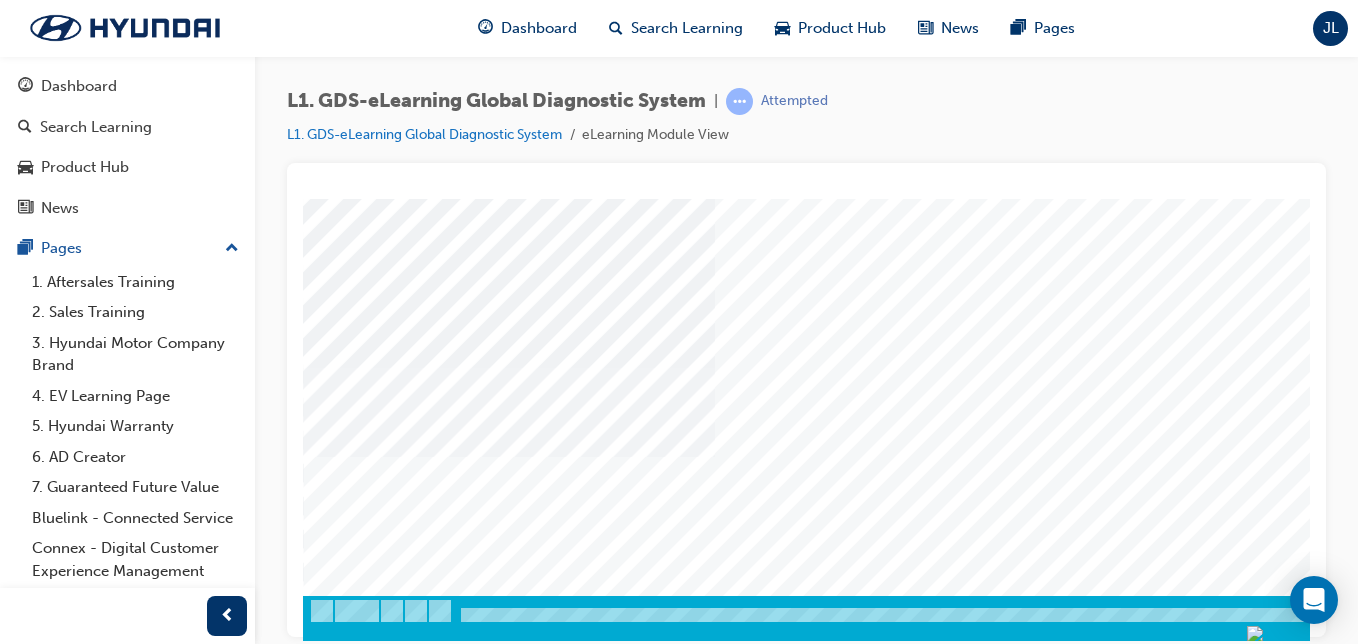 scroll, scrollTop: 323, scrollLeft: 368, axis: both 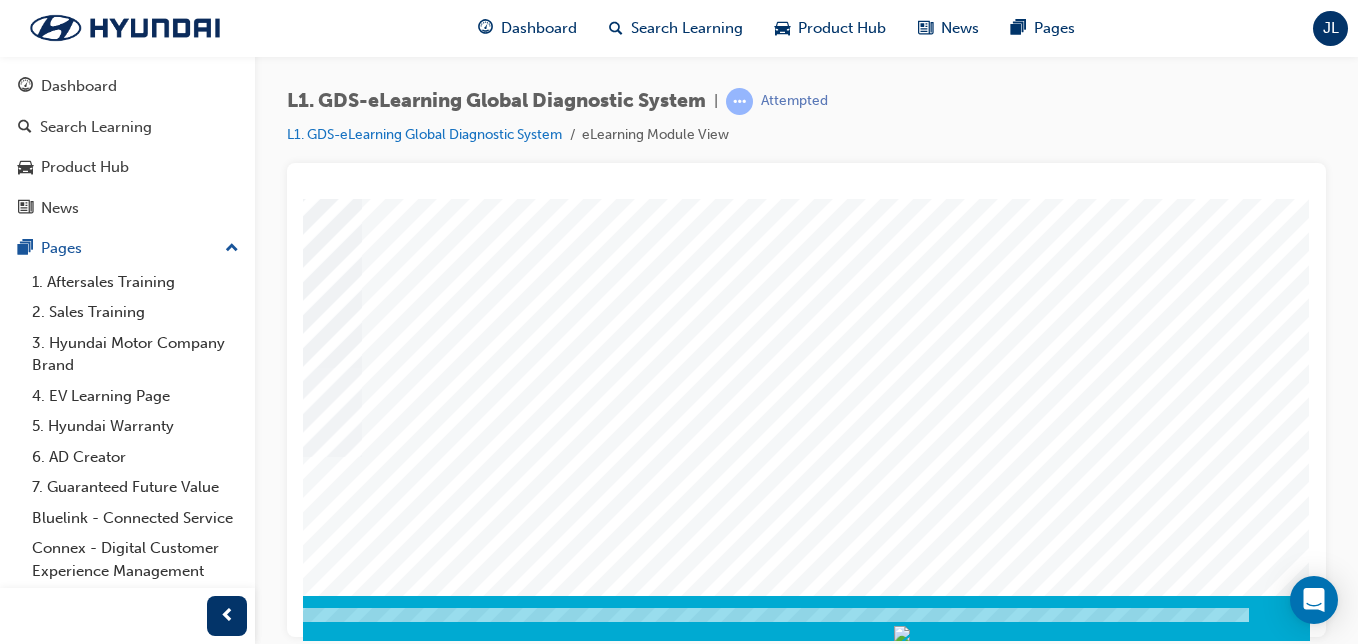 click at bounding box center (-25, 3960) 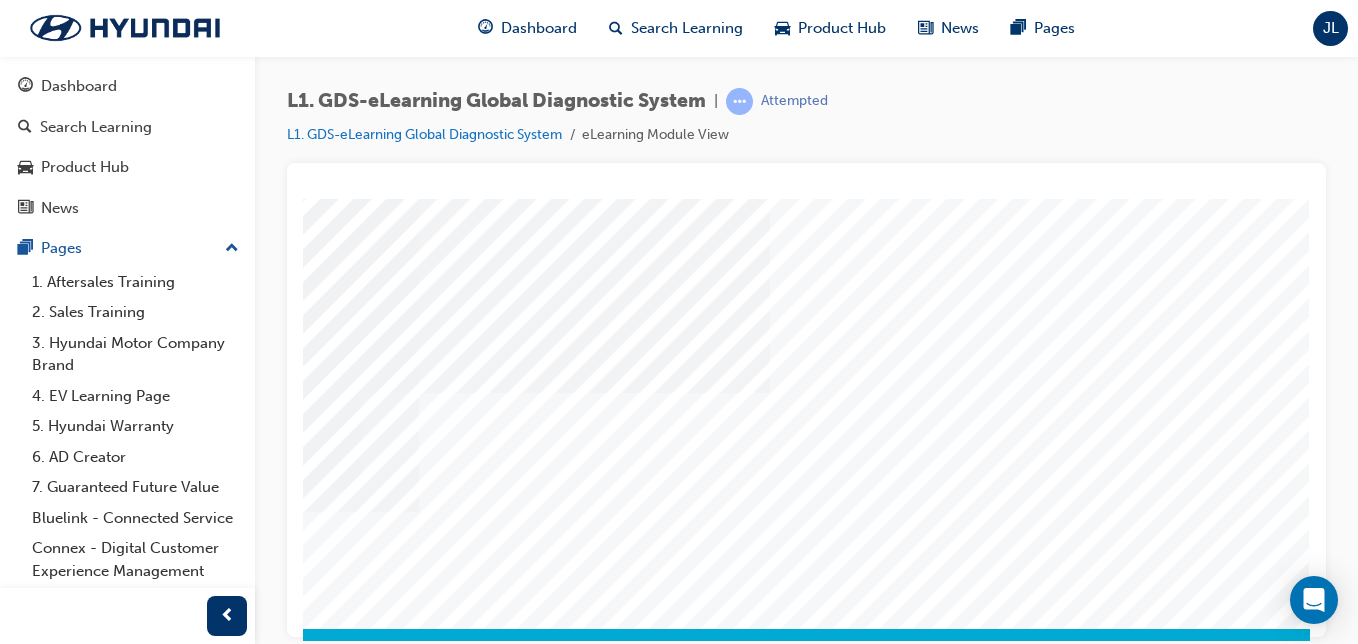 scroll, scrollTop: 323, scrollLeft: 360, axis: both 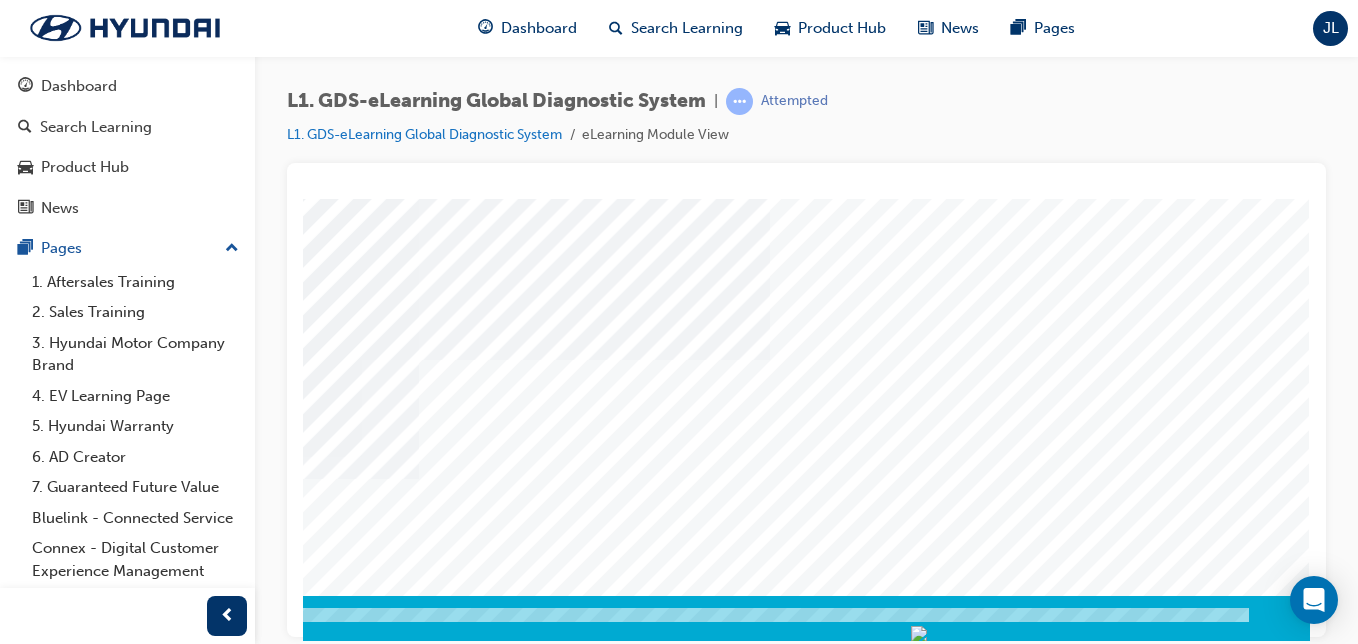click at bounding box center (20, 4560) 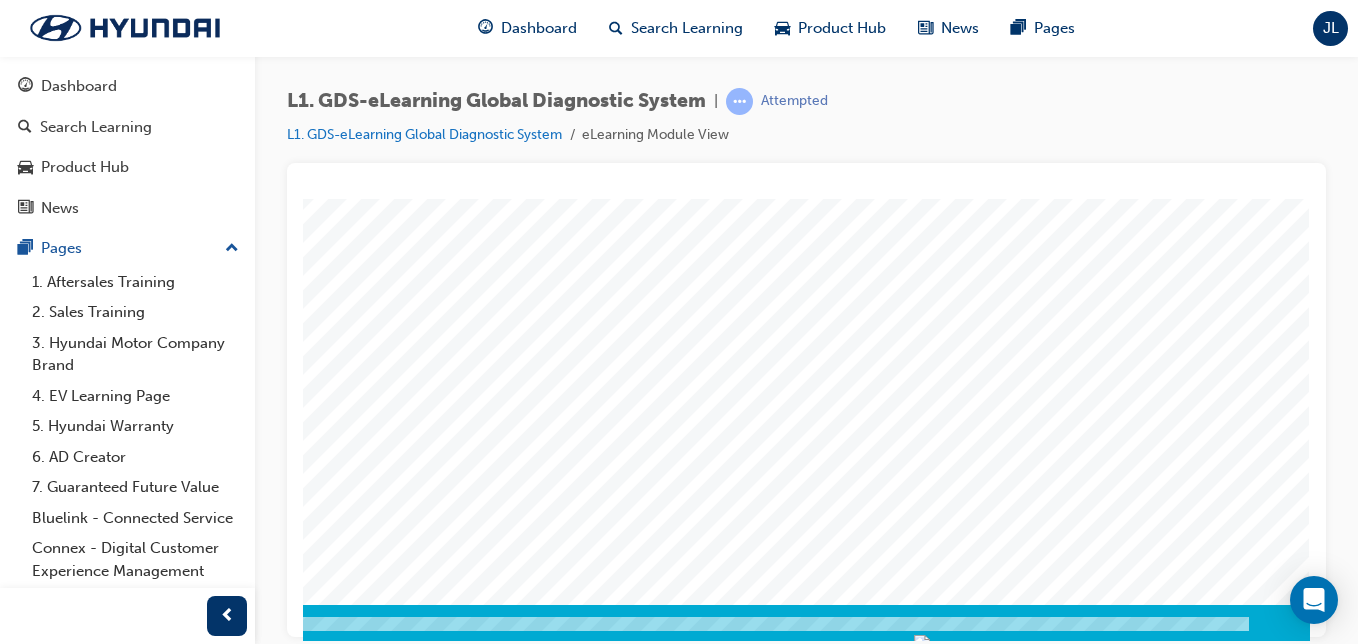 scroll, scrollTop: 321, scrollLeft: 368, axis: both 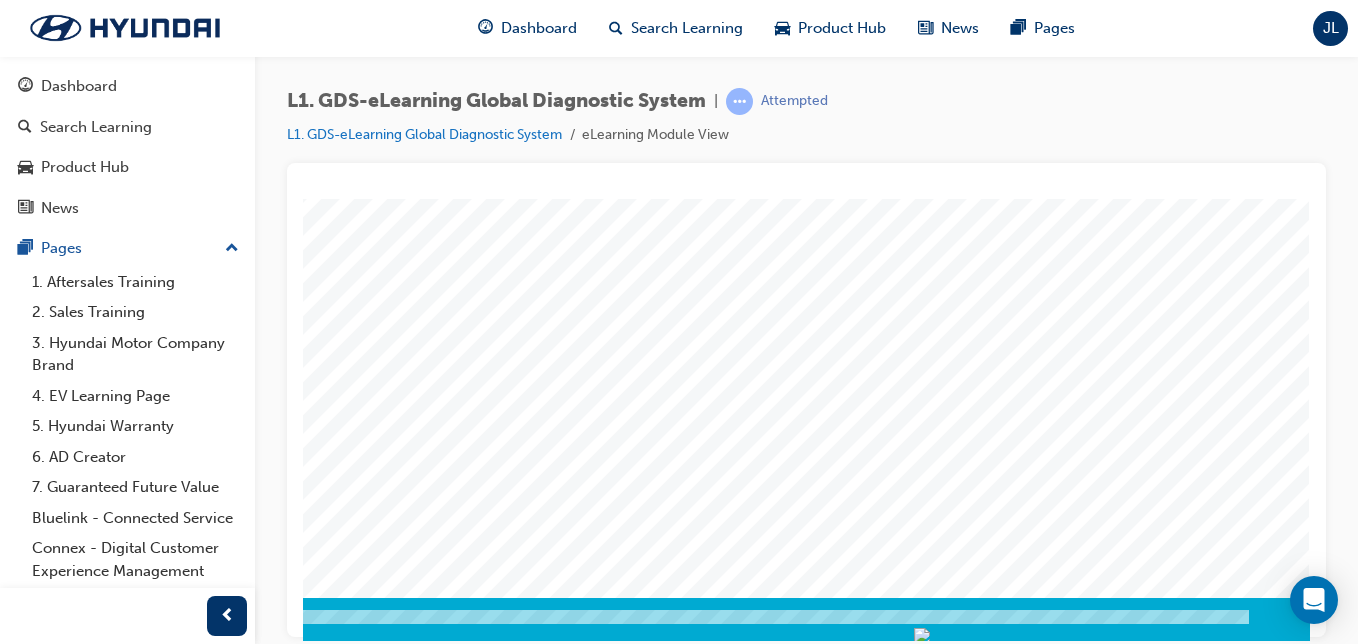 click at bounding box center (20, 724) 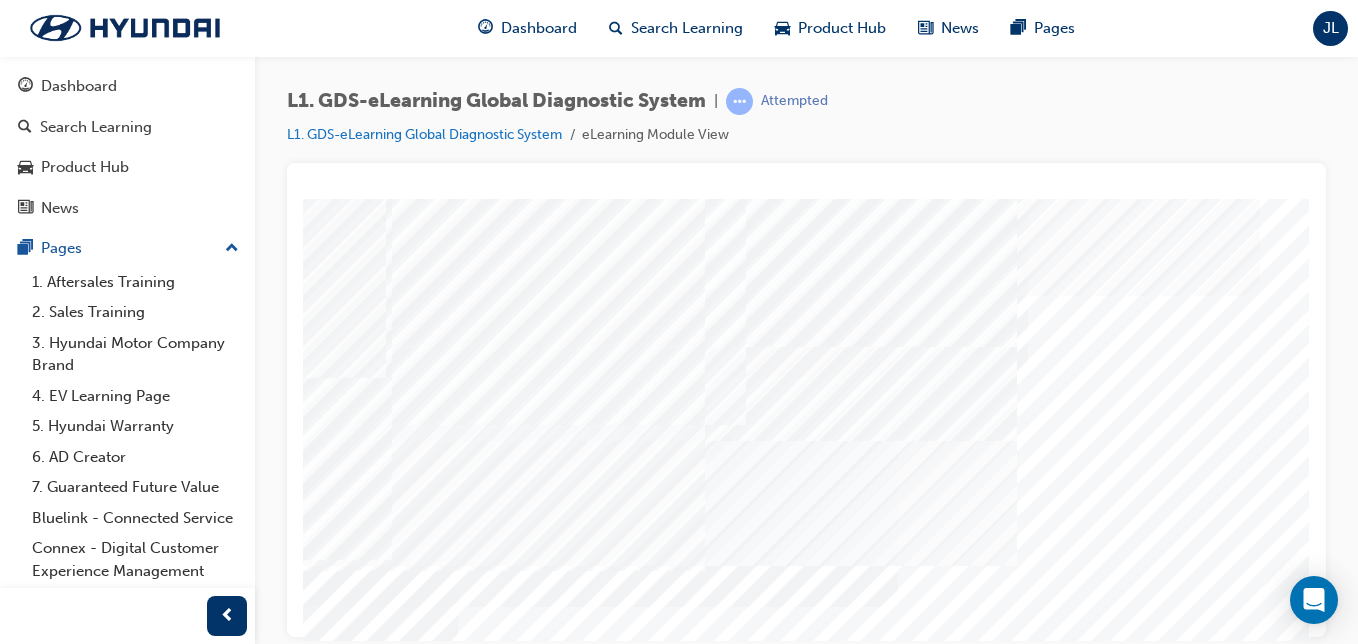 scroll, scrollTop: 323, scrollLeft: 368, axis: both 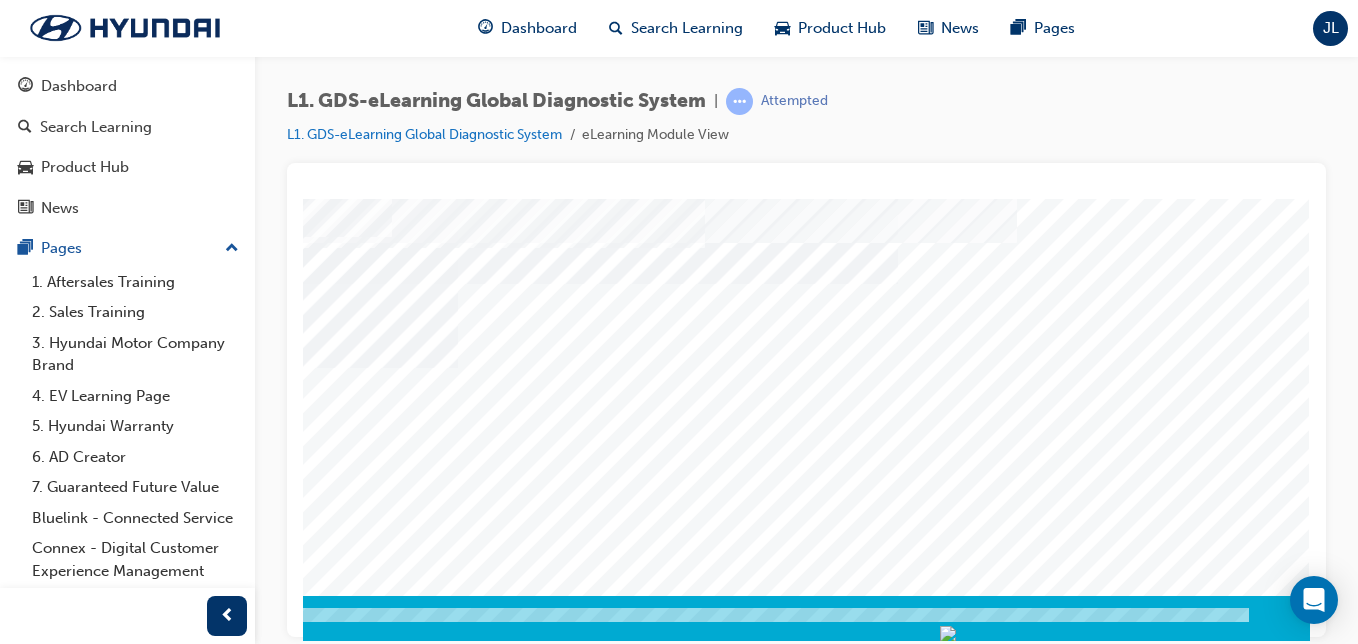 click at bounding box center (20, 2302) 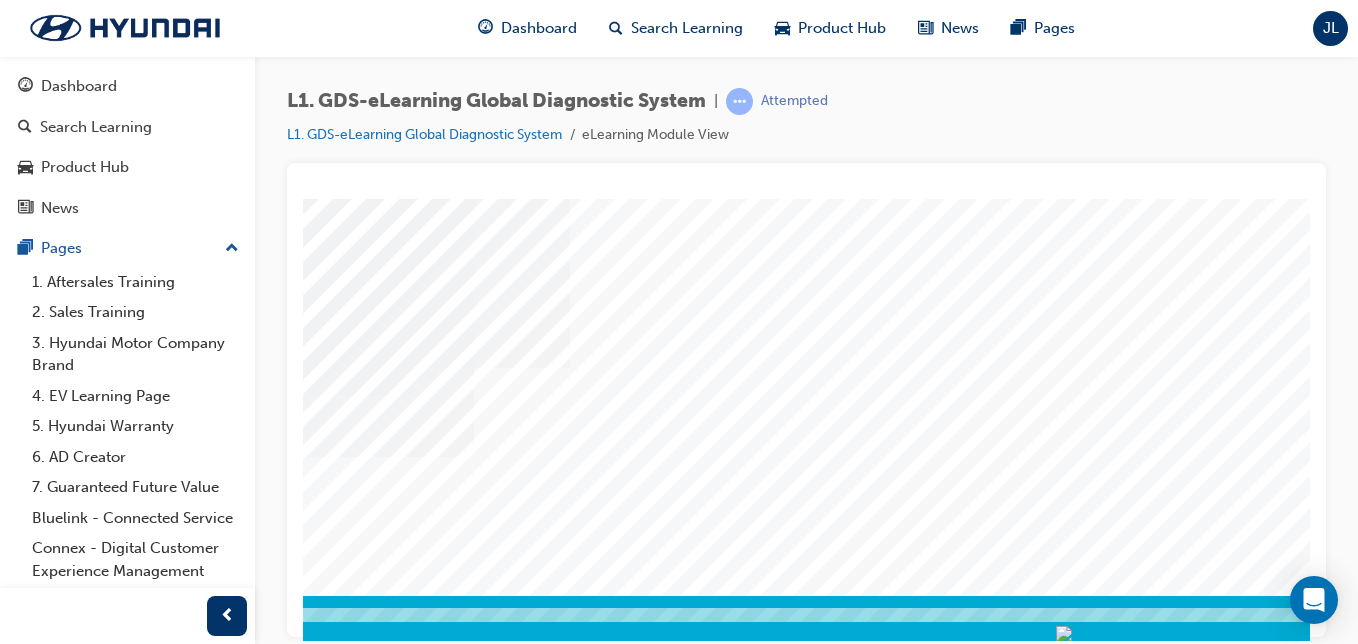 scroll, scrollTop: 323, scrollLeft: 368, axis: both 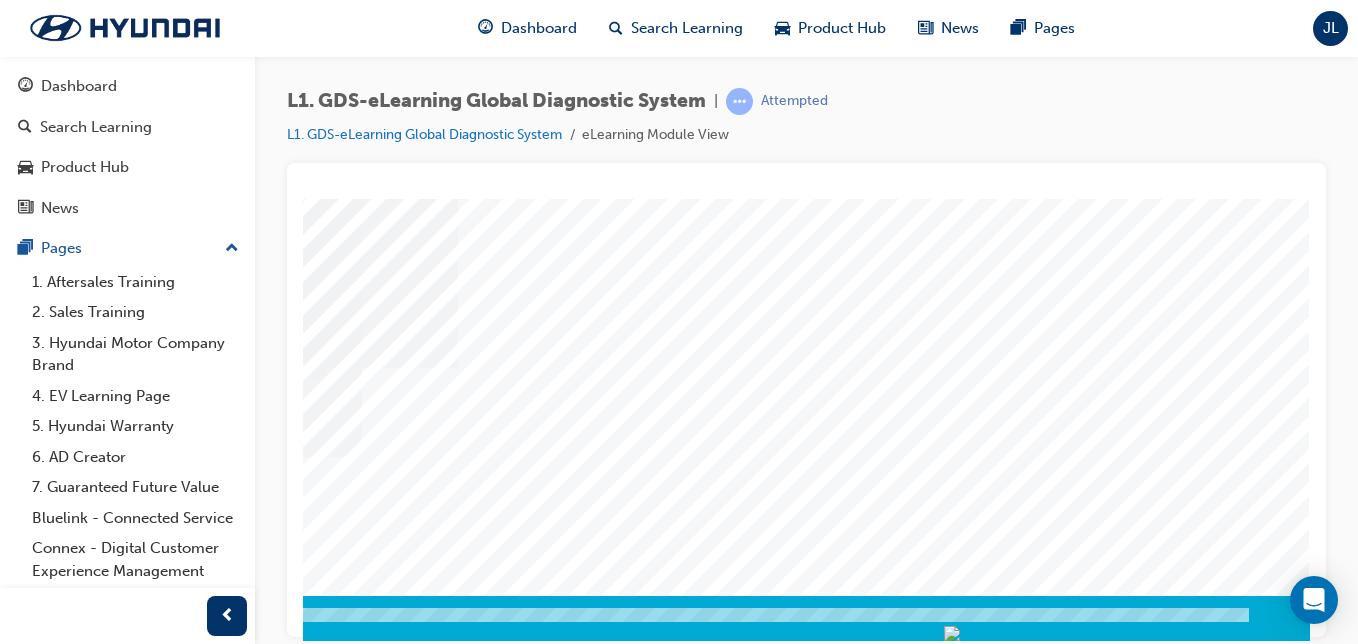 click at bounding box center (20, 5234) 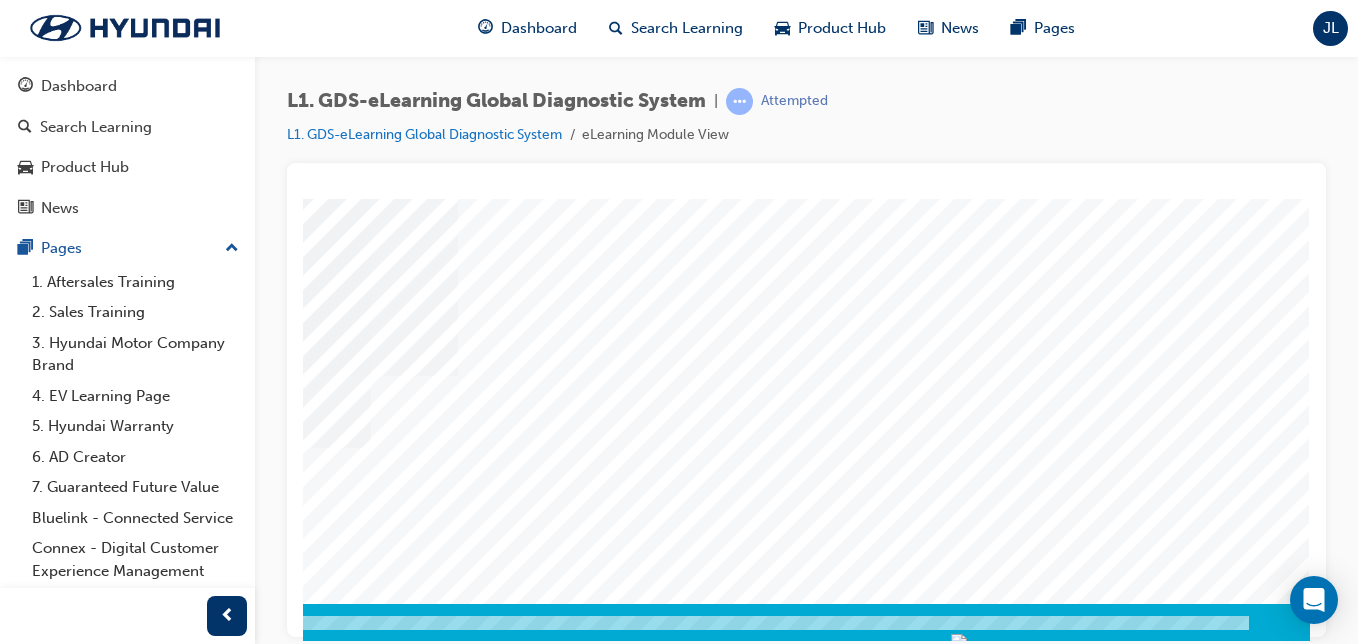 scroll, scrollTop: 323, scrollLeft: 368, axis: both 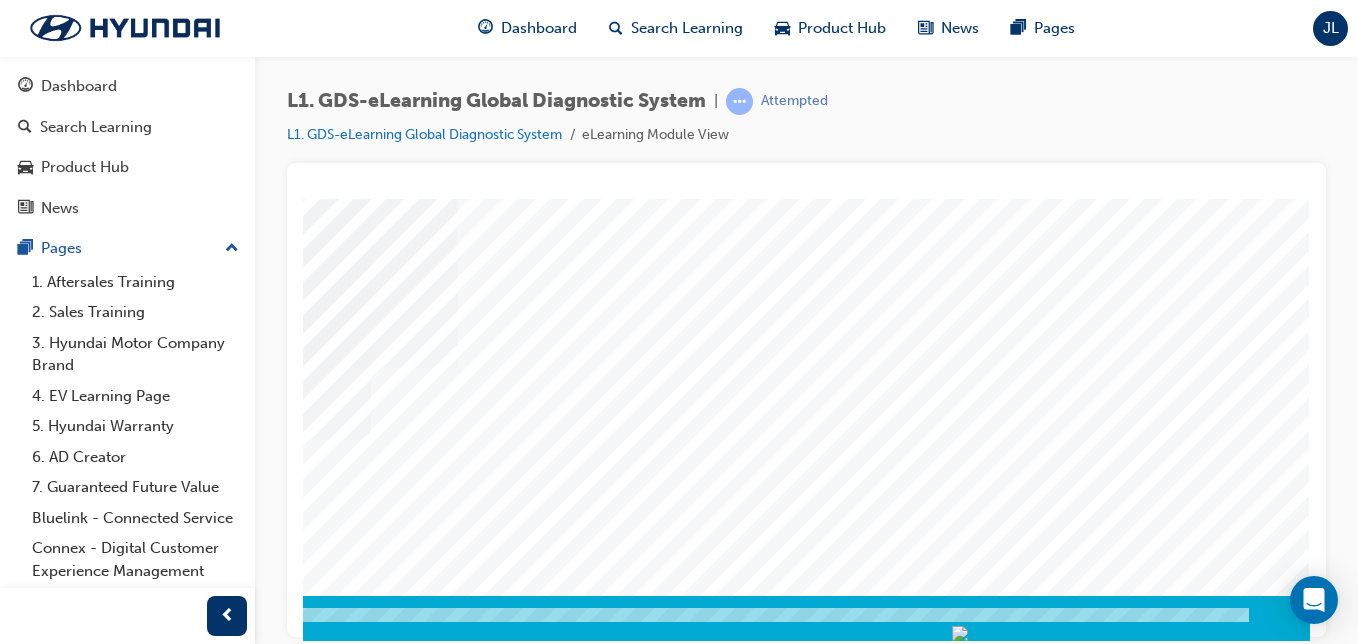 click at bounding box center [20, 2794] 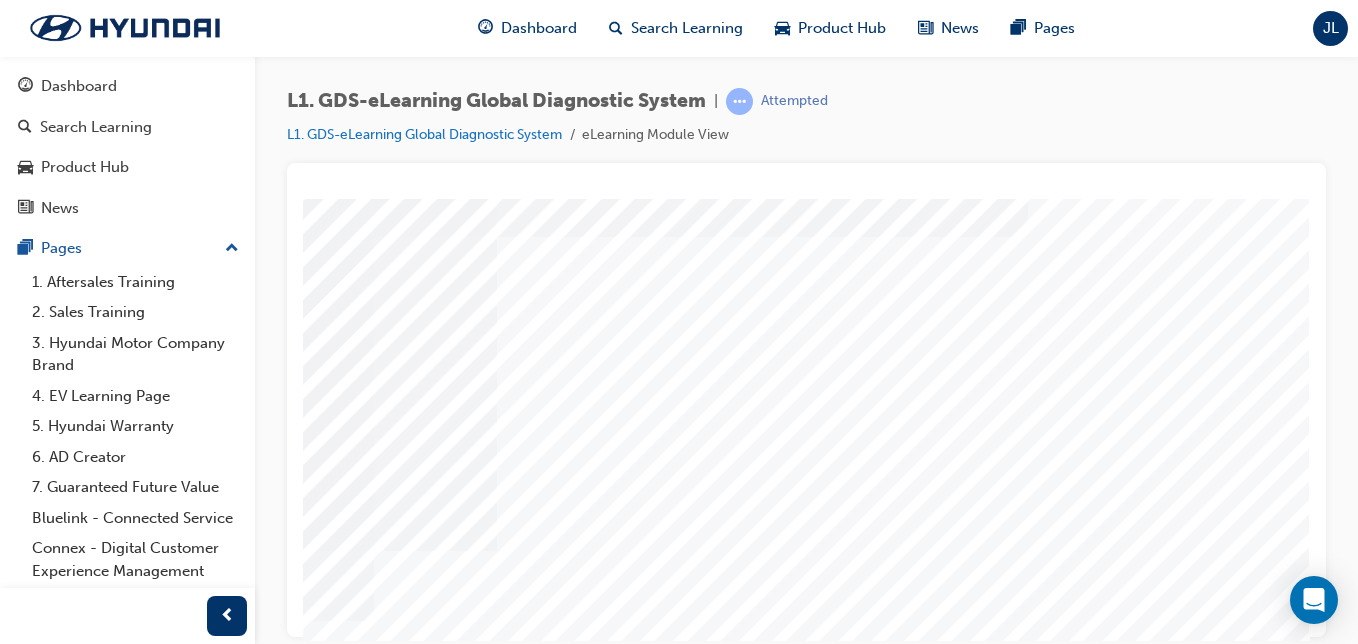 scroll, scrollTop: 323, scrollLeft: 368, axis: both 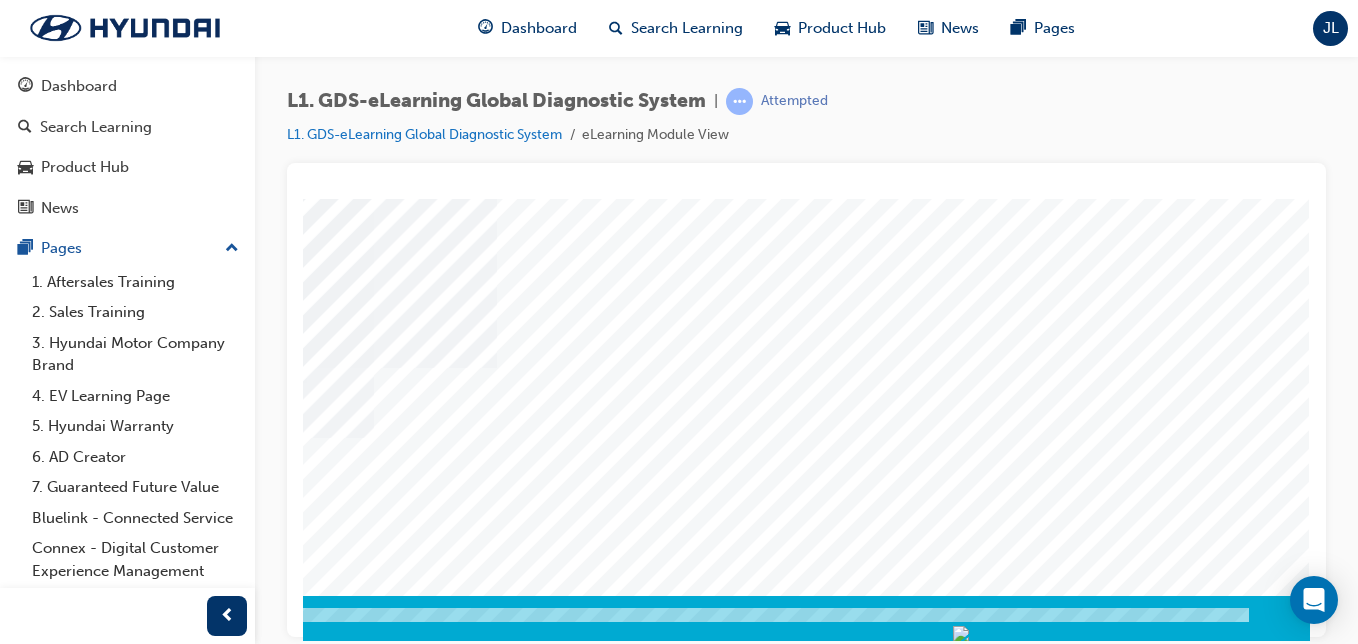 click at bounding box center [20, 2302] 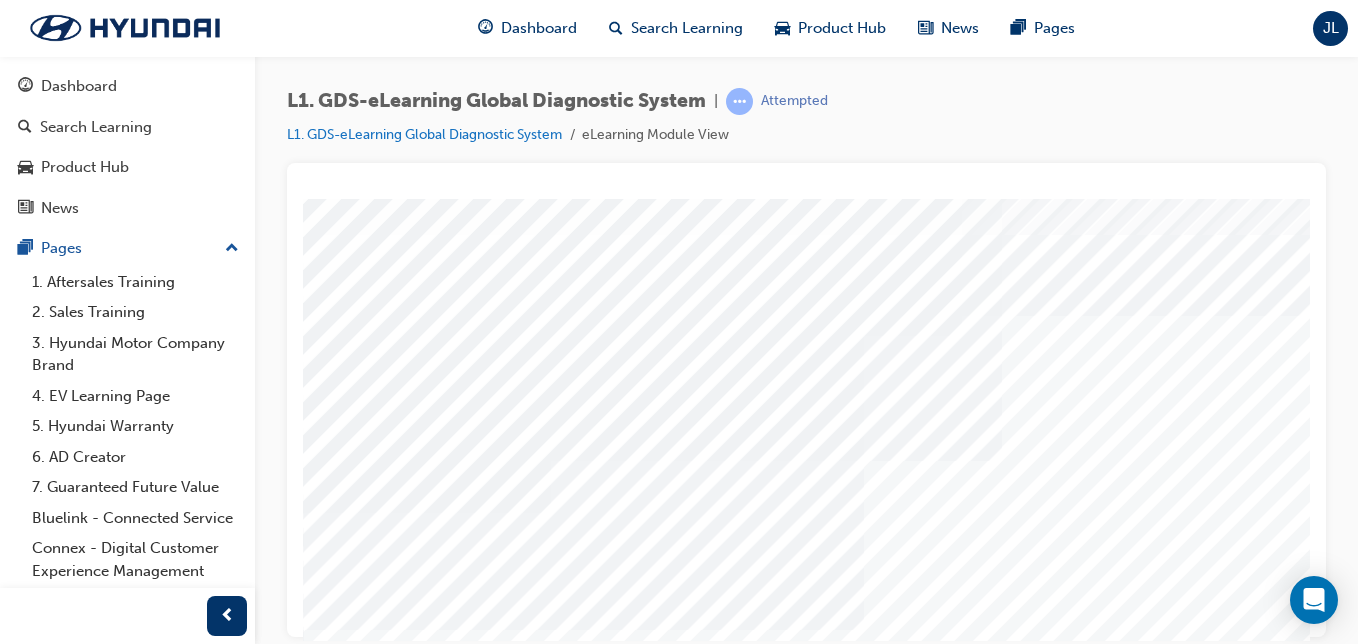 scroll, scrollTop: 60, scrollLeft: 0, axis: vertical 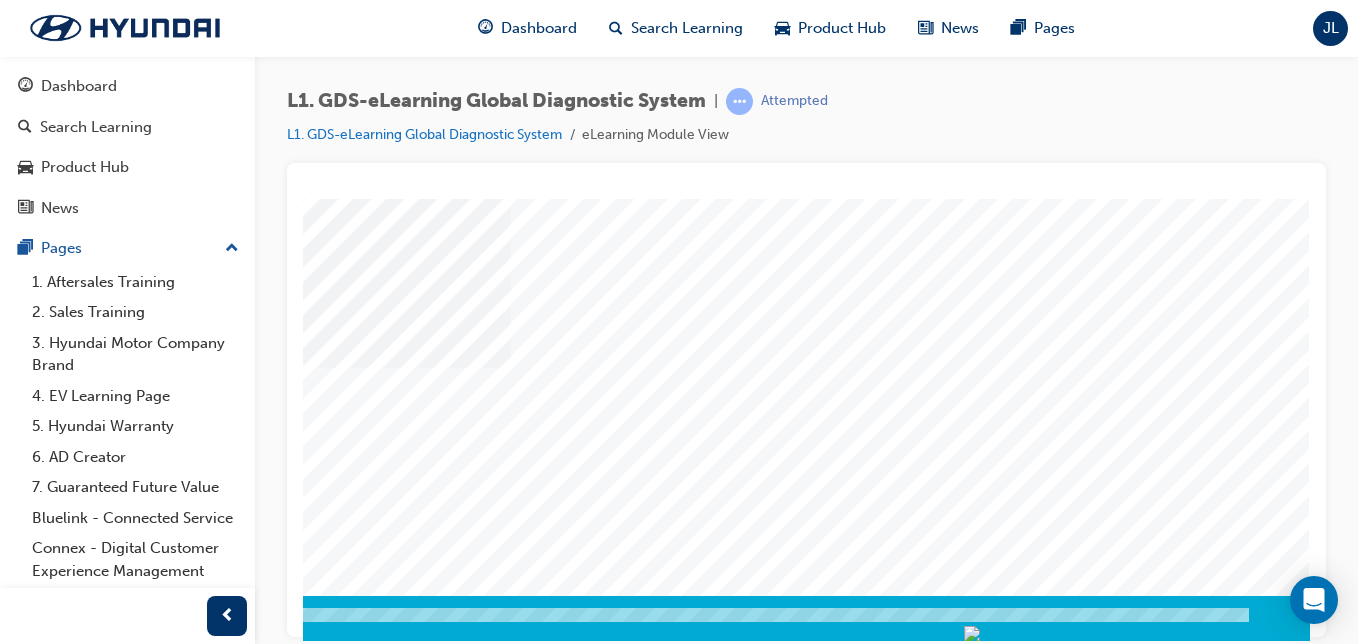 click at bounding box center [20, 2794] 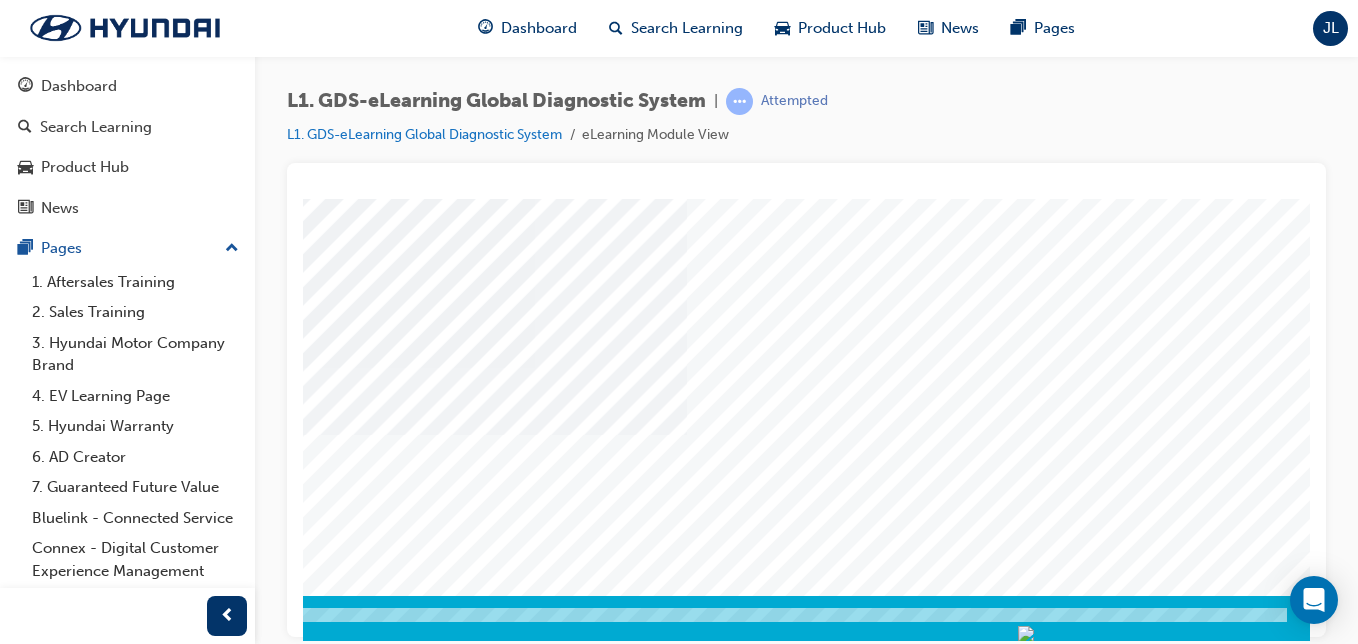 scroll, scrollTop: 323, scrollLeft: 368, axis: both 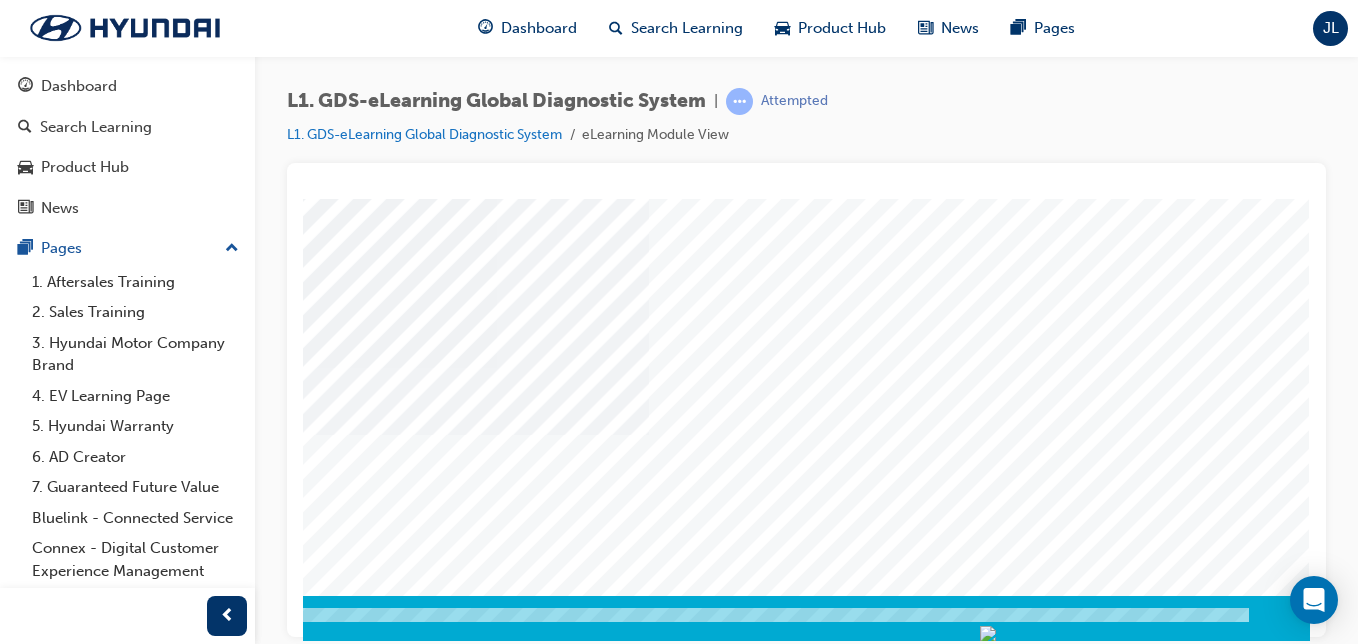 click at bounding box center [20, 3345] 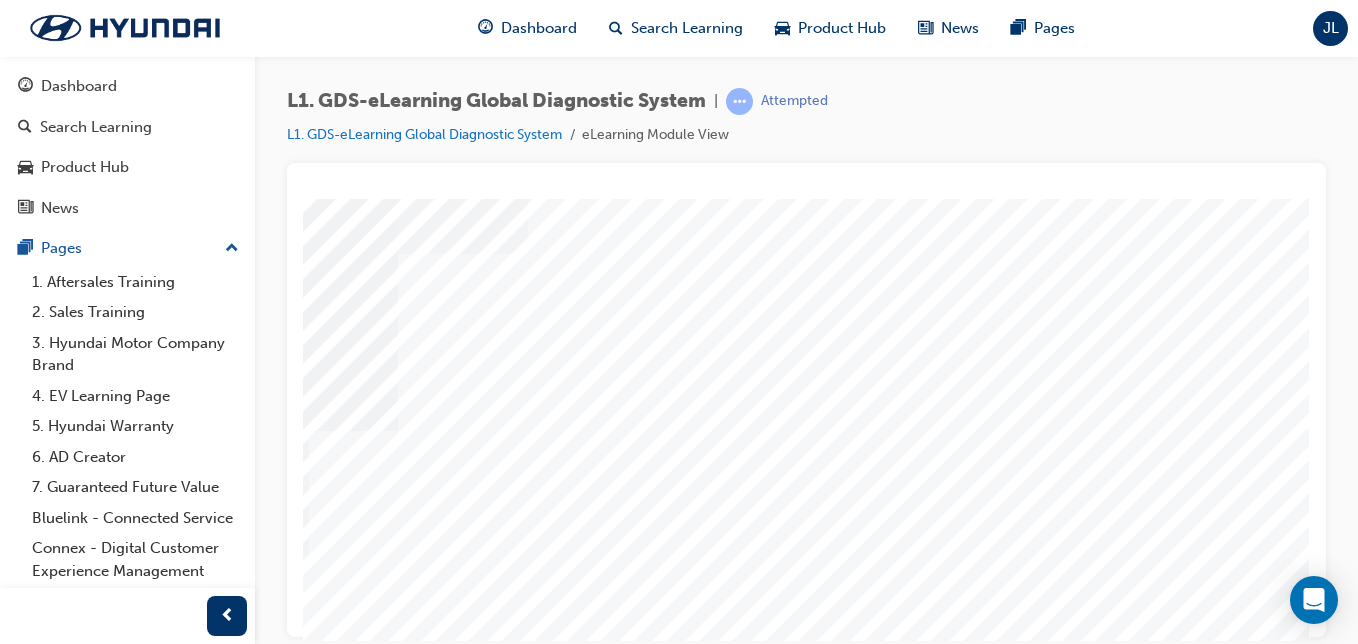 scroll, scrollTop: 323, scrollLeft: 368, axis: both 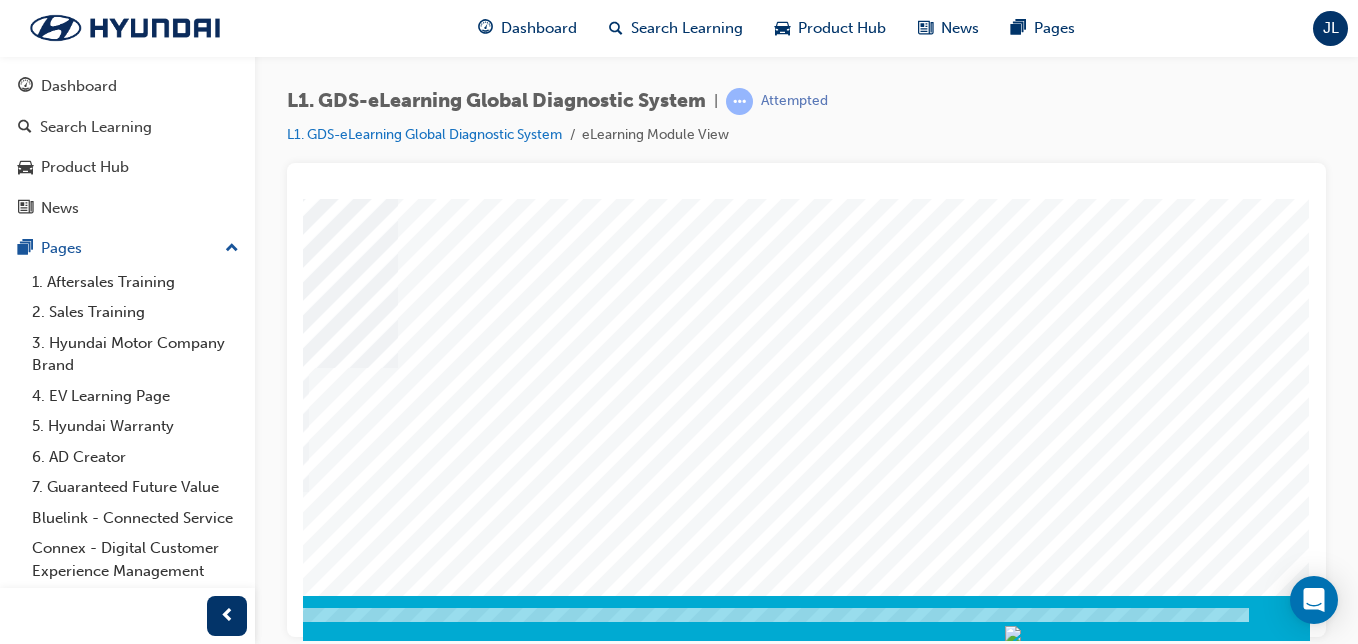 click at bounding box center [20, 2794] 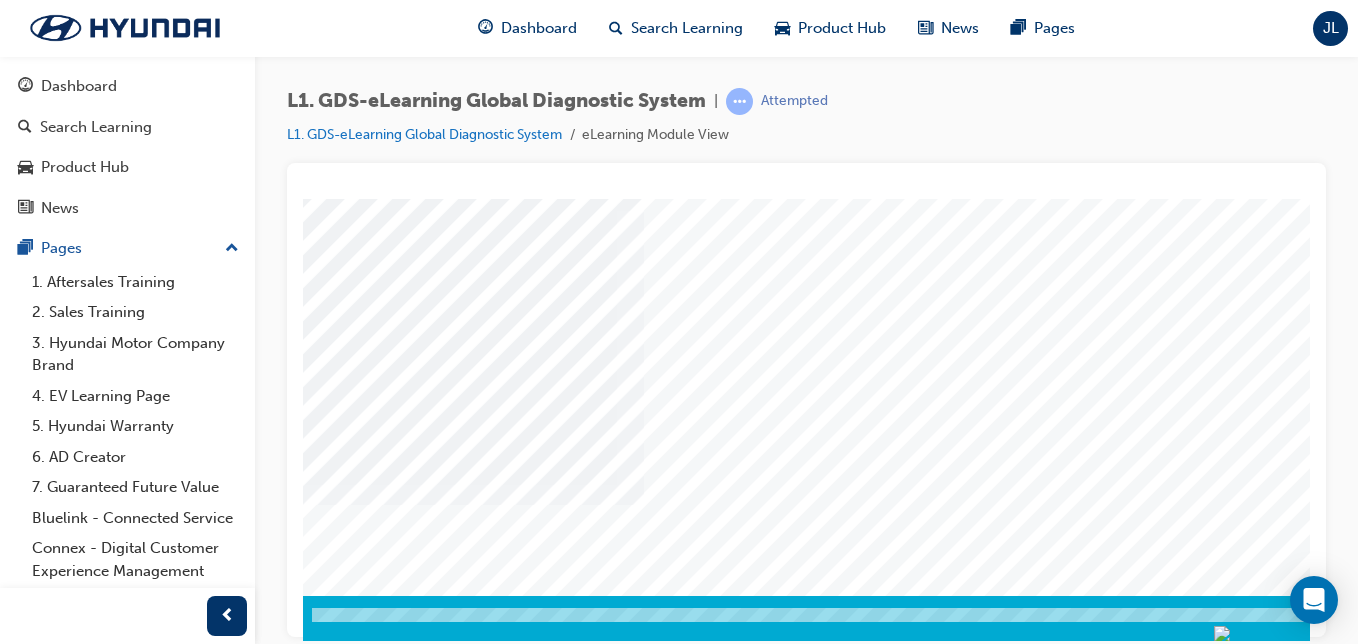scroll, scrollTop: 323, scrollLeft: 368, axis: both 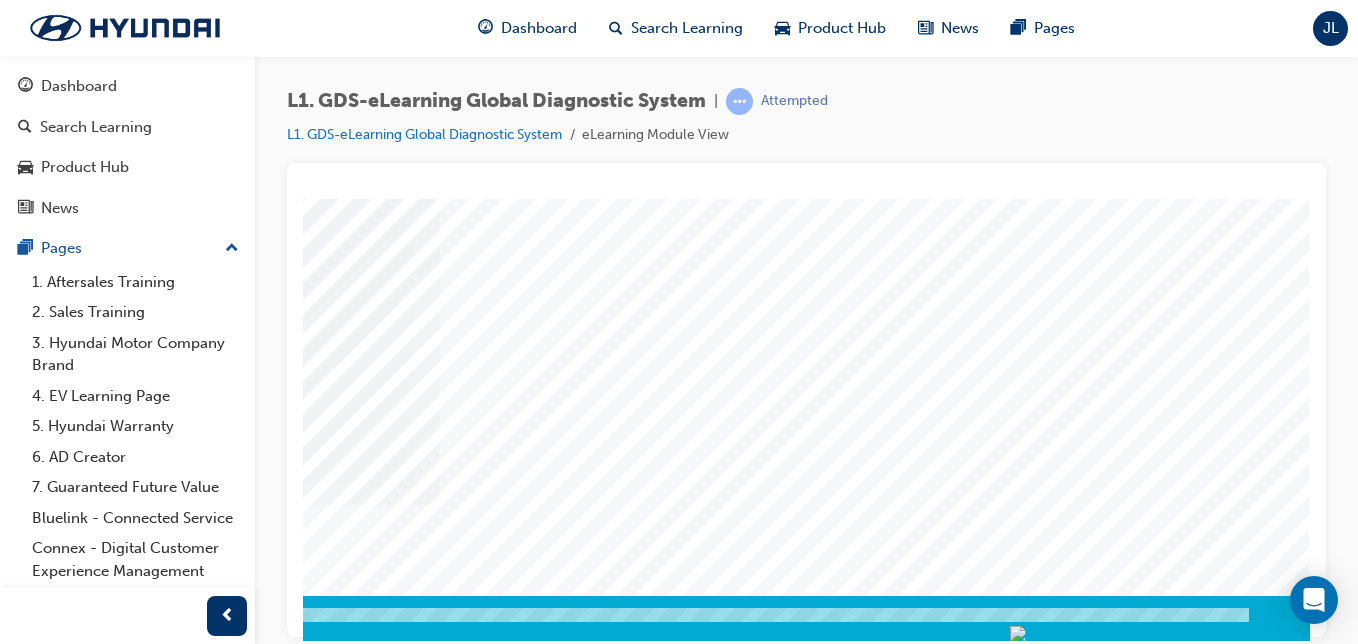 click at bounding box center (20, 2794) 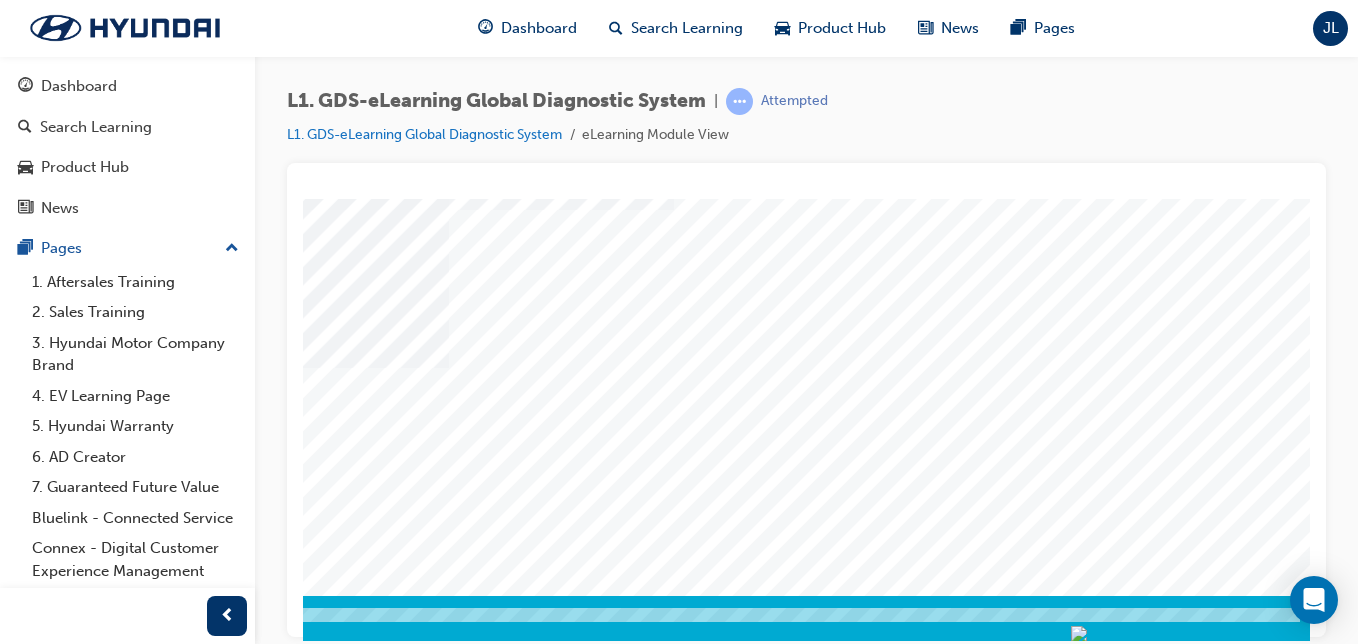 scroll, scrollTop: 323, scrollLeft: 303, axis: both 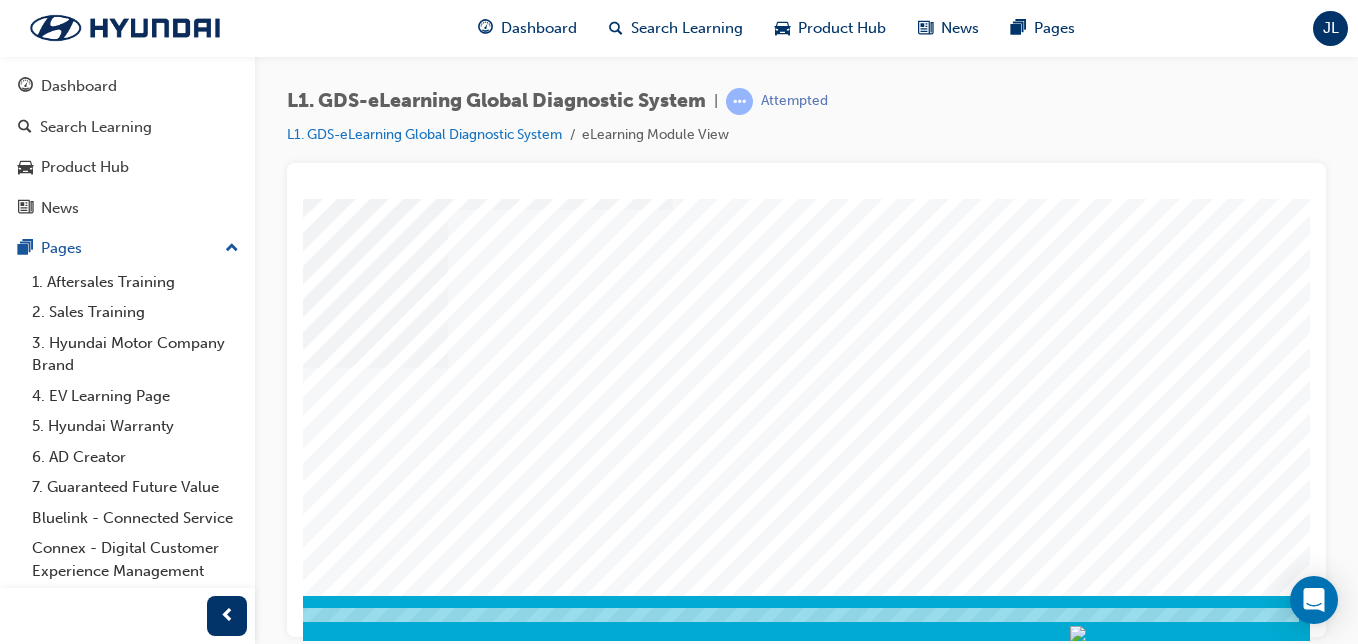 click at bounding box center [70, 2794] 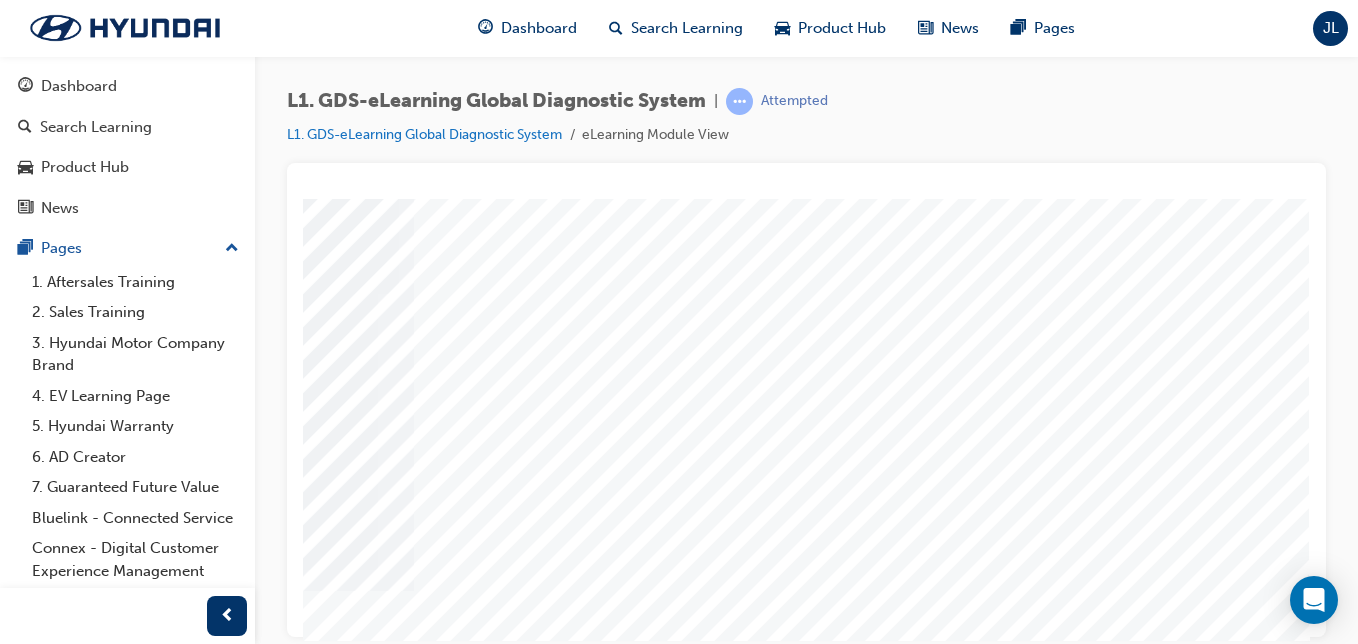 scroll, scrollTop: 323, scrollLeft: 368, axis: both 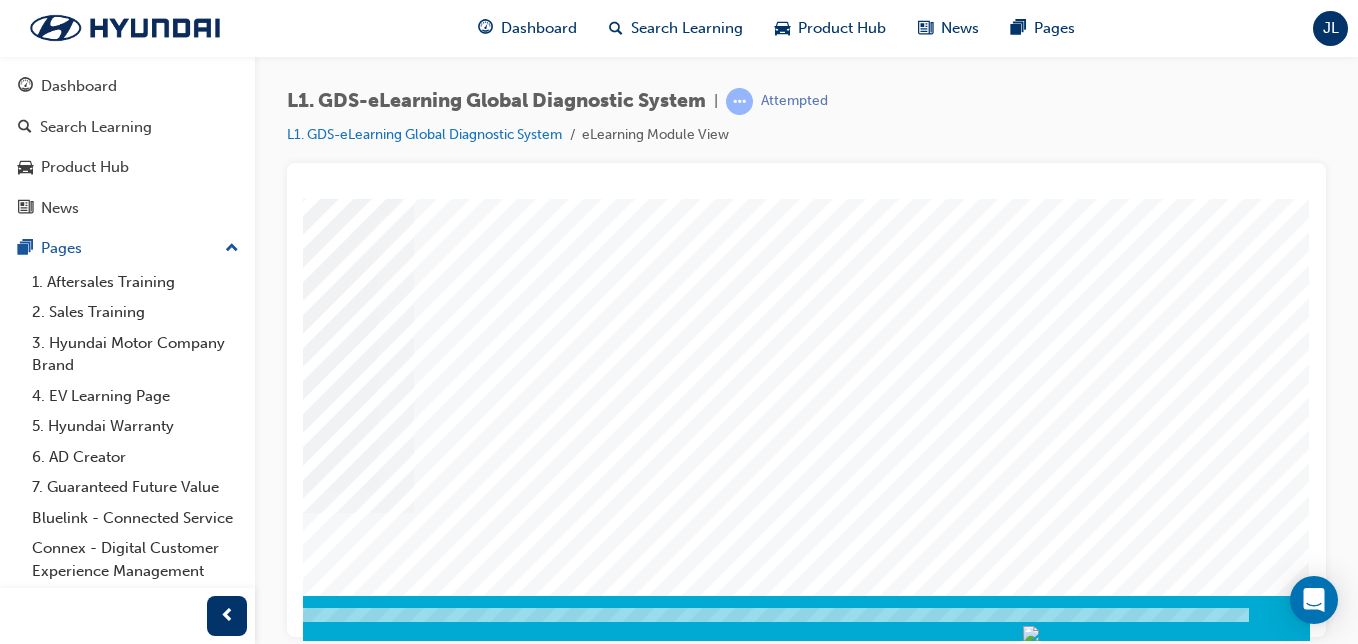 click at bounding box center [20, 2794] 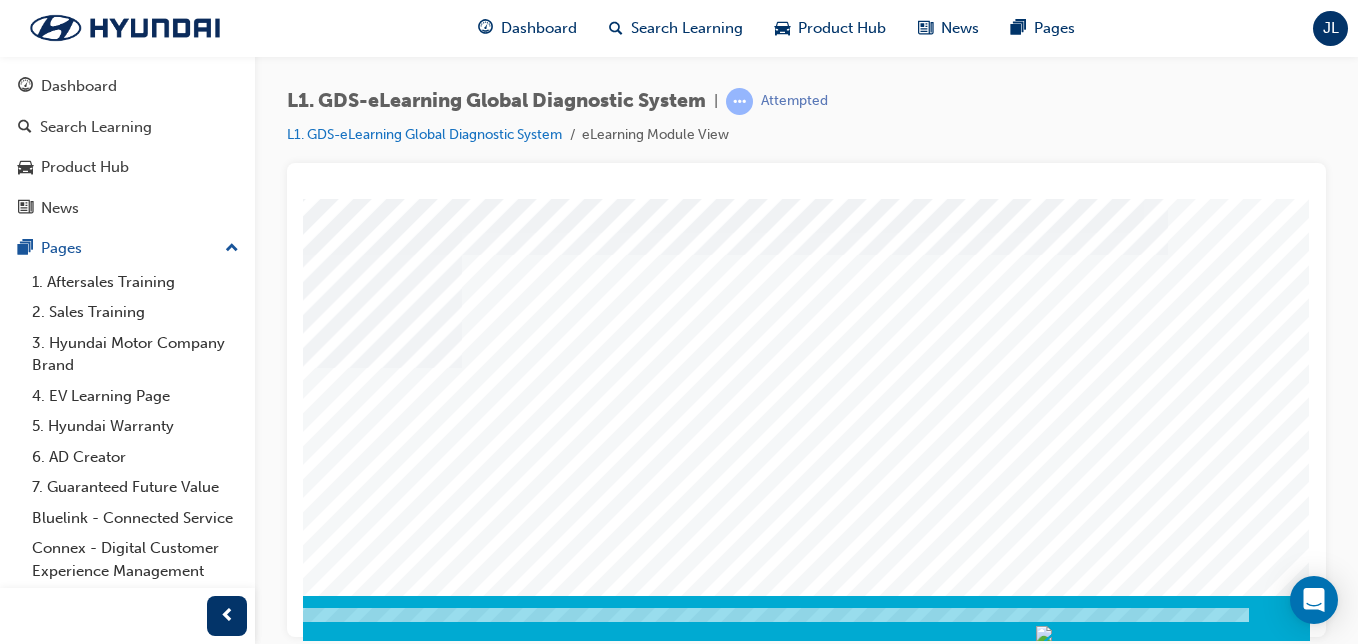 scroll, scrollTop: 323, scrollLeft: 368, axis: both 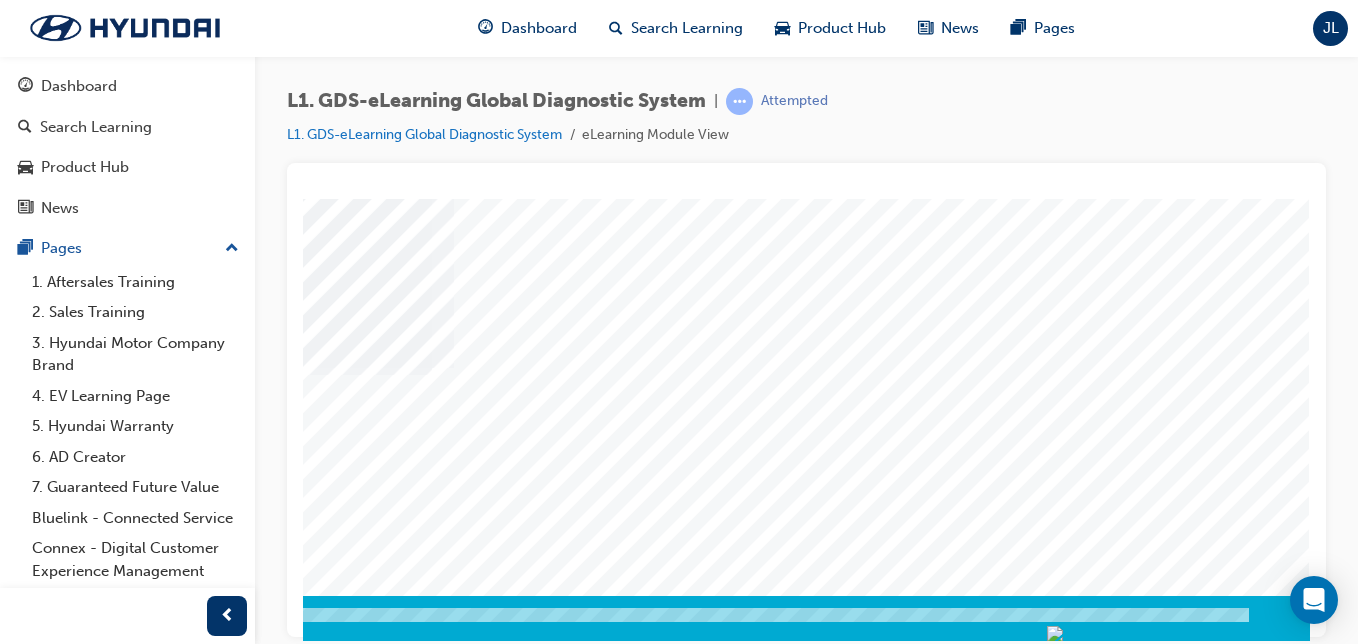 click at bounding box center [20, 2794] 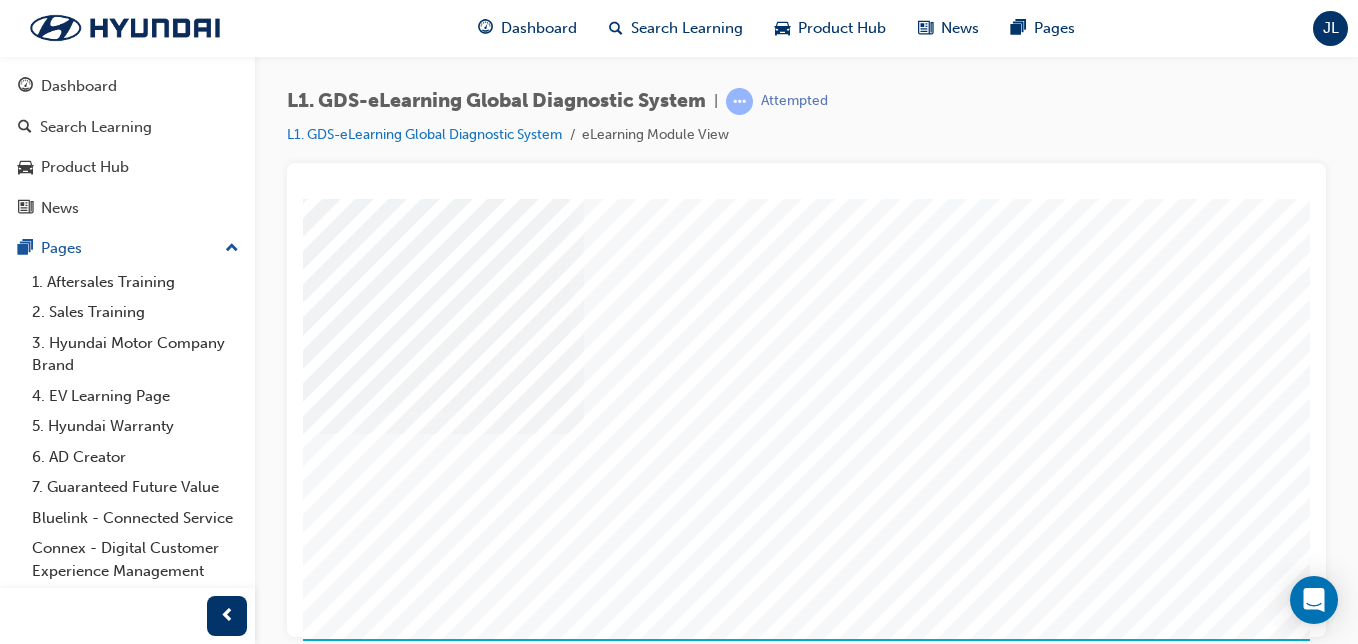scroll, scrollTop: 280, scrollLeft: 368, axis: both 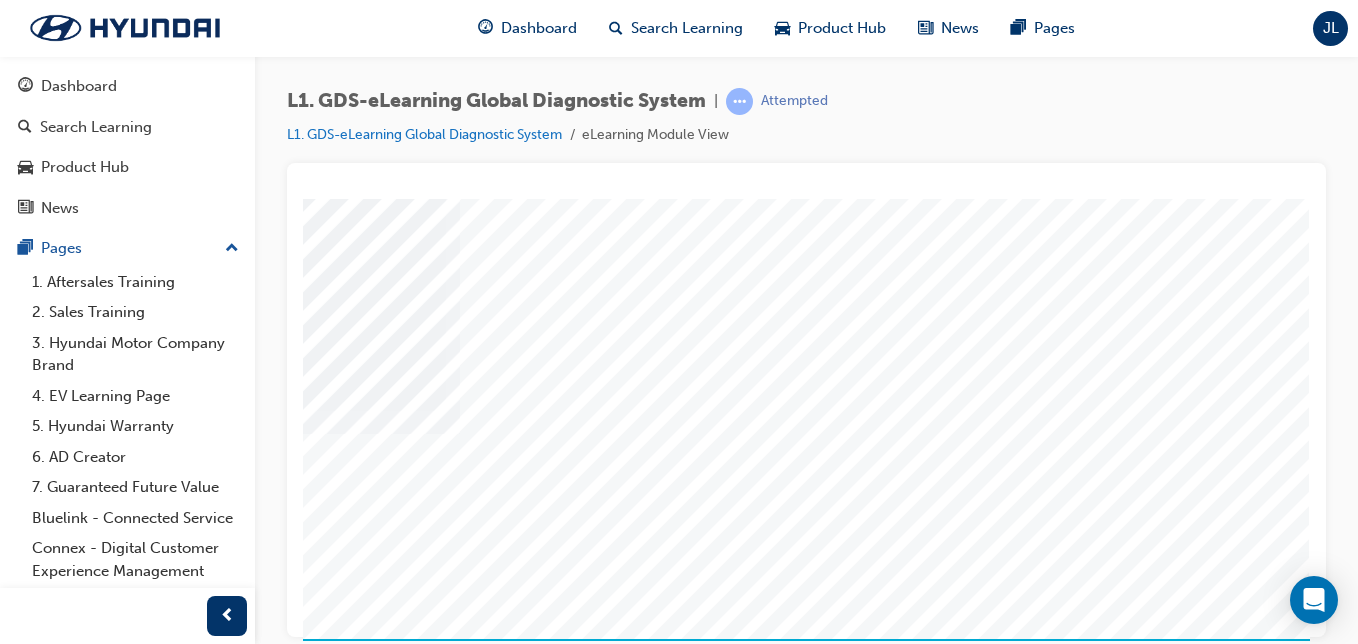 click at bounding box center [20, 2837] 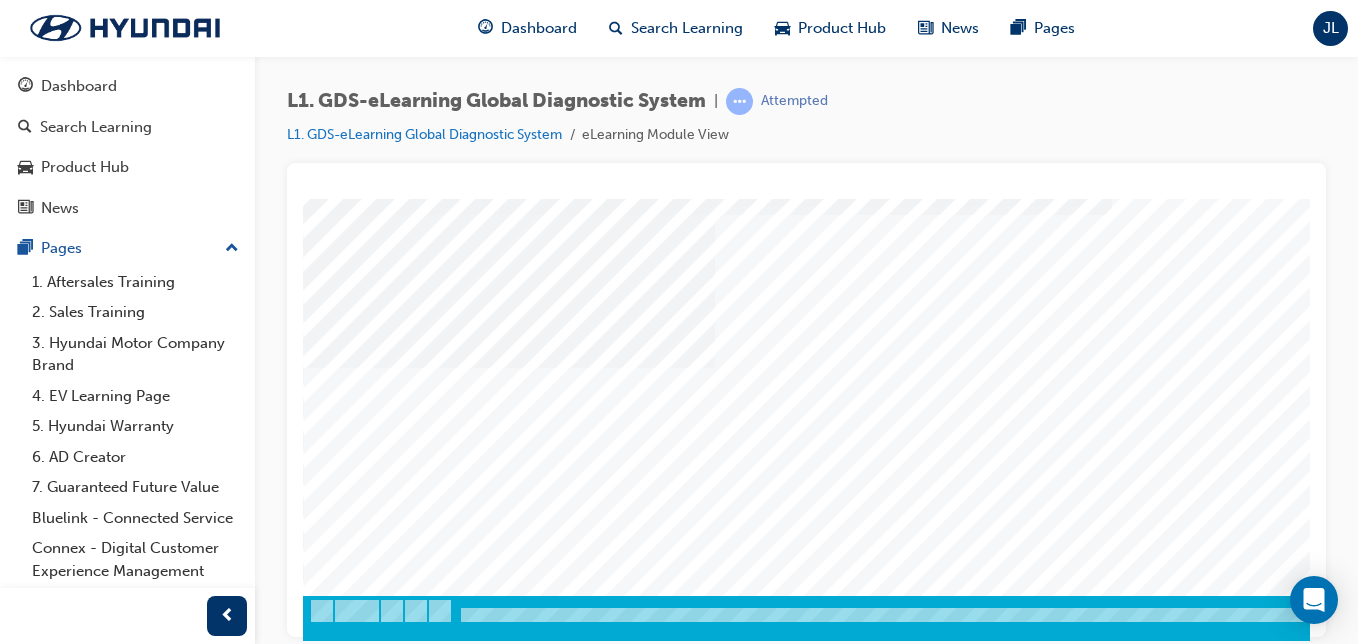 scroll, scrollTop: 323, scrollLeft: 368, axis: both 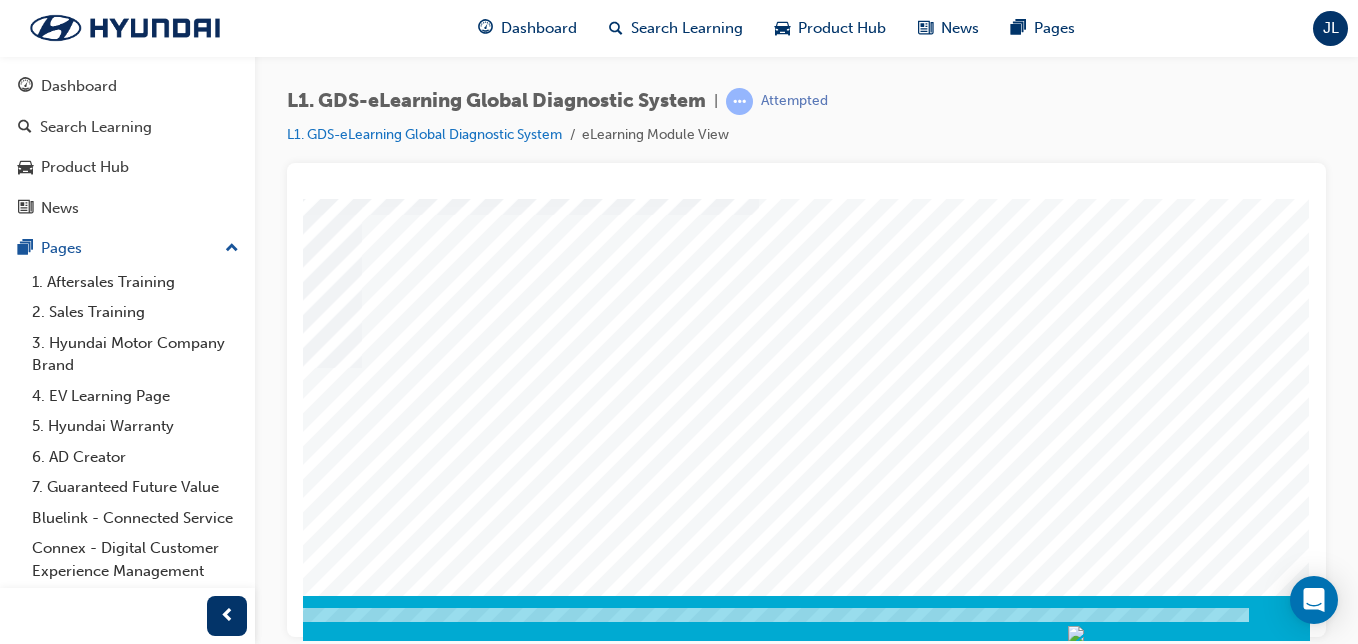 click at bounding box center [20, 2794] 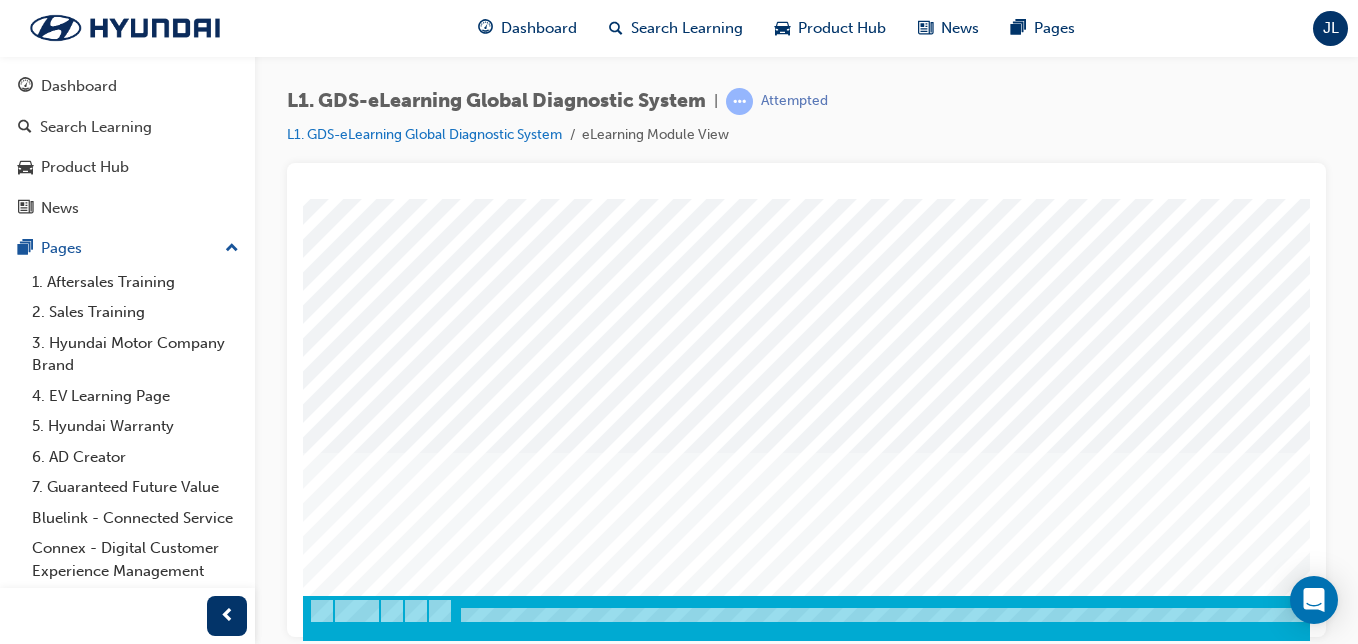 scroll, scrollTop: 323, scrollLeft: 368, axis: both 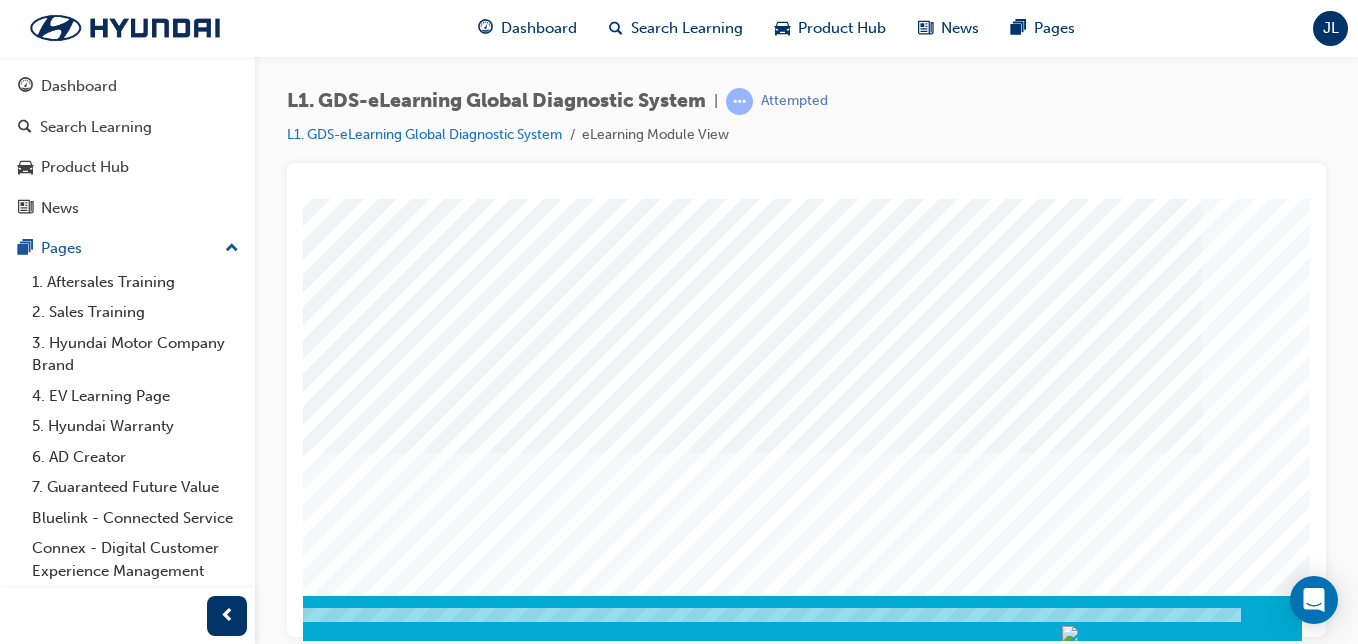 click at bounding box center [12, 2313] 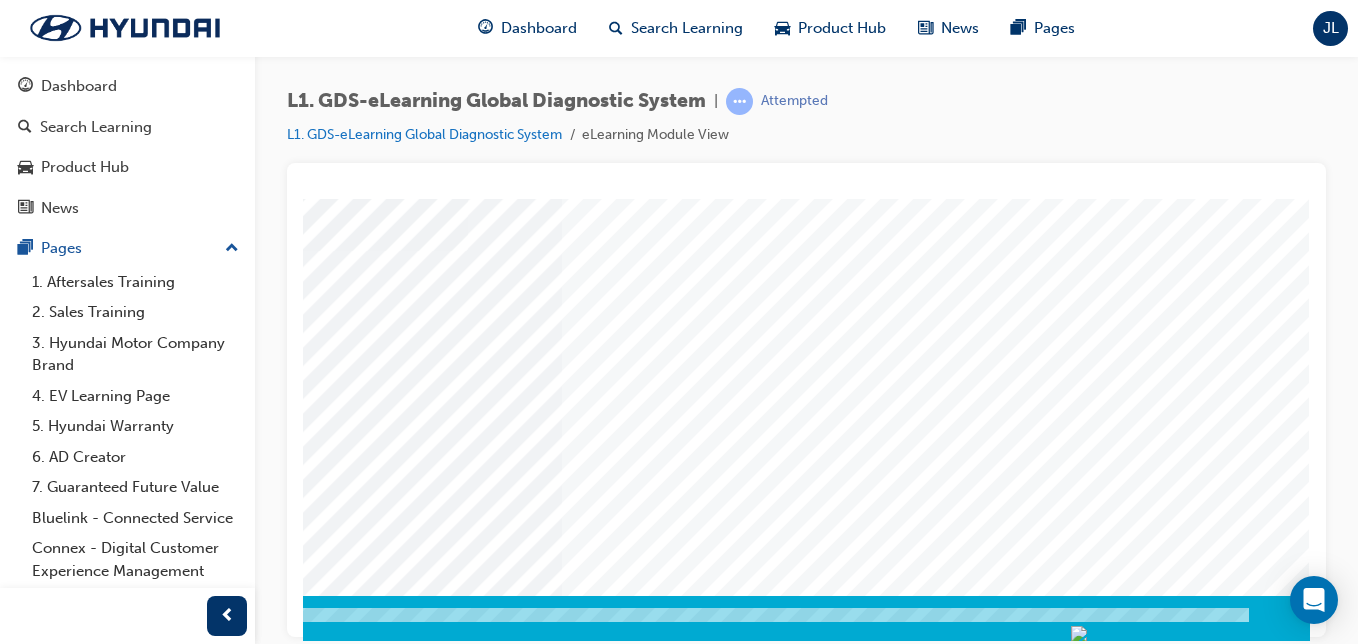scroll, scrollTop: 0, scrollLeft: 0, axis: both 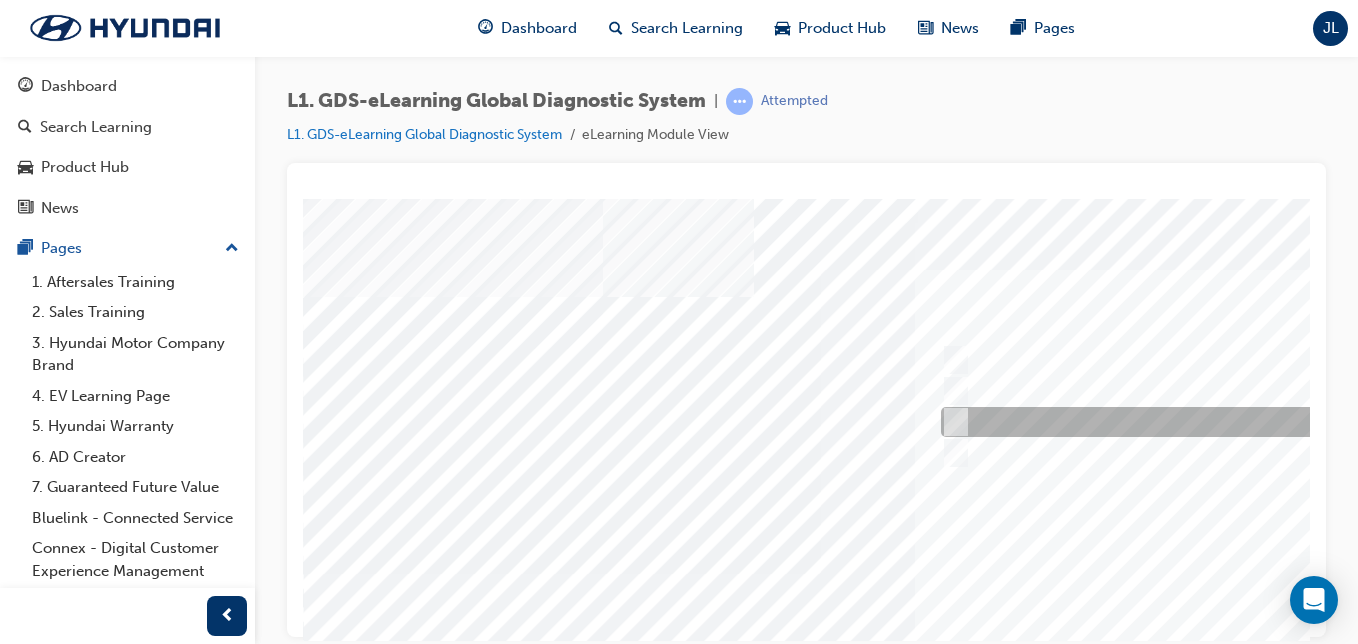 click at bounding box center [1268, 422] 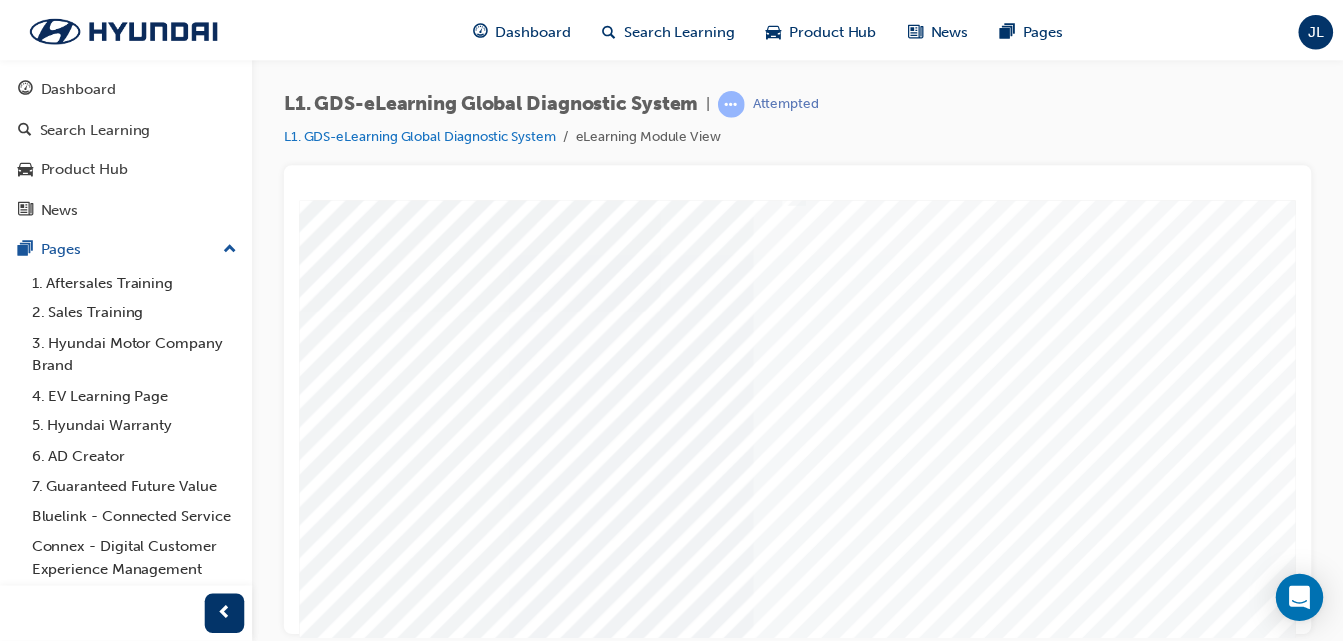 scroll, scrollTop: 263, scrollLeft: 163, axis: both 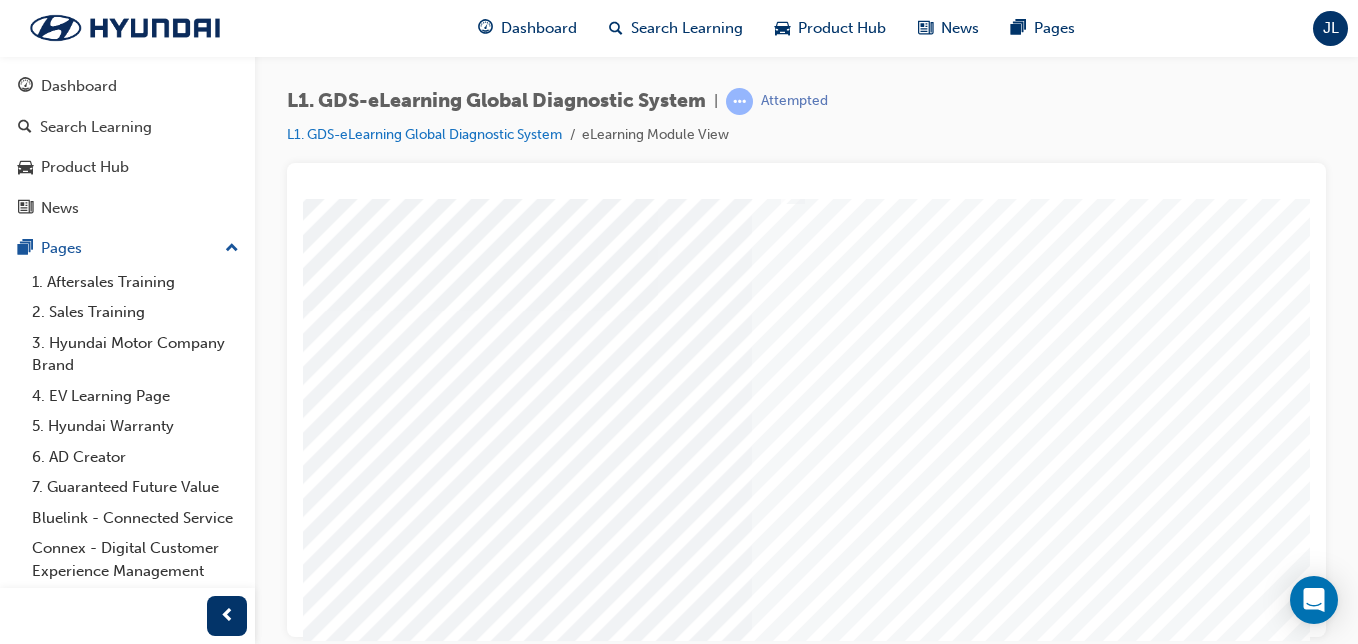 click at bounding box center (210, 3392) 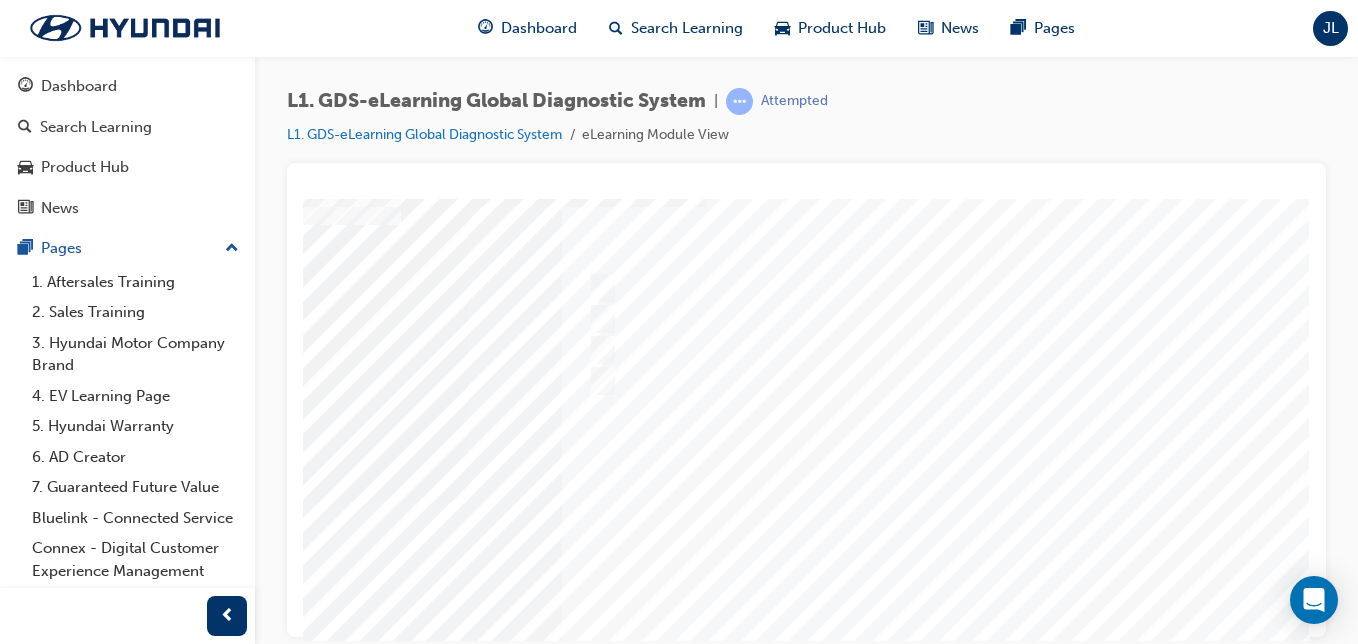 scroll, scrollTop: 0, scrollLeft: 368, axis: horizontal 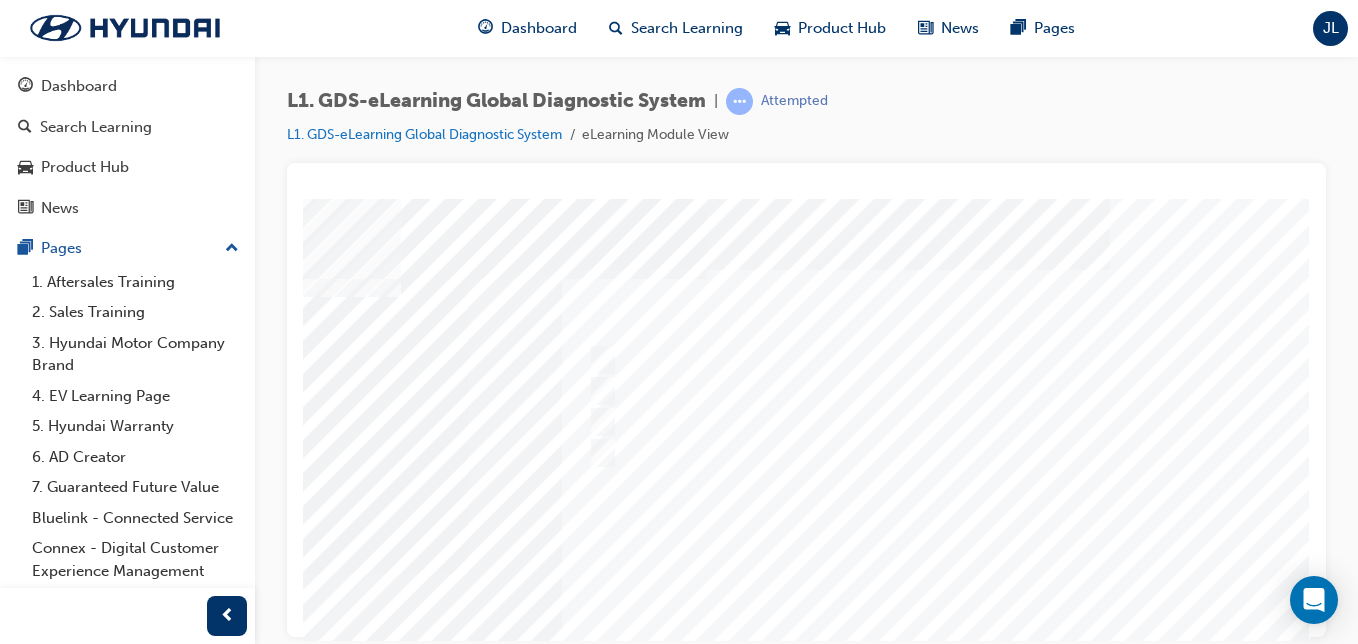 click at bounding box center [630, 573] 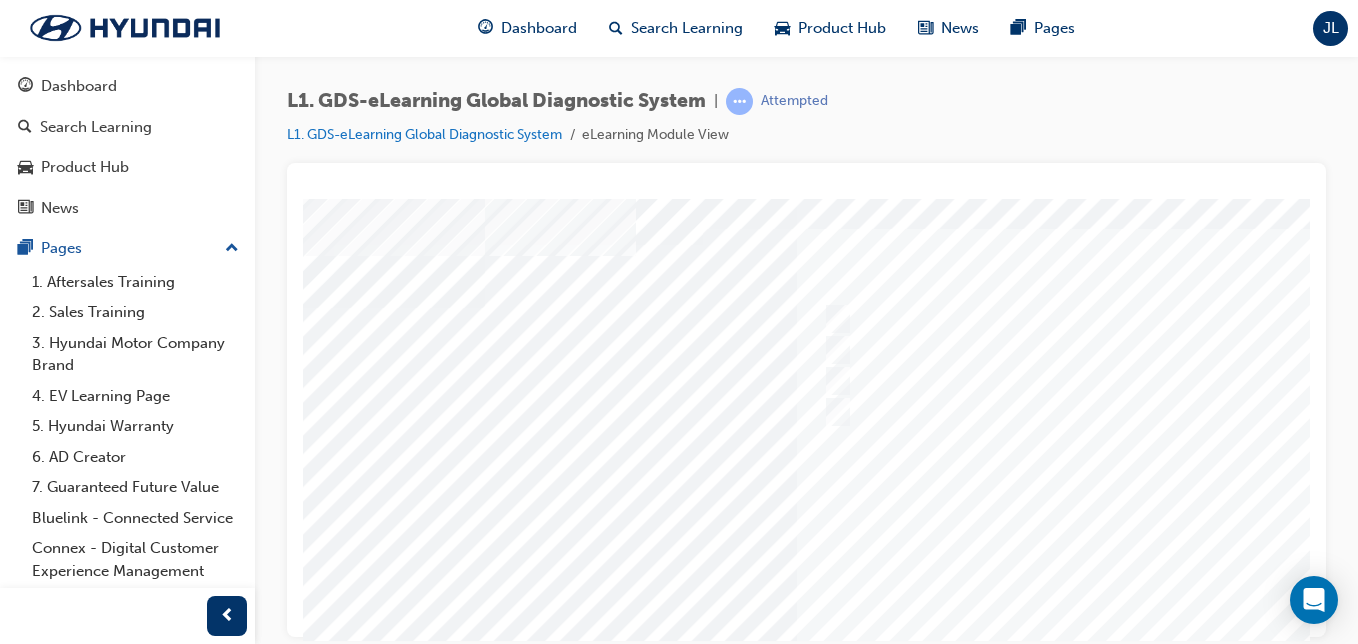 scroll, scrollTop: 41, scrollLeft: 111, axis: both 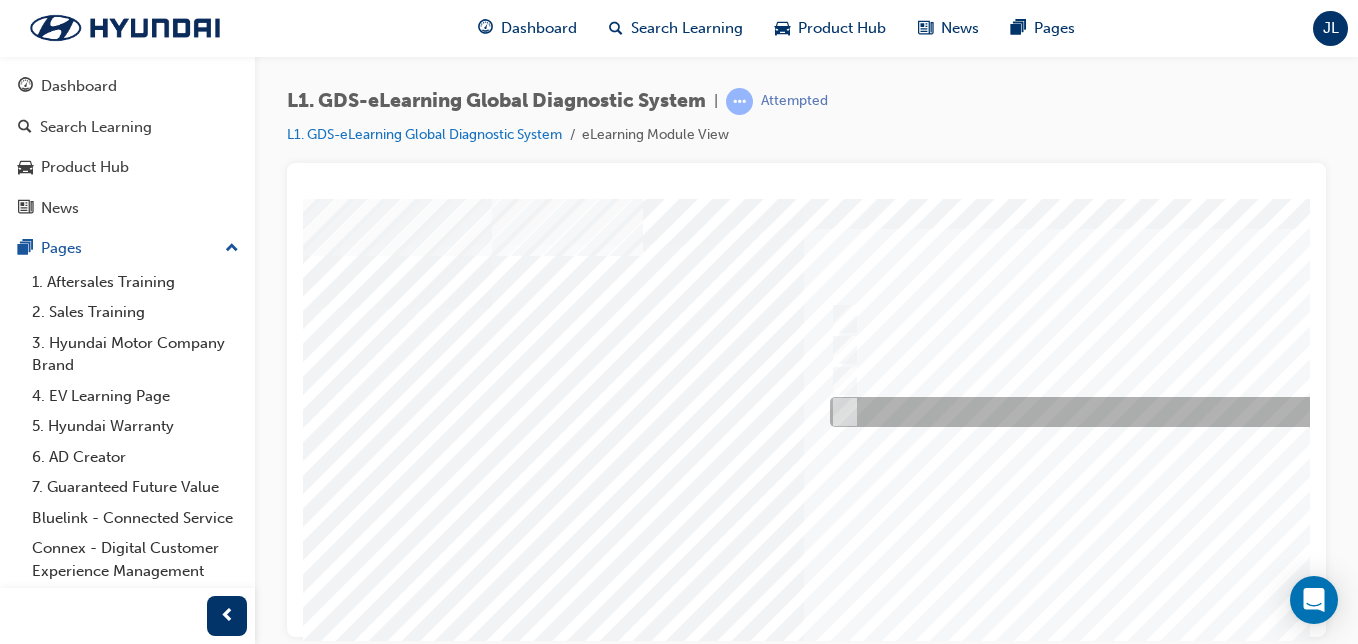 click at bounding box center (1157, 412) 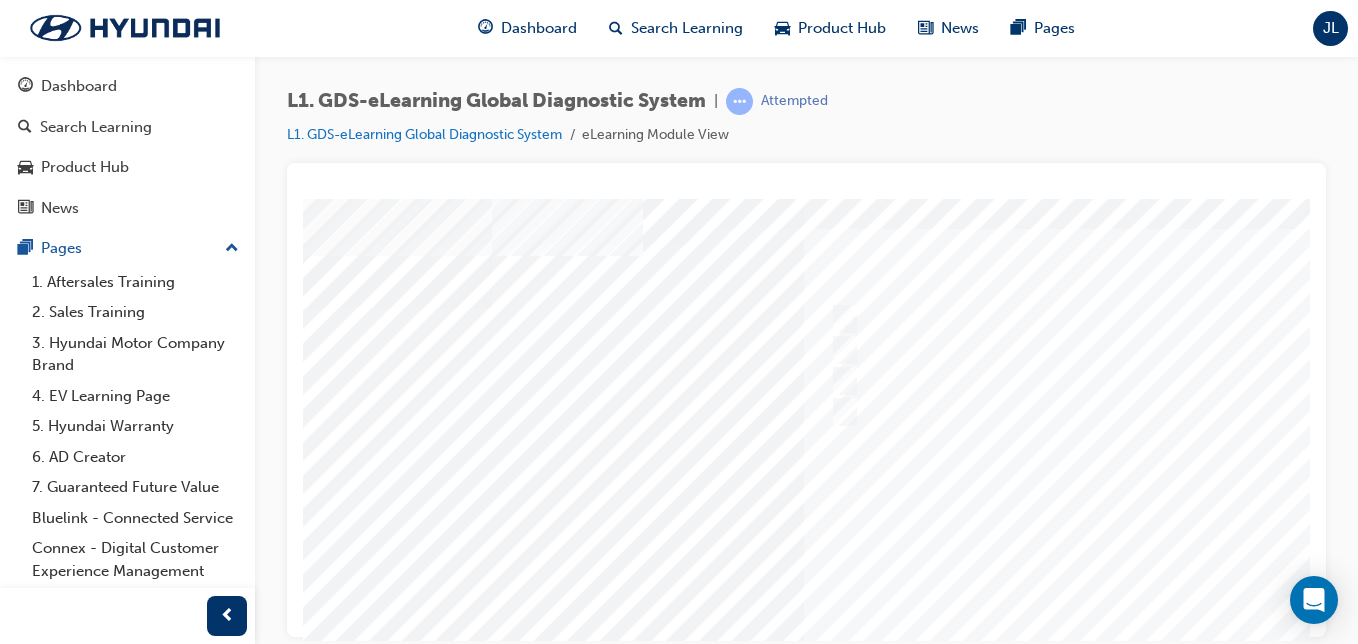 scroll, scrollTop: 323, scrollLeft: 111, axis: both 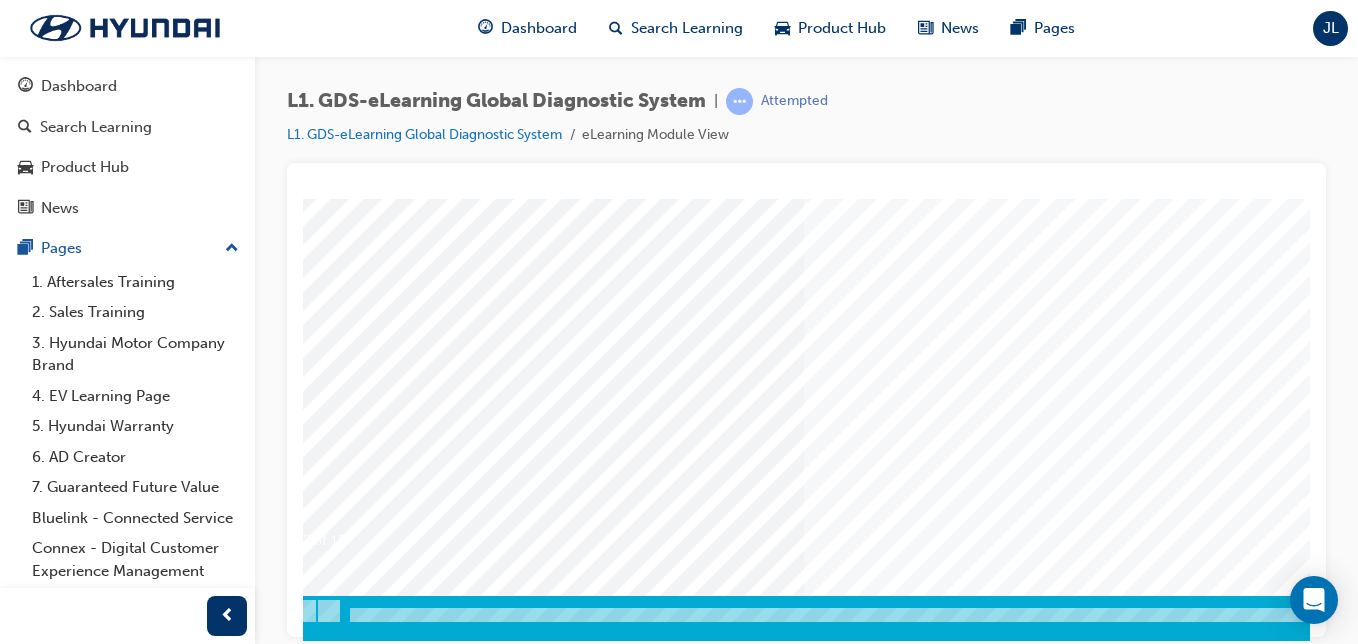 click at bounding box center (262, 3171) 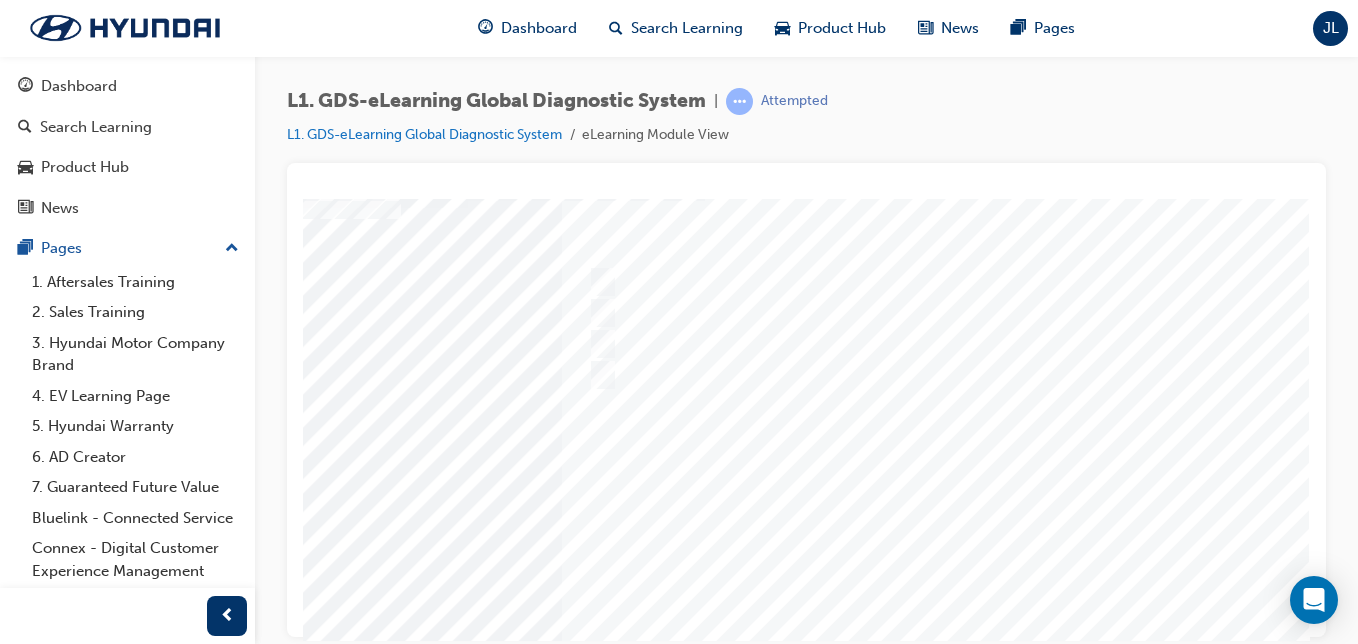 scroll, scrollTop: 323, scrollLeft: 368, axis: both 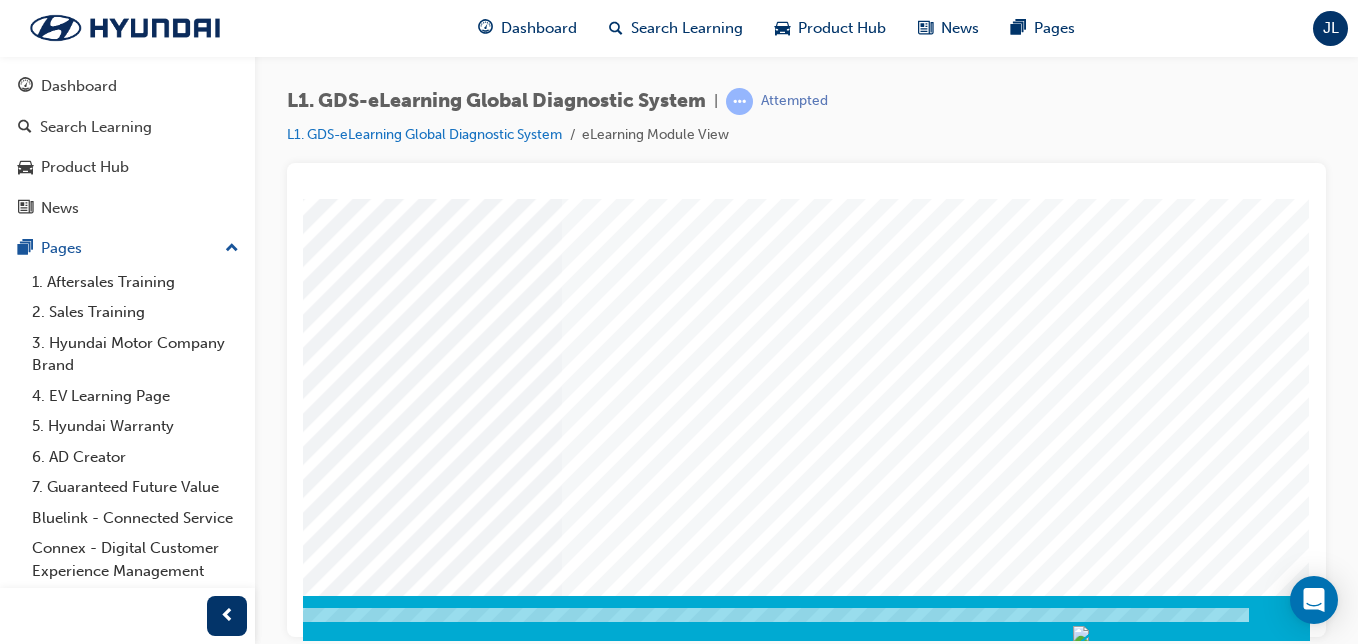 click at bounding box center [630, 250] 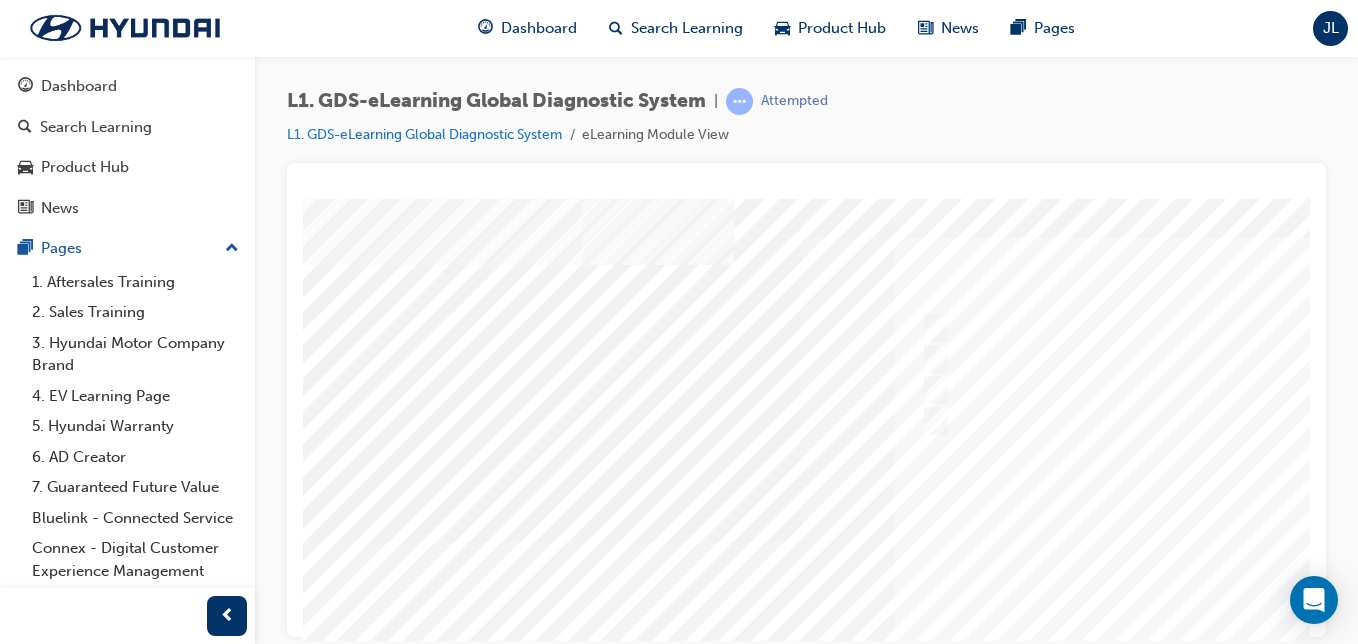 scroll, scrollTop: 32, scrollLeft: 19, axis: both 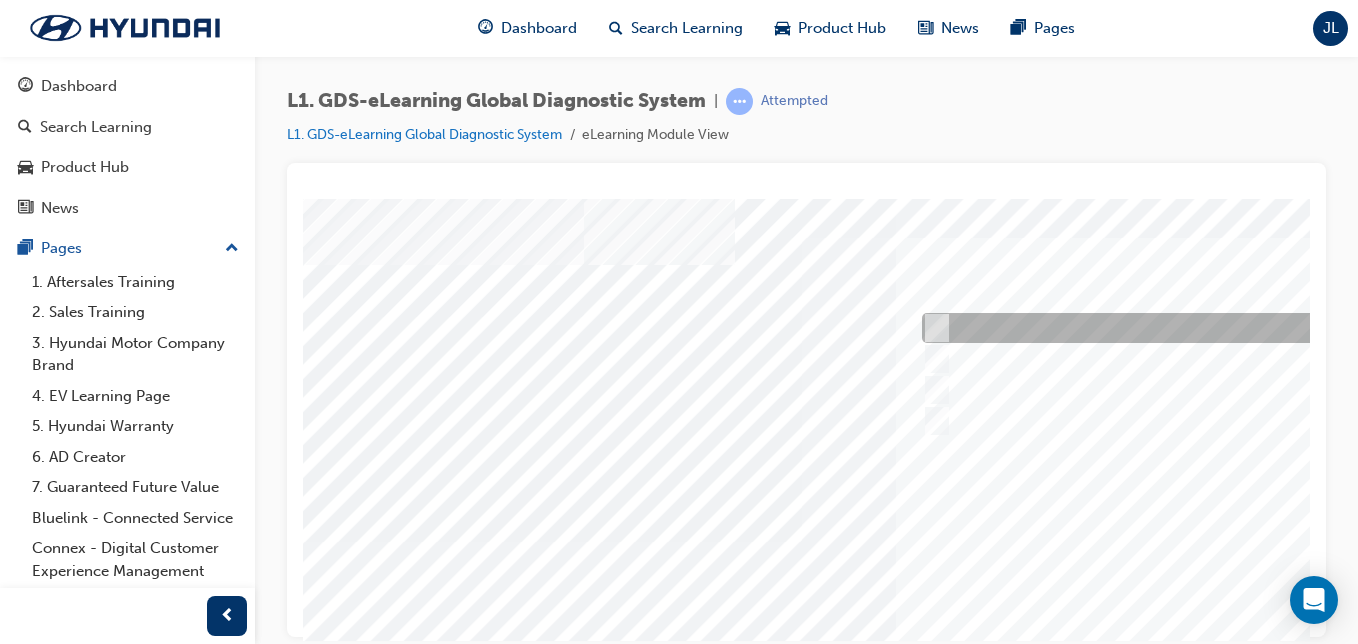 click at bounding box center [932, 328] 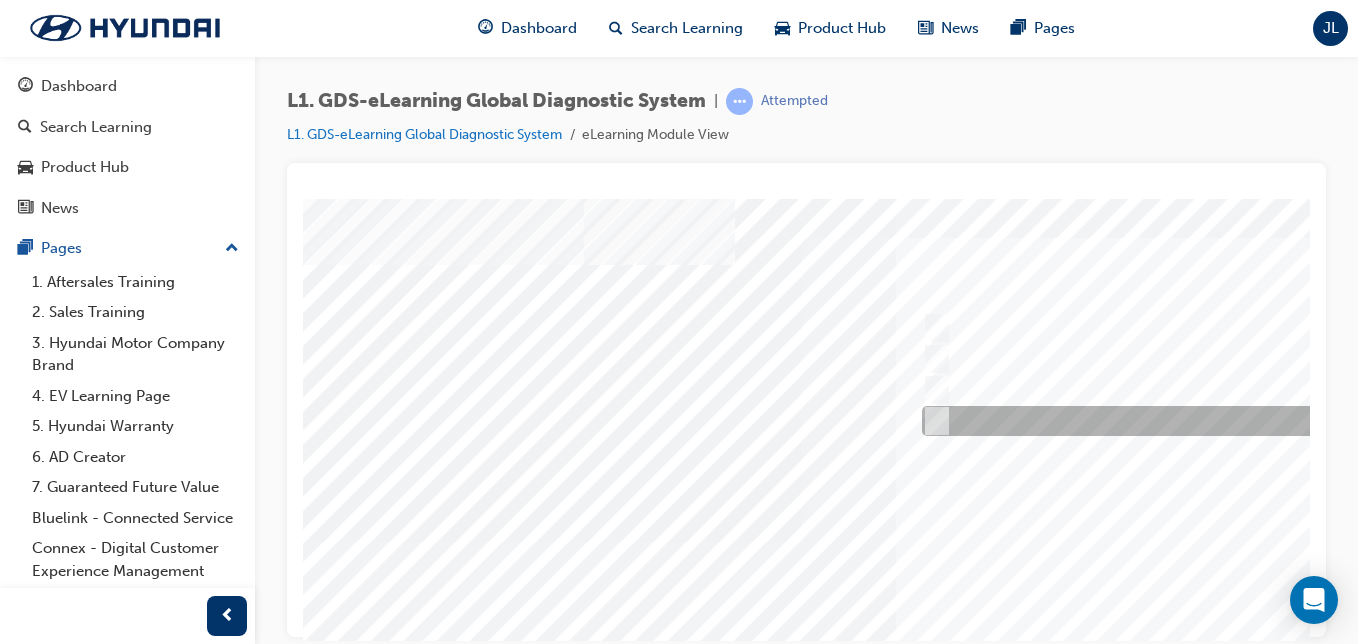 click at bounding box center (932, 421) 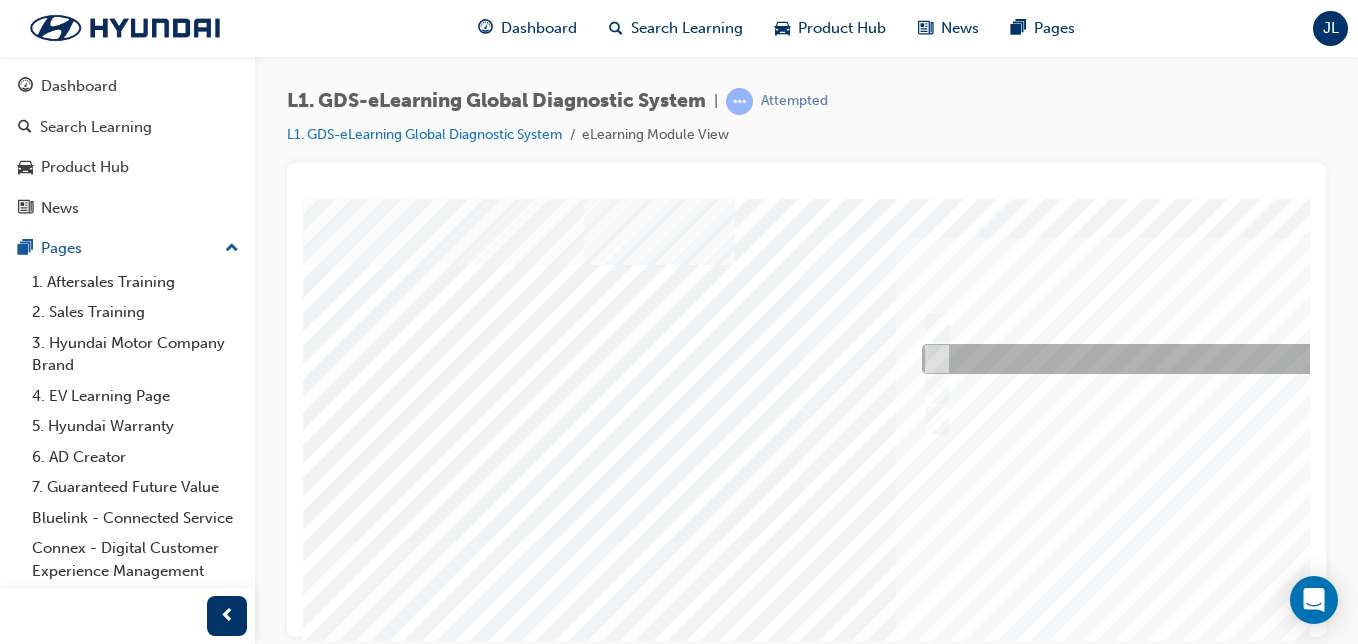 click at bounding box center (1249, 359) 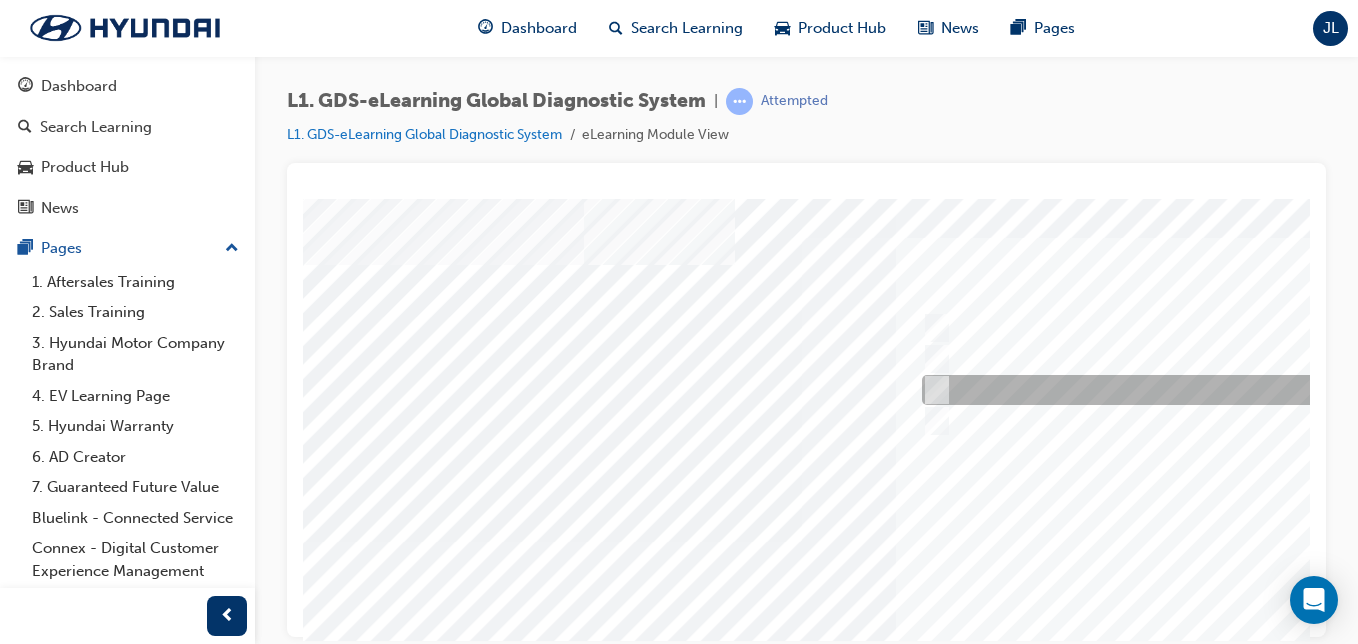 click at bounding box center (932, 390) 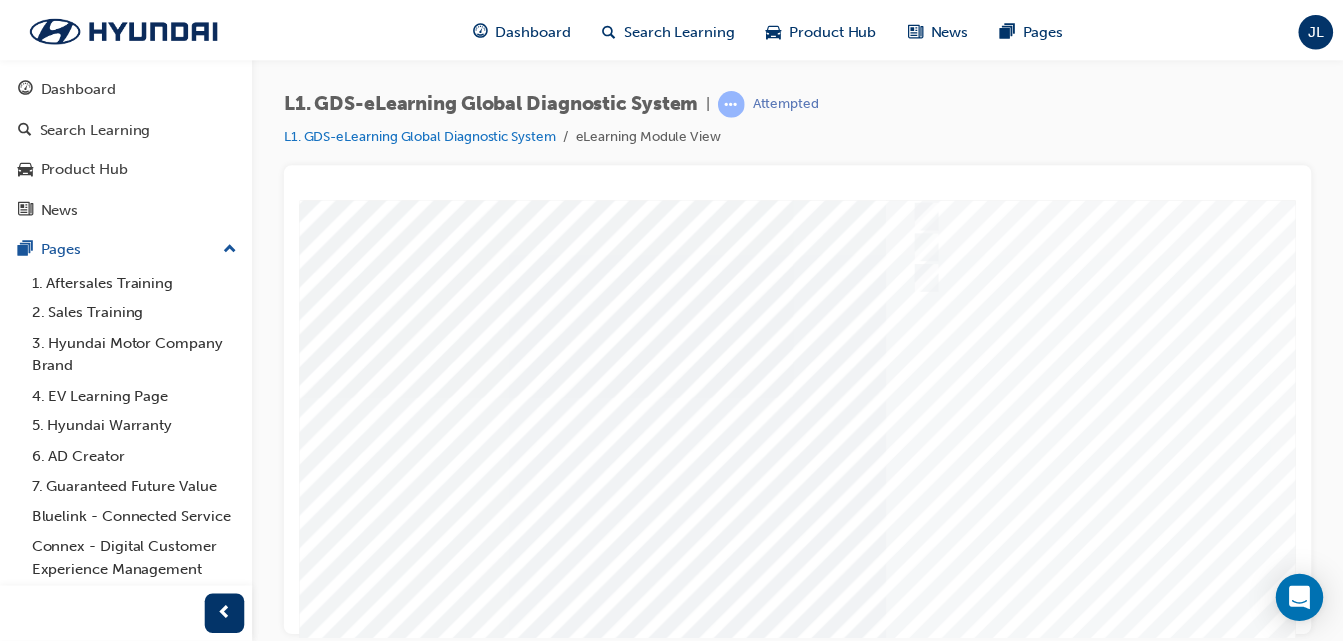 scroll, scrollTop: 323, scrollLeft: 19, axis: both 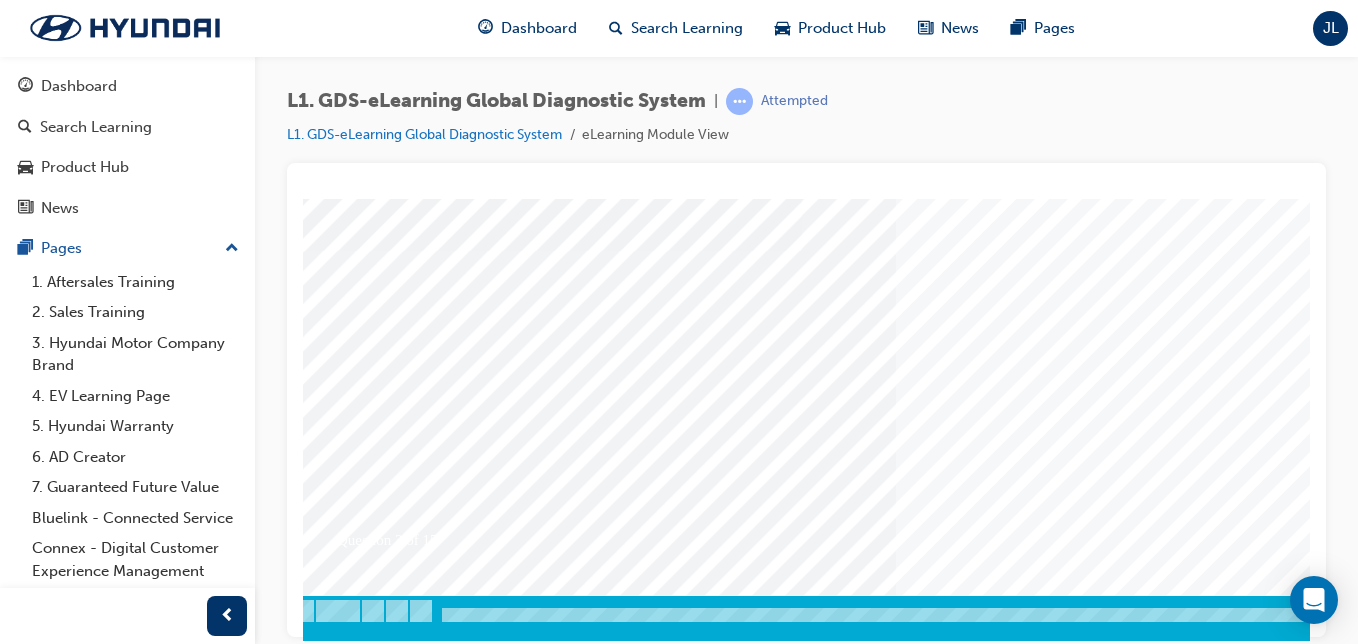 click at bounding box center (354, 3332) 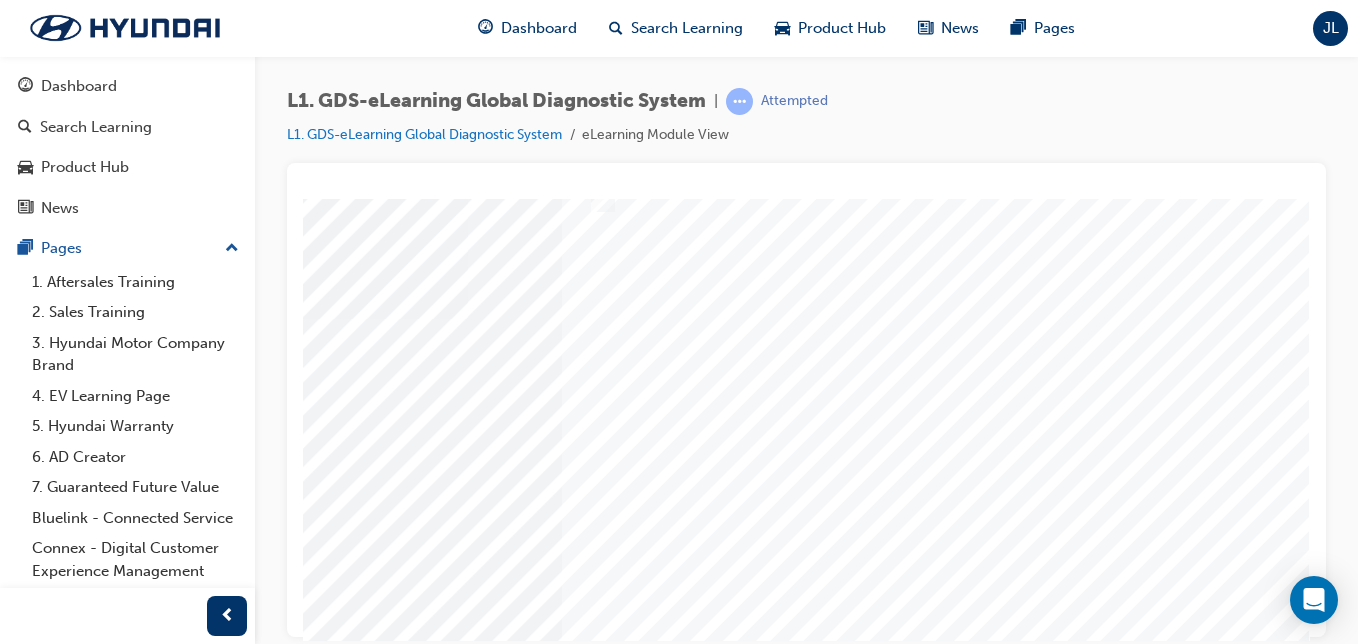 scroll, scrollTop: 255, scrollLeft: 357, axis: both 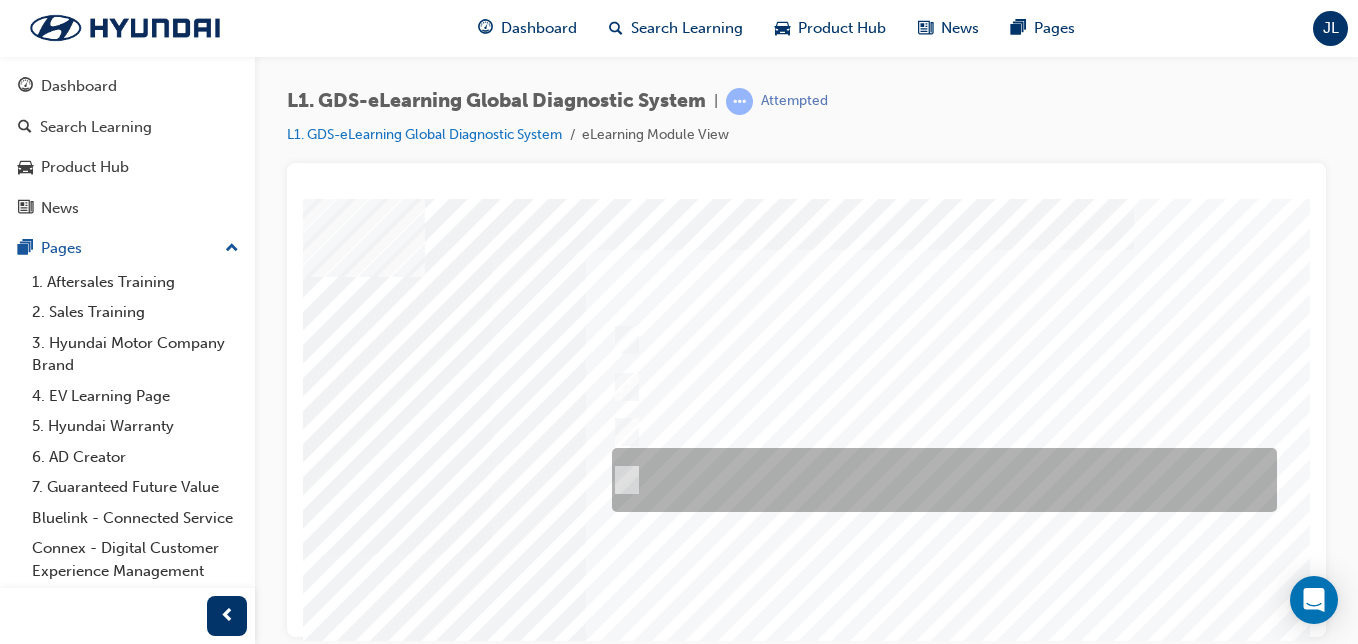click at bounding box center (939, 480) 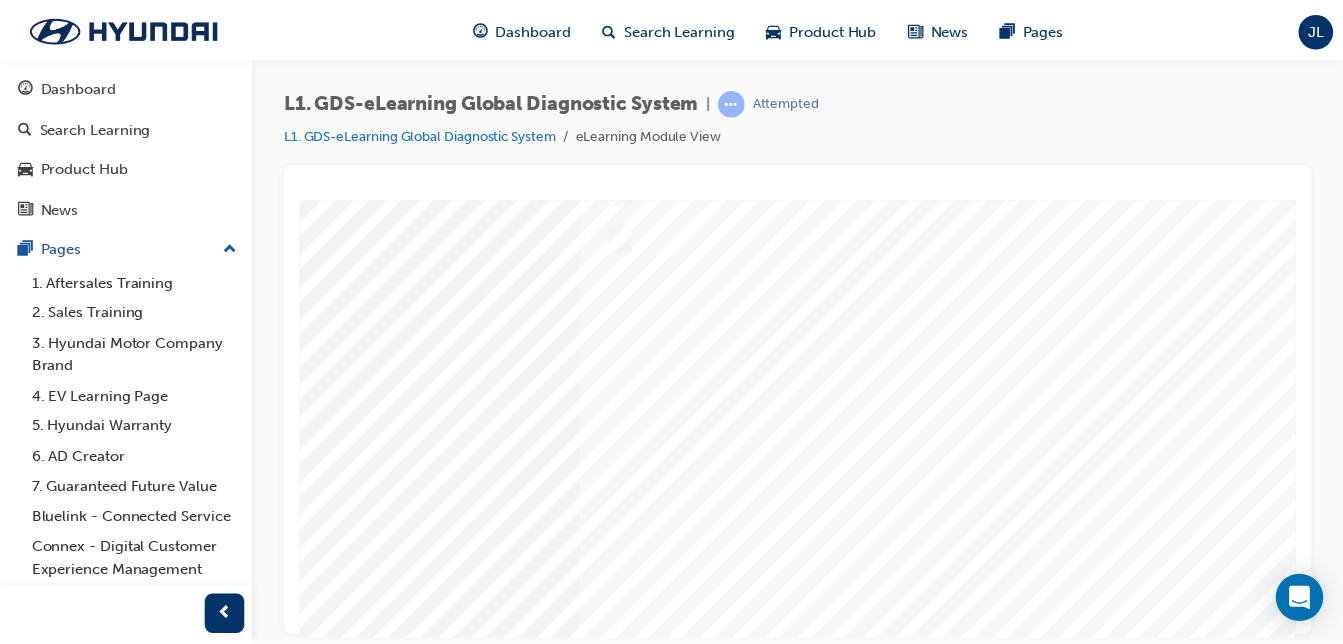 scroll, scrollTop: 323, scrollLeft: 329, axis: both 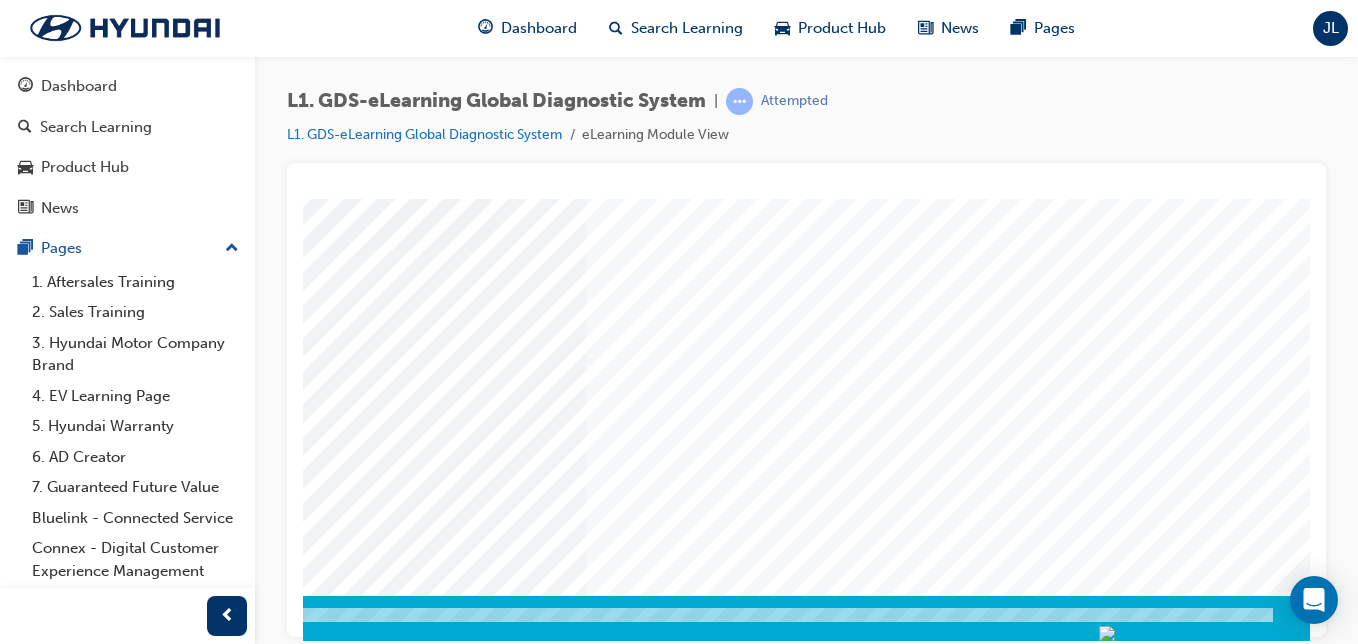 click at bounding box center (44, 3332) 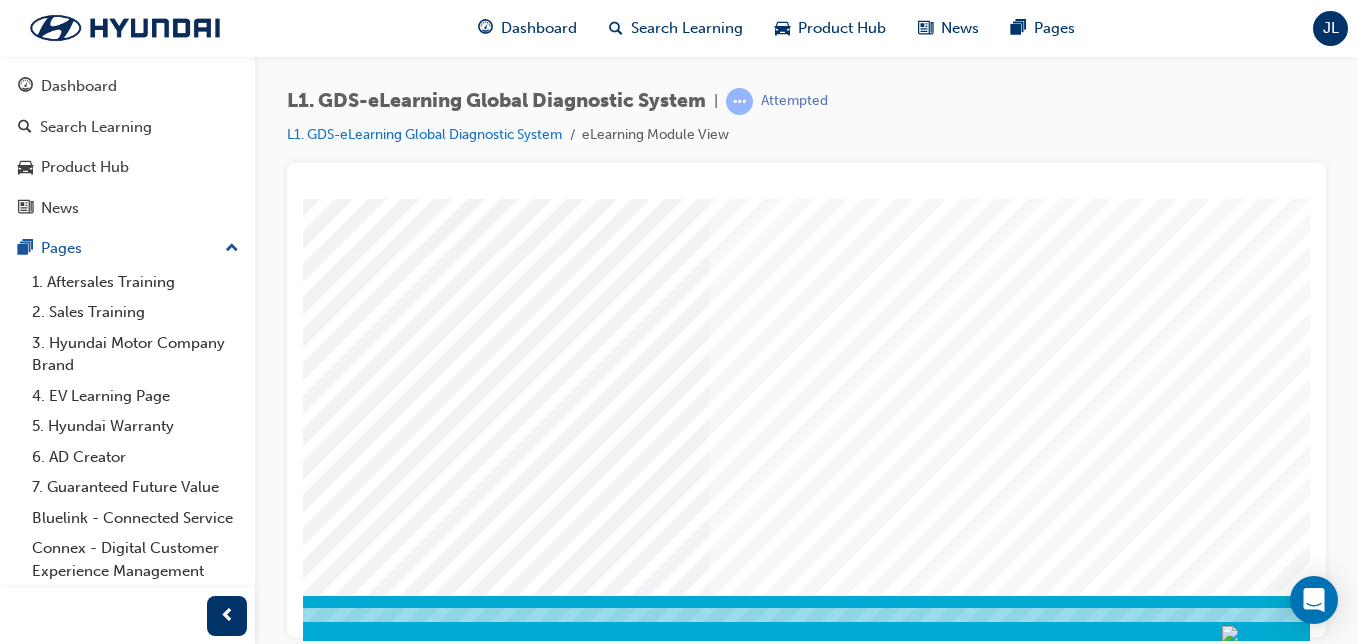 scroll, scrollTop: 323, scrollLeft: 209, axis: both 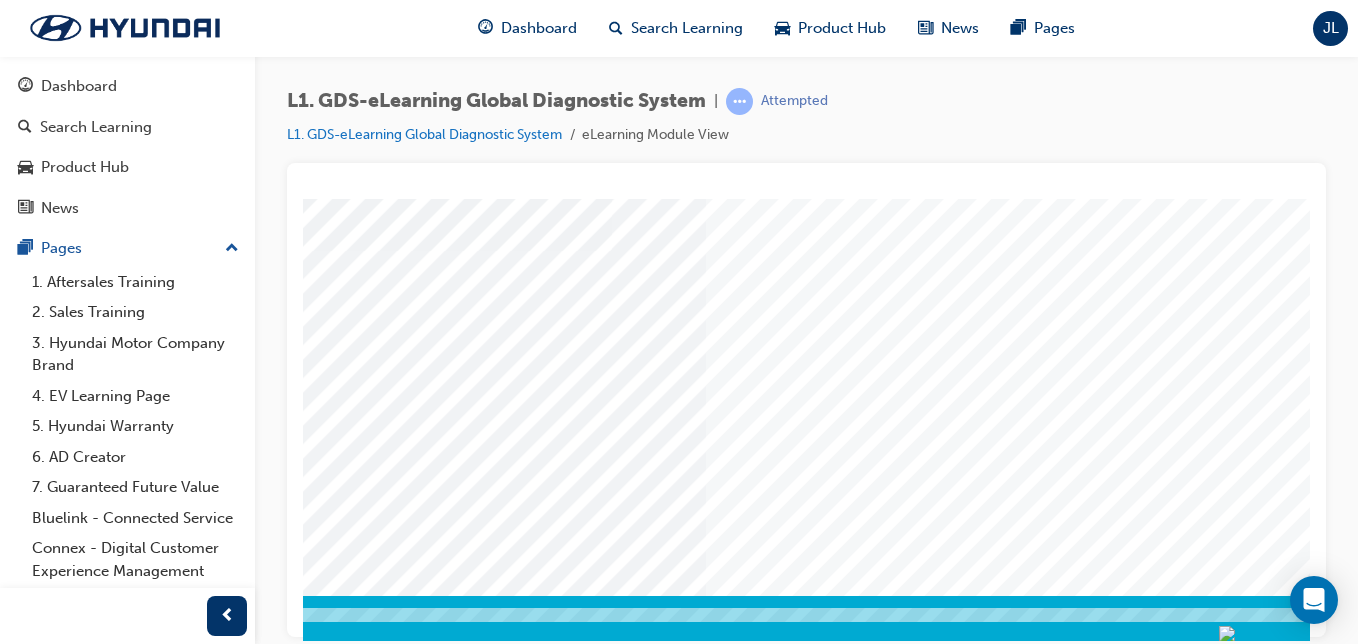 click at bounding box center [774, 250] 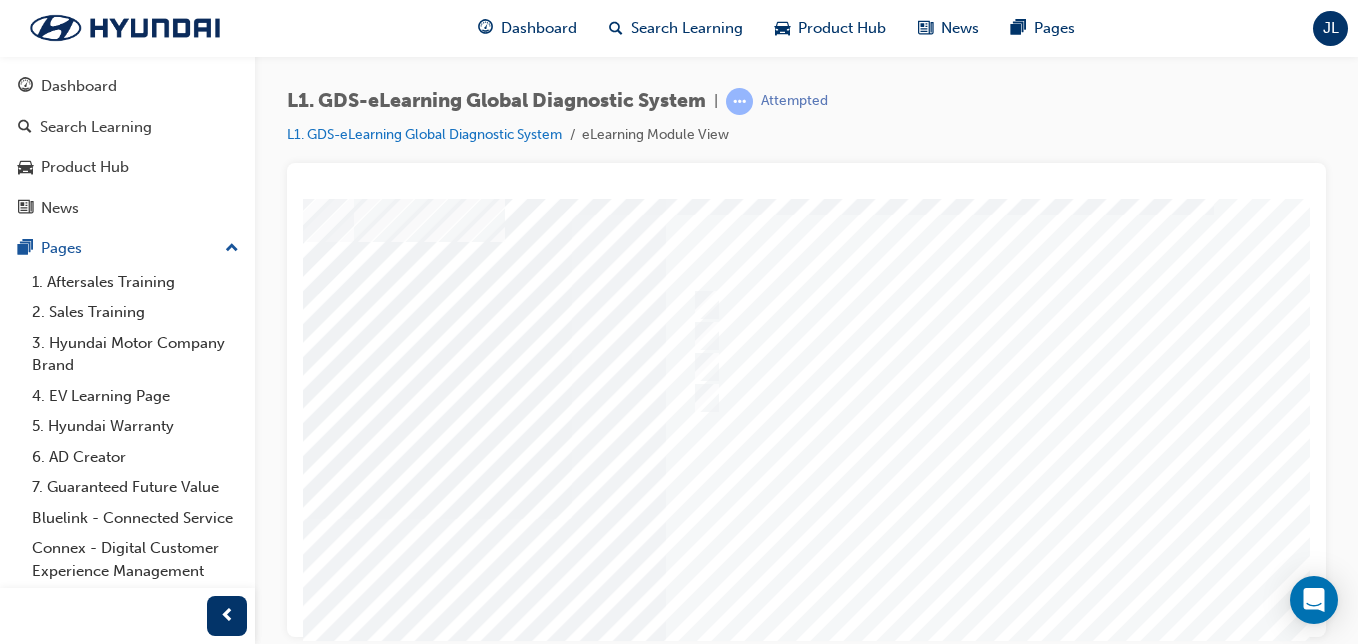scroll, scrollTop: 55, scrollLeft: 250, axis: both 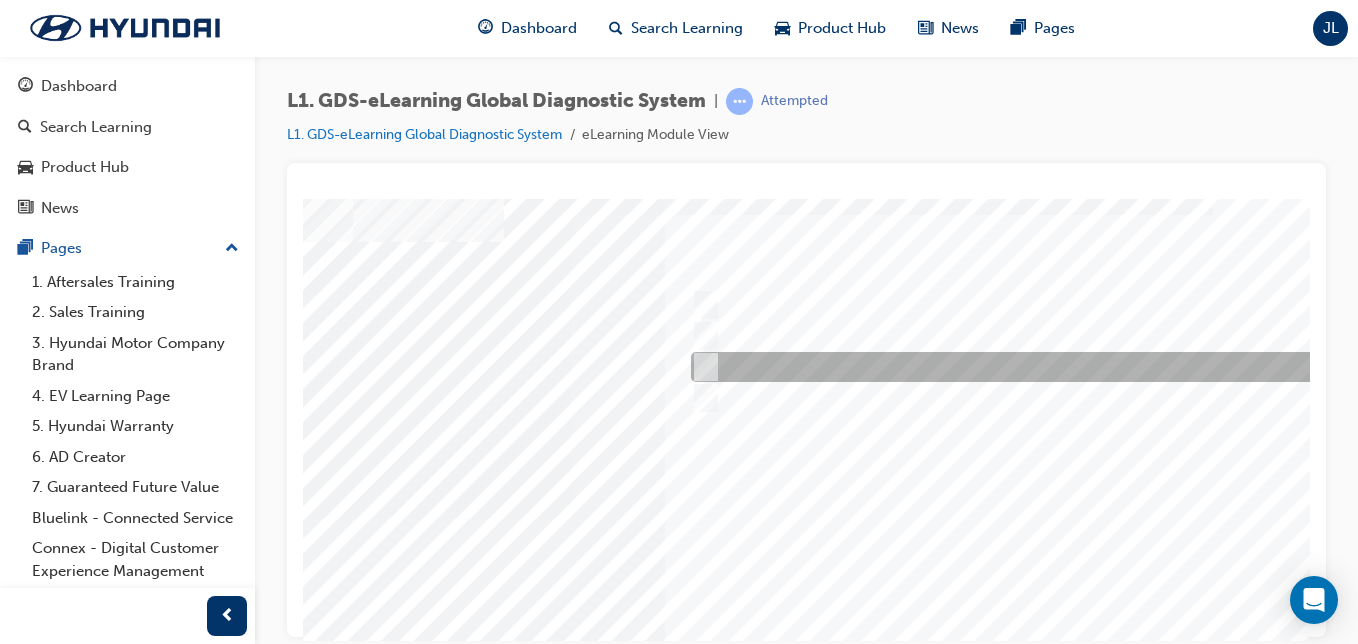click at bounding box center (701, 367) 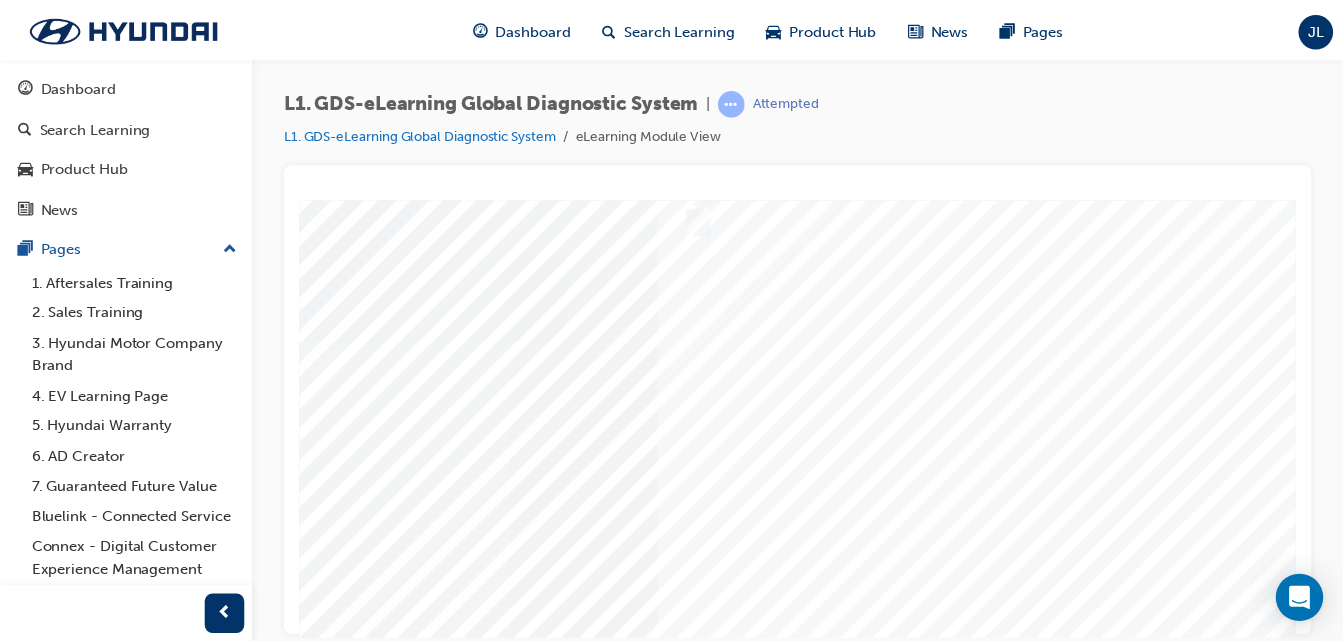 scroll, scrollTop: 323, scrollLeft: 250, axis: both 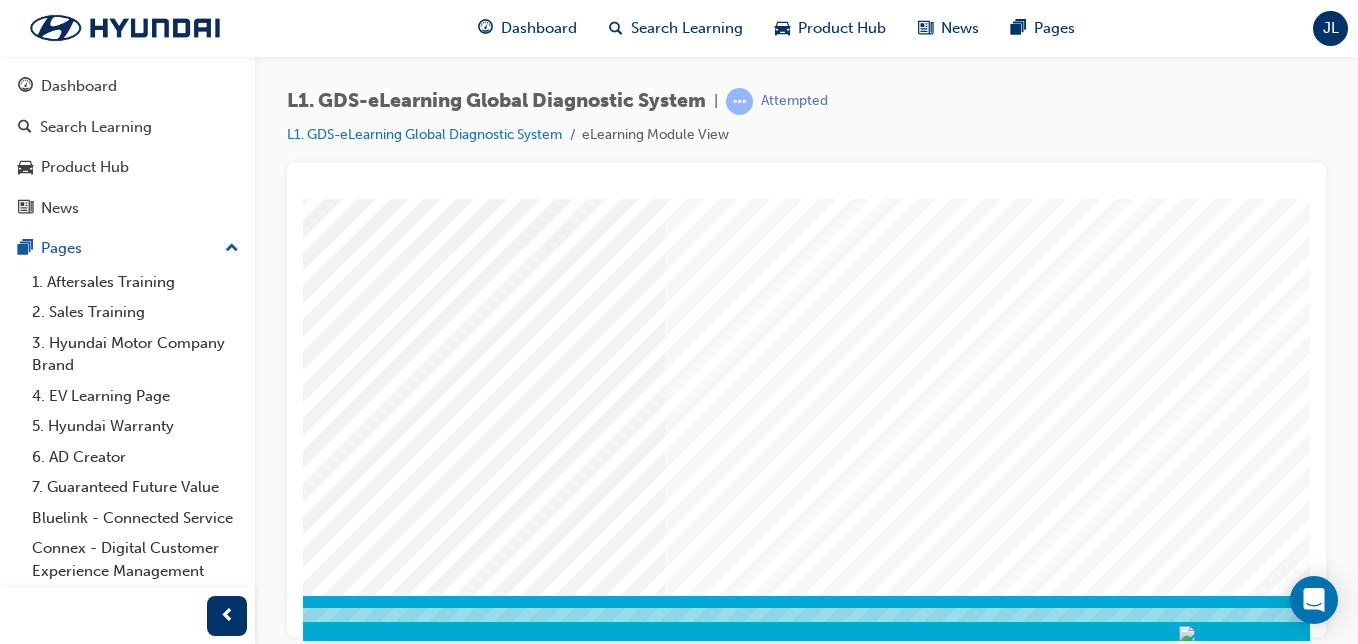 click at bounding box center (123, 3332) 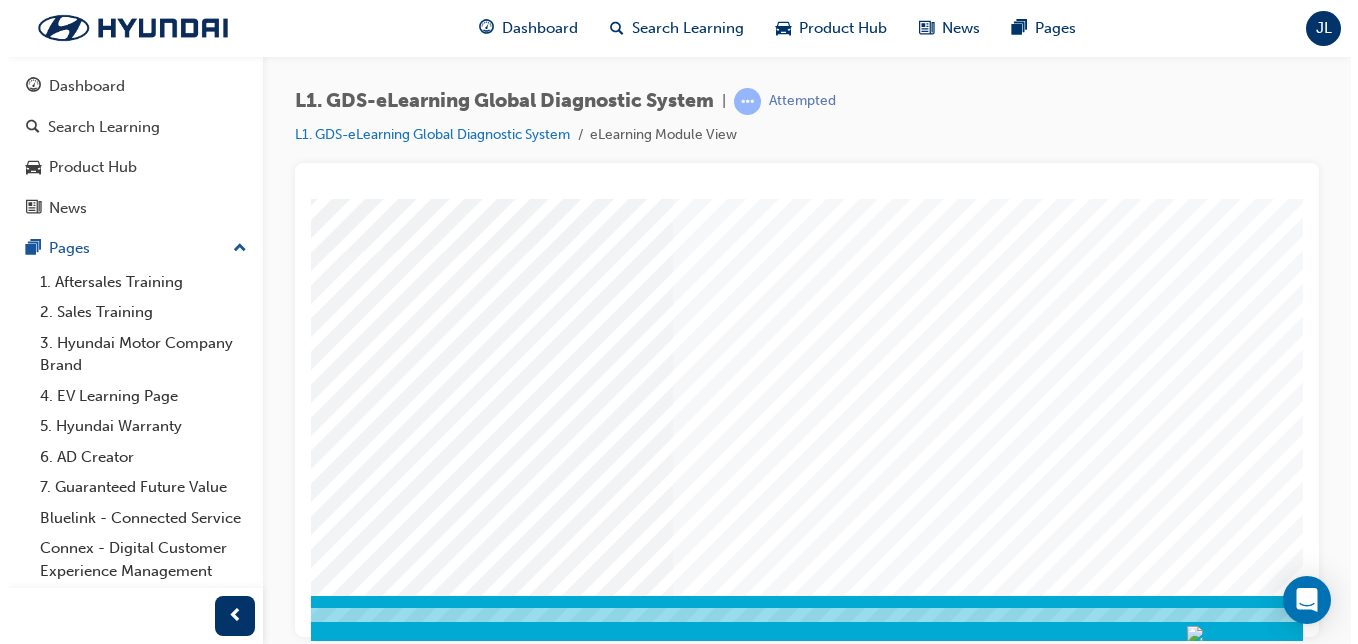 scroll, scrollTop: 0, scrollLeft: 0, axis: both 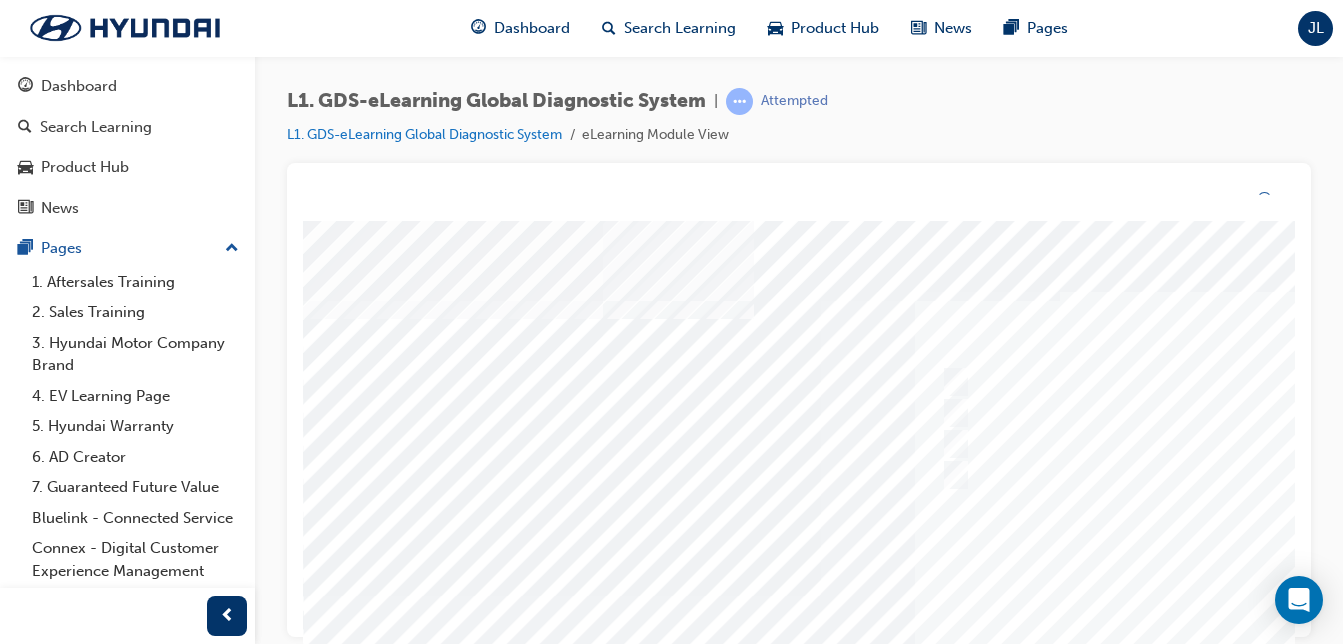 click at bounding box center (983, 596) 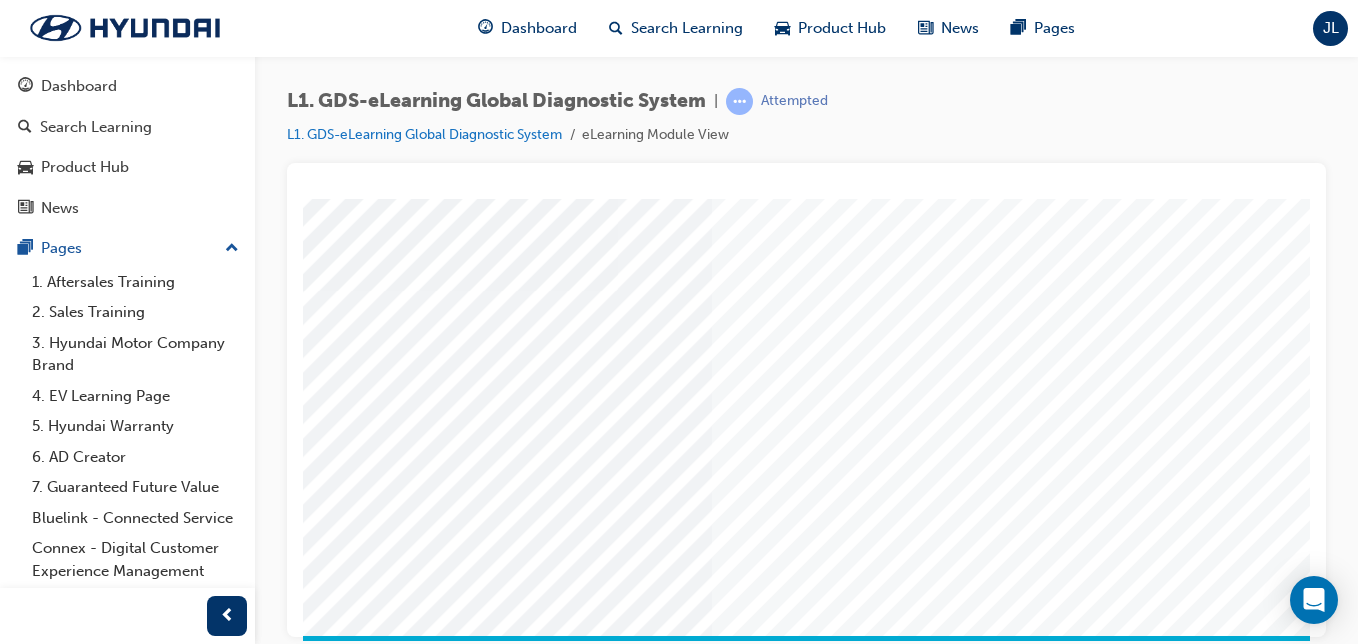 scroll, scrollTop: 323, scrollLeft: 203, axis: both 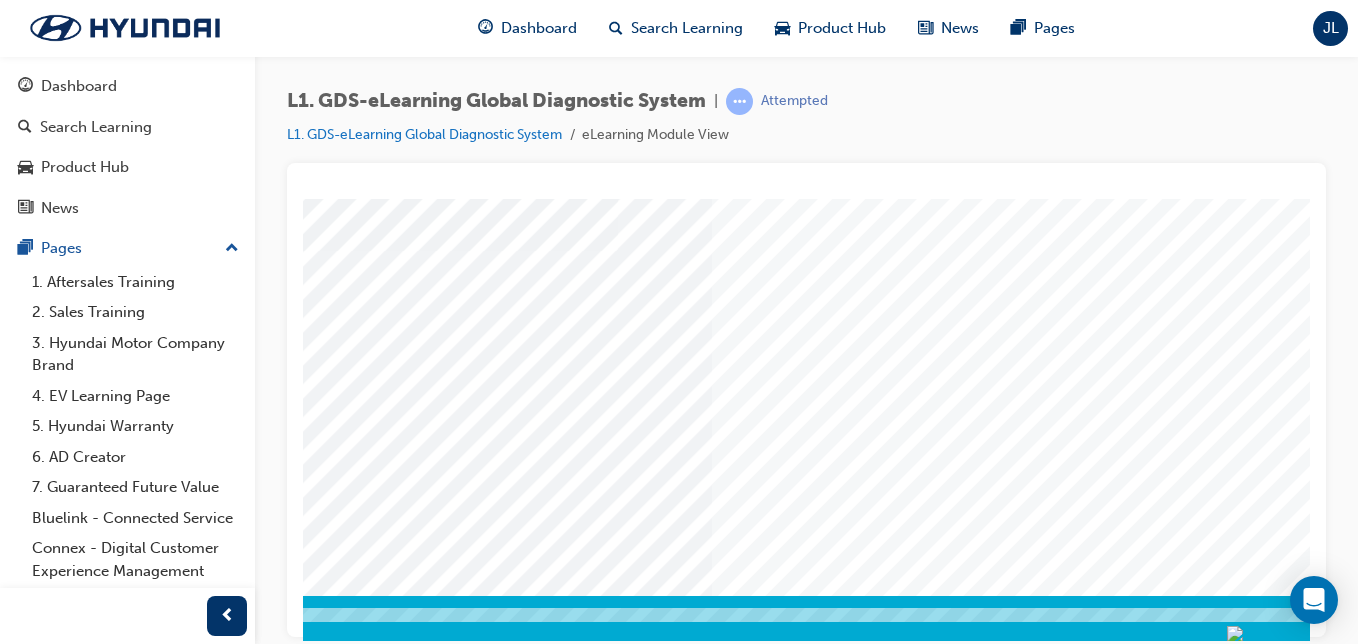 click at bounding box center (170, 3332) 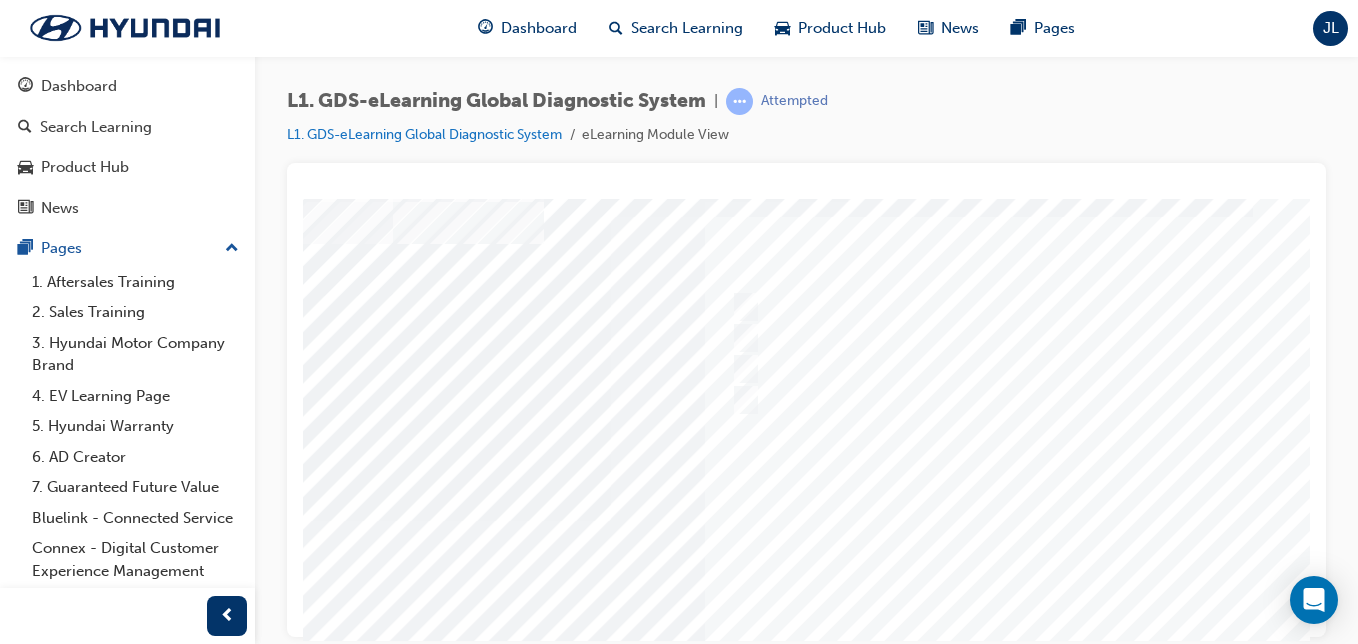scroll, scrollTop: 53, scrollLeft: 211, axis: both 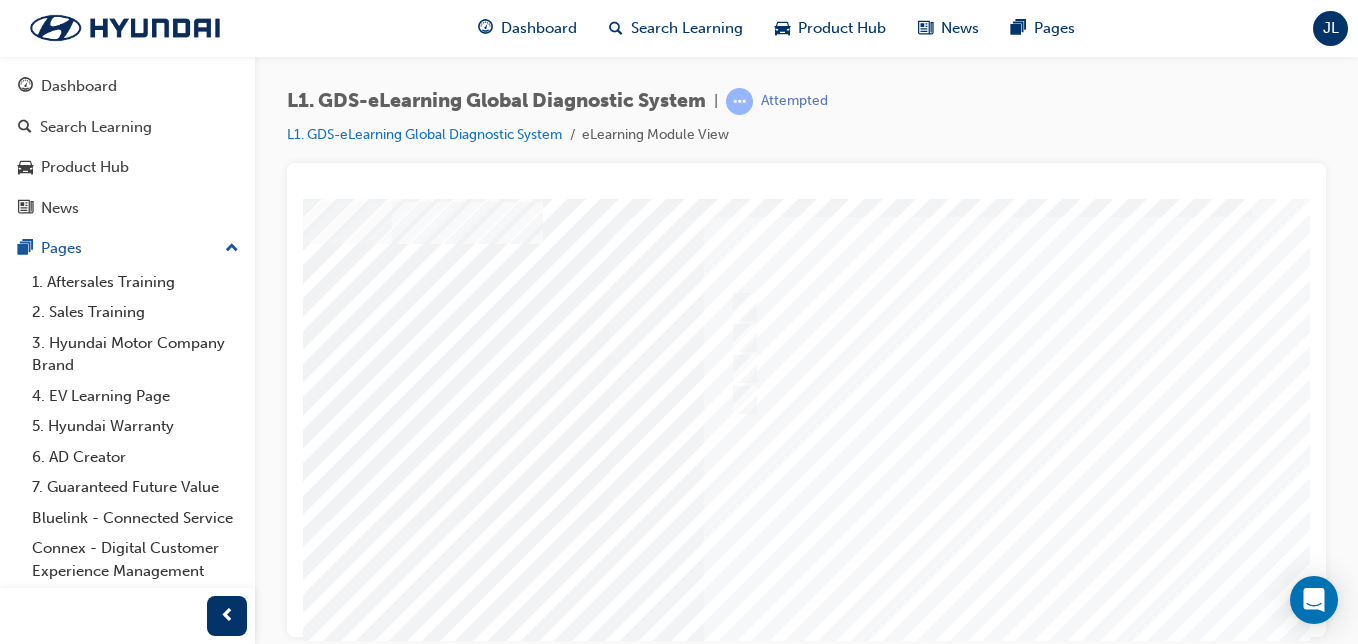 click at bounding box center (772, 520) 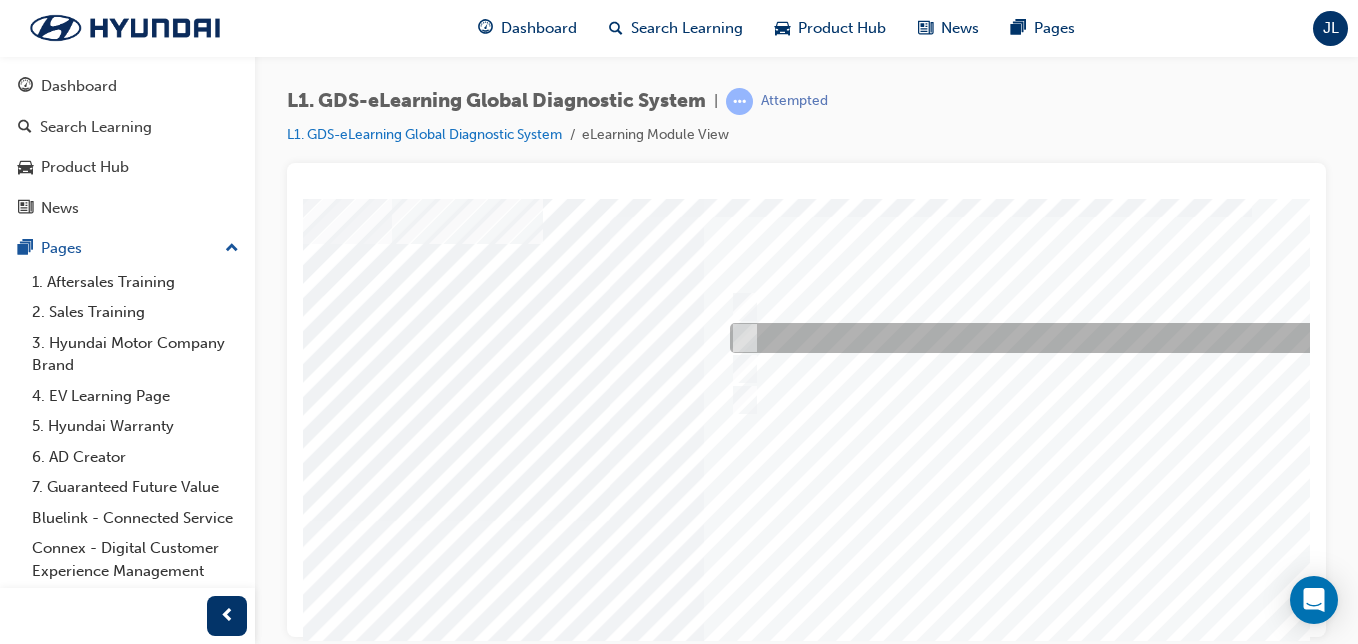 click at bounding box center [740, 338] 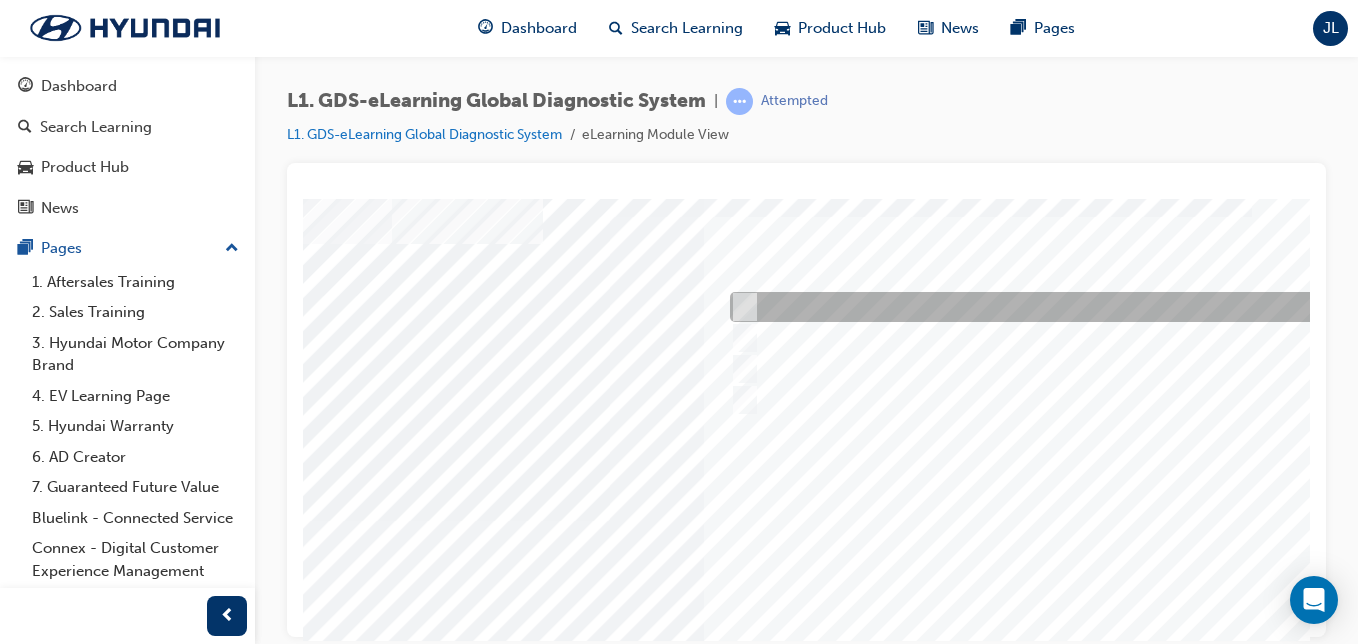 click at bounding box center (740, 307) 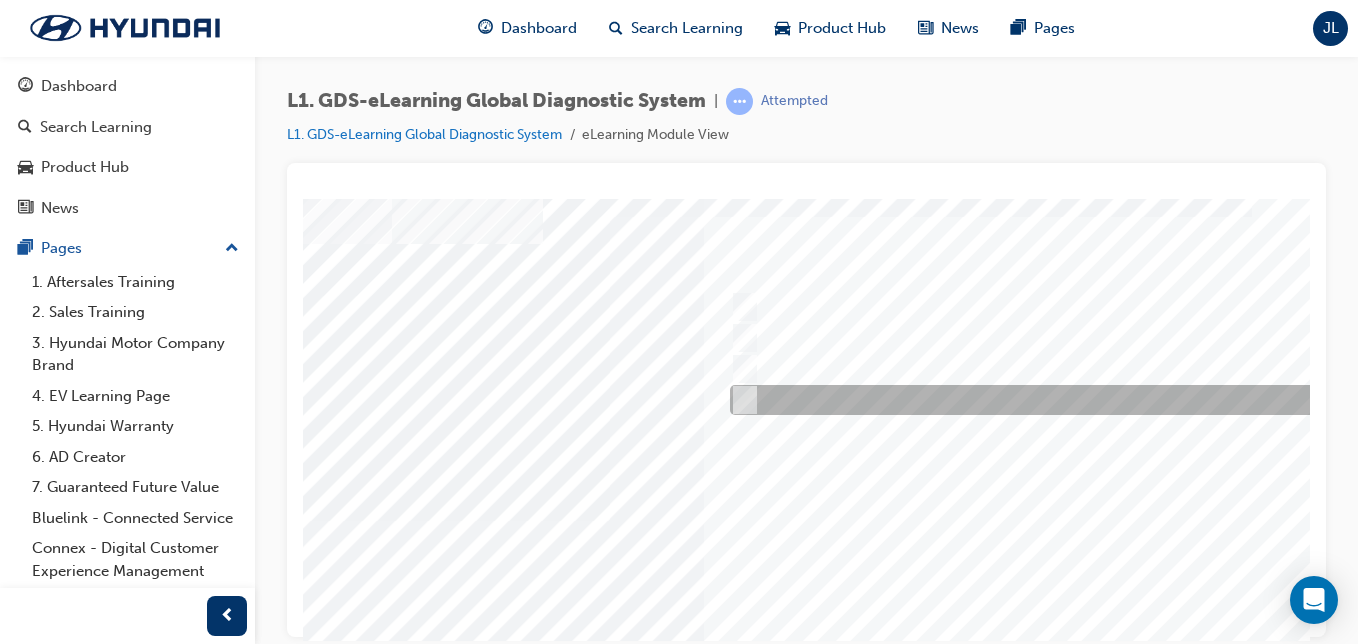 click at bounding box center (740, 400) 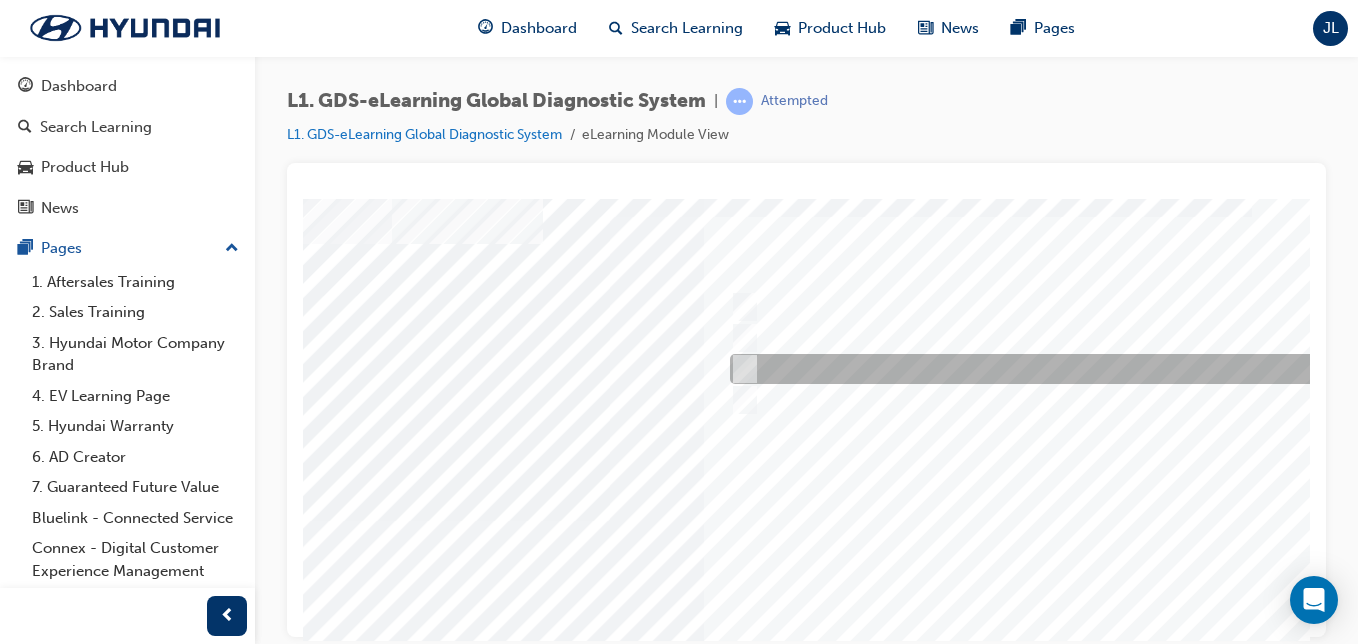 click at bounding box center (1057, 369) 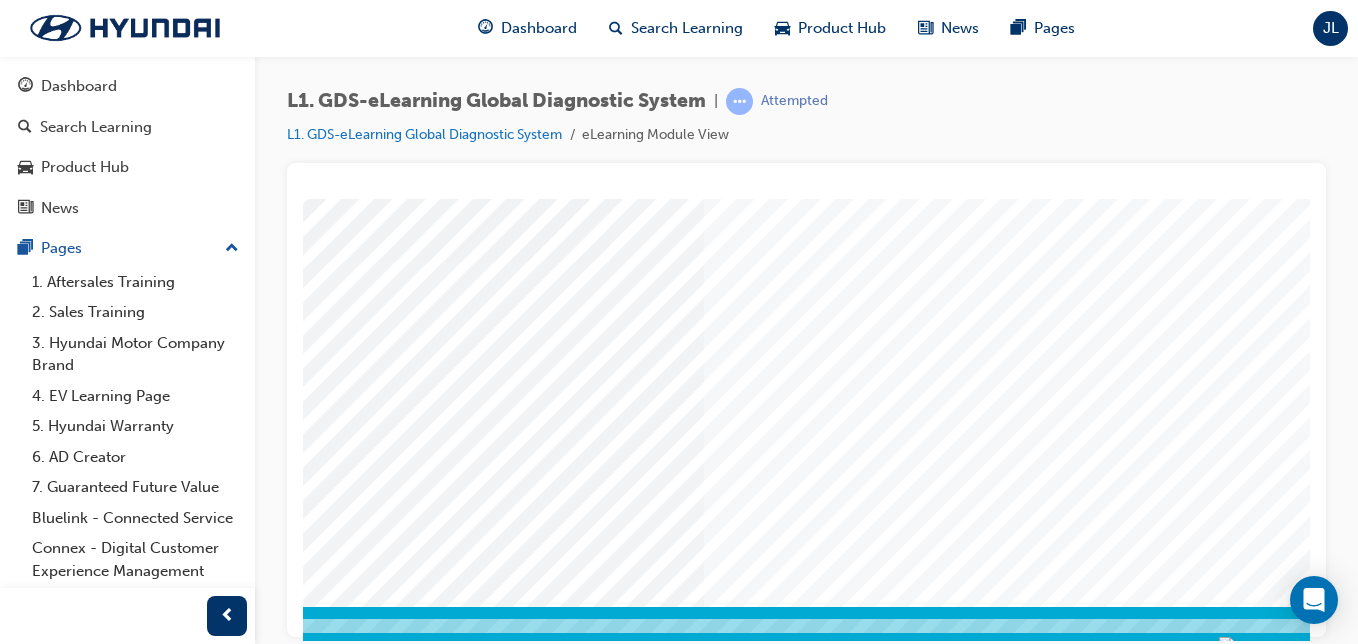 scroll, scrollTop: 302, scrollLeft: 211, axis: both 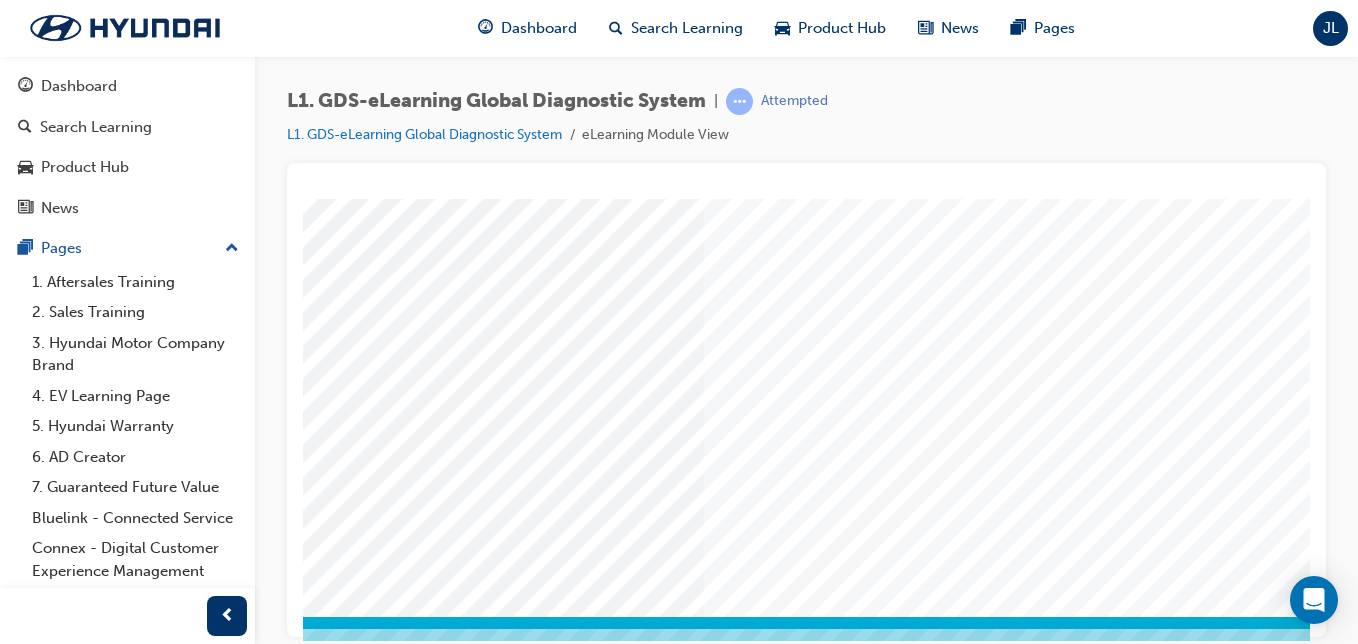 click at bounding box center (162, 3353) 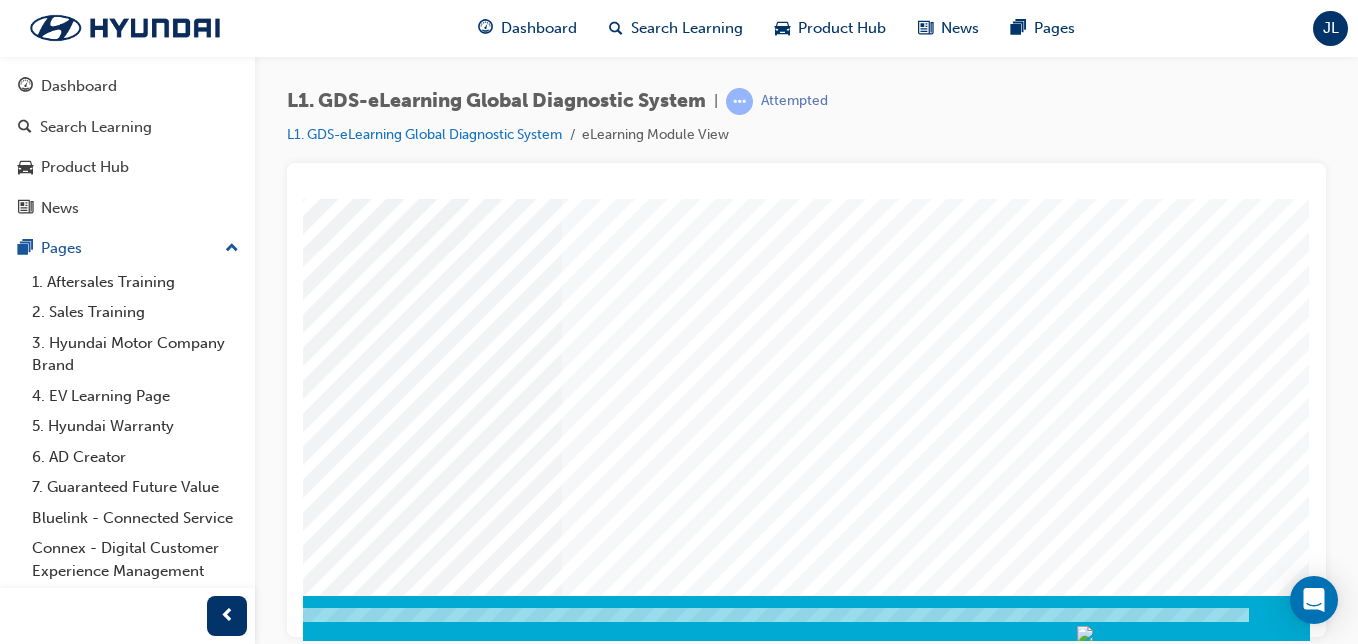 scroll, scrollTop: 0, scrollLeft: 368, axis: horizontal 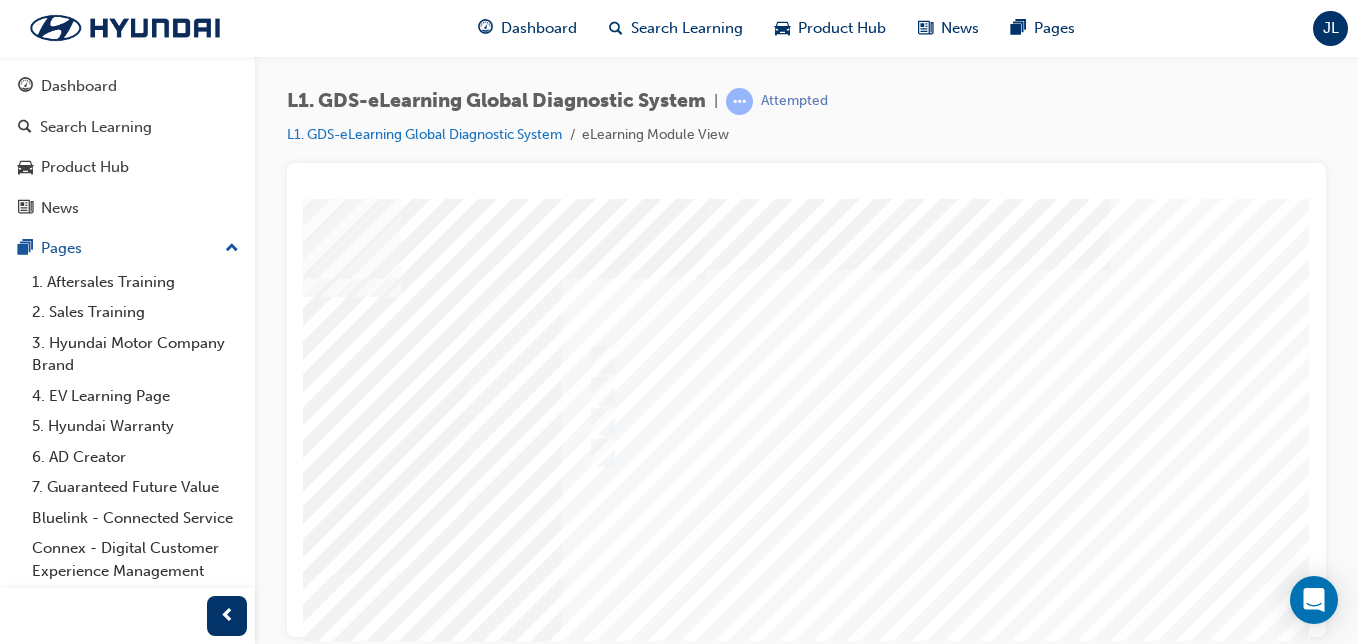 click at bounding box center [630, 573] 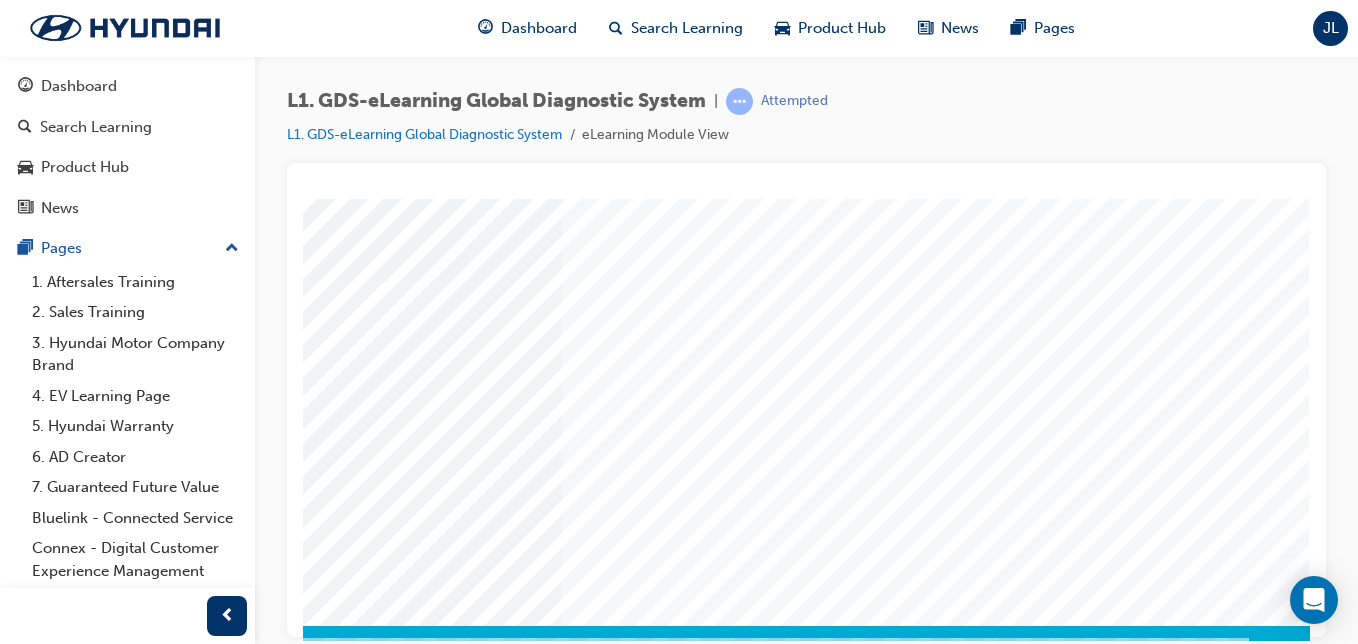 scroll, scrollTop: 1, scrollLeft: 0, axis: vertical 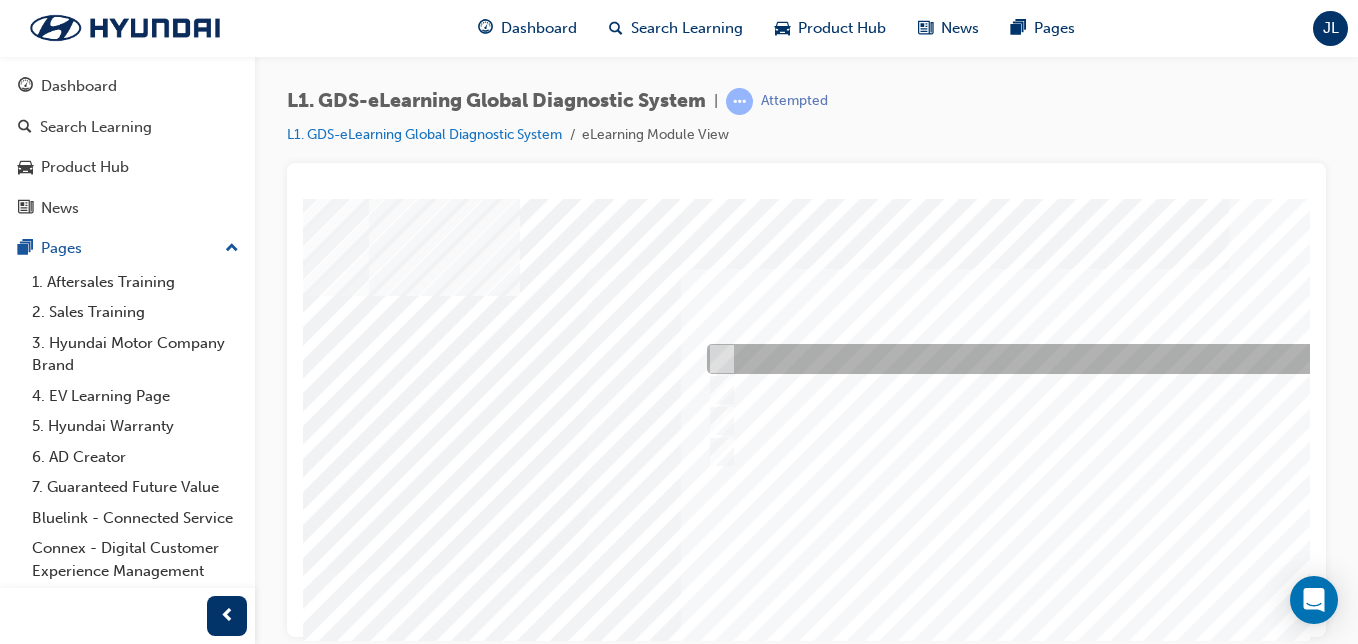 click at bounding box center (1034, 359) 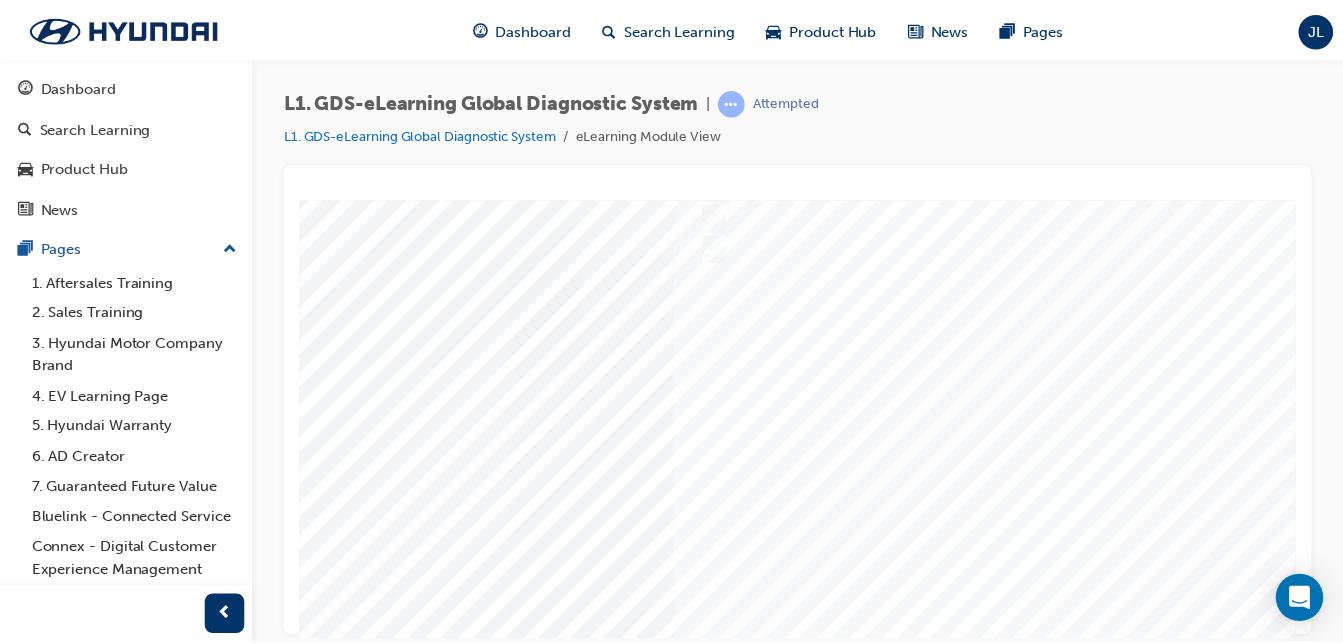 scroll, scrollTop: 323, scrollLeft: 234, axis: both 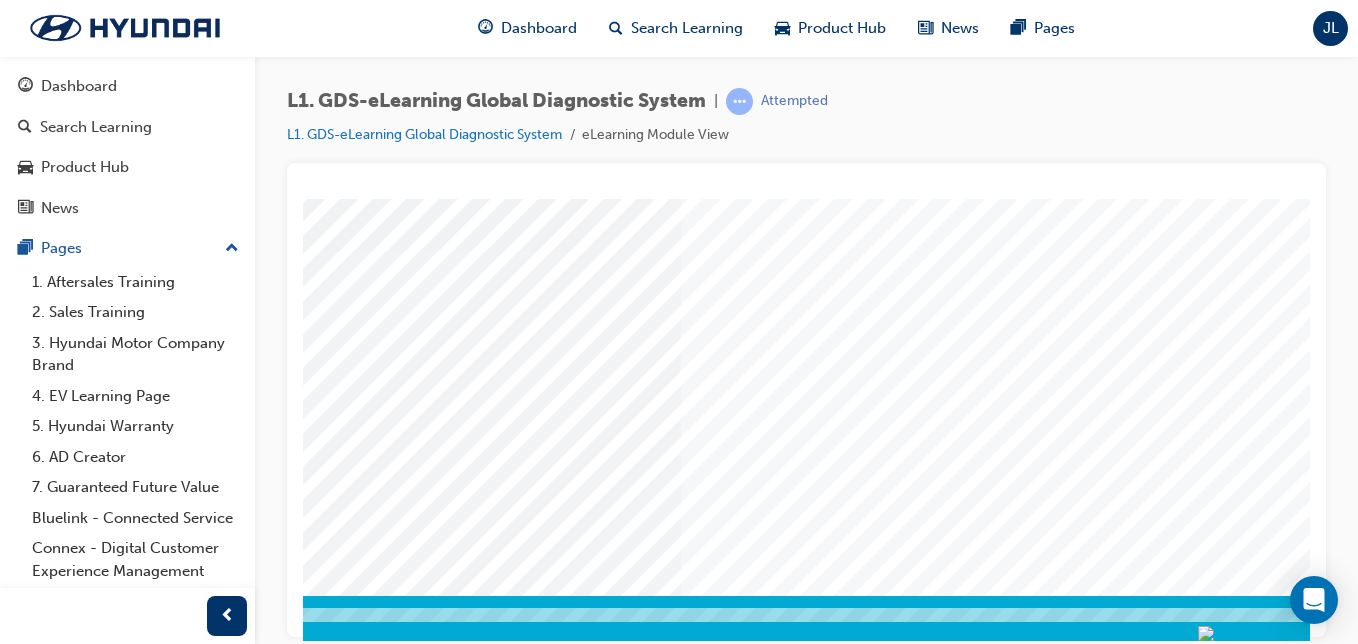 click at bounding box center (139, 3332) 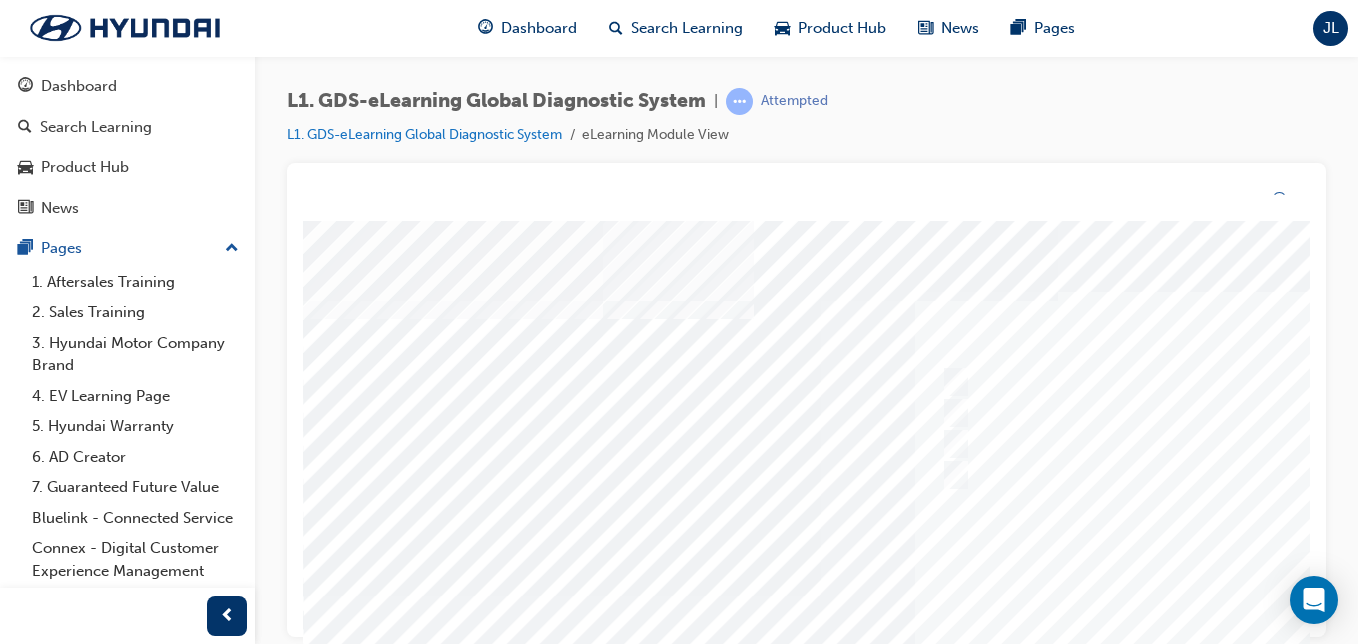 click at bounding box center (983, 596) 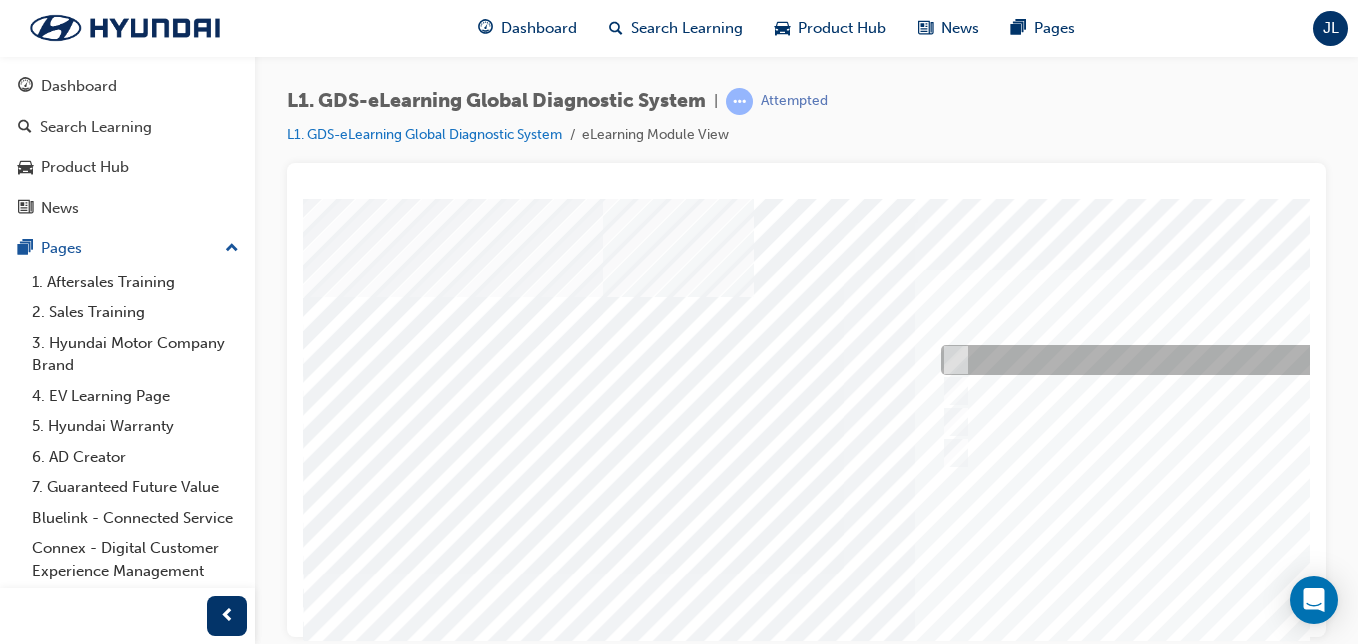 click at bounding box center [952, 360] 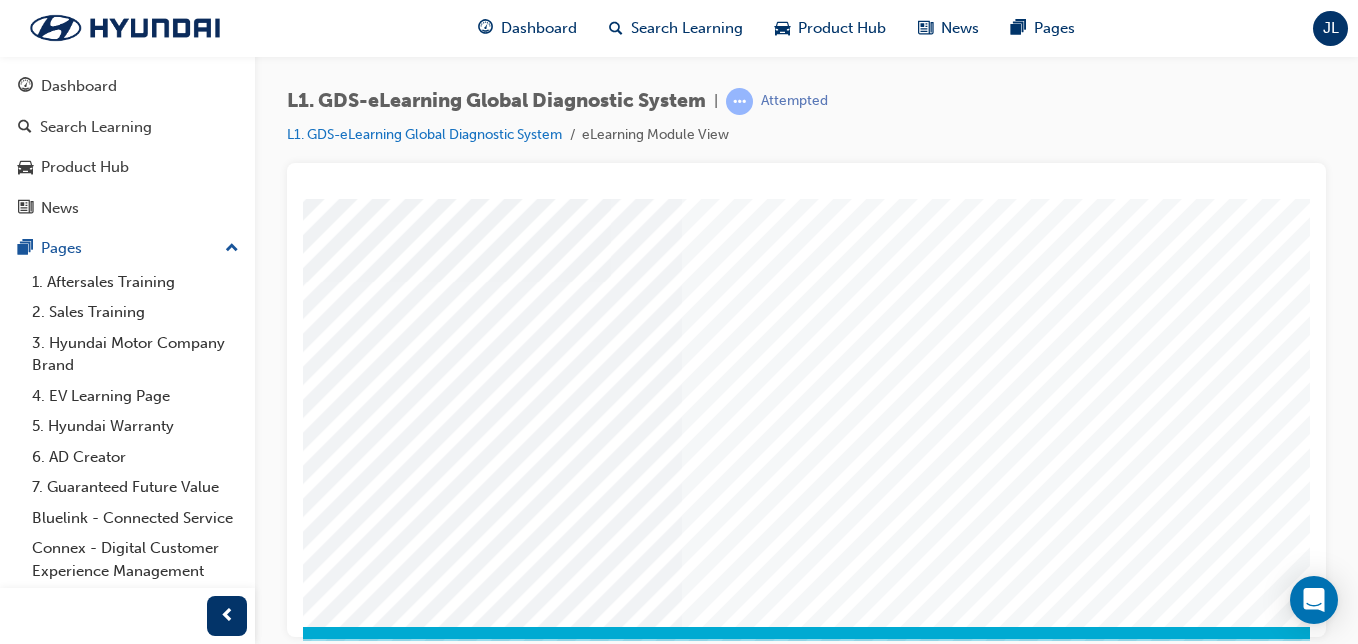 scroll, scrollTop: 293, scrollLeft: 233, axis: both 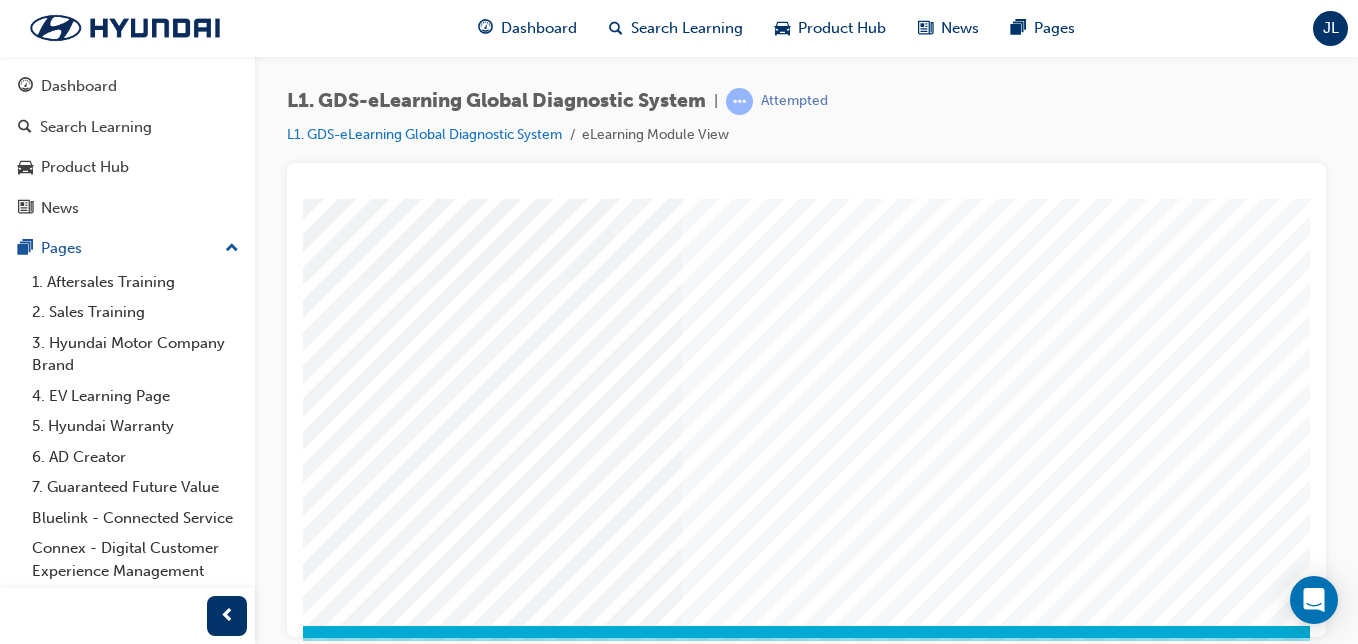 click at bounding box center [140, 3362] 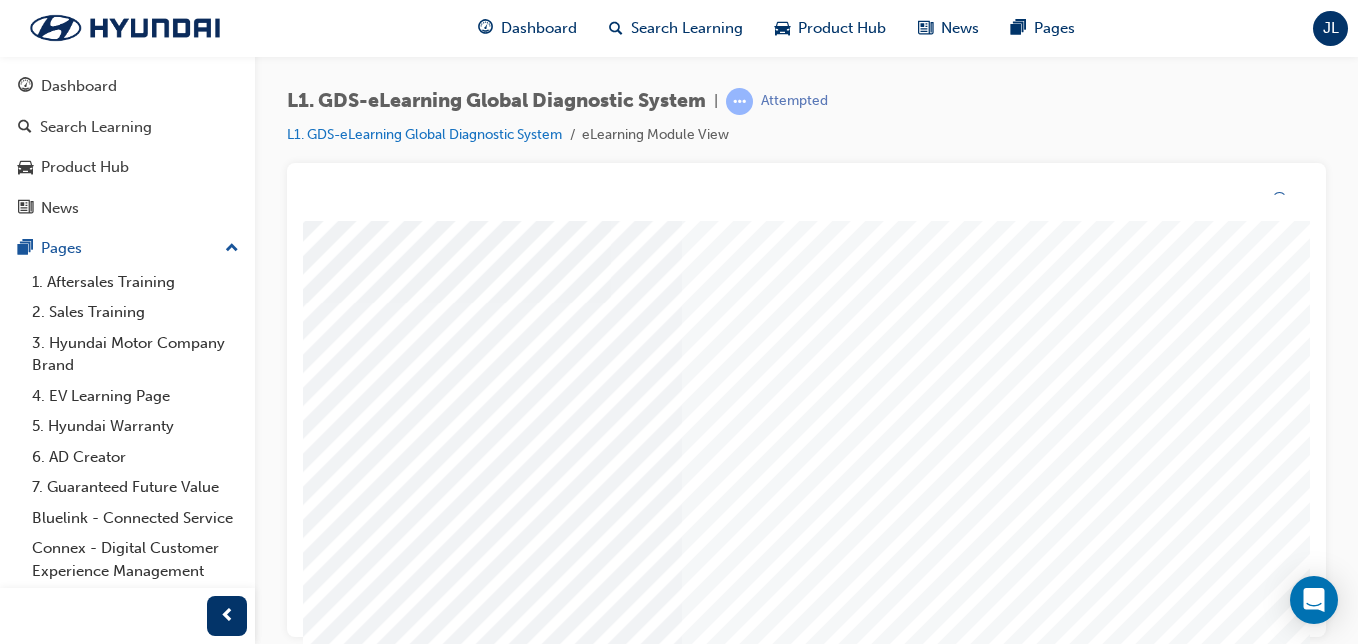 click at bounding box center (750, 303) 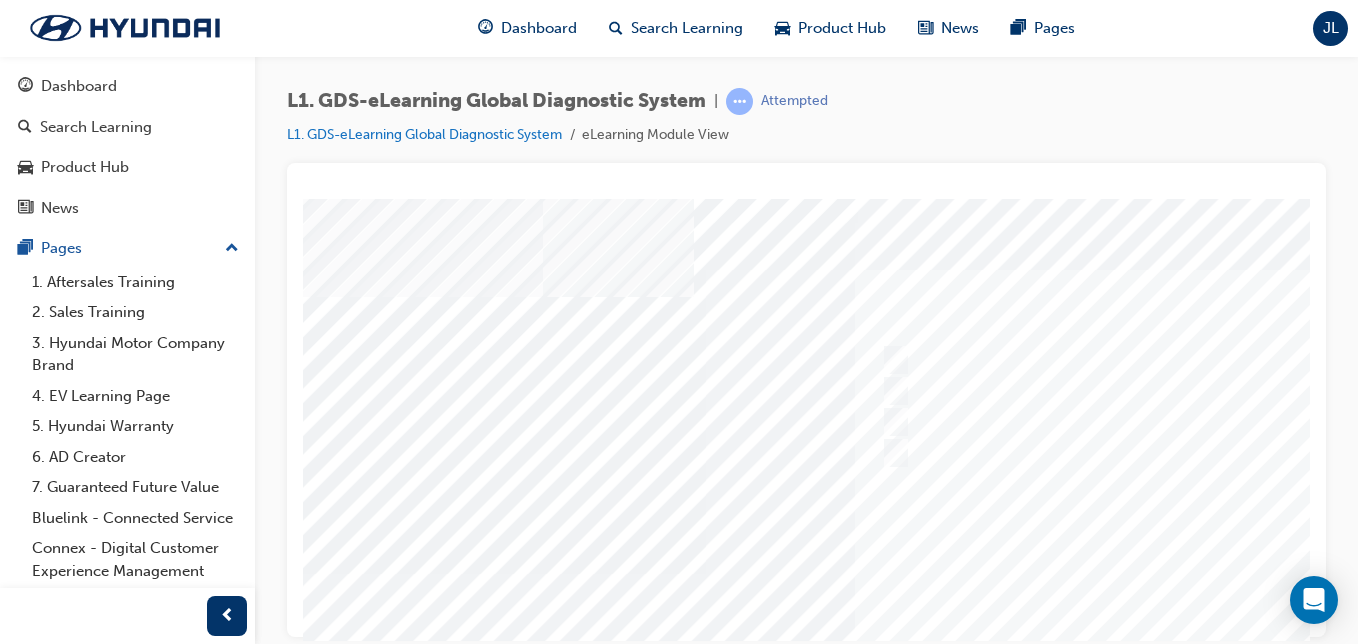 scroll, scrollTop: 0, scrollLeft: 90, axis: horizontal 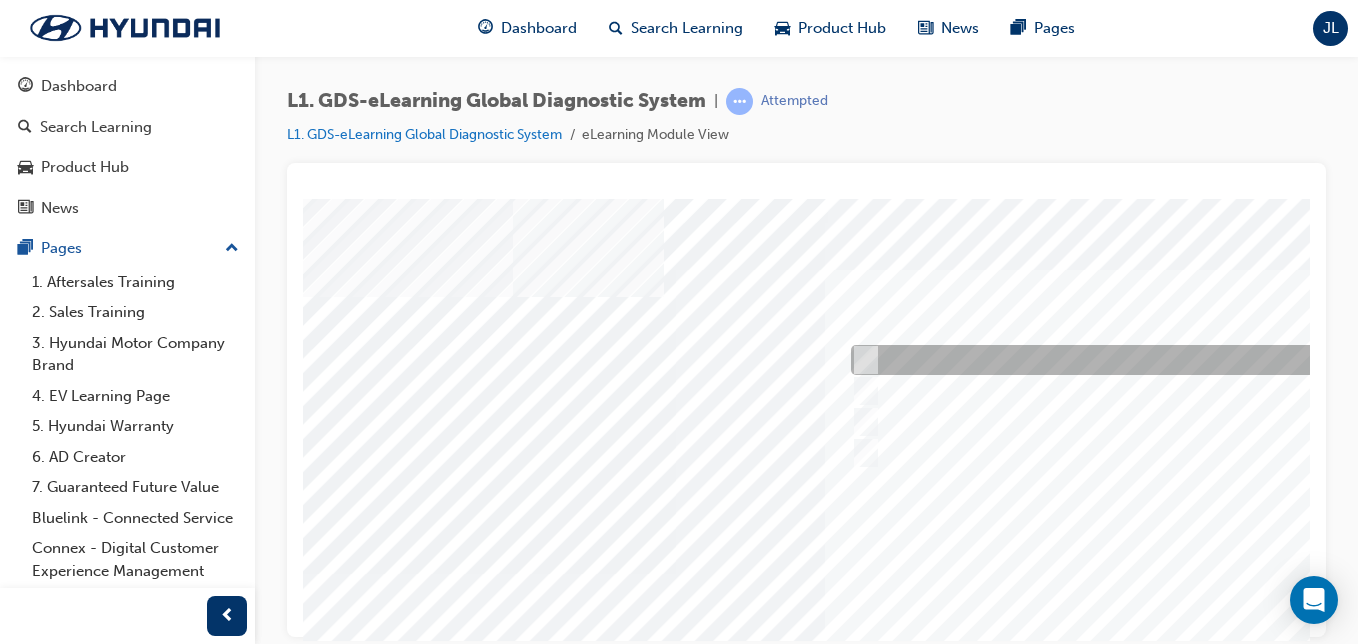 click at bounding box center (1178, 360) 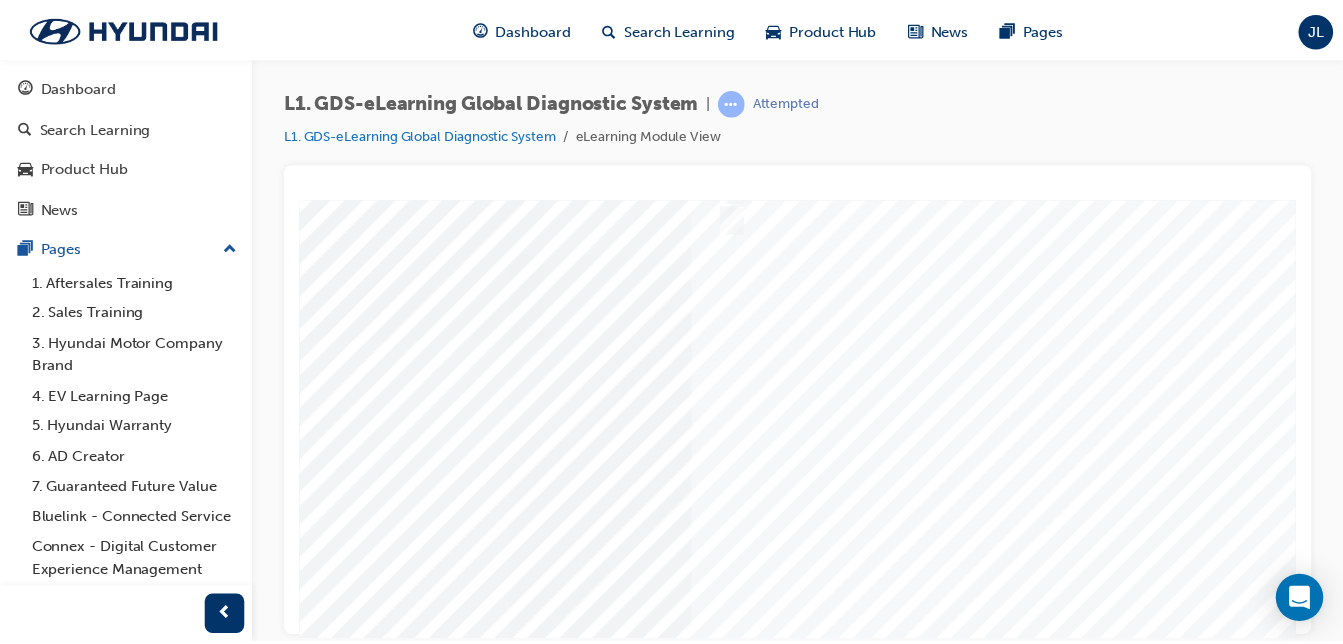 scroll, scrollTop: 234, scrollLeft: 217, axis: both 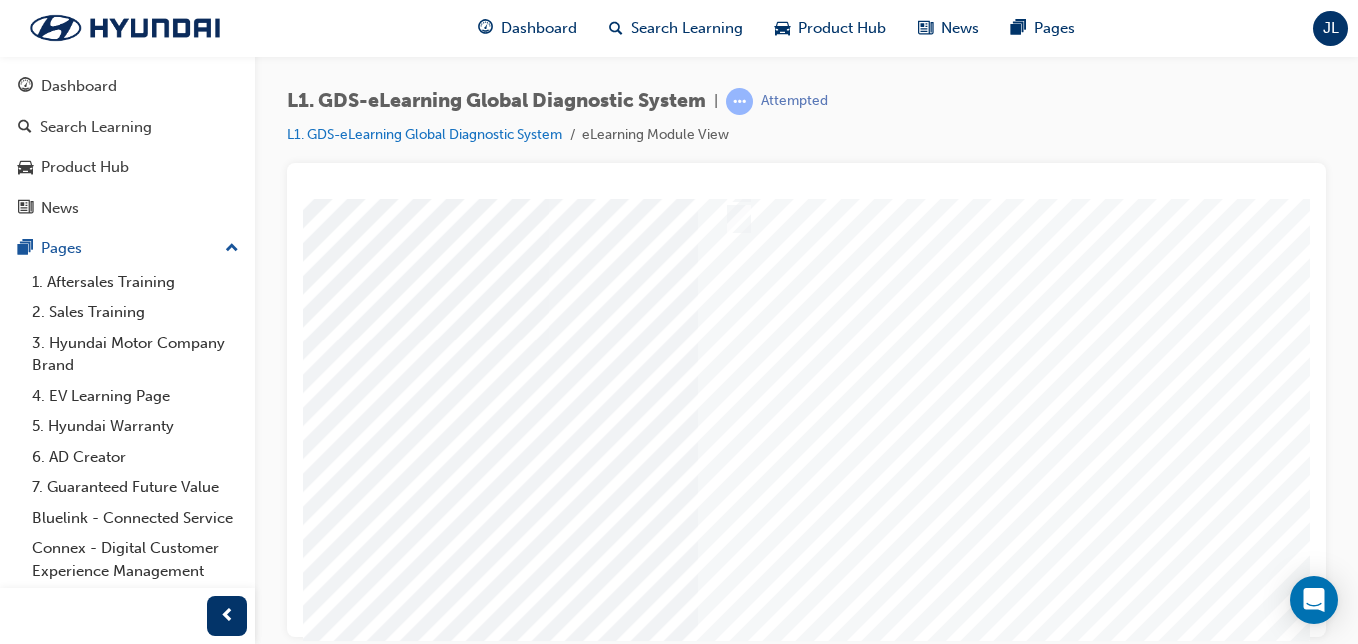 click at bounding box center (156, 3421) 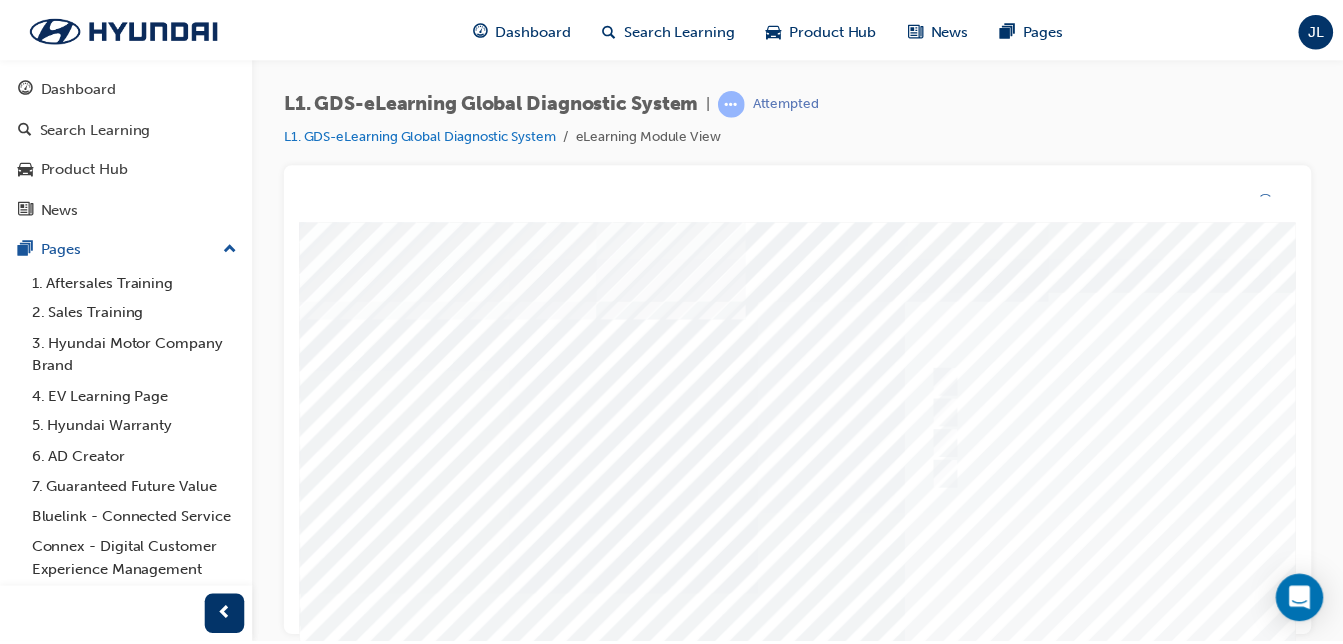 click at bounding box center (979, 597) 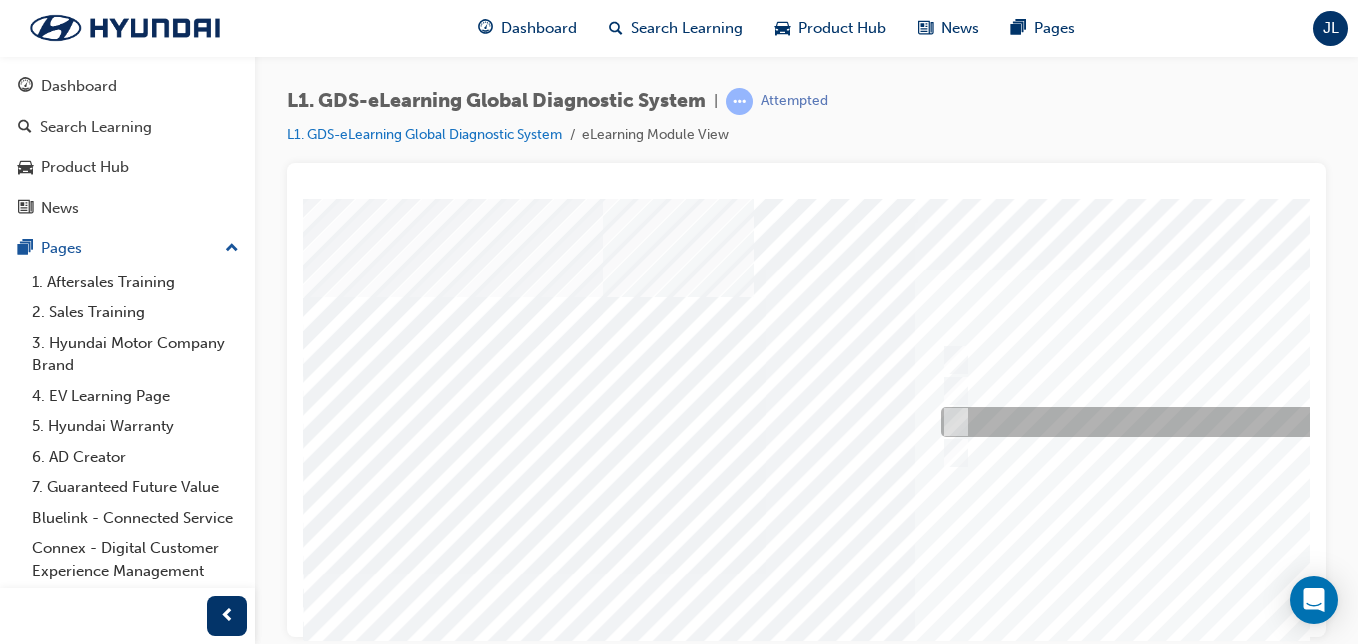 click at bounding box center [1268, 422] 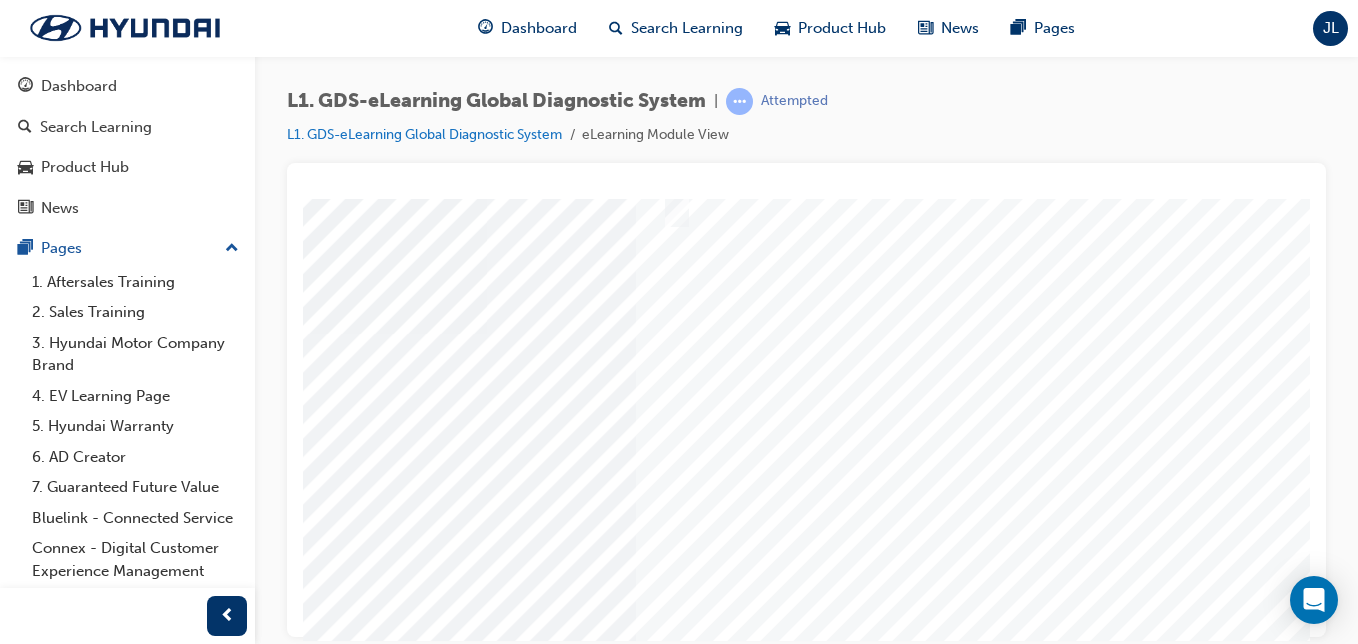 scroll, scrollTop: 240, scrollLeft: 368, axis: both 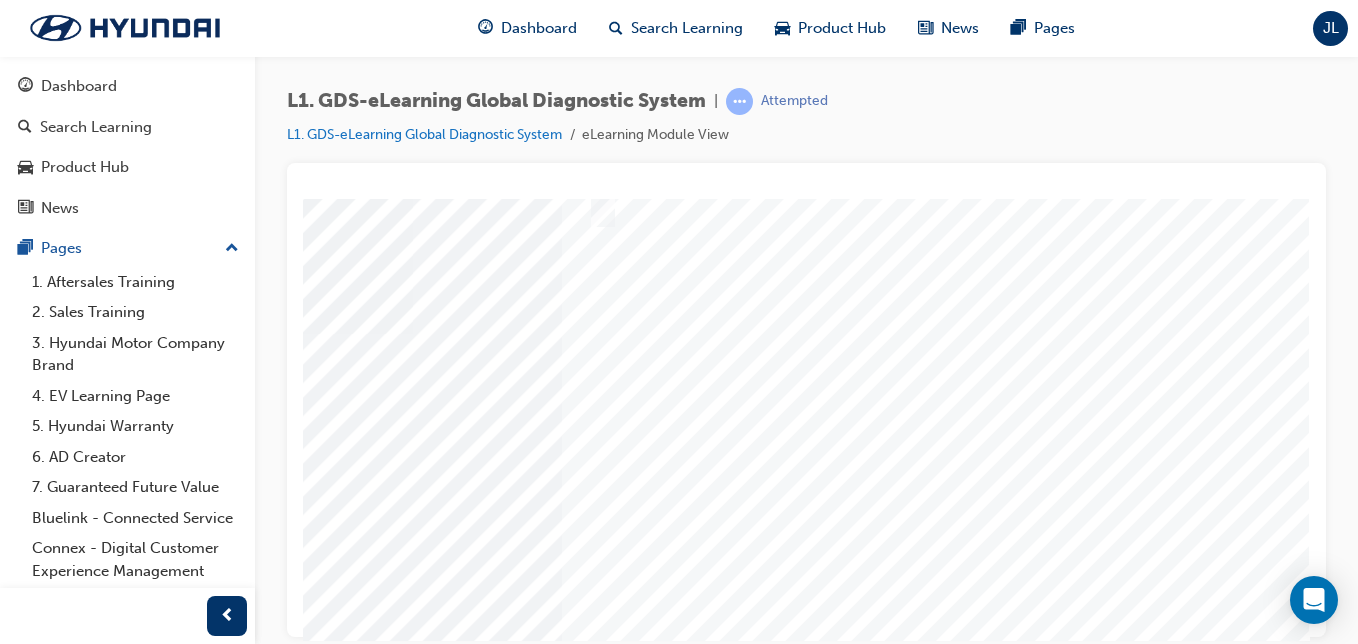 click at bounding box center [20, 3415] 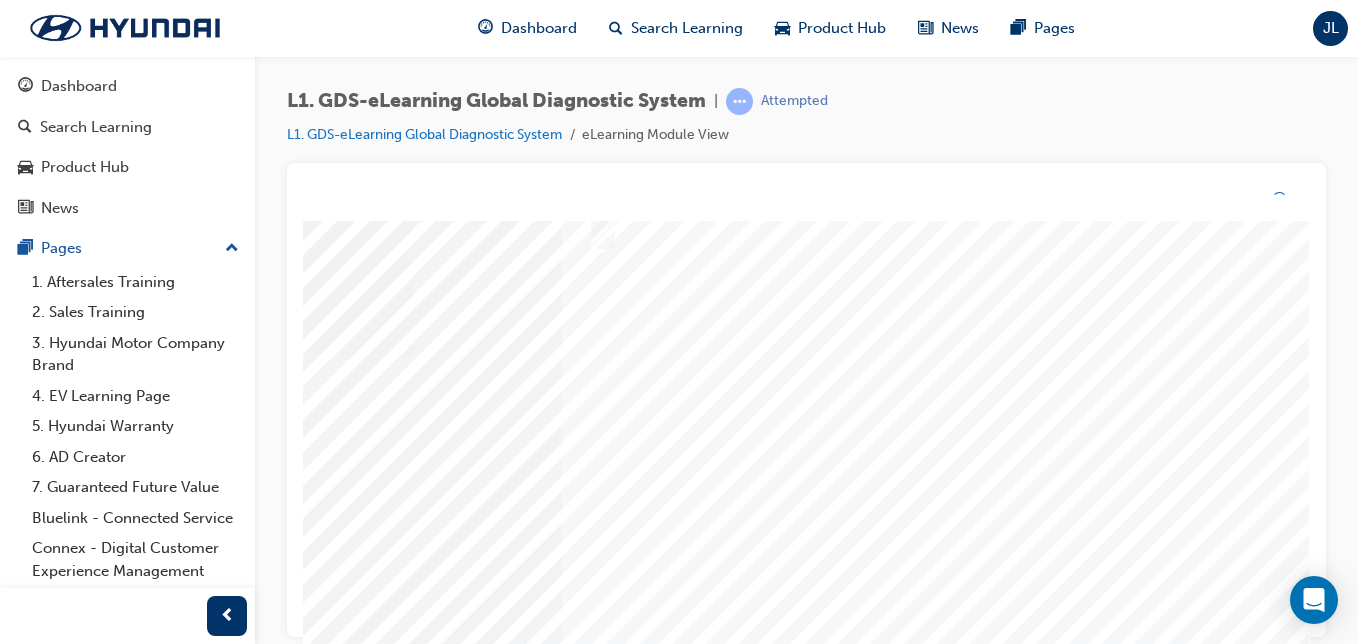 scroll, scrollTop: 0, scrollLeft: 0, axis: both 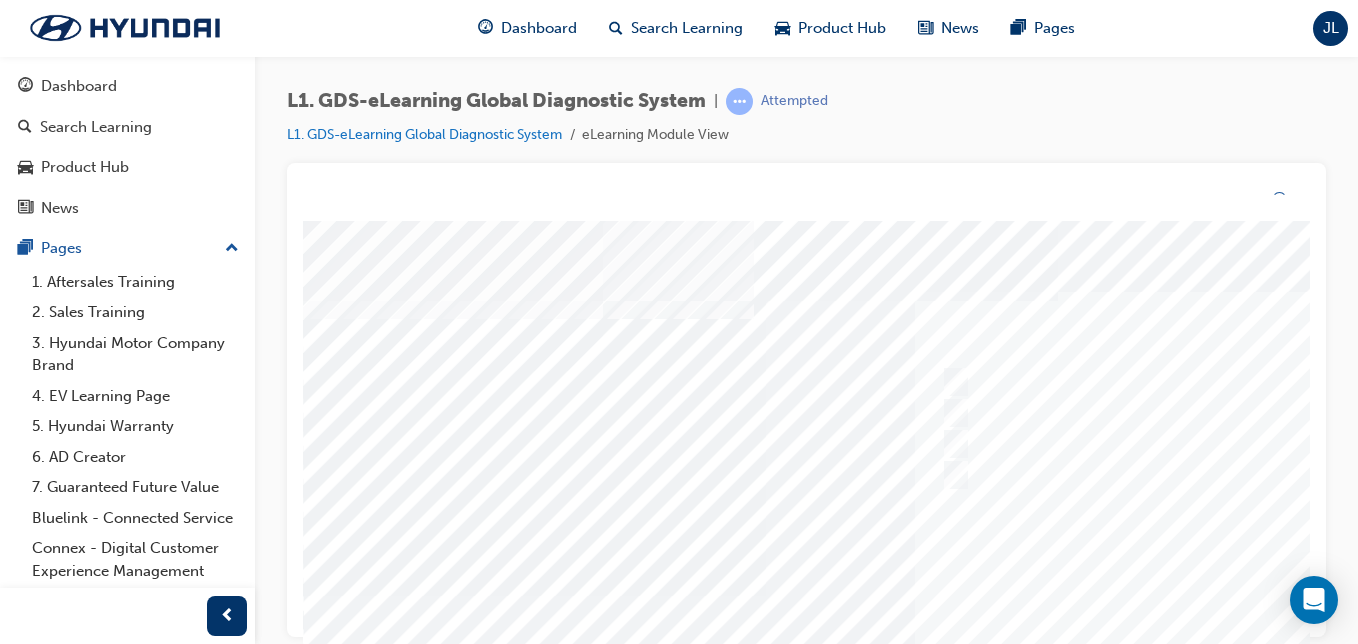 click at bounding box center [983, 596] 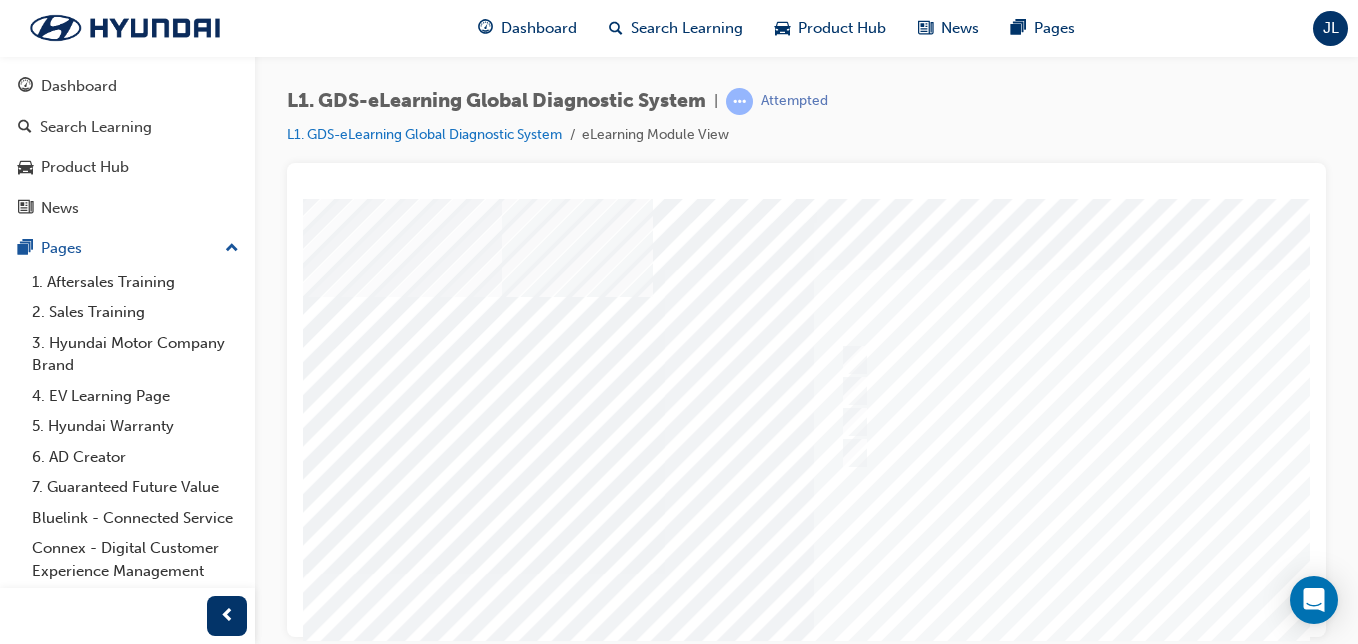 scroll, scrollTop: 0, scrollLeft: 110, axis: horizontal 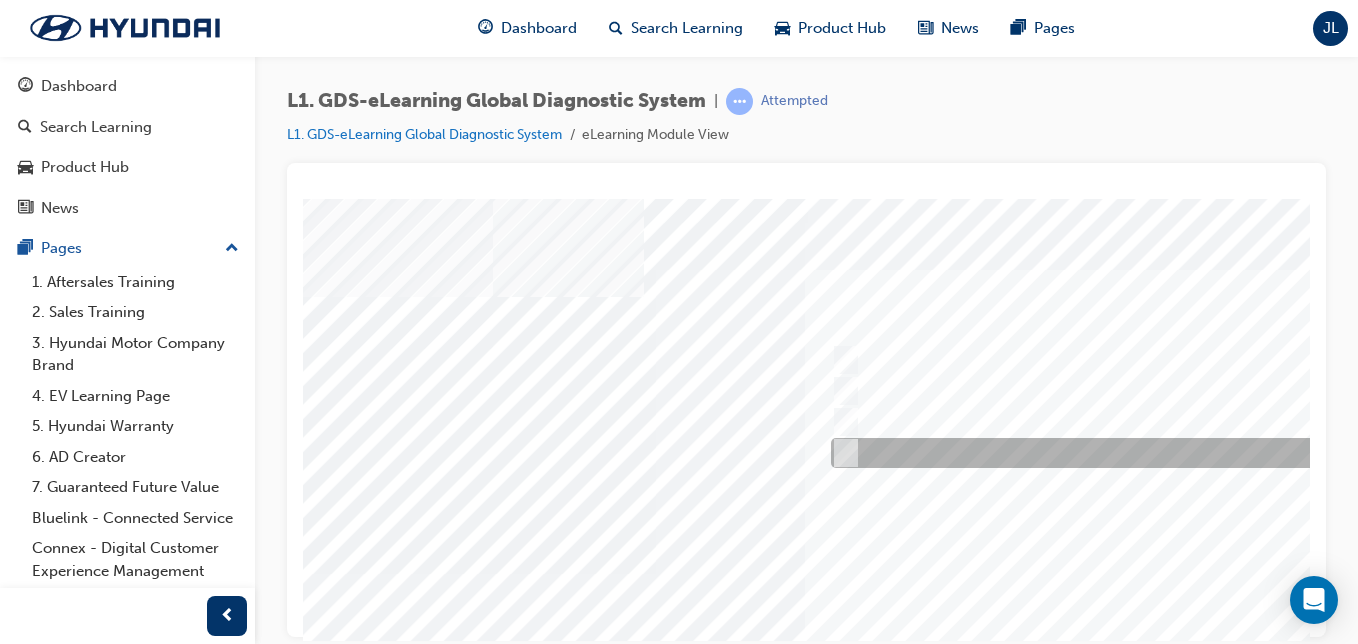 click at bounding box center [1158, 453] 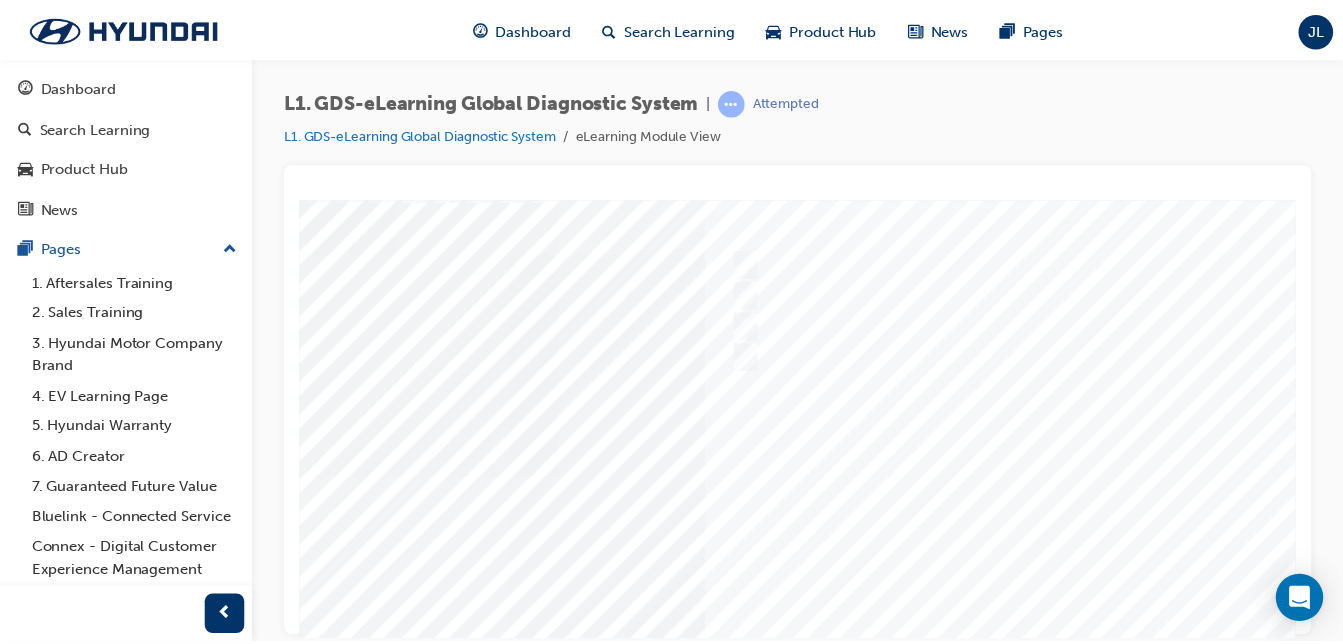 scroll, scrollTop: 323, scrollLeft: 202, axis: both 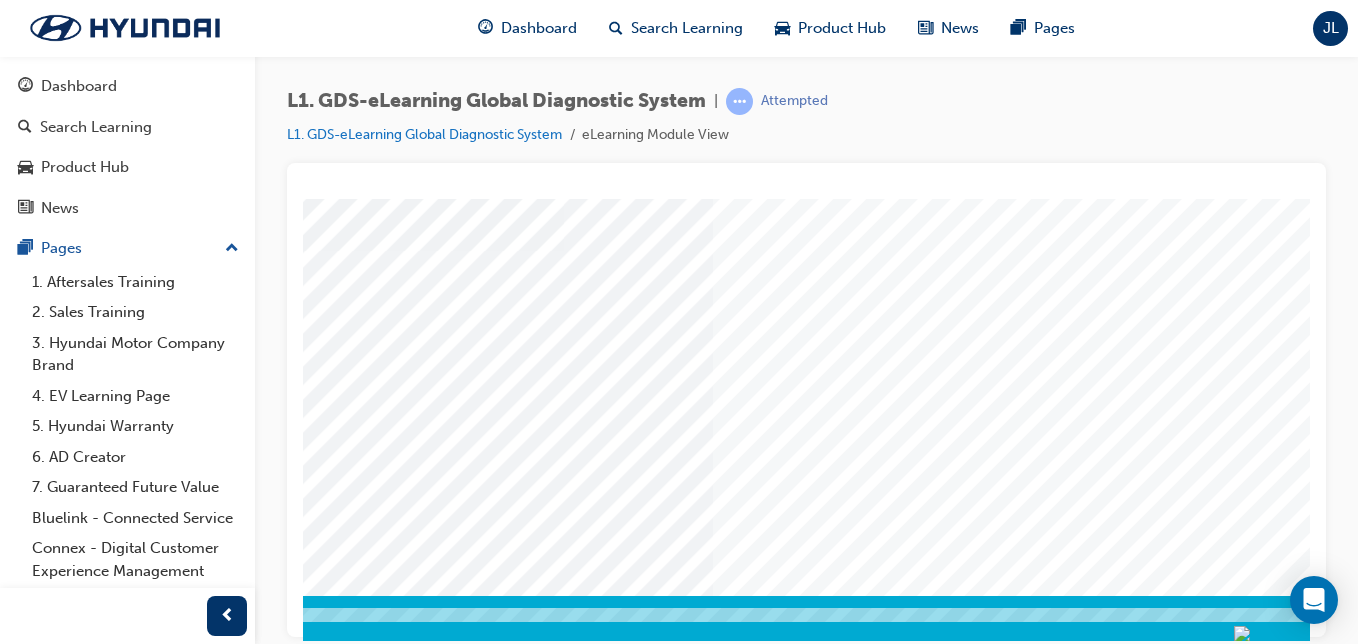 click at bounding box center (171, 3332) 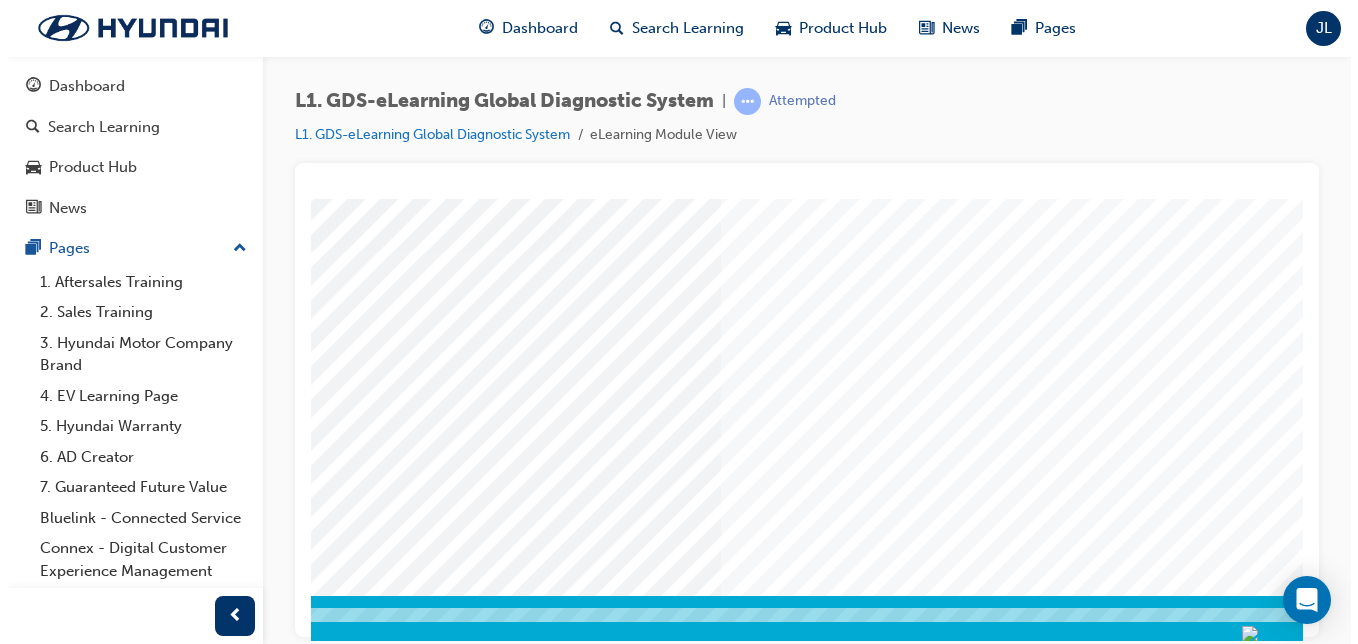 scroll, scrollTop: 0, scrollLeft: 0, axis: both 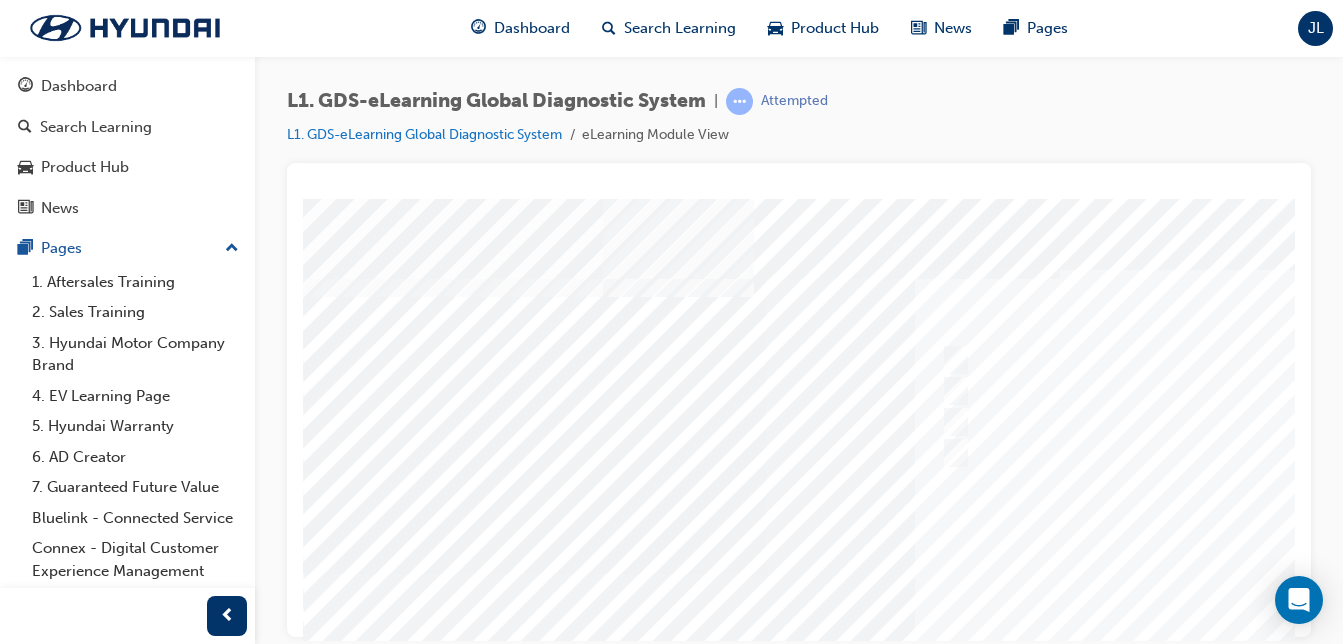 click at bounding box center (983, 573) 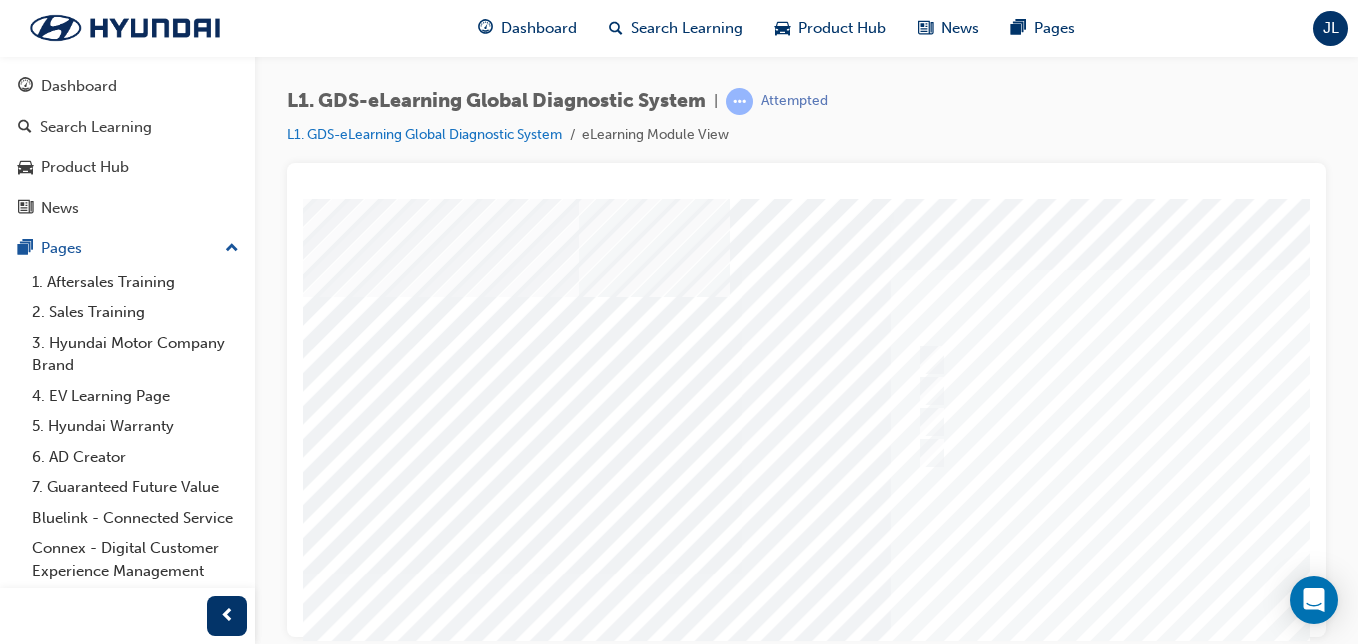 scroll, scrollTop: 0, scrollLeft: 25, axis: horizontal 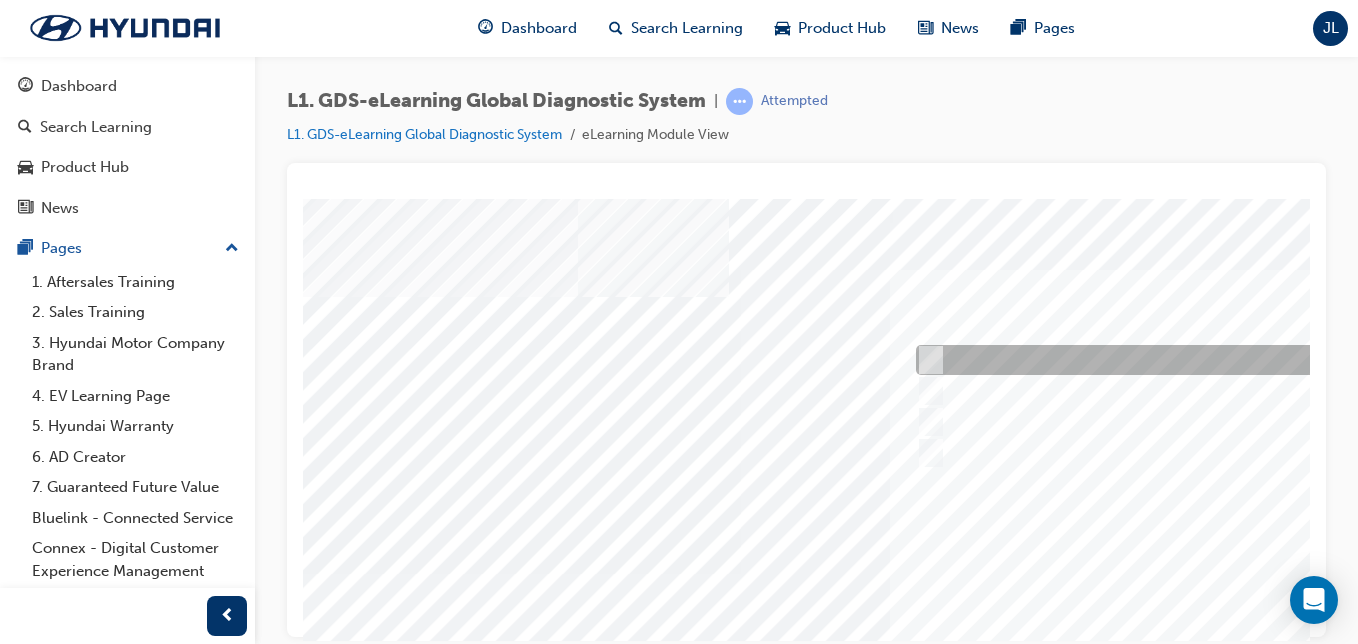click at bounding box center (1243, 360) 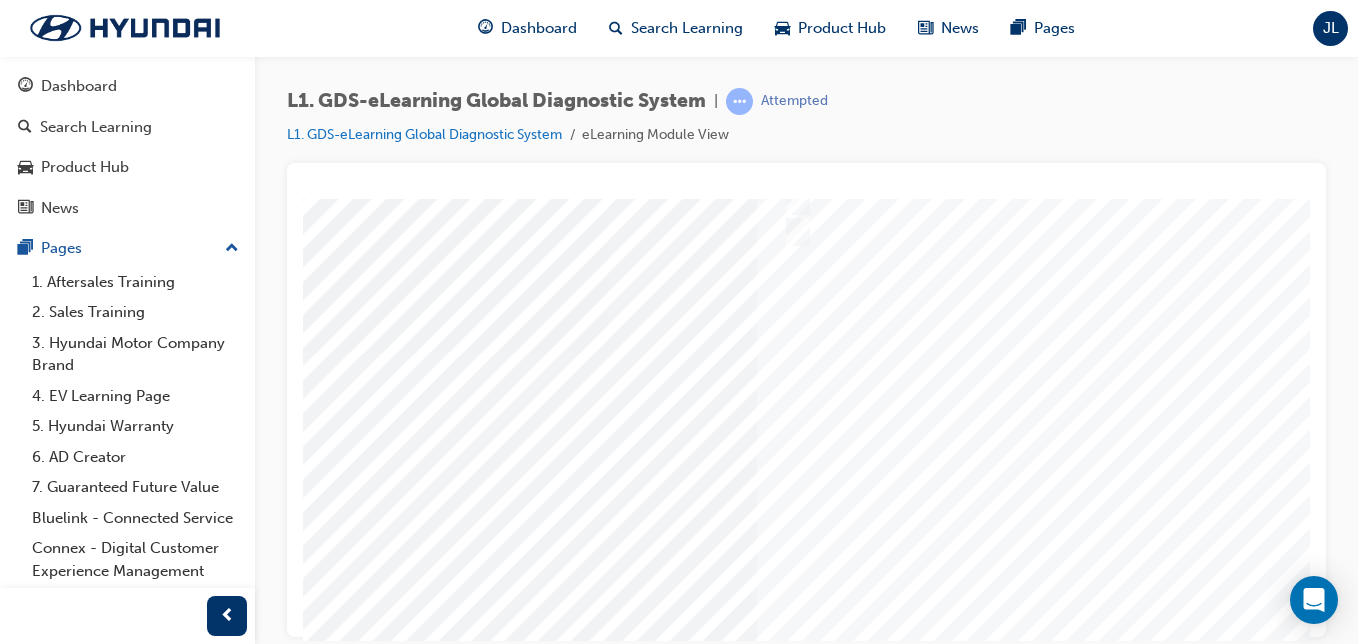 scroll, scrollTop: 222, scrollLeft: 160, axis: both 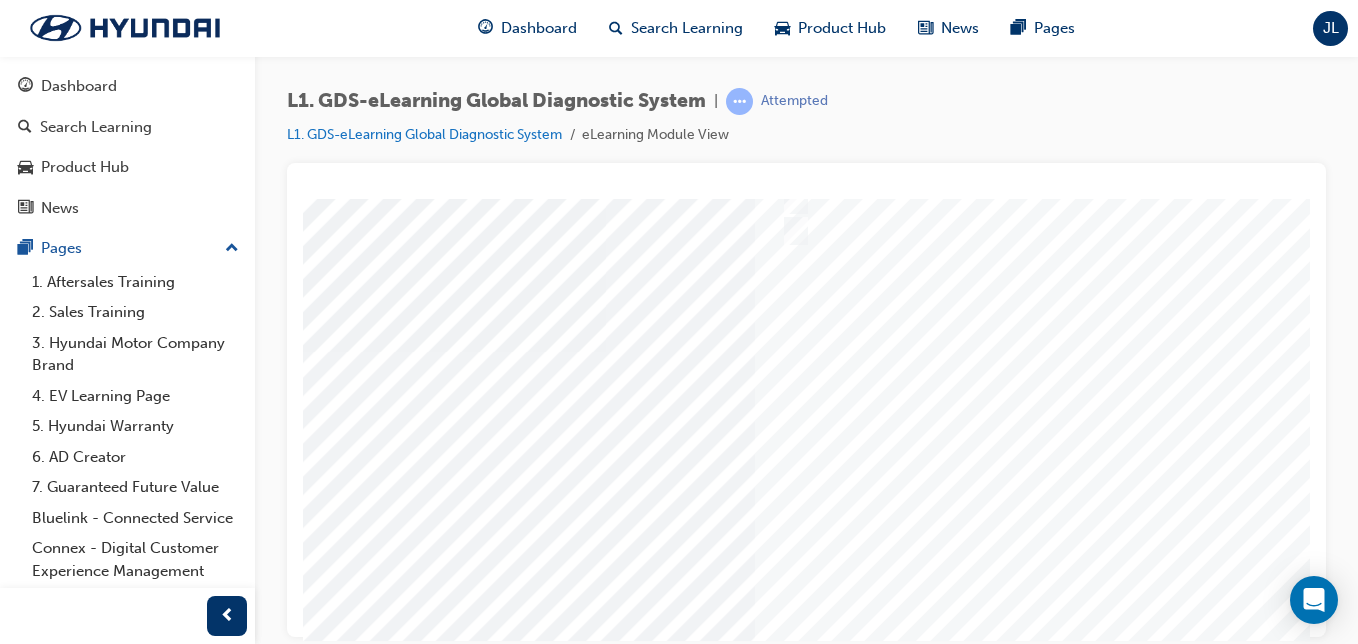 click at bounding box center (213, 3433) 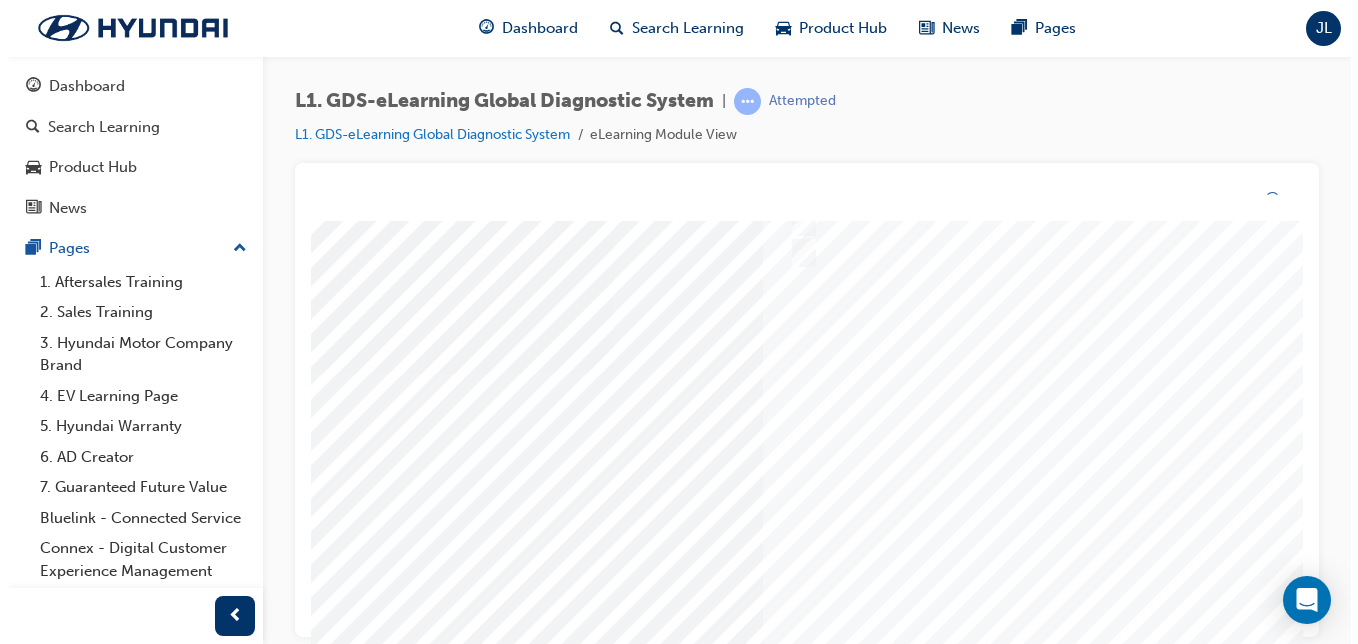 scroll, scrollTop: 0, scrollLeft: 0, axis: both 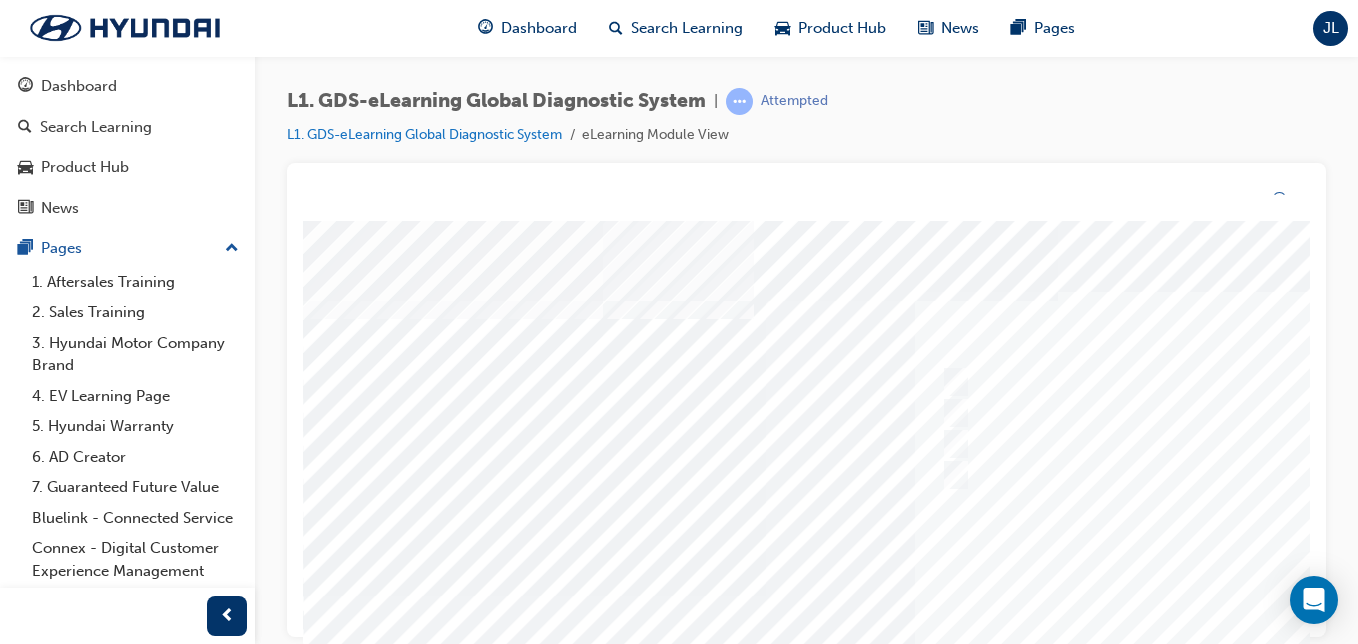 click at bounding box center (983, 596) 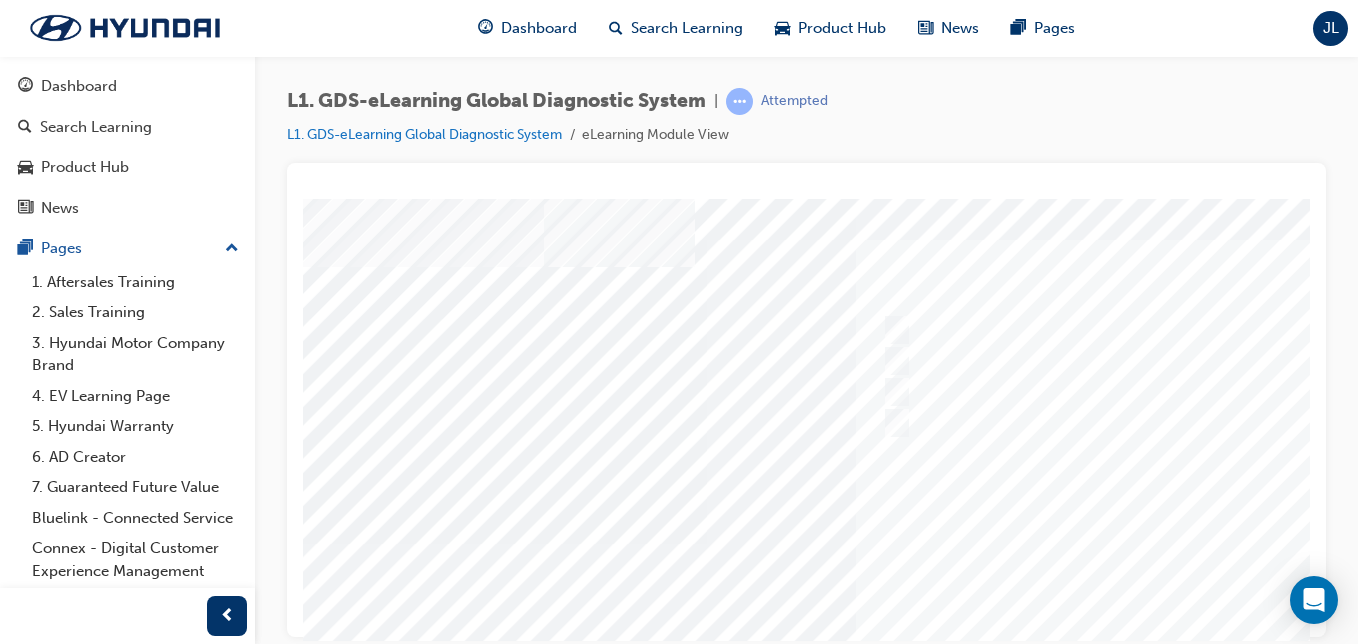 scroll, scrollTop: 30, scrollLeft: 63, axis: both 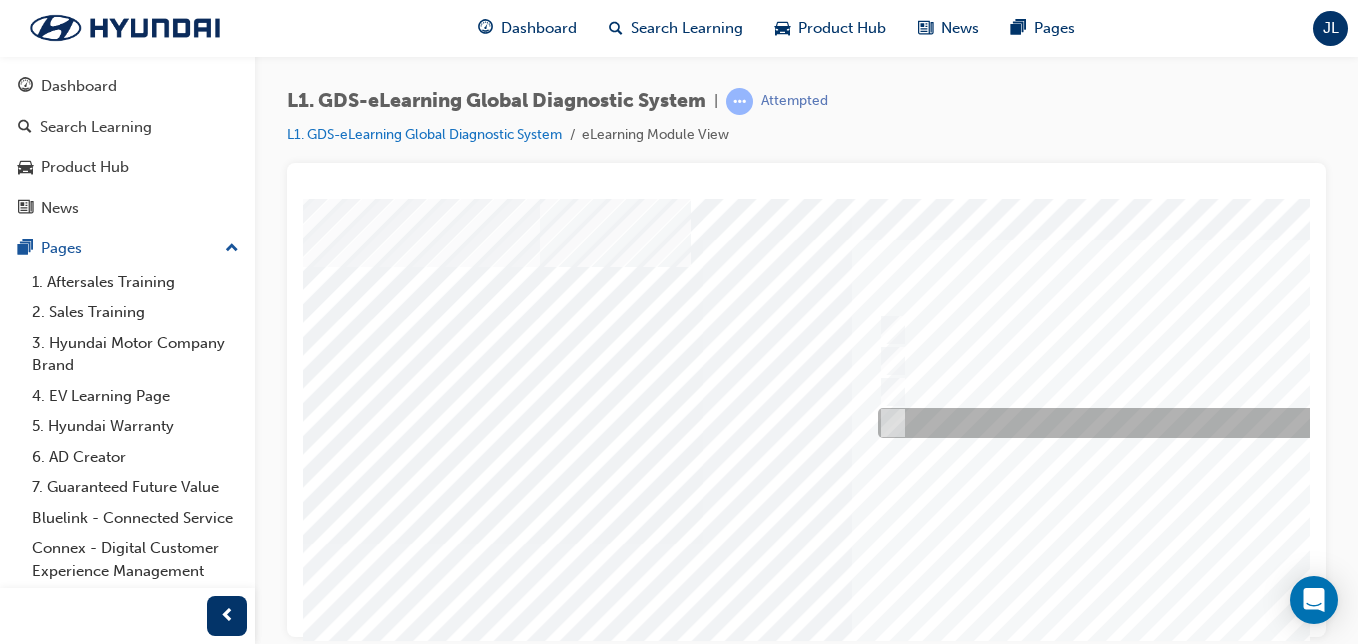 click at bounding box center (1205, 423) 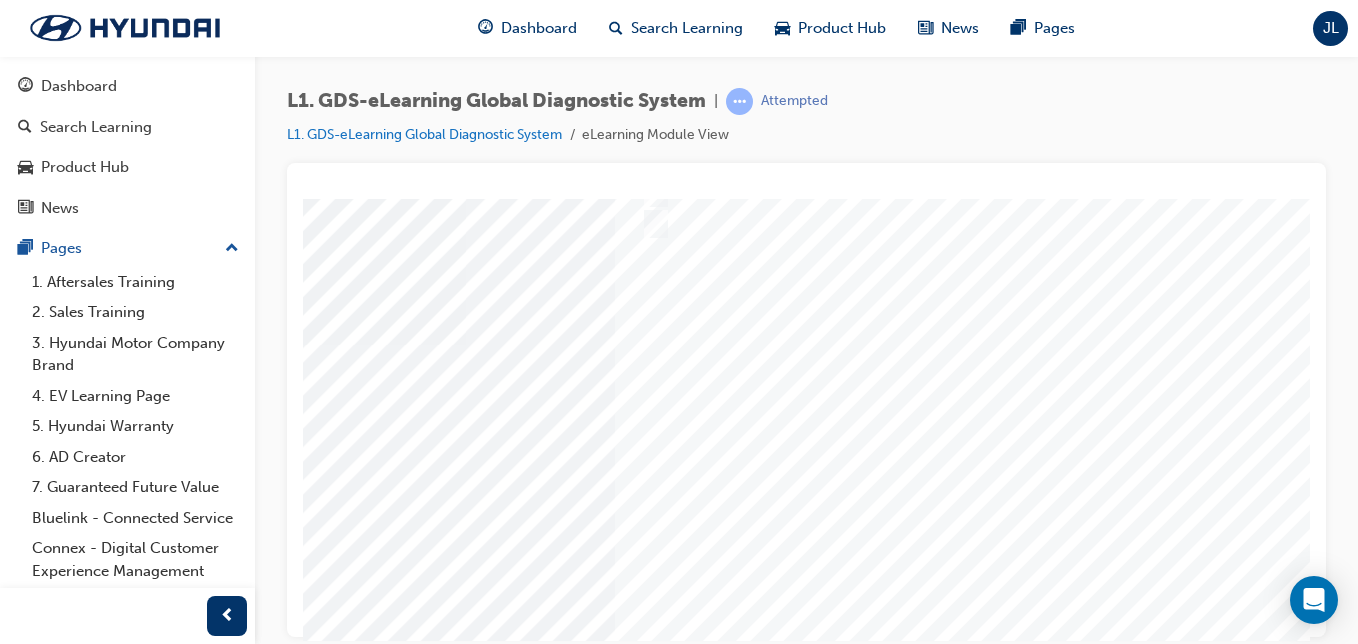 scroll, scrollTop: 230, scrollLeft: 304, axis: both 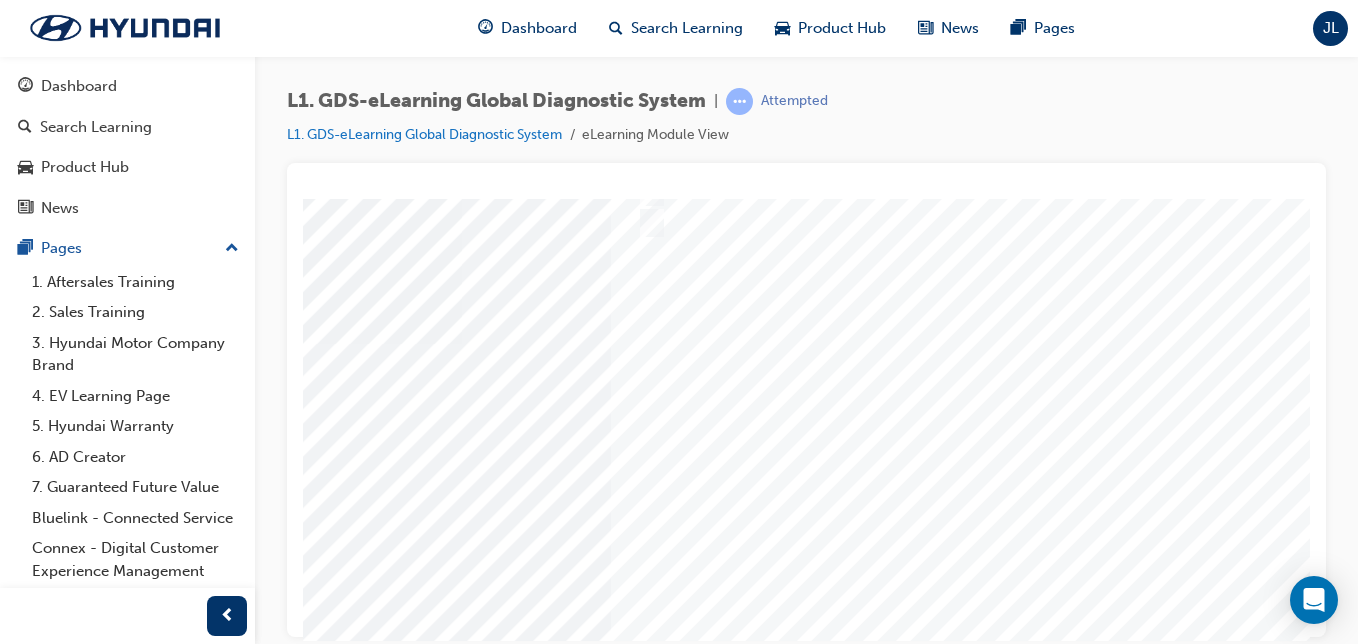 click at bounding box center [69, 3425] 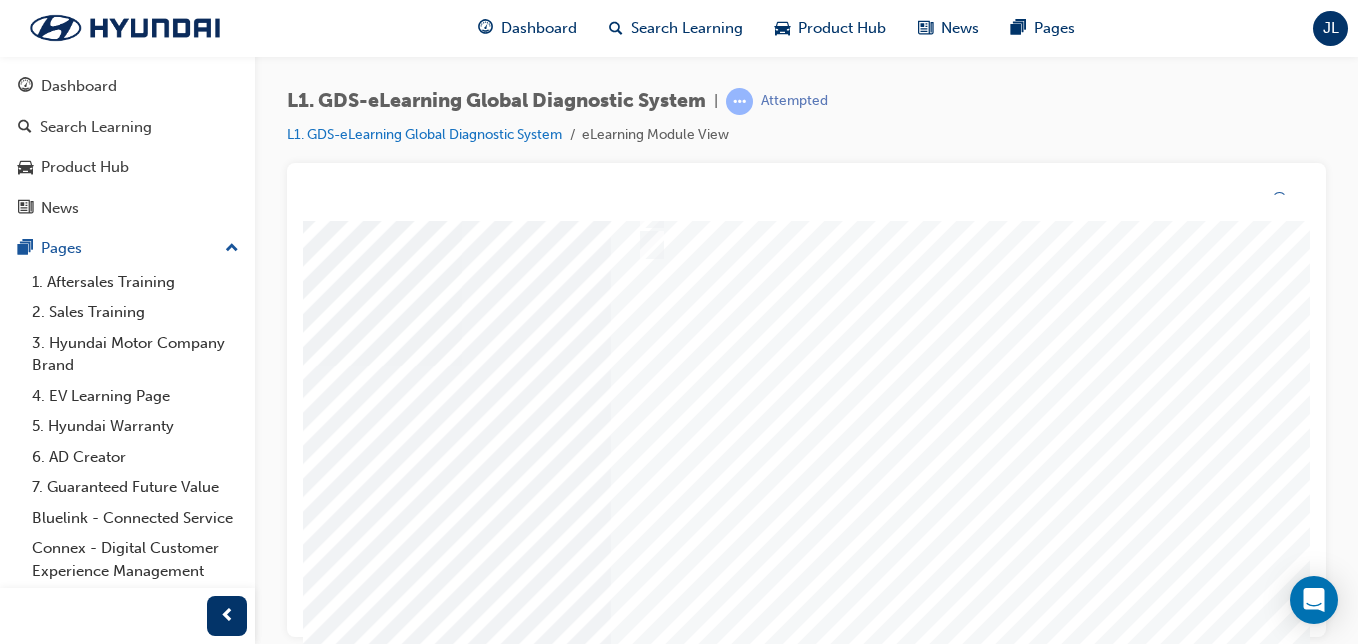 scroll, scrollTop: 0, scrollLeft: 0, axis: both 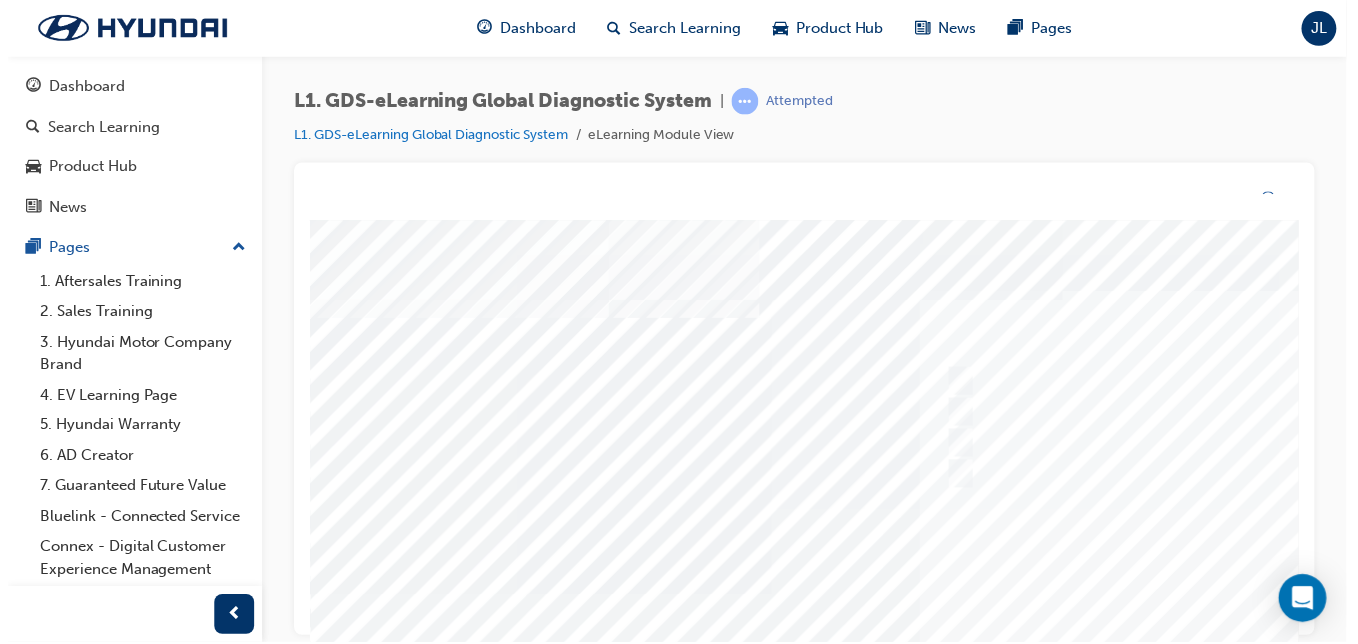 click at bounding box center (989, 595) 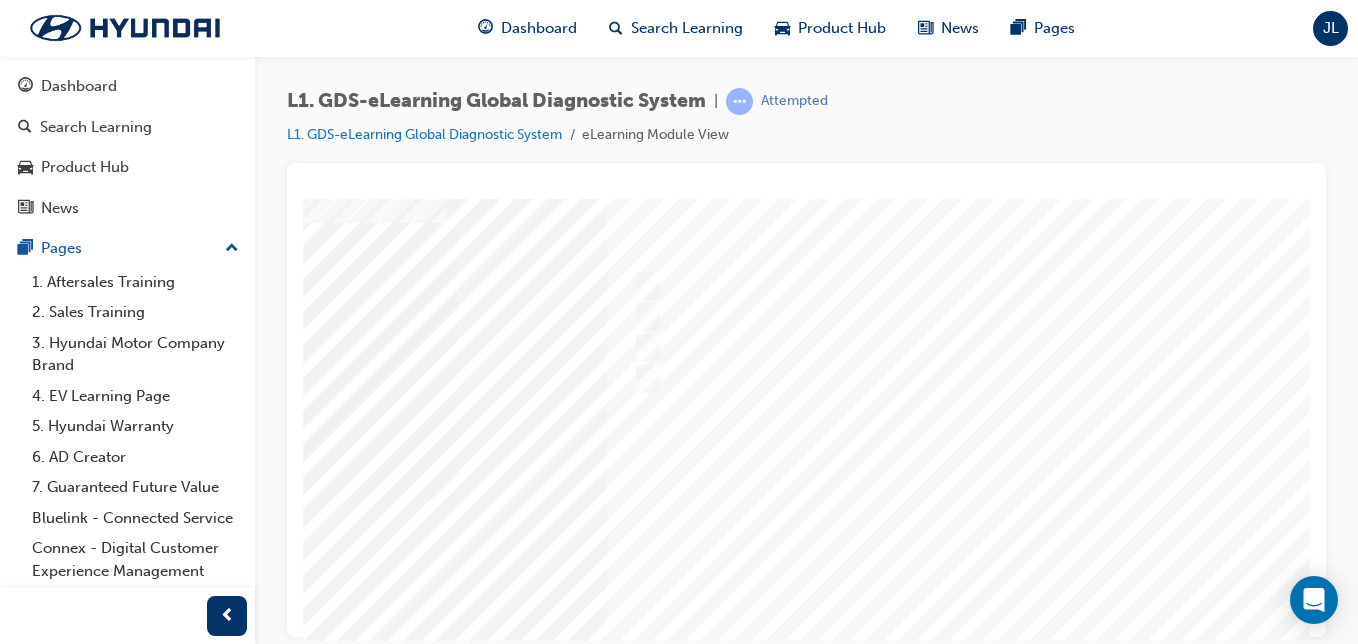 scroll, scrollTop: 74, scrollLeft: 309, axis: both 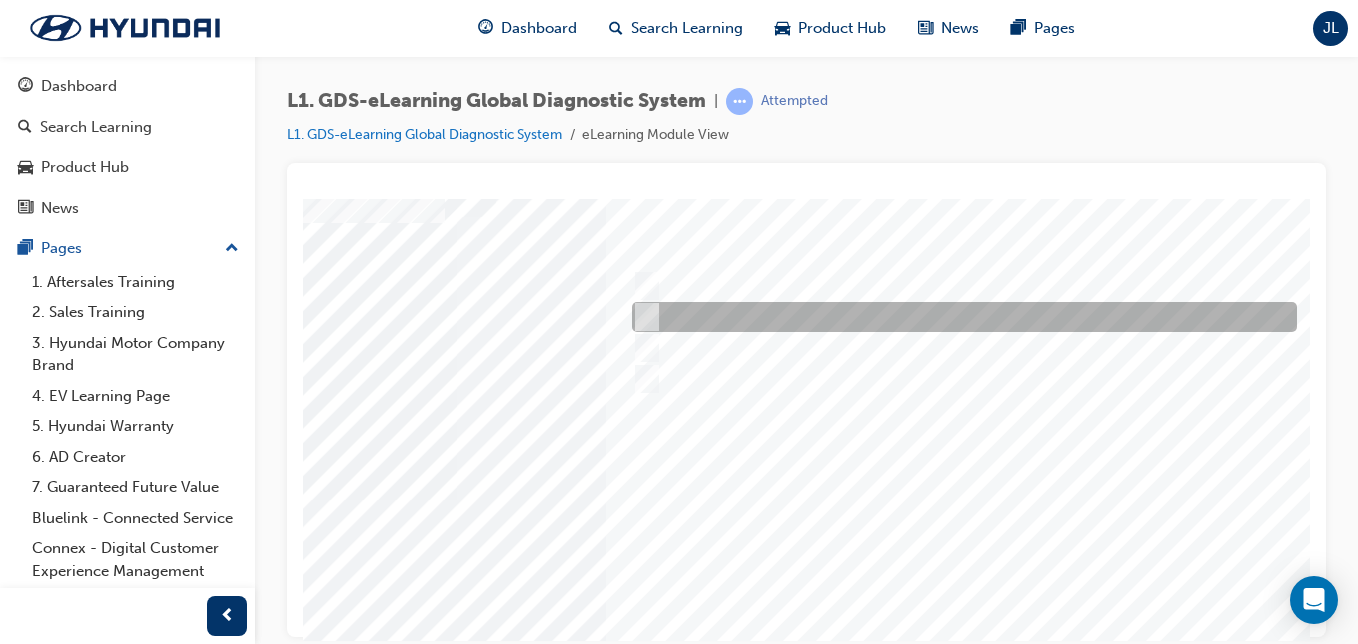 click at bounding box center [959, 317] 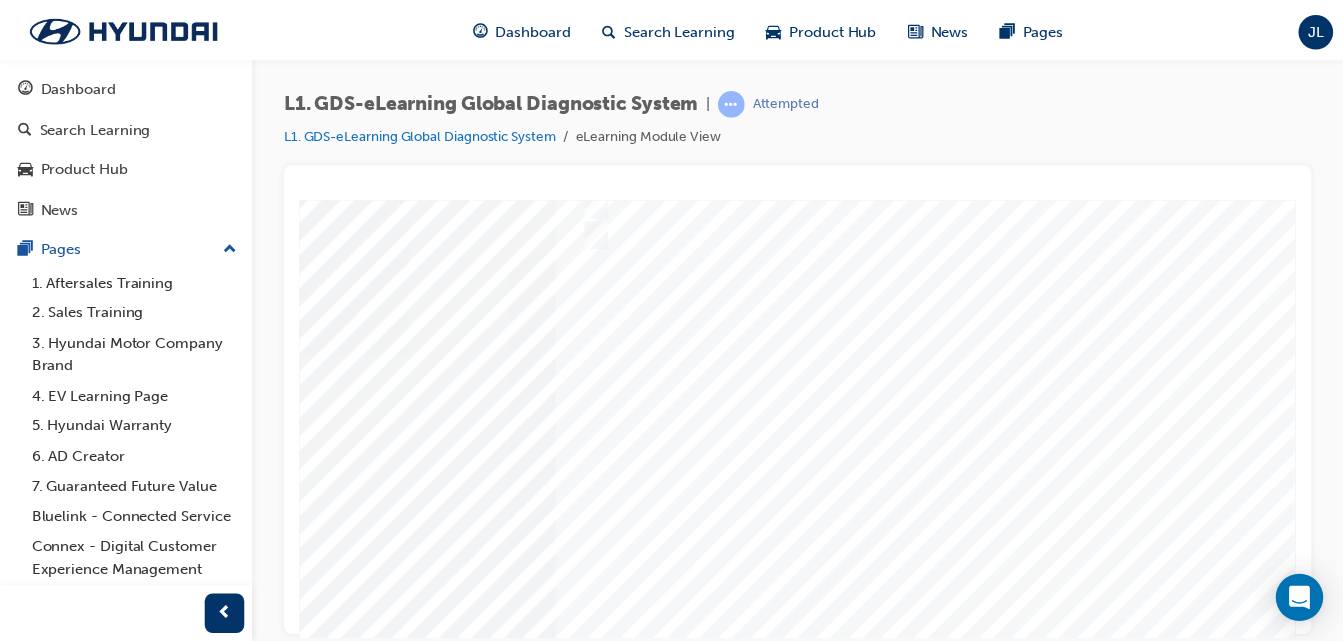 scroll, scrollTop: 220, scrollLeft: 368, axis: both 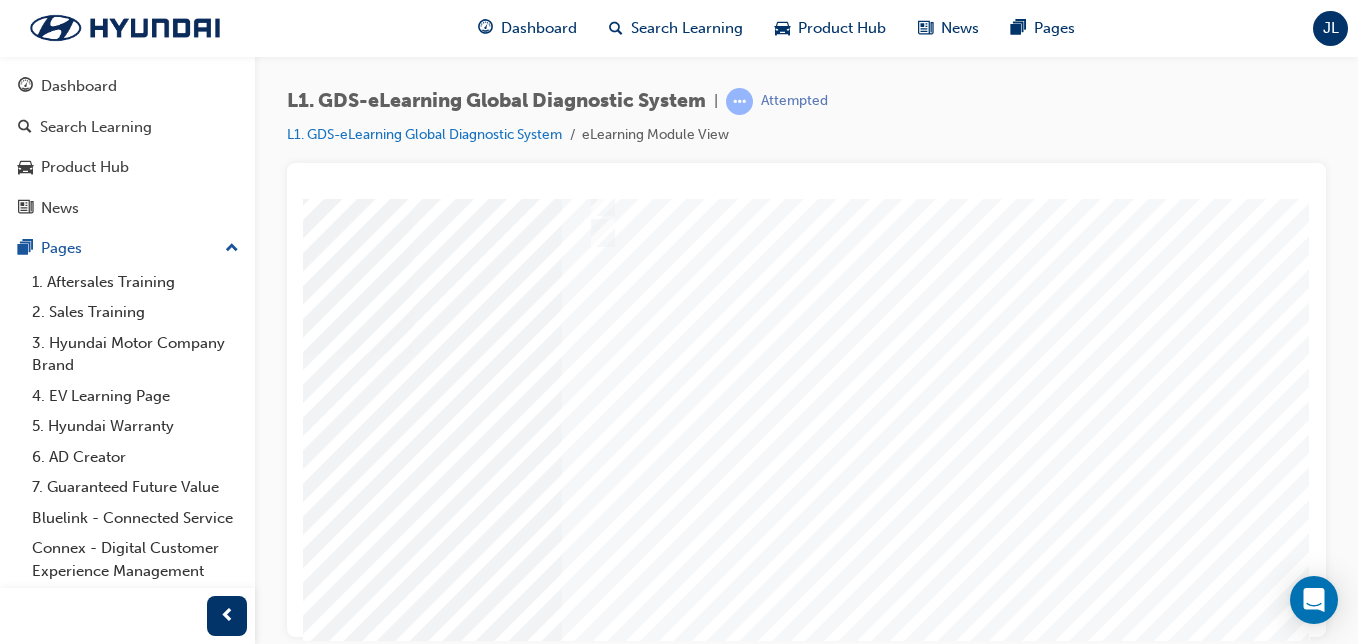 click at bounding box center (20, 3527) 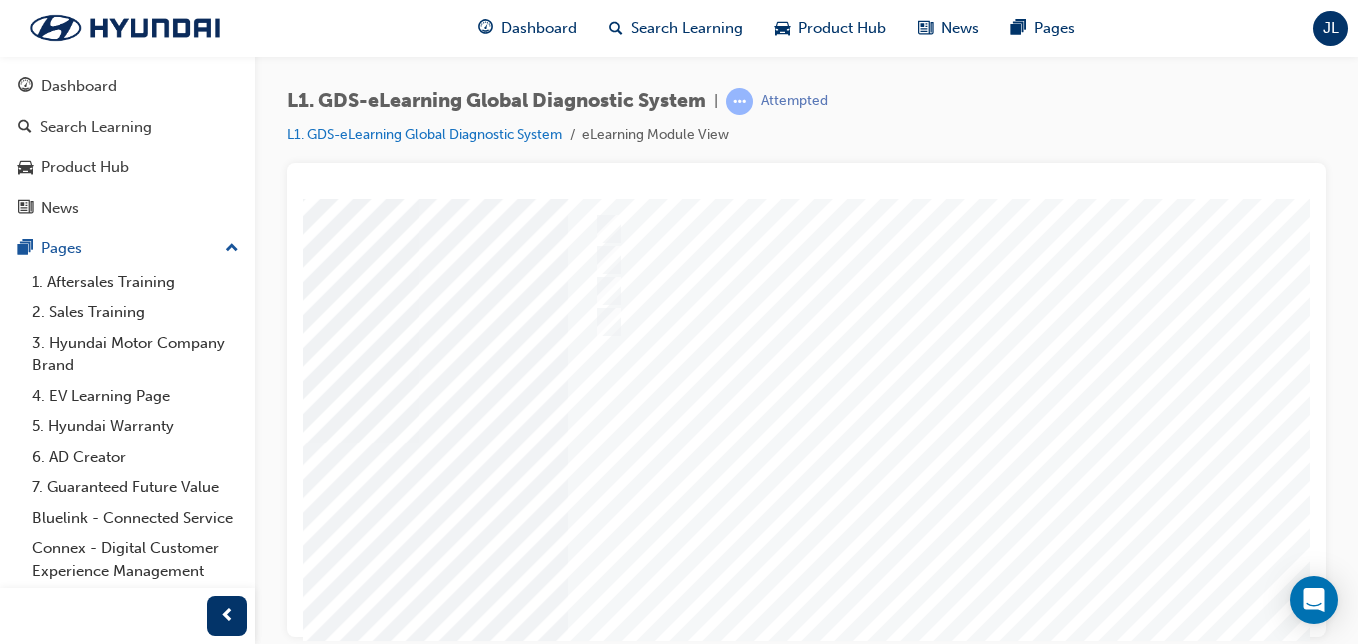 scroll, scrollTop: 323, scrollLeft: 347, axis: both 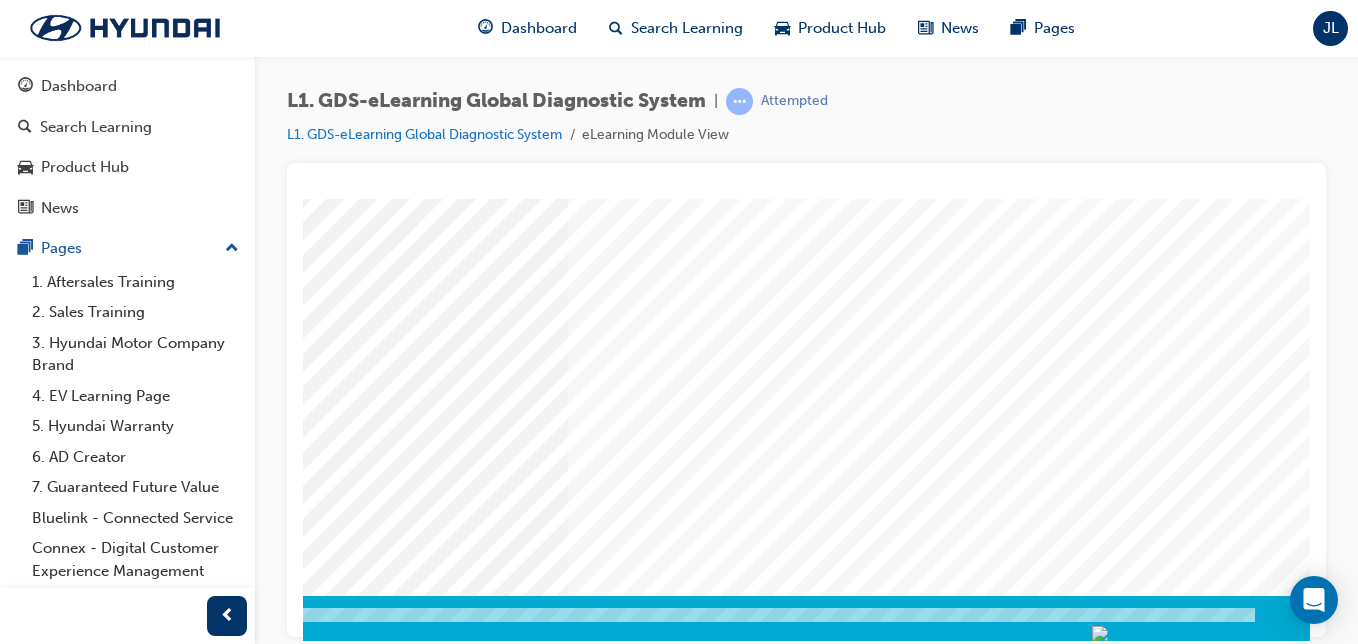 click at bounding box center [636, 250] 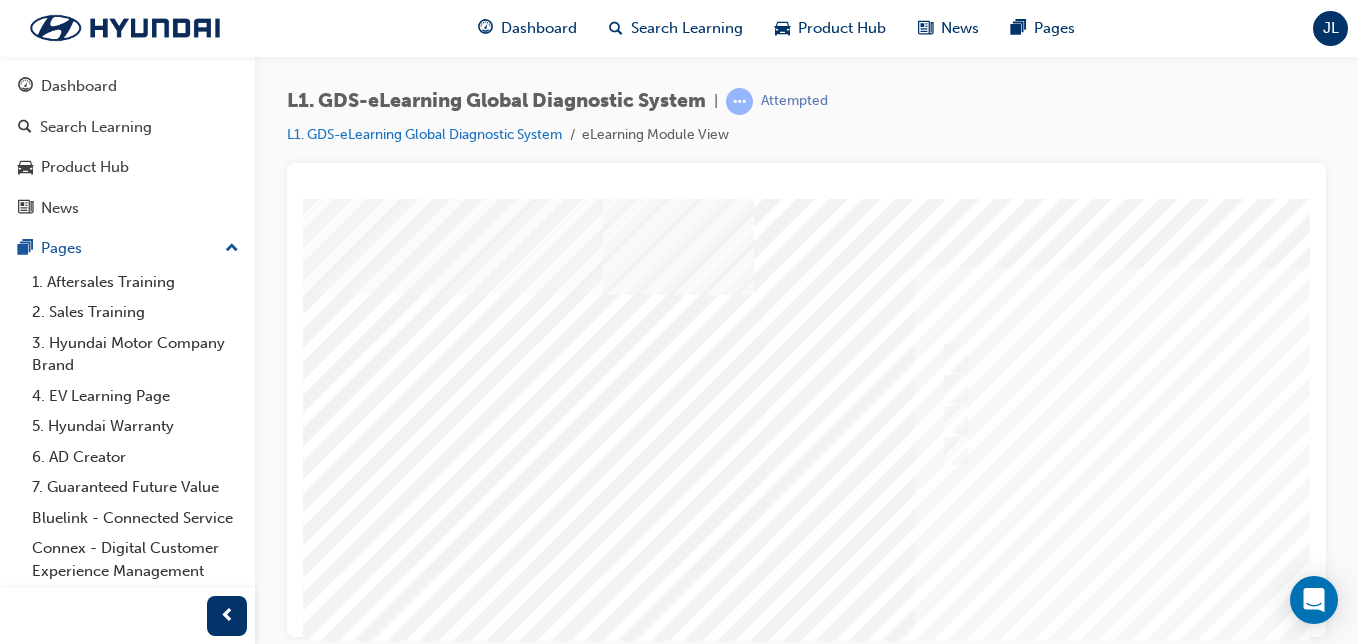 scroll, scrollTop: 0, scrollLeft: 0, axis: both 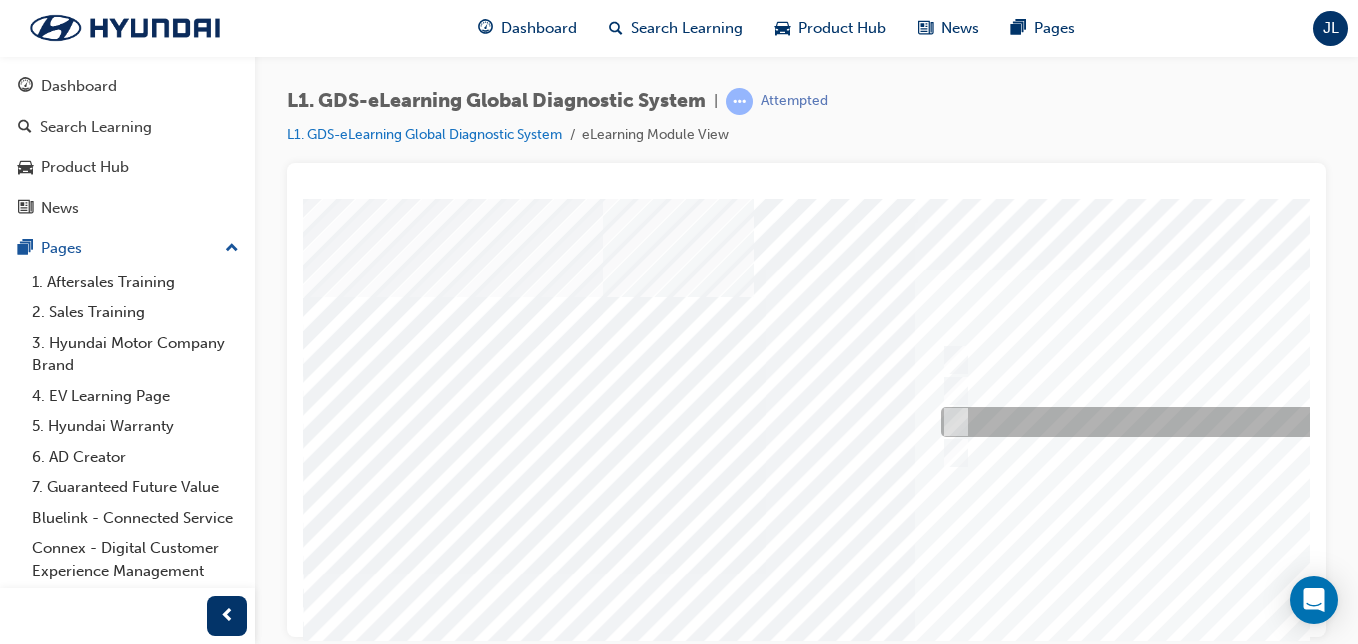 click at bounding box center [952, 422] 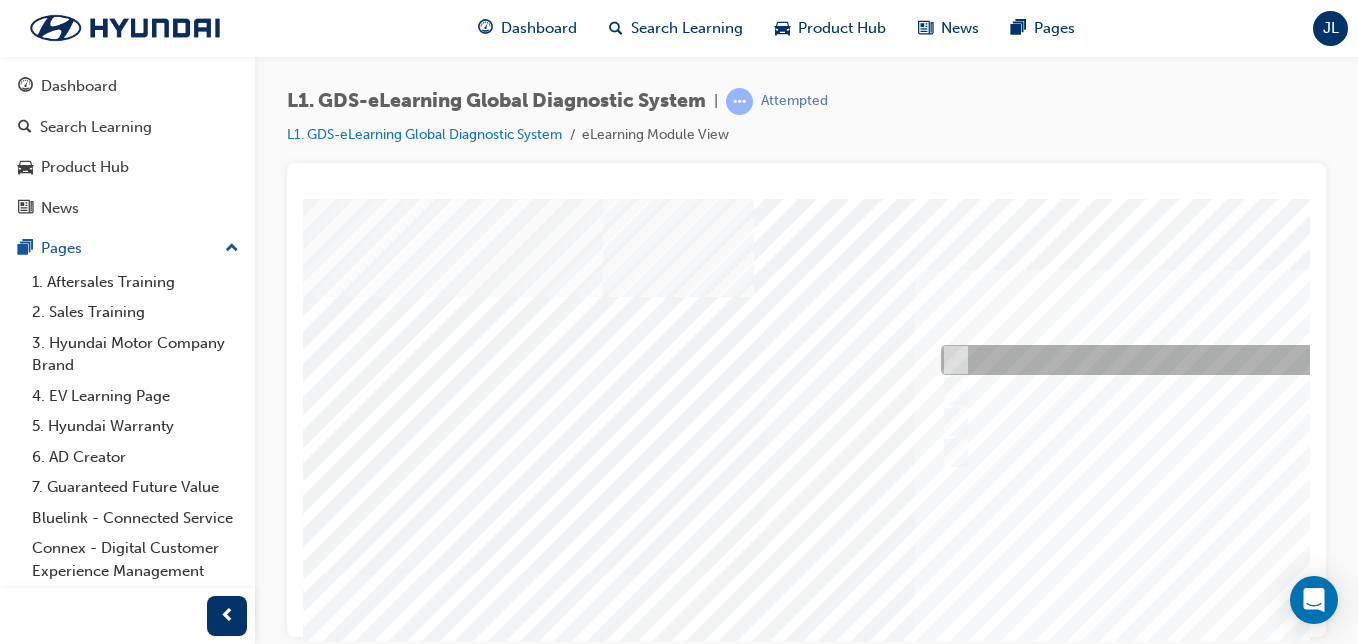 click at bounding box center [952, 360] 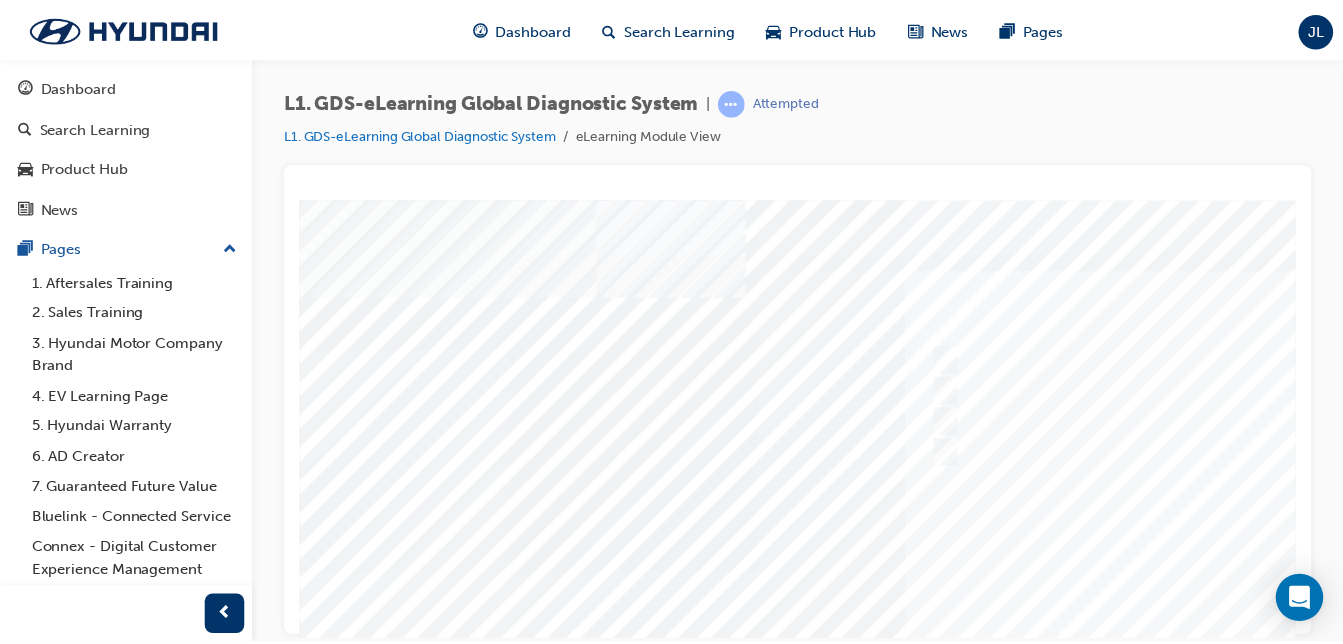 scroll, scrollTop: 323, scrollLeft: 0, axis: vertical 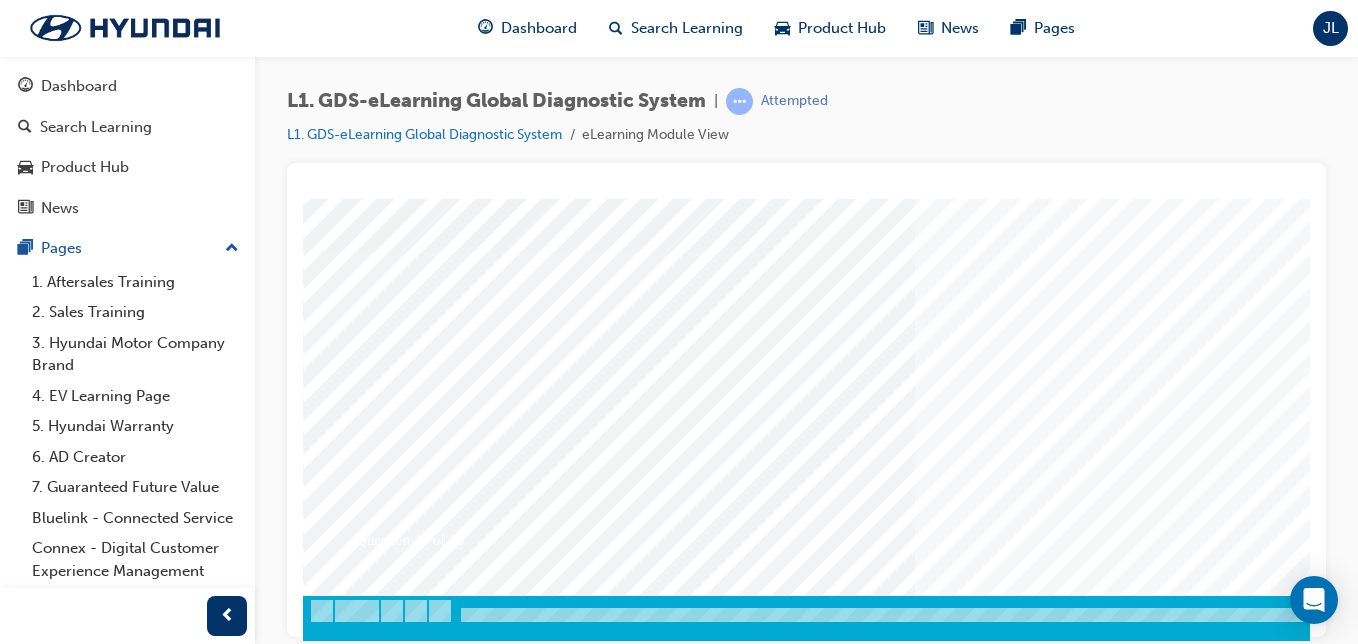 click at bounding box center [373, 3332] 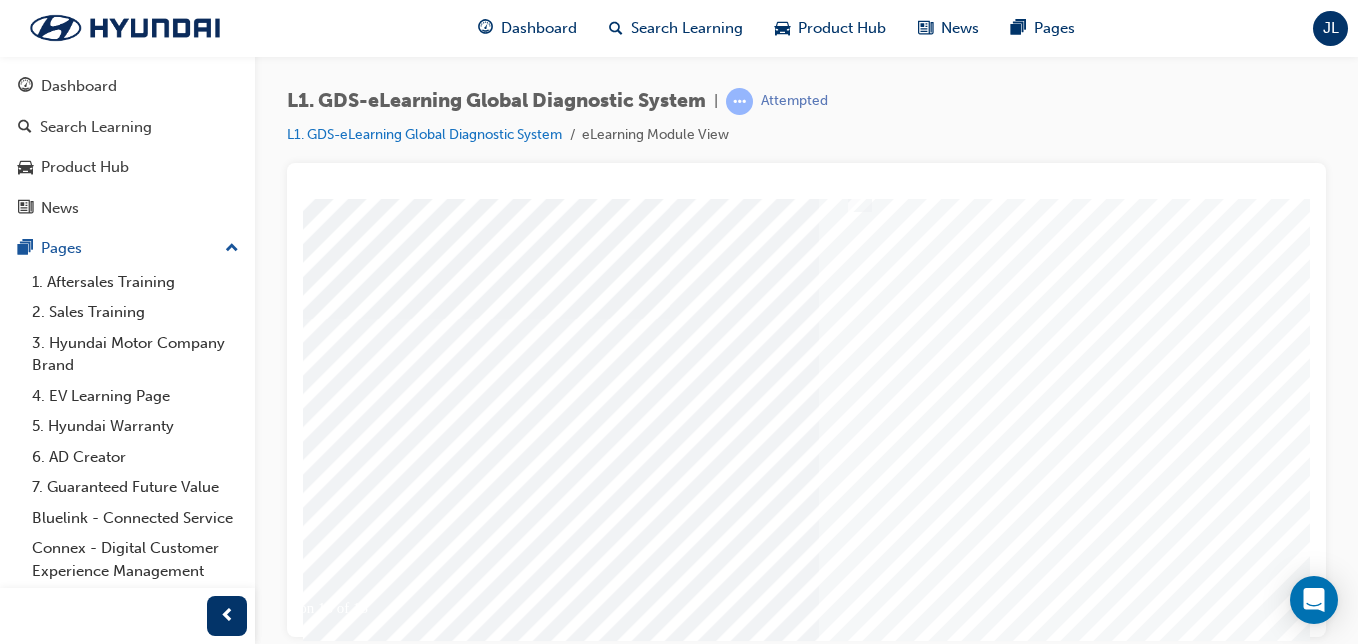 scroll, scrollTop: 255, scrollLeft: 77, axis: both 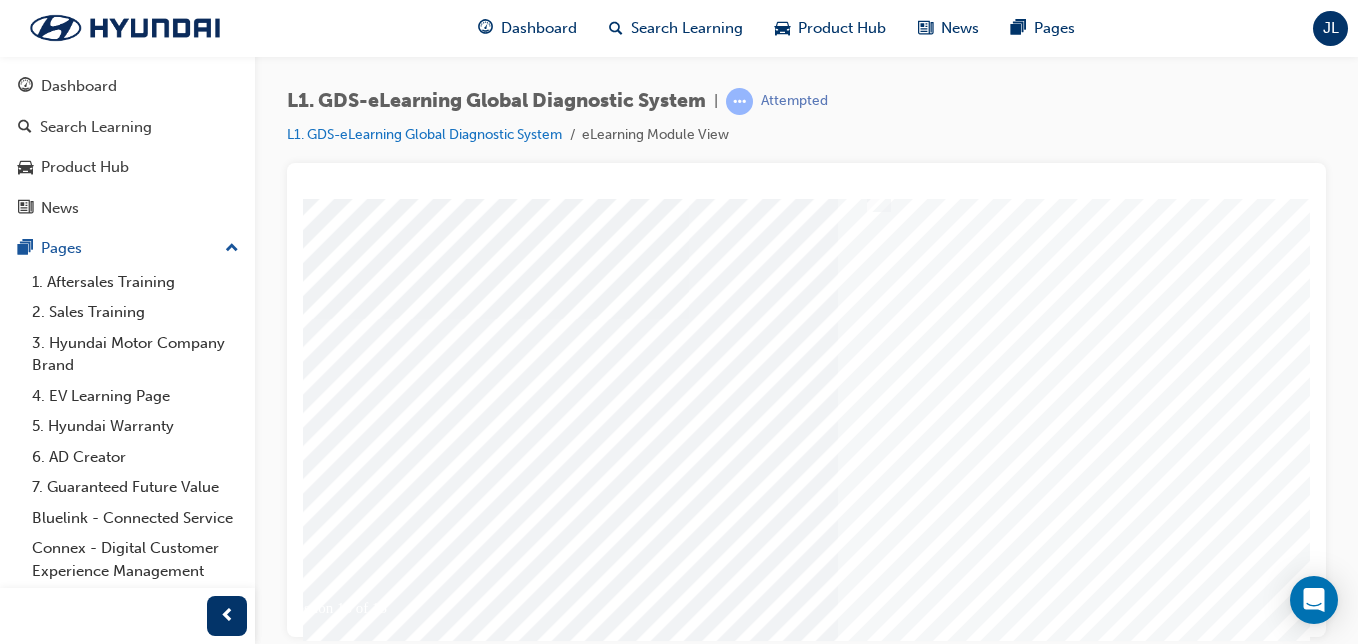 click at bounding box center [906, 318] 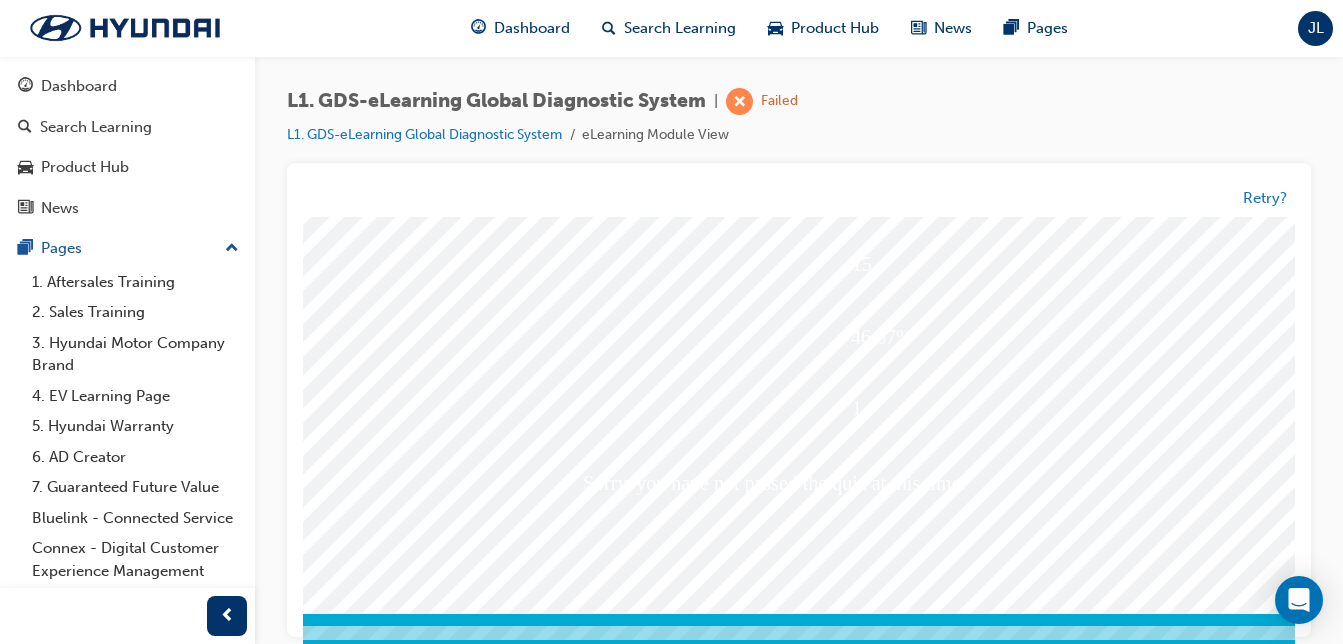 scroll, scrollTop: 15, scrollLeft: 0, axis: vertical 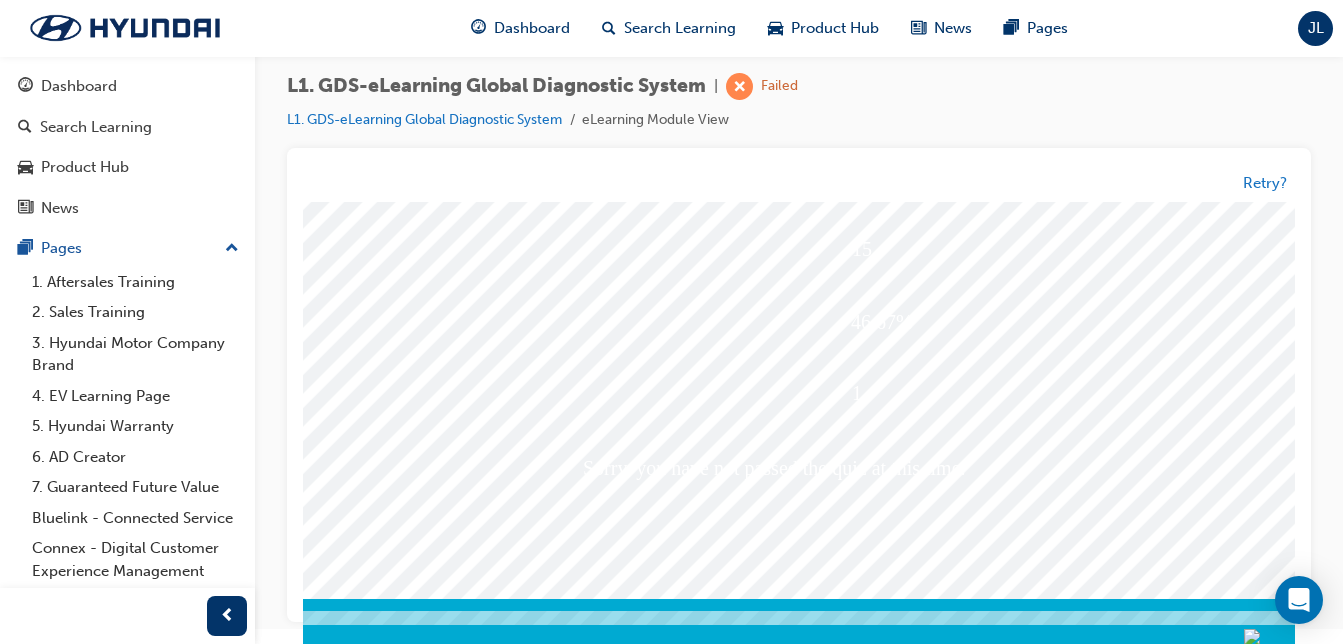 click at bounding box center [176, 3980] 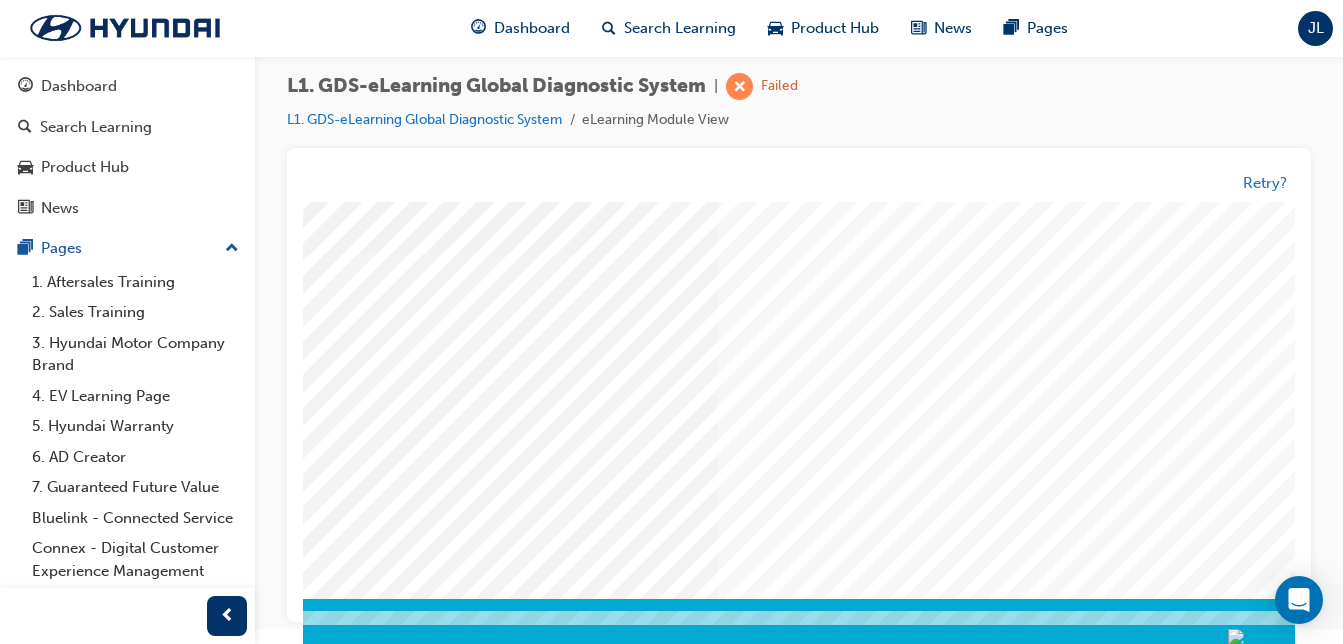 scroll, scrollTop: 0, scrollLeft: 0, axis: both 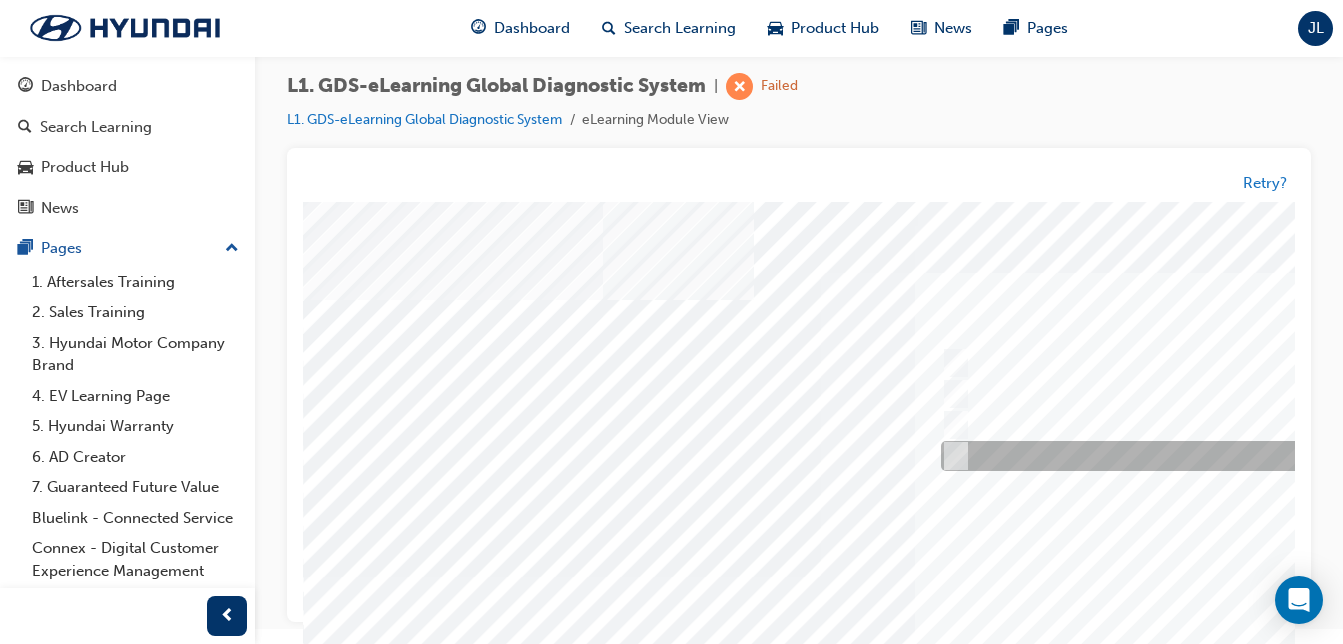 click at bounding box center [952, 457] 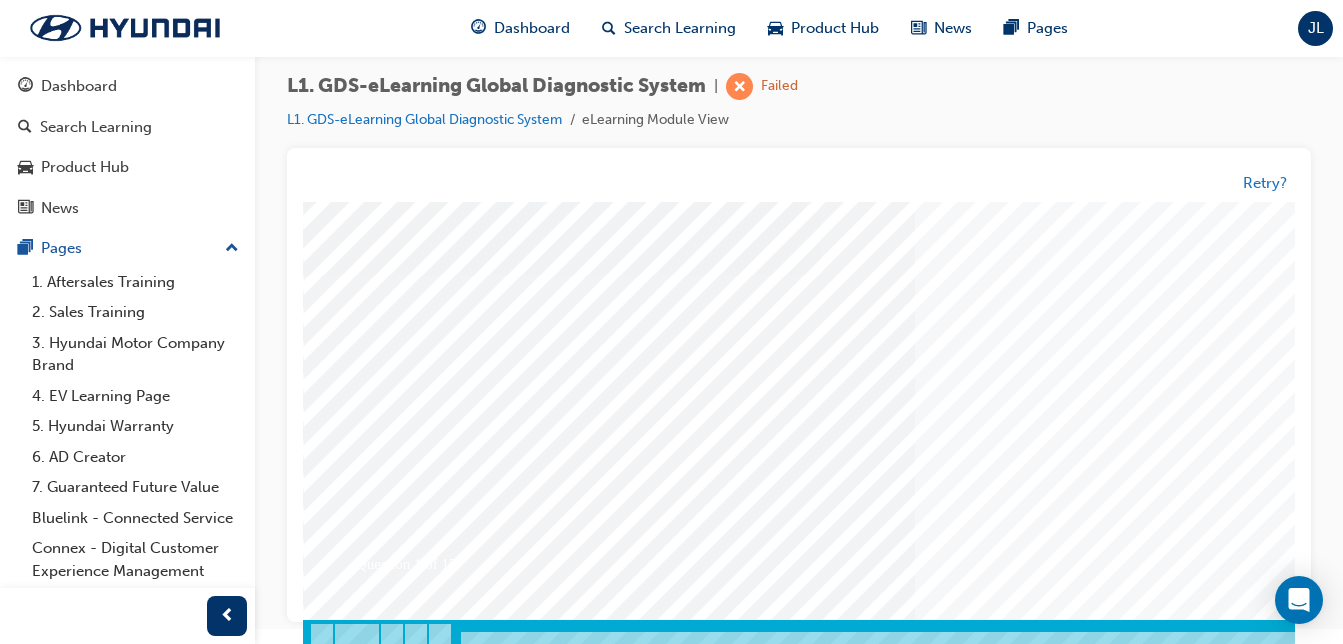 scroll, scrollTop: 302, scrollLeft: 383, axis: both 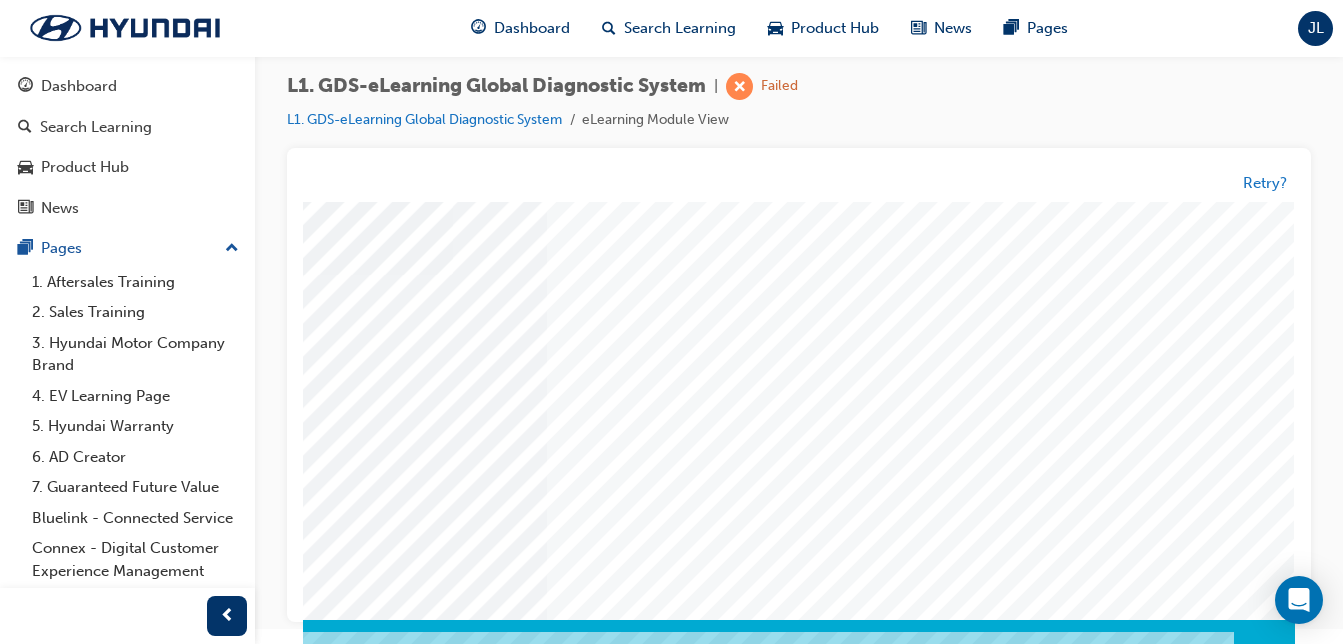 click at bounding box center (5, 3357) 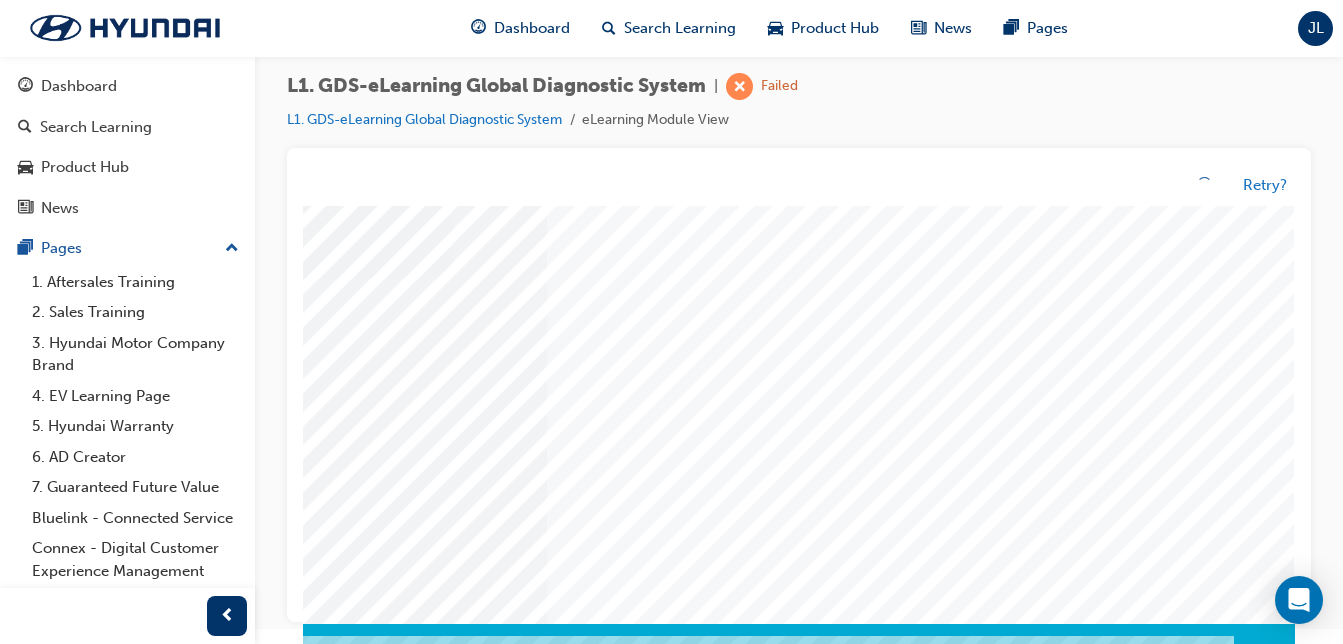 click at bounding box center [615, 279] 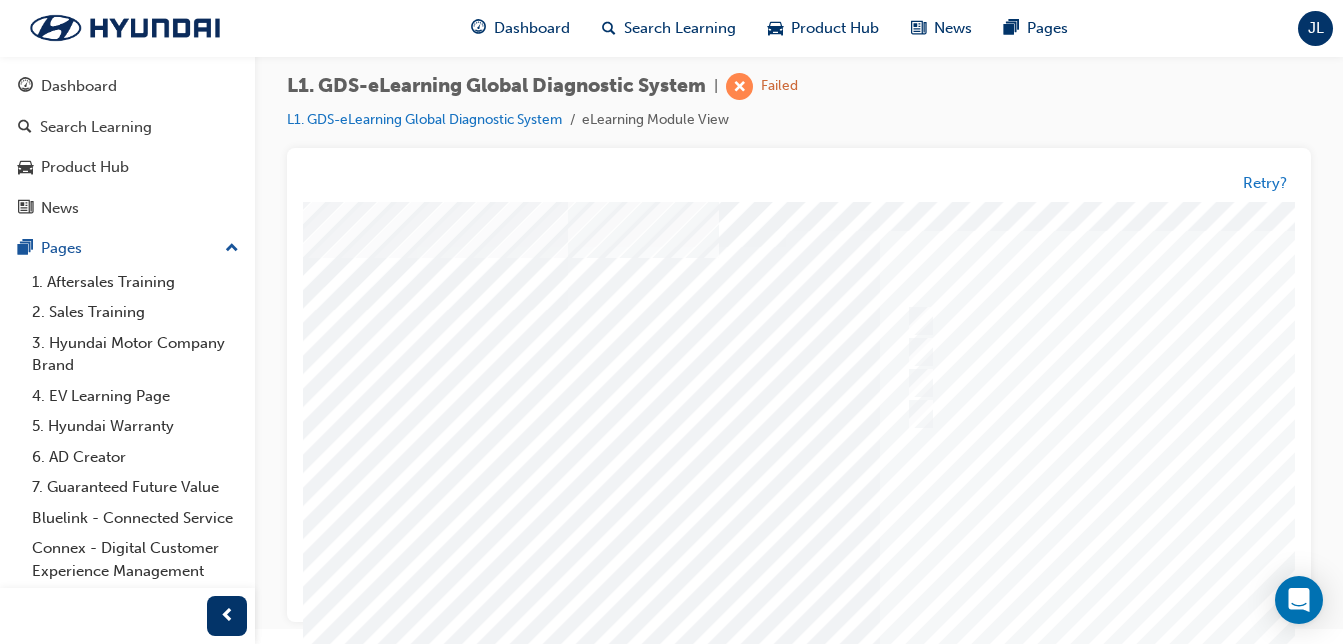 scroll, scrollTop: 43, scrollLeft: 36, axis: both 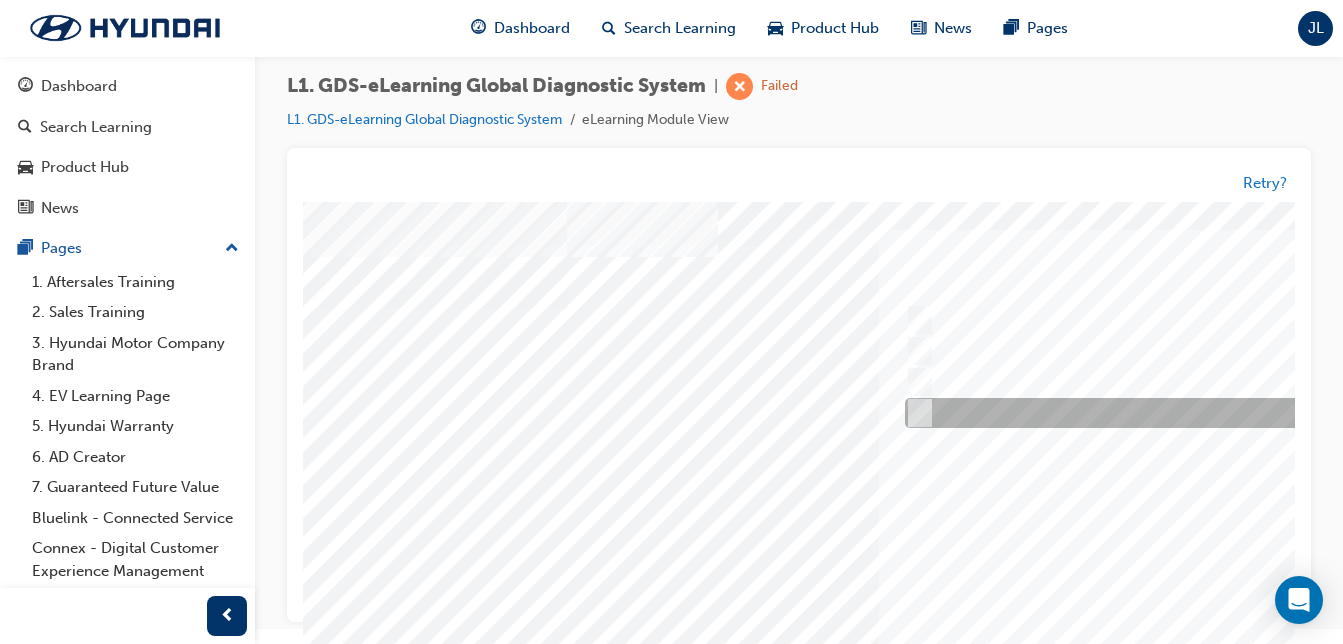 click at bounding box center [1232, 414] 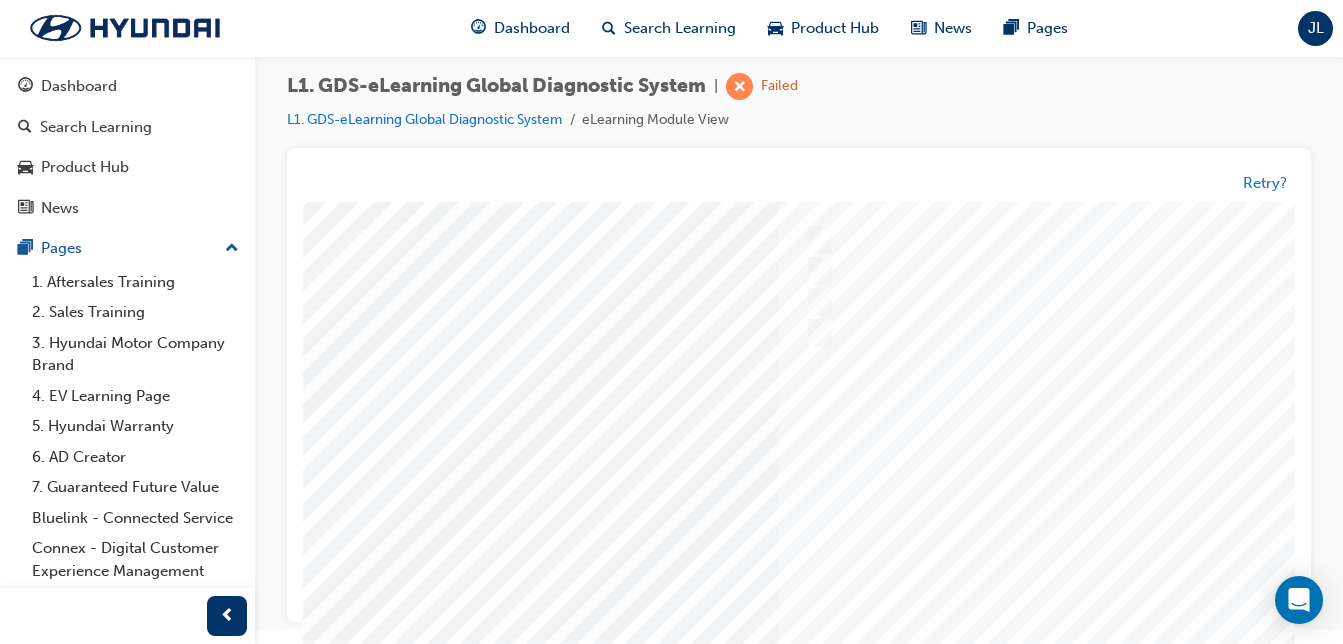 scroll, scrollTop: 323, scrollLeft: 383, axis: both 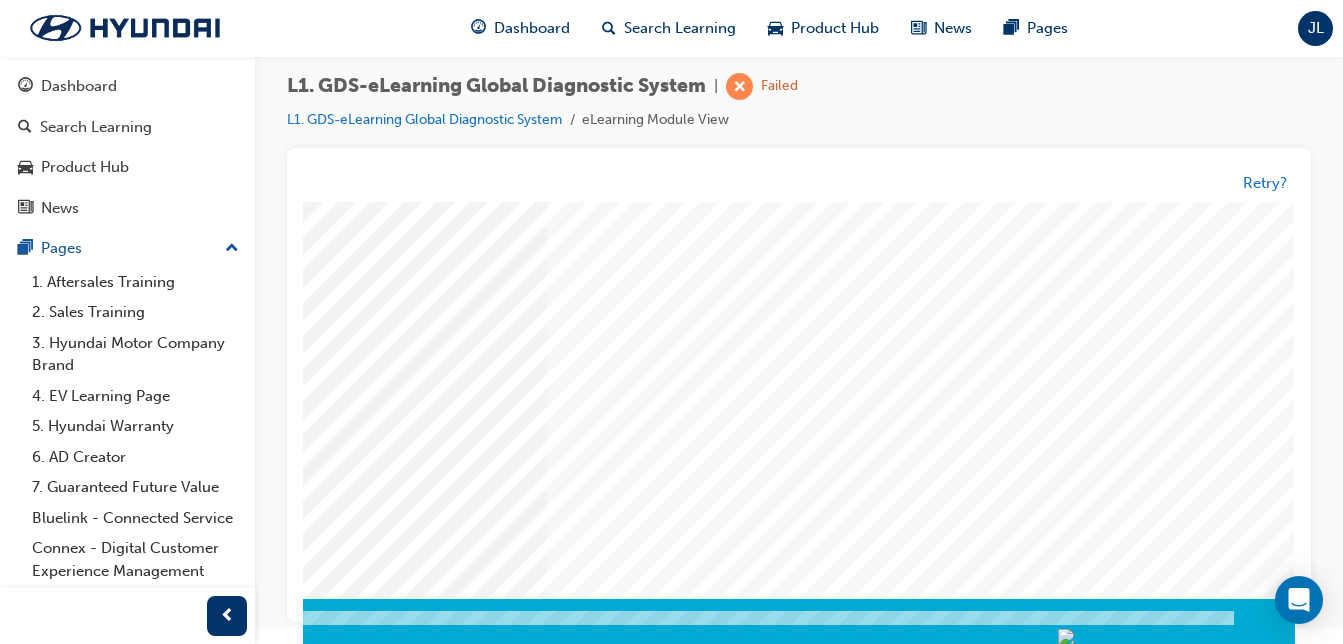 click at bounding box center [5, 3175] 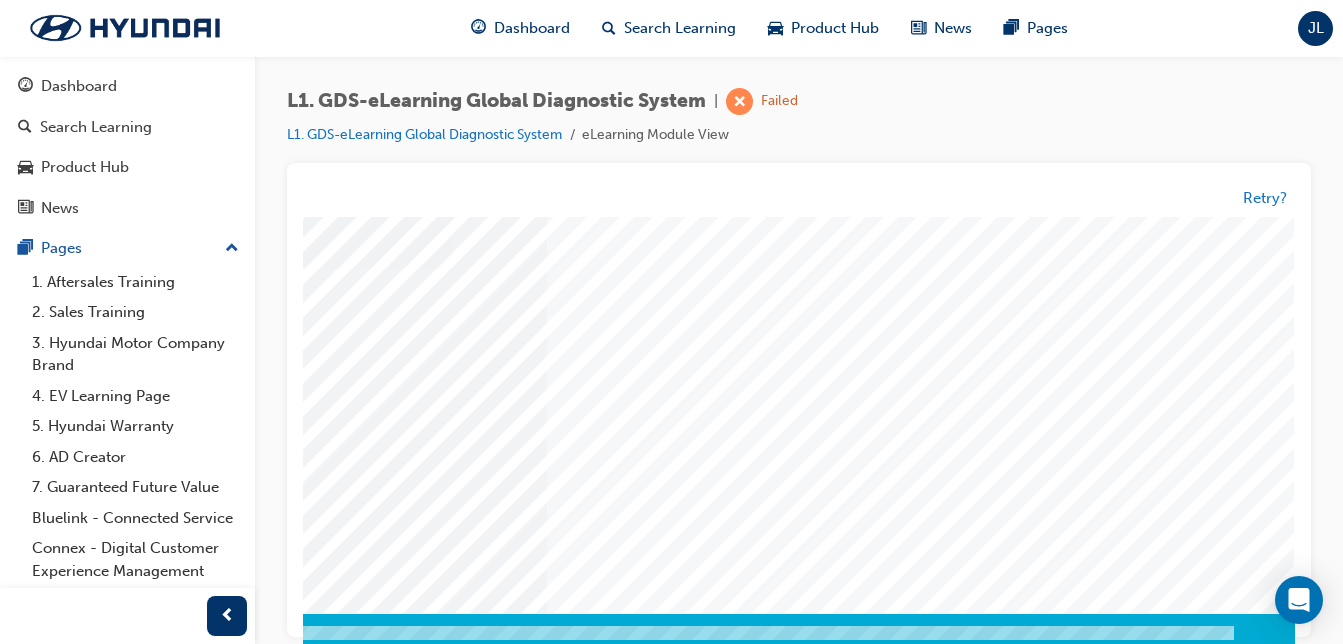 scroll, scrollTop: 0, scrollLeft: 0, axis: both 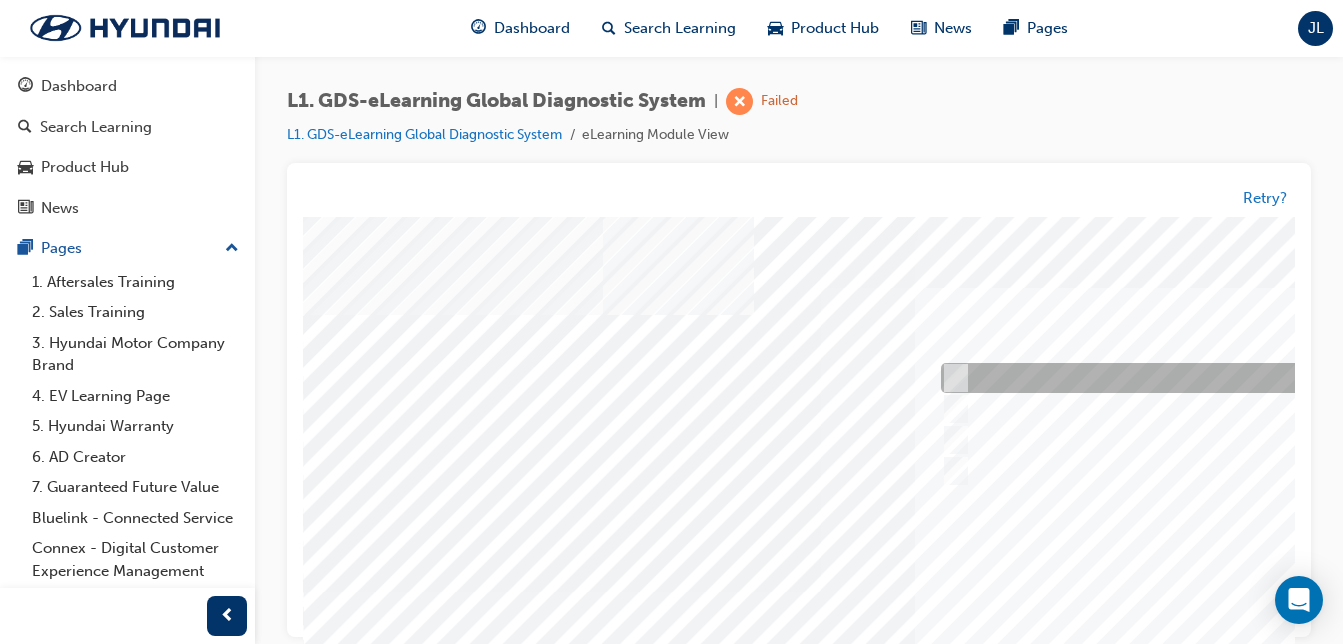 click at bounding box center [951, 379] 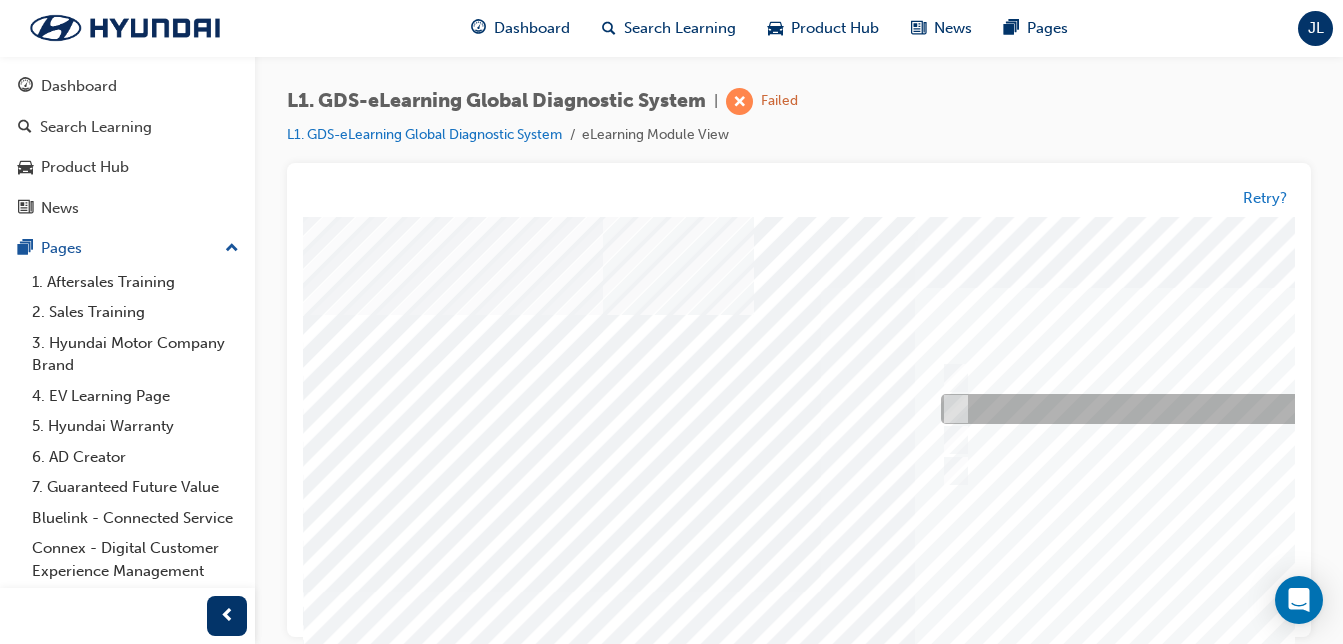 click at bounding box center [951, 410] 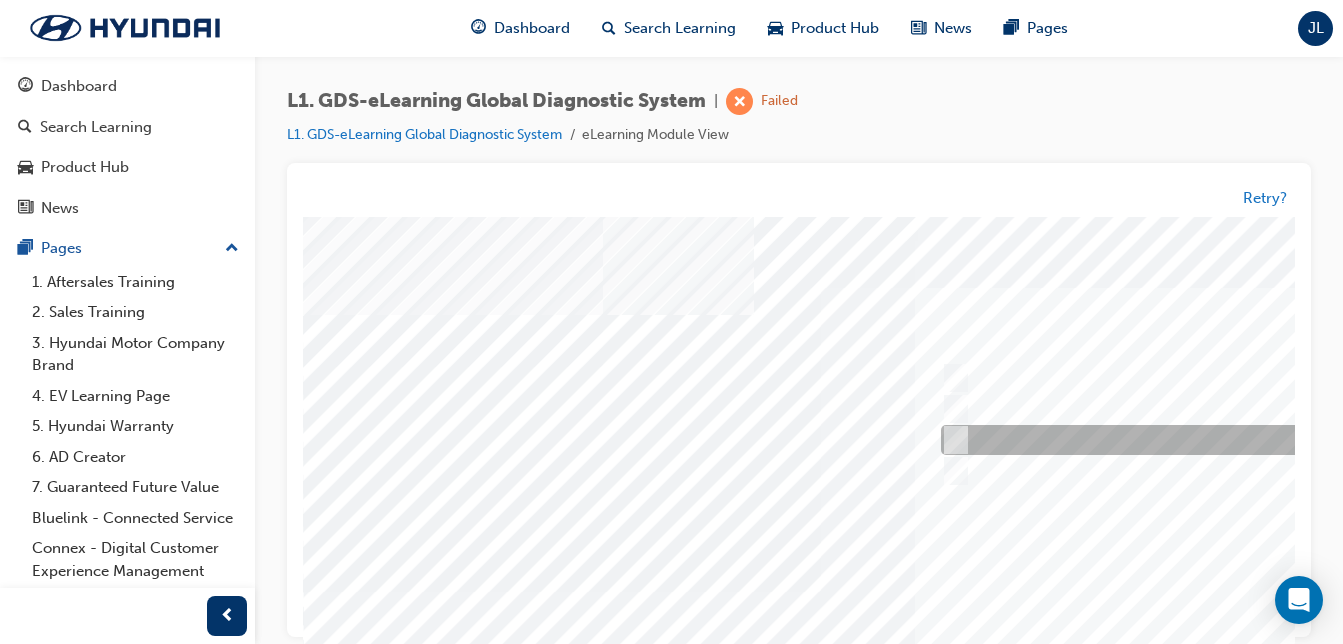 click at bounding box center [951, 441] 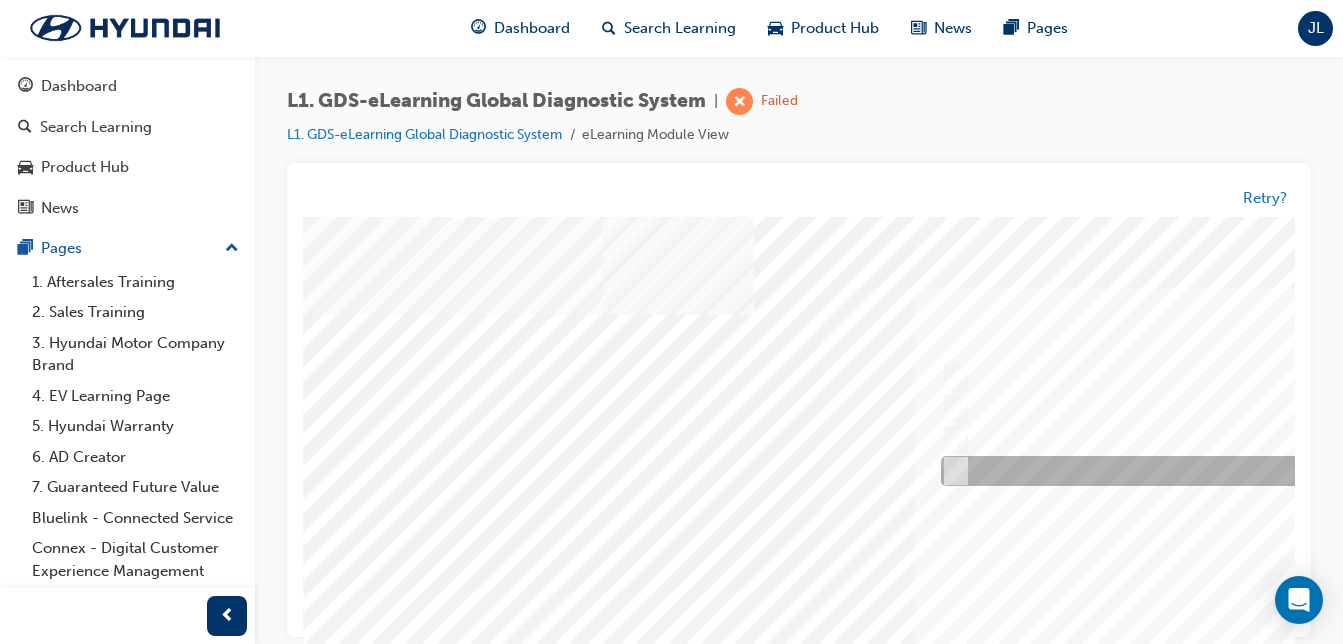 click at bounding box center [951, 472] 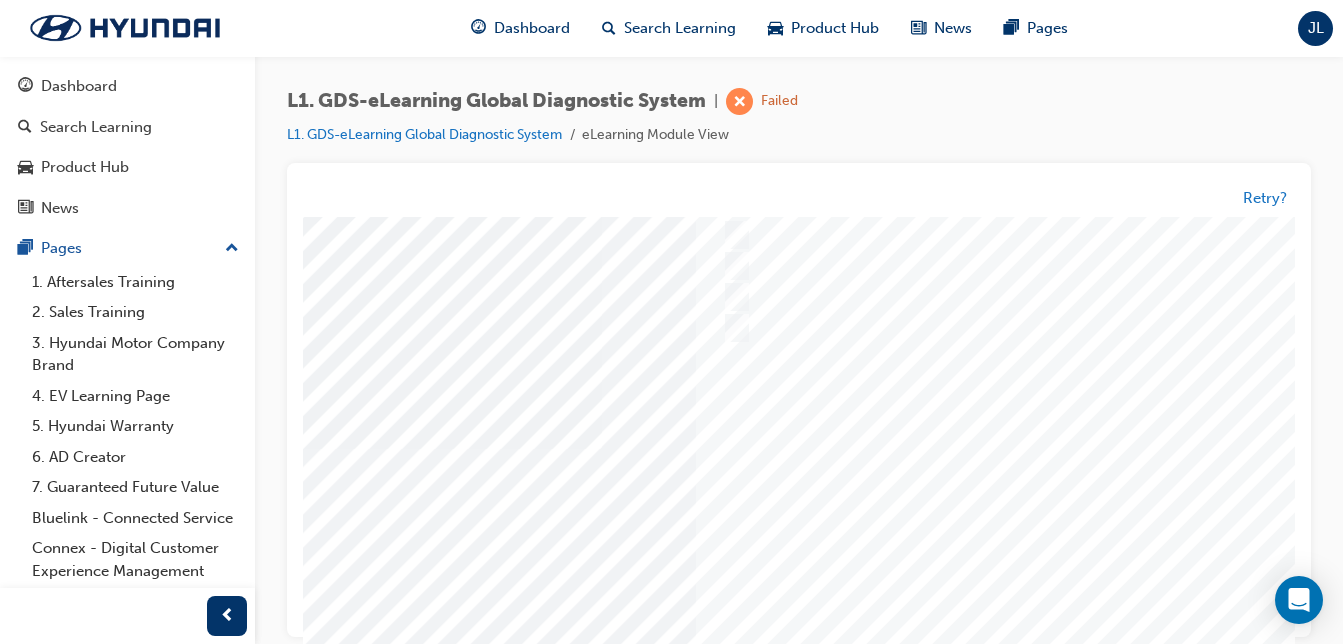 scroll, scrollTop: 323, scrollLeft: 164, axis: both 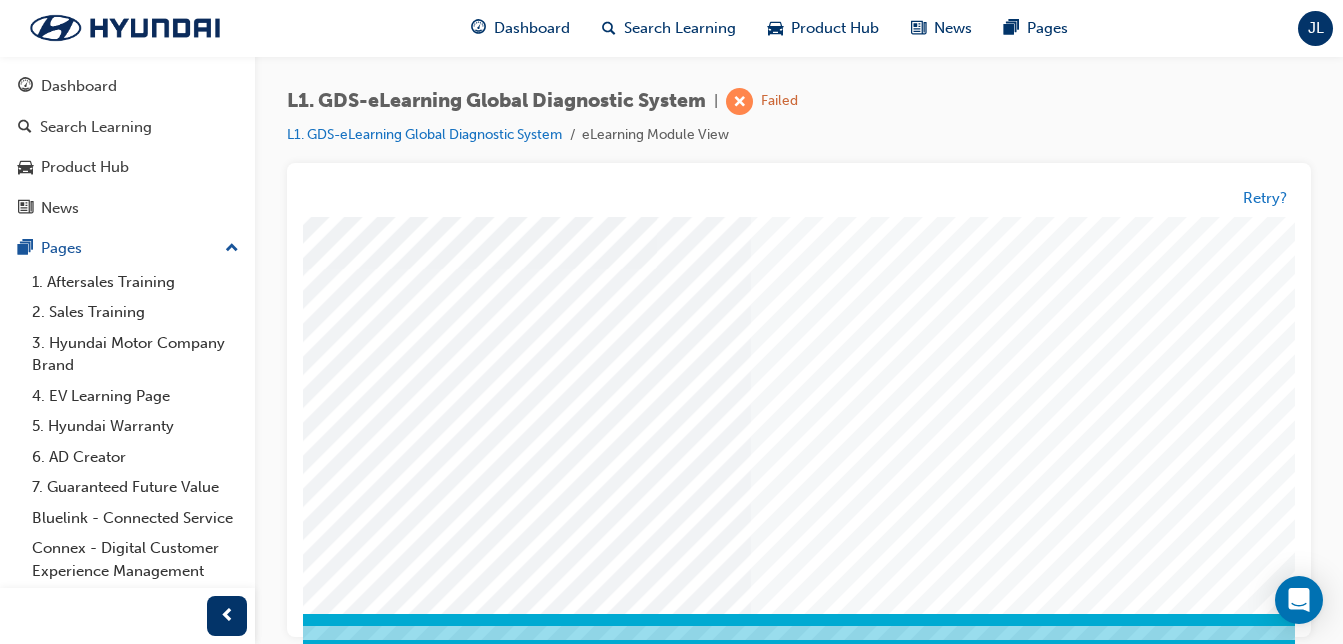 click at bounding box center (209, 3351) 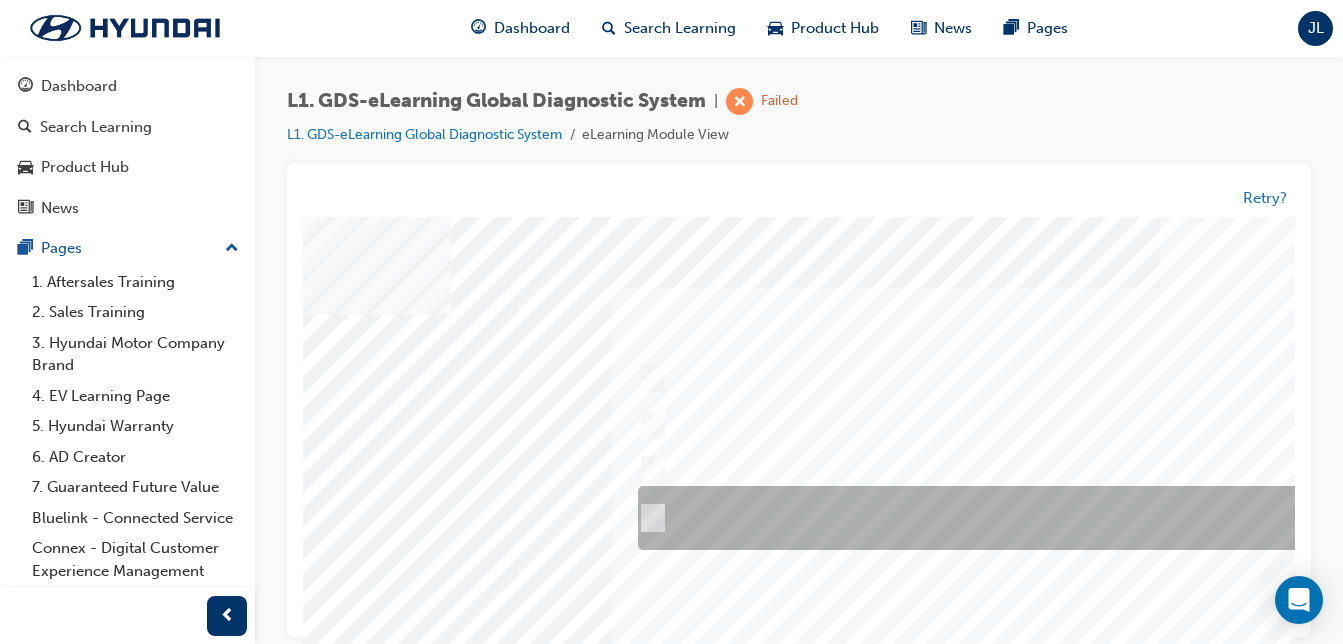 scroll, scrollTop: 0, scrollLeft: 306, axis: horizontal 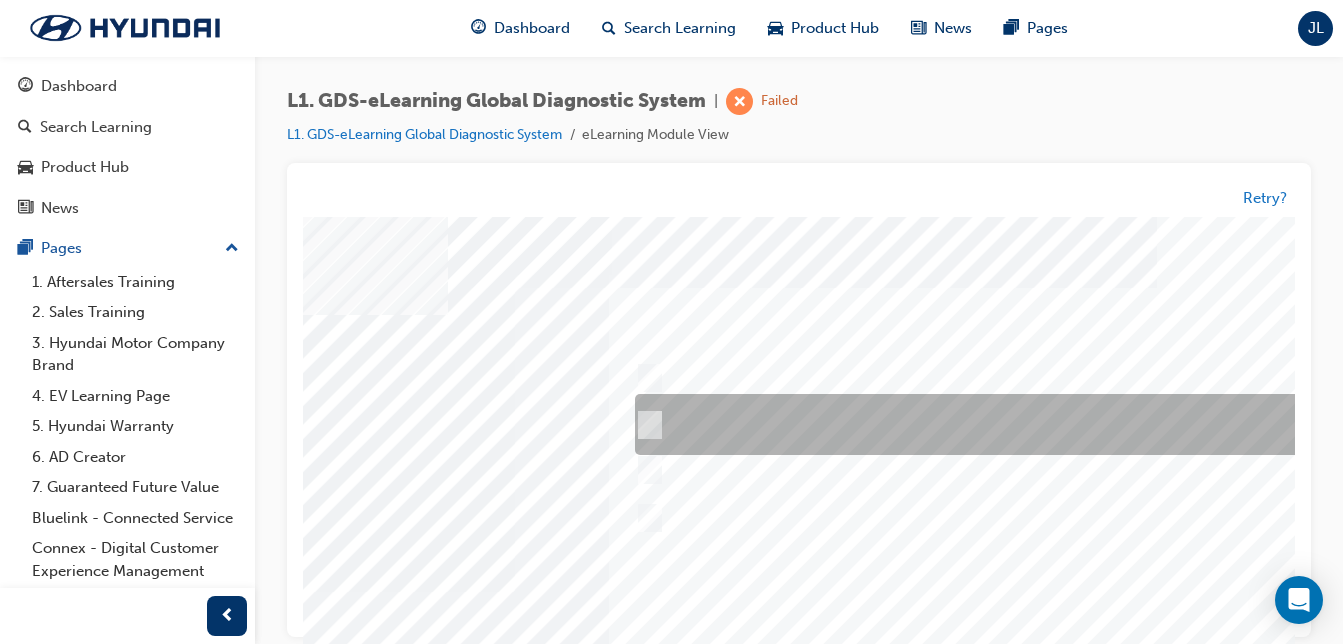 click at bounding box center (962, 425) 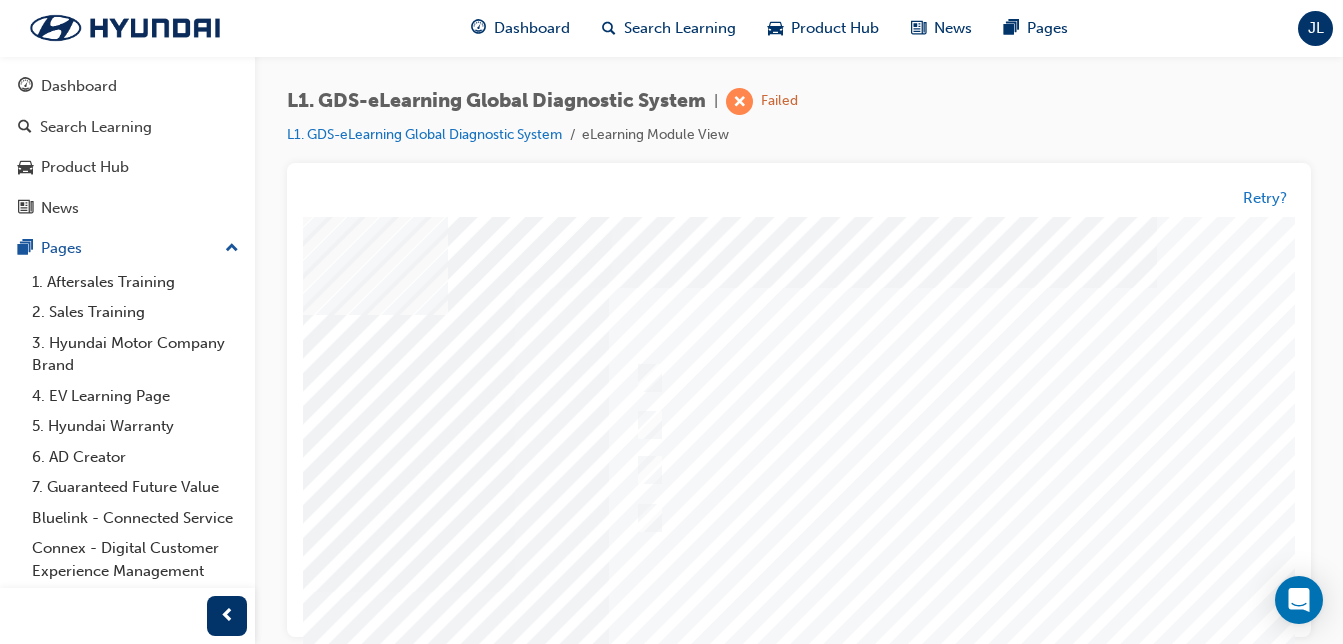 scroll, scrollTop: 323, scrollLeft: 306, axis: both 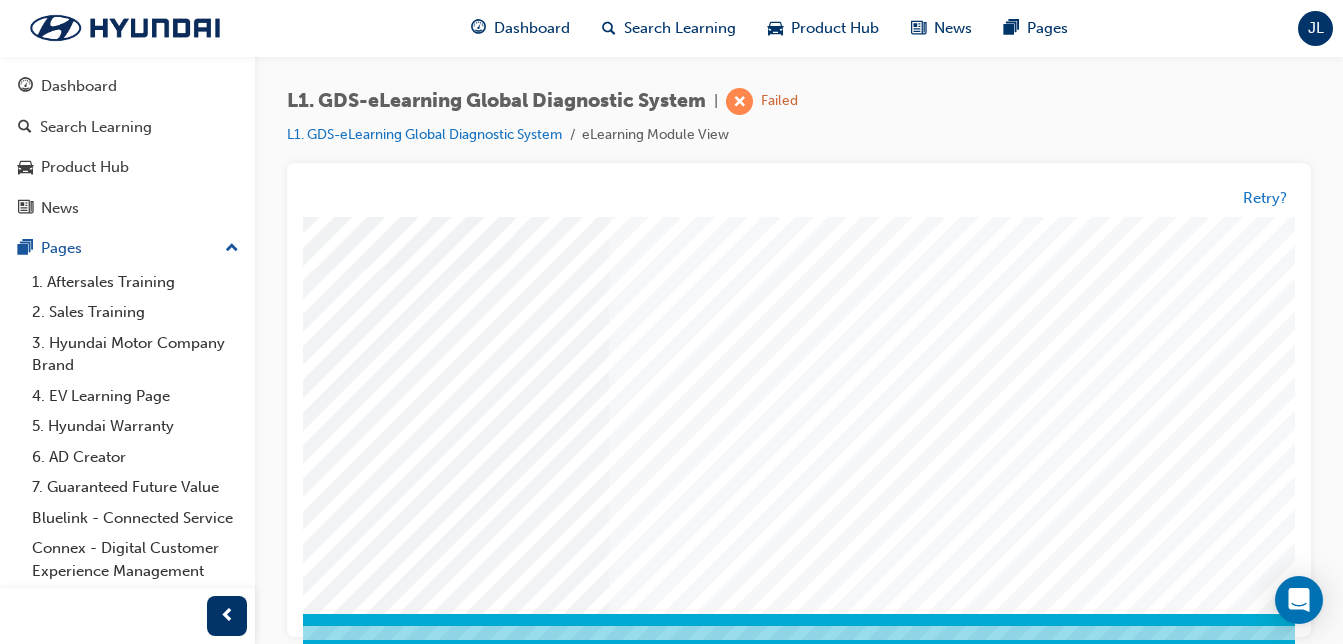 click at bounding box center (67, 3351) 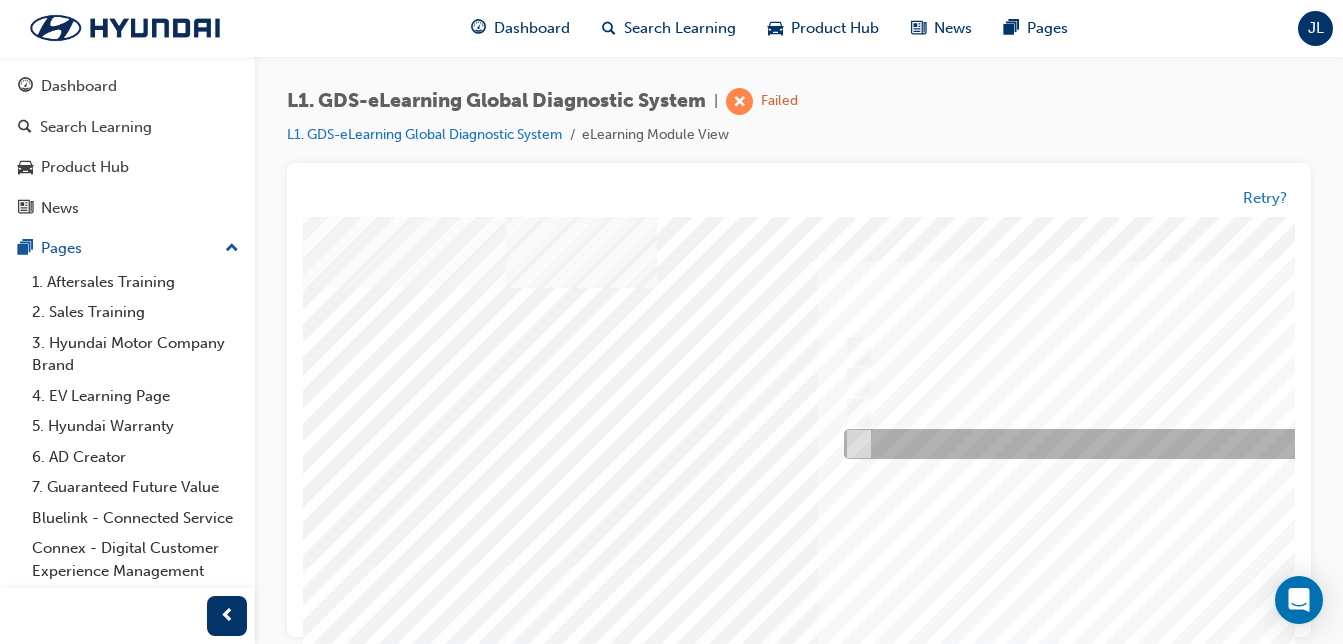 scroll, scrollTop: 27, scrollLeft: 98, axis: both 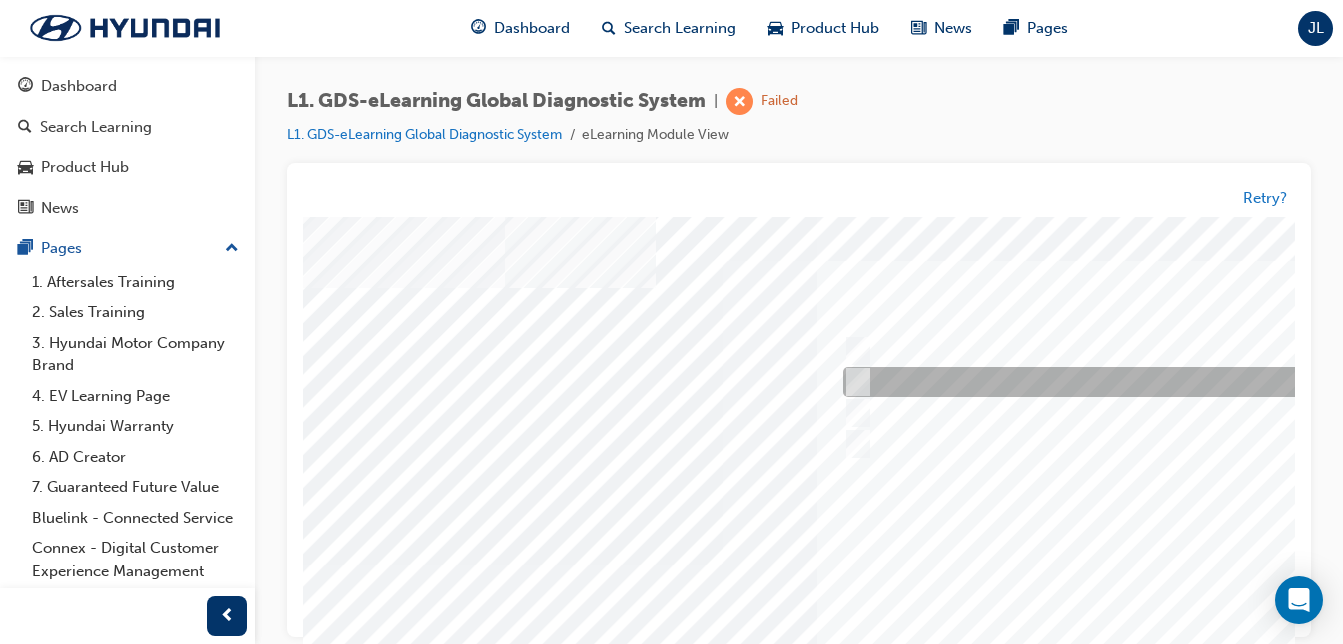 click at bounding box center (1170, 383) 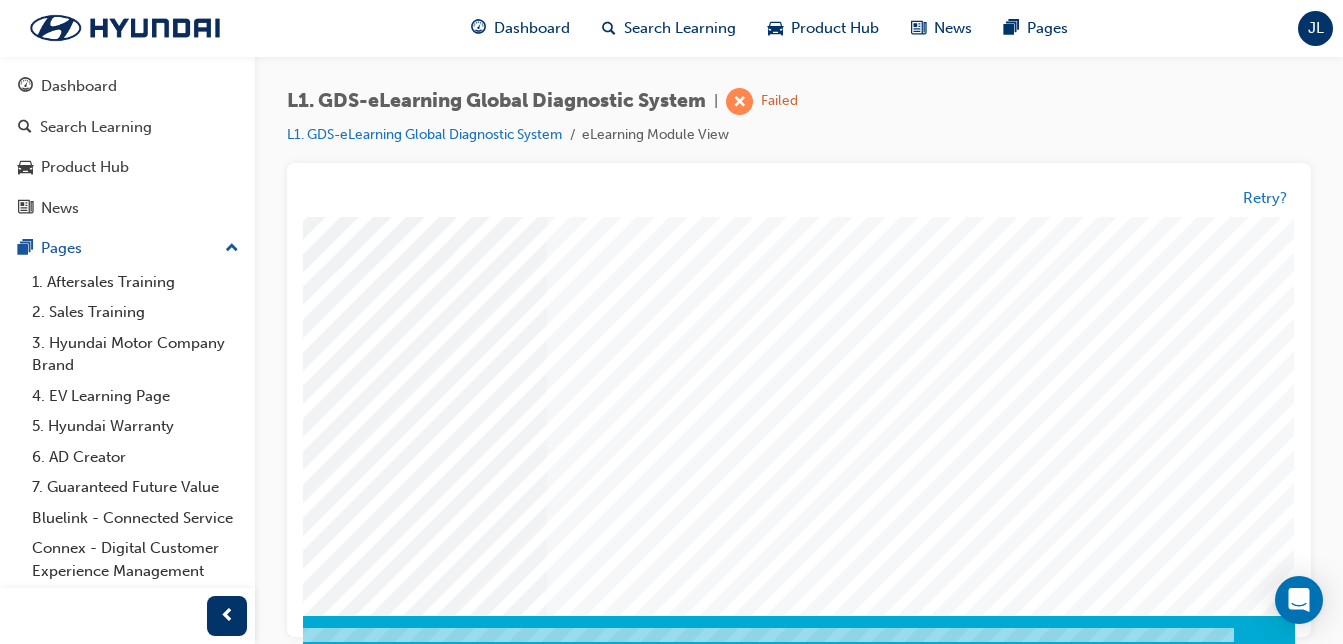 scroll, scrollTop: 322, scrollLeft: 383, axis: both 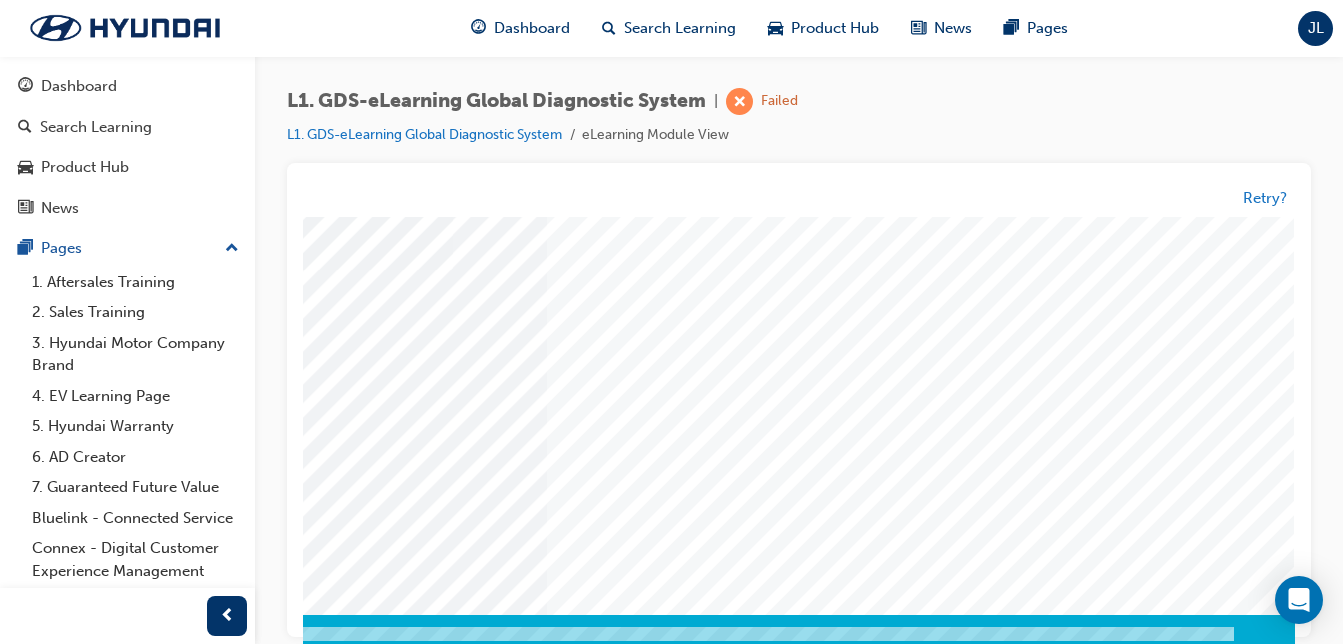 click at bounding box center [5, 3352] 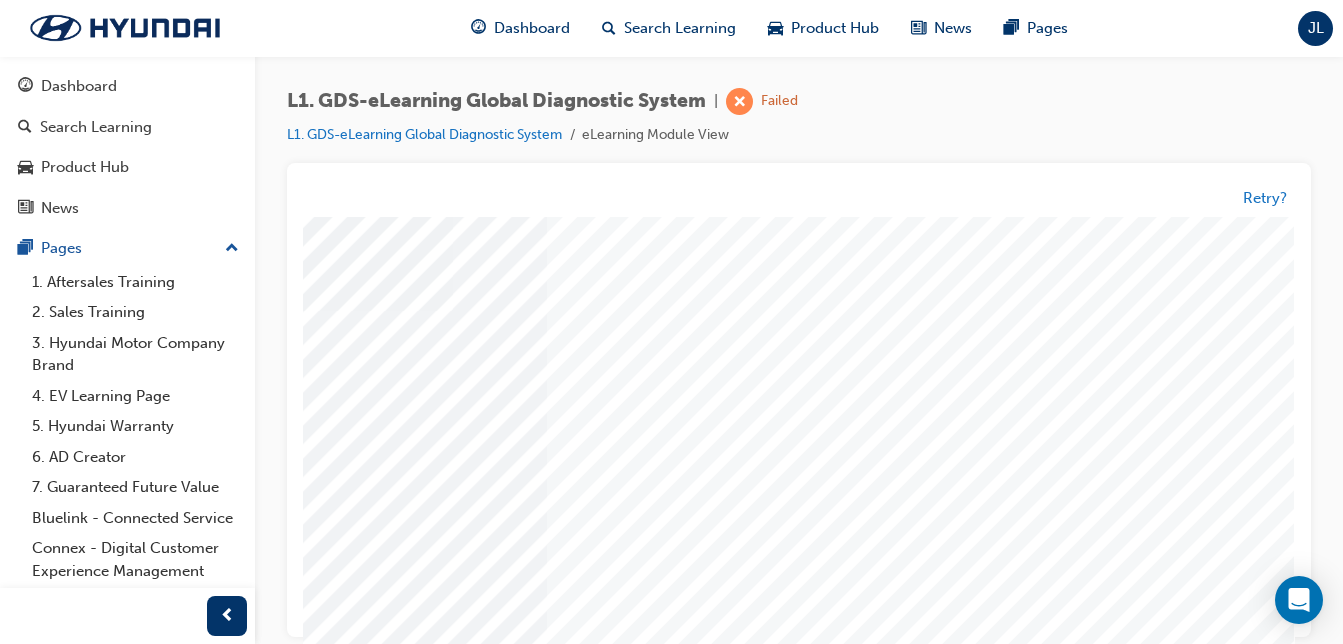 scroll, scrollTop: 285, scrollLeft: 383, axis: both 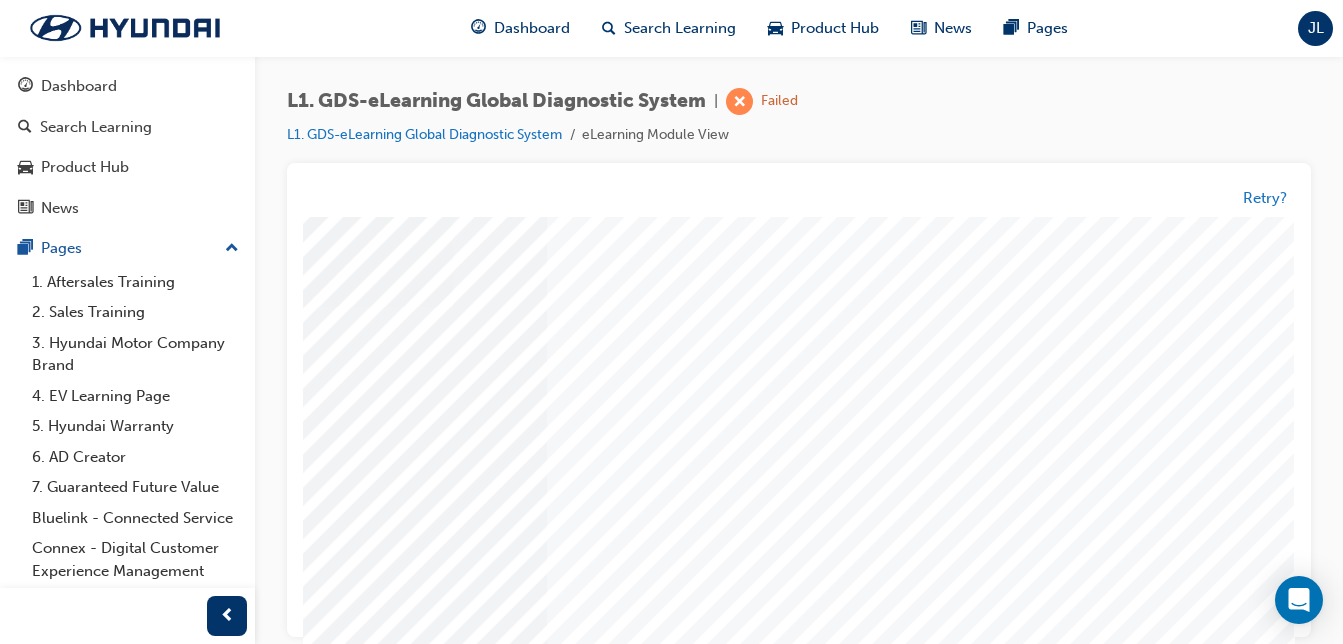 click at bounding box center (615, 307) 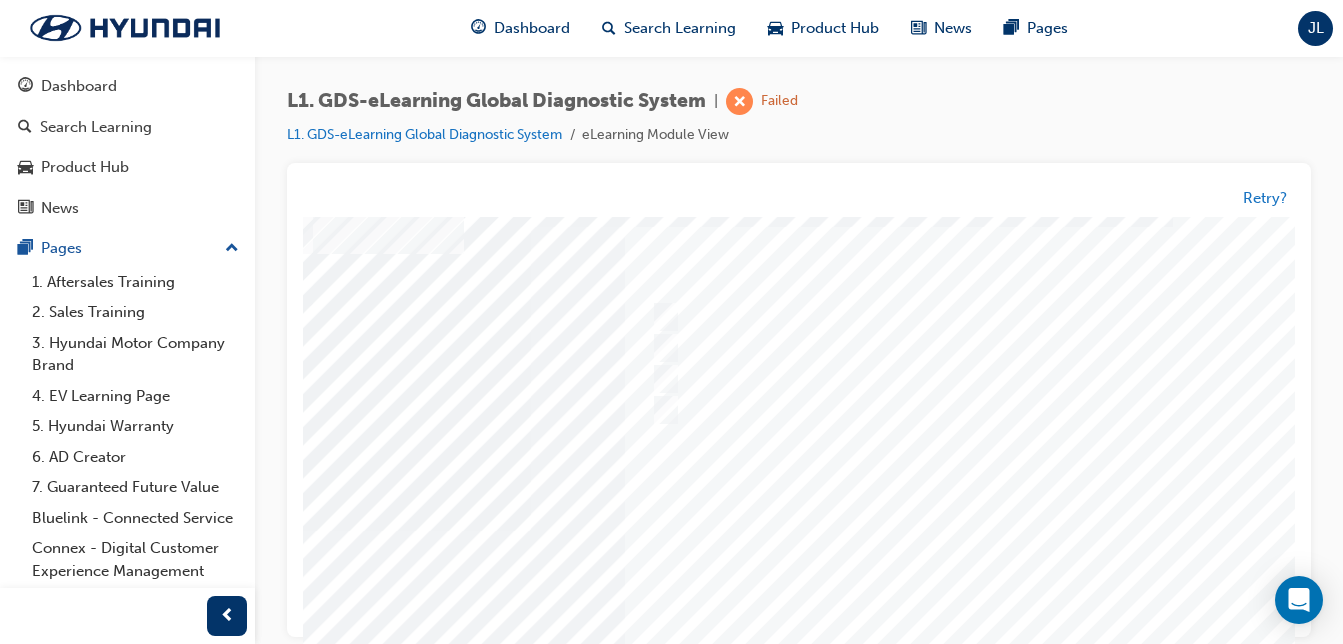 scroll, scrollTop: 61, scrollLeft: 297, axis: both 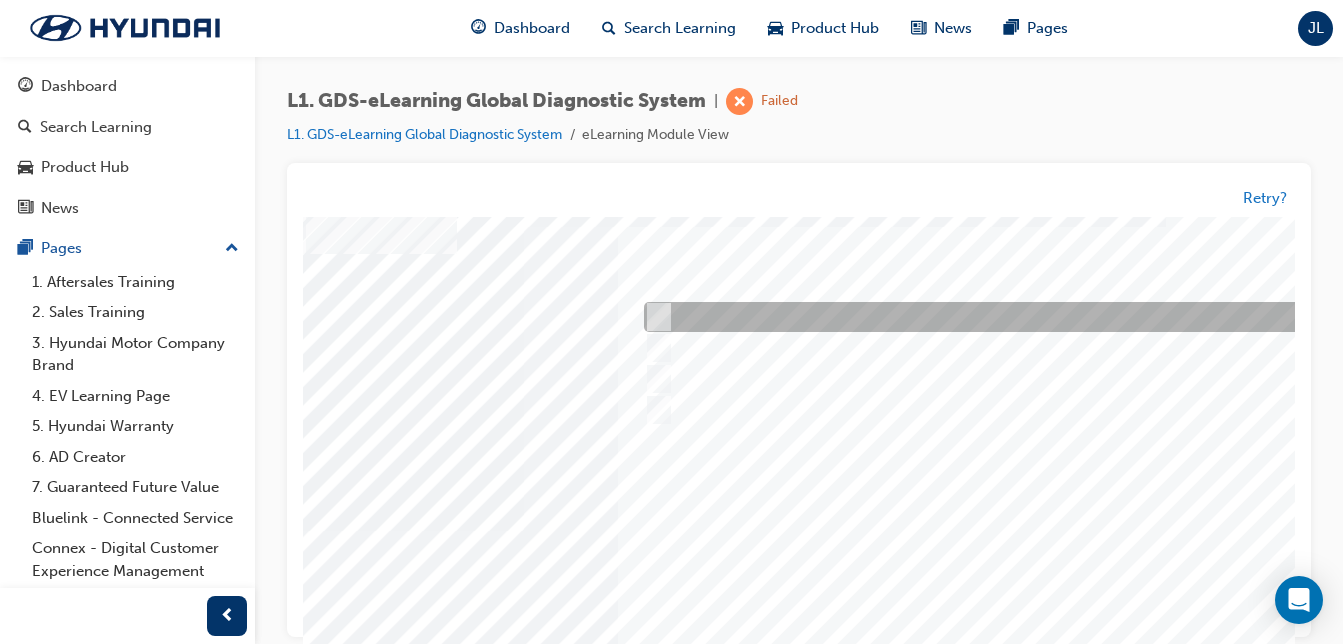 click at bounding box center (971, 318) 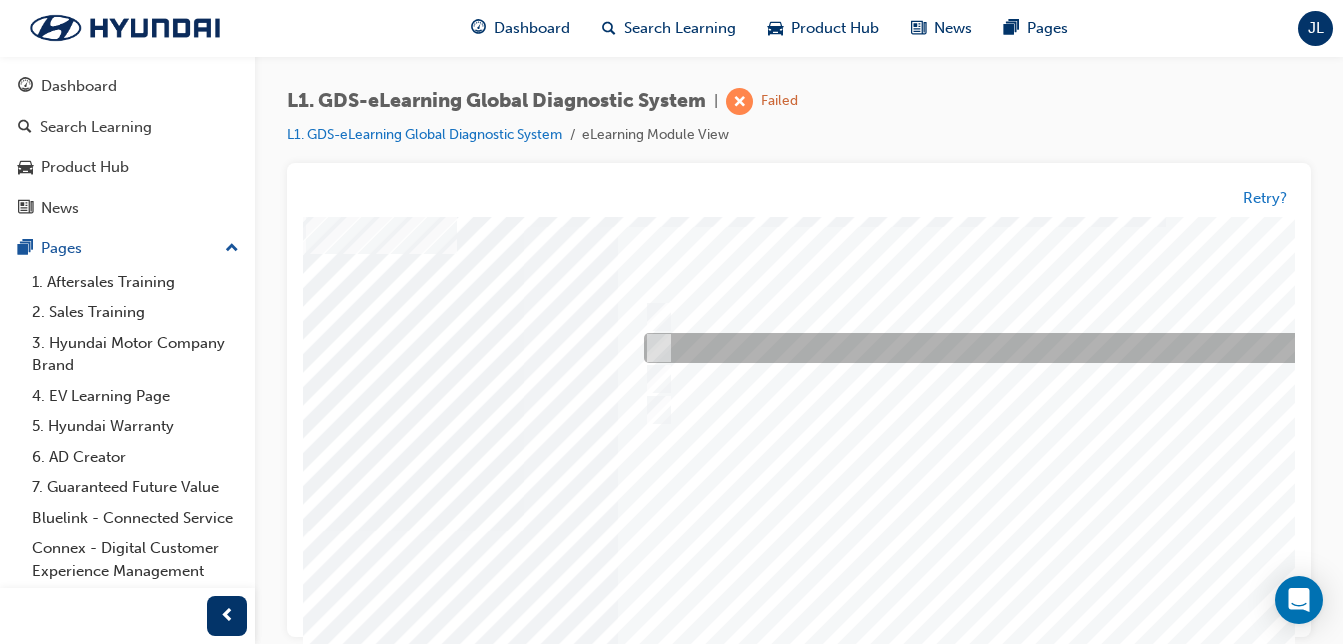 click at bounding box center (971, 349) 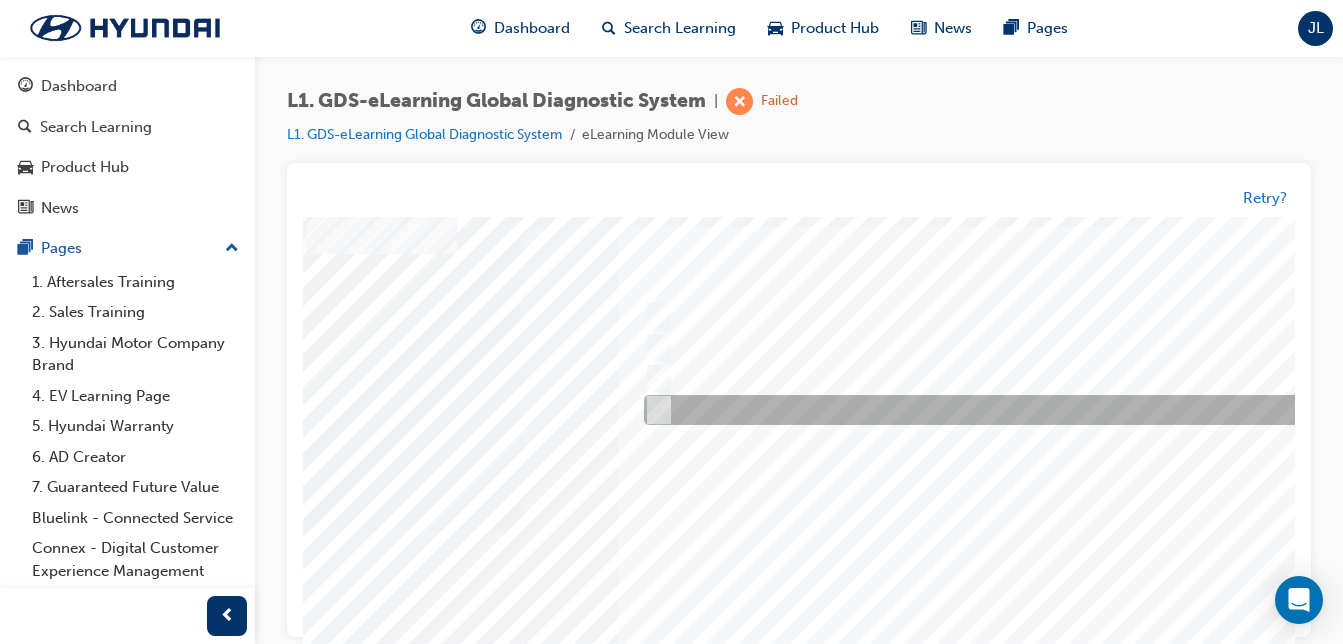 click at bounding box center [971, 411] 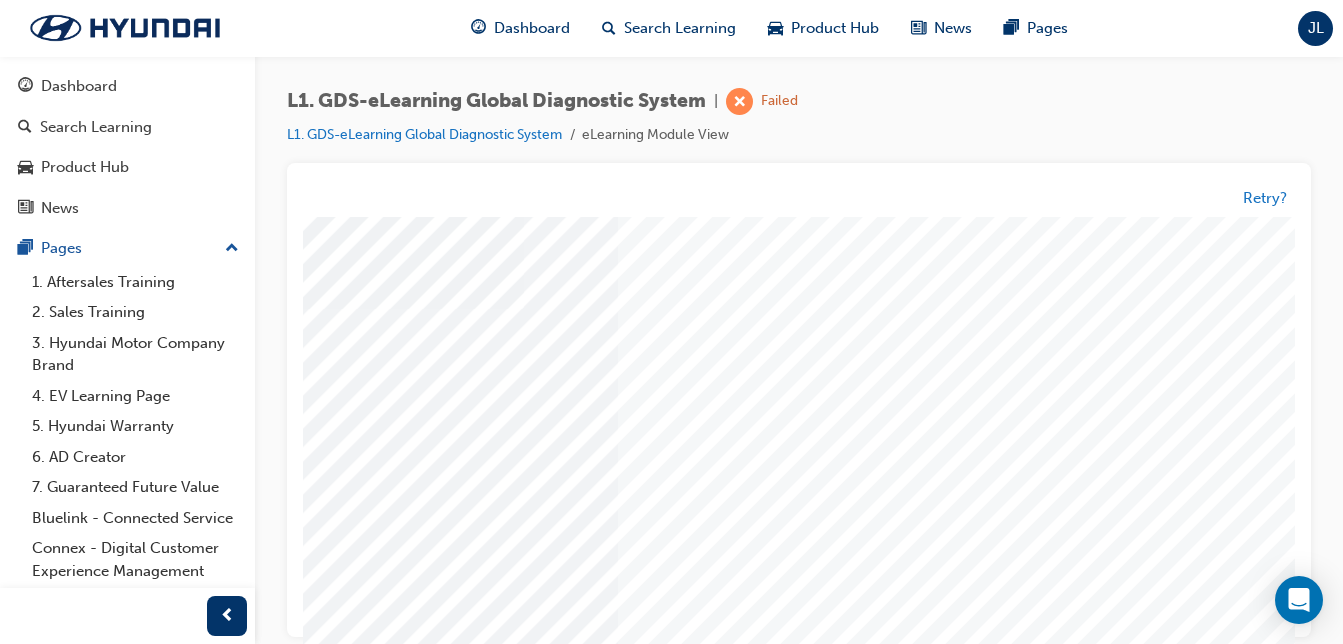 scroll, scrollTop: 295, scrollLeft: 297, axis: both 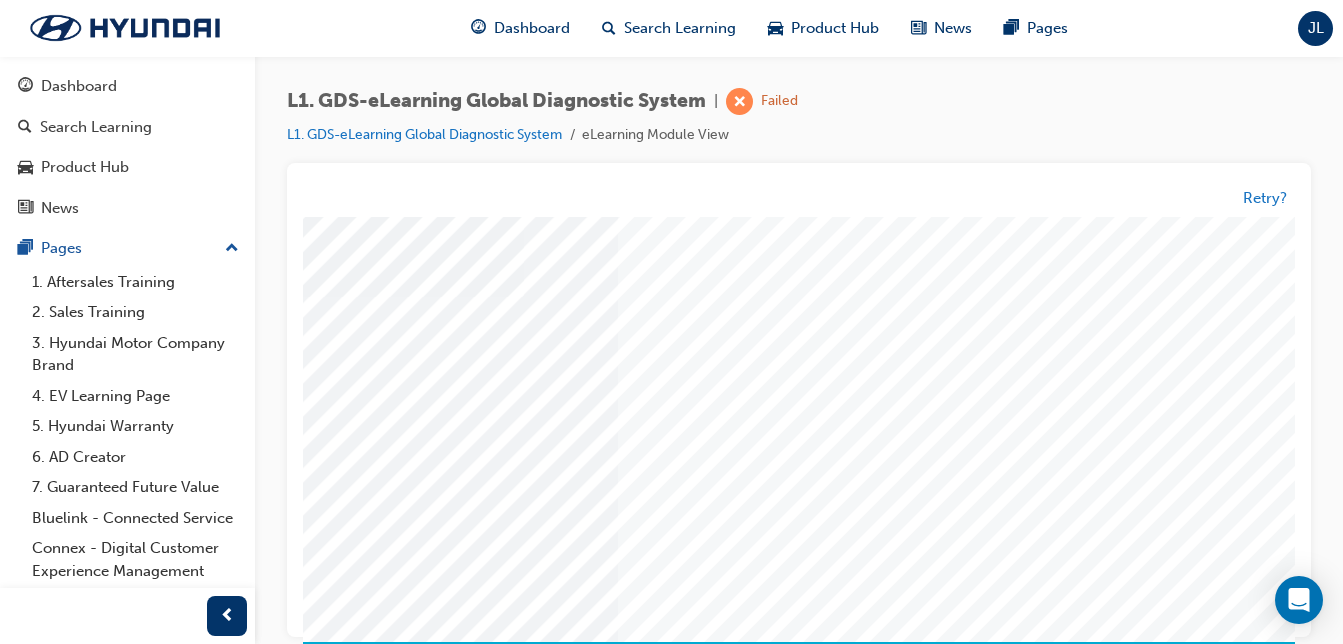 click at bounding box center [76, 3379] 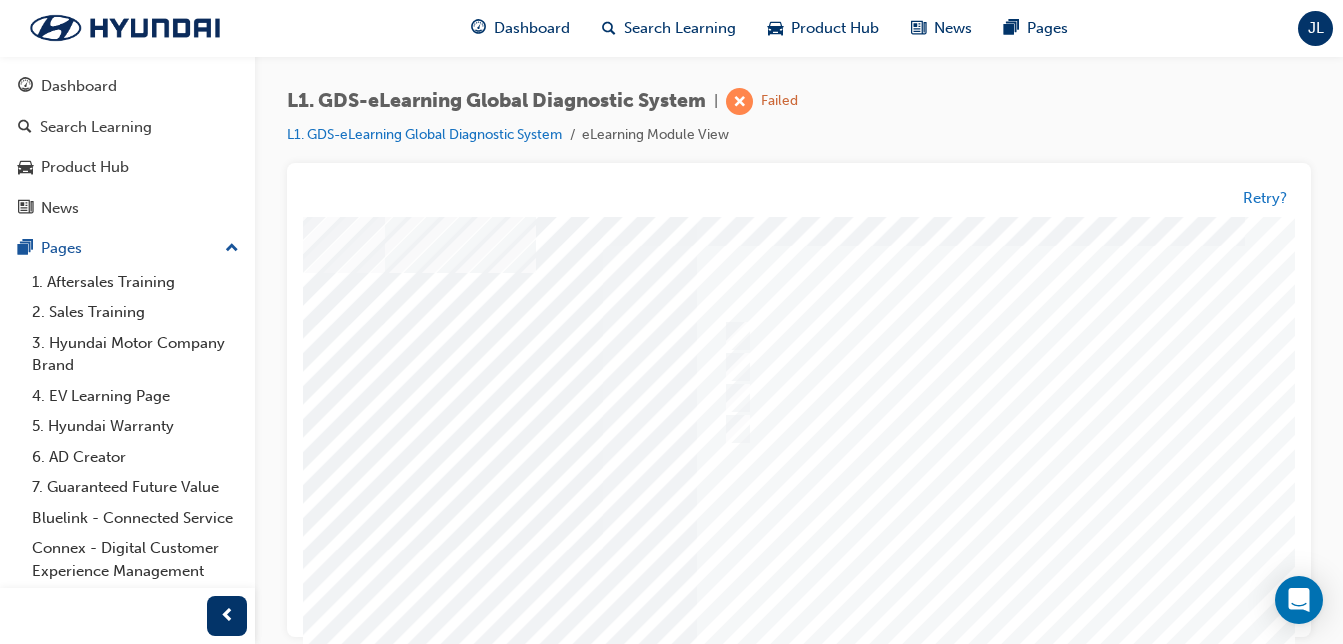 scroll, scrollTop: 42, scrollLeft: 225, axis: both 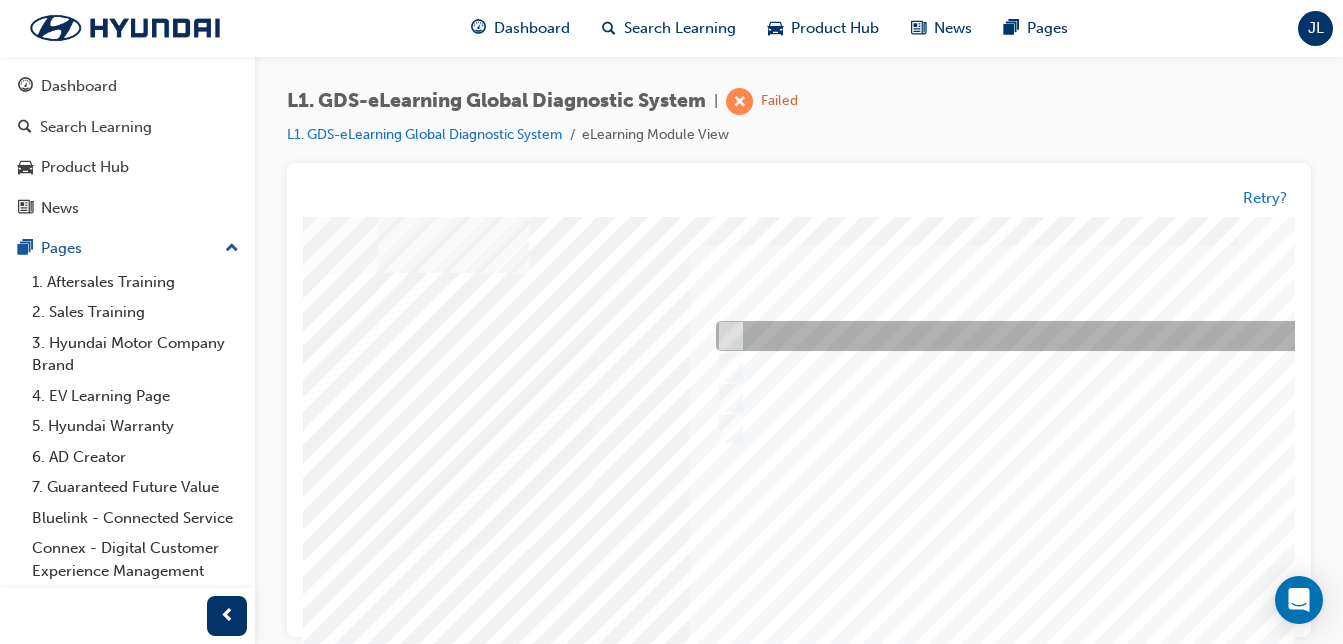 click at bounding box center [1043, 337] 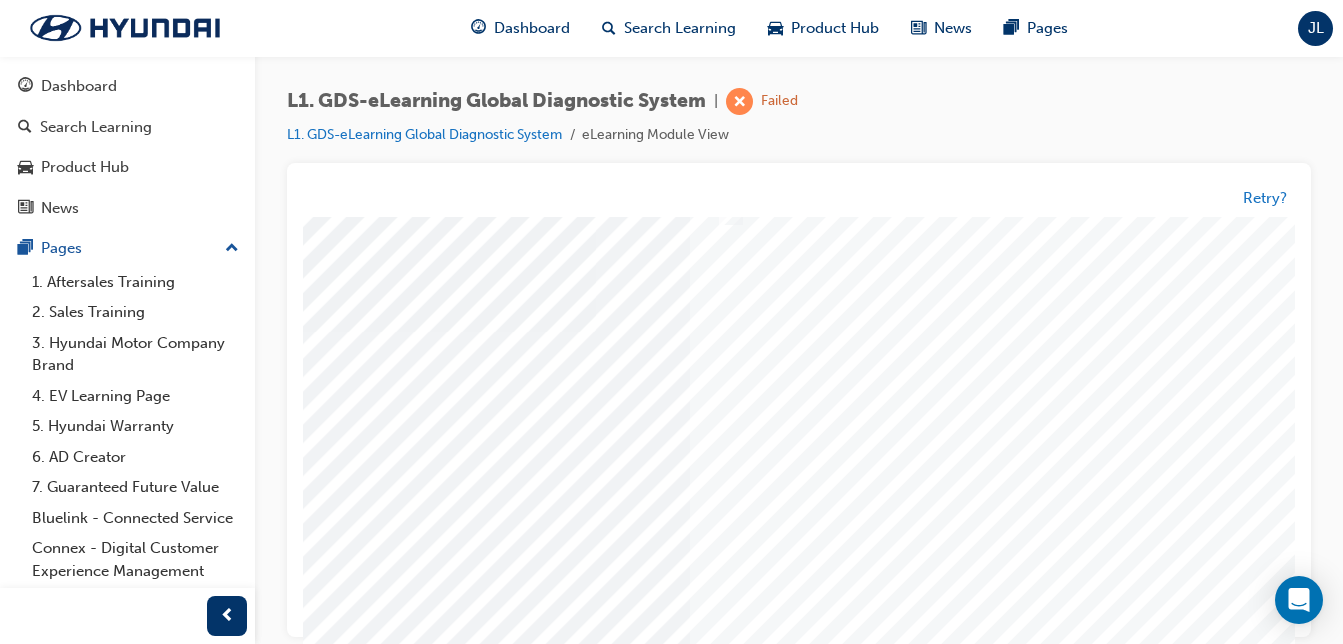 scroll, scrollTop: 264, scrollLeft: 225, axis: both 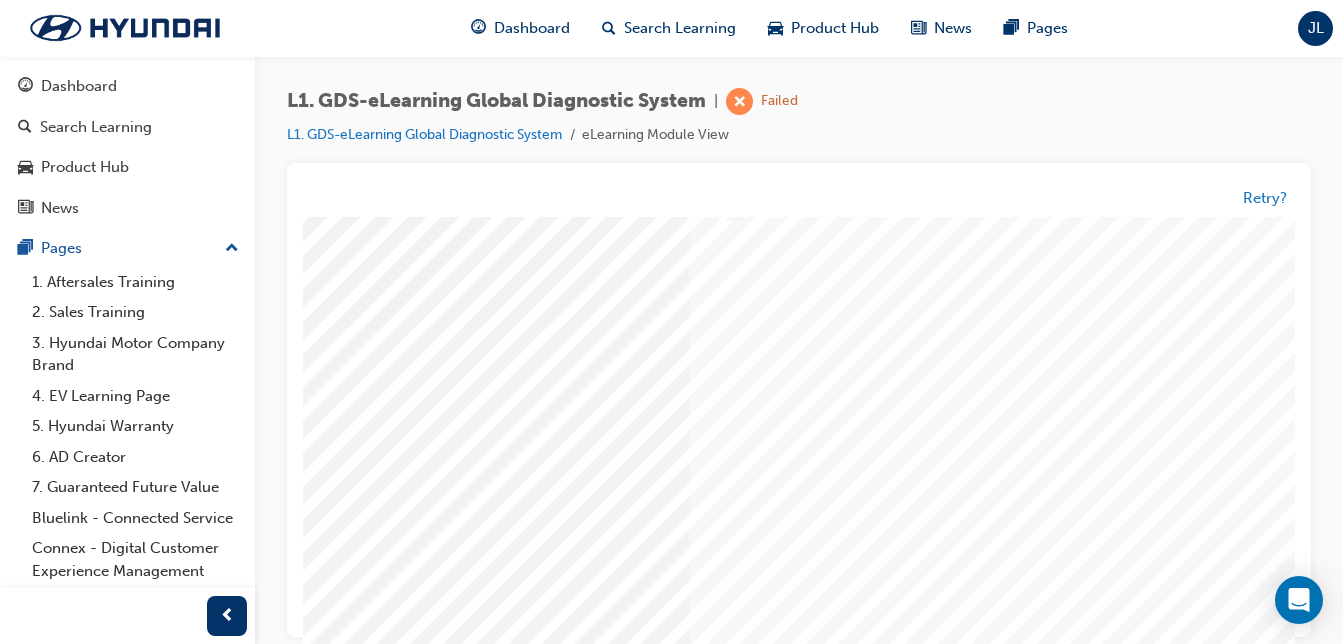 click at bounding box center [148, 3410] 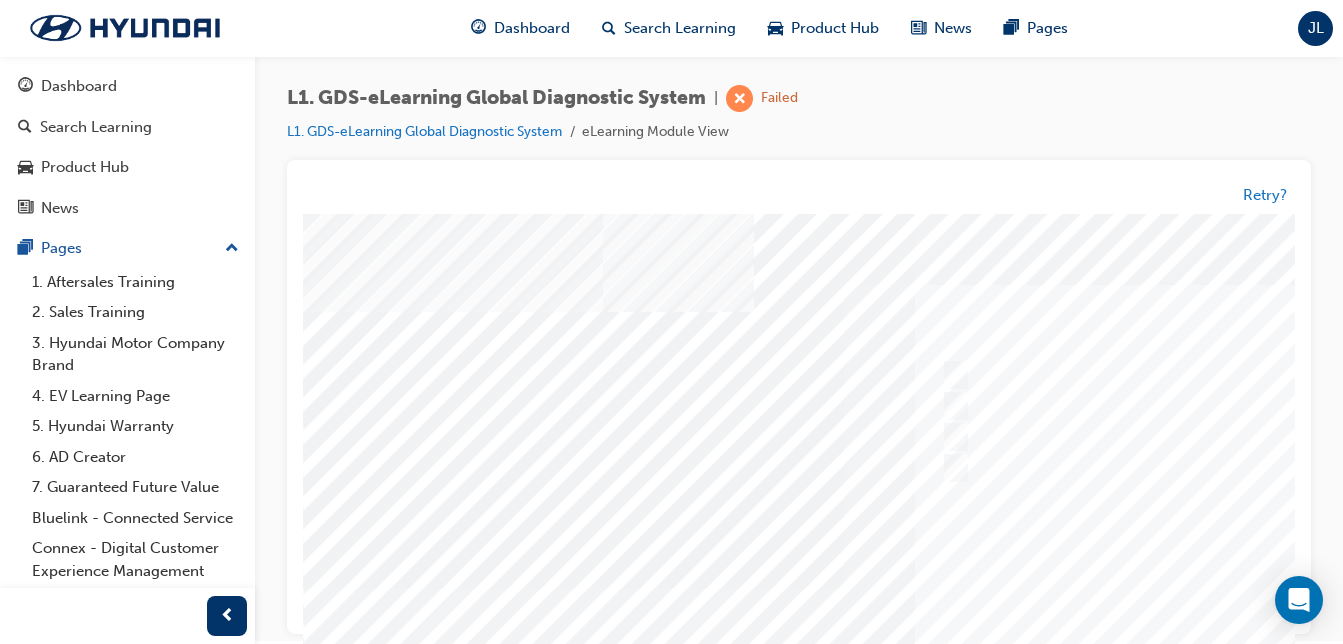 scroll, scrollTop: 6, scrollLeft: 0, axis: vertical 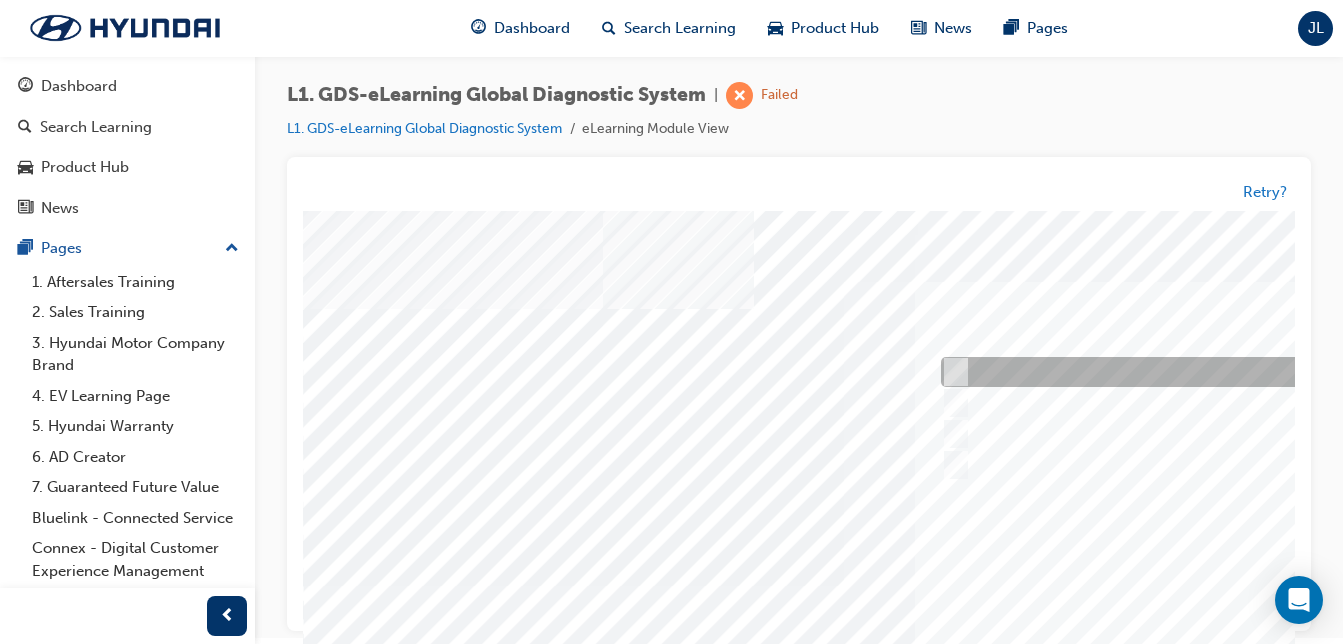 click at bounding box center [952, 373] 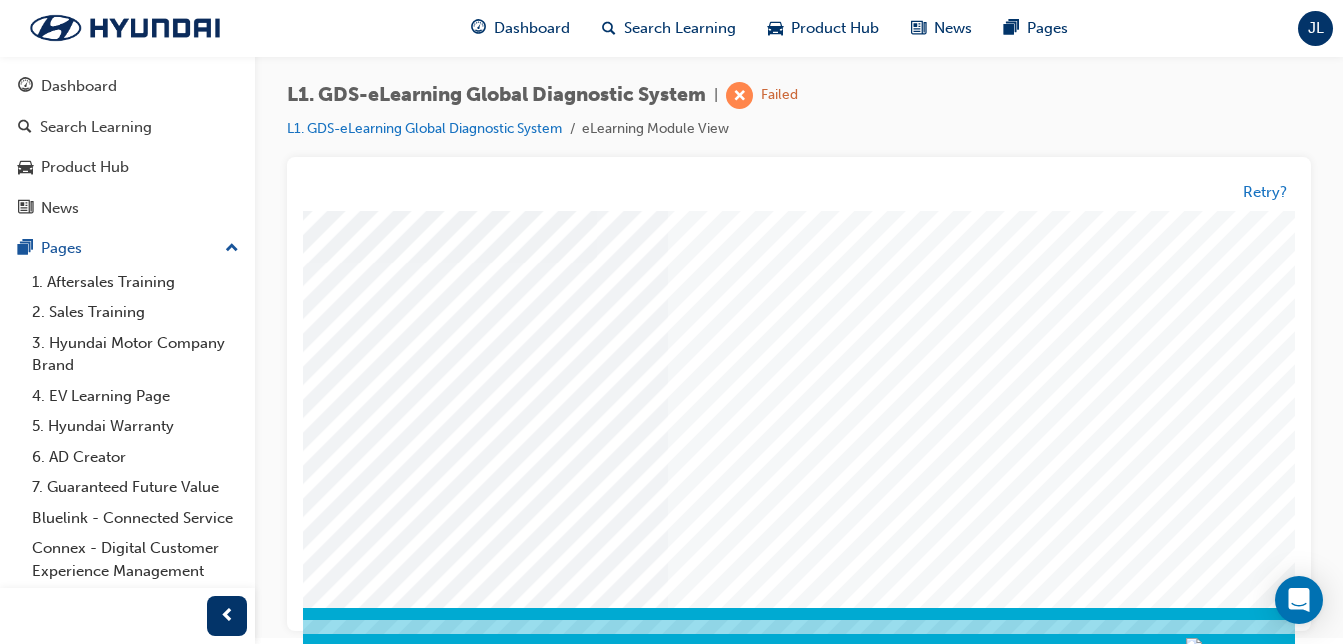 scroll, scrollTop: 323, scrollLeft: 255, axis: both 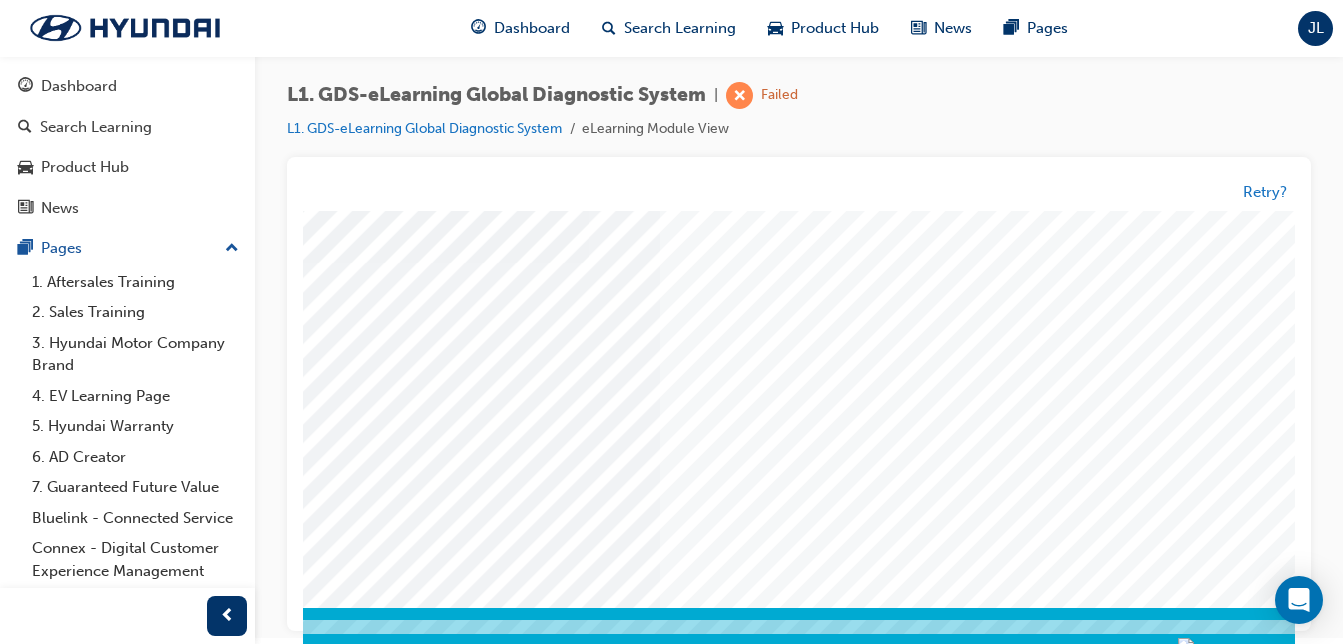 click at bounding box center [118, 3345] 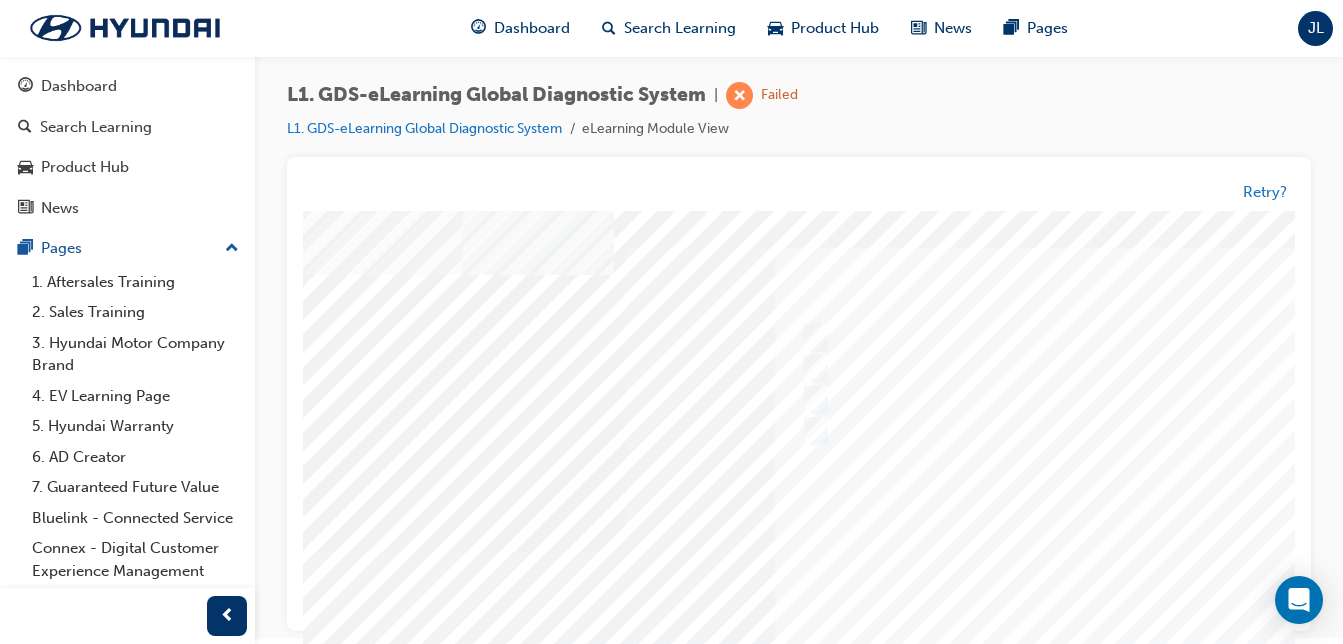 scroll, scrollTop: 34, scrollLeft: 141, axis: both 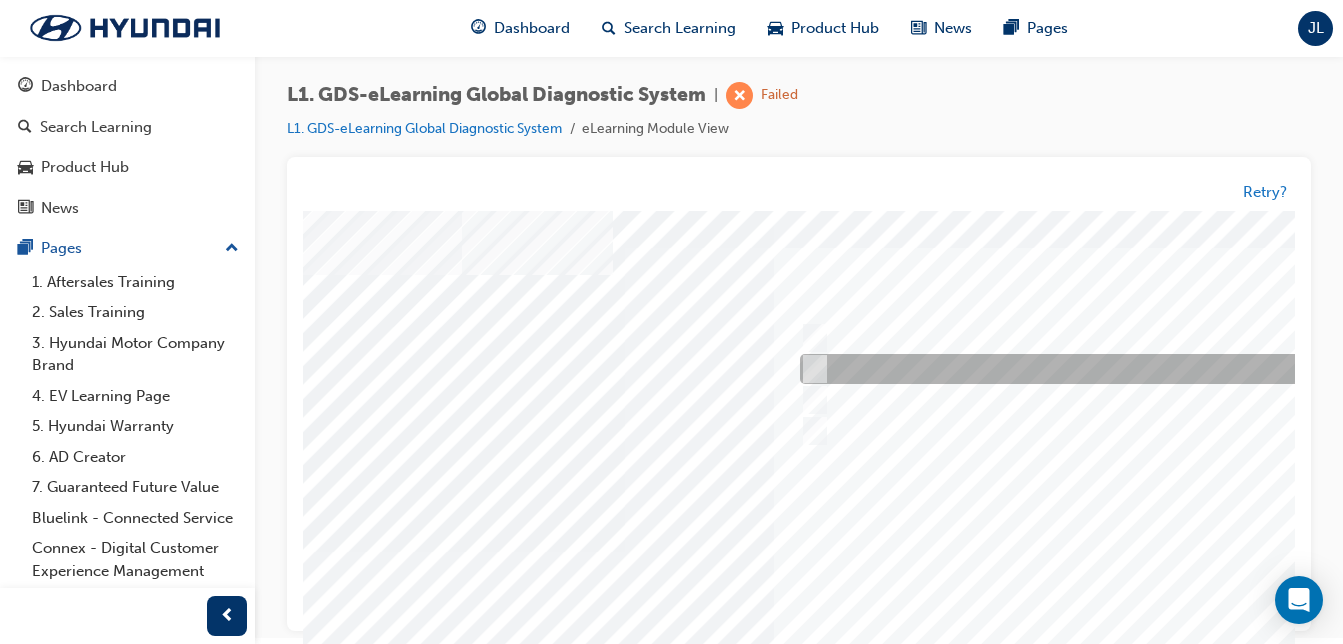 click at bounding box center (1127, 370) 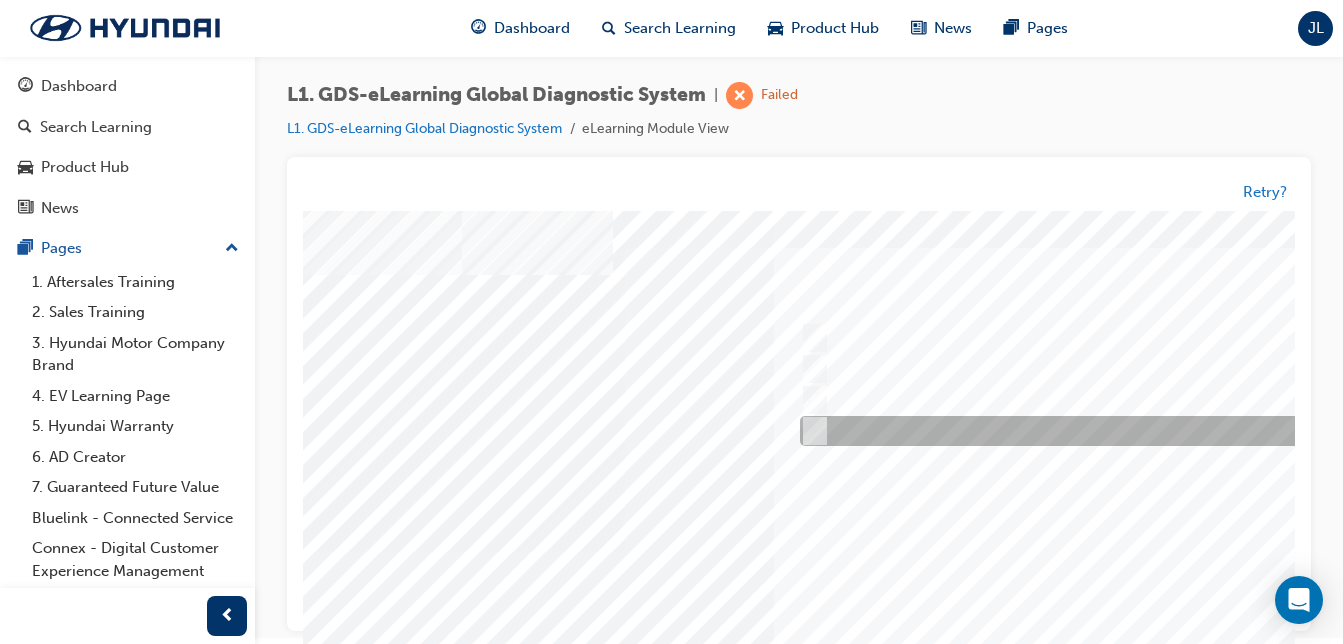 click at bounding box center [1127, 432] 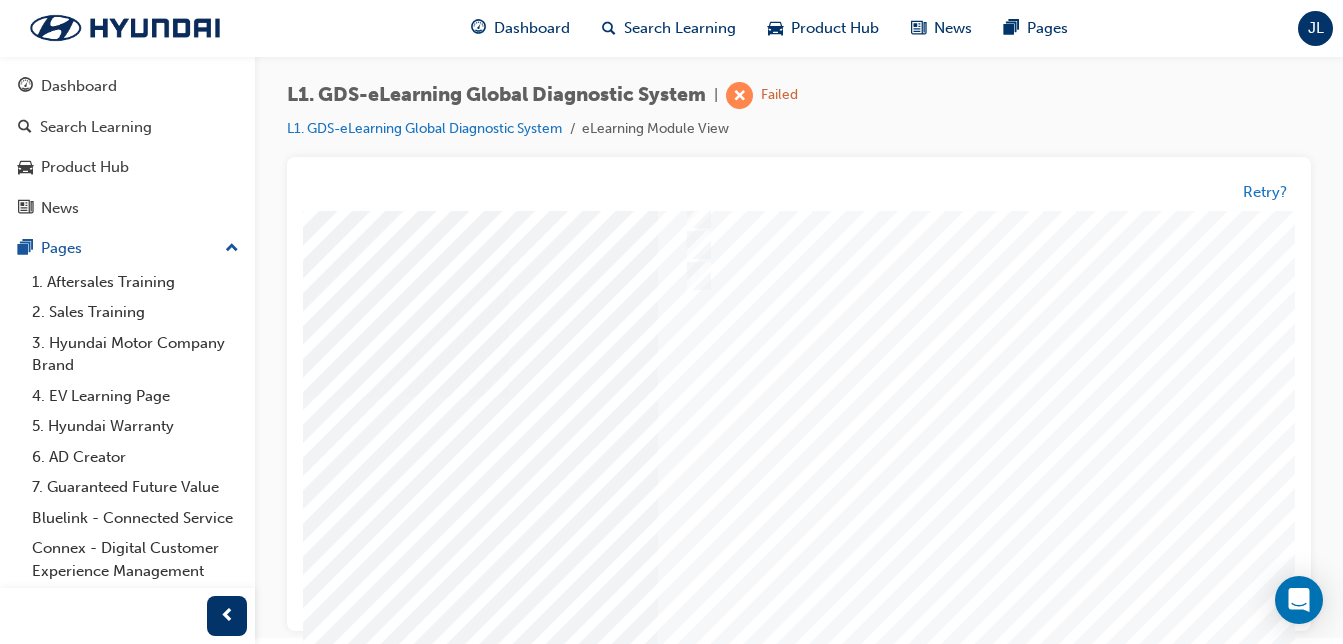 scroll, scrollTop: 323, scrollLeft: 262, axis: both 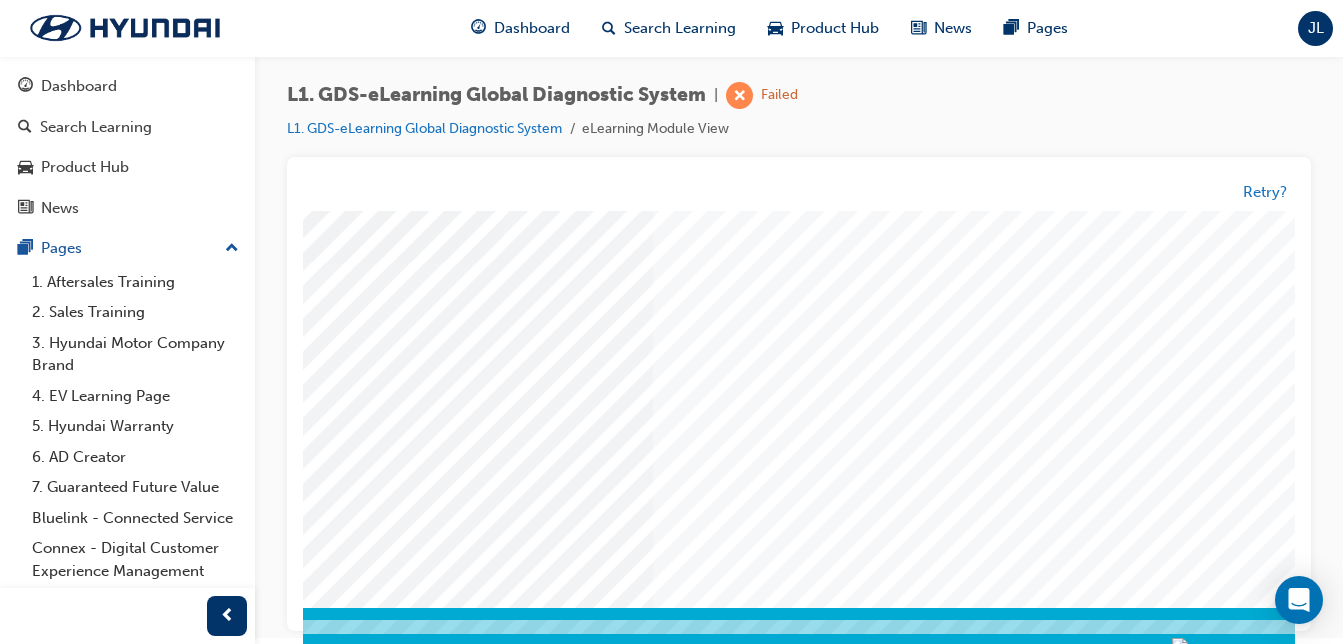 click at bounding box center (111, 3345) 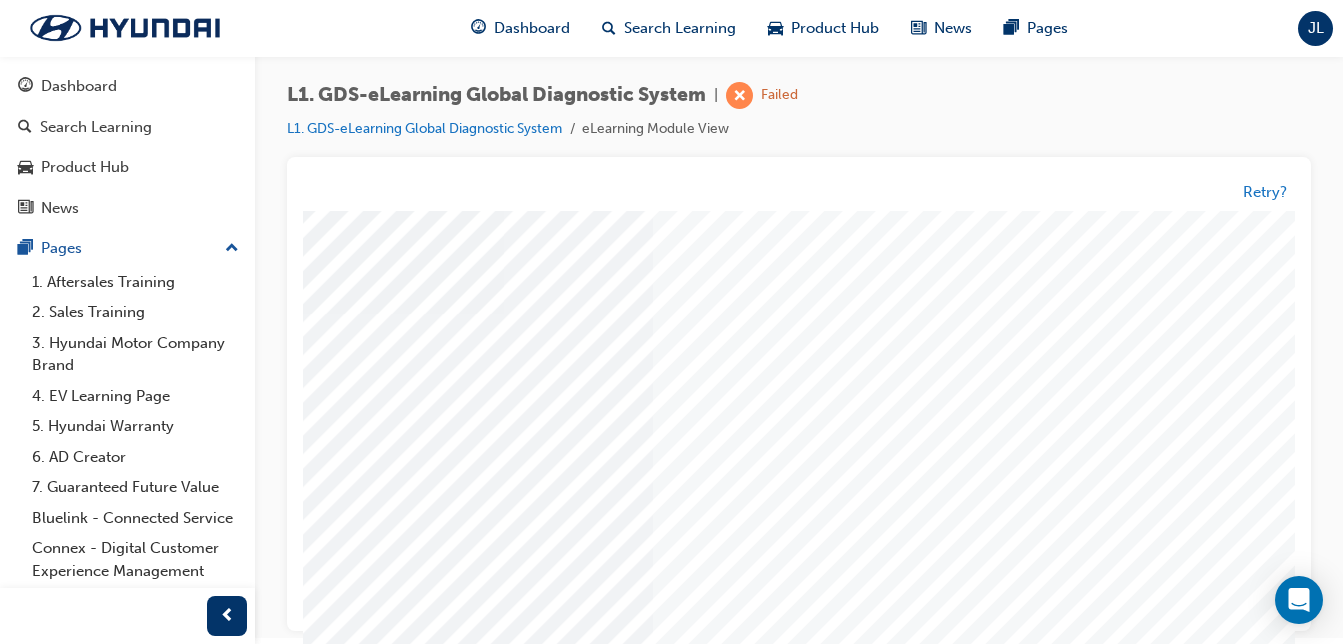scroll, scrollTop: 276, scrollLeft: 262, axis: both 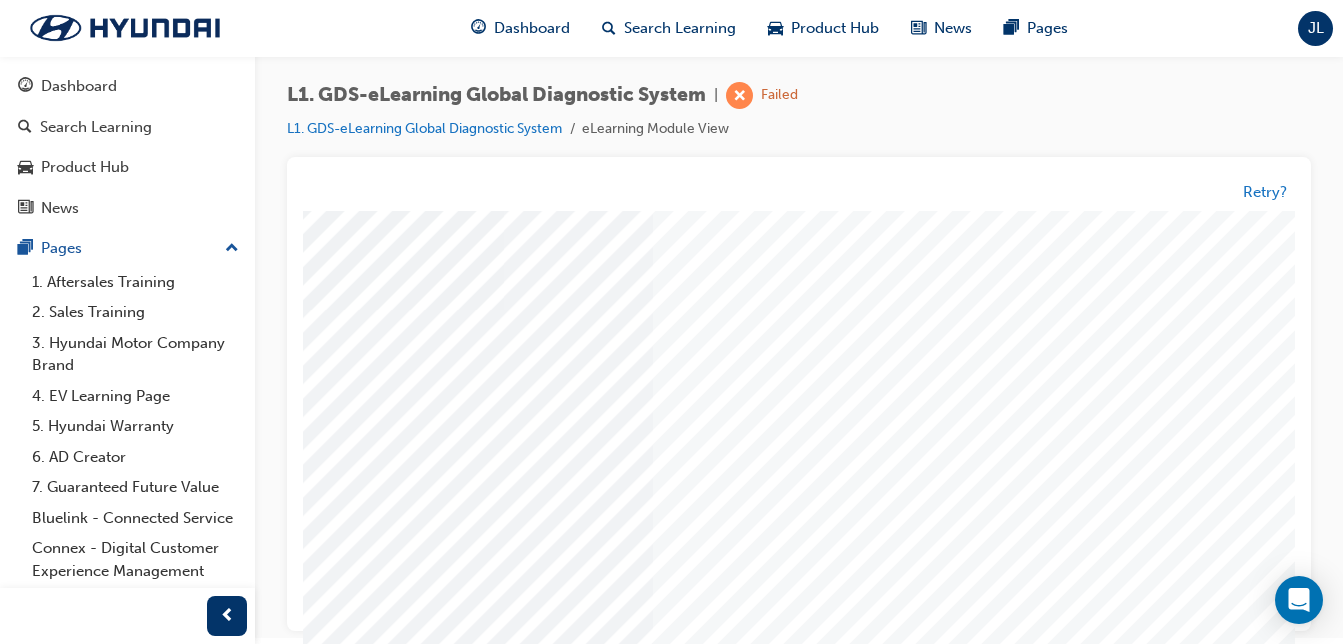 click at bounding box center (721, 310) 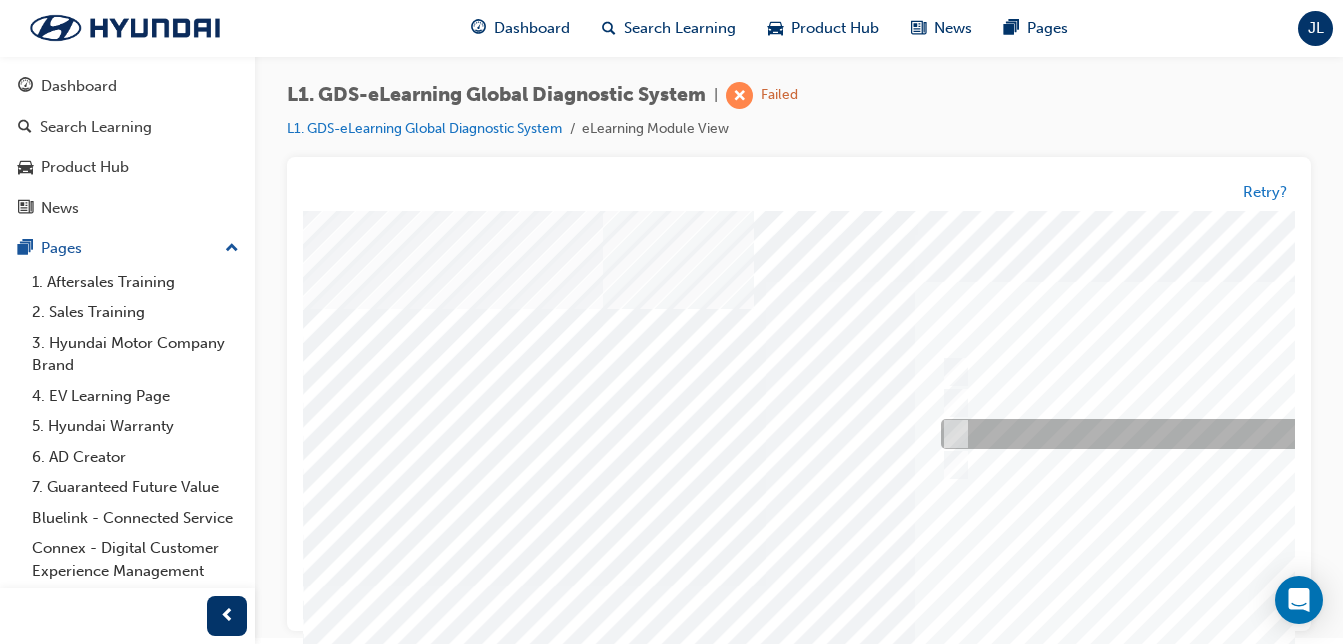 click at bounding box center (1268, 435) 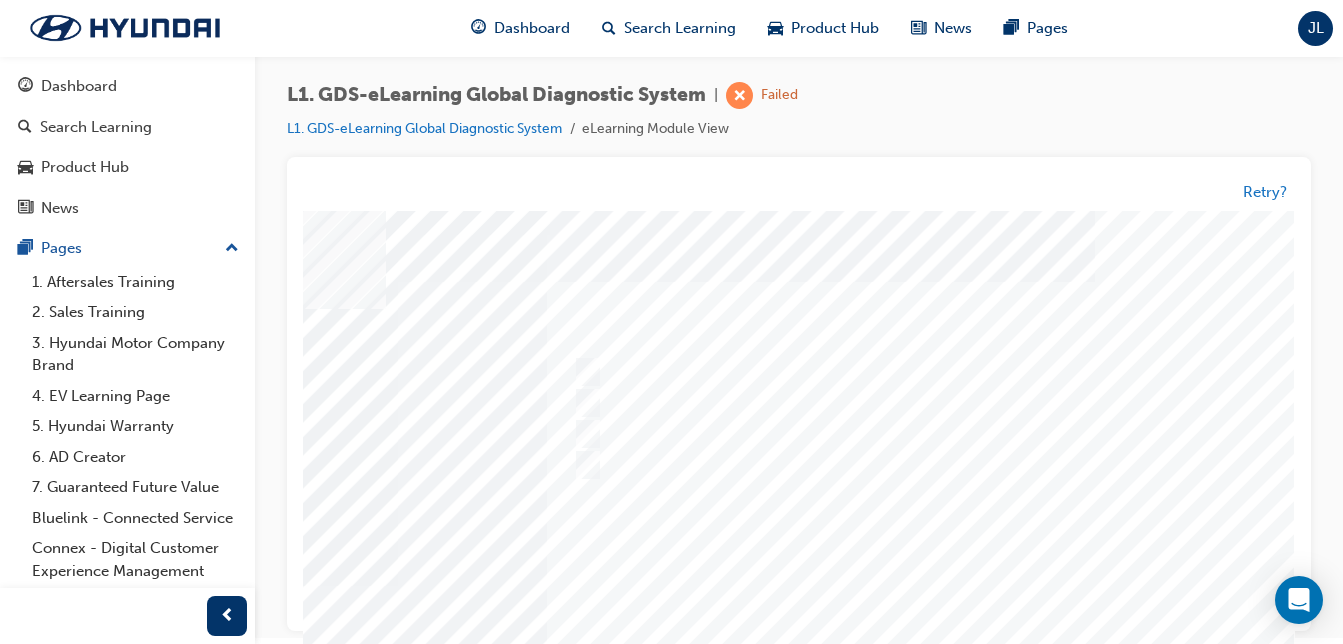 scroll, scrollTop: 323, scrollLeft: 372, axis: both 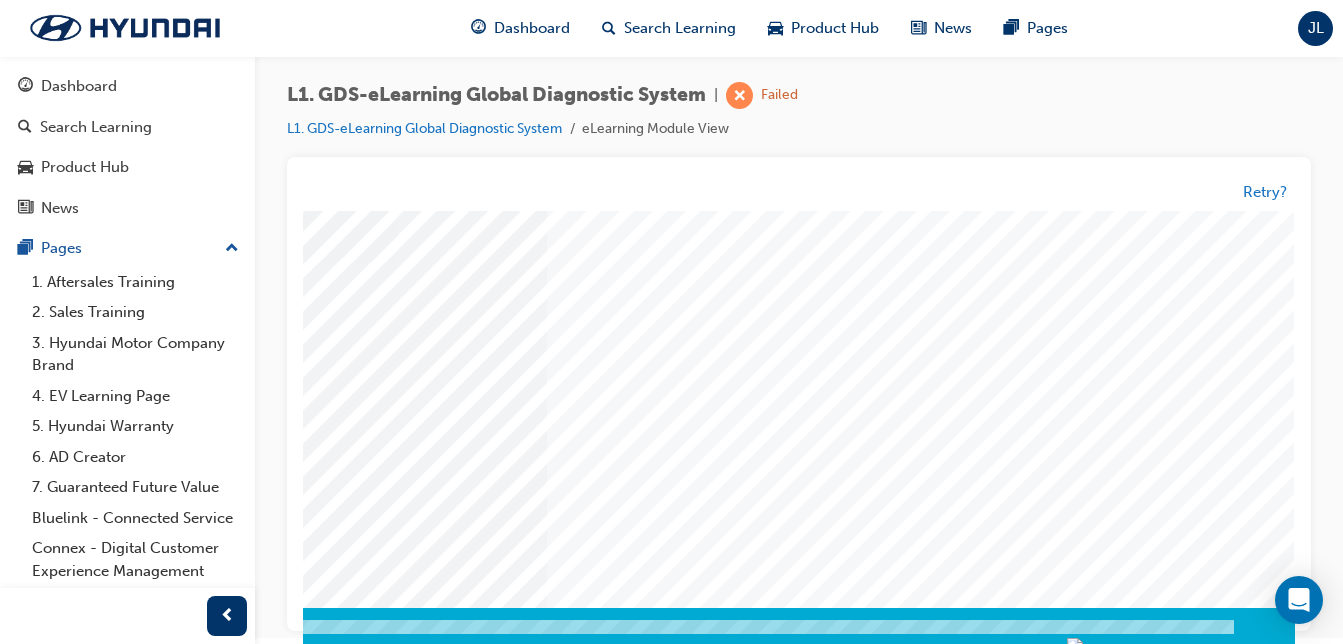 click at bounding box center [5, 3345] 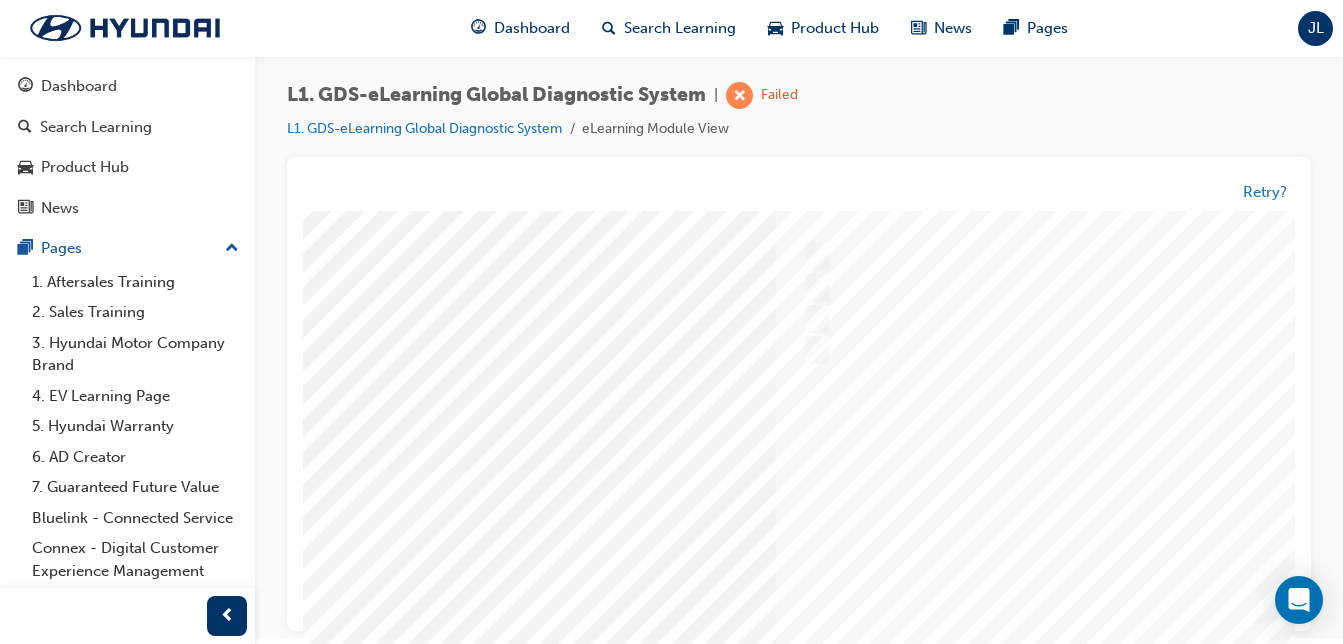 scroll, scrollTop: 0, scrollLeft: 0, axis: both 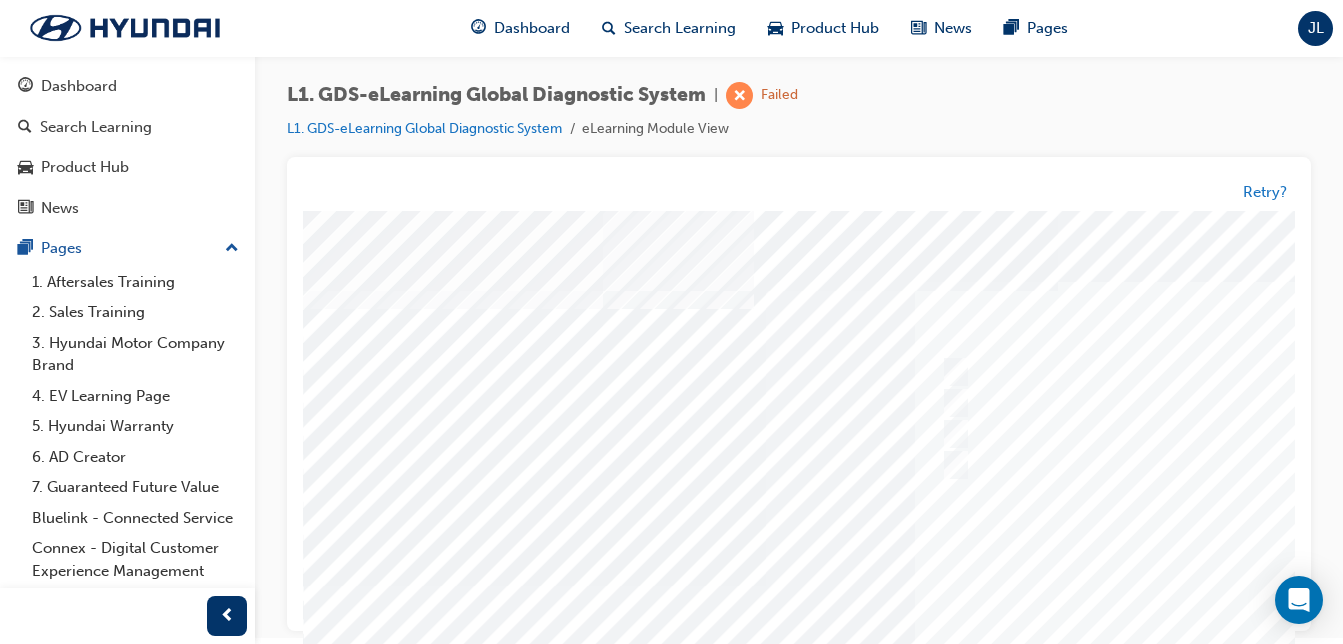click at bounding box center (983, 586) 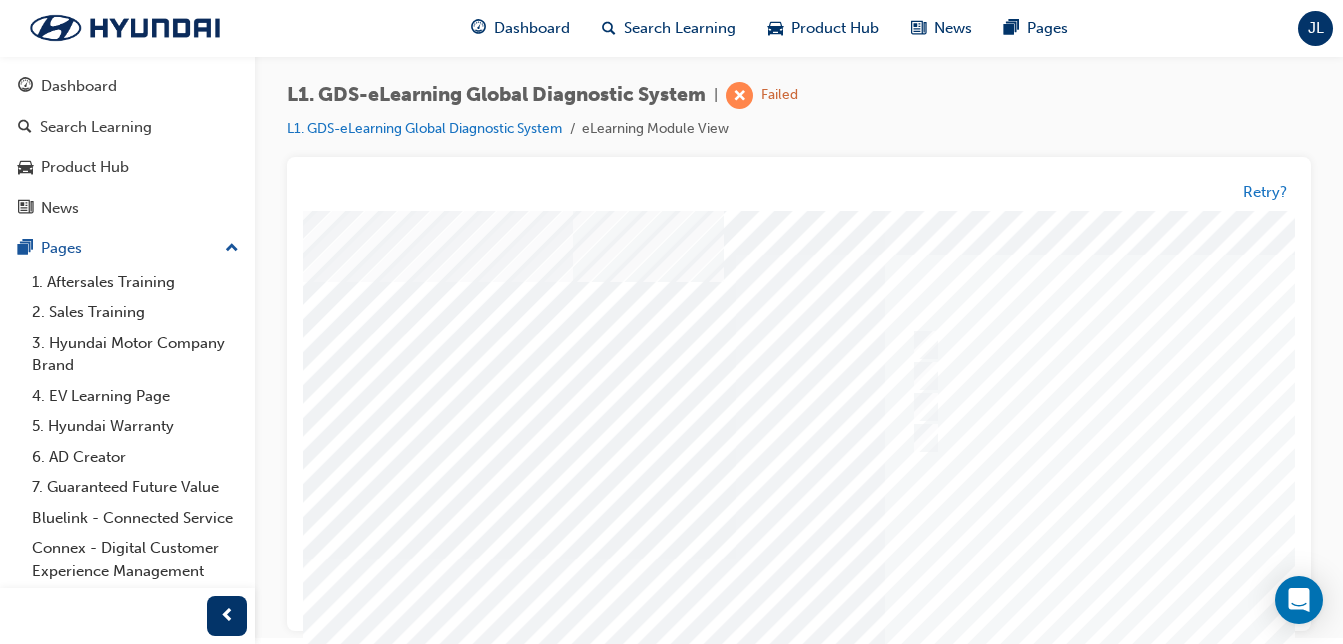 scroll, scrollTop: 27, scrollLeft: 31, axis: both 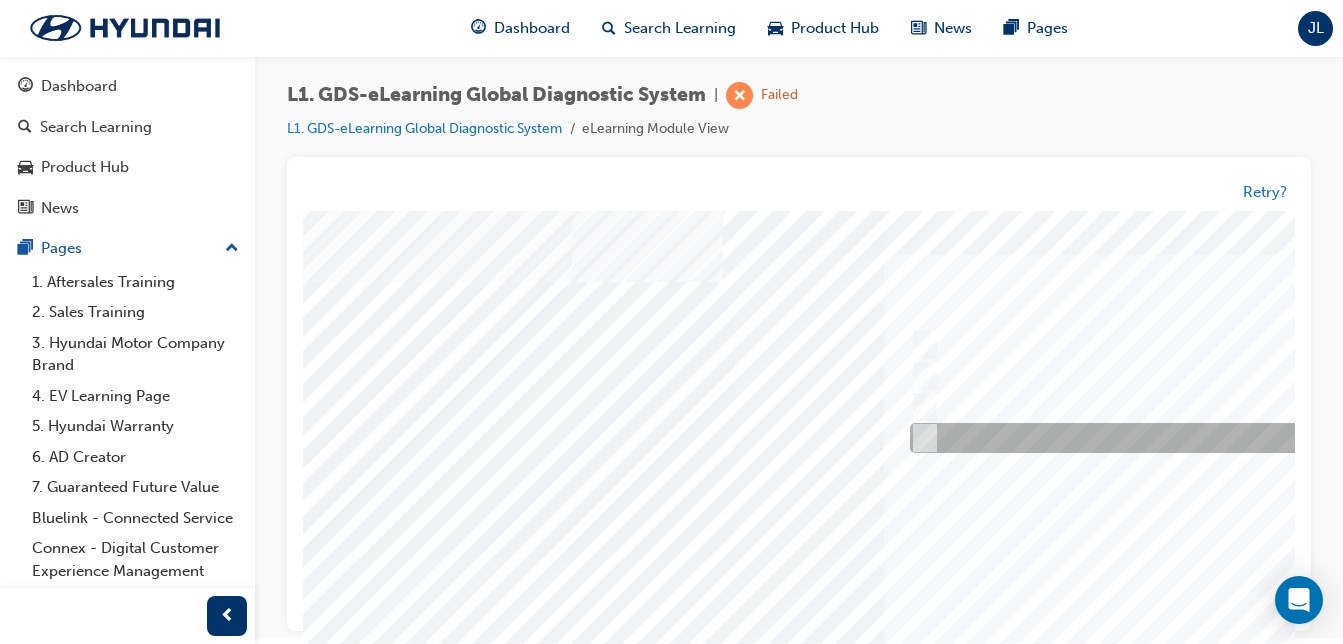 click at bounding box center [1237, 439] 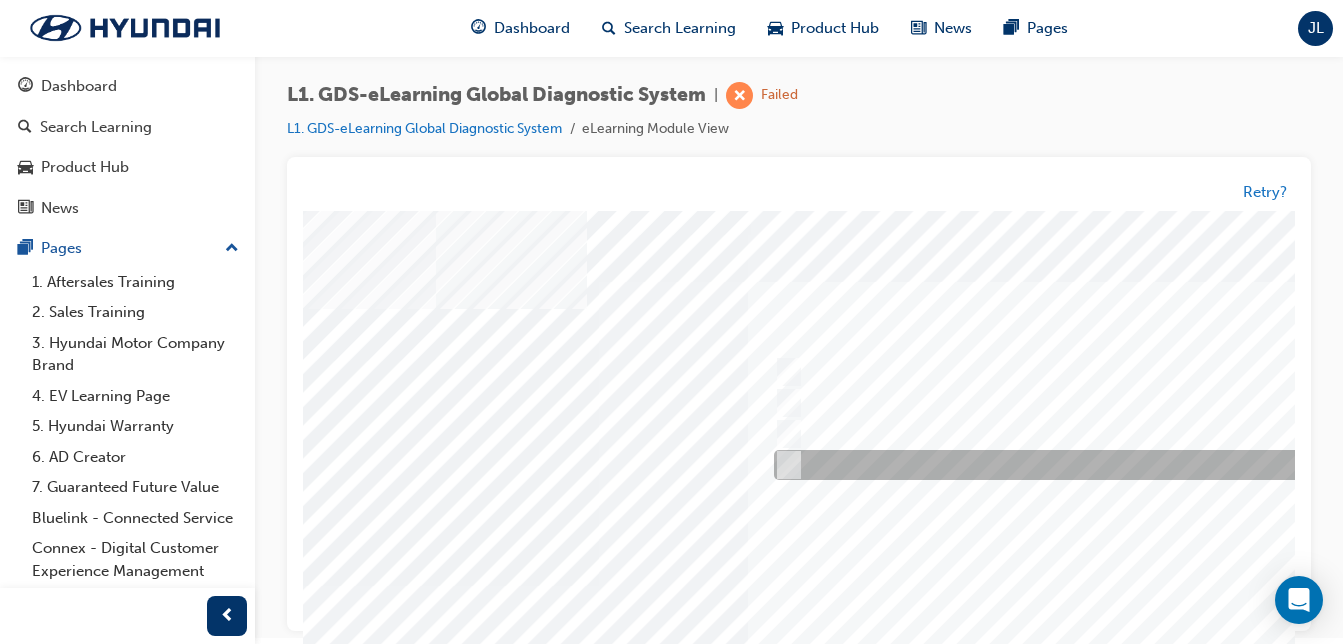 scroll, scrollTop: 0, scrollLeft: 202, axis: horizontal 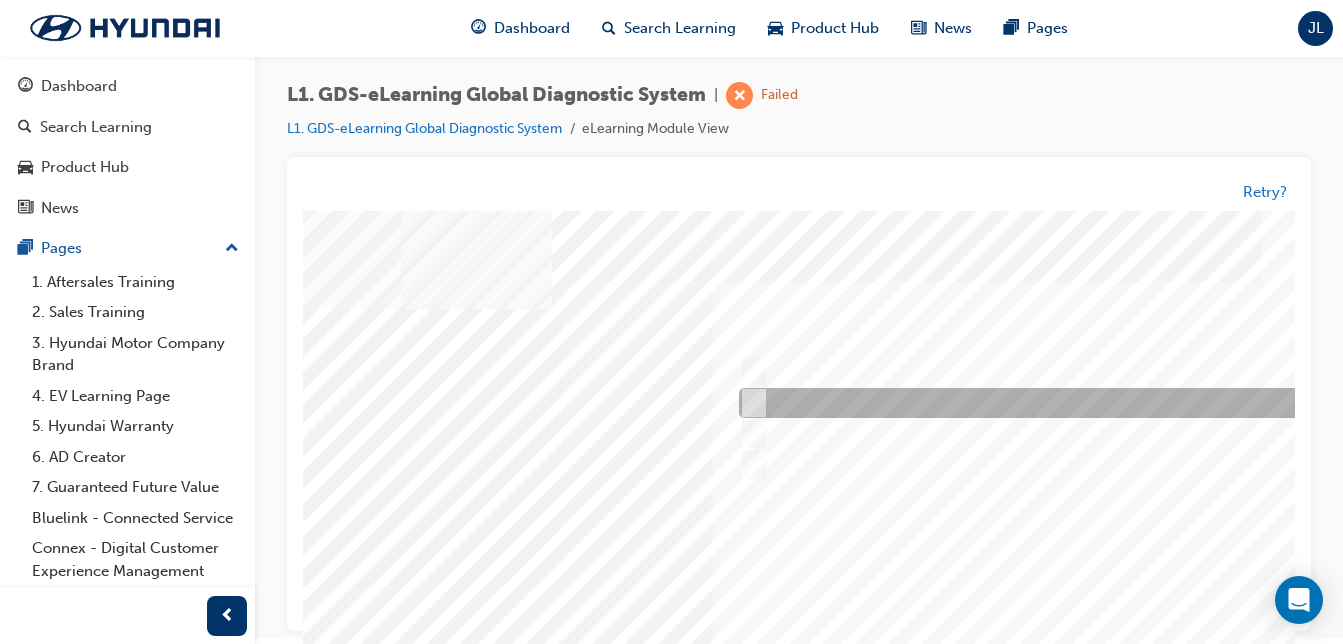 click at bounding box center (1066, 404) 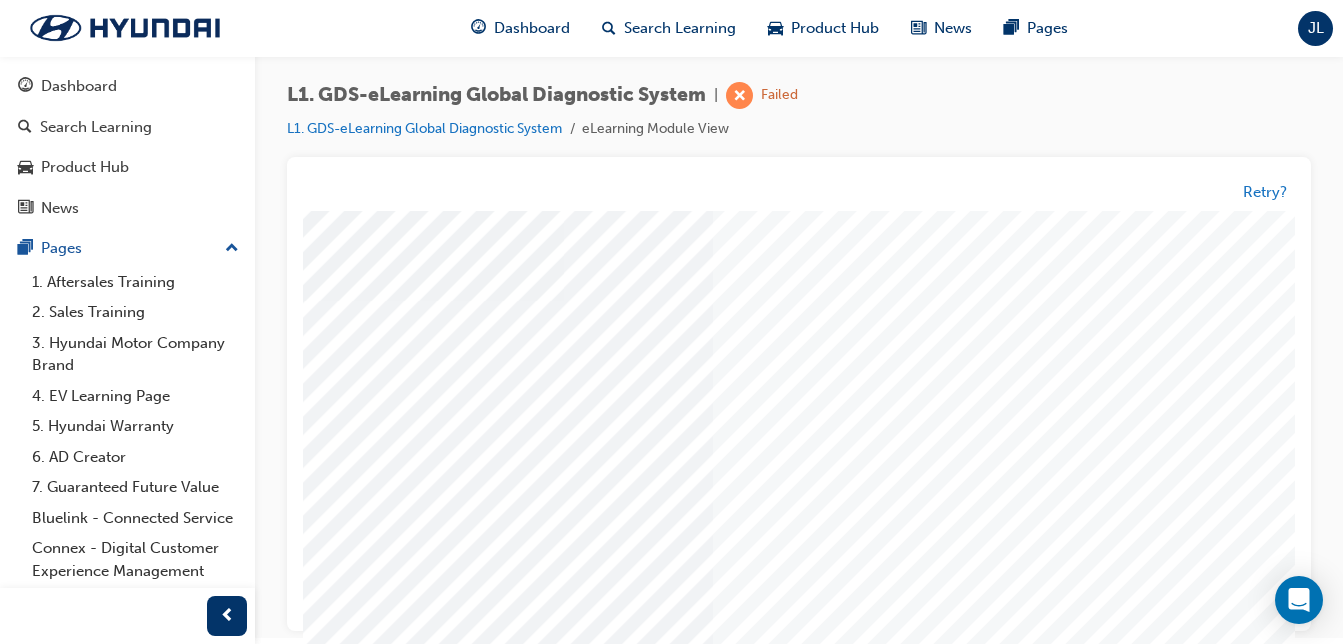 scroll, scrollTop: 323, scrollLeft: 202, axis: both 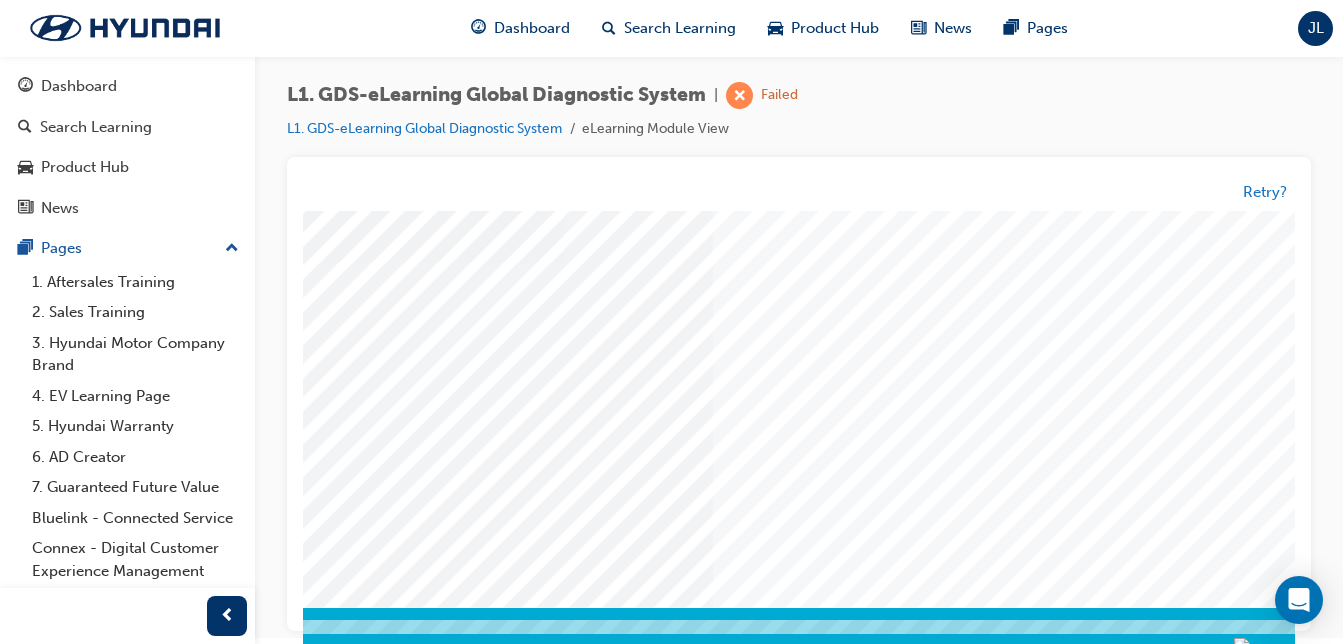 click at bounding box center [171, 3345] 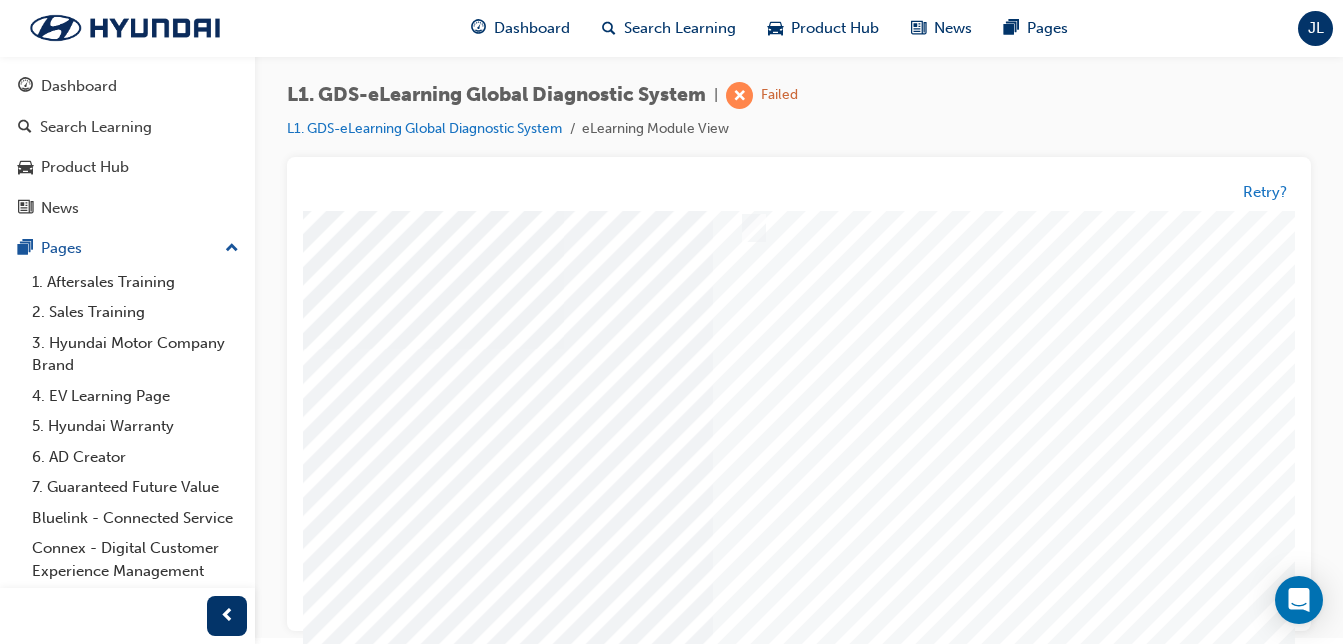 scroll, scrollTop: 323, scrollLeft: 202, axis: both 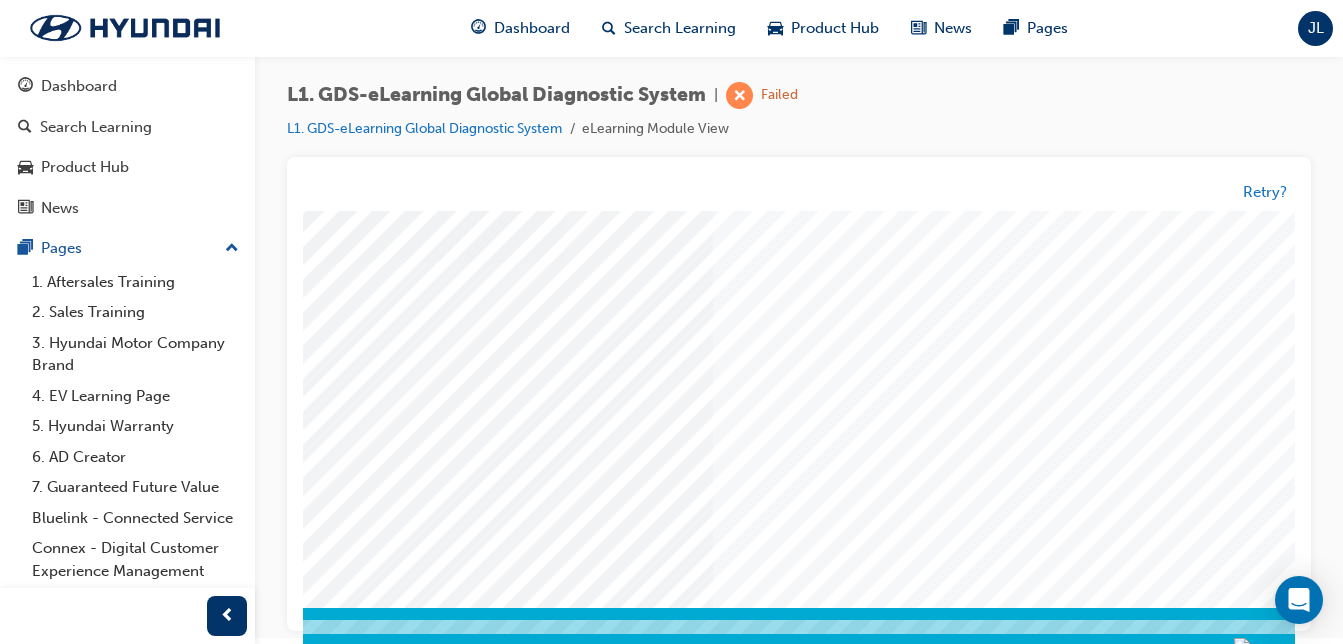 click at bounding box center [781, 263] 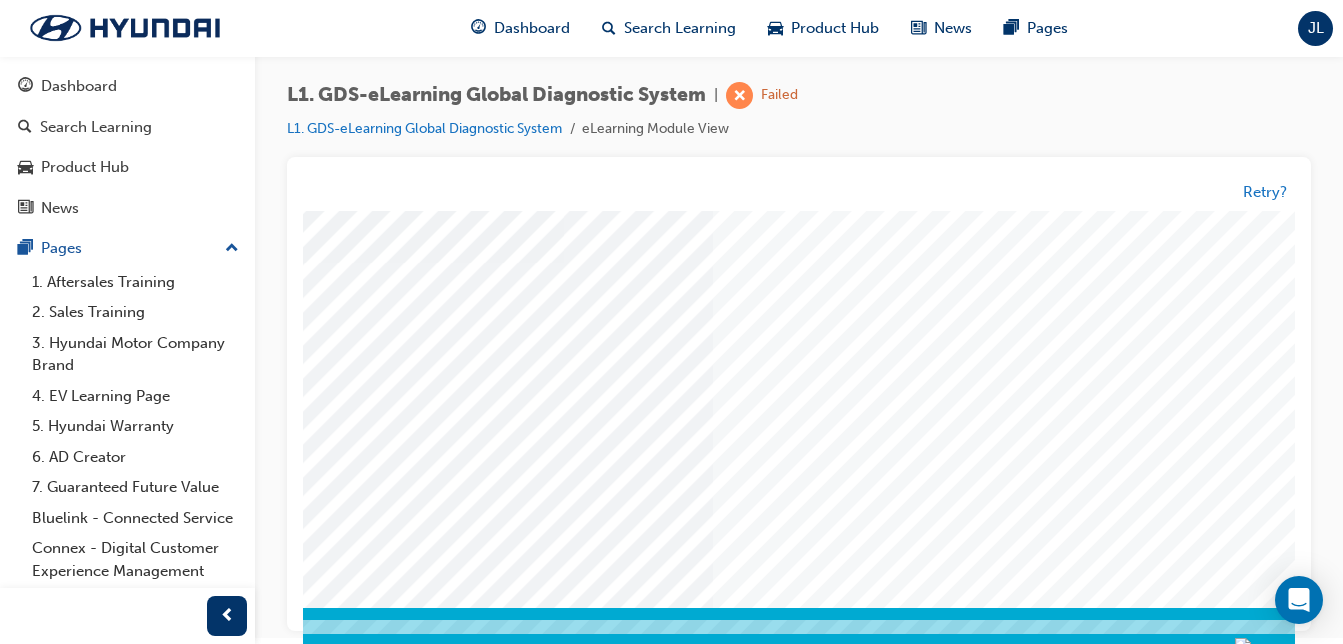 scroll, scrollTop: 0, scrollLeft: 0, axis: both 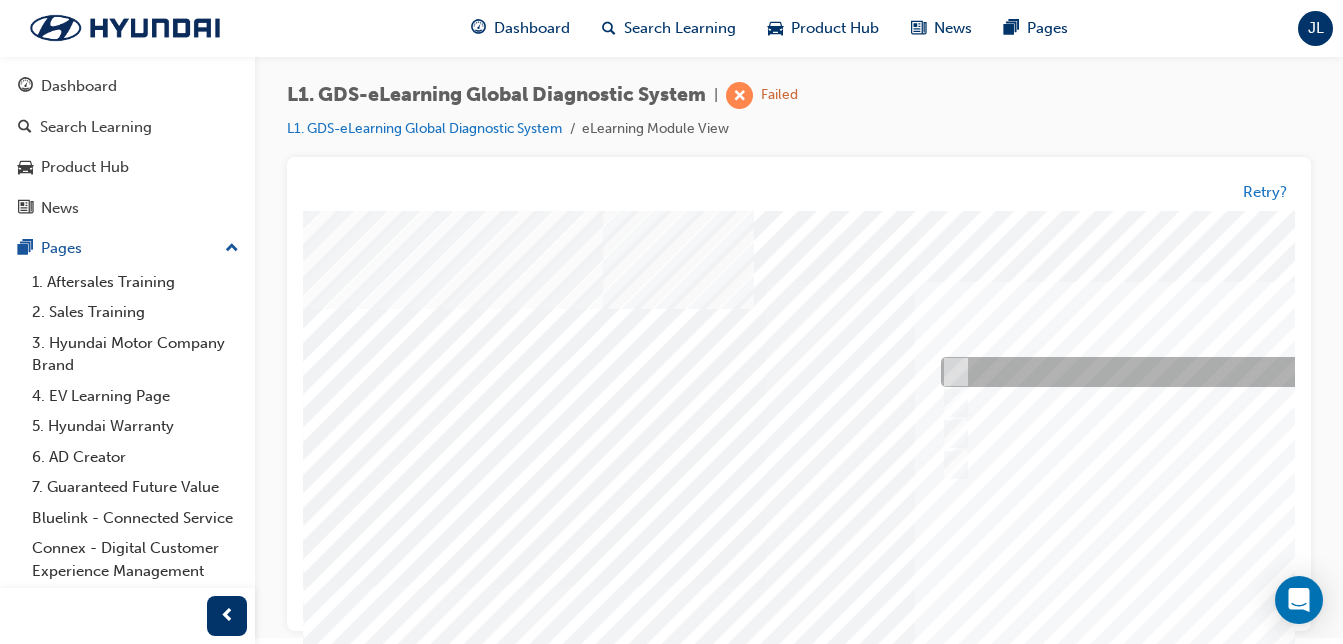 click at bounding box center [952, 373] 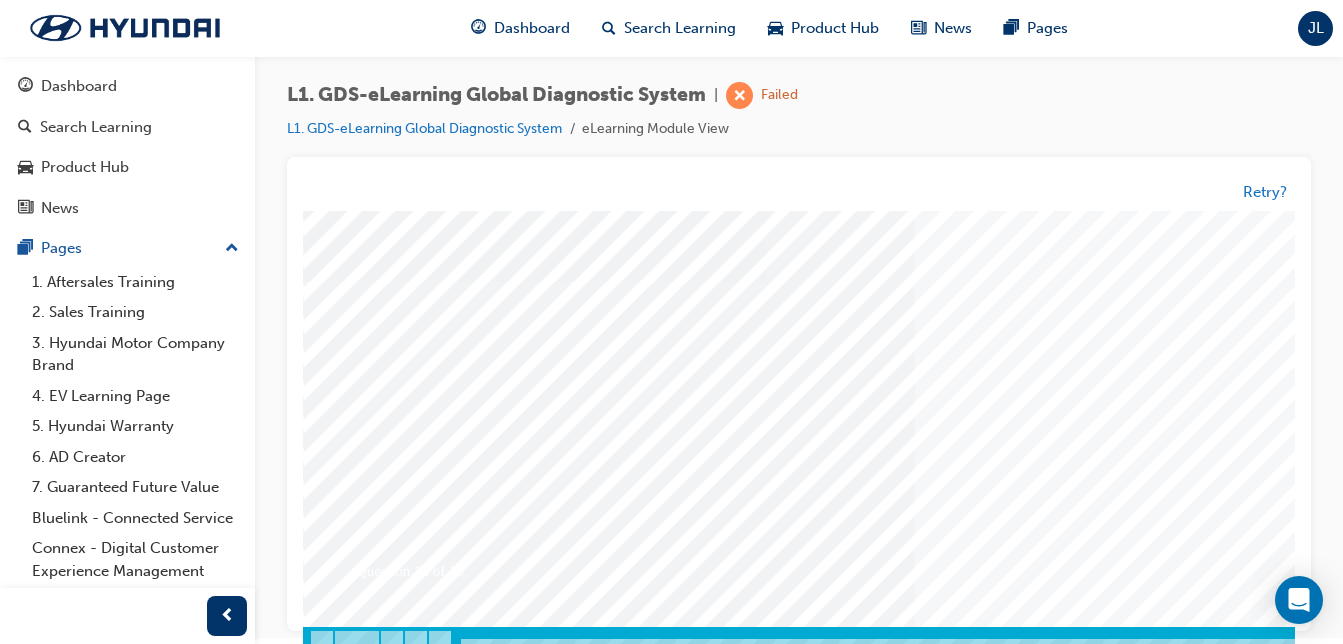 scroll, scrollTop: 323, scrollLeft: 0, axis: vertical 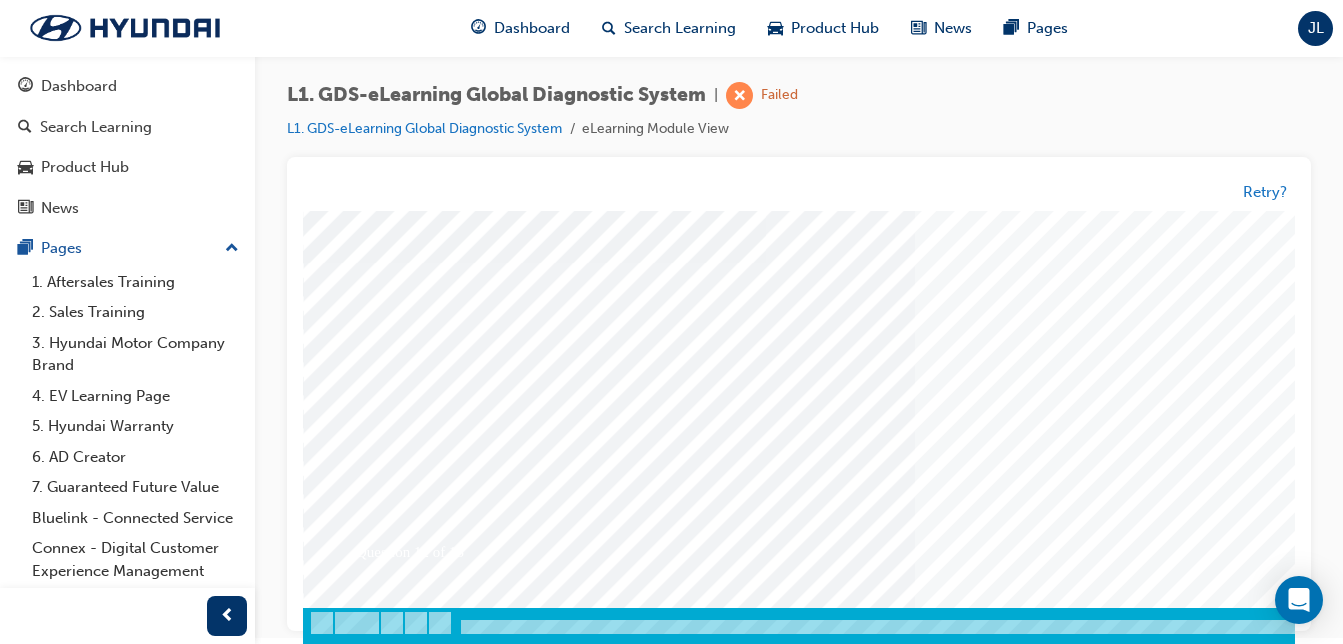 click at bounding box center [373, 3345] 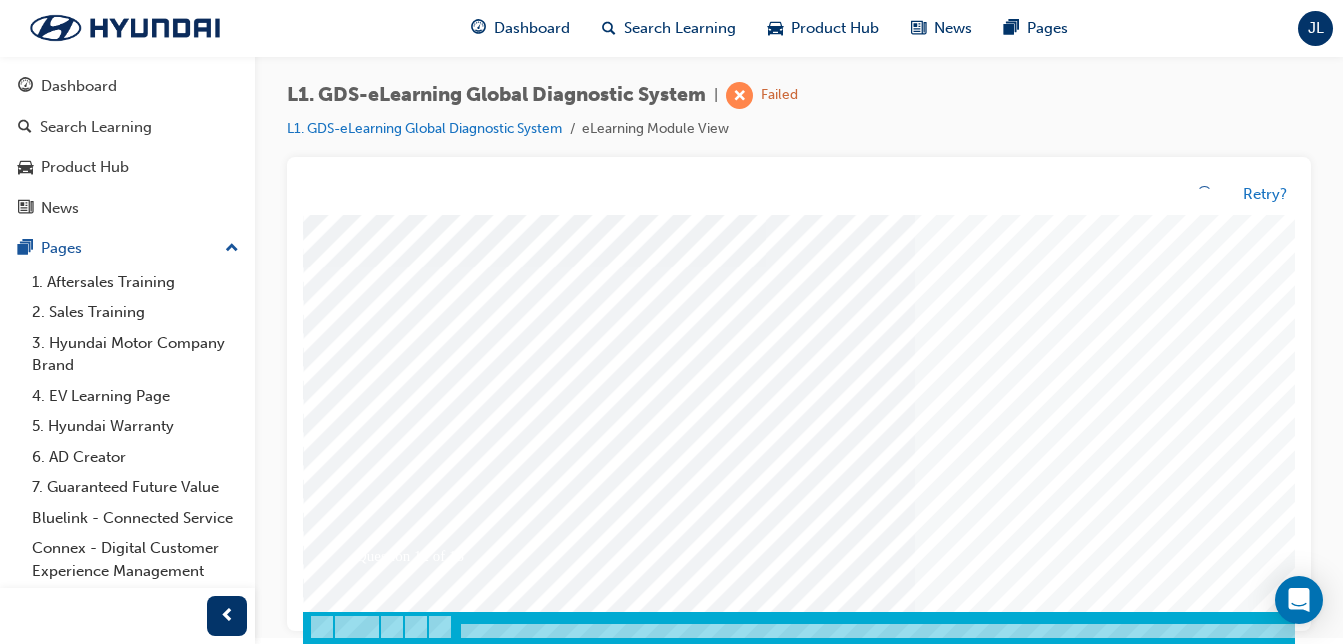 click at bounding box center (983, 267) 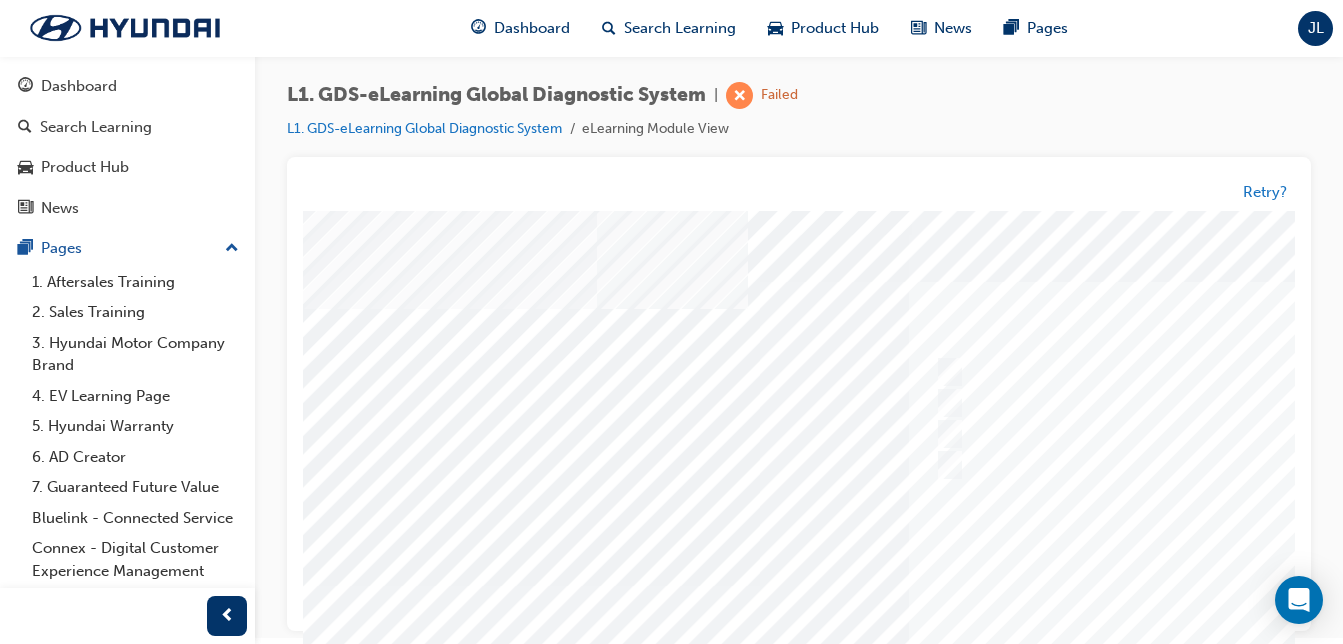scroll, scrollTop: 0, scrollLeft: 9, axis: horizontal 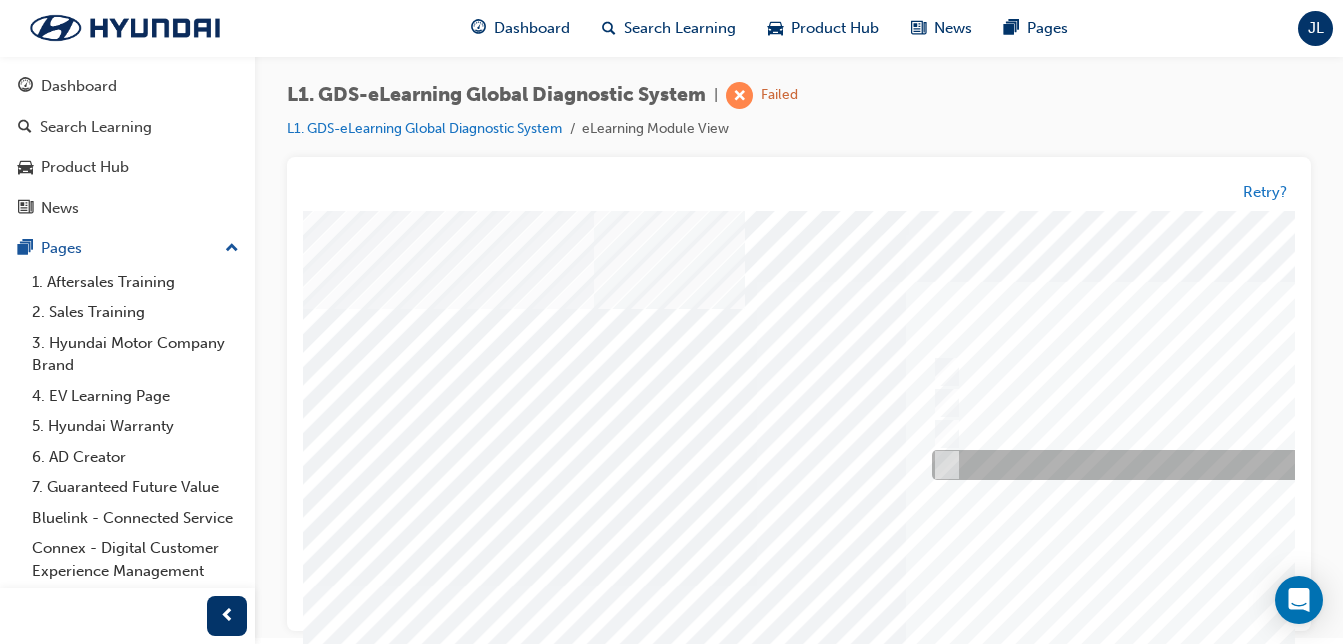 click at bounding box center [1259, 466] 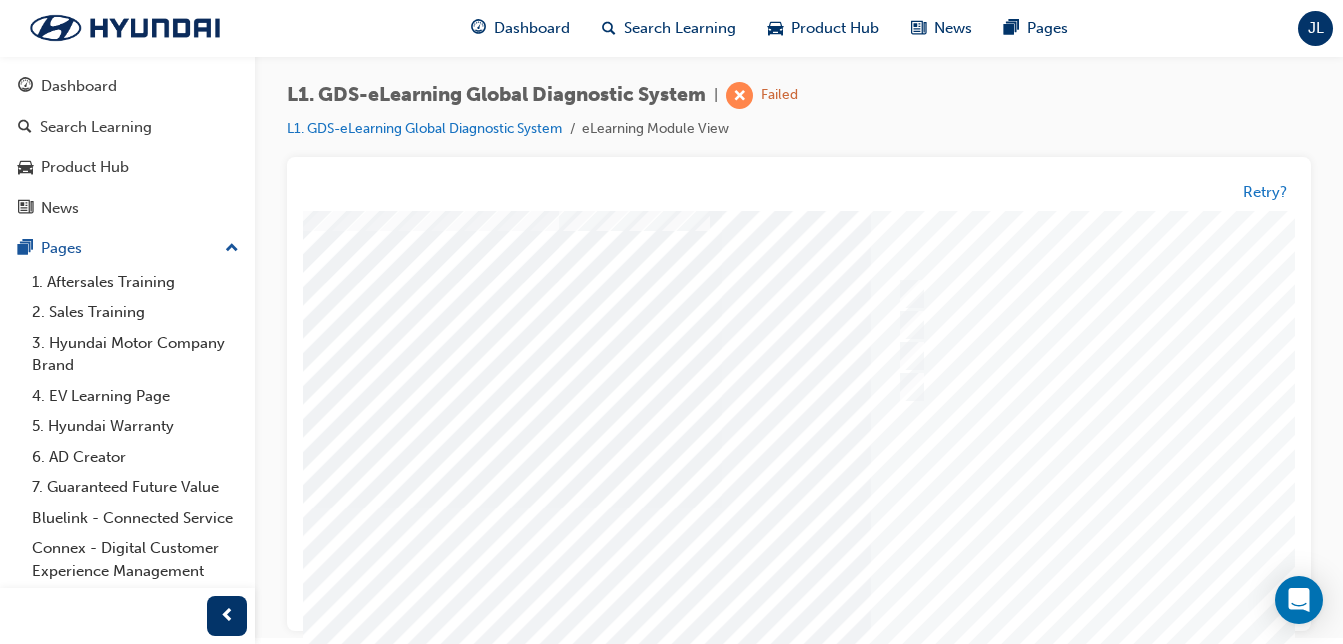 scroll, scrollTop: 79, scrollLeft: 44, axis: both 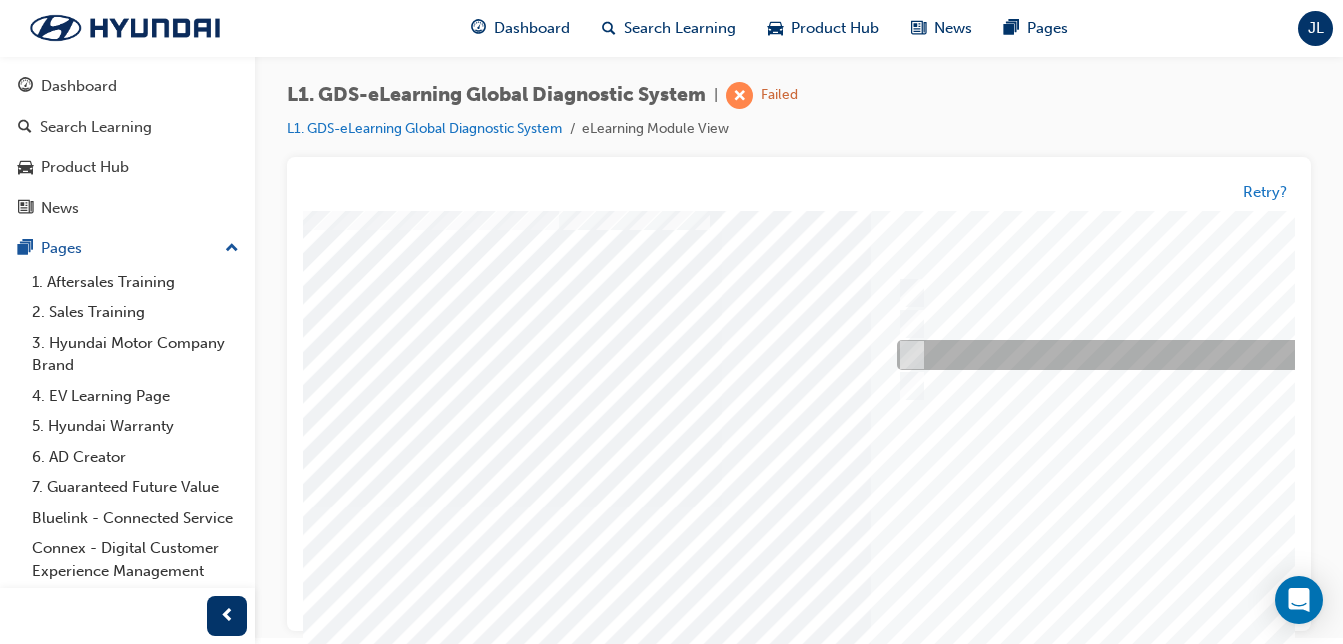 click at bounding box center (1224, 356) 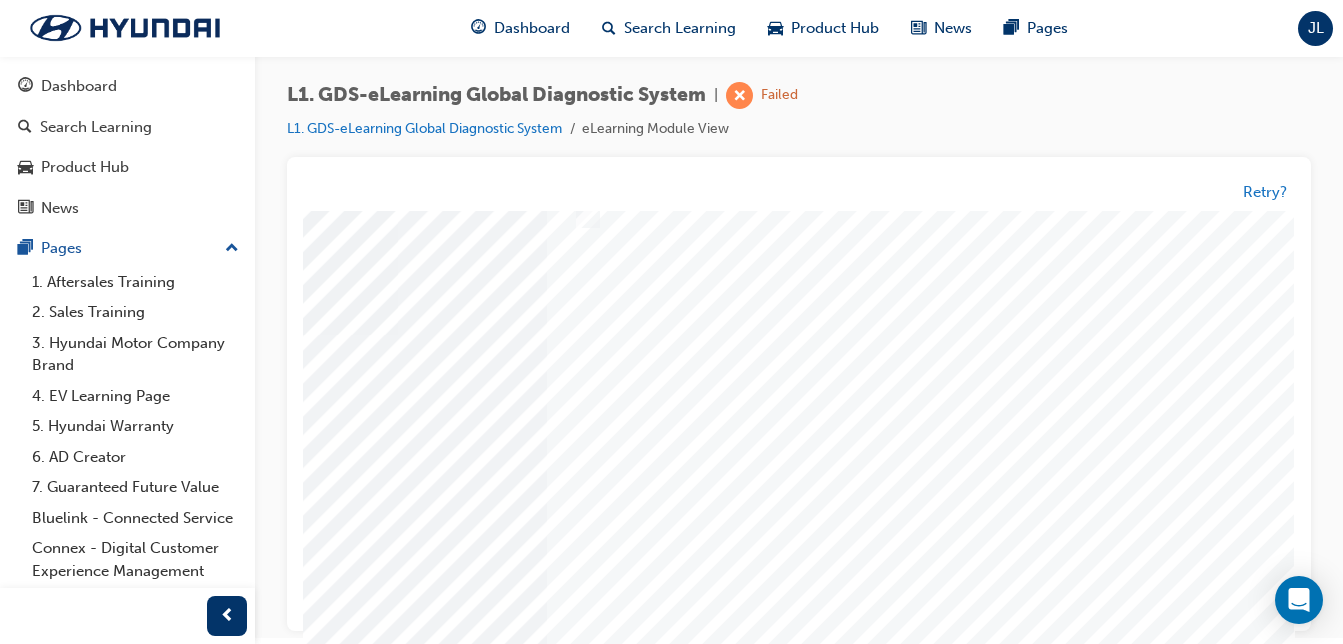 scroll, scrollTop: 250, scrollLeft: 383, axis: both 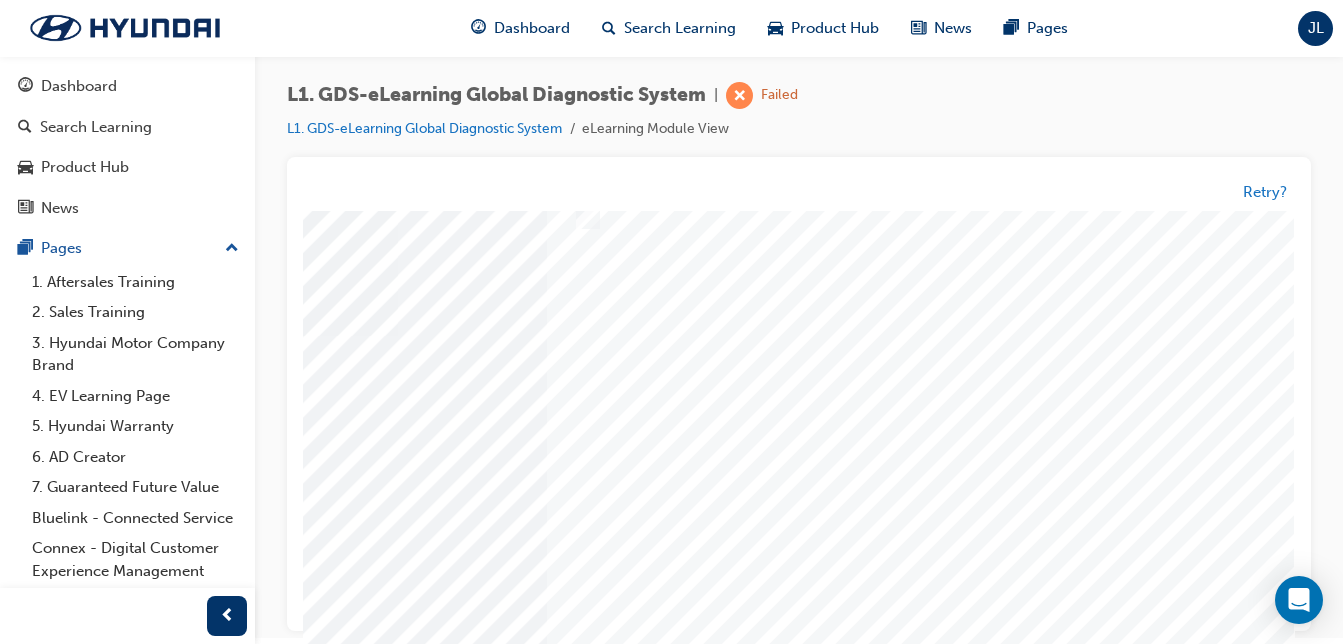 click at bounding box center (5, 3418) 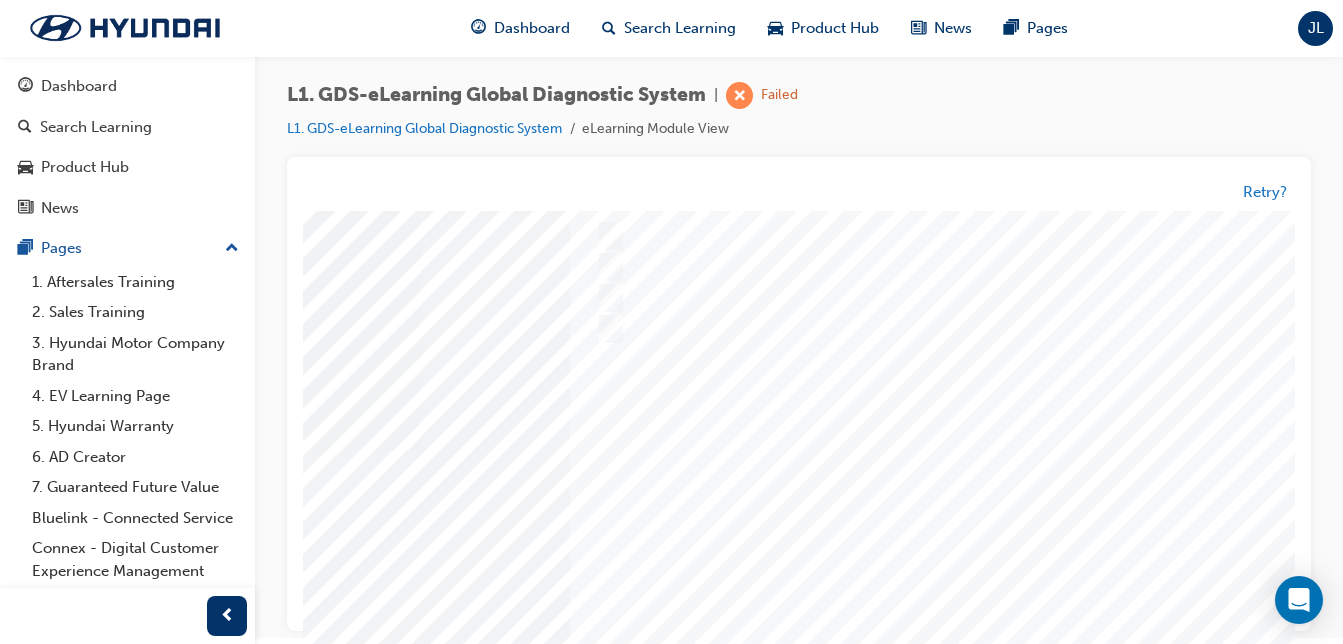 scroll, scrollTop: 136, scrollLeft: 344, axis: both 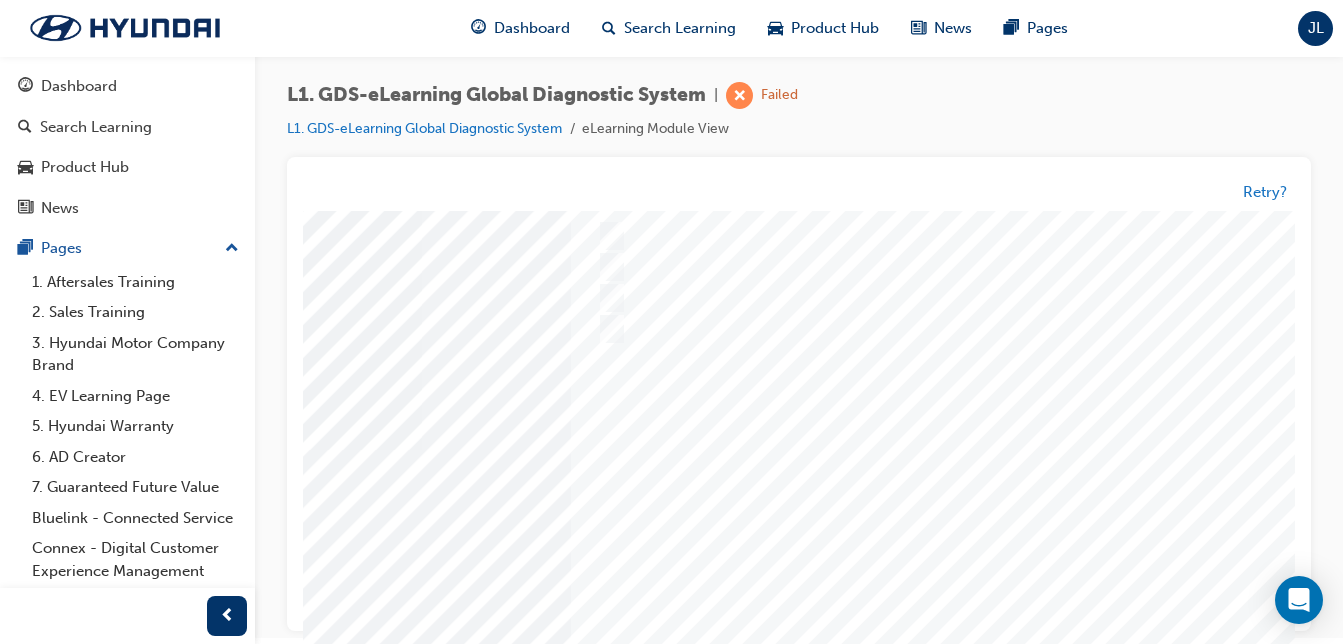 drag, startPoint x: 509, startPoint y: 376, endPoint x: 440, endPoint y: 374, distance: 69.02898 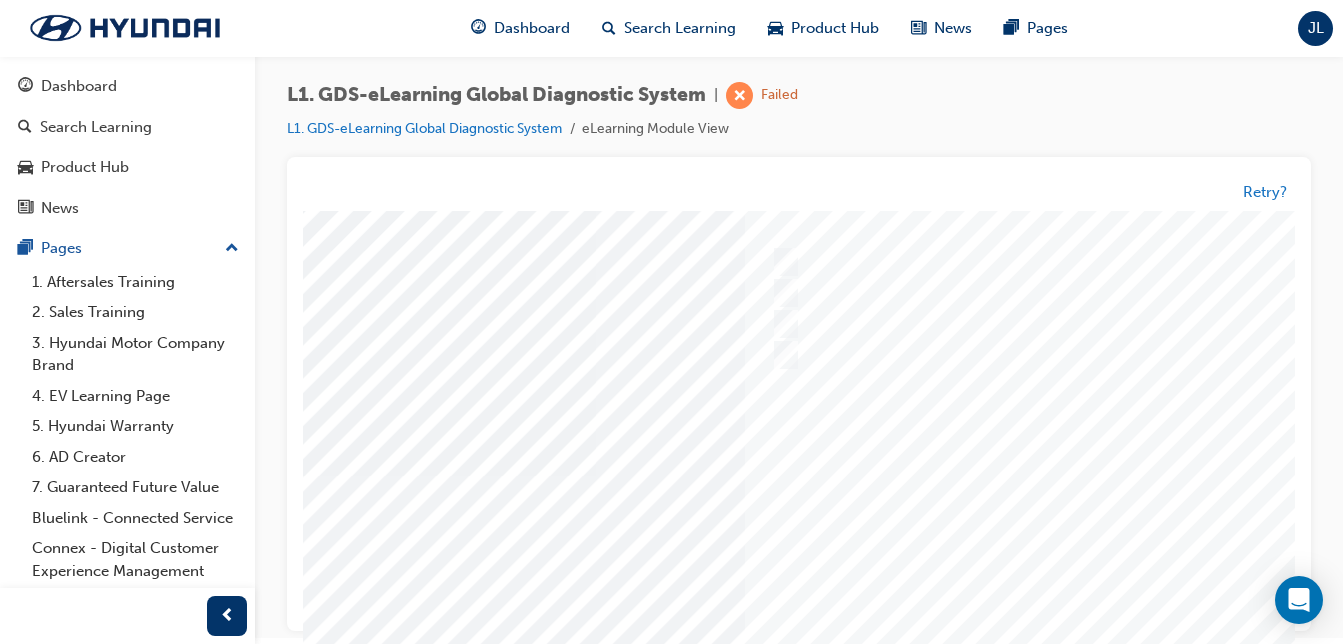 scroll, scrollTop: 110, scrollLeft: 172, axis: both 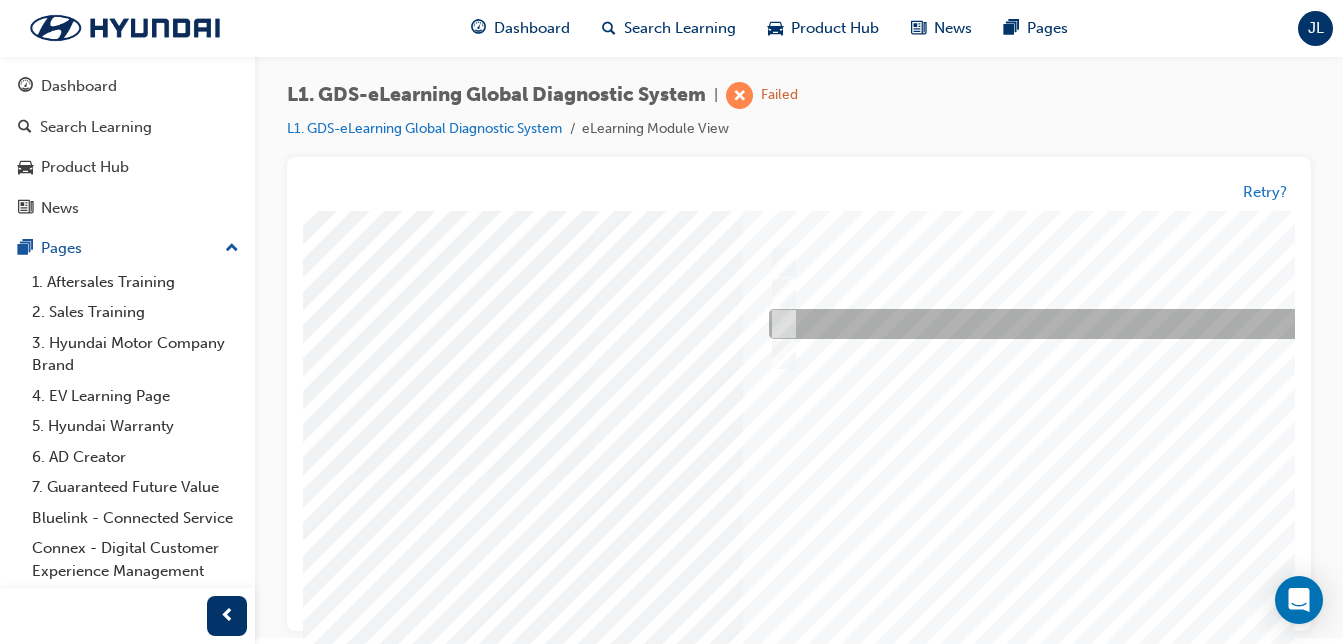 click at bounding box center [1096, 325] 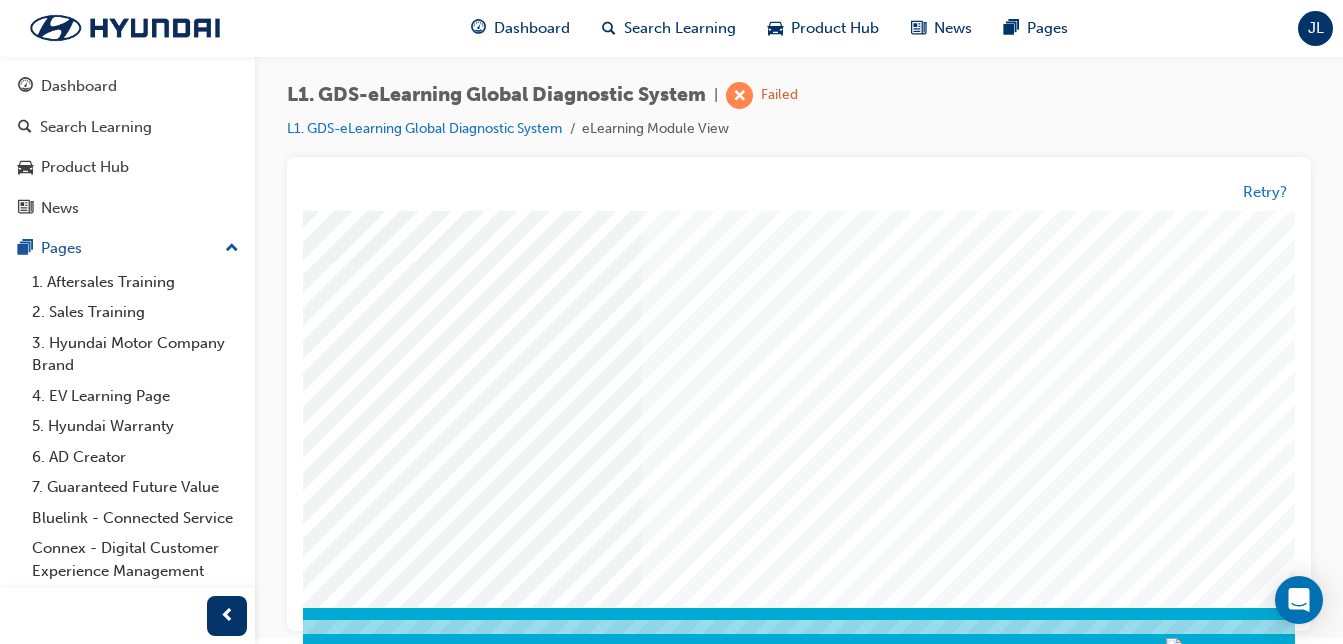 scroll, scrollTop: 323, scrollLeft: 274, axis: both 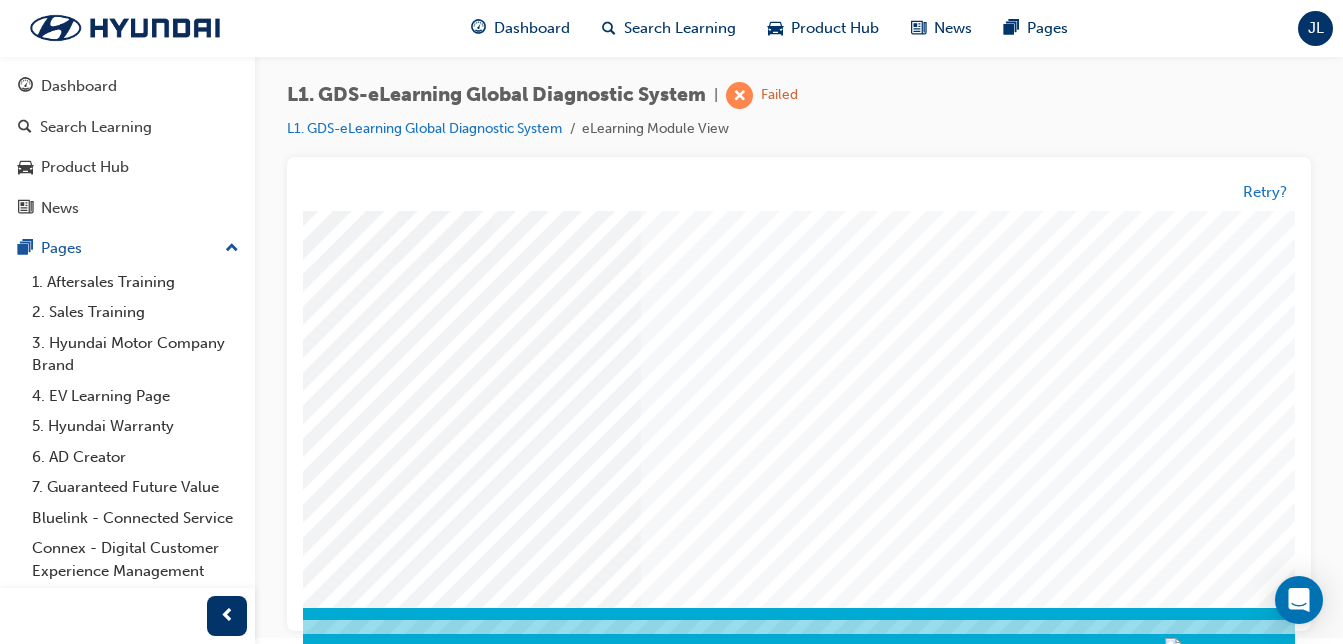 click at bounding box center [99, 3437] 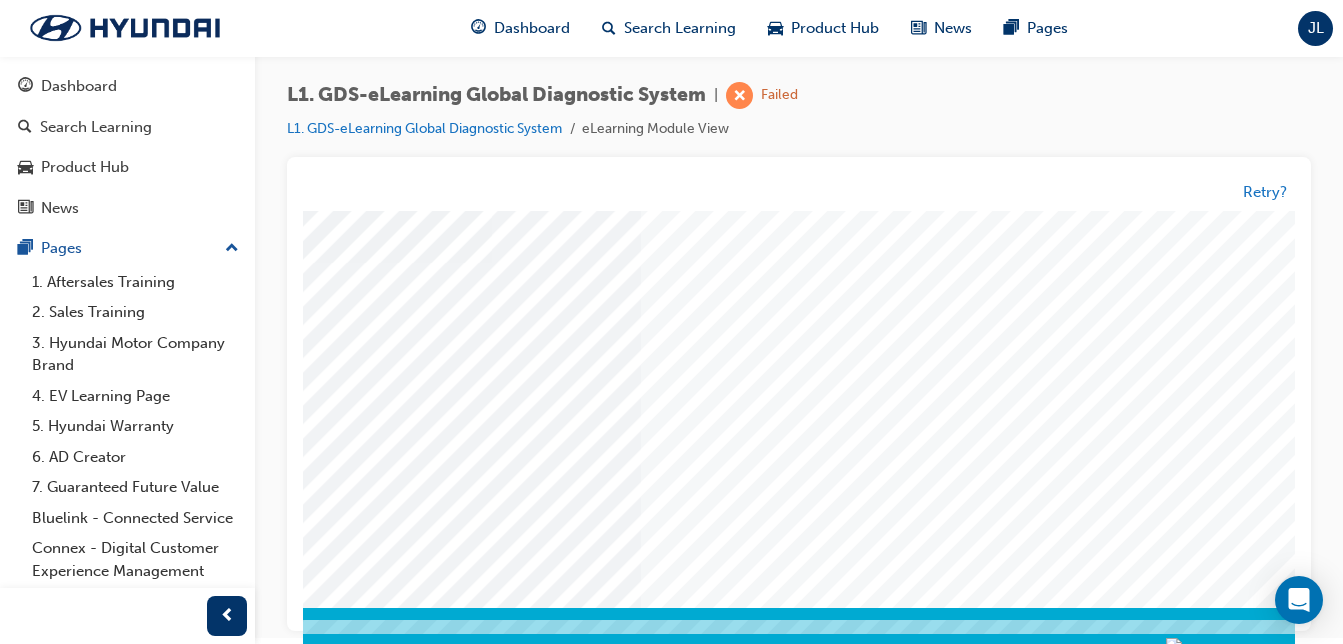 scroll, scrollTop: 0, scrollLeft: 0, axis: both 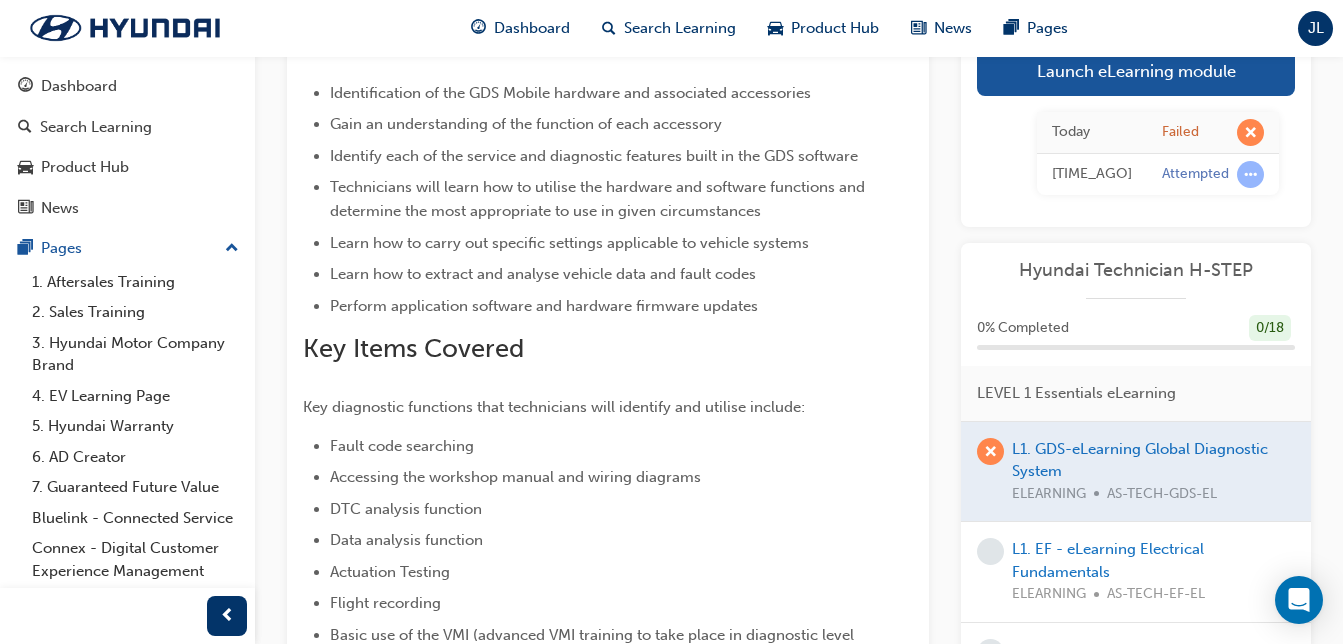 click at bounding box center [1136, 472] 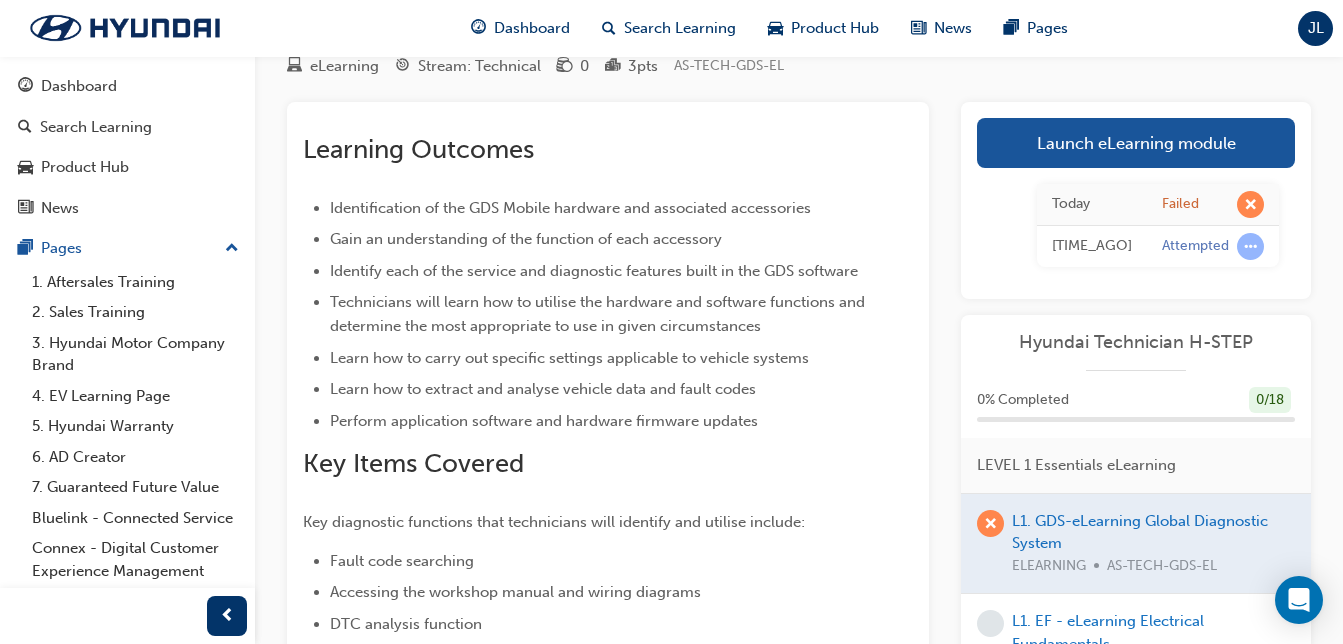 scroll, scrollTop: 72, scrollLeft: 0, axis: vertical 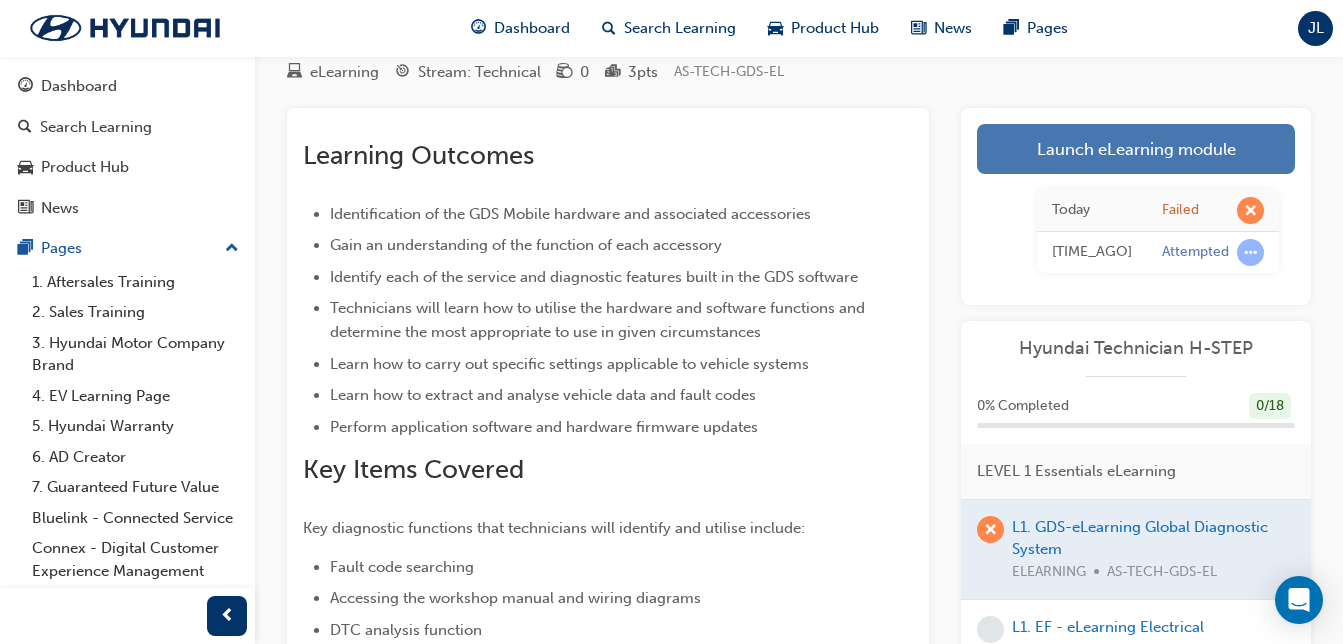 click on "Launch eLearning module" at bounding box center [1136, 149] 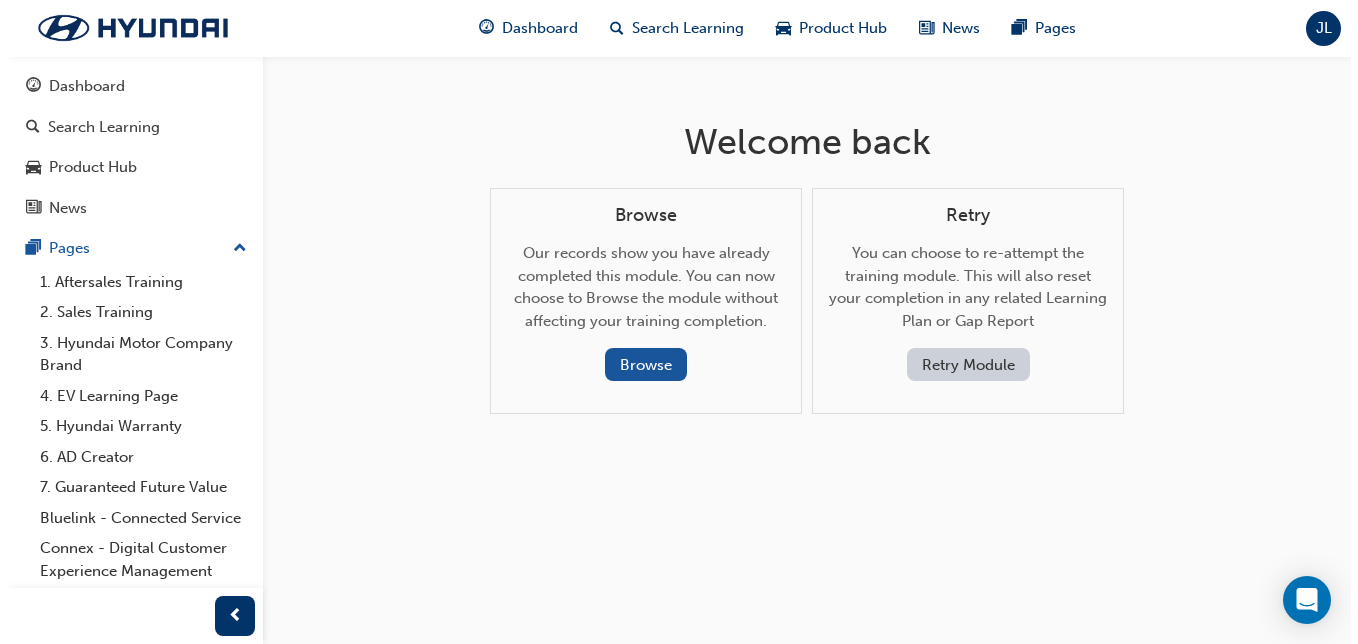 scroll, scrollTop: 0, scrollLeft: 0, axis: both 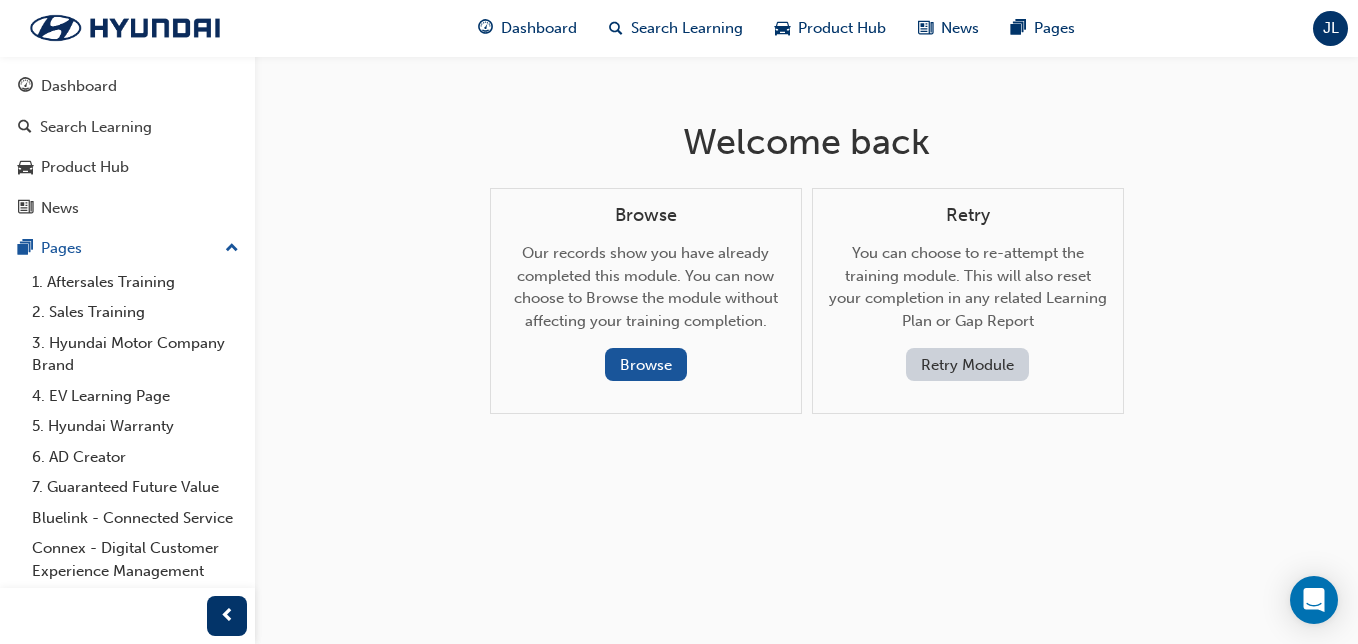 click on "Retry Module" at bounding box center (967, 364) 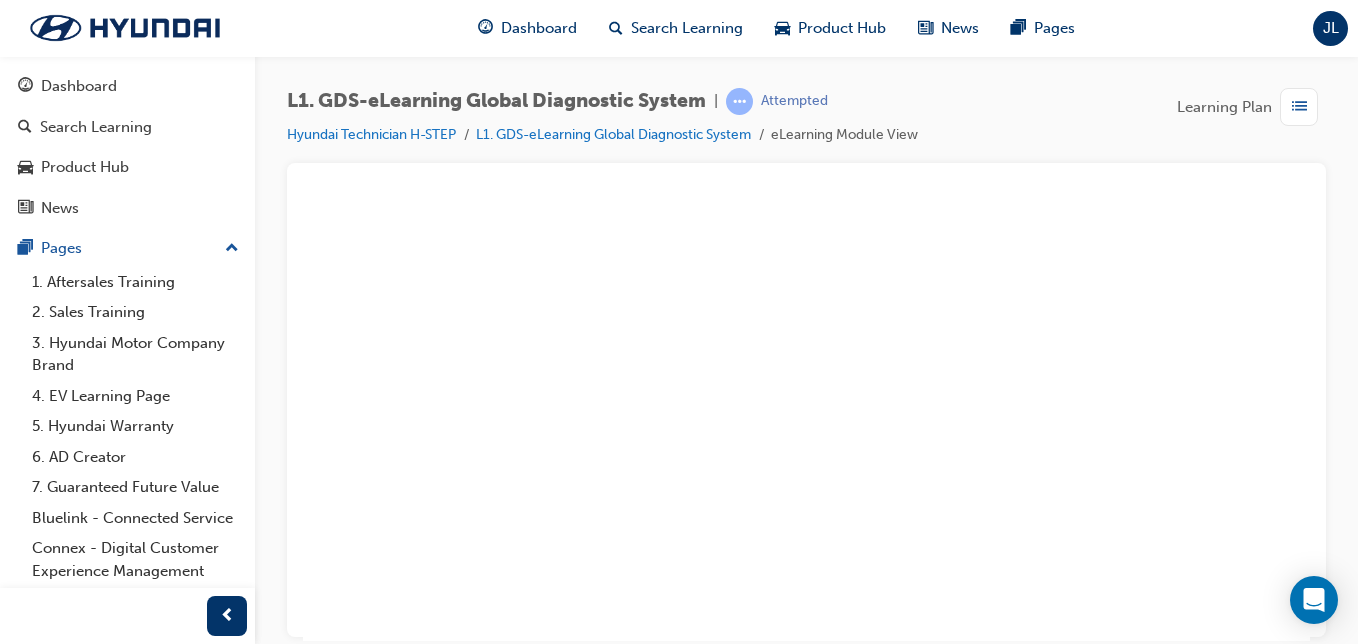 scroll, scrollTop: 0, scrollLeft: 0, axis: both 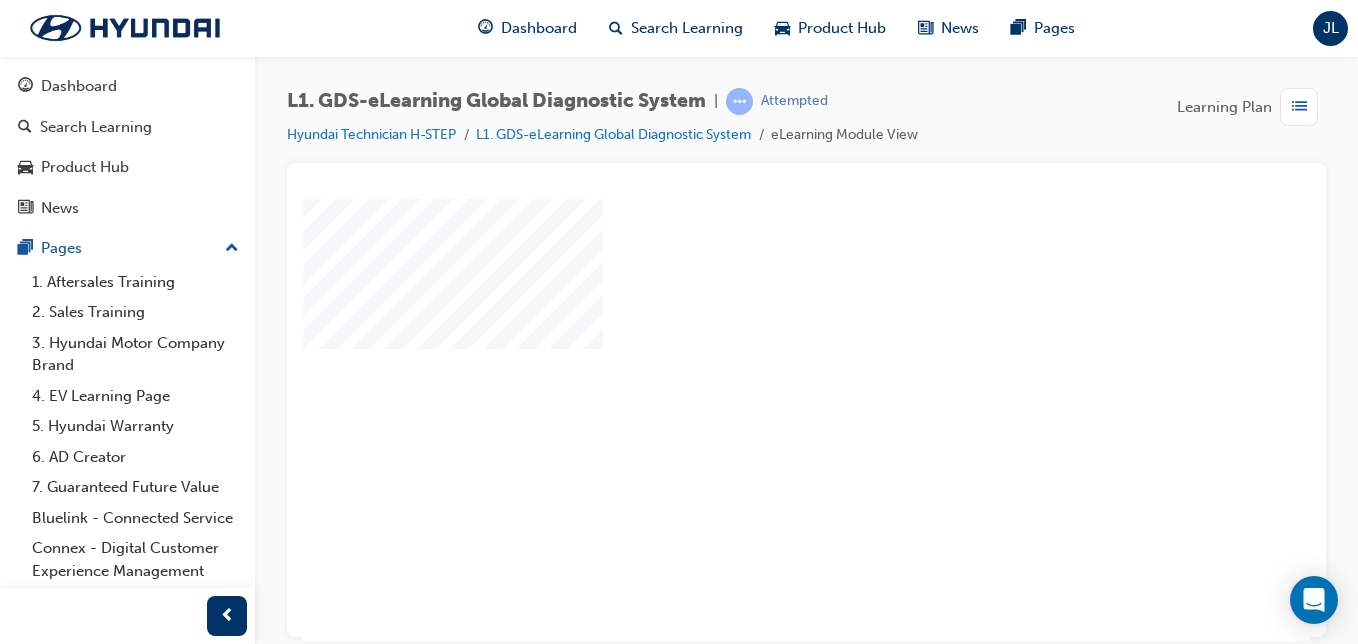 click at bounding box center [749, 361] 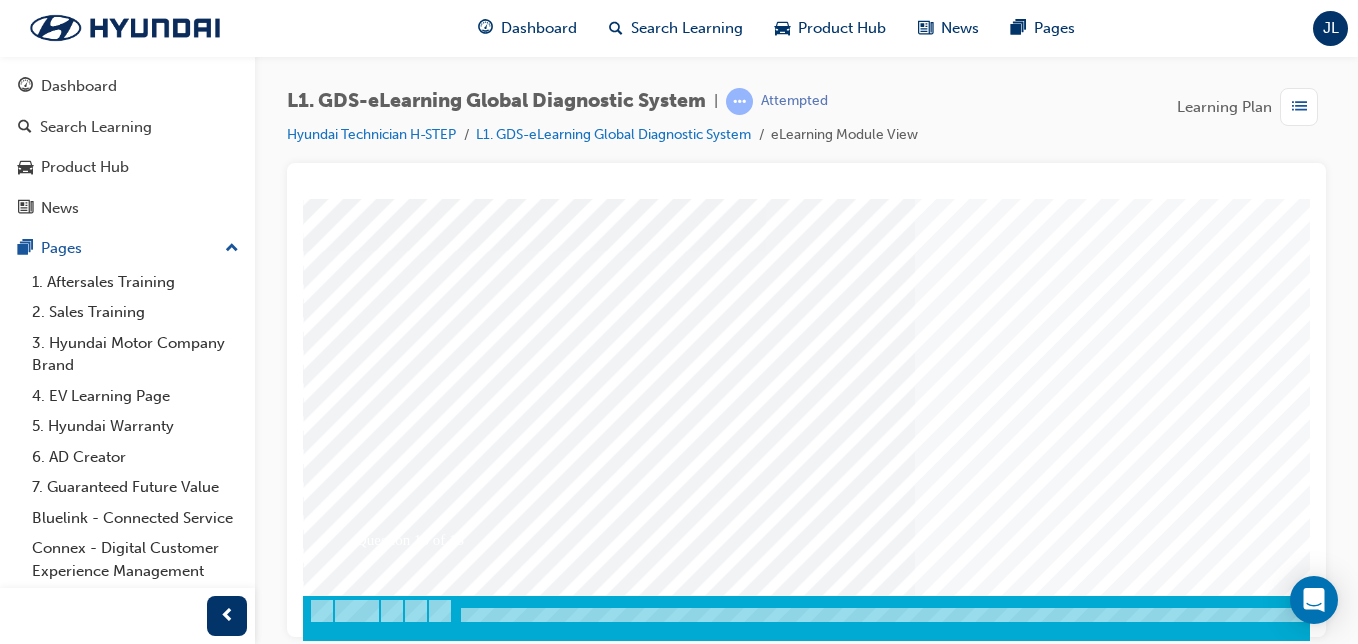 scroll, scrollTop: 0, scrollLeft: 0, axis: both 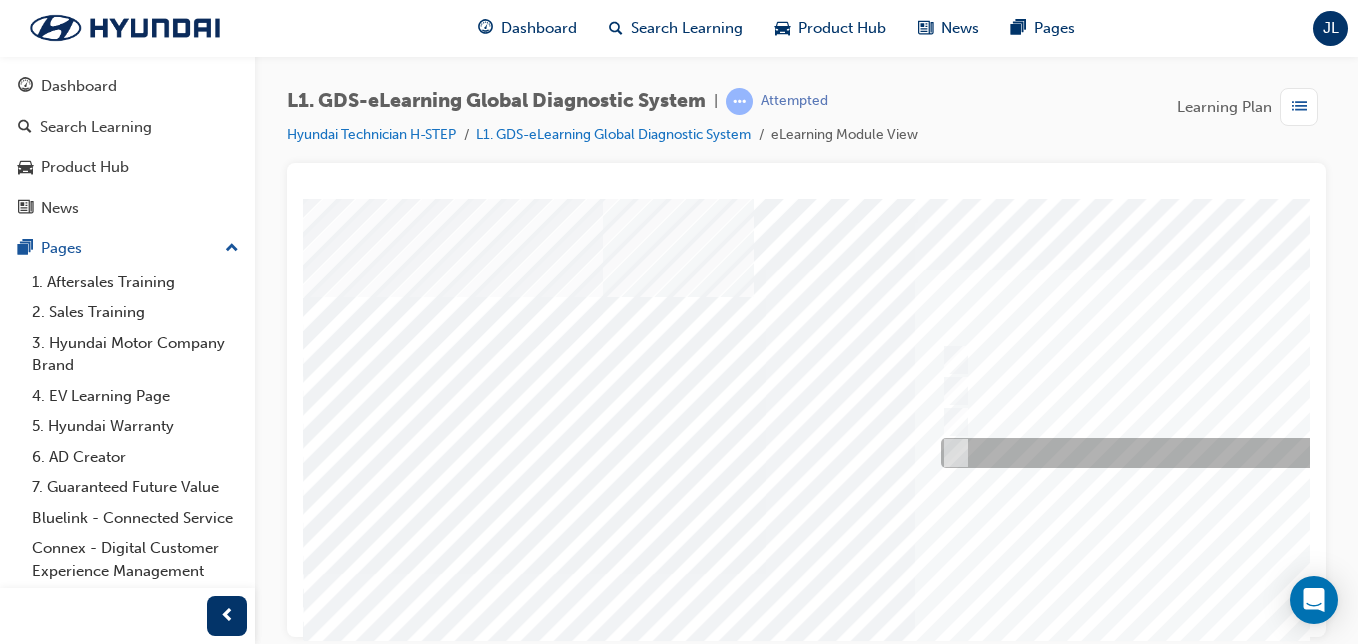 click at bounding box center [1268, 453] 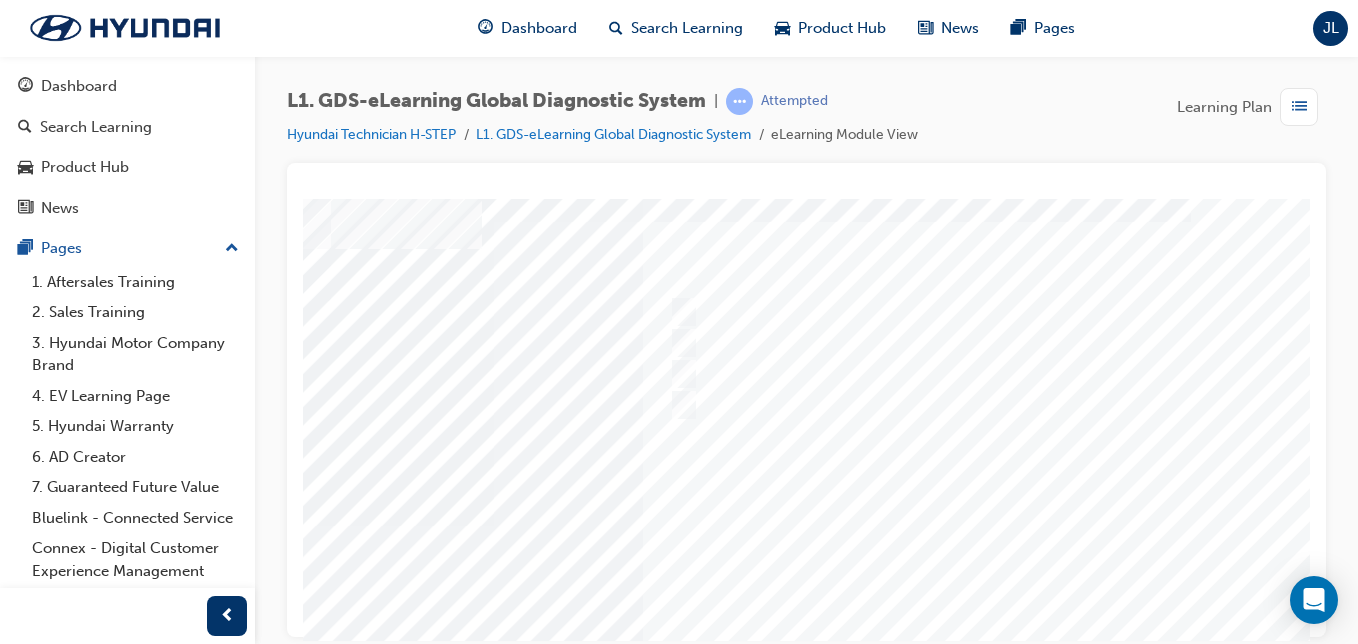 scroll, scrollTop: 49, scrollLeft: 272, axis: both 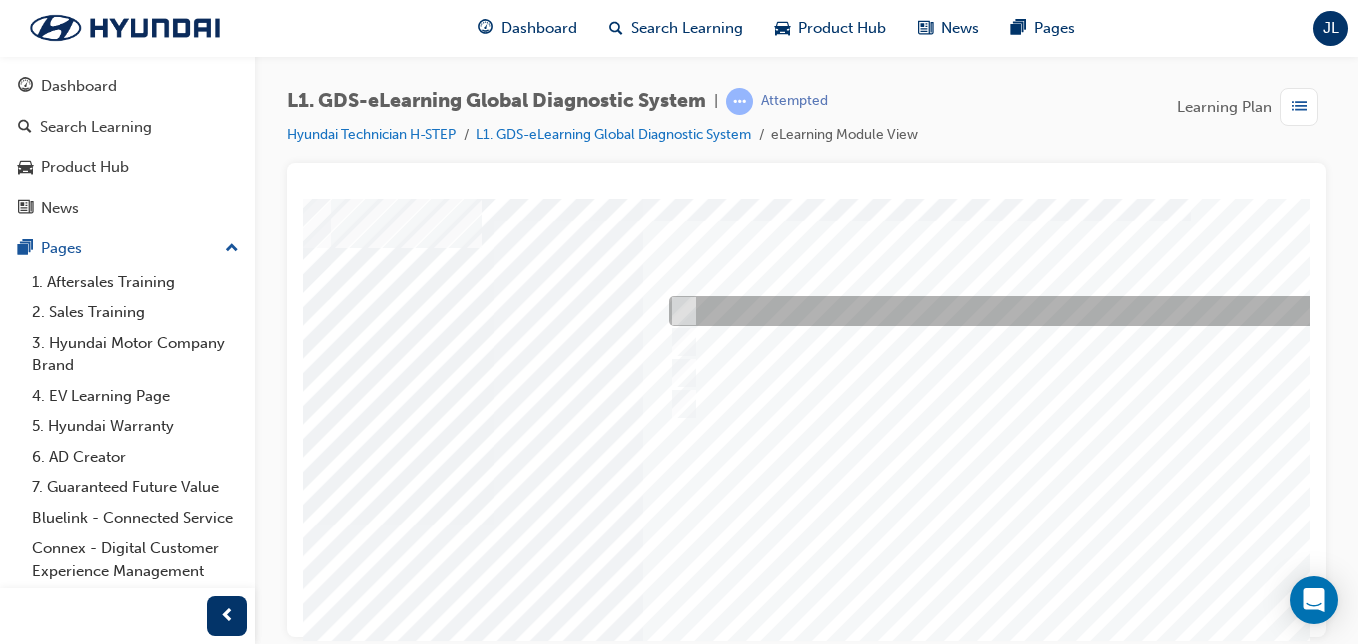 click at bounding box center [996, 311] 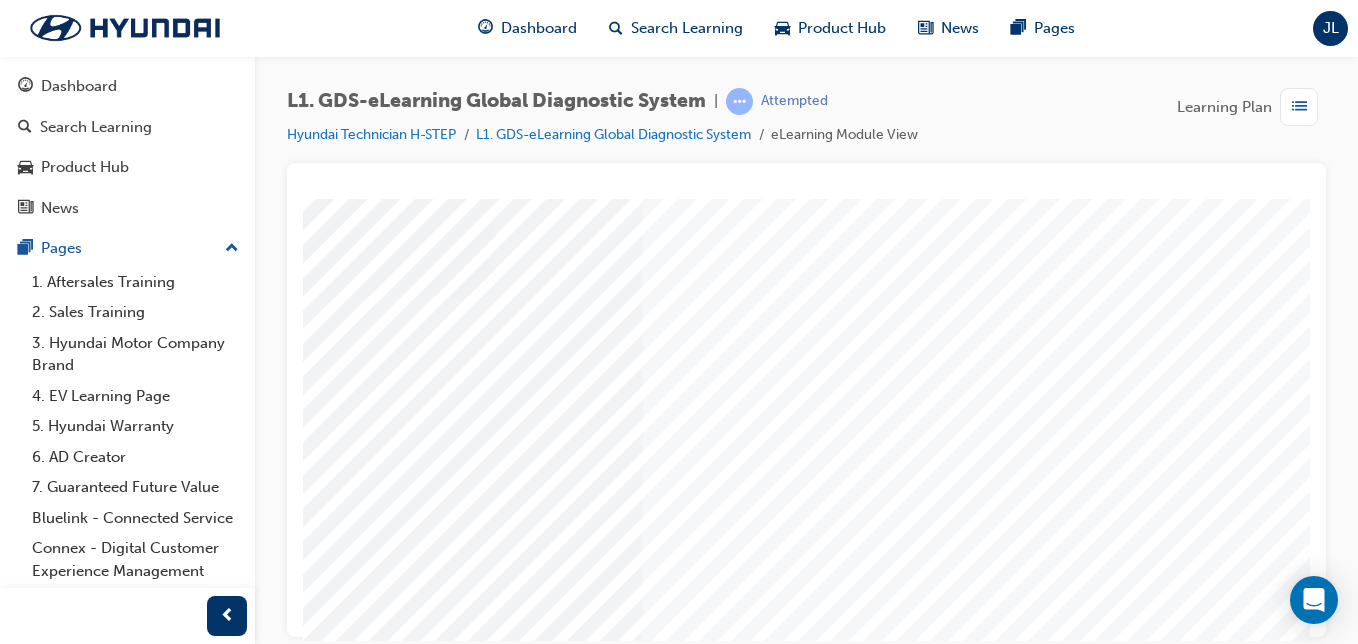 scroll, scrollTop: 277, scrollLeft: 272, axis: both 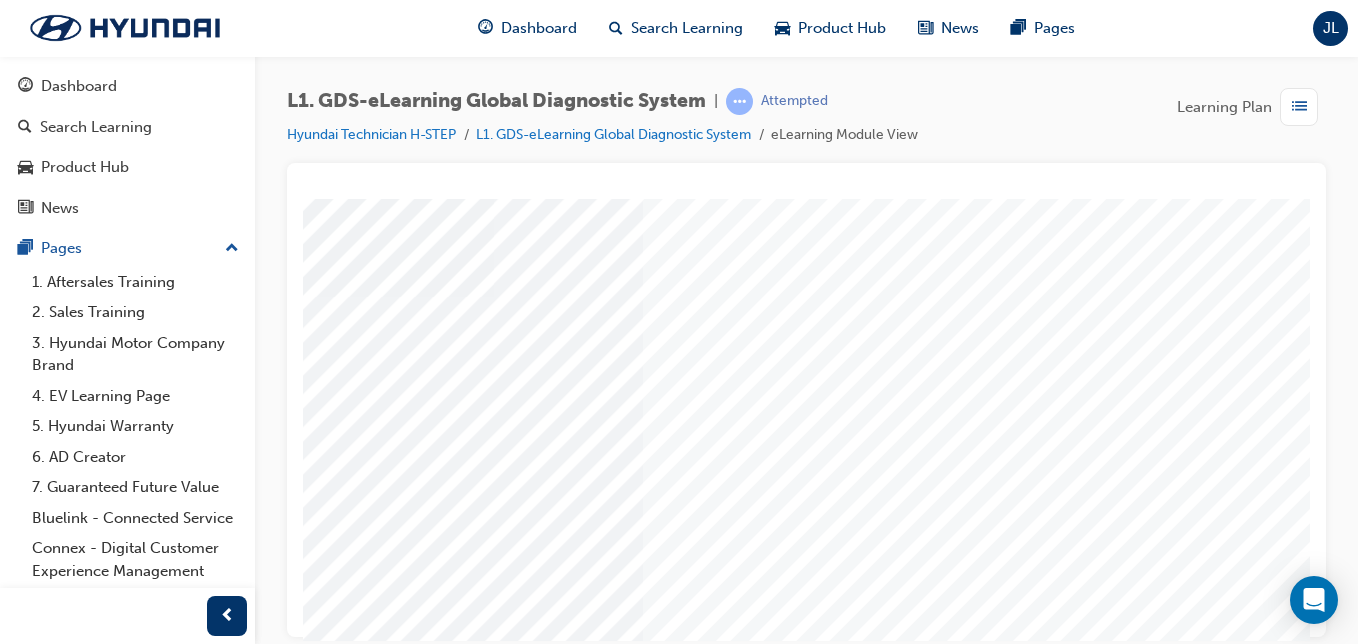 click at bounding box center [101, 3378] 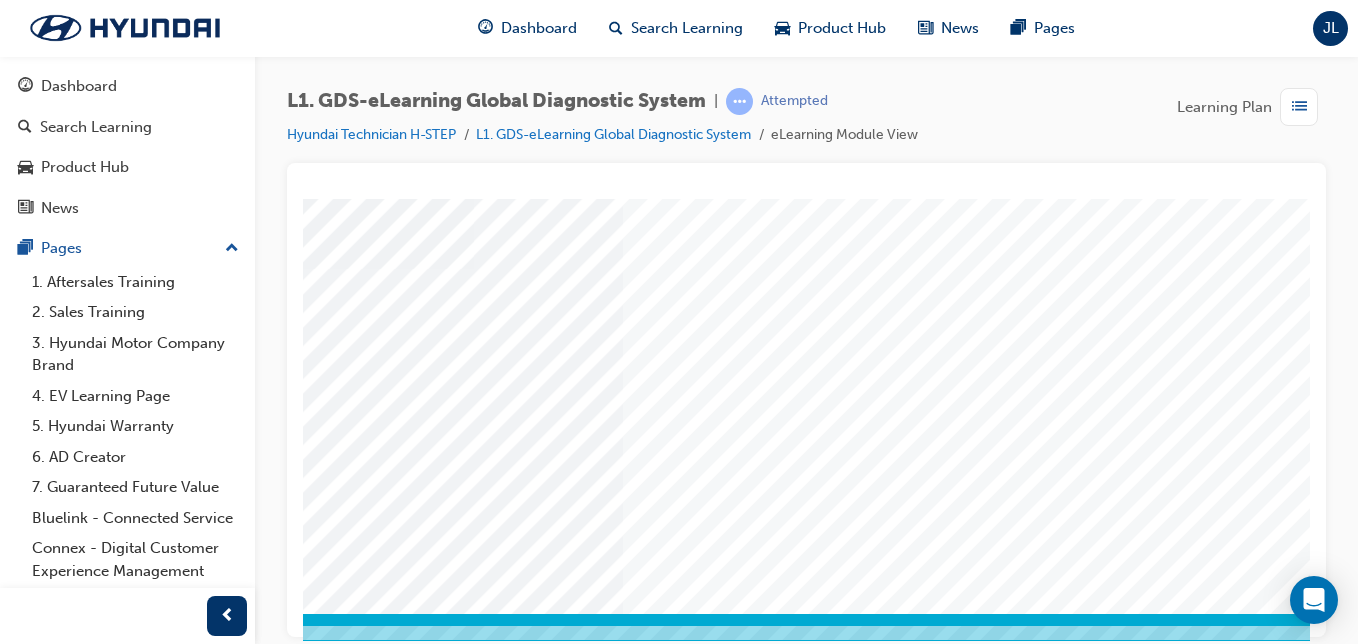 scroll, scrollTop: 306, scrollLeft: 292, axis: both 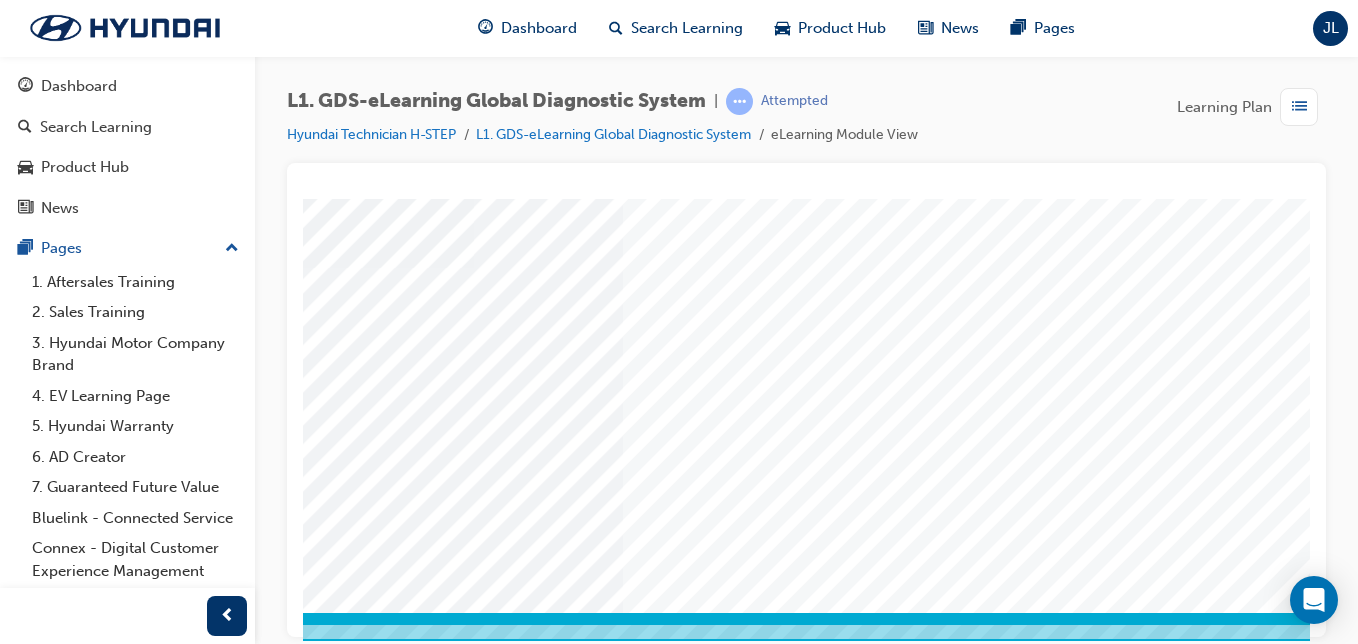 click at bounding box center (691, 267) 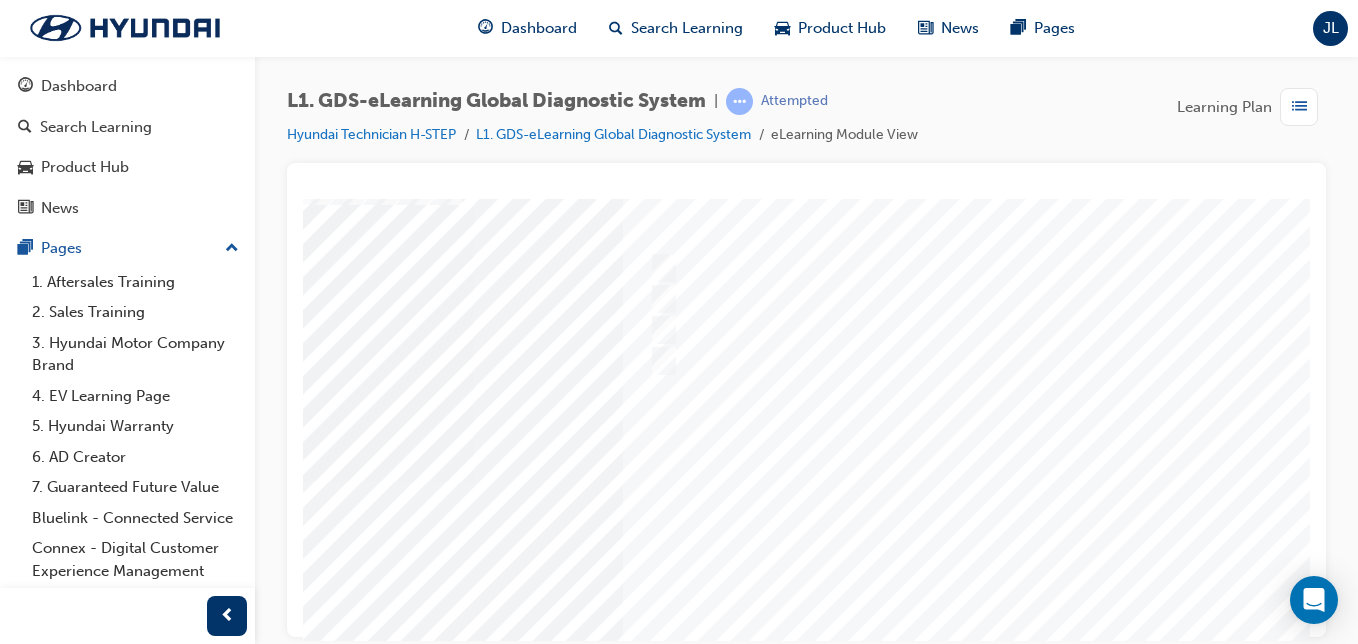 scroll, scrollTop: 83, scrollLeft: 292, axis: both 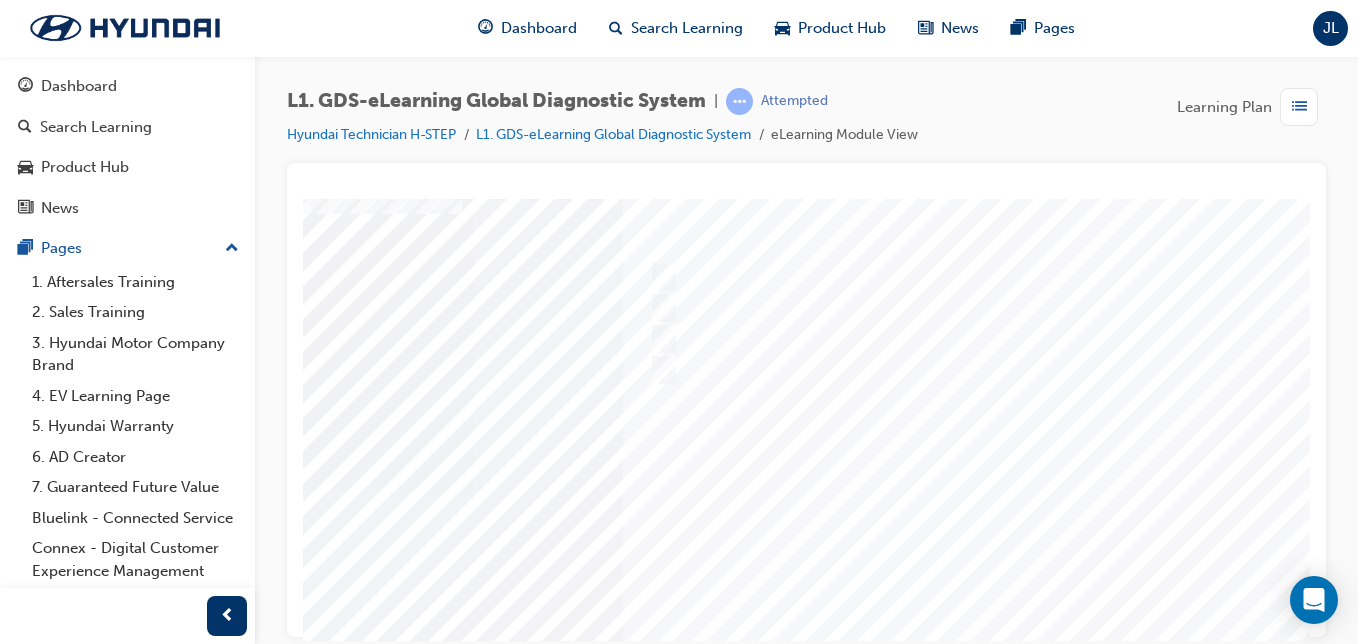 click on "Question 13 of 15" at bounding box center (691, 475) 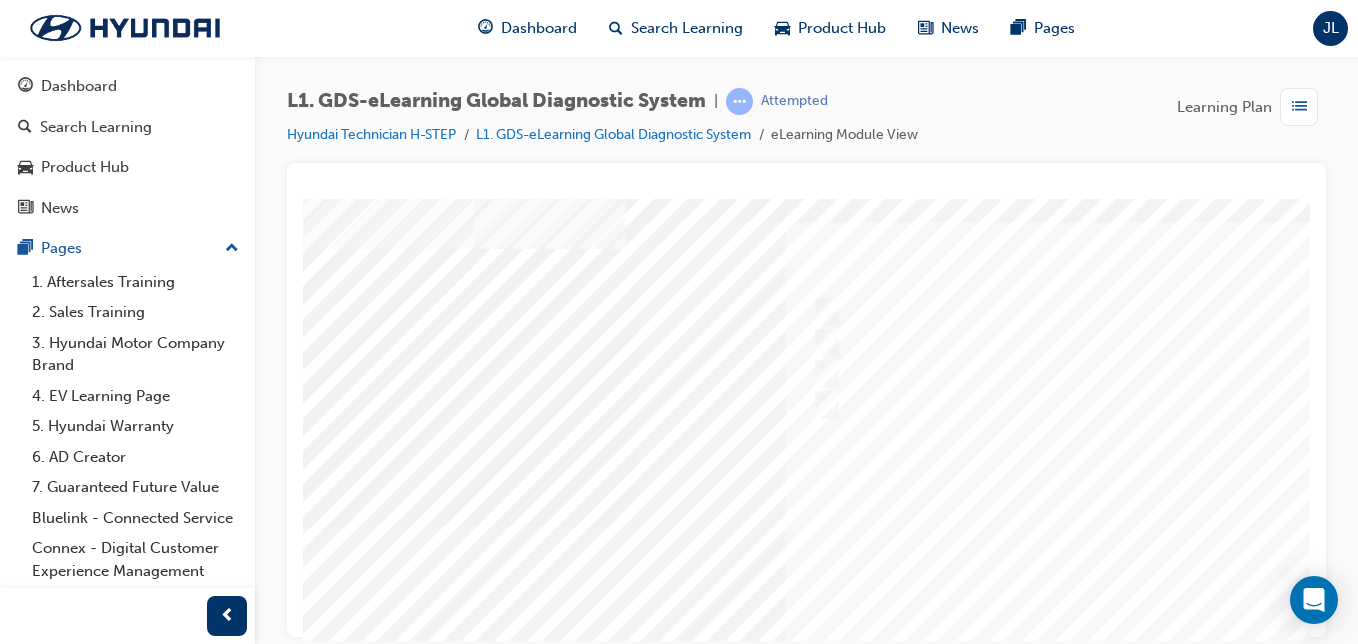 scroll, scrollTop: 49, scrollLeft: 129, axis: both 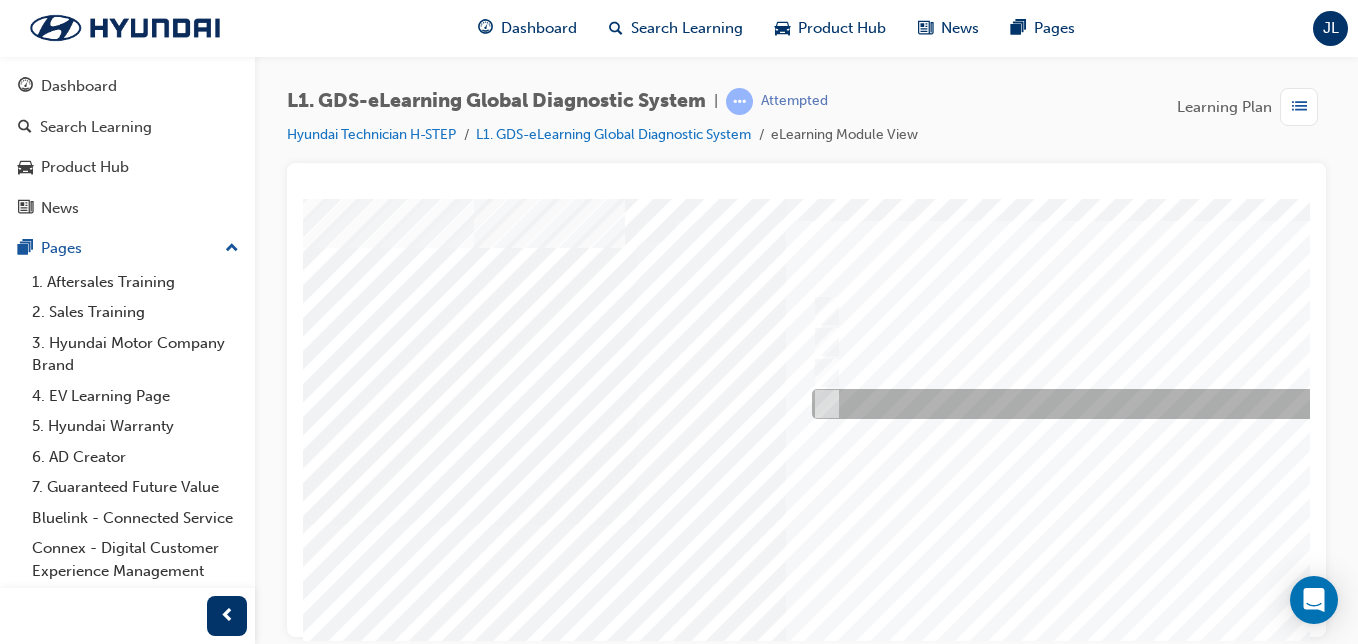click at bounding box center (1139, 404) 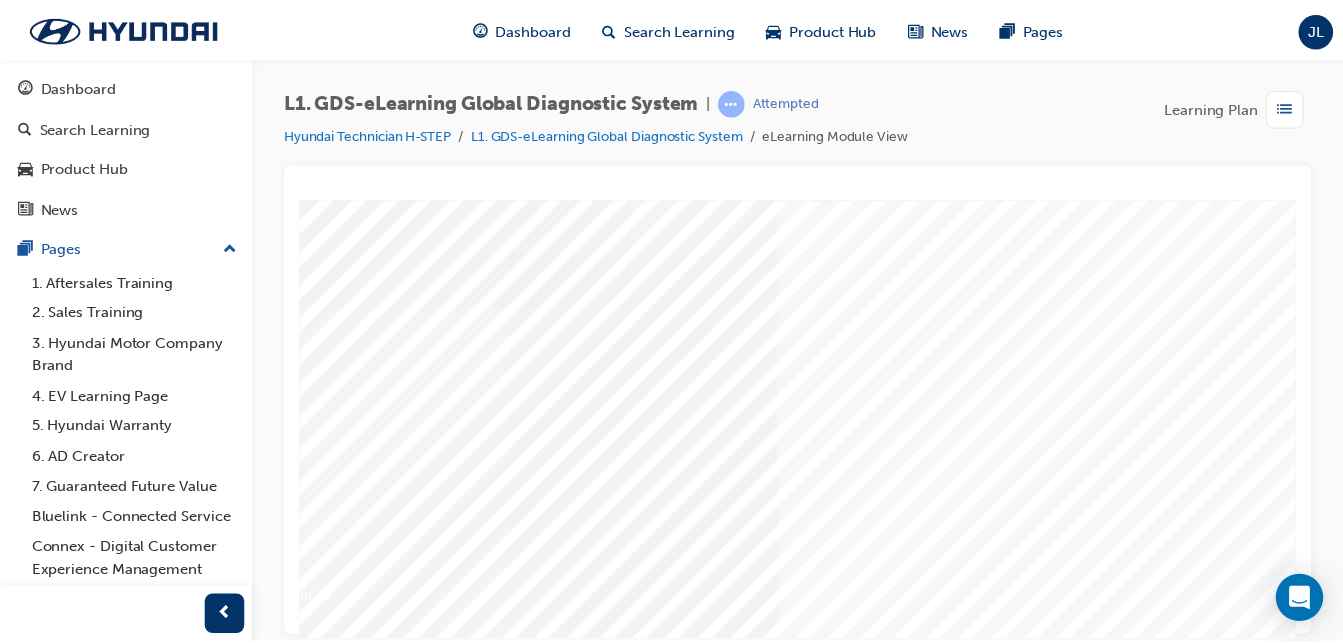 scroll, scrollTop: 323, scrollLeft: 129, axis: both 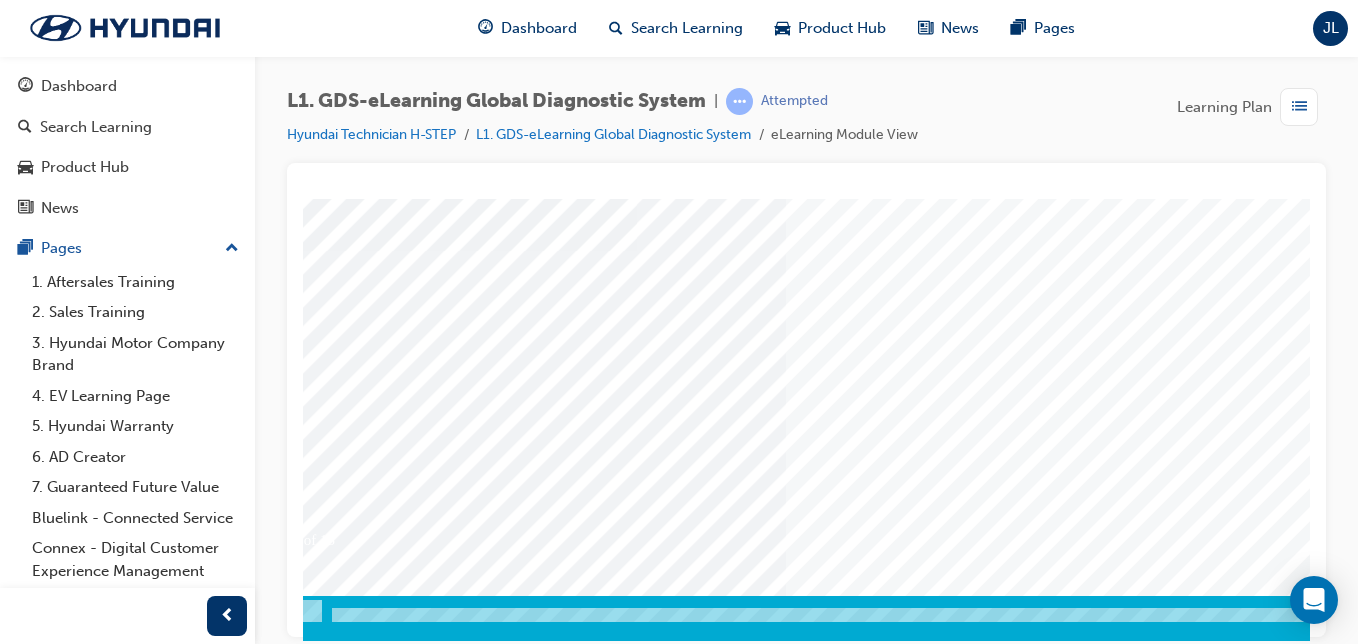 click at bounding box center (244, 3424) 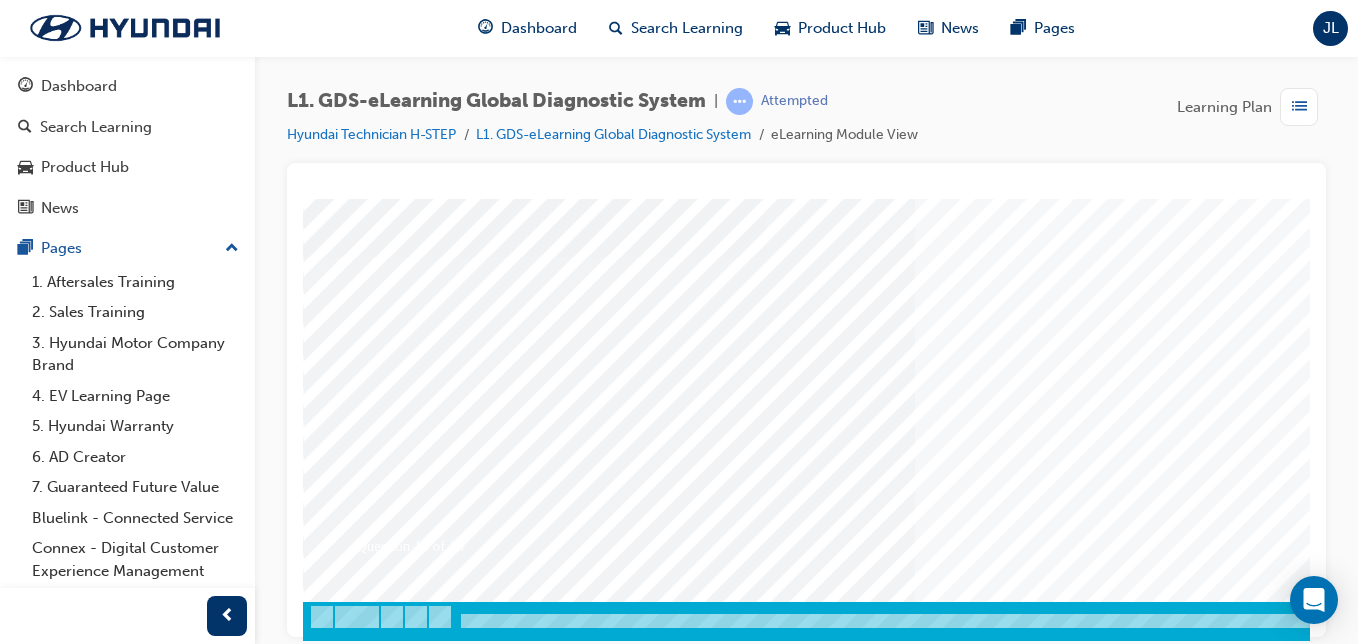 scroll, scrollTop: 323, scrollLeft: 0, axis: vertical 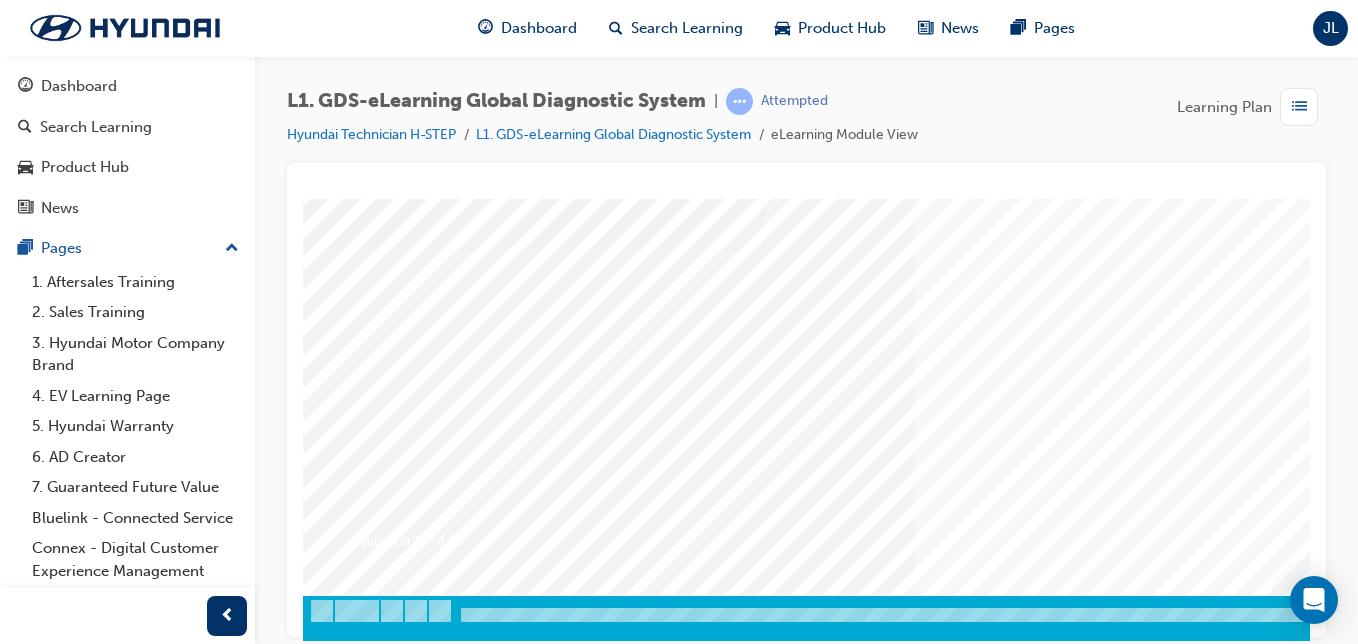click at bounding box center [983, 250] 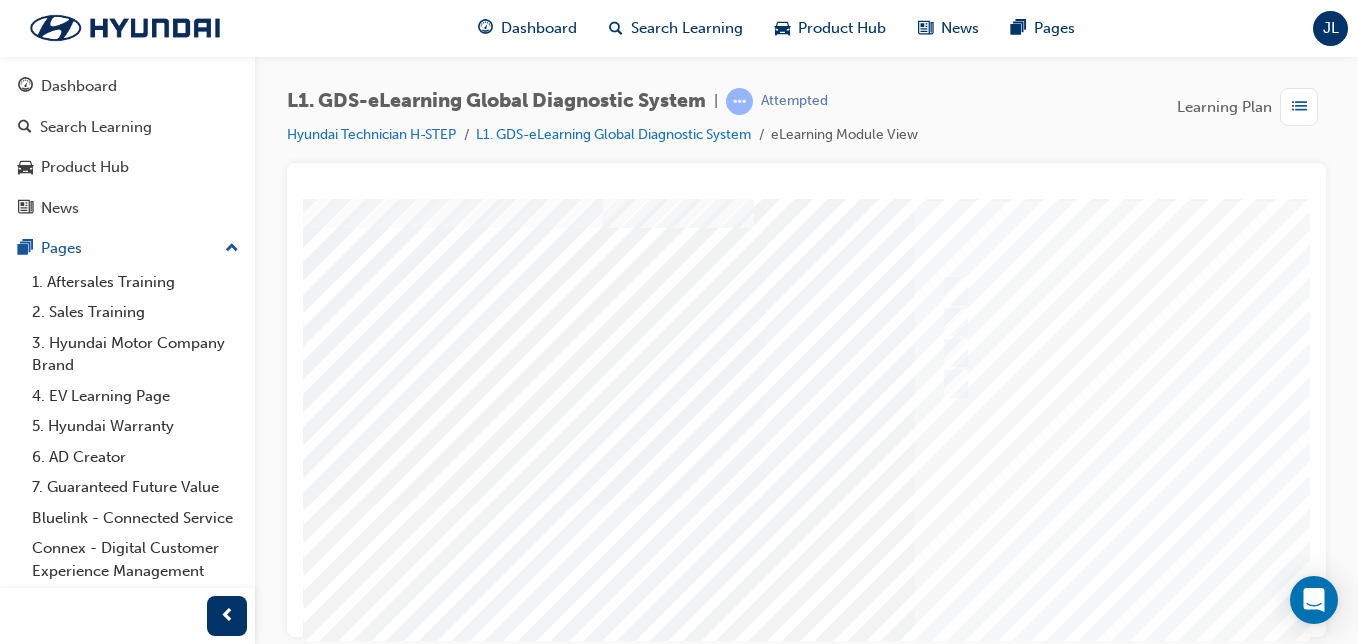 scroll, scrollTop: 66, scrollLeft: 0, axis: vertical 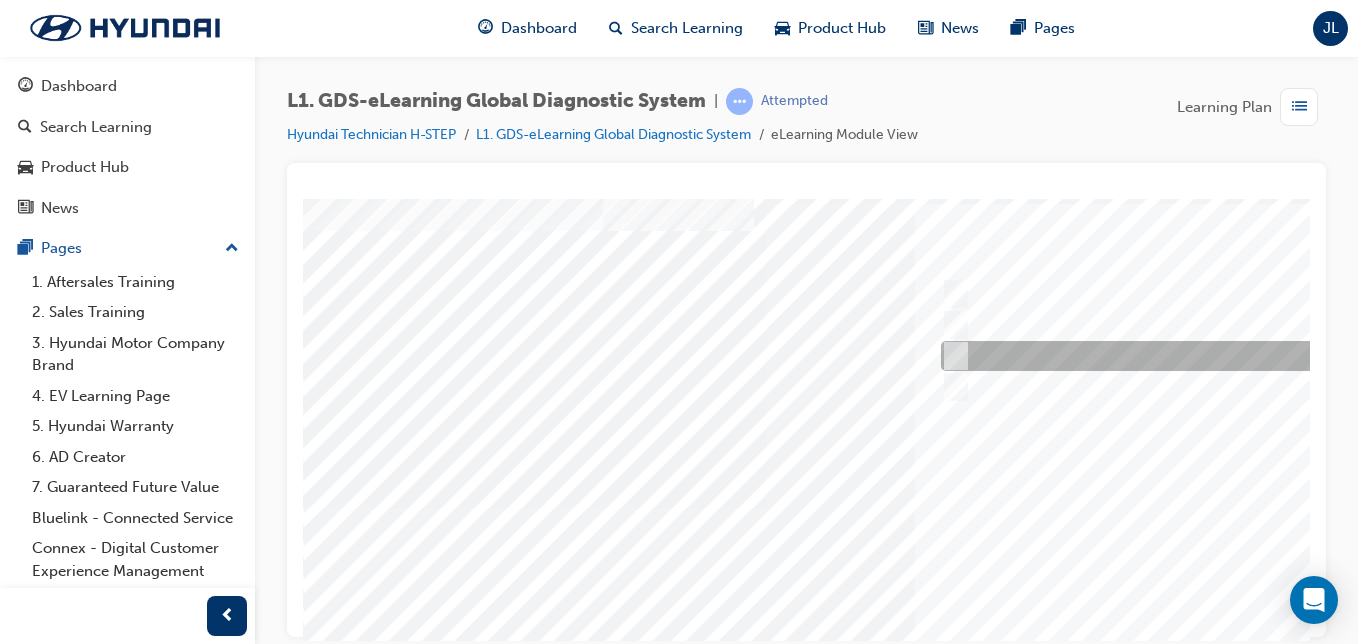 click at bounding box center [952, 356] 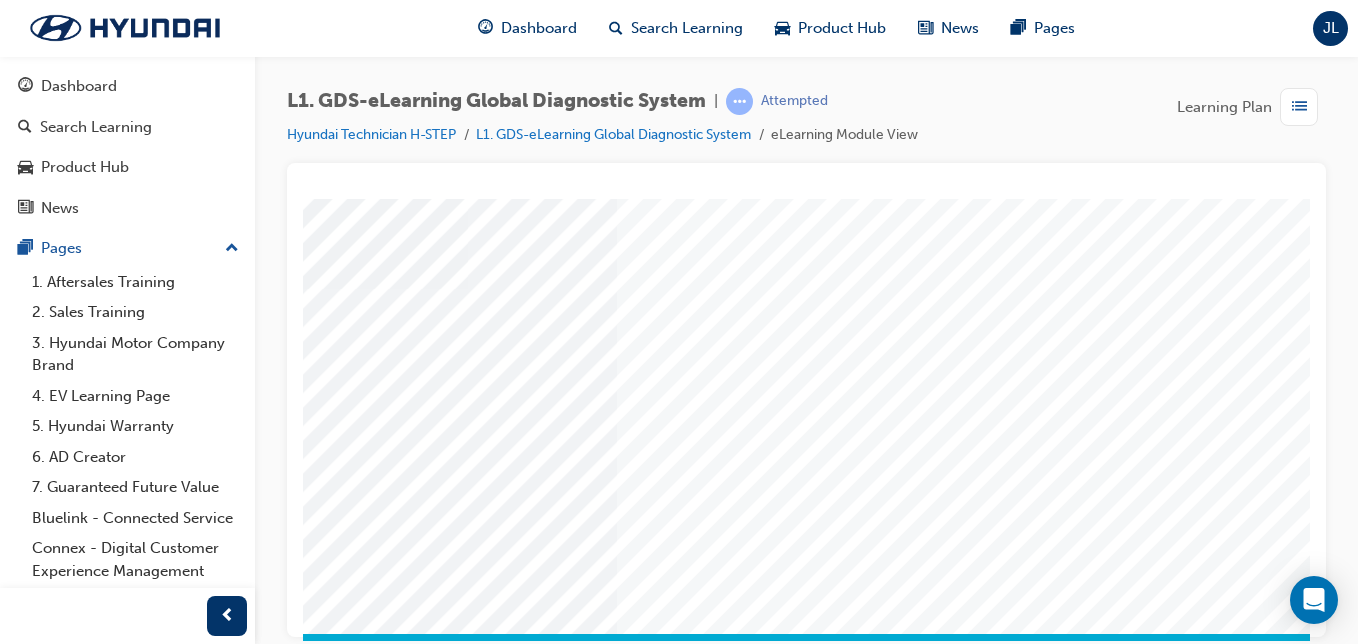 scroll, scrollTop: 272, scrollLeft: 298, axis: both 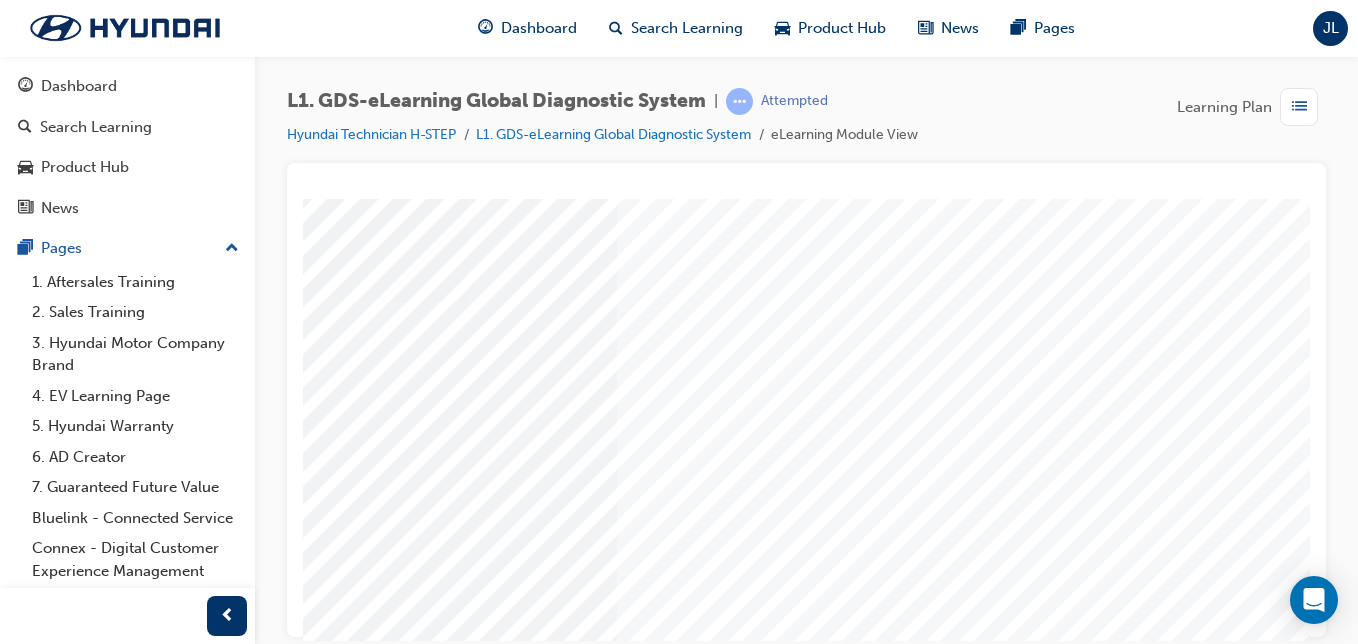 click at bounding box center [75, 3383] 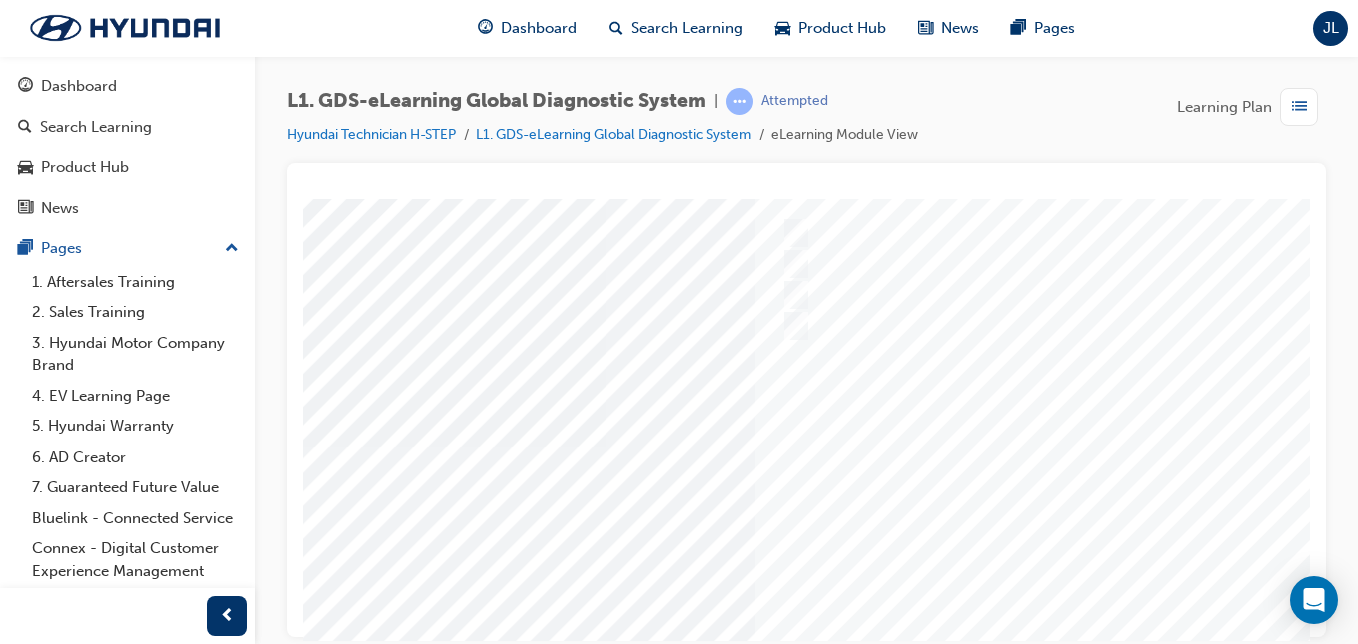 scroll, scrollTop: 323, scrollLeft: 160, axis: both 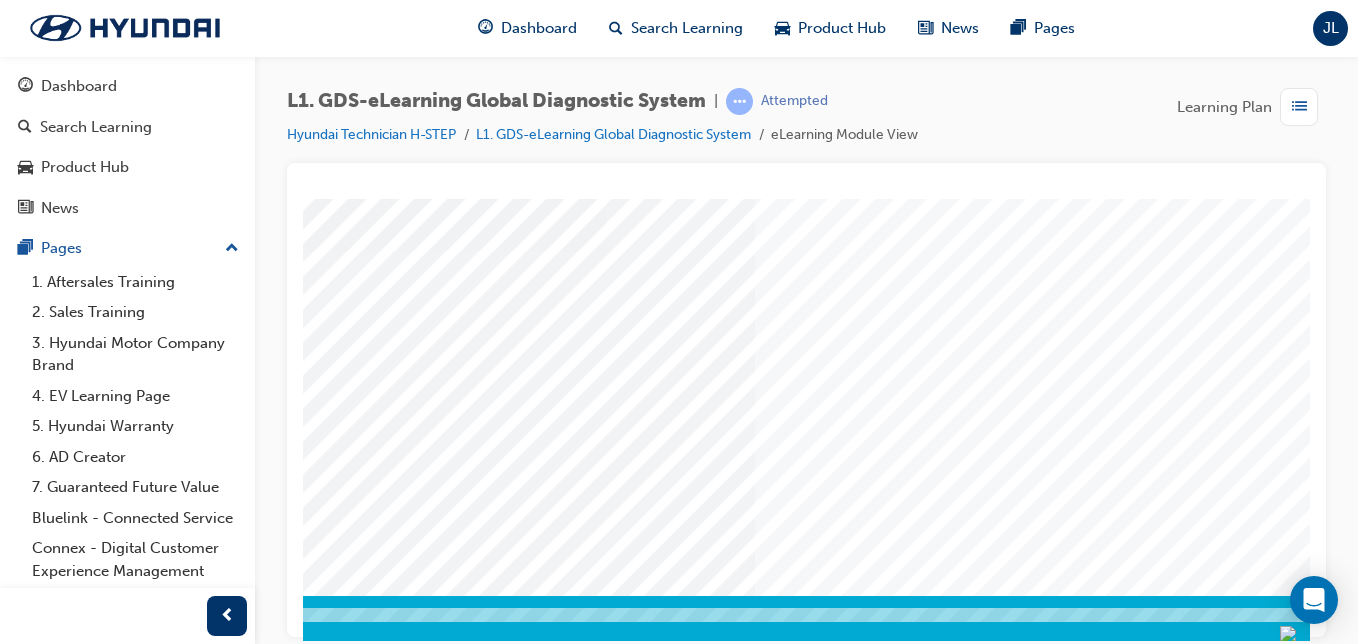 click at bounding box center (823, 250) 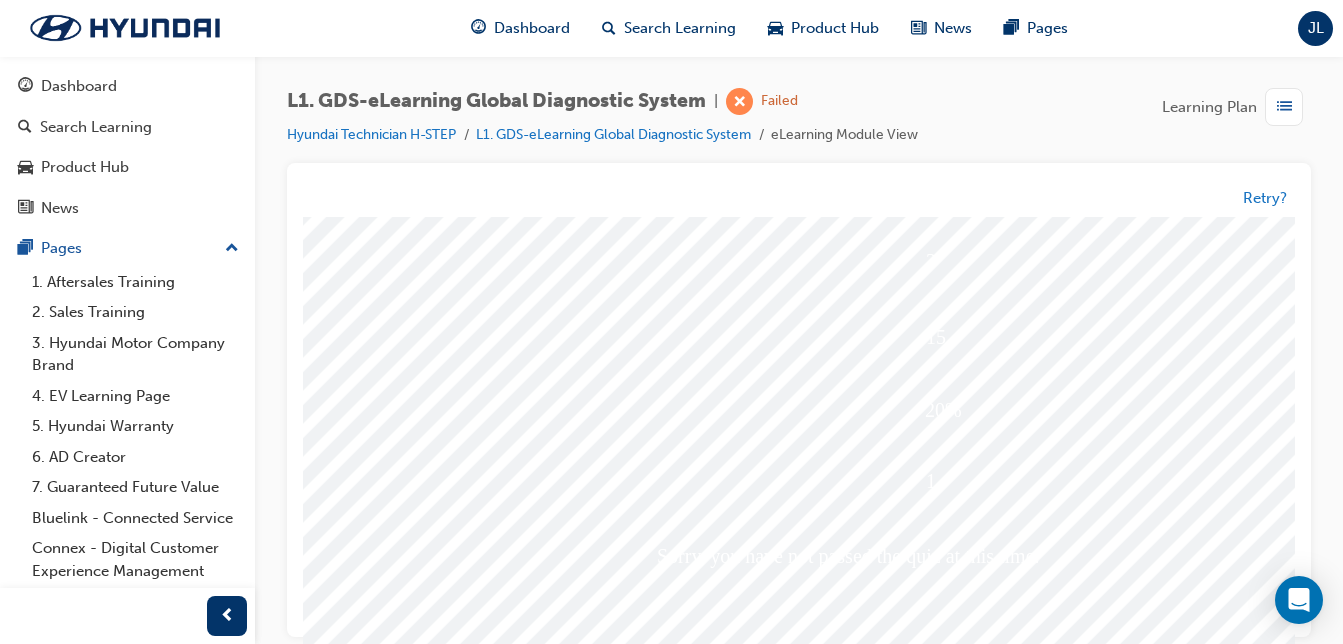 scroll, scrollTop: 323, scrollLeft: 123, axis: both 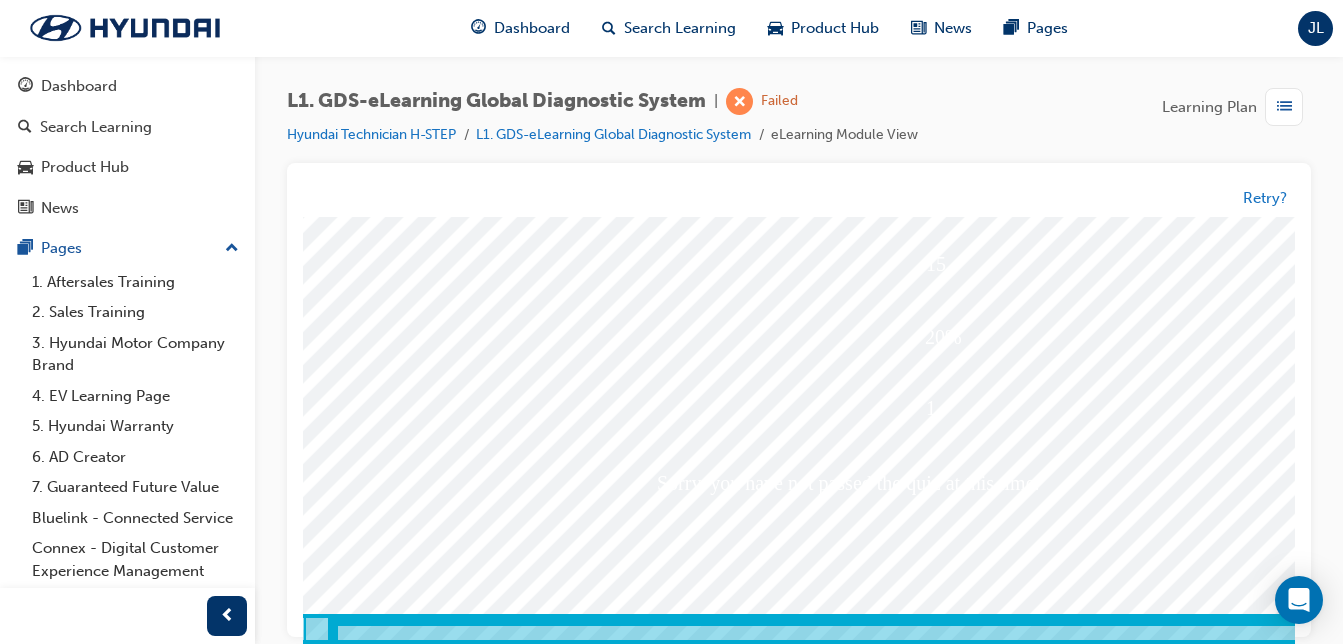 click at bounding box center [250, 3995] 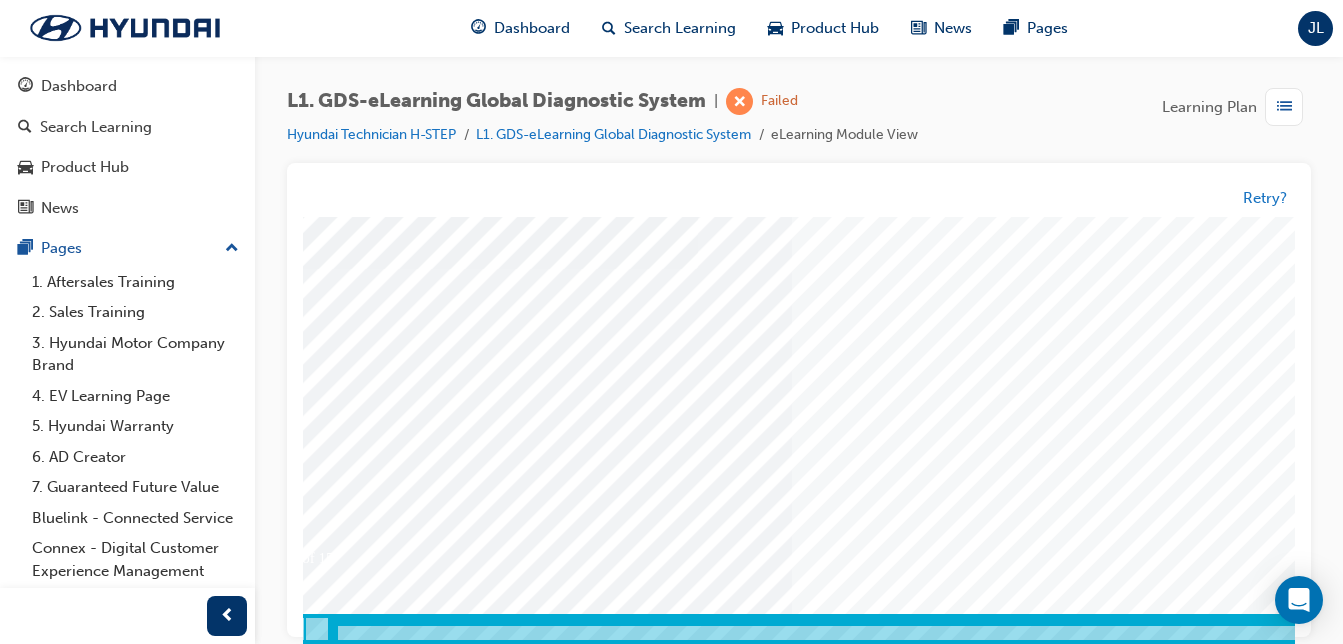 scroll, scrollTop: 0, scrollLeft: 0, axis: both 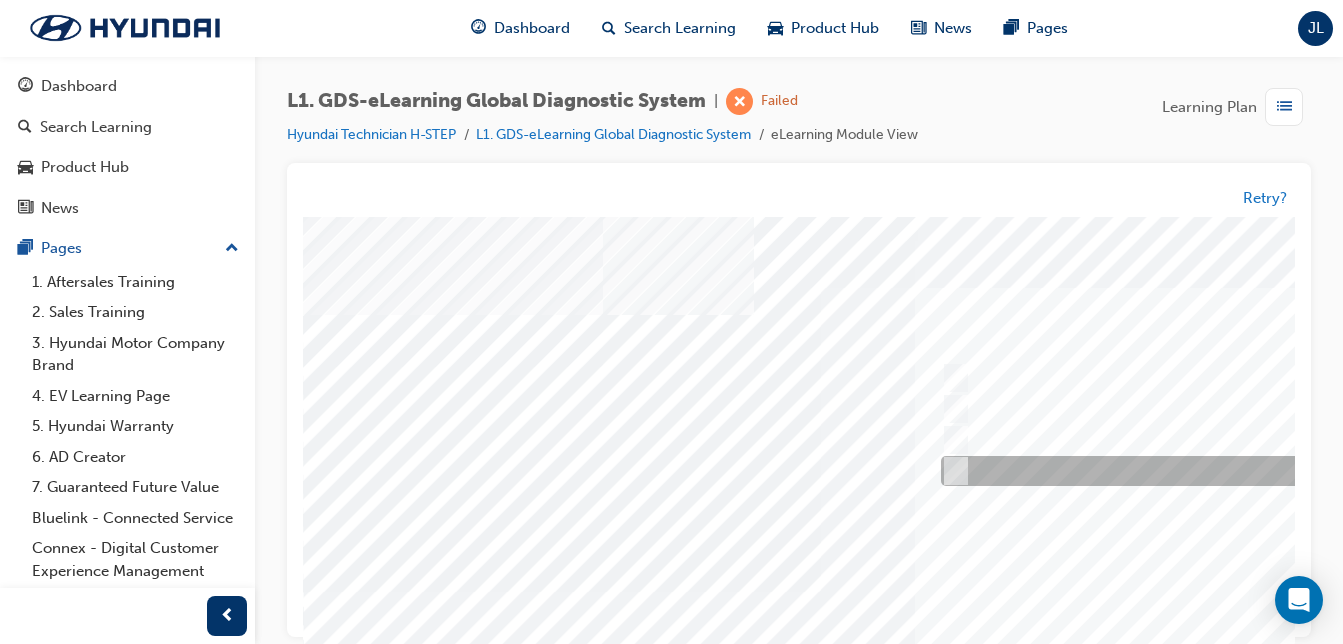 click at bounding box center [952, 472] 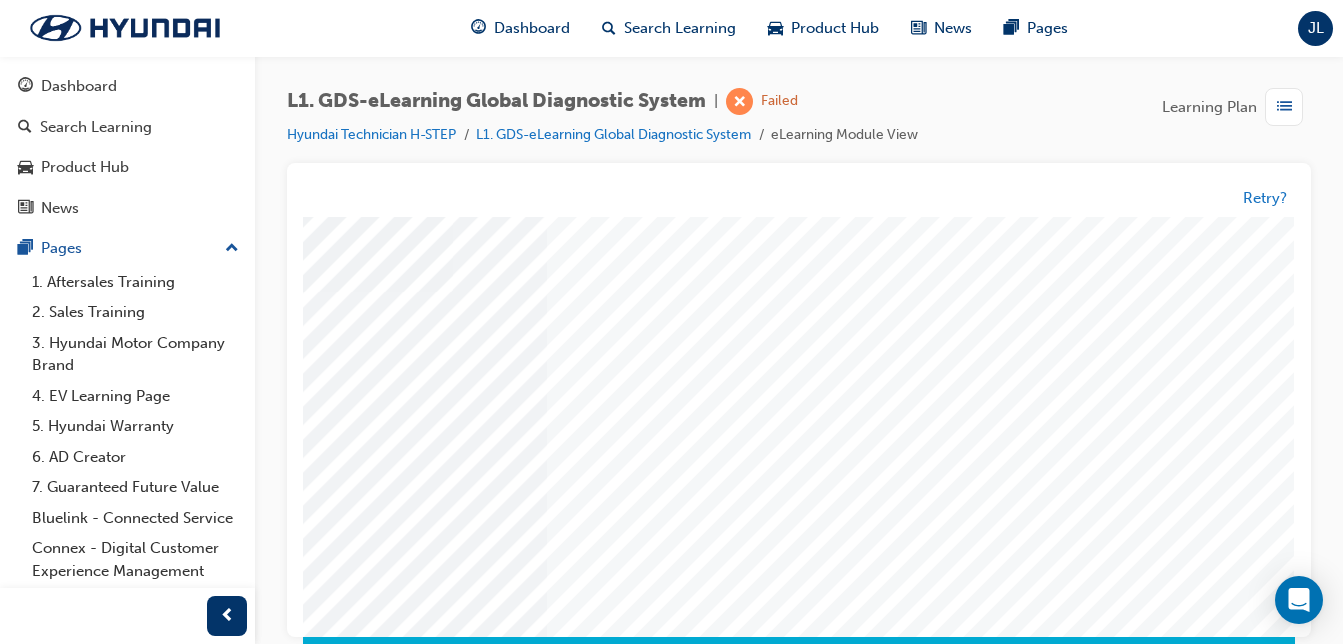 scroll, scrollTop: 301, scrollLeft: 383, axis: both 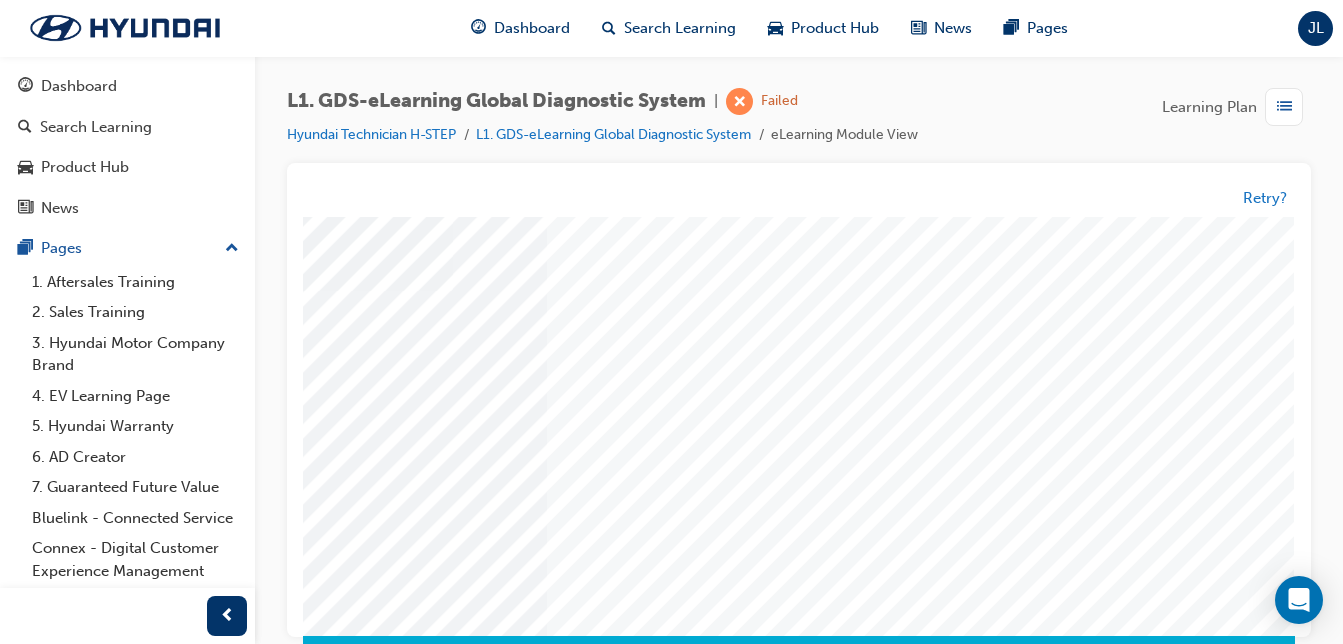 click at bounding box center (5, 3373) 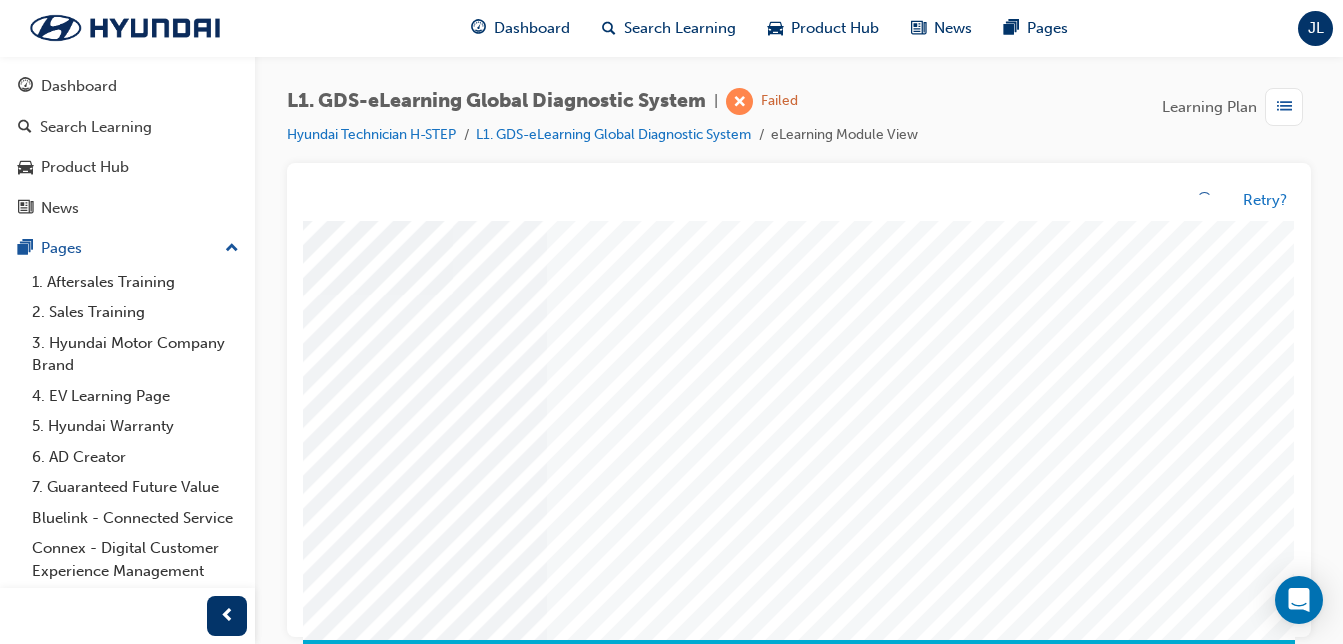 click at bounding box center (615, 295) 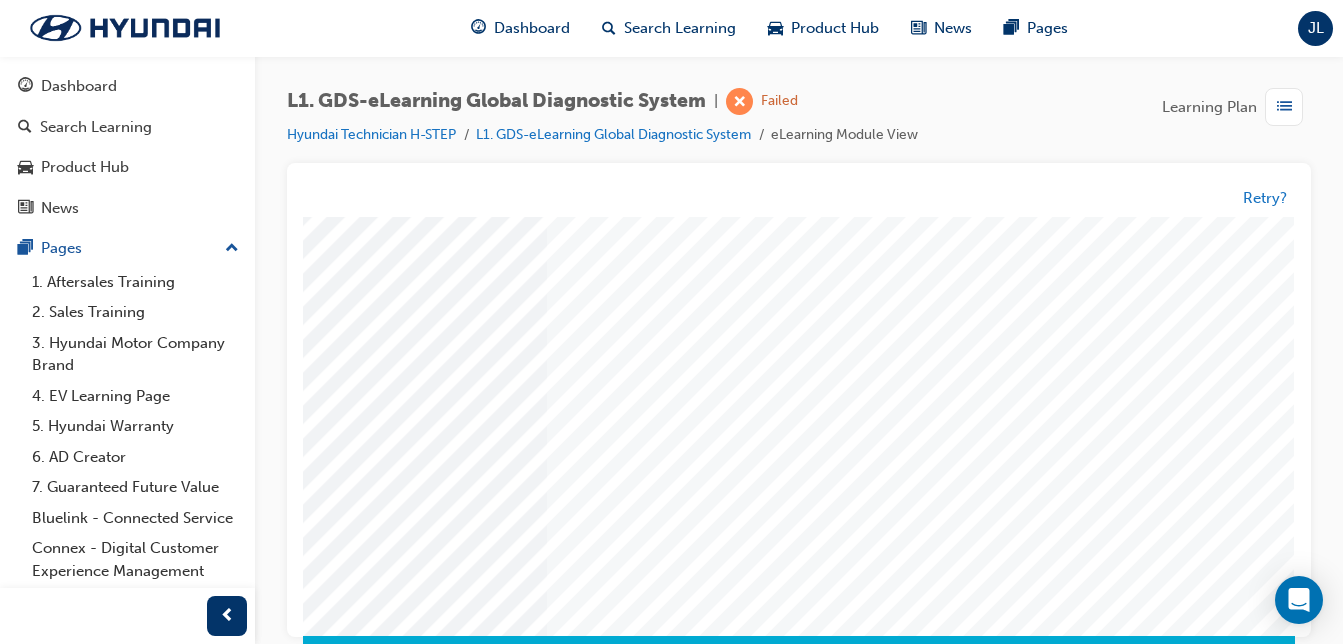 scroll, scrollTop: 0, scrollLeft: 0, axis: both 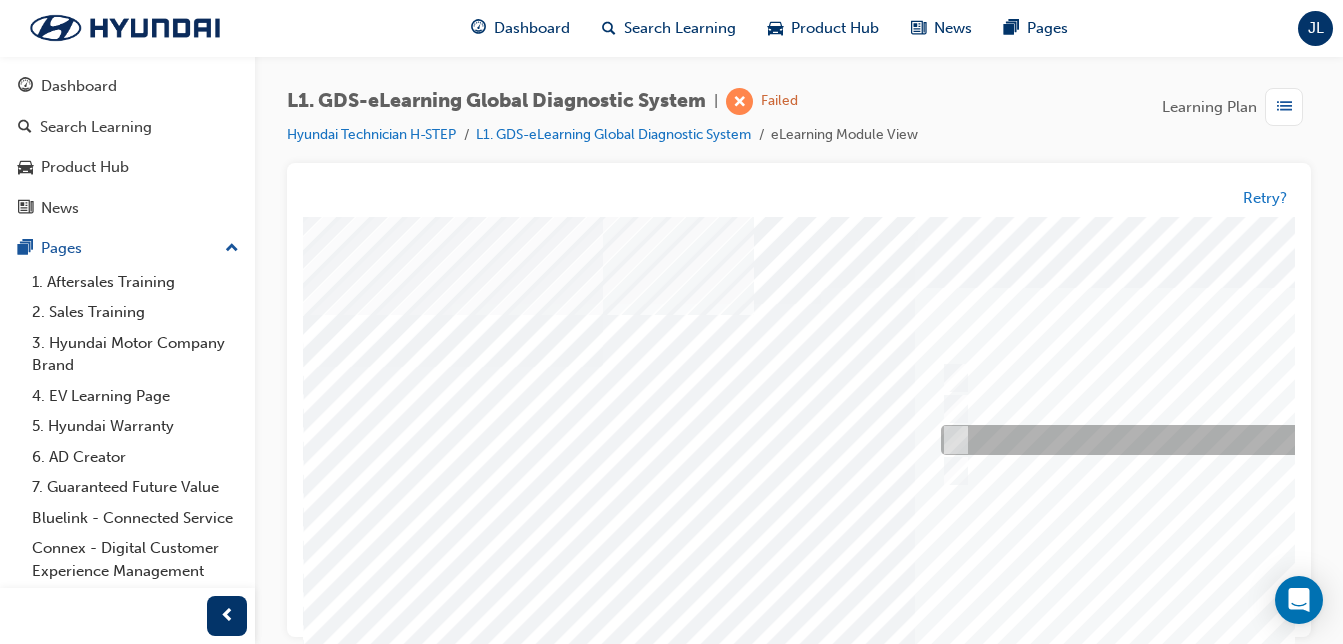 click at bounding box center [1268, 441] 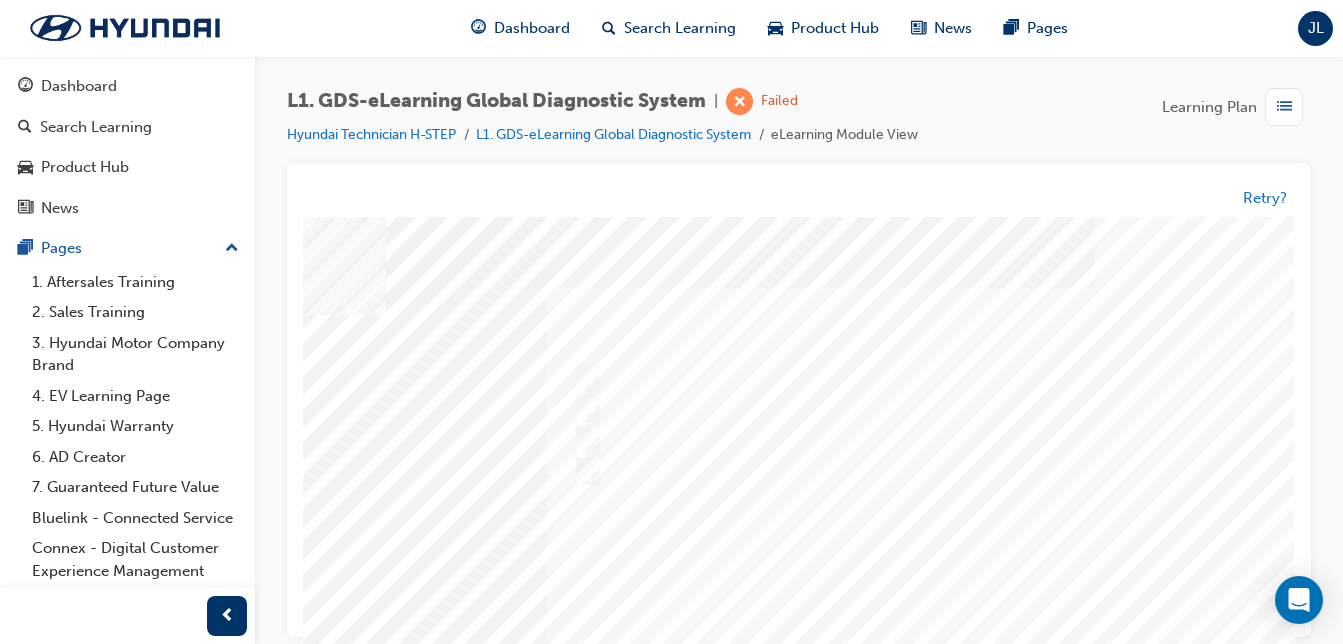scroll, scrollTop: 323, scrollLeft: 383, axis: both 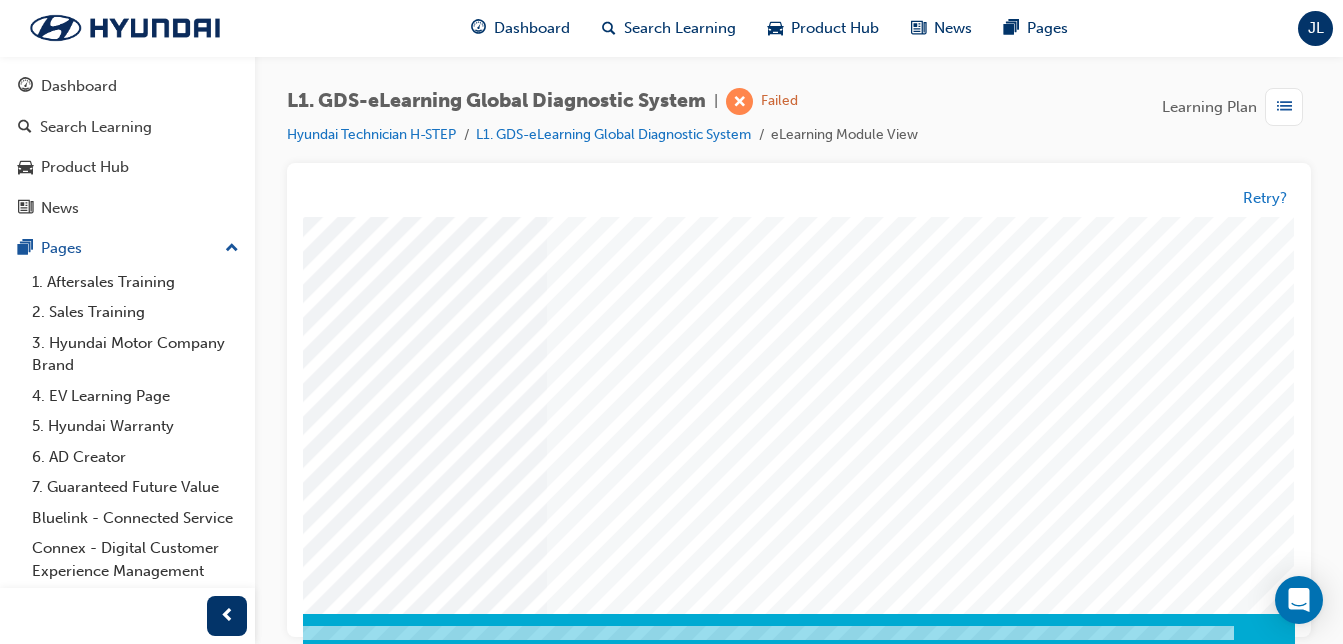 click at bounding box center [5, 3190] 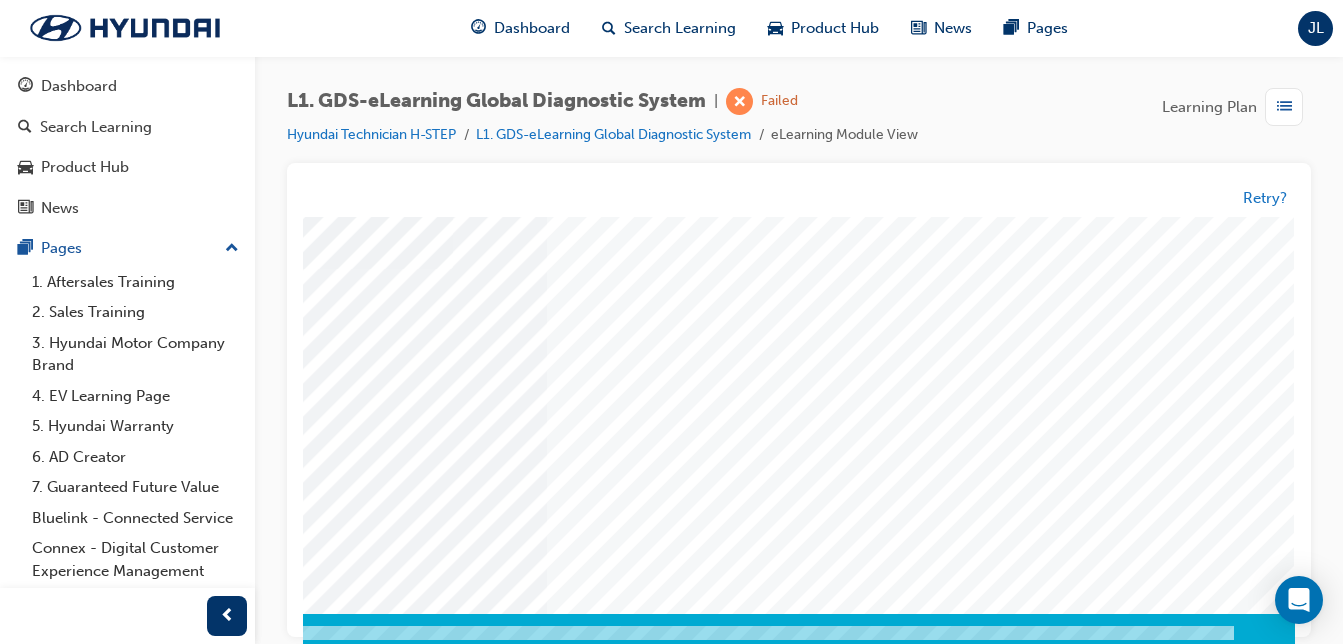 scroll, scrollTop: 0, scrollLeft: 0, axis: both 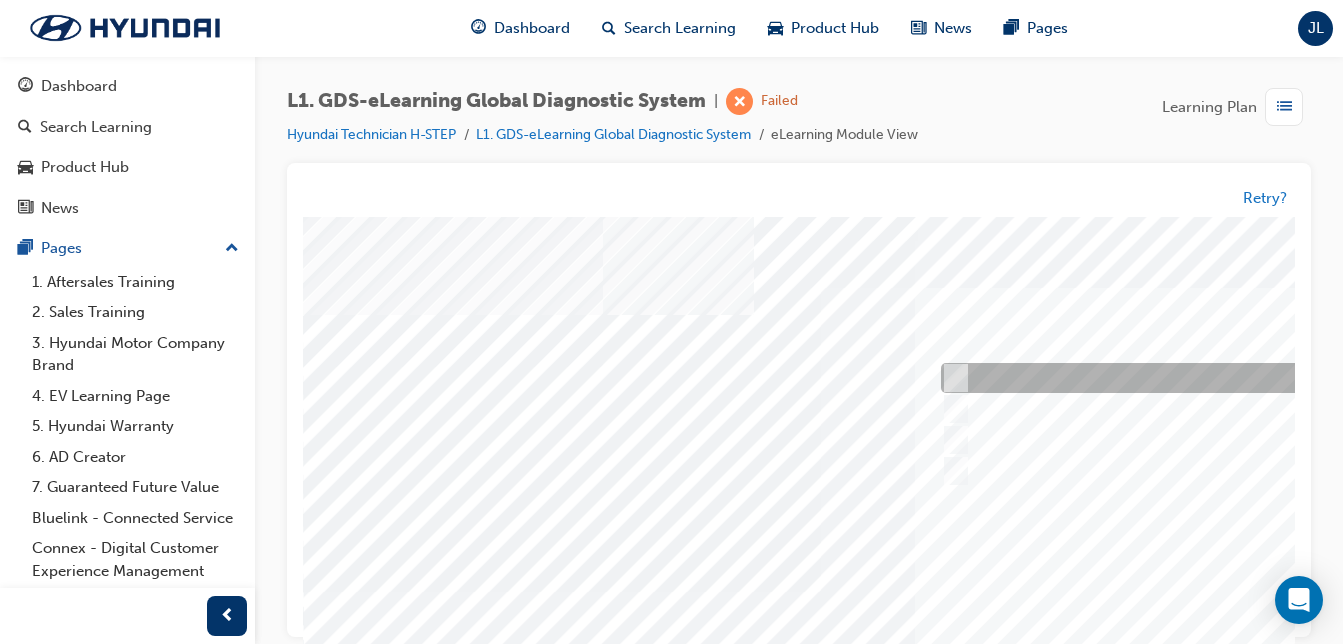 click at bounding box center [951, 379] 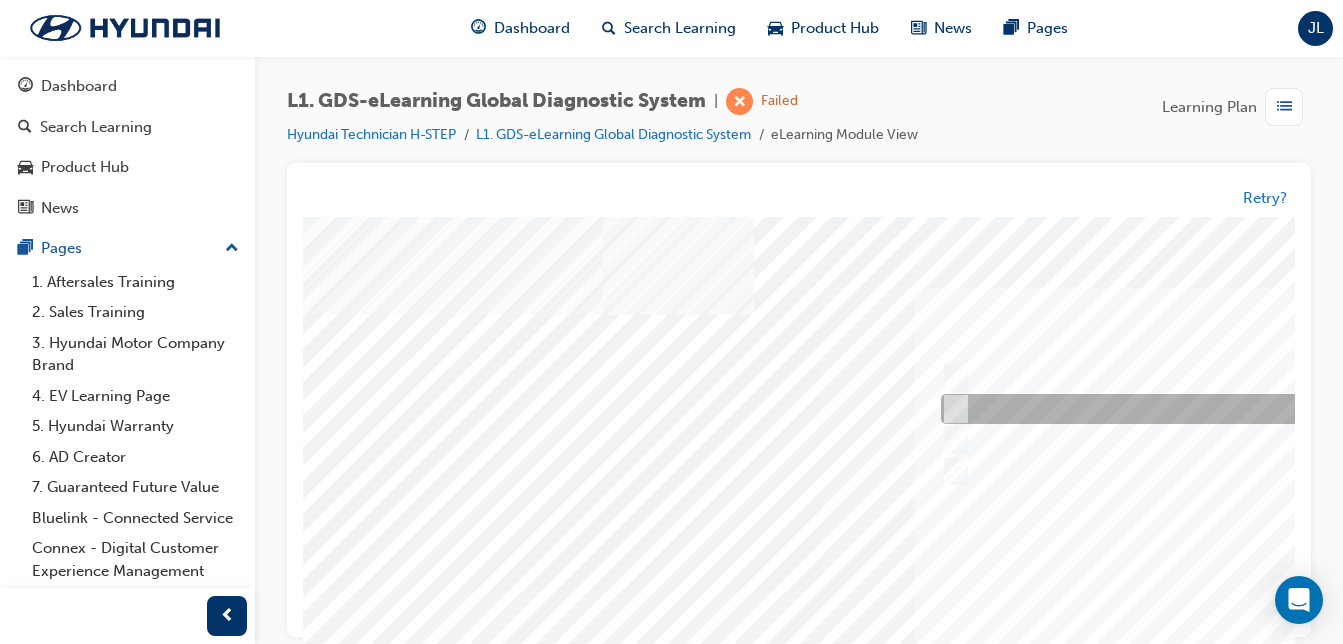 click at bounding box center [951, 410] 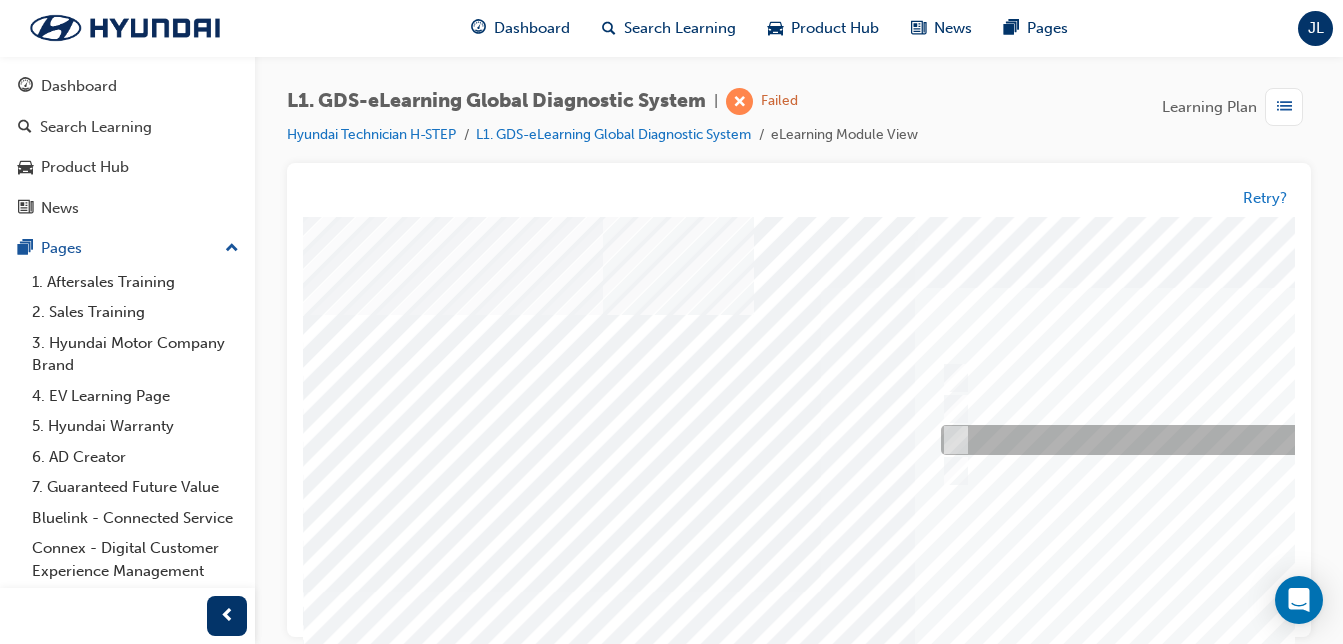 click at bounding box center [1268, 441] 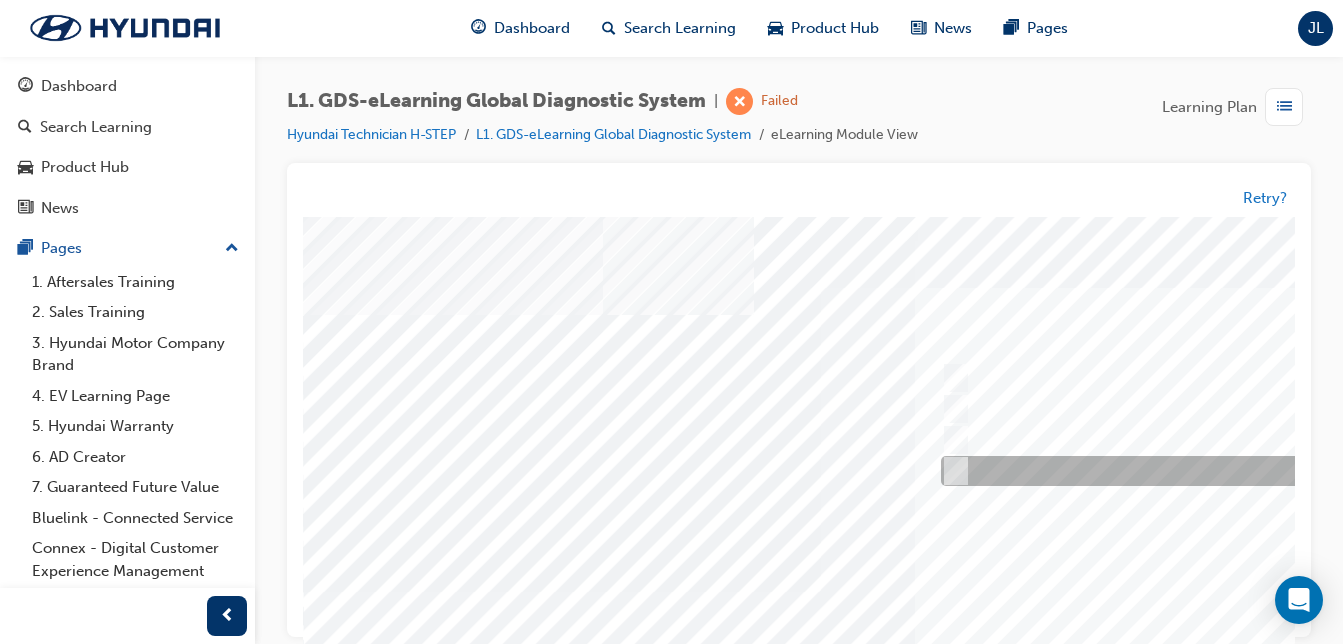 click at bounding box center [951, 472] 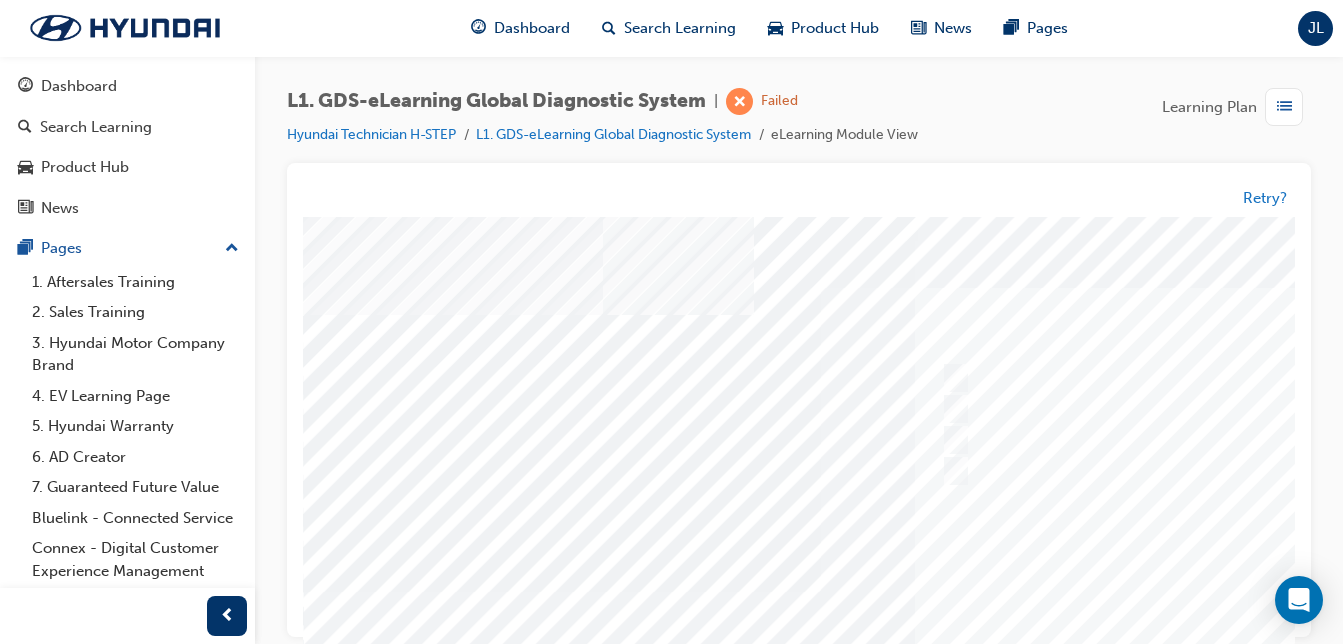 scroll, scrollTop: 323, scrollLeft: 383, axis: both 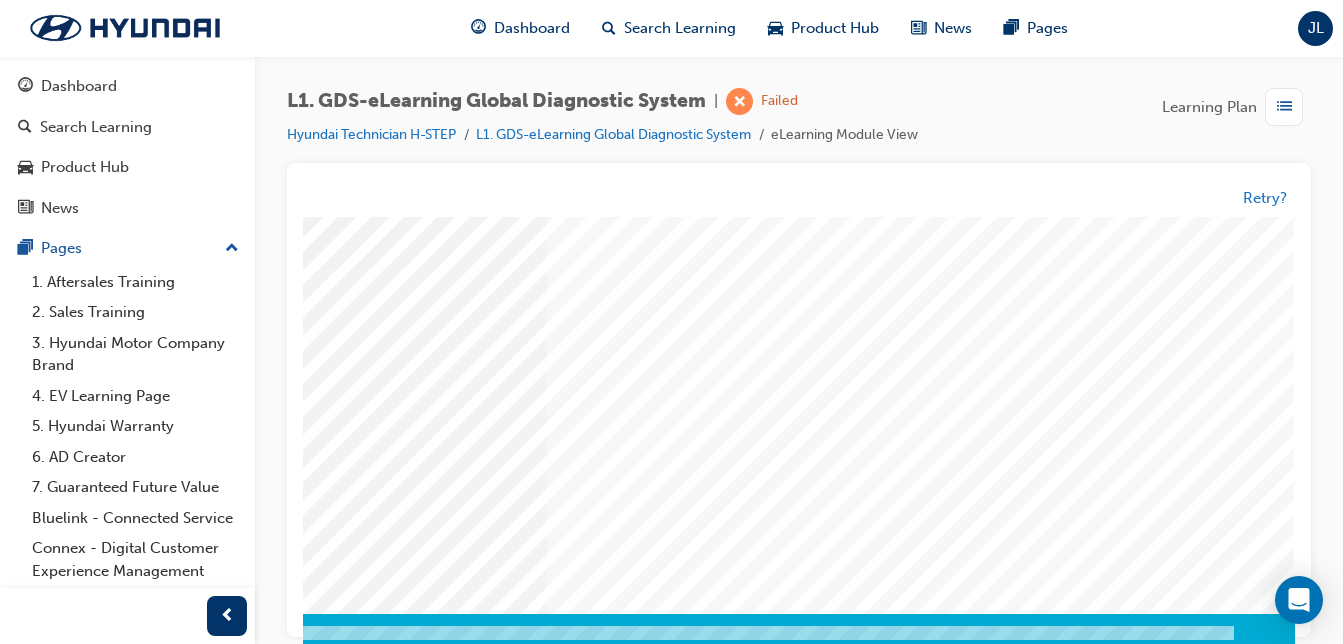 click at bounding box center [5, 3351] 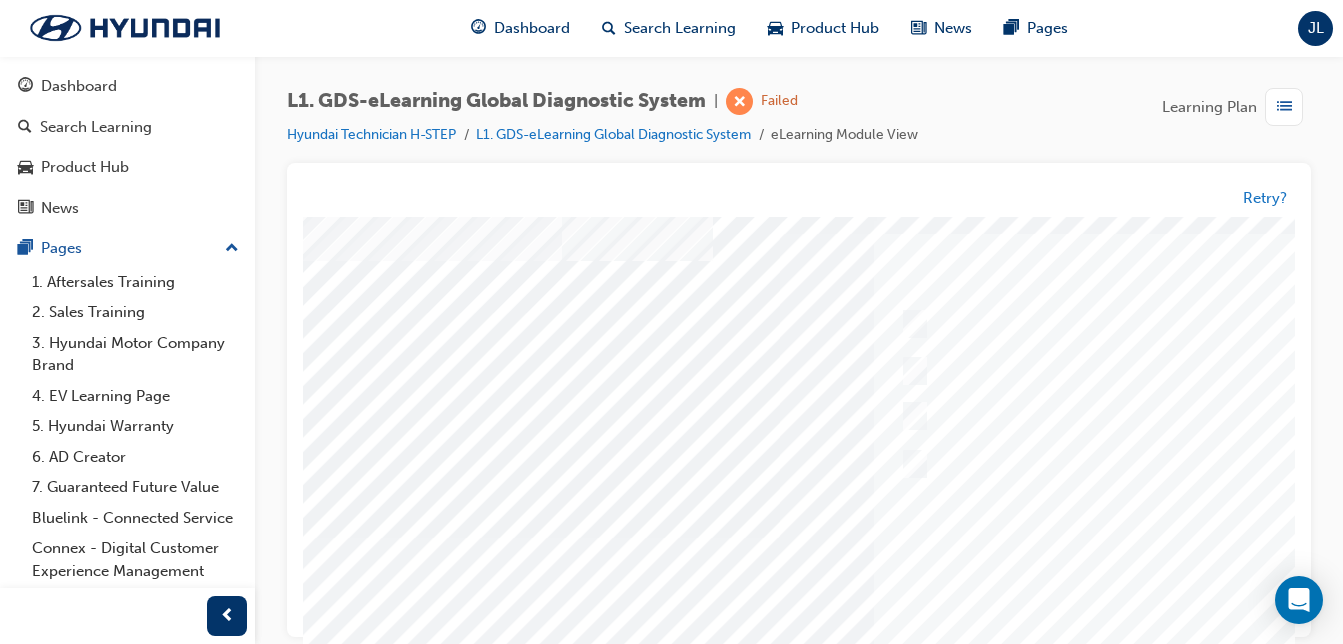 scroll, scrollTop: 55, scrollLeft: 42, axis: both 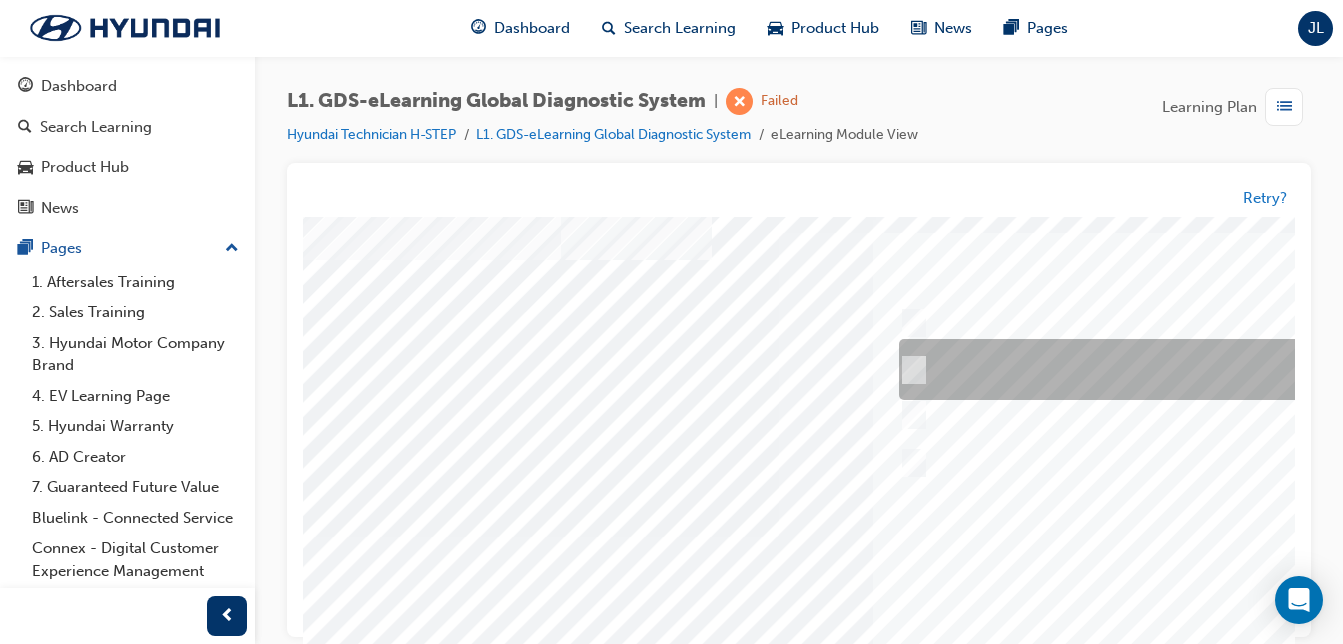 click at bounding box center (1226, 370) 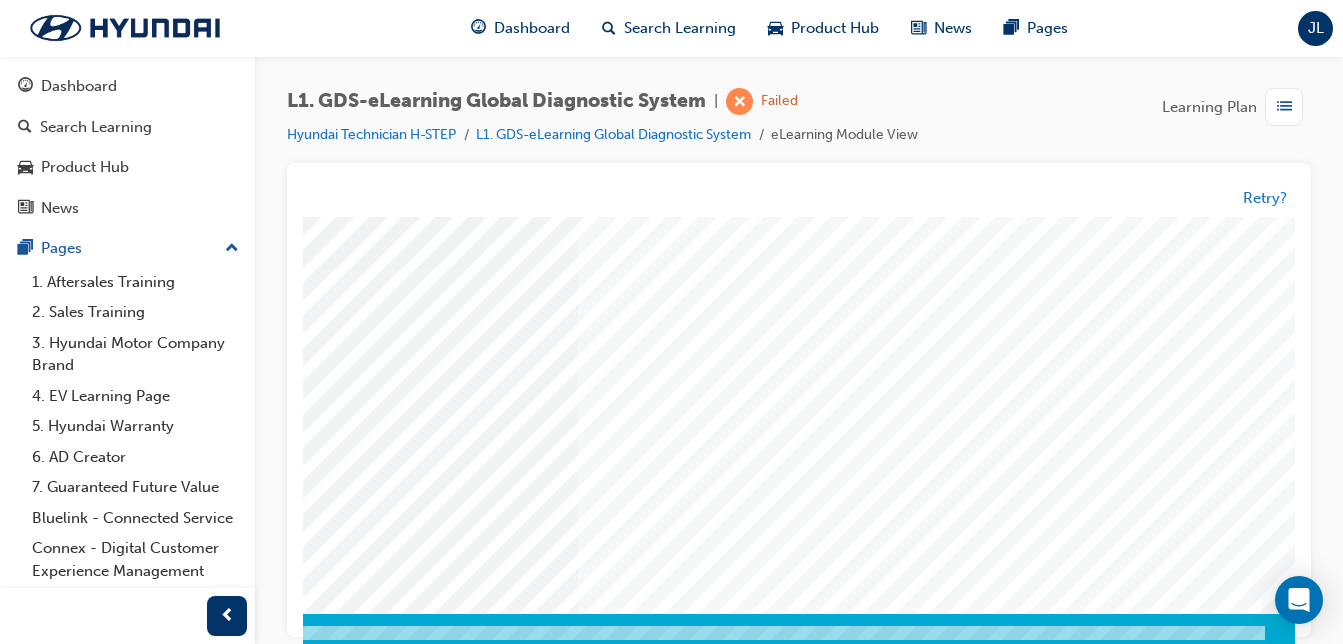 scroll, scrollTop: 323, scrollLeft: 383, axis: both 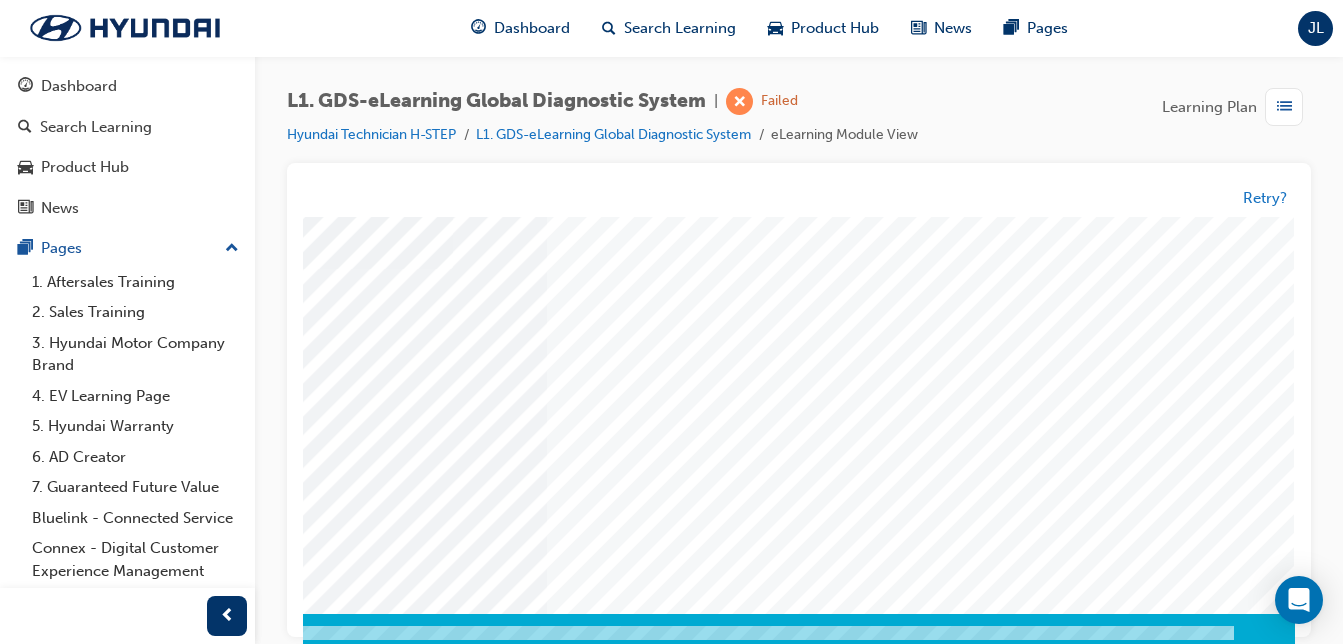 click at bounding box center (5, 3351) 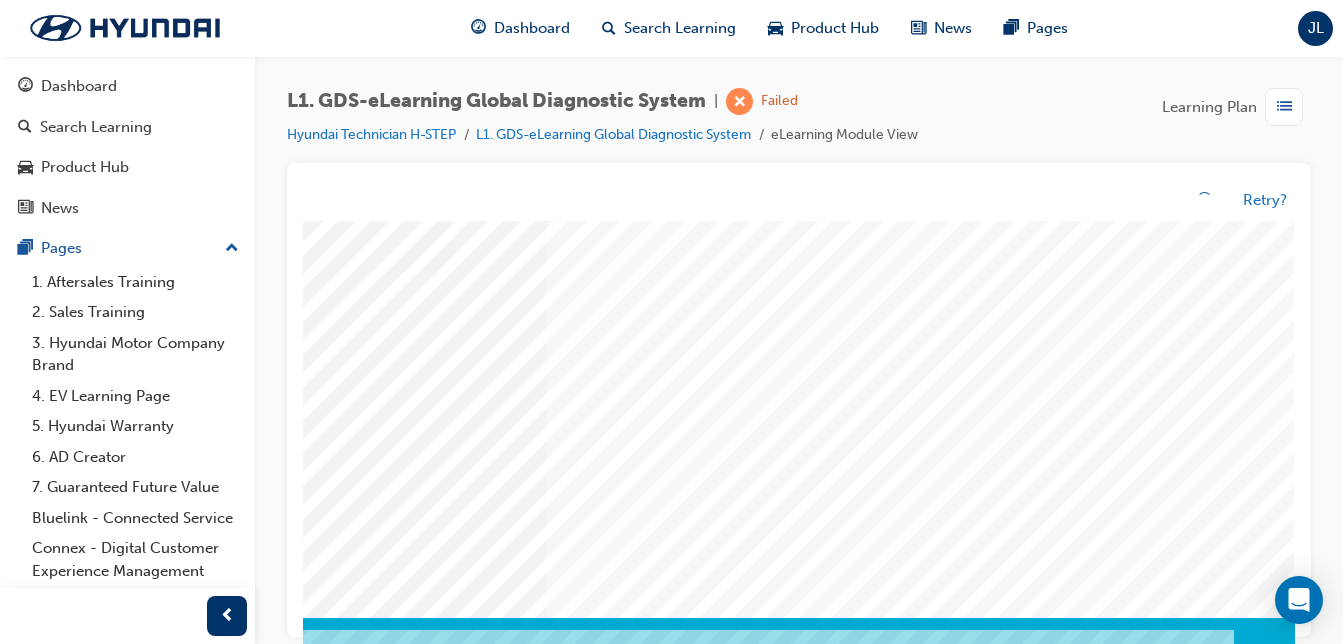 click at bounding box center [615, 273] 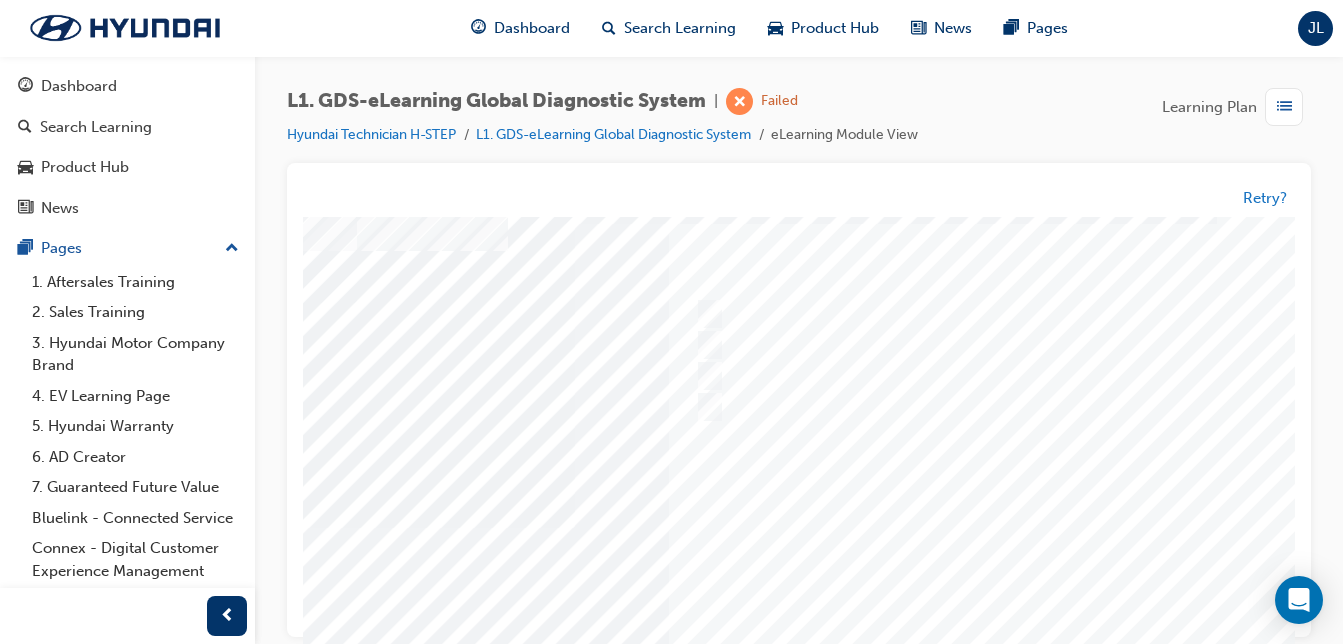scroll, scrollTop: 64, scrollLeft: 247, axis: both 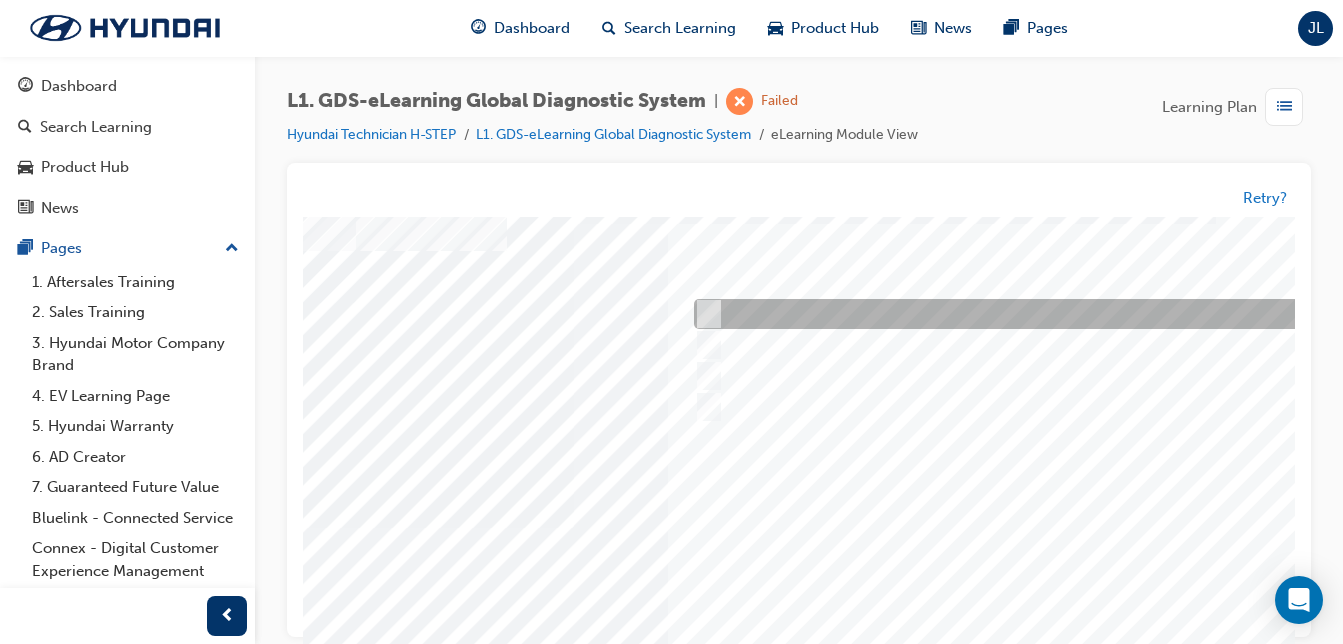 click at bounding box center [1021, 315] 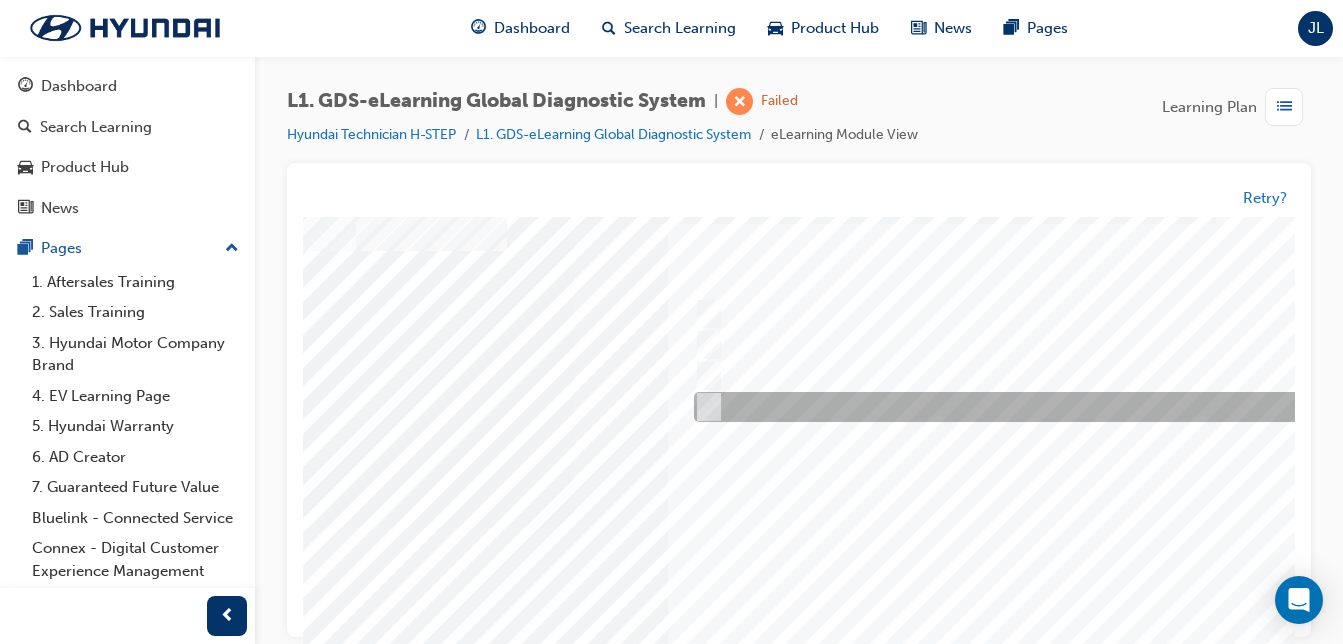 click at bounding box center [1021, 408] 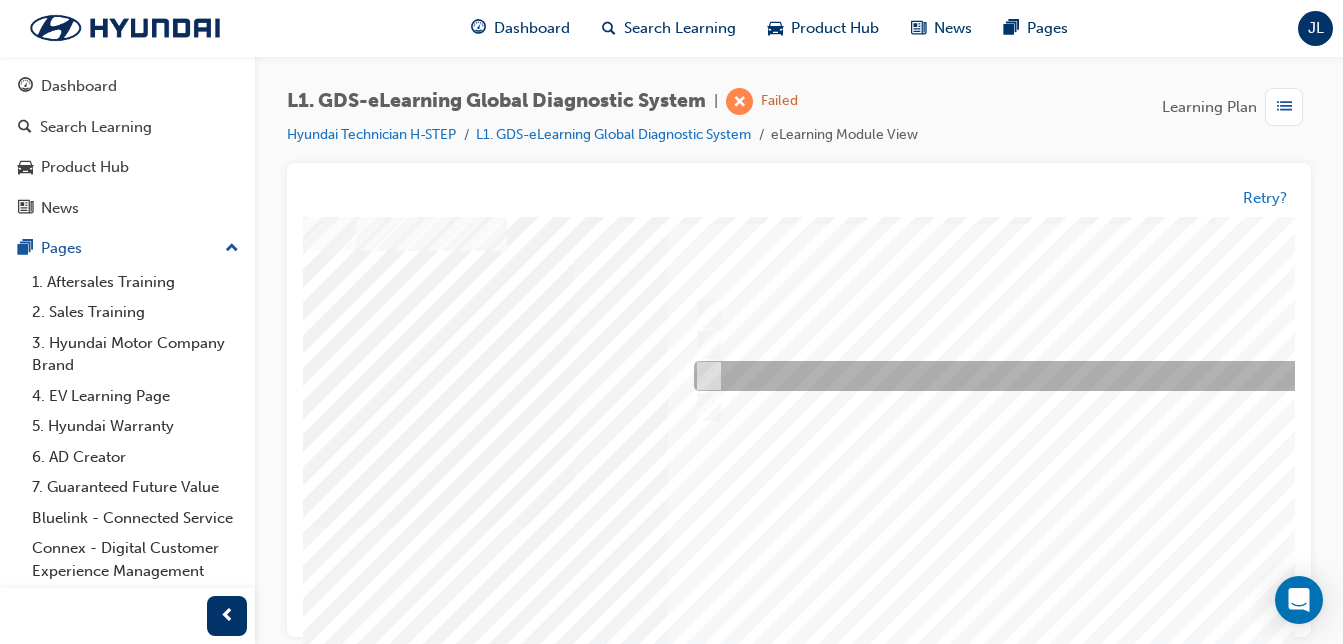 click at bounding box center [1021, 377] 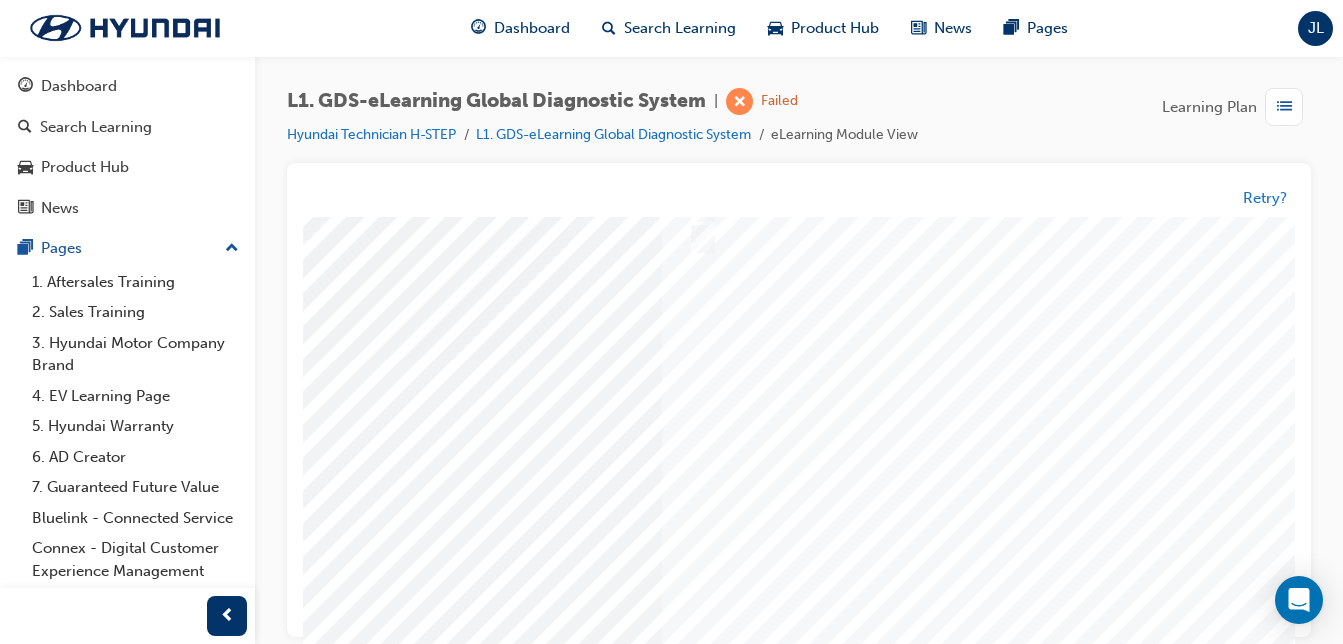 scroll, scrollTop: 242, scrollLeft: 257, axis: both 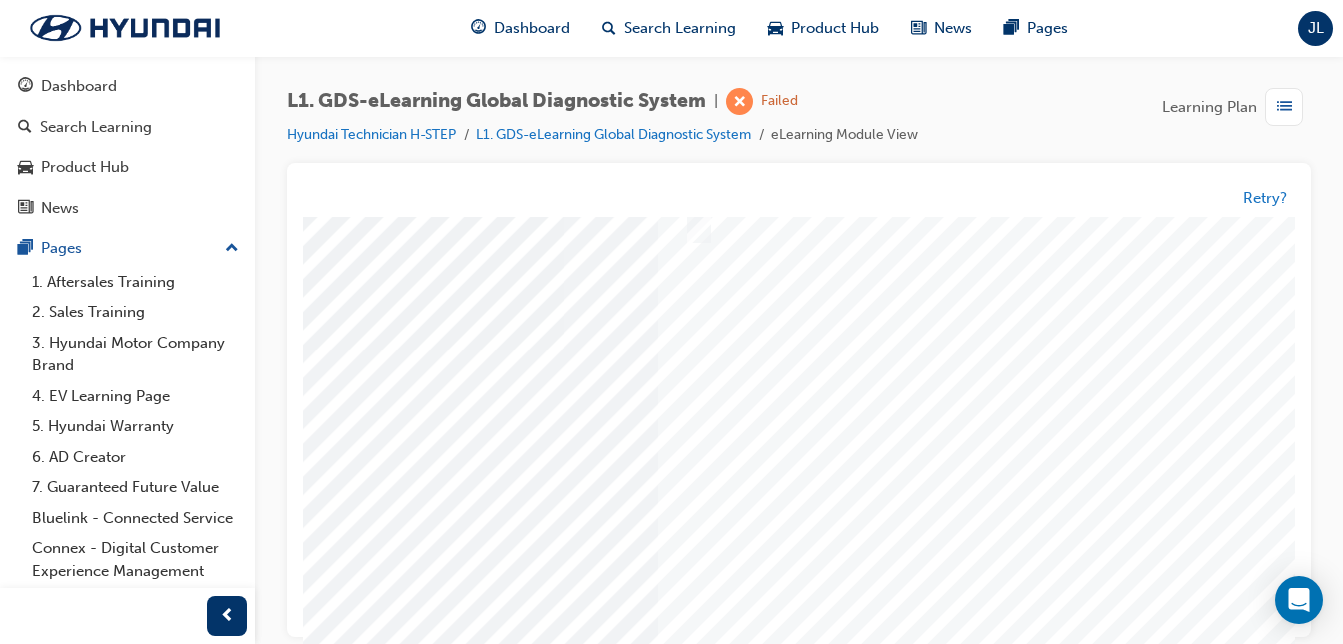click at bounding box center (116, 3432) 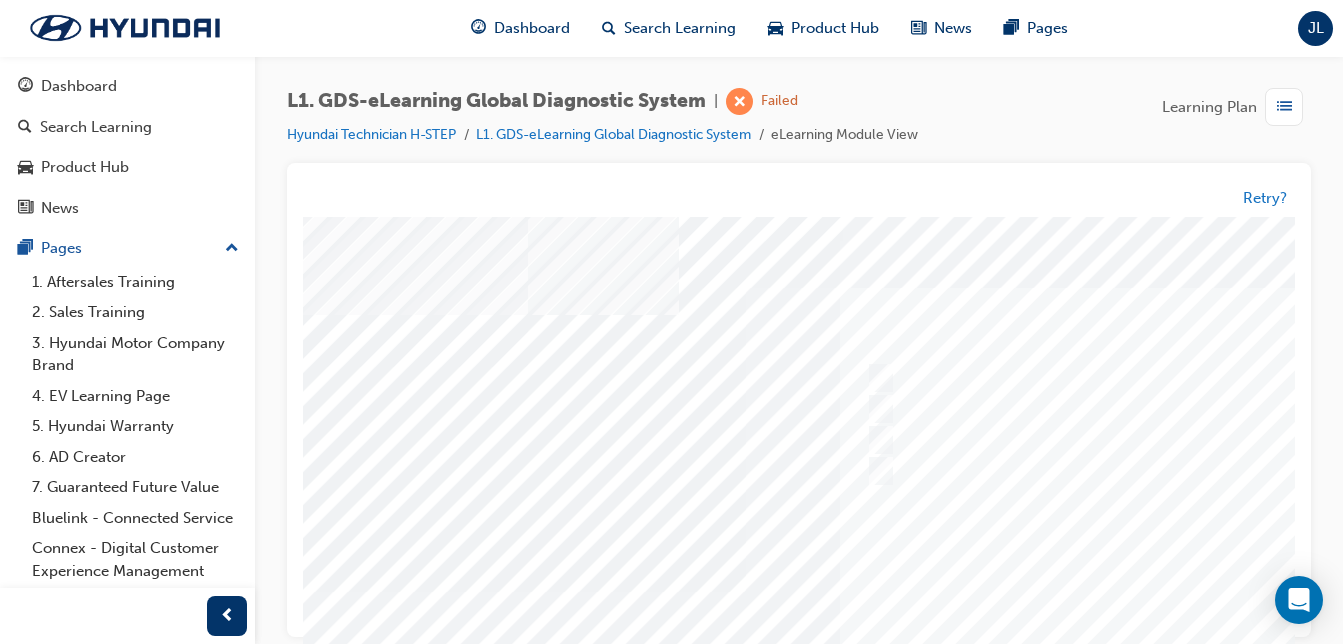 scroll, scrollTop: 0, scrollLeft: 79, axis: horizontal 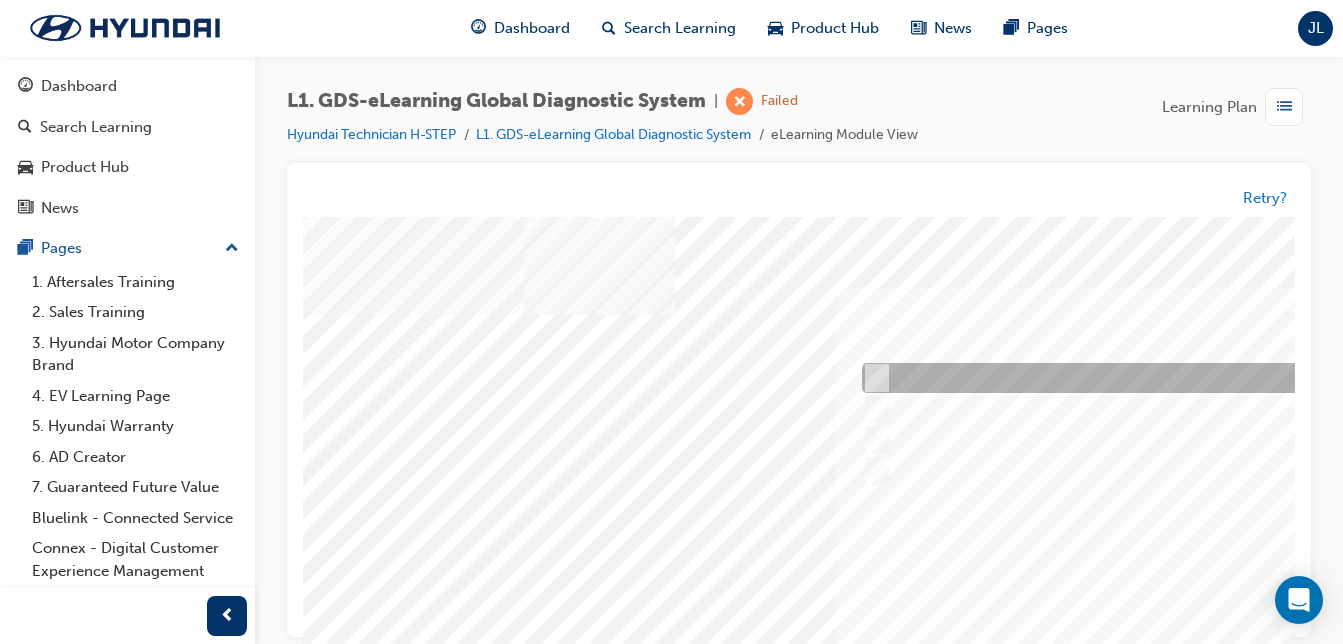 click at bounding box center (872, 379) 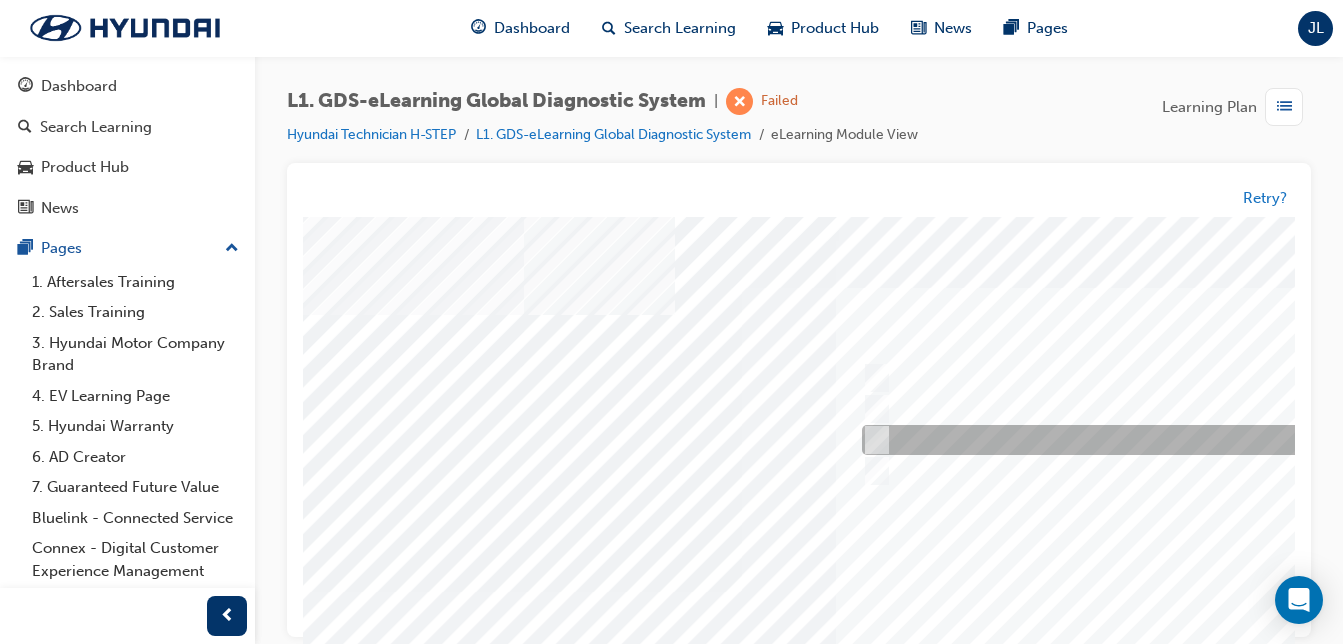 click at bounding box center (872, 441) 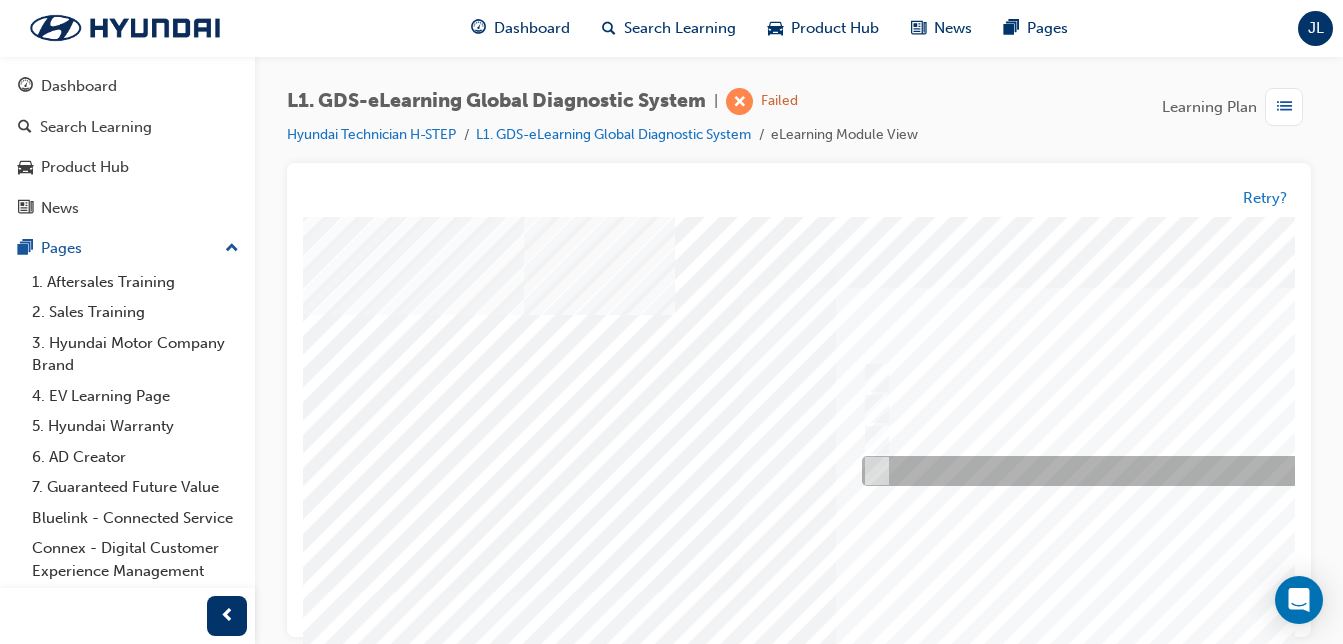 click at bounding box center (872, 472) 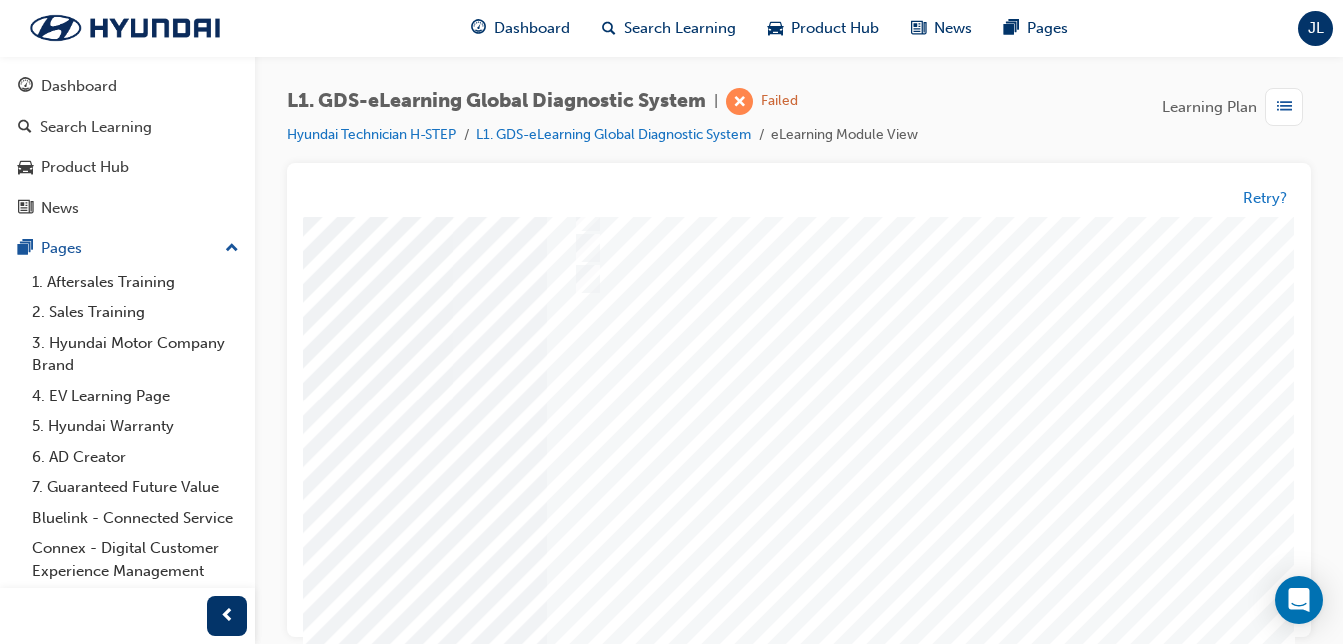 scroll, scrollTop: 323, scrollLeft: 383, axis: both 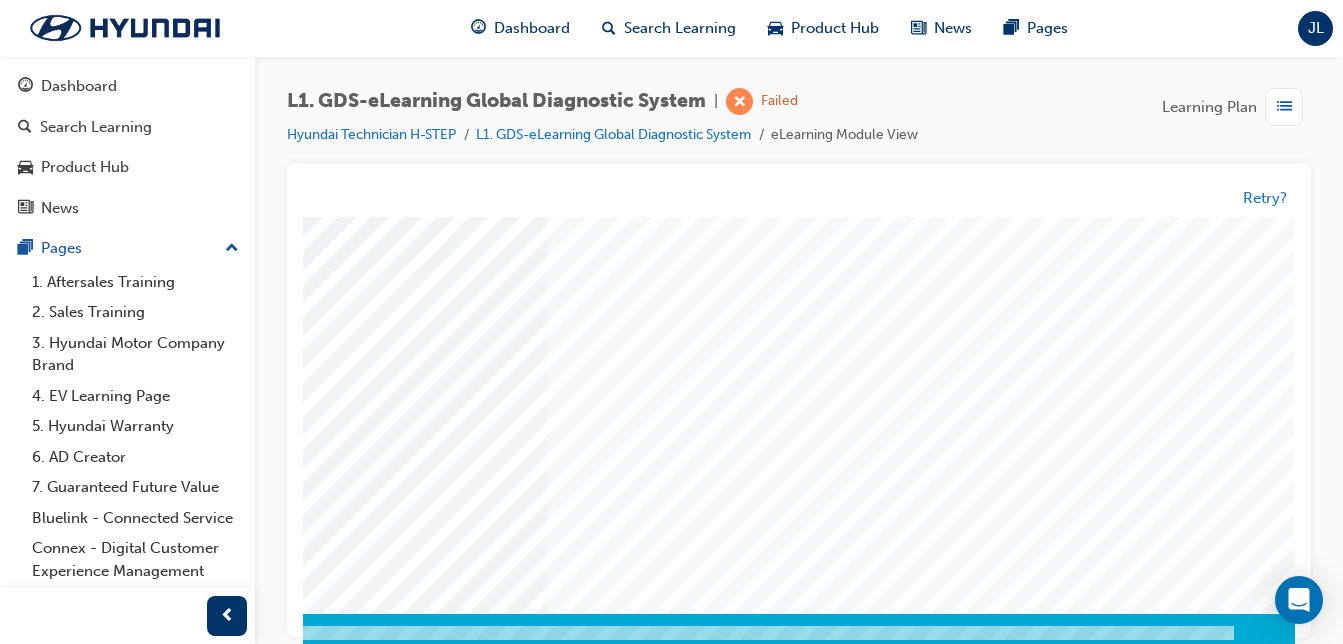 click at bounding box center (5, 3351) 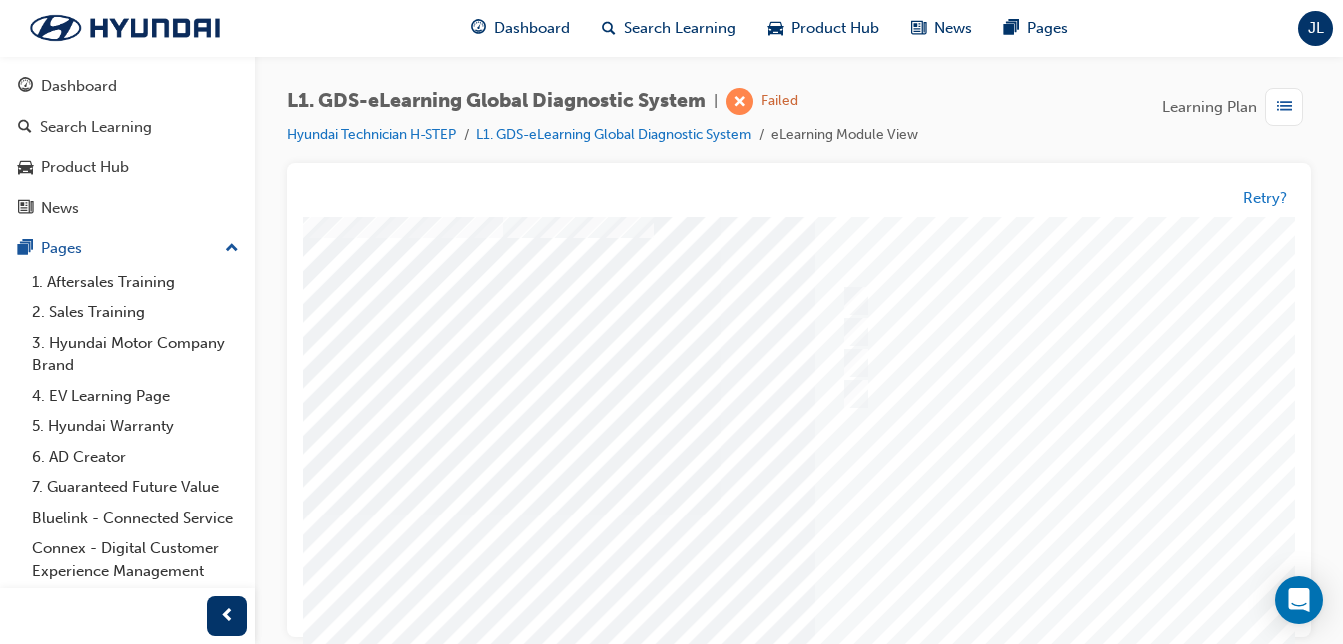 scroll, scrollTop: 77, scrollLeft: 102, axis: both 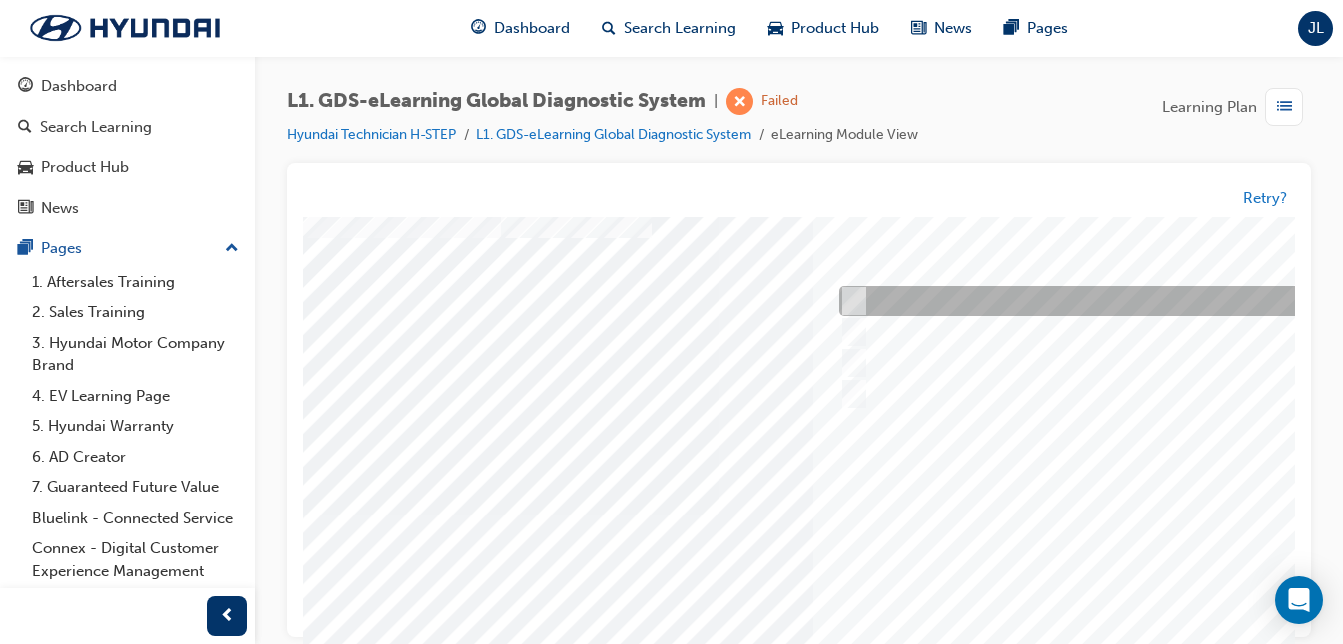 click at bounding box center (1166, 302) 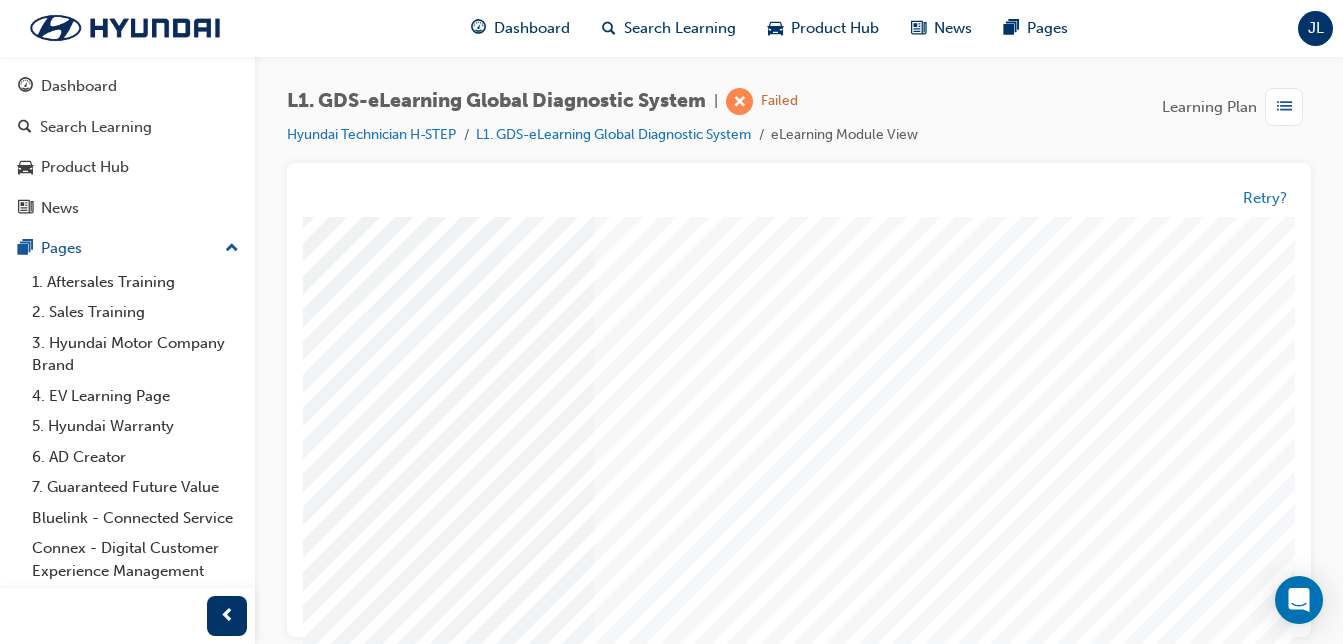 scroll, scrollTop: 283, scrollLeft: 322, axis: both 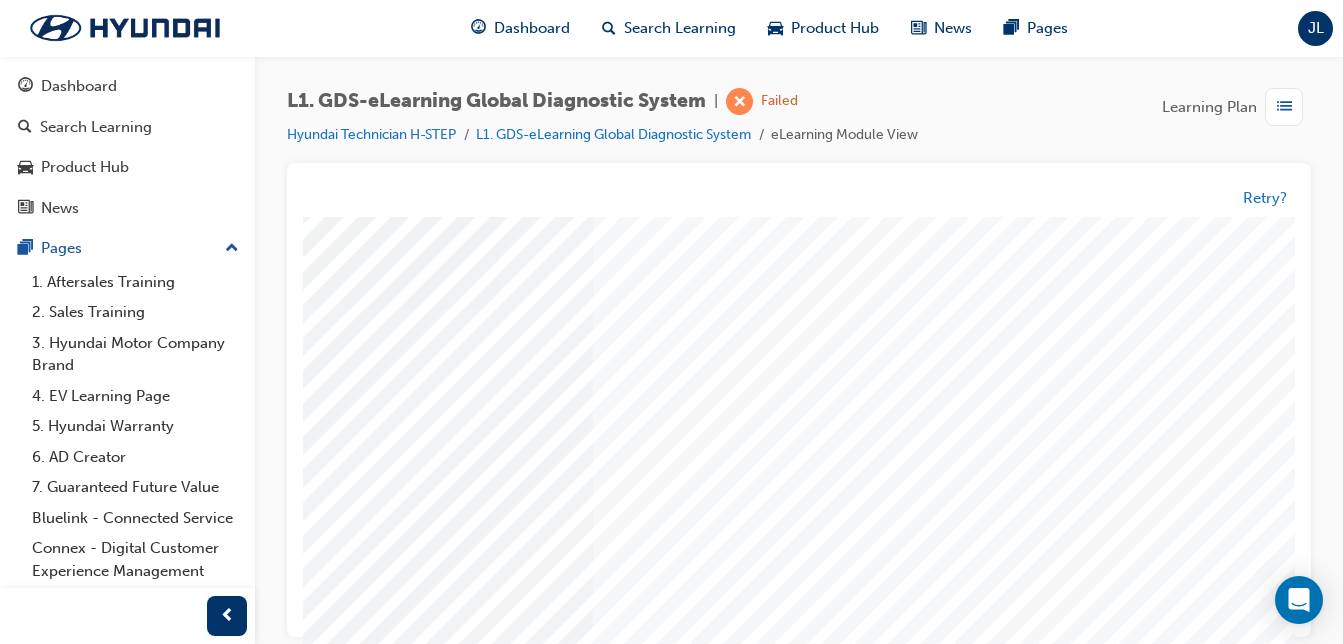 click at bounding box center (51, 3391) 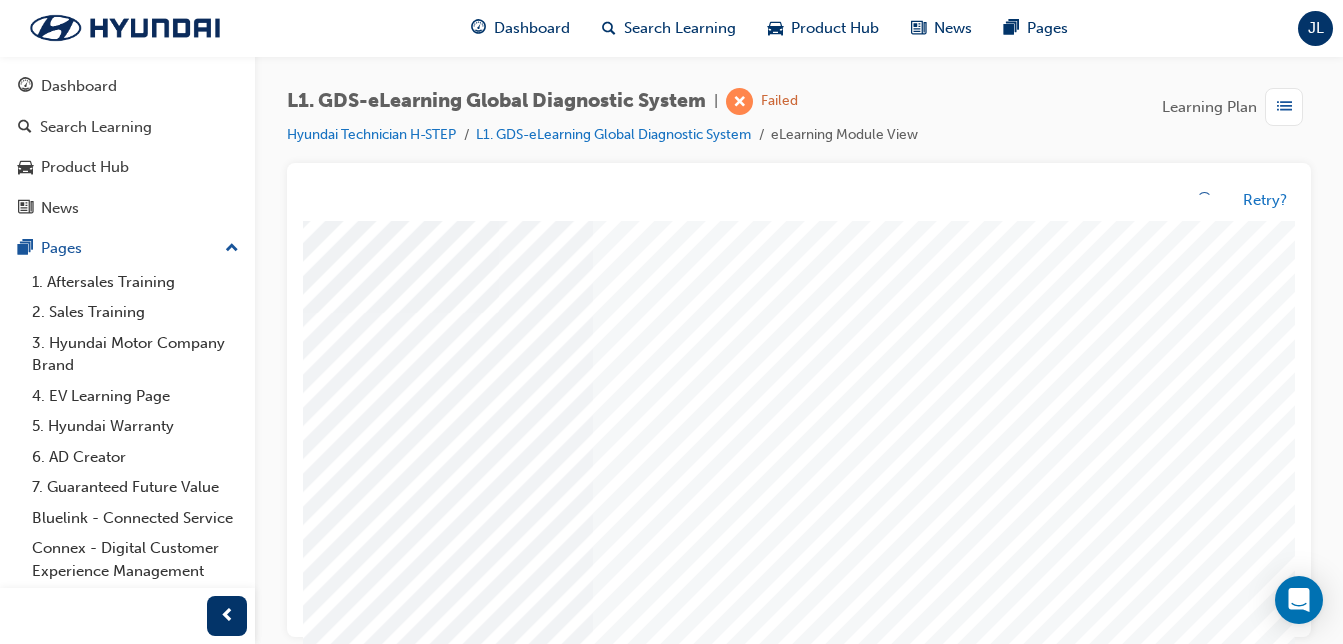 click at bounding box center [661, 313] 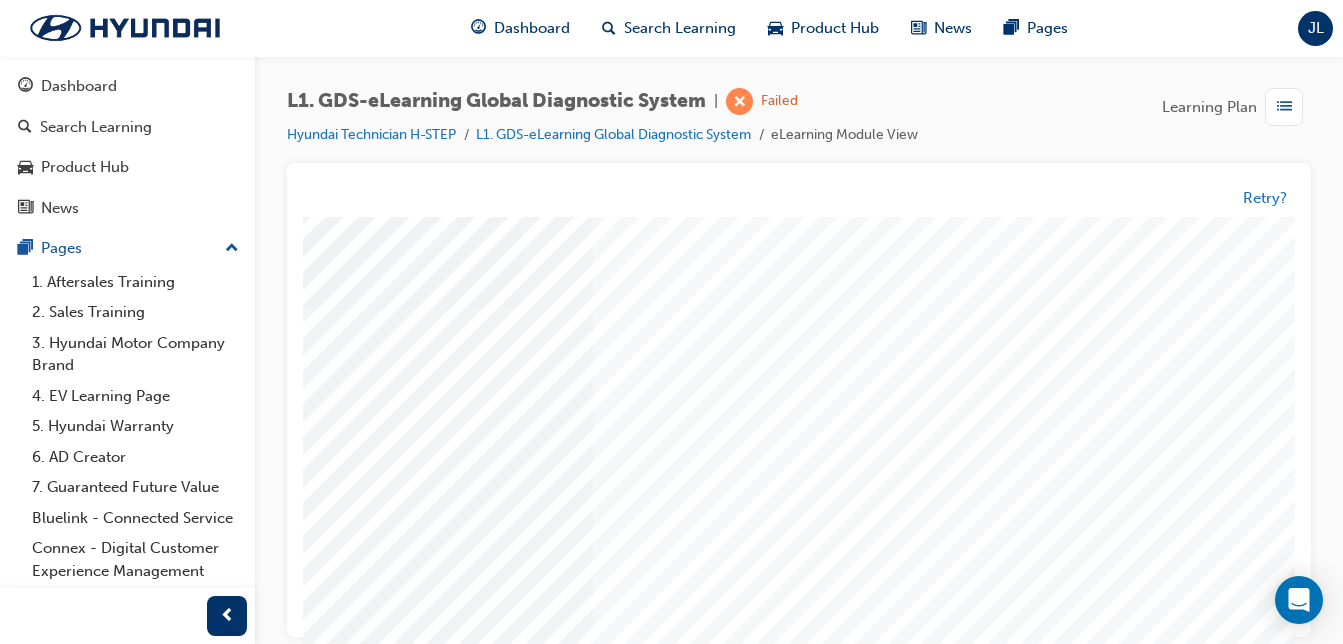 scroll, scrollTop: 0, scrollLeft: 0, axis: both 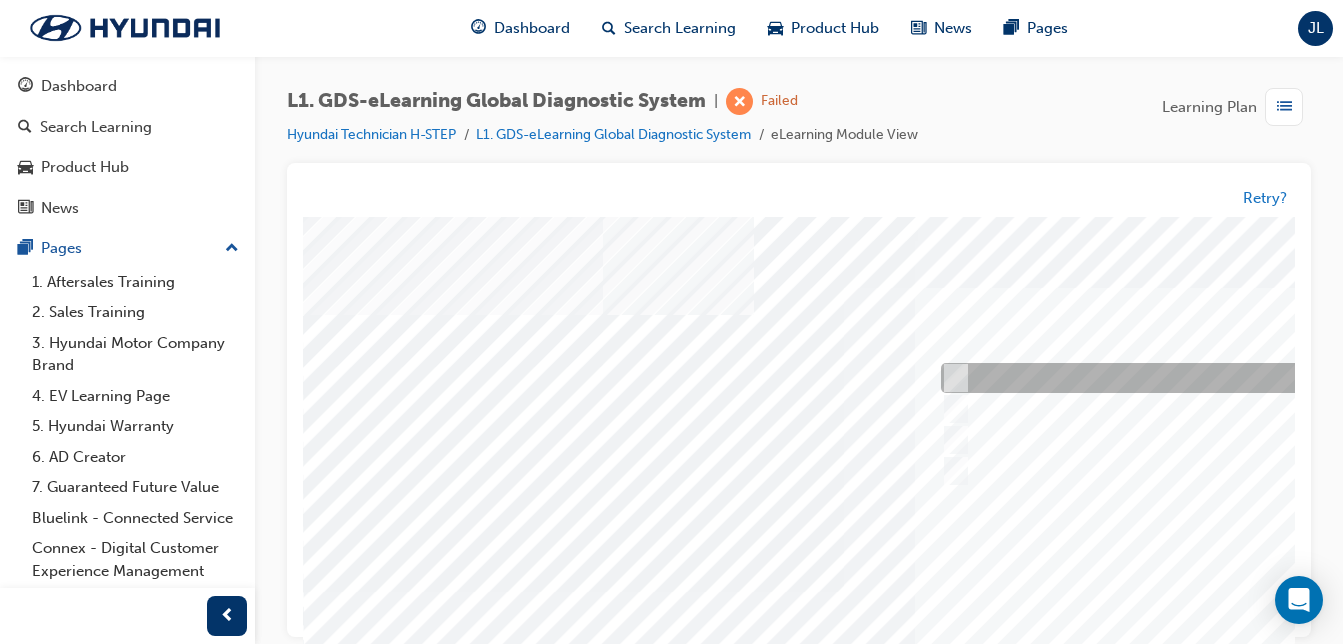 click at bounding box center (1268, 379) 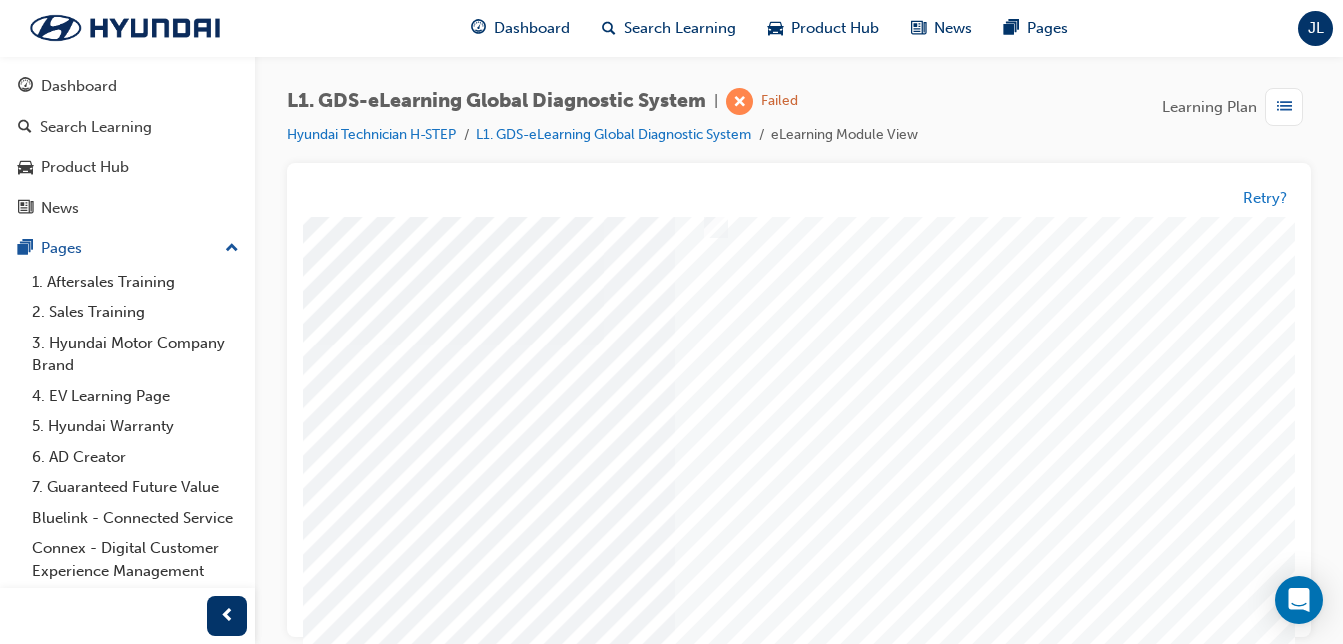 scroll, scrollTop: 261, scrollLeft: 256, axis: both 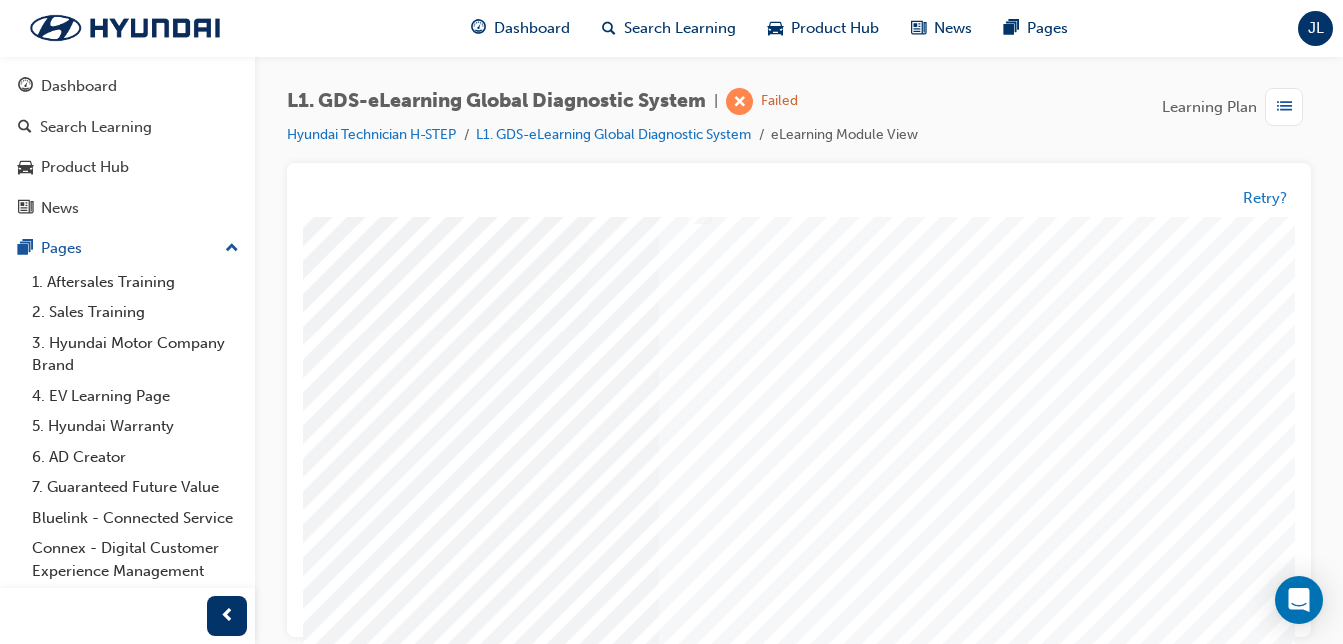 click at bounding box center [117, 3413] 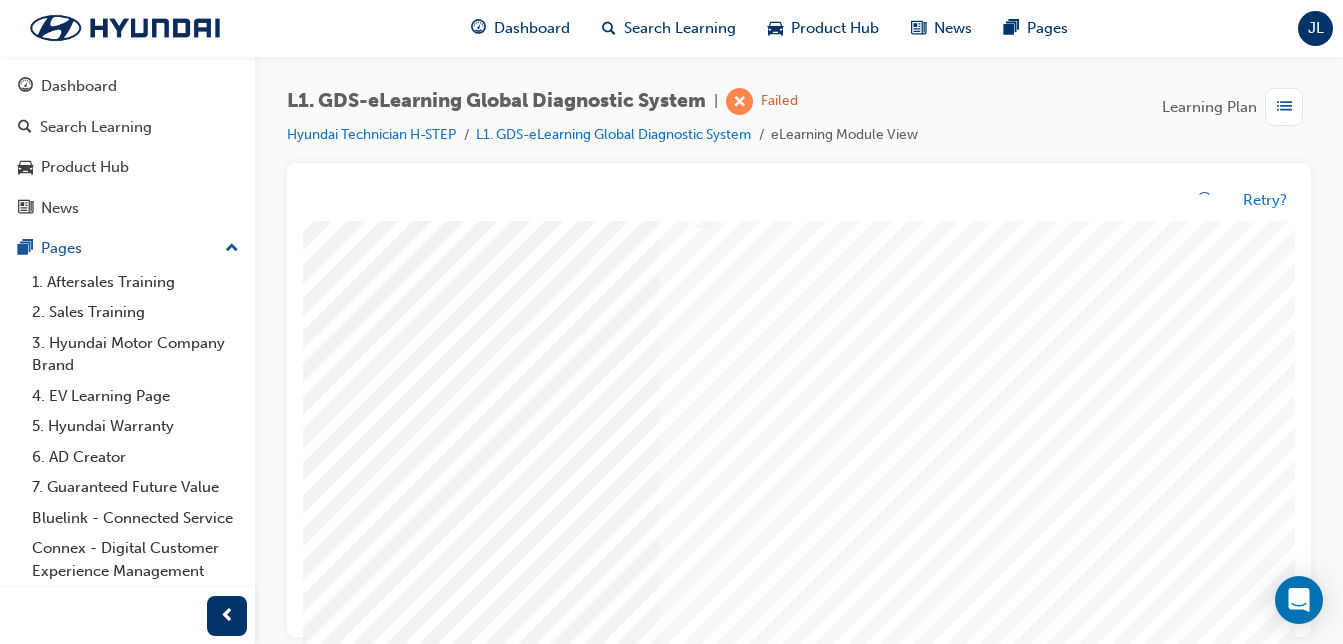click at bounding box center (727, 335) 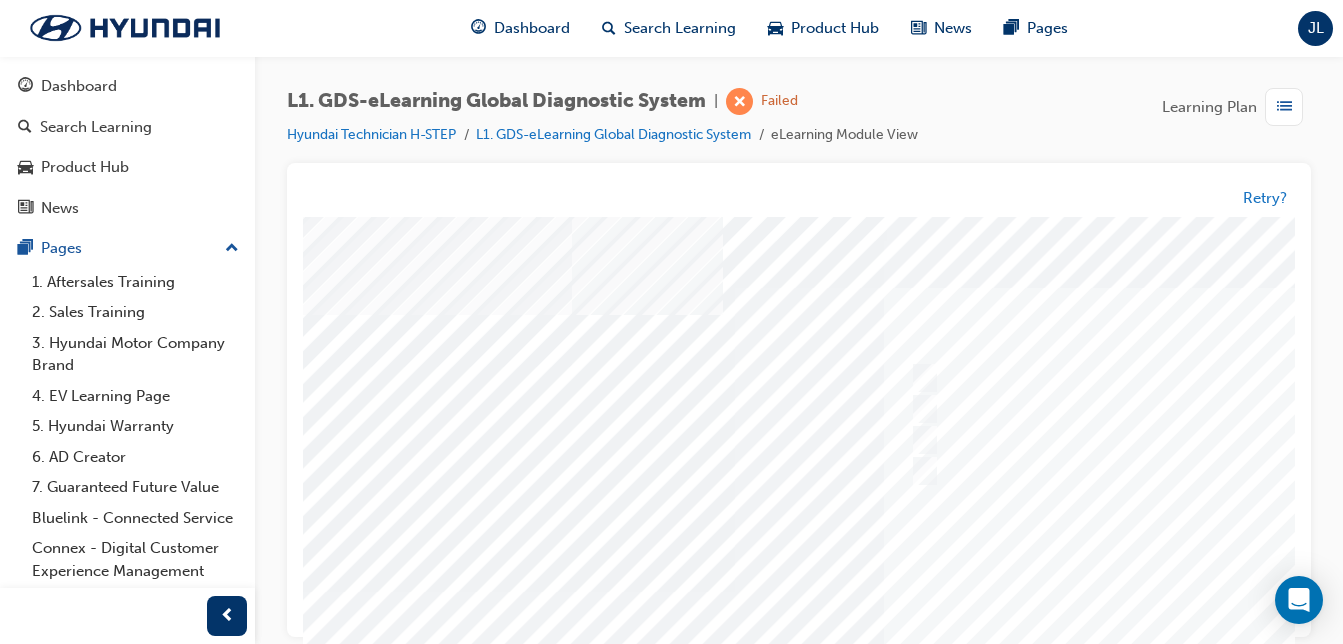 scroll, scrollTop: 0, scrollLeft: 42, axis: horizontal 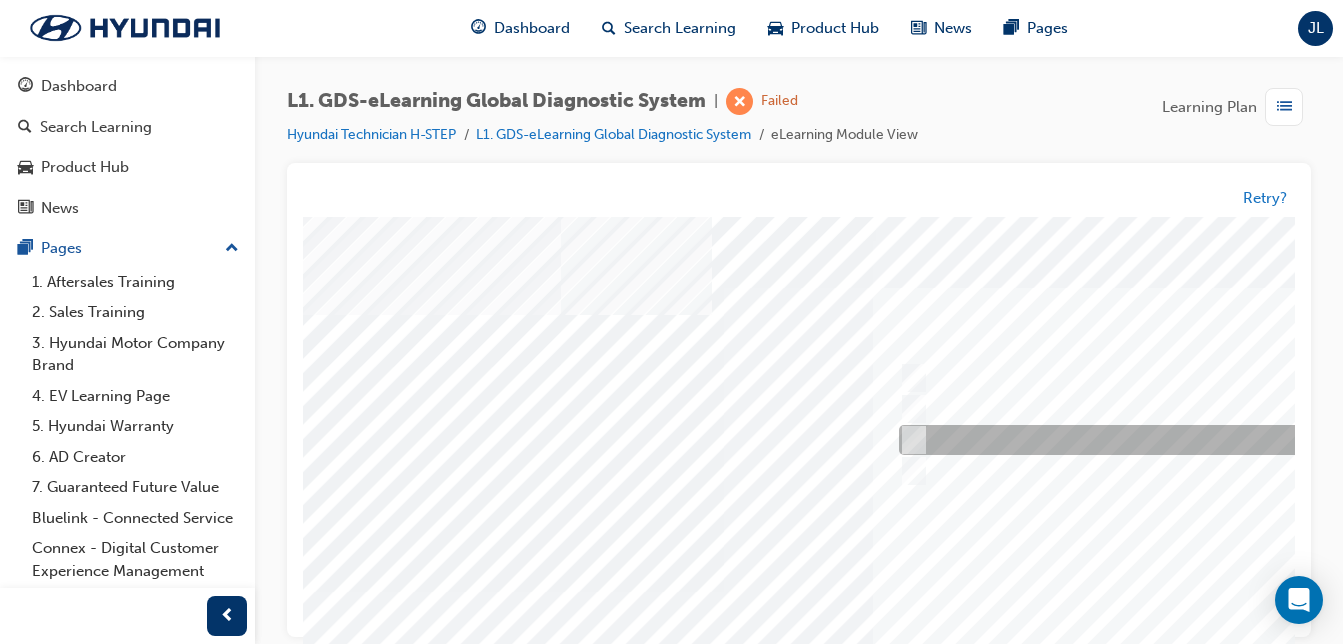 click at bounding box center (1226, 441) 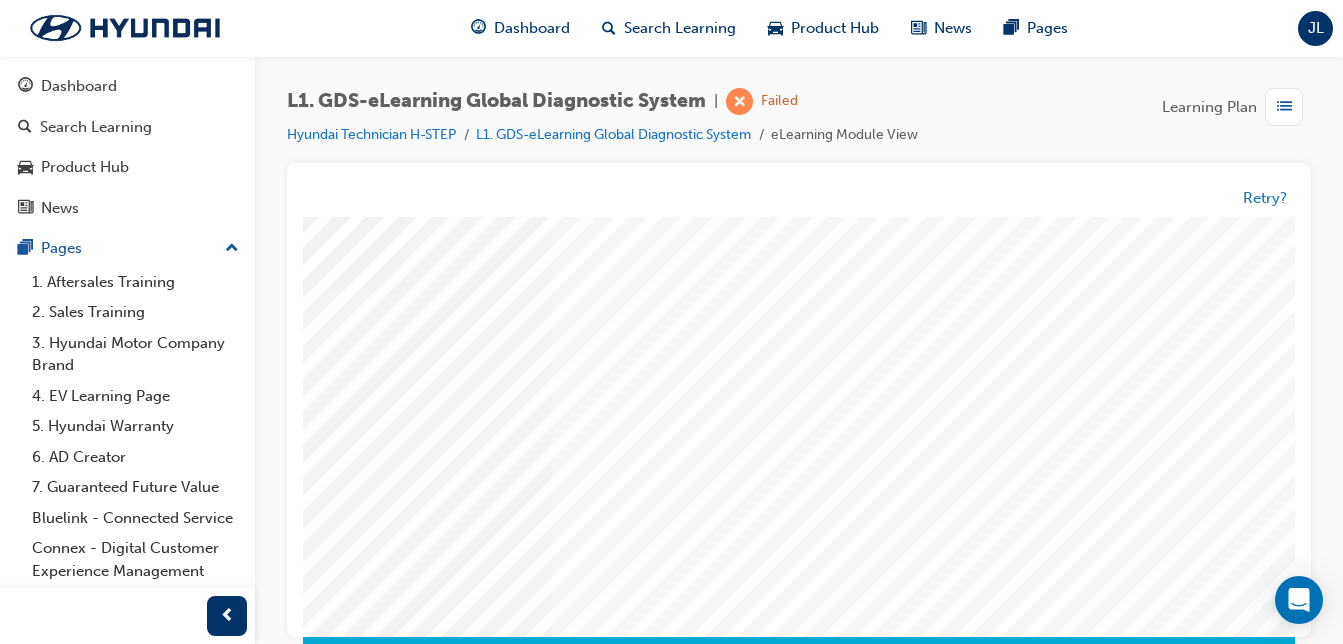 scroll, scrollTop: 300, scrollLeft: 366, axis: both 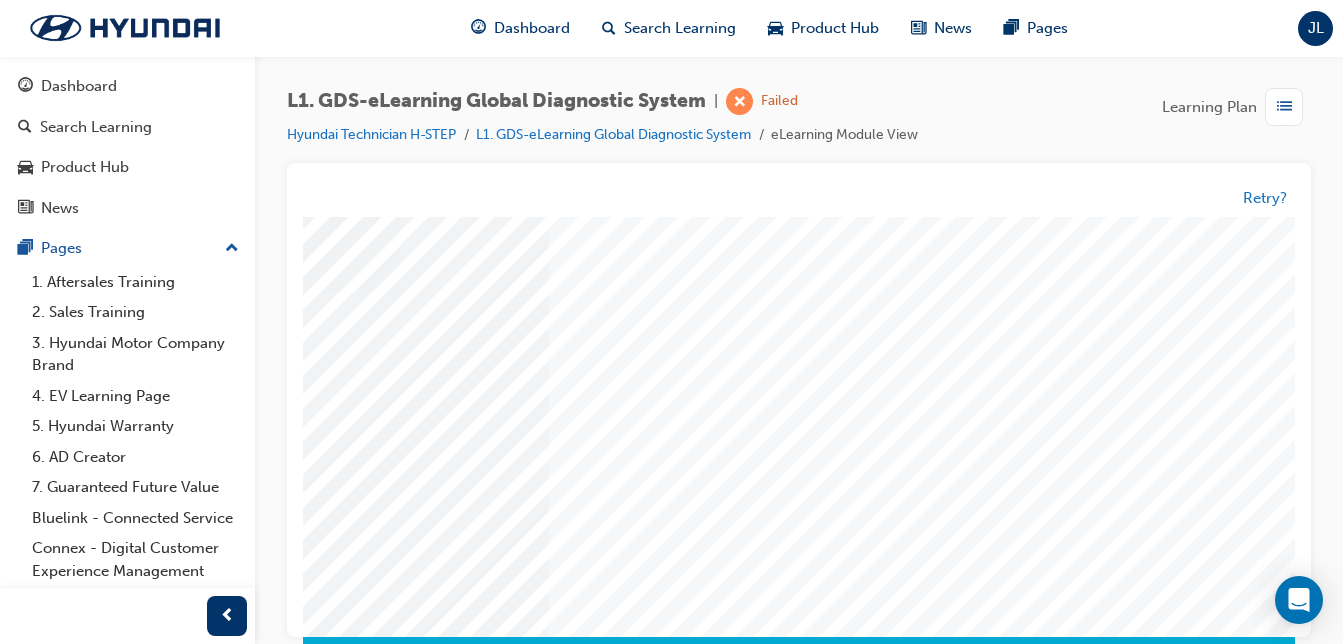 click at bounding box center [7, 3374] 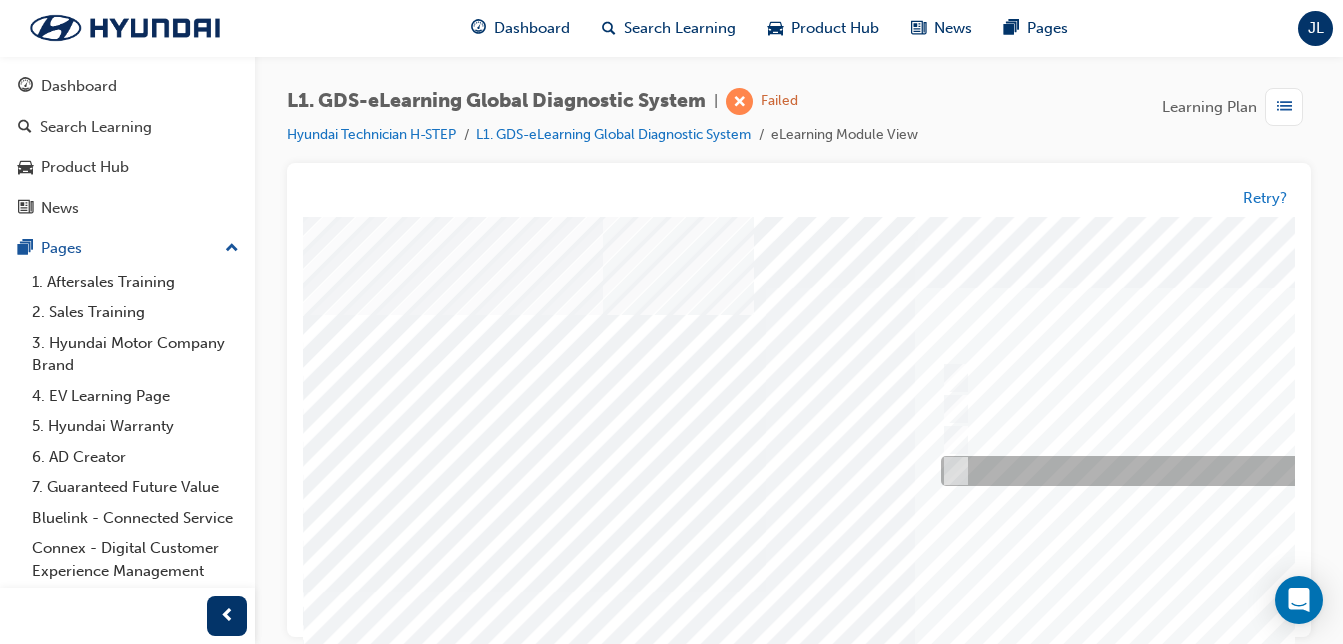 click at bounding box center (1268, 472) 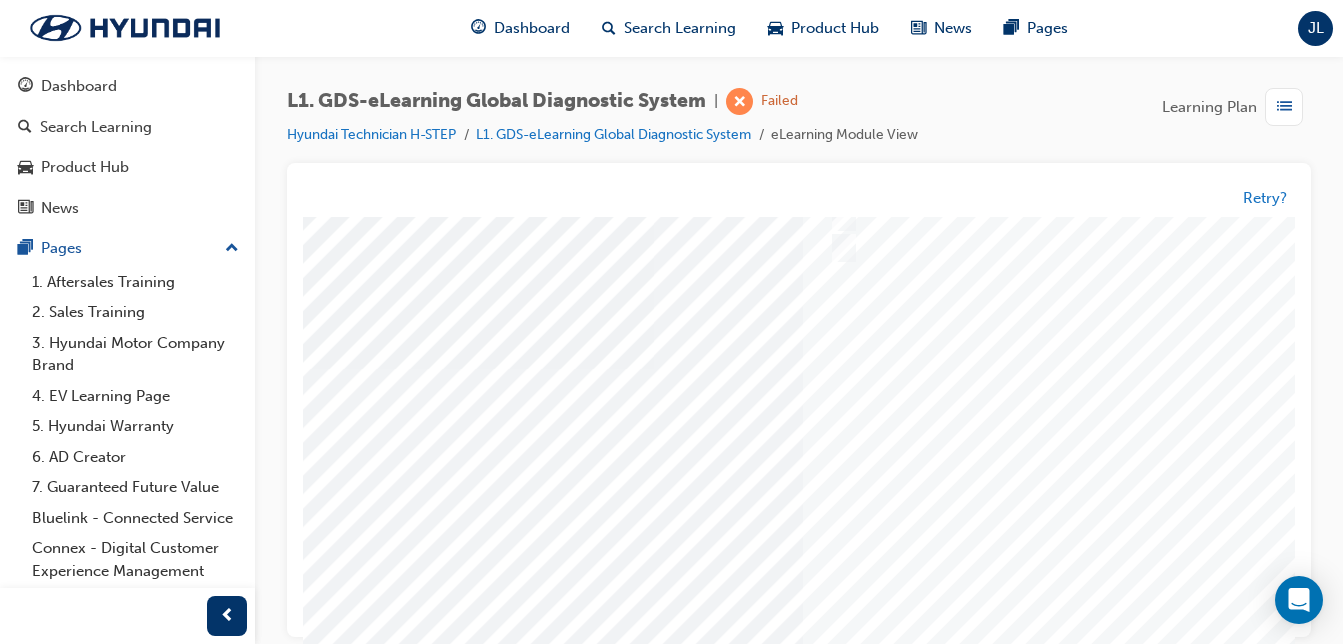 scroll, scrollTop: 223, scrollLeft: 116, axis: both 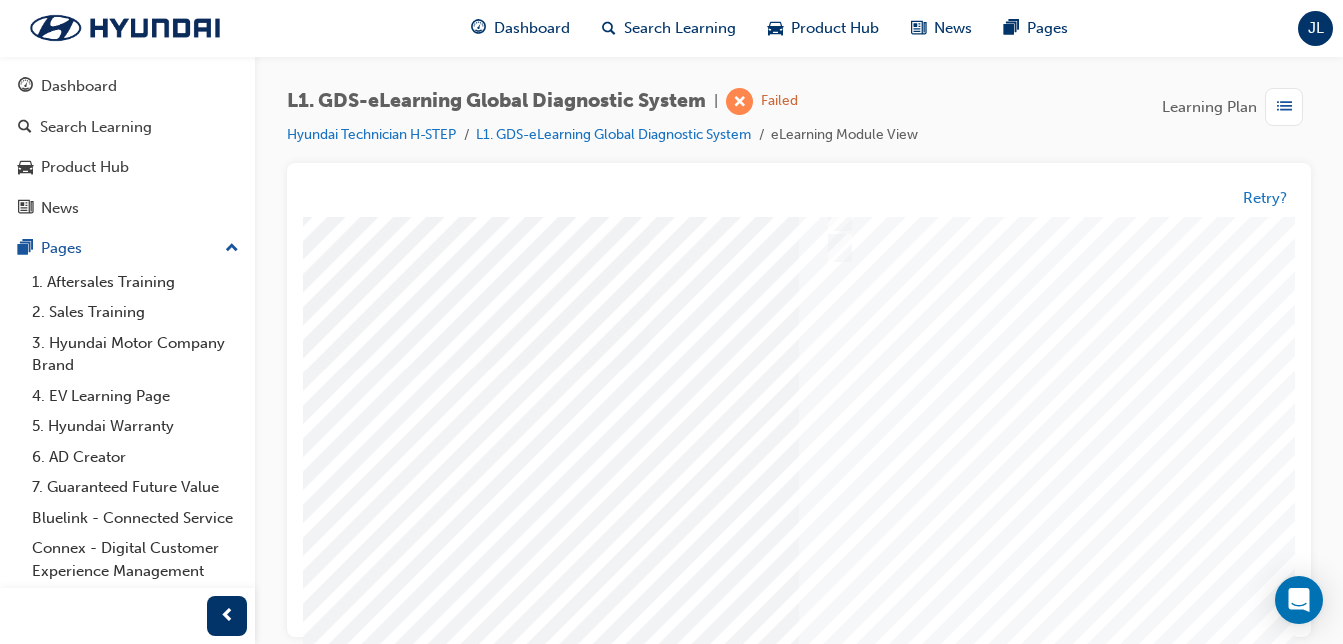 click at bounding box center (257, 3451) 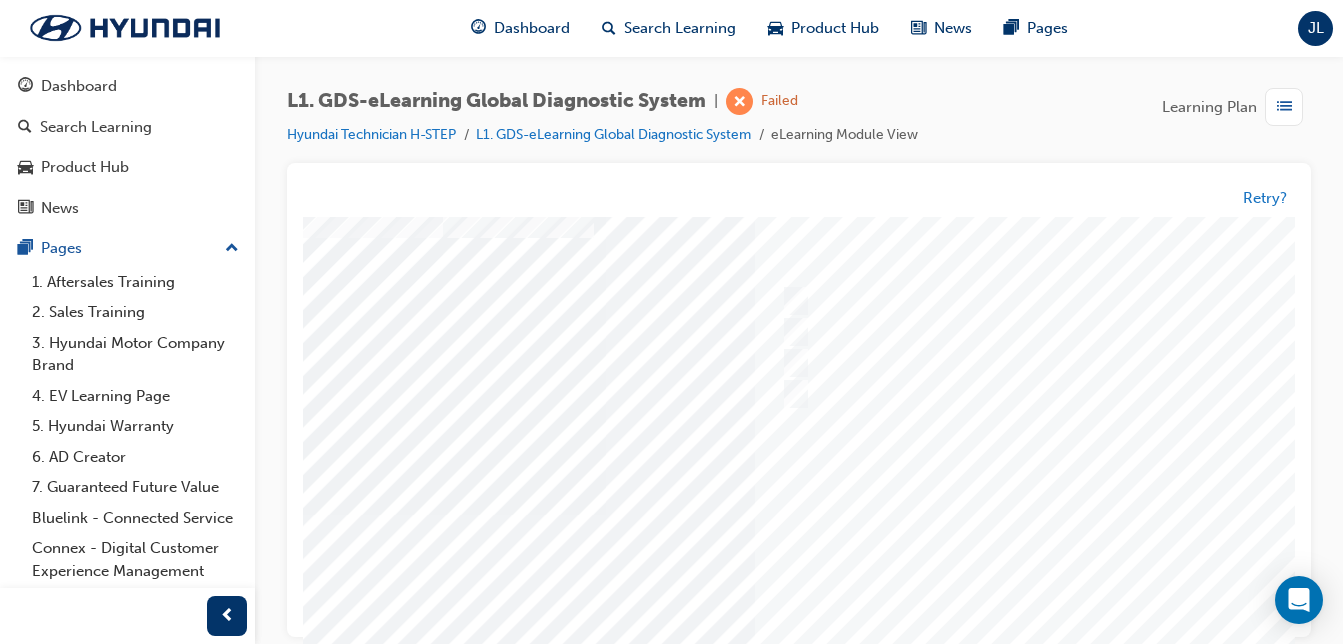 scroll, scrollTop: 77, scrollLeft: 170, axis: both 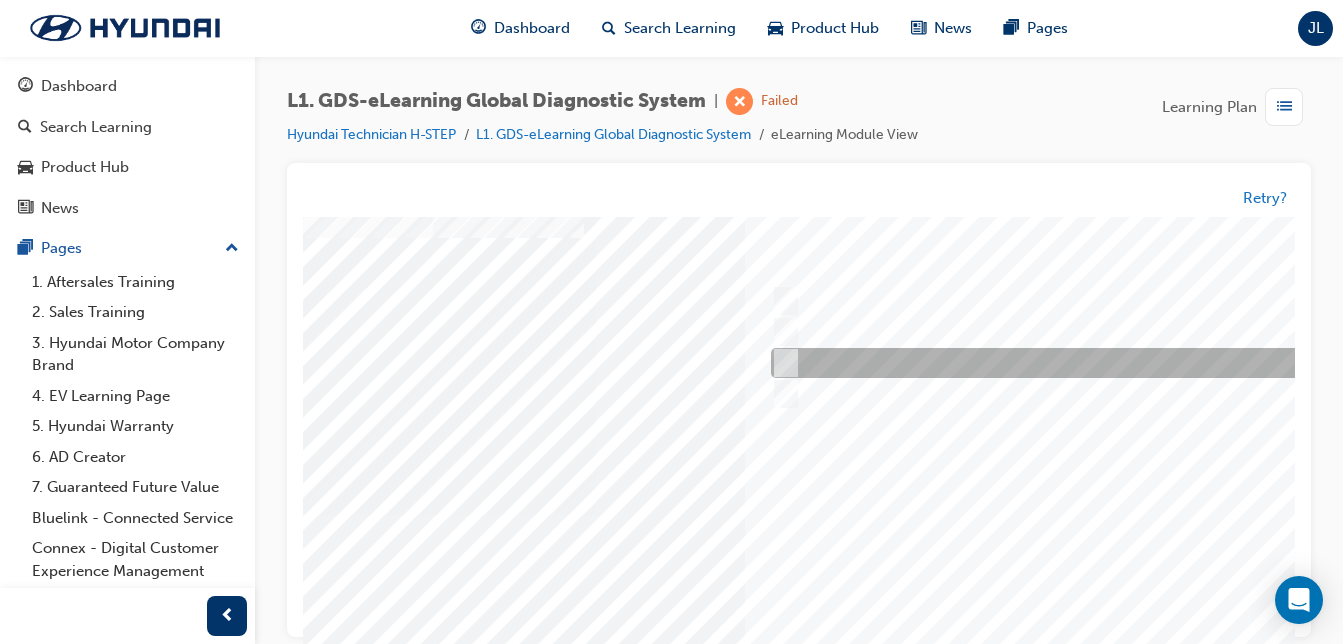 click at bounding box center [1098, 364] 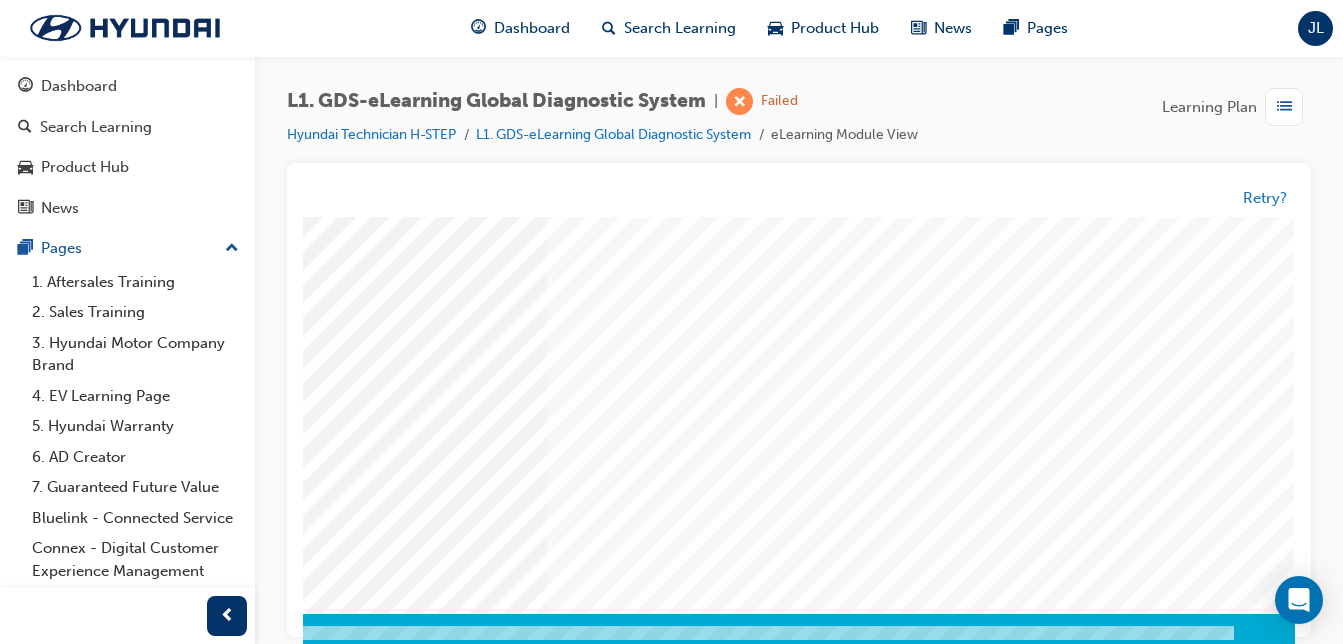 scroll, scrollTop: 323, scrollLeft: 383, axis: both 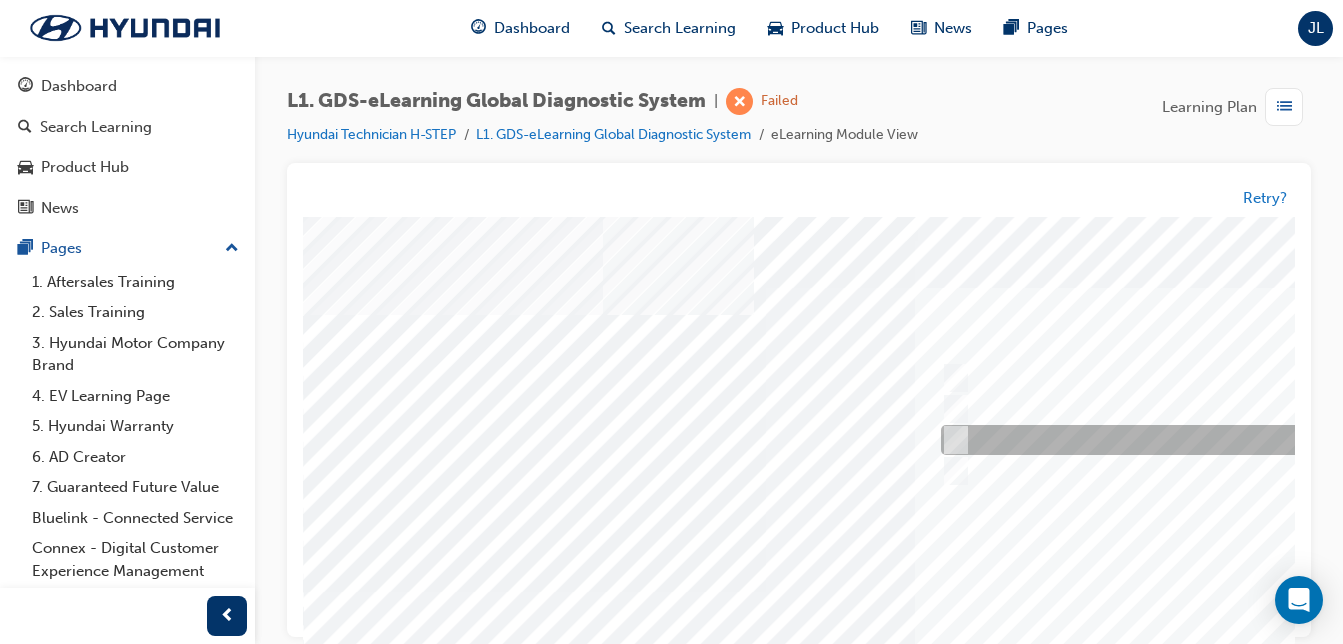 click at bounding box center (1268, 441) 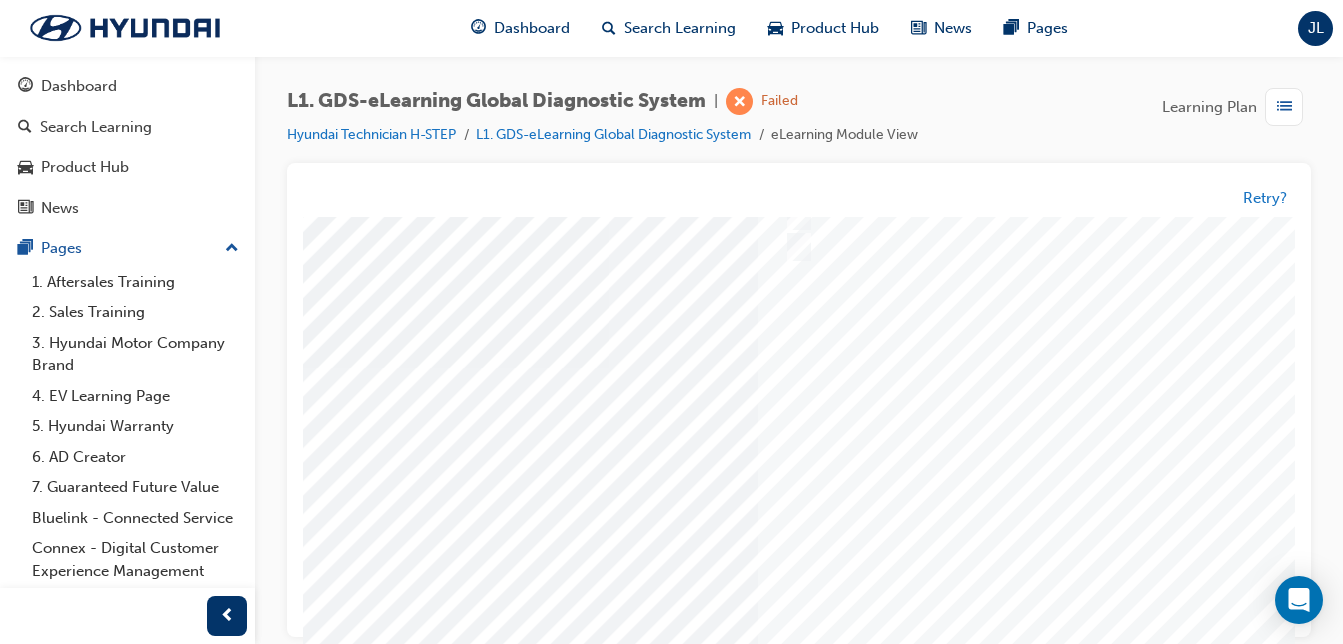 scroll, scrollTop: 226, scrollLeft: 158, axis: both 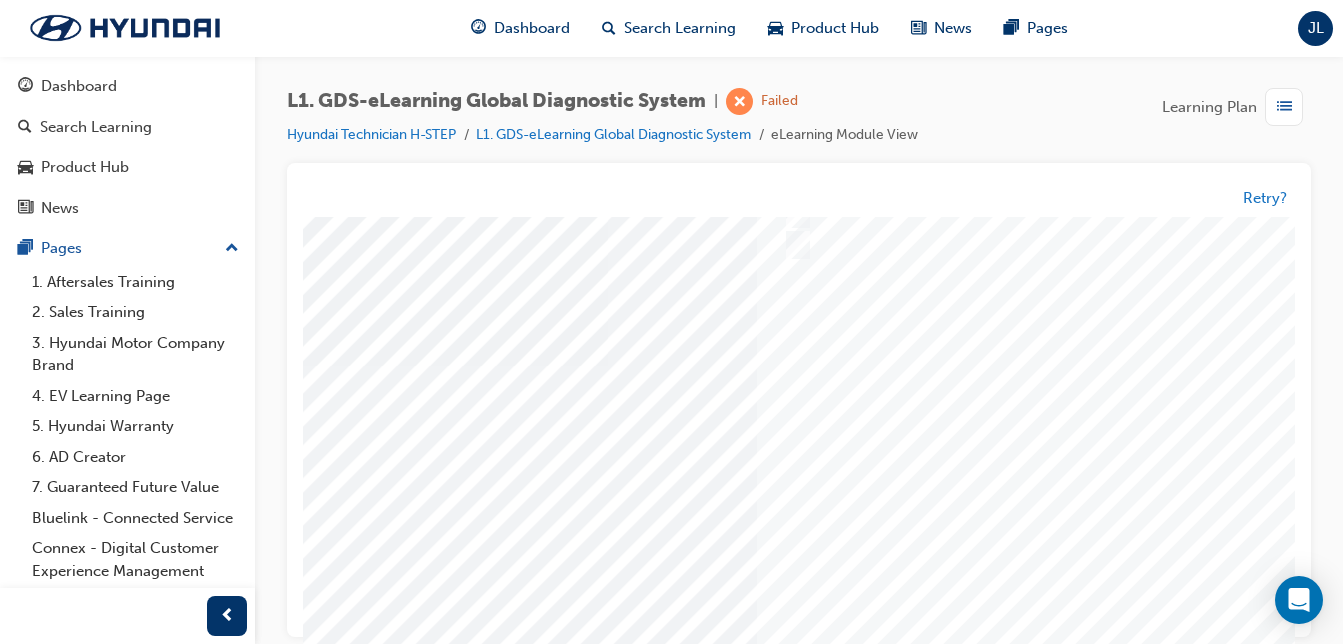 click at bounding box center [215, 3448] 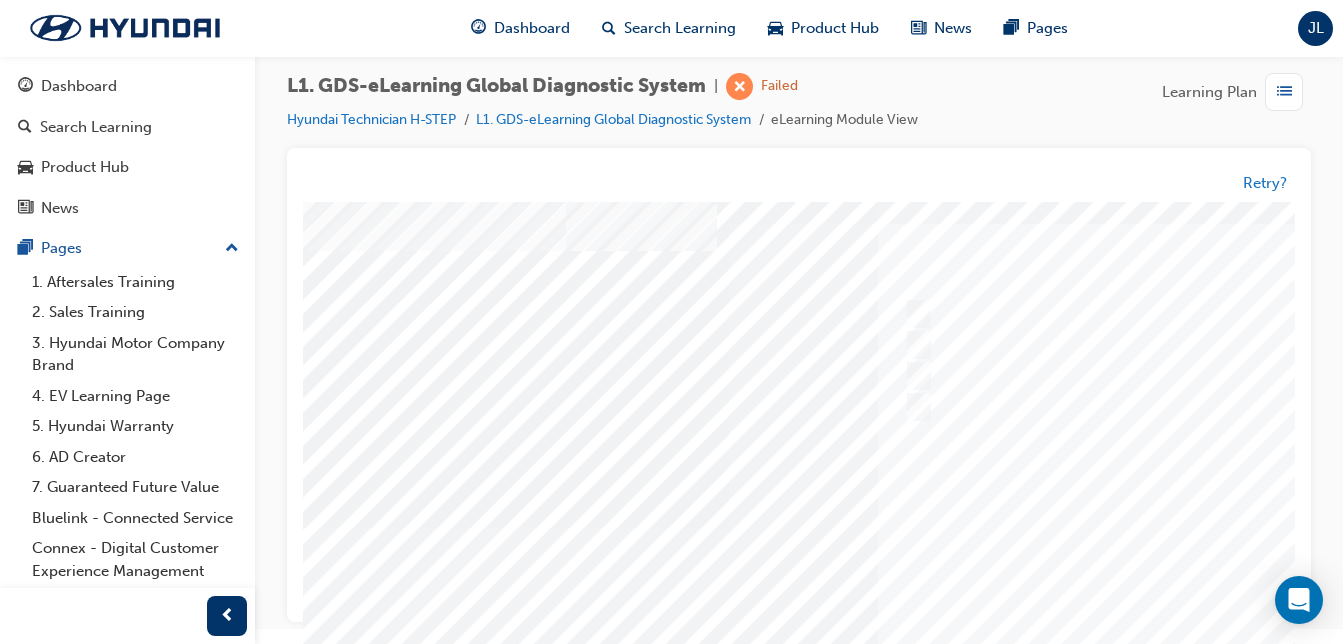 scroll, scrollTop: 48, scrollLeft: 36, axis: both 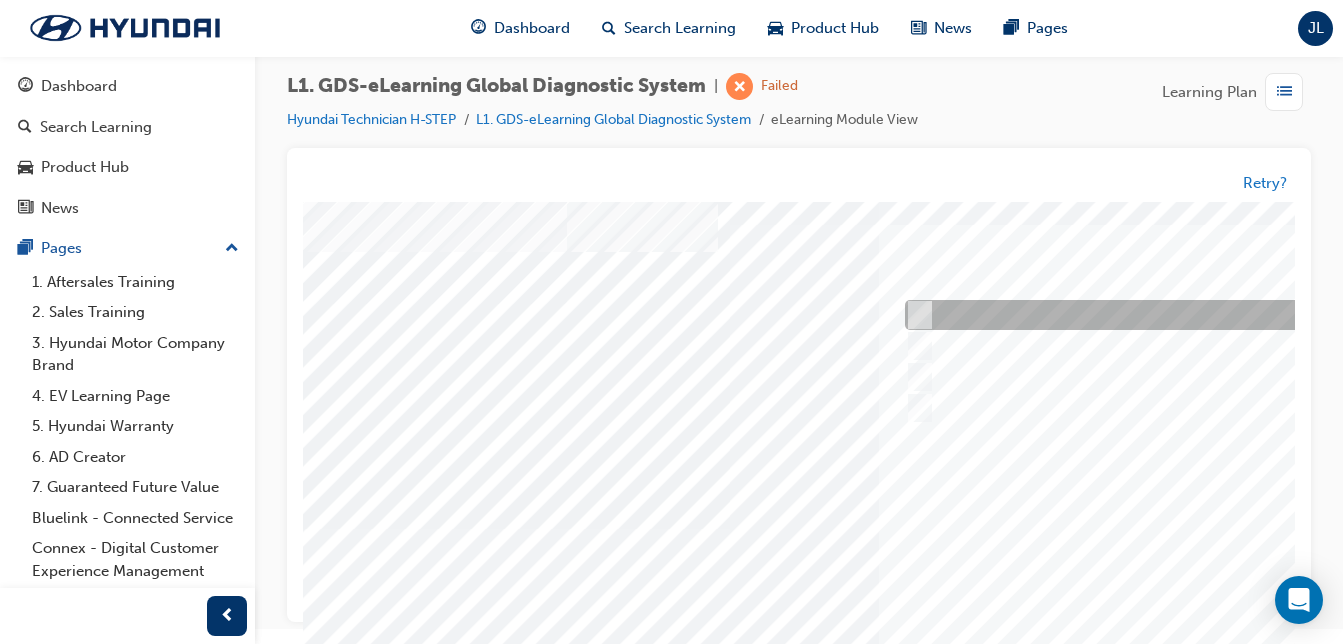 click at bounding box center (1232, 316) 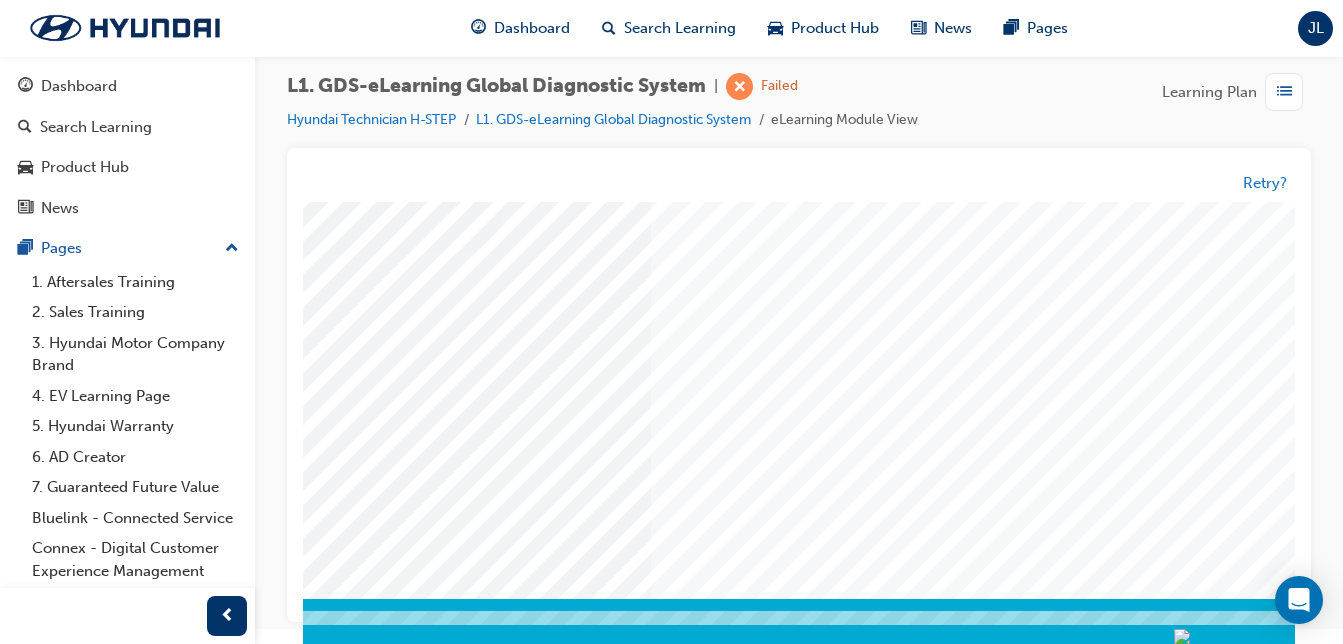 scroll, scrollTop: 323, scrollLeft: 265, axis: both 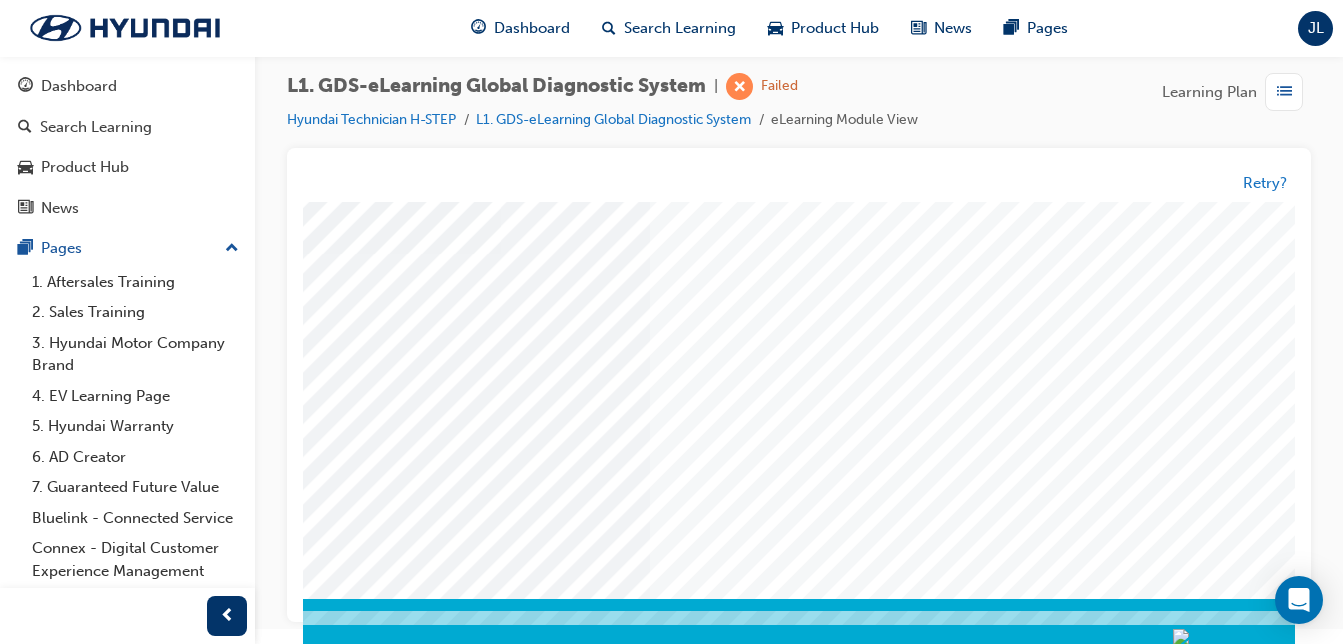 click at bounding box center [108, 3336] 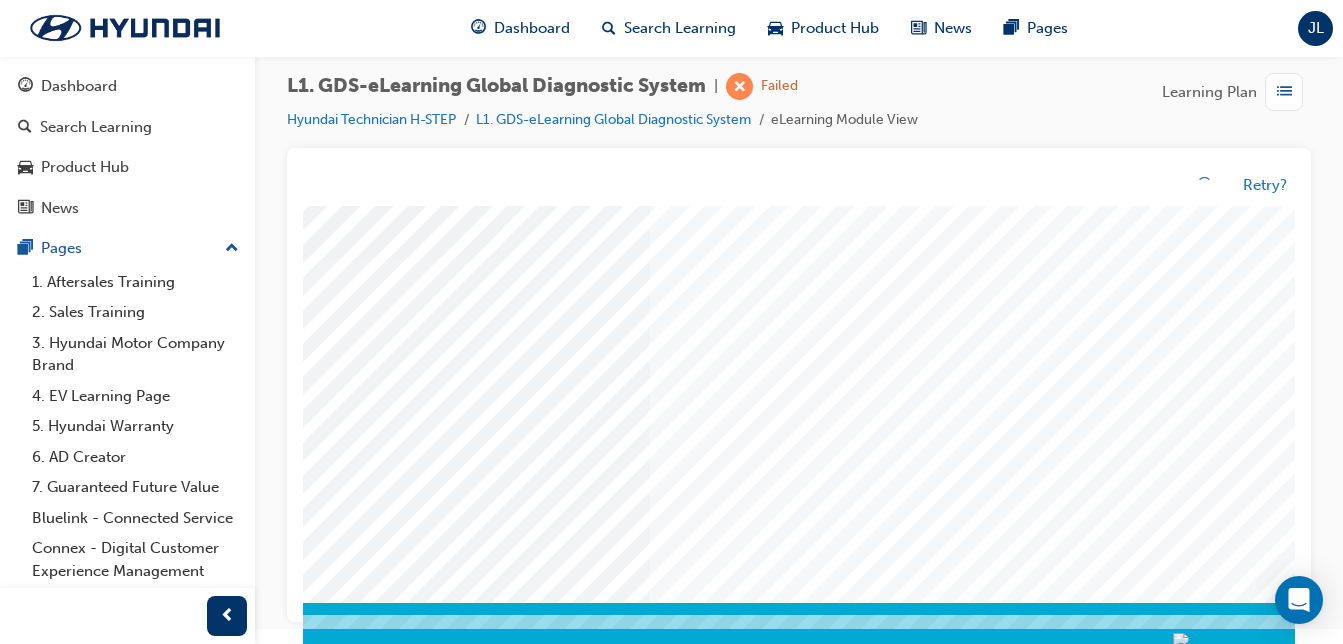 click at bounding box center (718, 258) 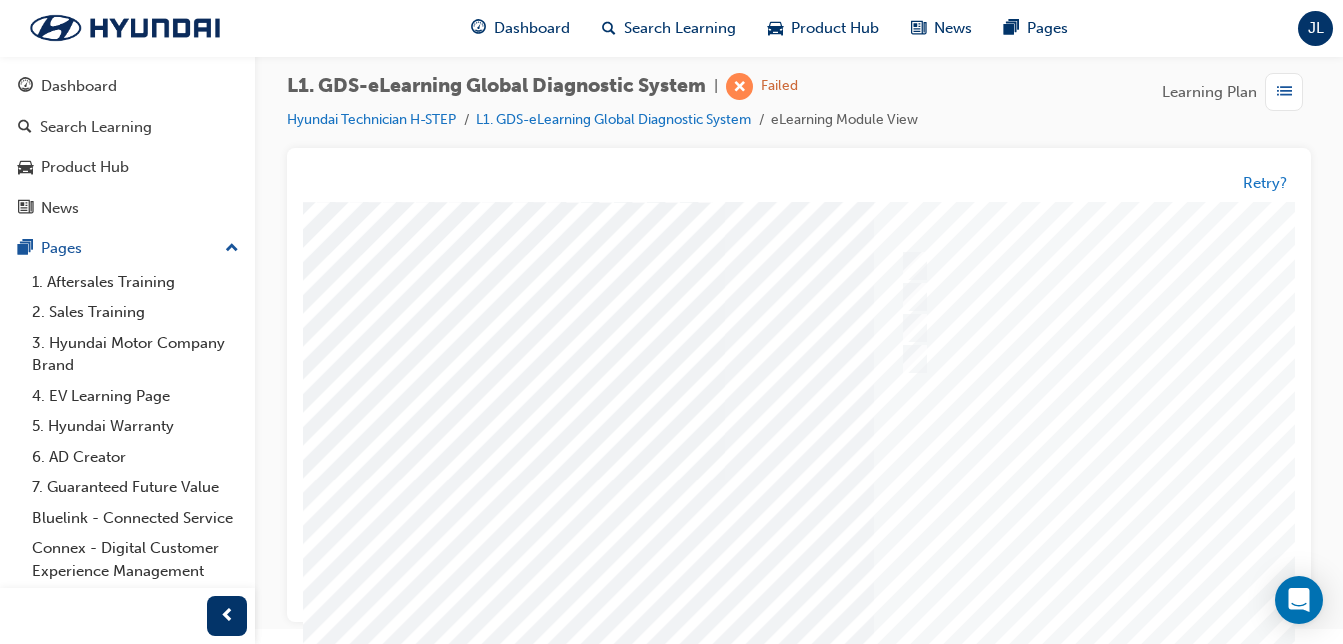 scroll, scrollTop: 108, scrollLeft: 64, axis: both 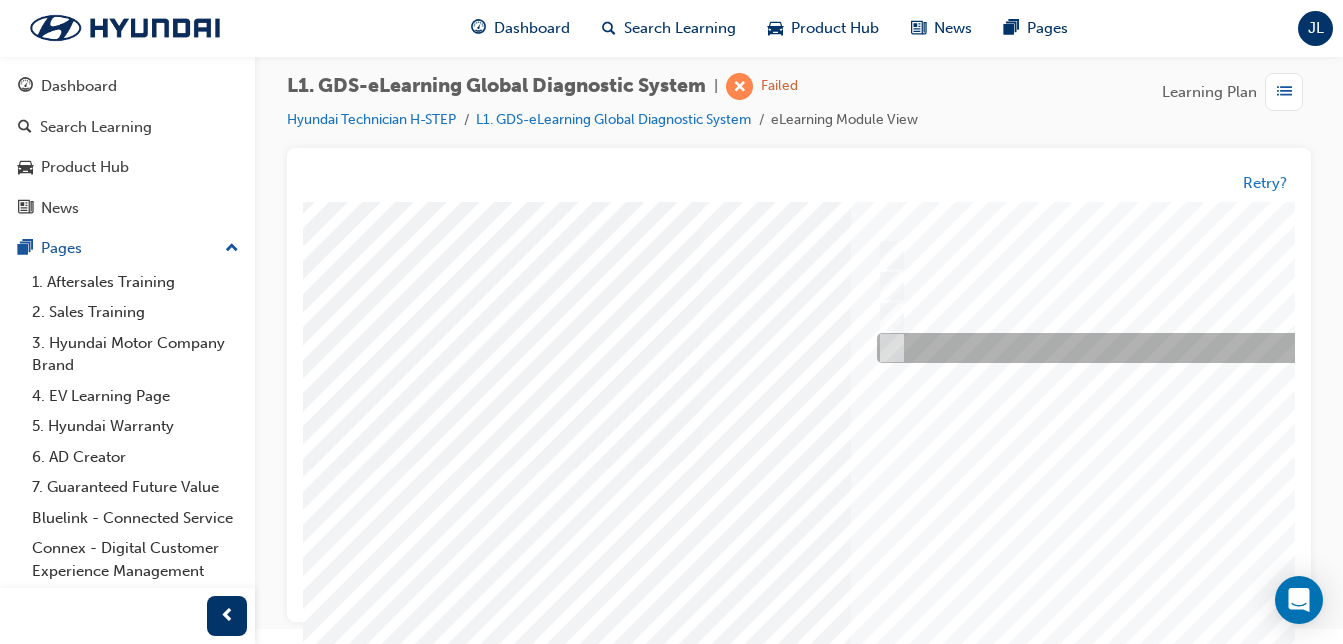 click at bounding box center [1204, 349] 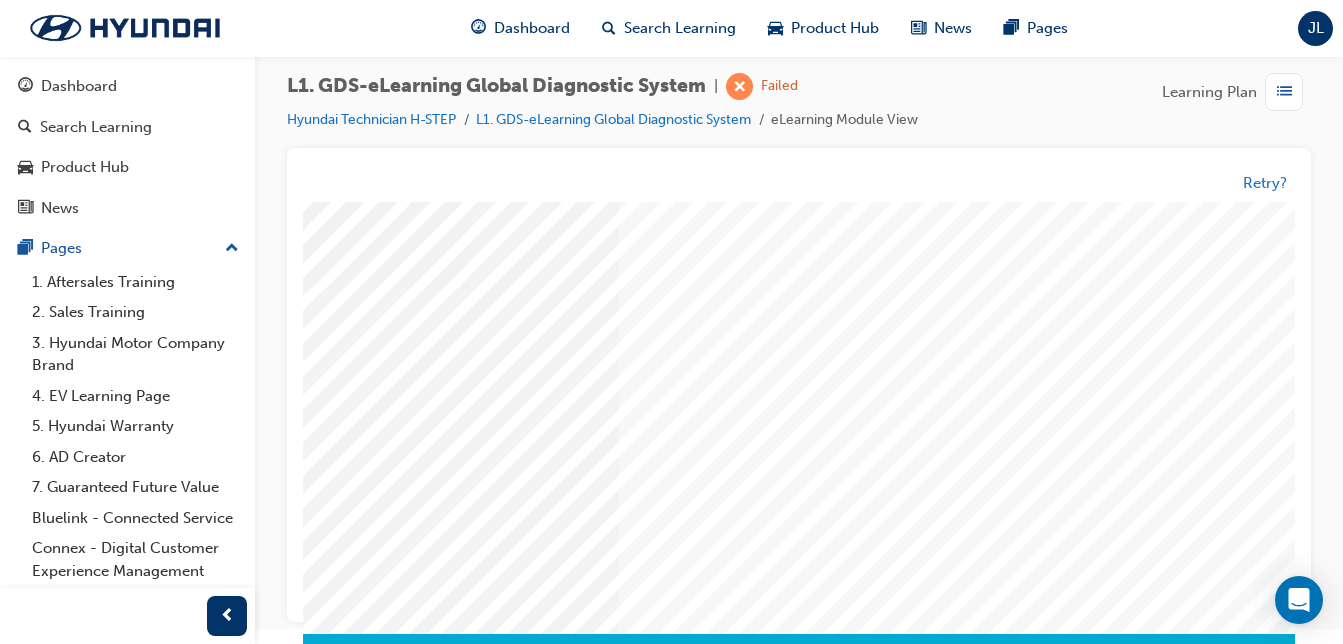 scroll, scrollTop: 296, scrollLeft: 305, axis: both 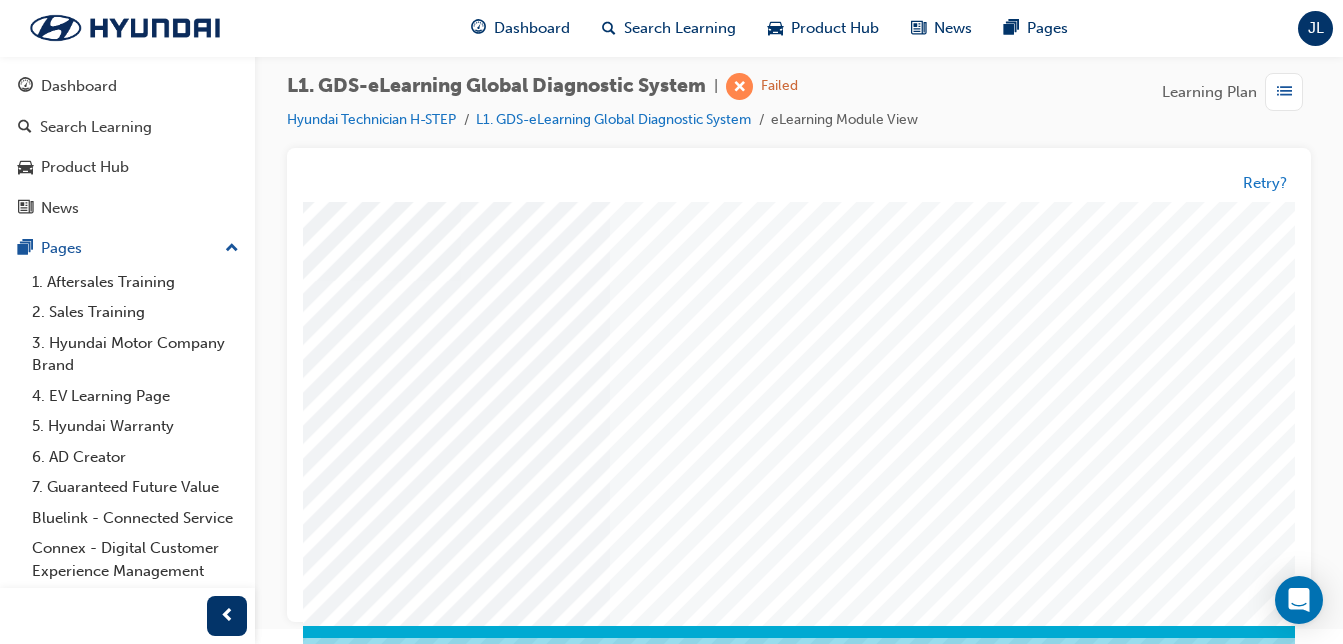 click at bounding box center (68, 3455) 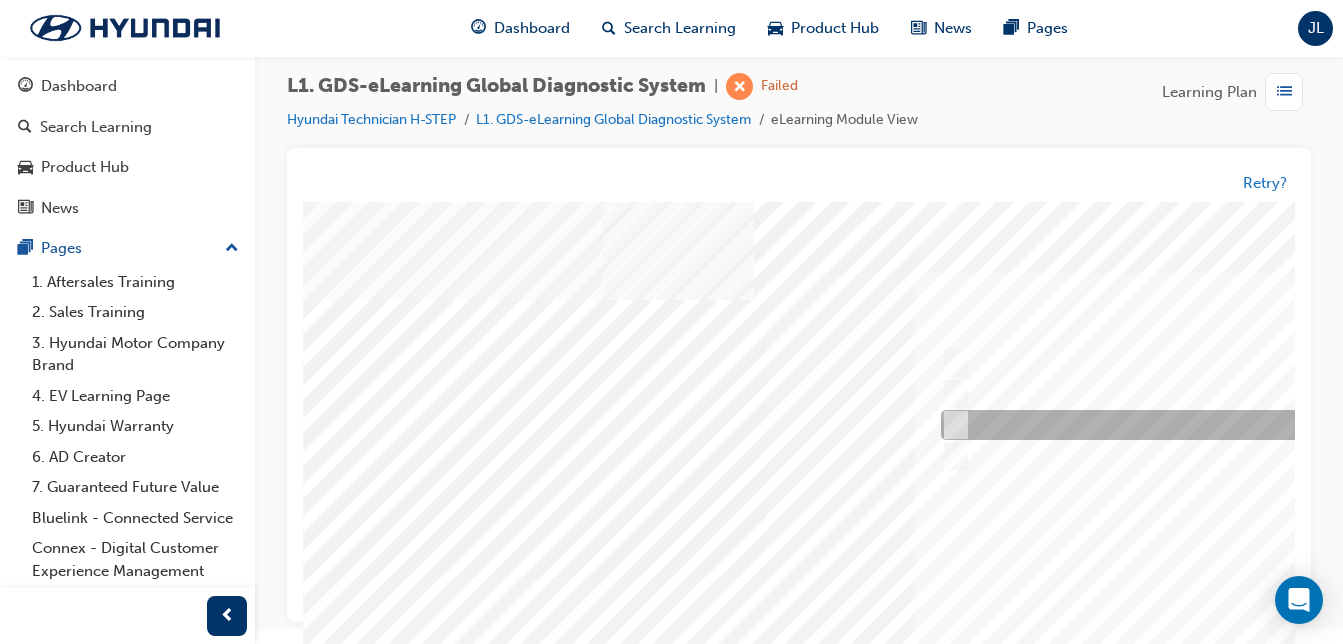 click at bounding box center (1268, 426) 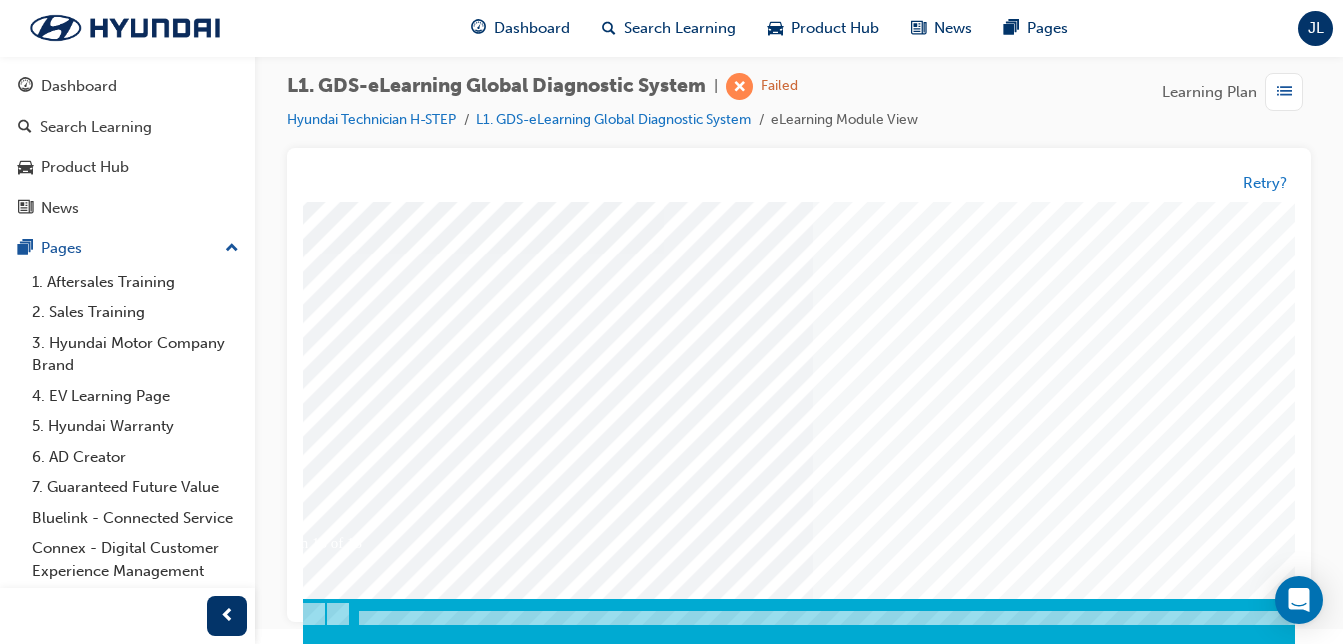 scroll, scrollTop: 323, scrollLeft: 139, axis: both 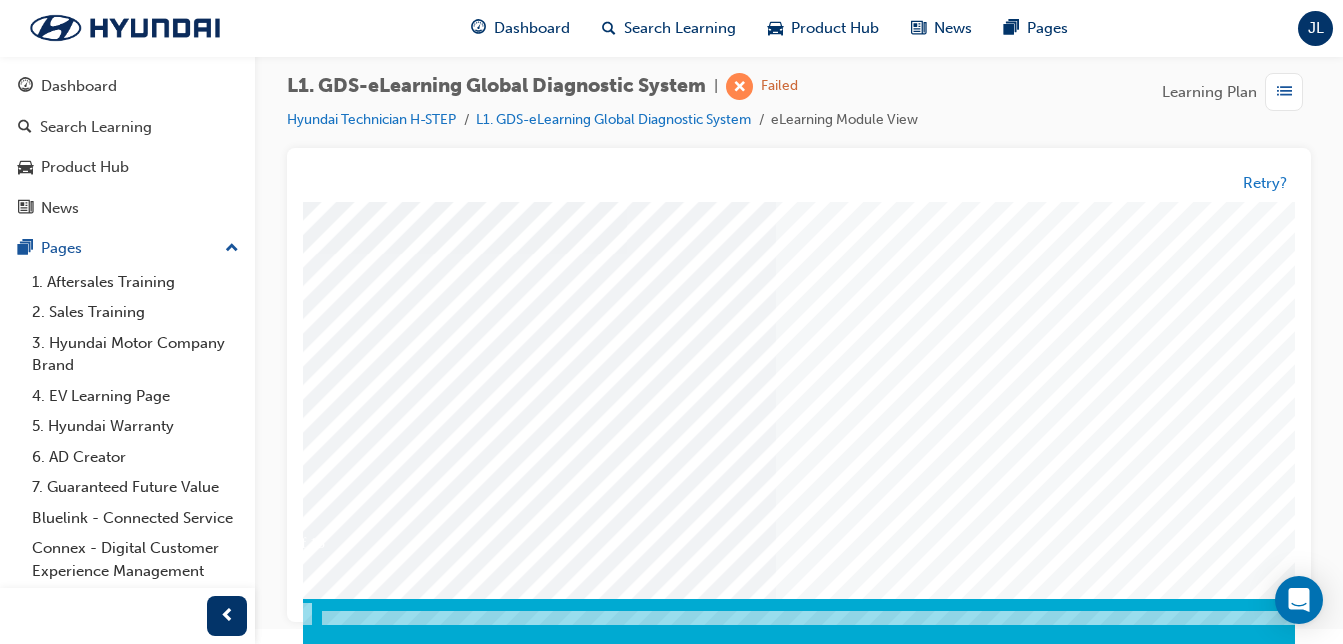 click at bounding box center (234, 3336) 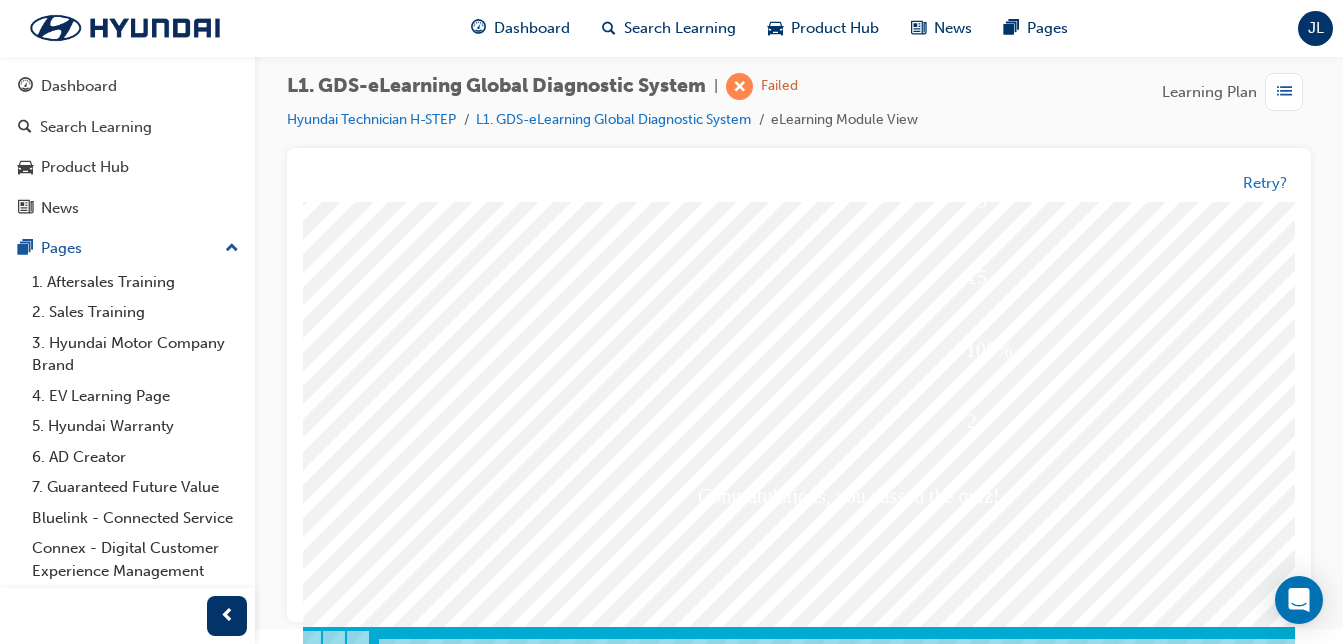 scroll, scrollTop: 295, scrollLeft: 83, axis: both 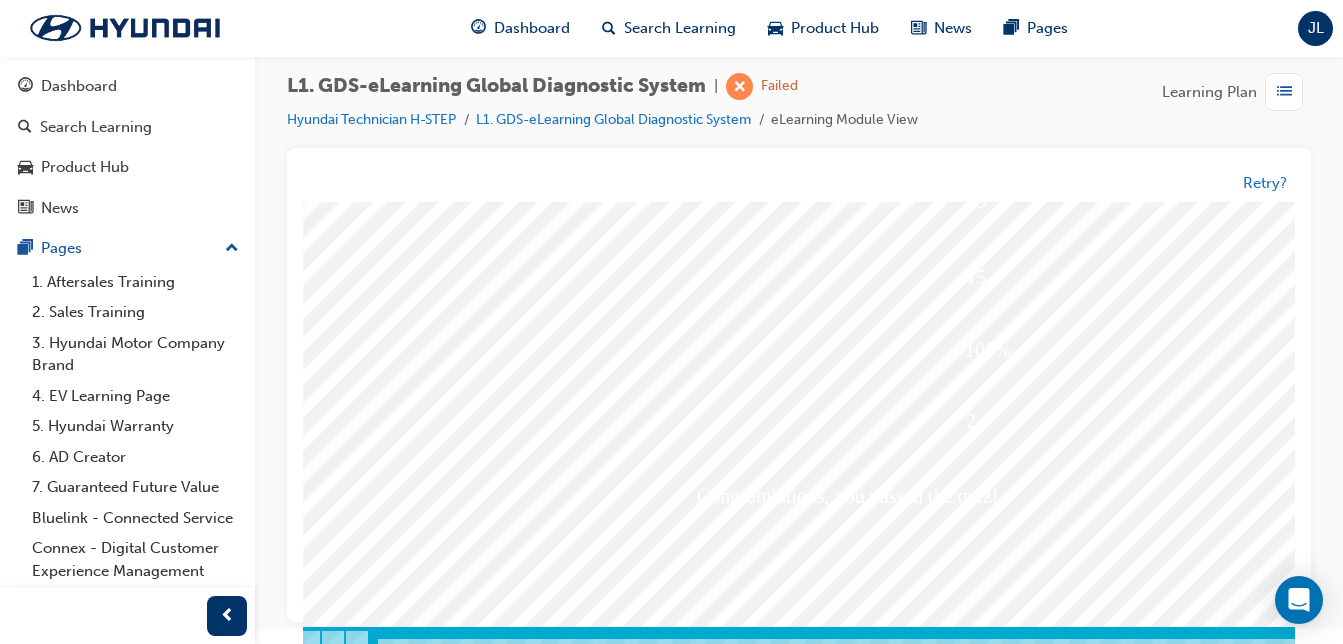 click at bounding box center [290, 3962] 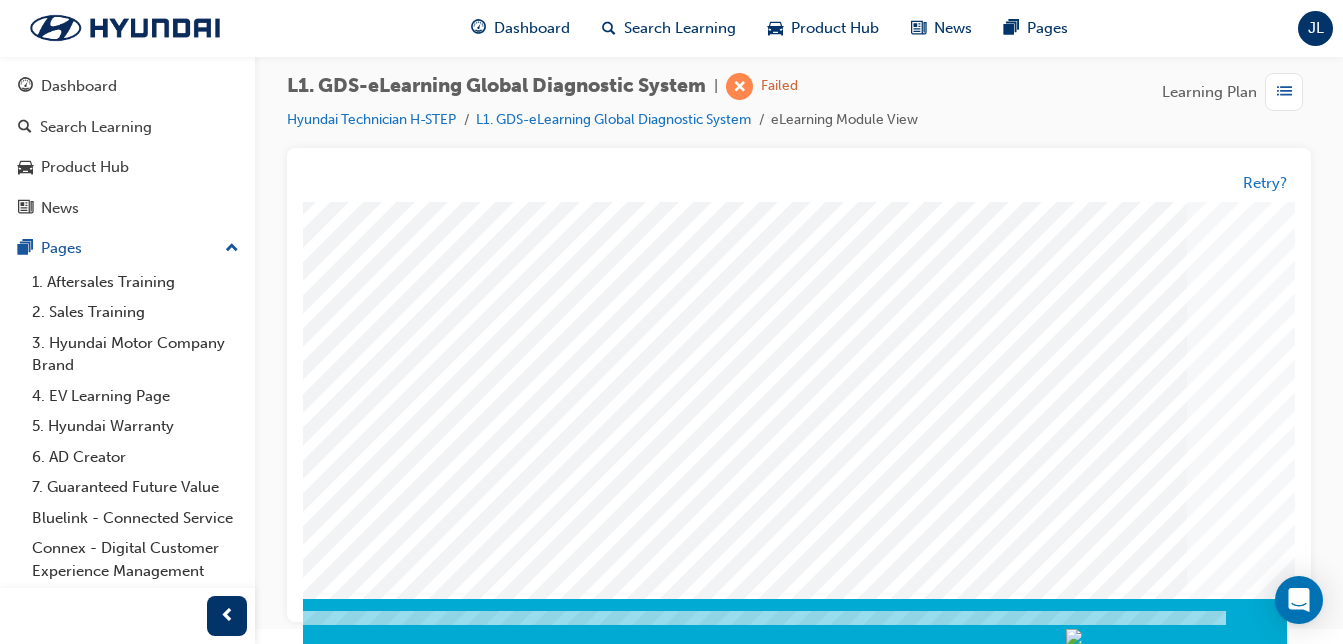 scroll, scrollTop: 323, scrollLeft: 0, axis: vertical 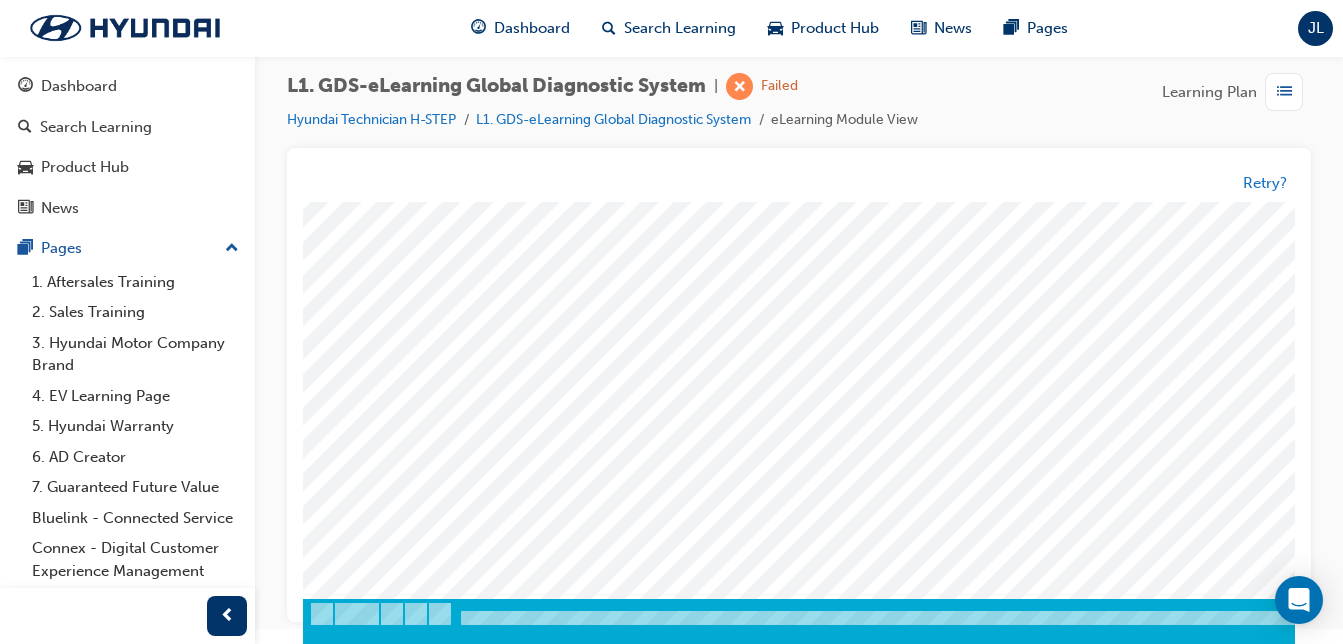 click at bounding box center (373, 2478) 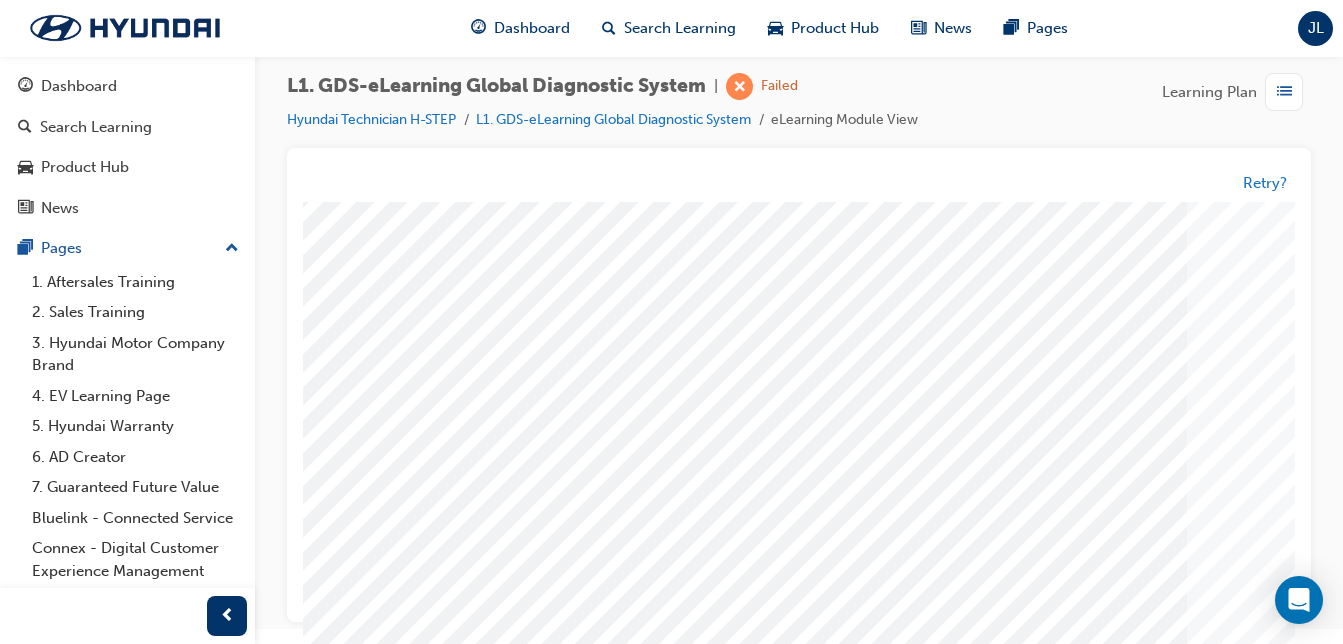 scroll, scrollTop: 0, scrollLeft: 0, axis: both 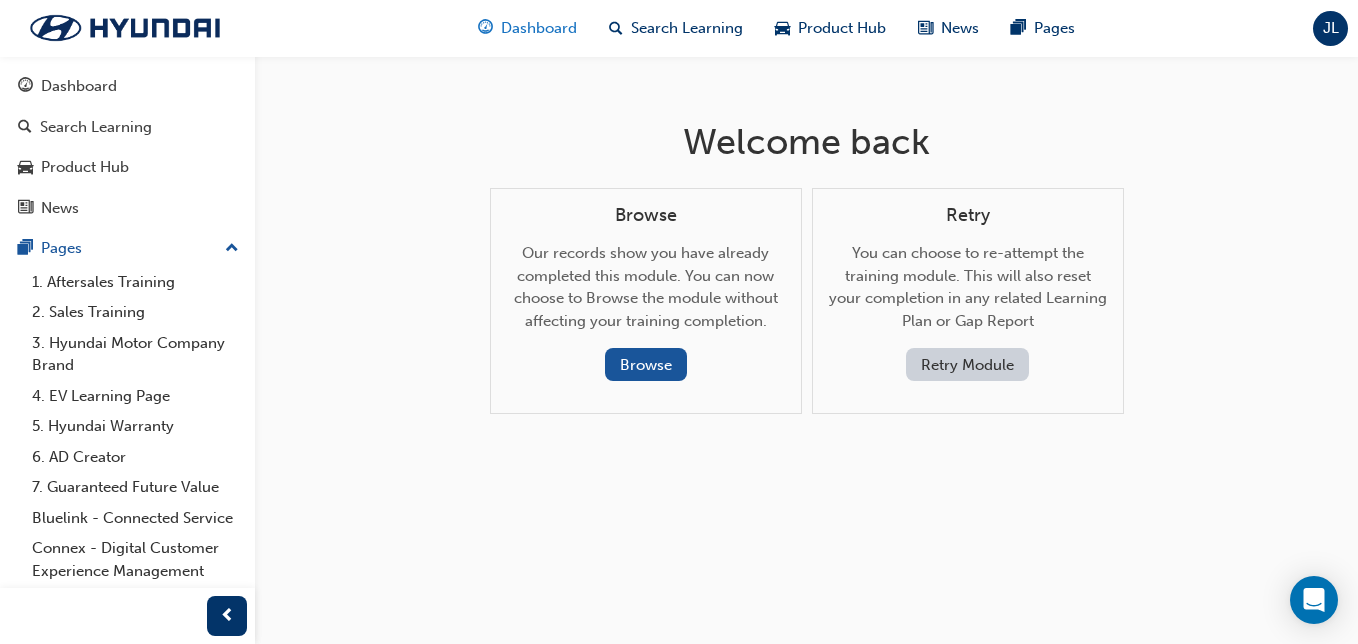 click on "Dashboard" at bounding box center (539, 28) 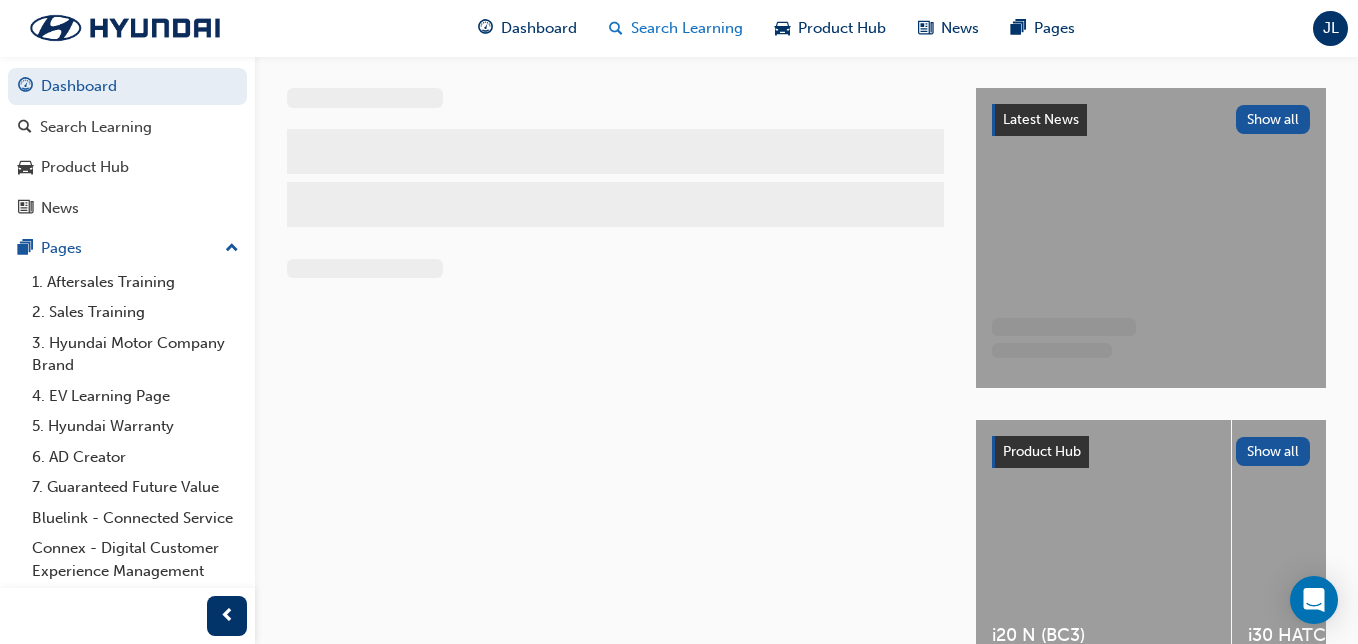 click on "Search Learning" at bounding box center (687, 28) 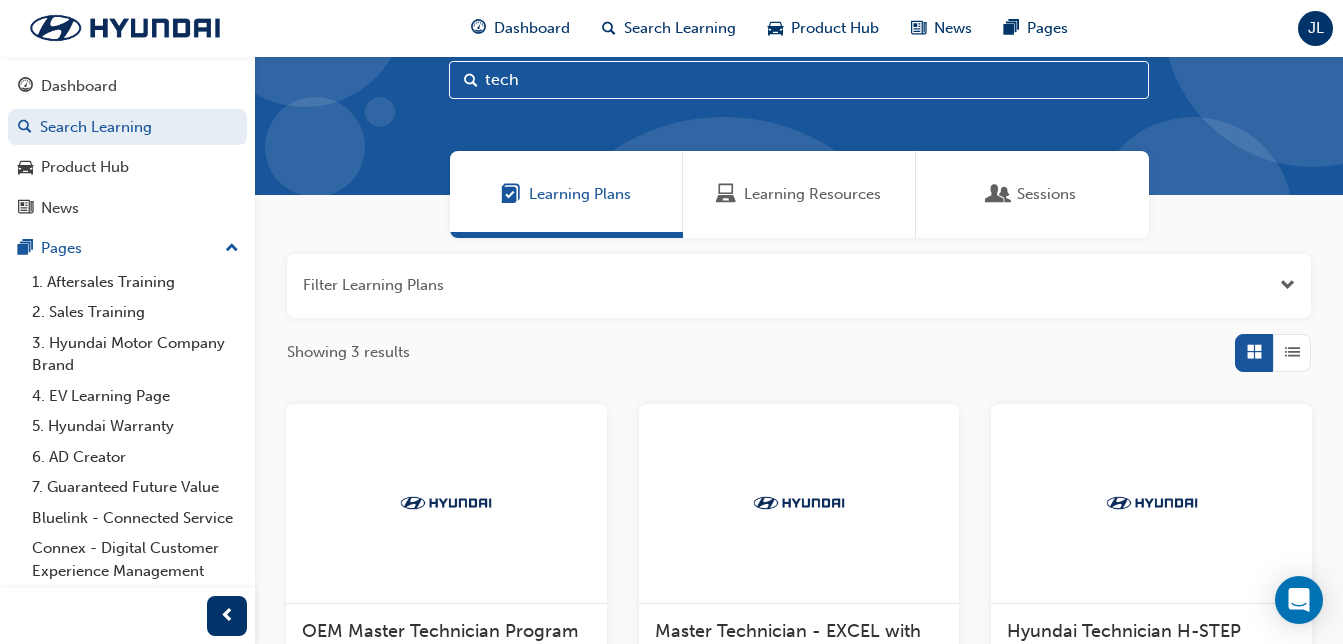 scroll, scrollTop: 0, scrollLeft: 0, axis: both 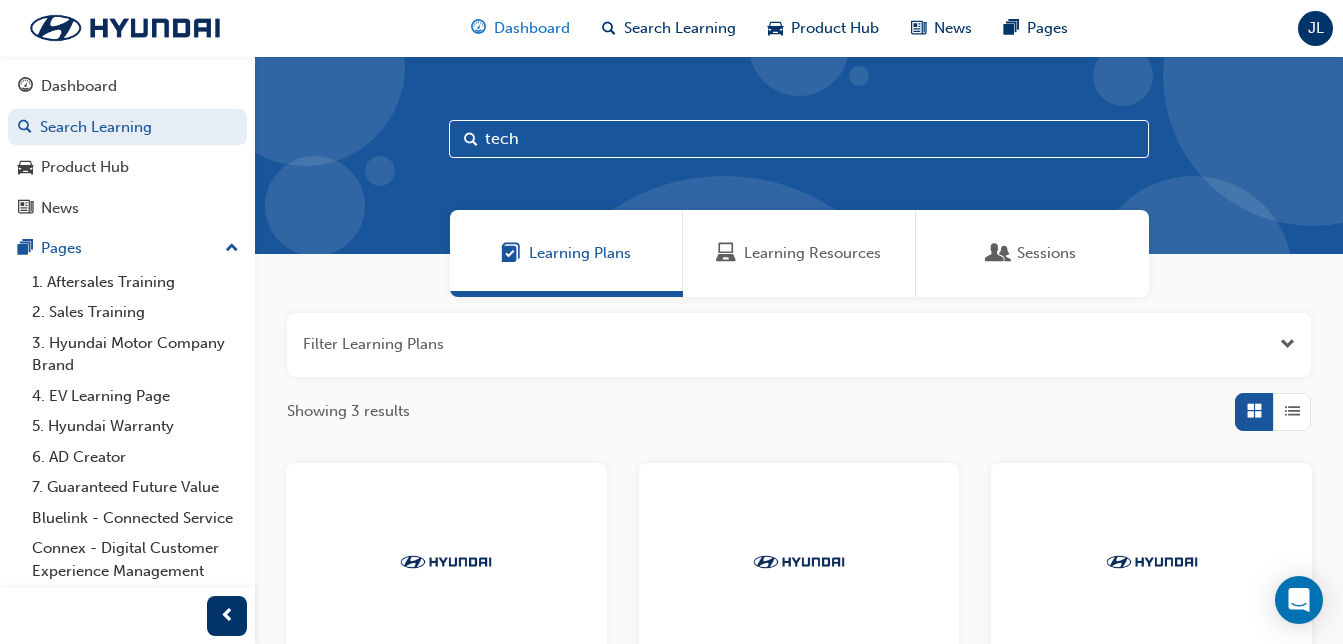 click on "Dashboard" at bounding box center (532, 28) 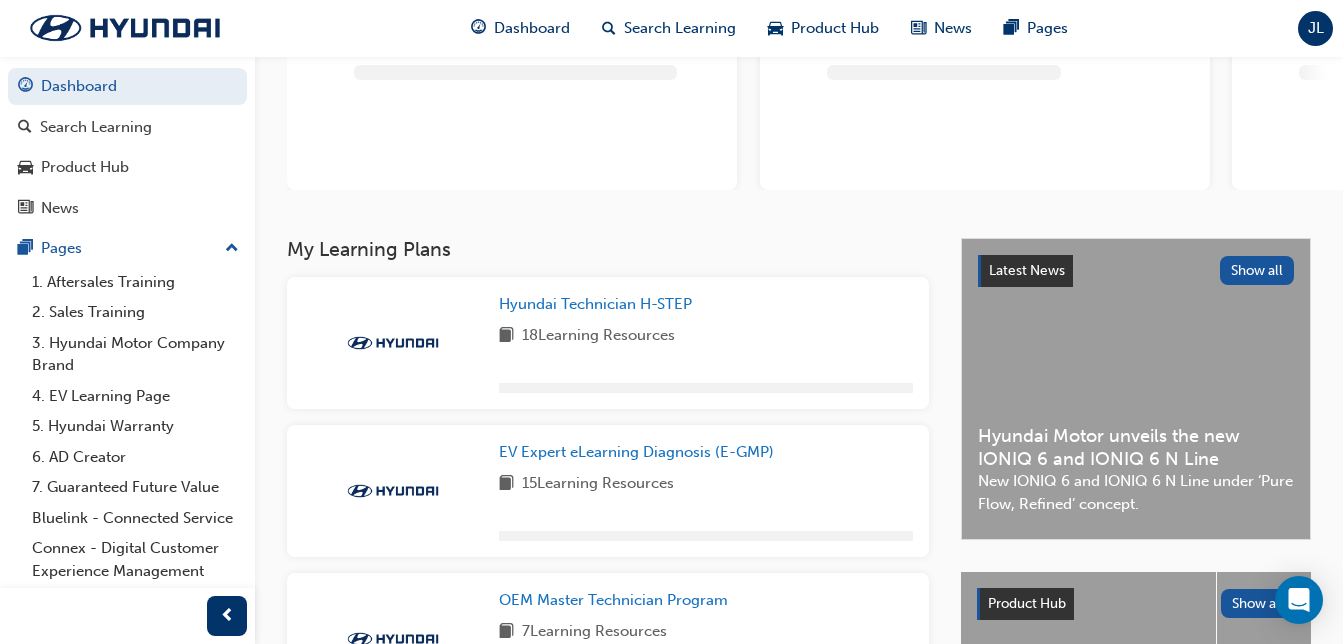 scroll, scrollTop: 202, scrollLeft: 0, axis: vertical 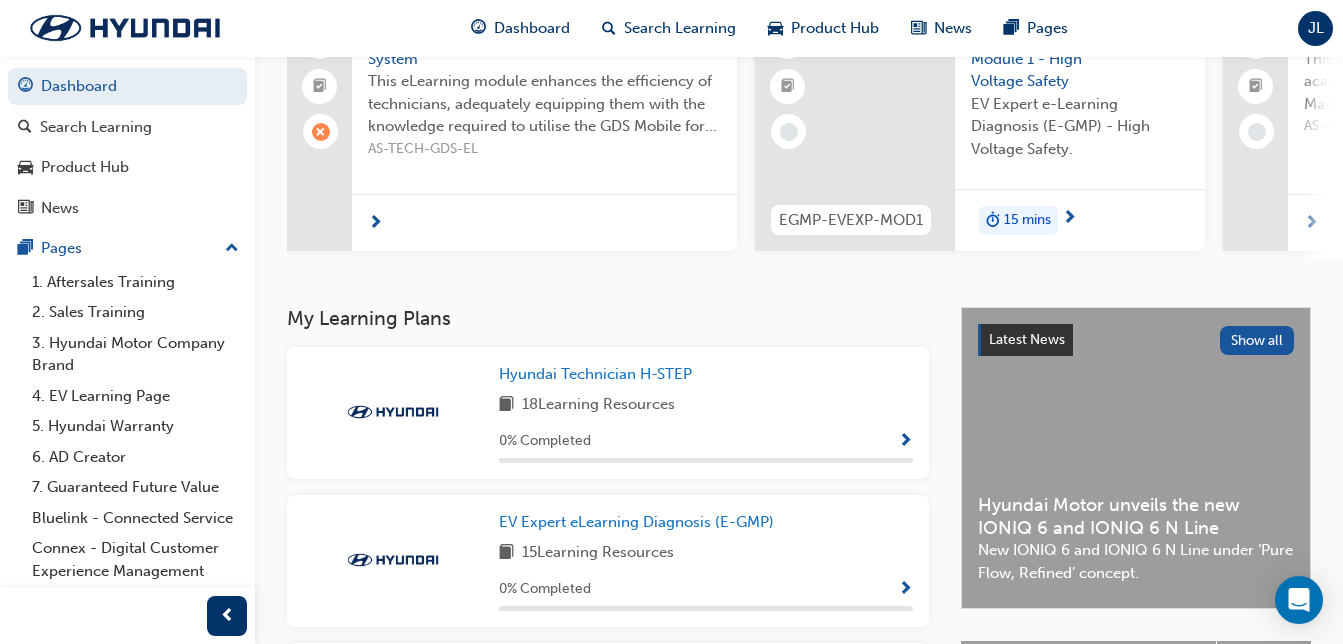 click at bounding box center (905, 442) 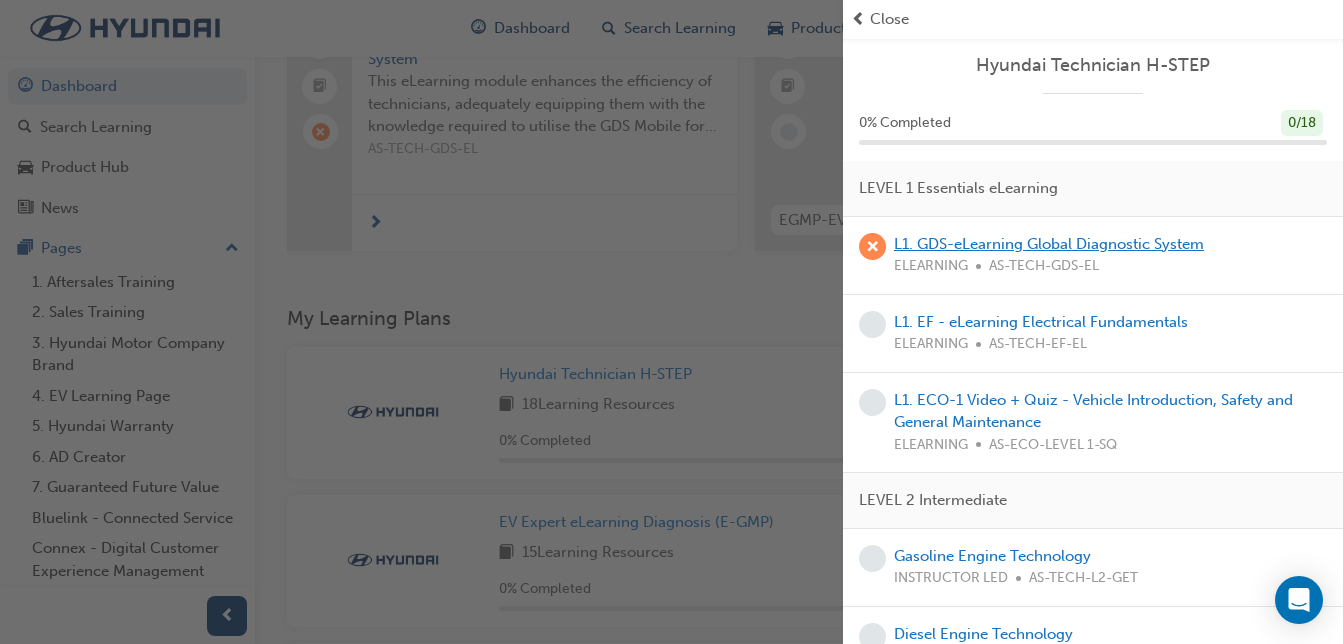 click on "L1. GDS-eLearning Global Diagnostic System" at bounding box center [1049, 244] 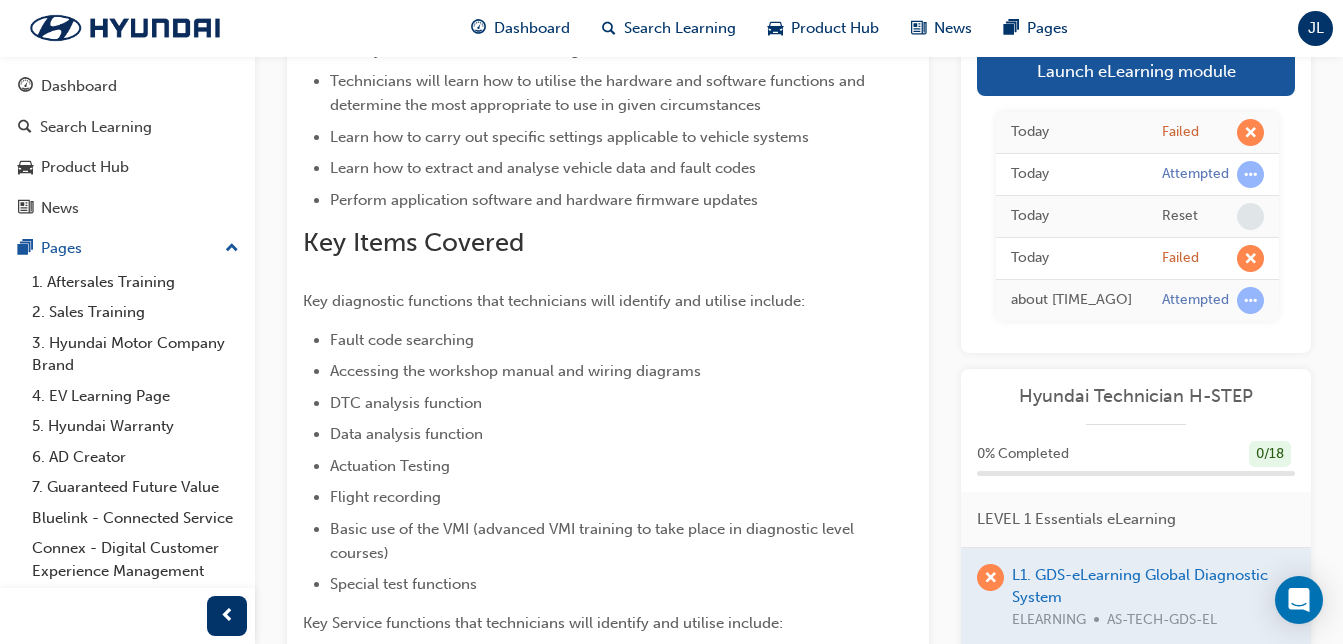 scroll, scrollTop: 300, scrollLeft: 0, axis: vertical 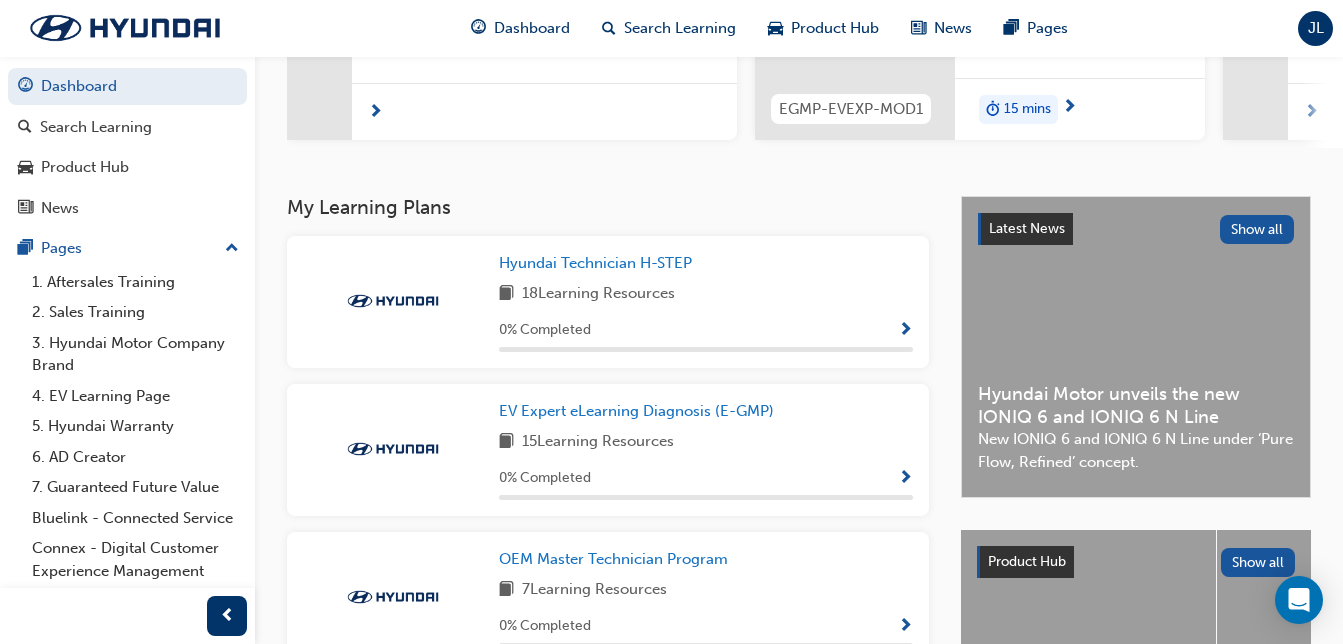 click at bounding box center (905, 331) 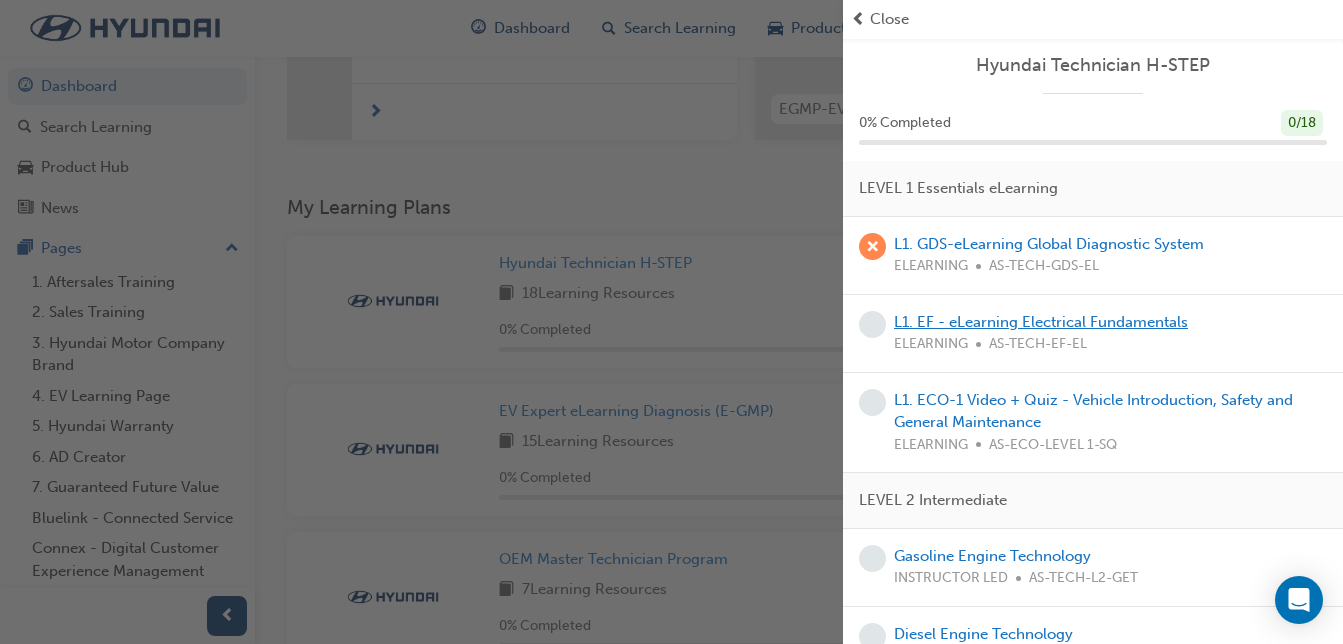 click on "L1. EF - eLearning Electrical Fundamentals" at bounding box center [1041, 322] 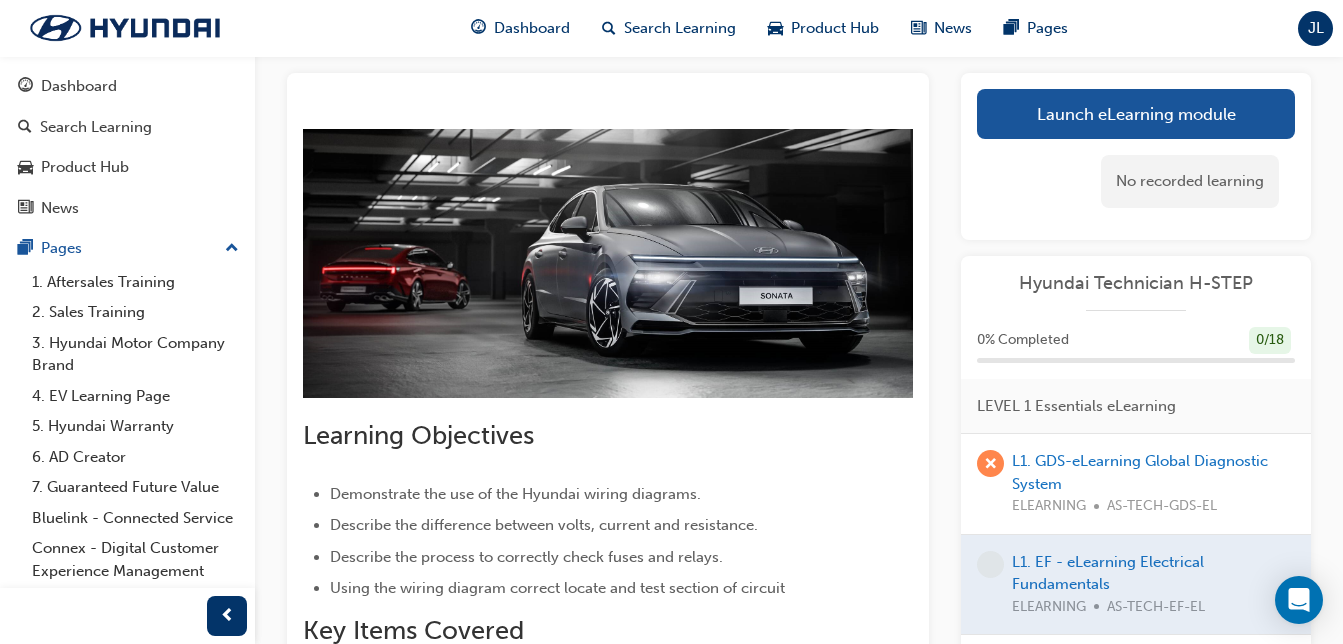 scroll, scrollTop: 106, scrollLeft: 0, axis: vertical 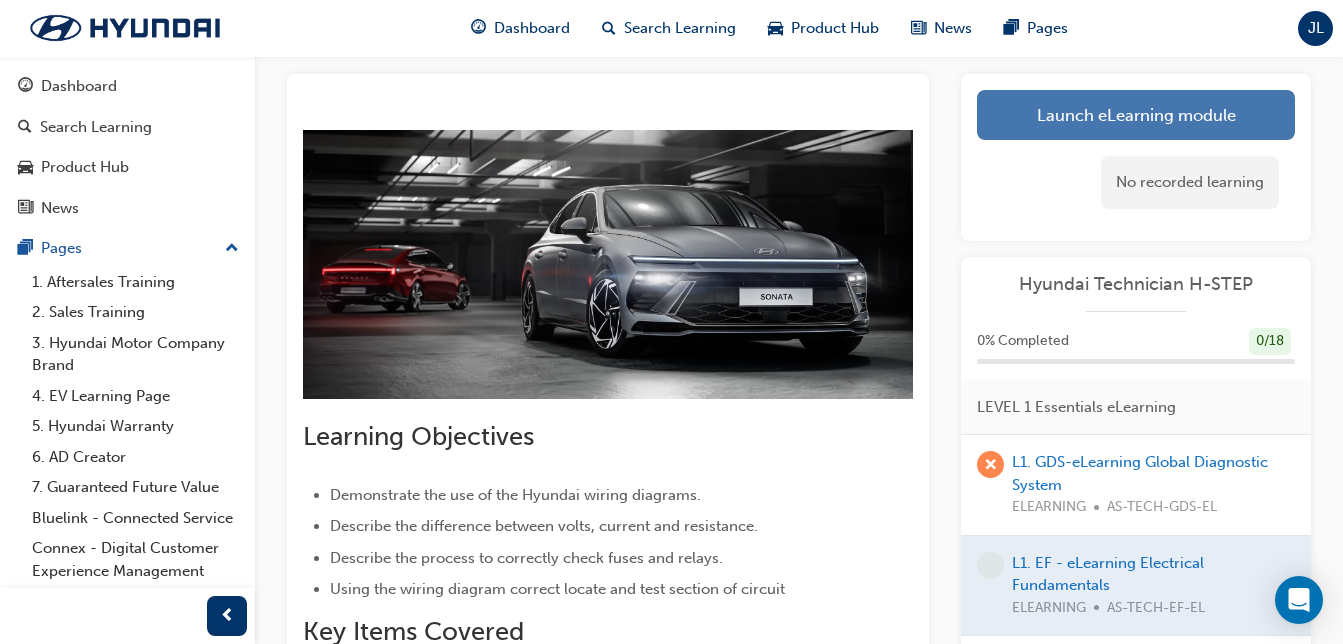 click on "Launch eLearning module" at bounding box center [1136, 115] 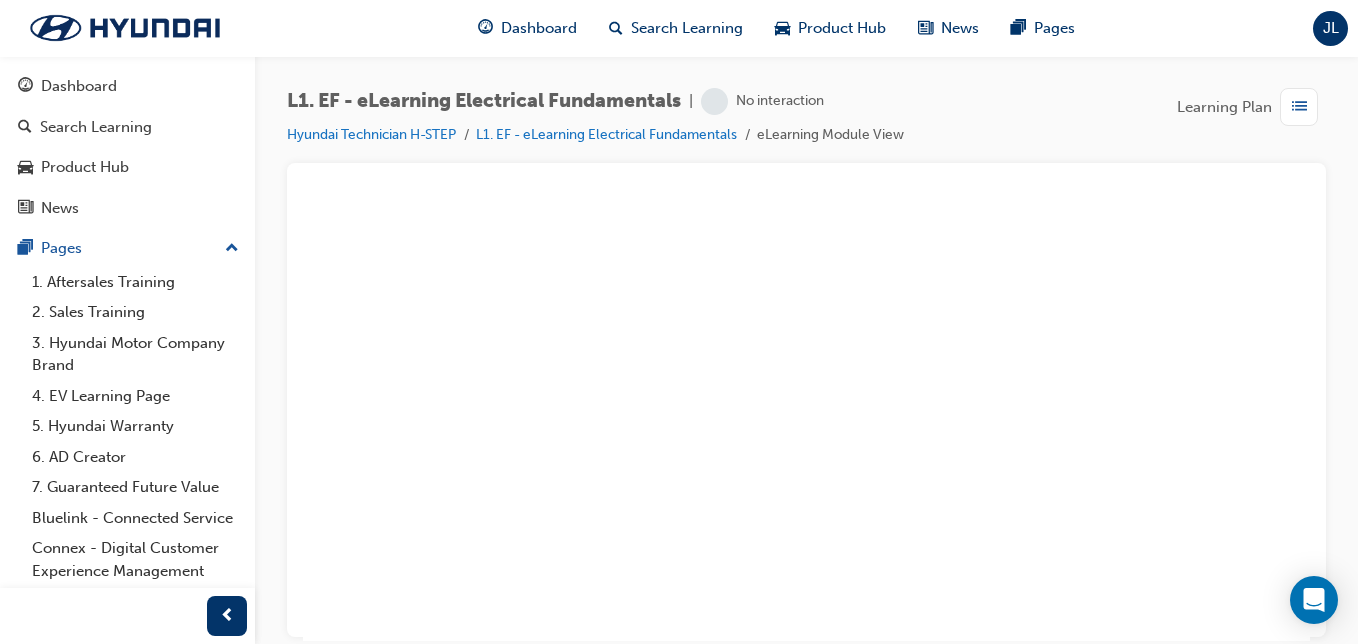 scroll, scrollTop: 0, scrollLeft: 0, axis: both 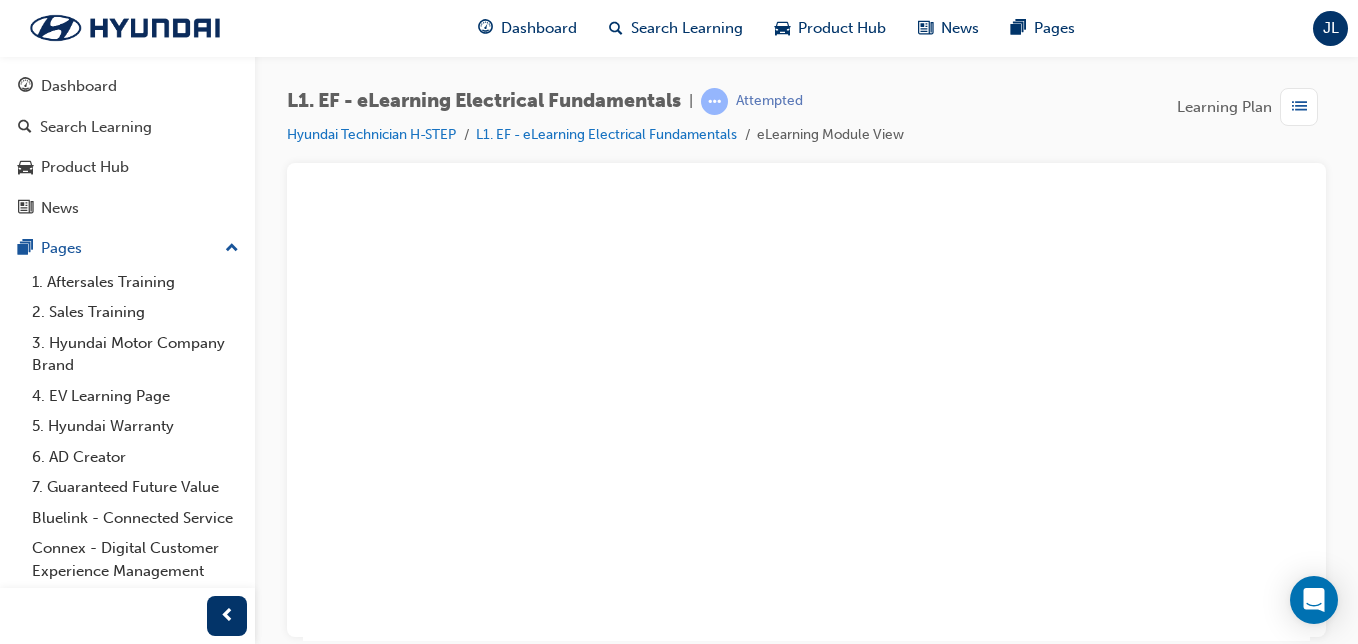 click at bounding box center (806, 419) 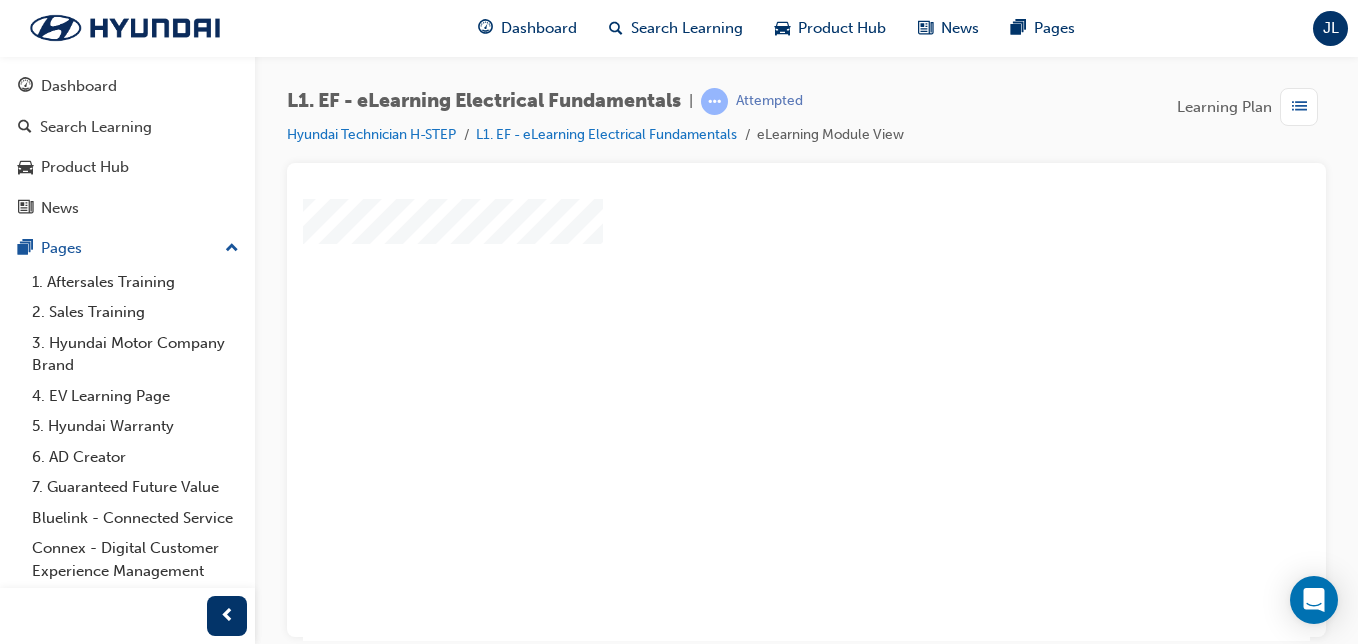 scroll, scrollTop: 110, scrollLeft: 0, axis: vertical 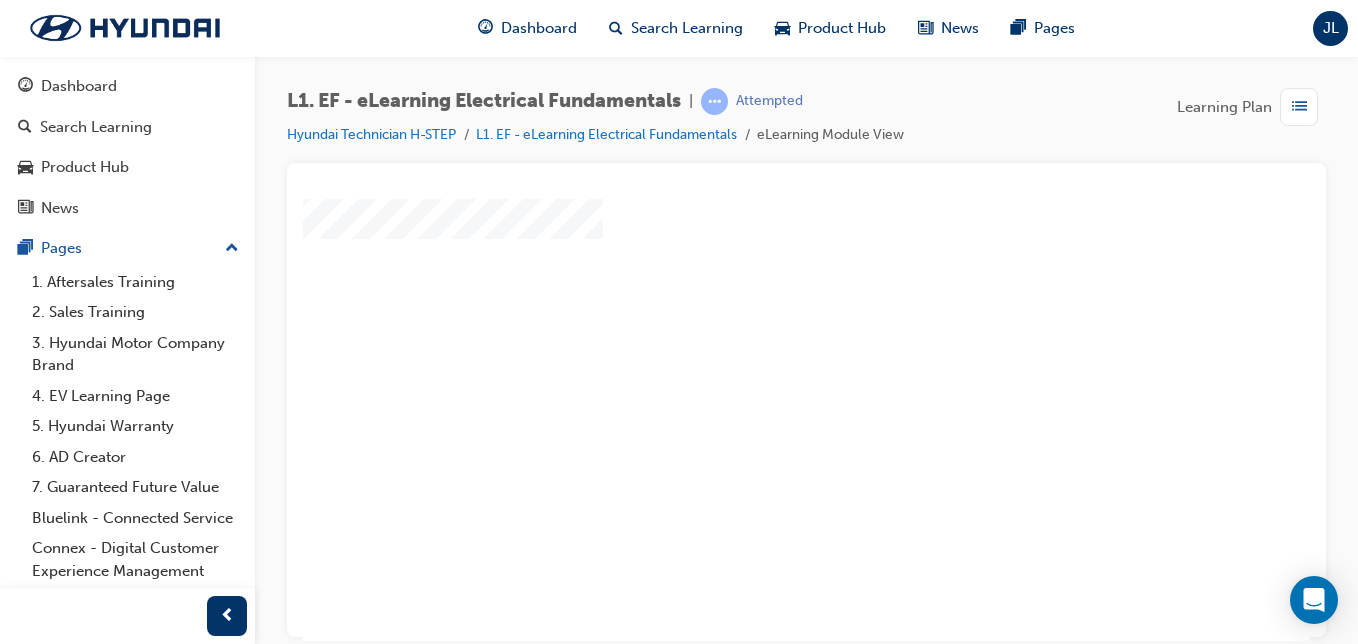 click at bounding box center (749, 251) 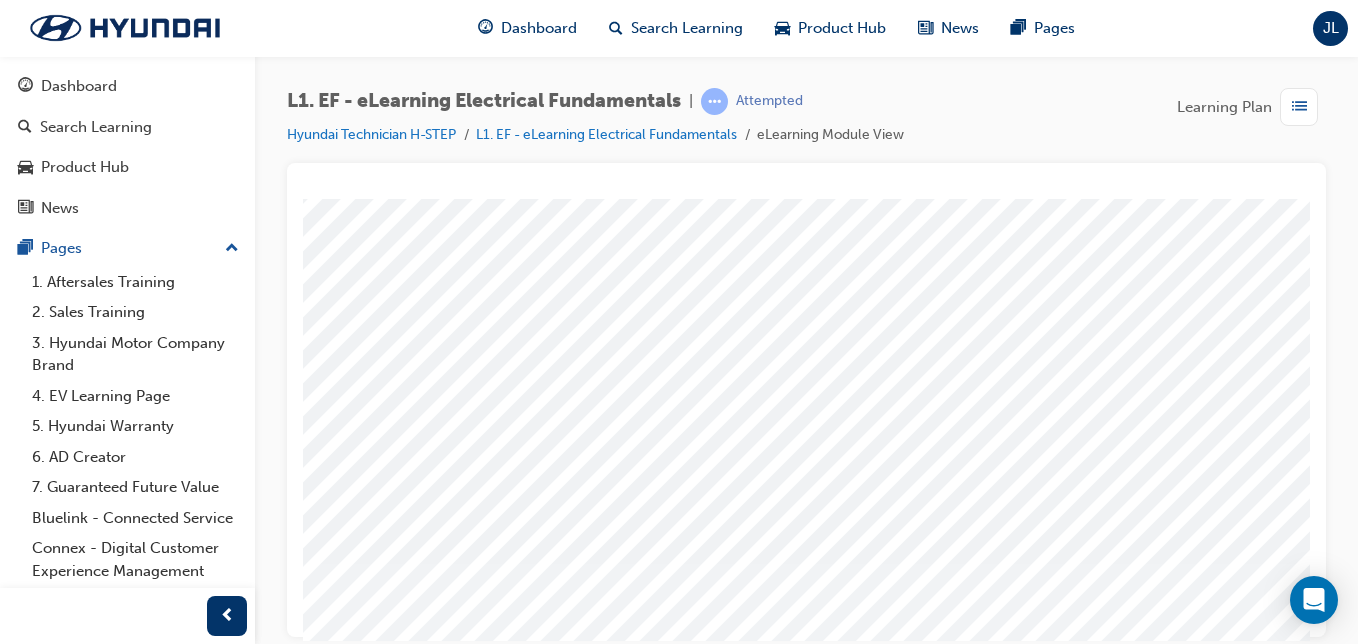scroll, scrollTop: 323, scrollLeft: 0, axis: vertical 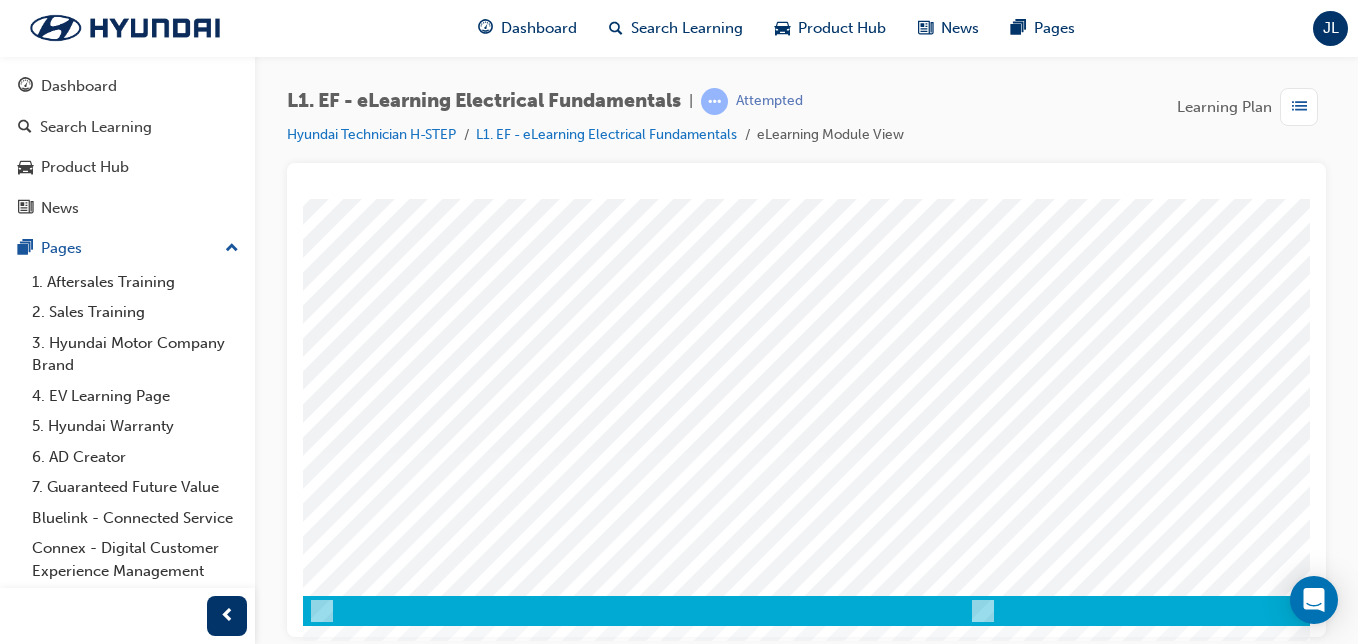click at bounding box center [373, 2973] 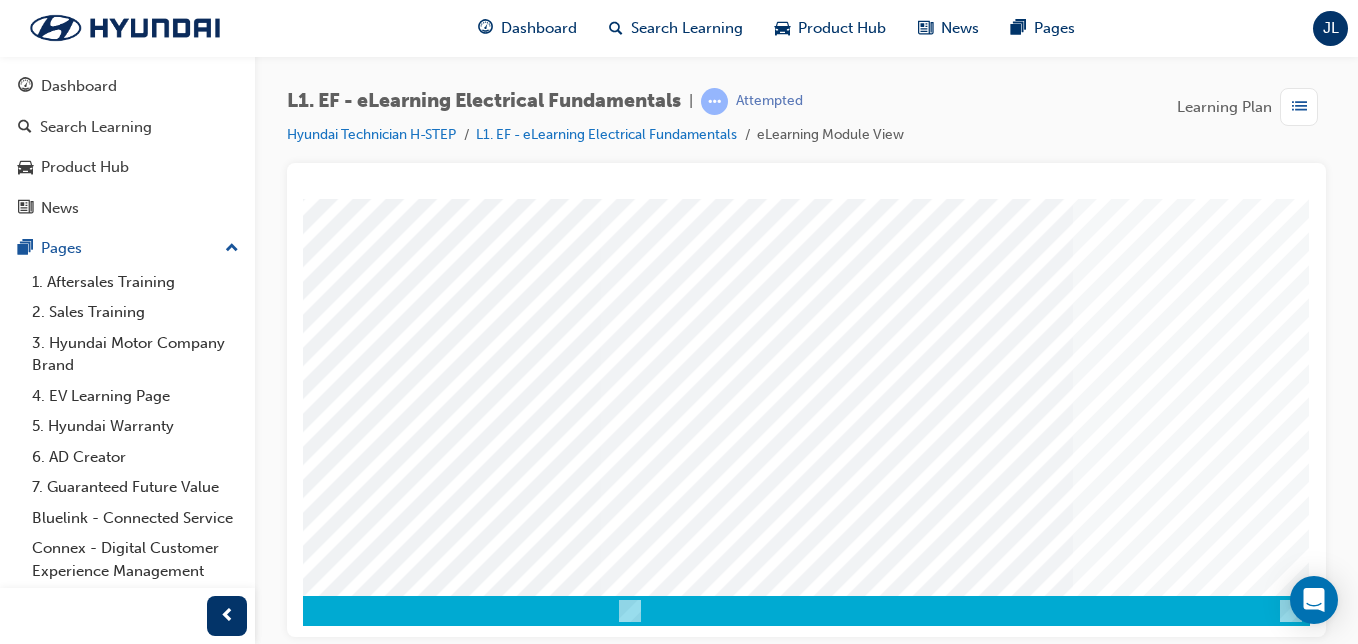 scroll, scrollTop: 323, scrollLeft: 0, axis: vertical 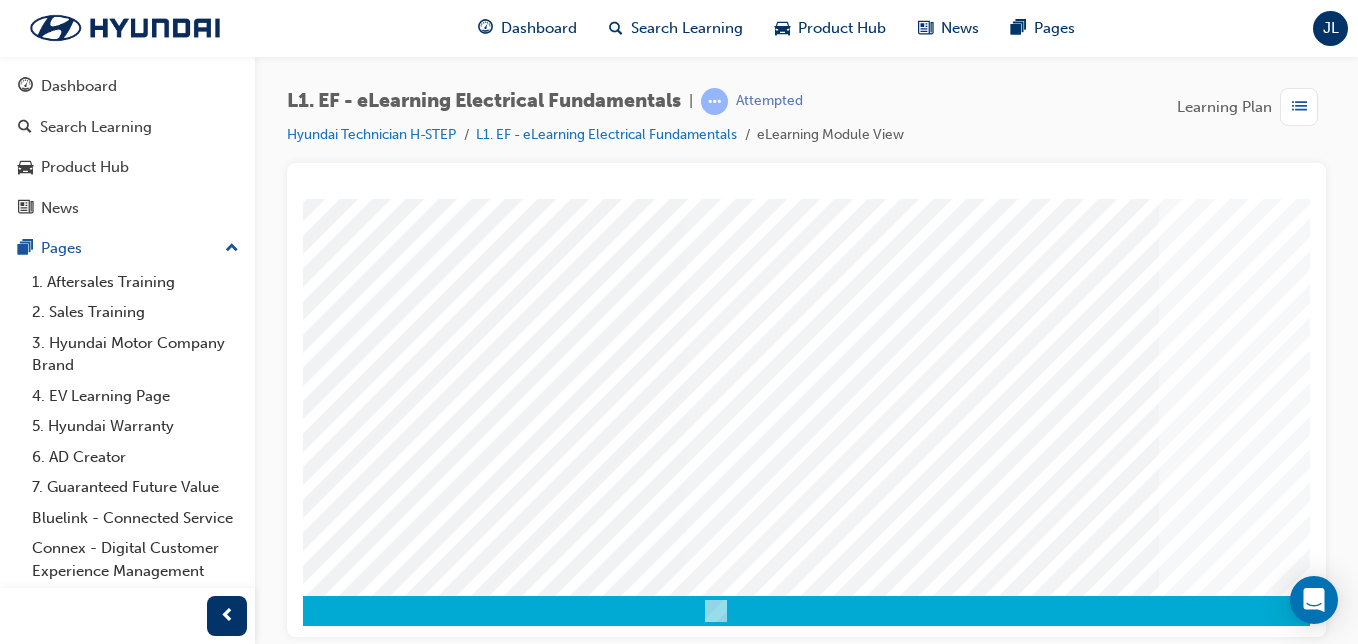 click at bounding box center [106, 2624] 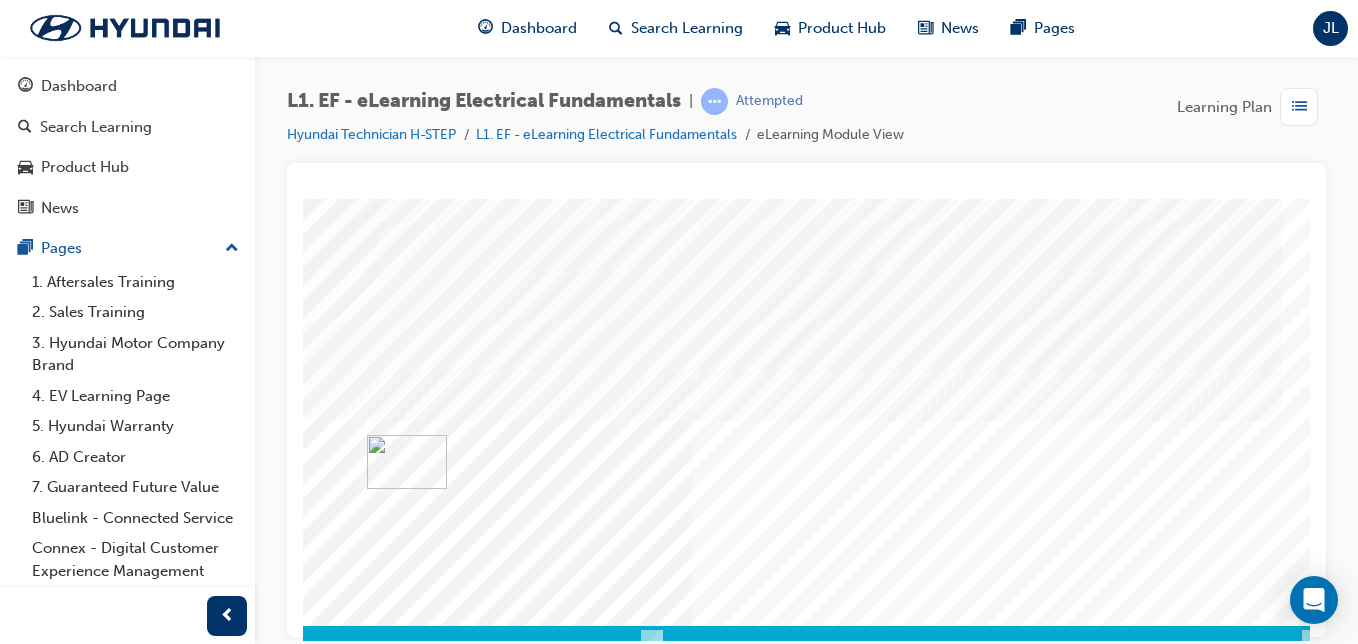 scroll, scrollTop: 293, scrollLeft: 368, axis: both 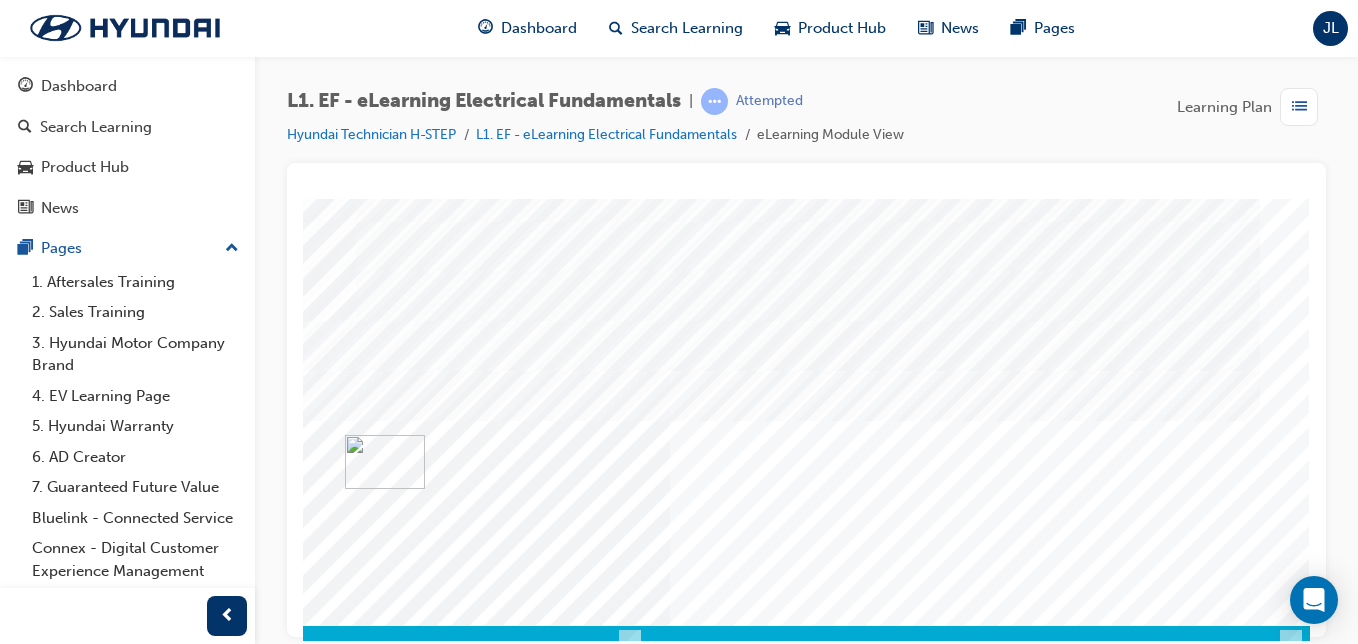 click at bounding box center [20, 3838] 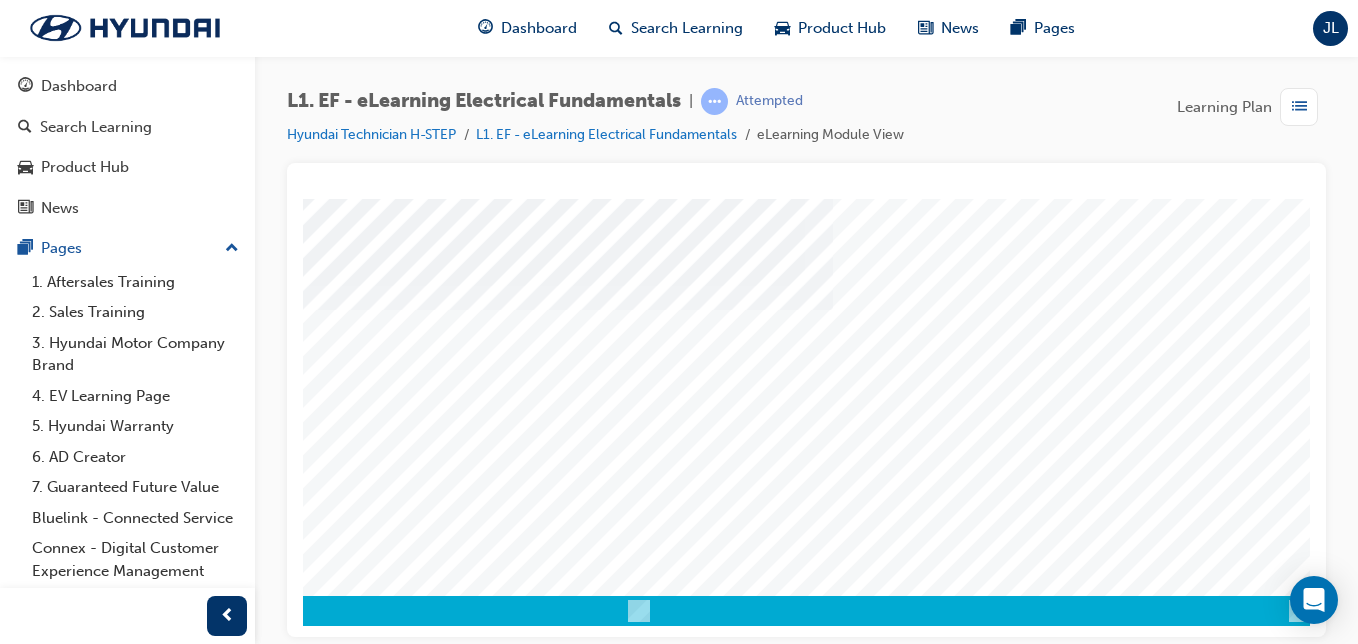 scroll, scrollTop: 323, scrollLeft: 345, axis: both 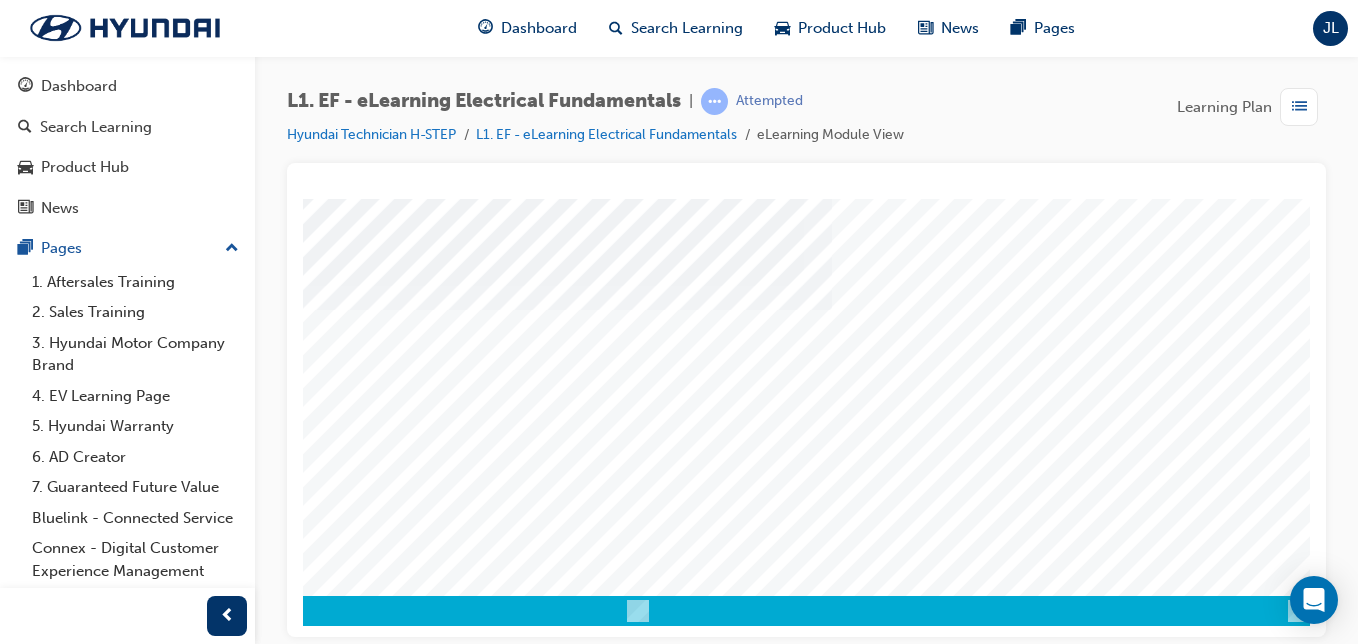 click at bounding box center [28, 2302] 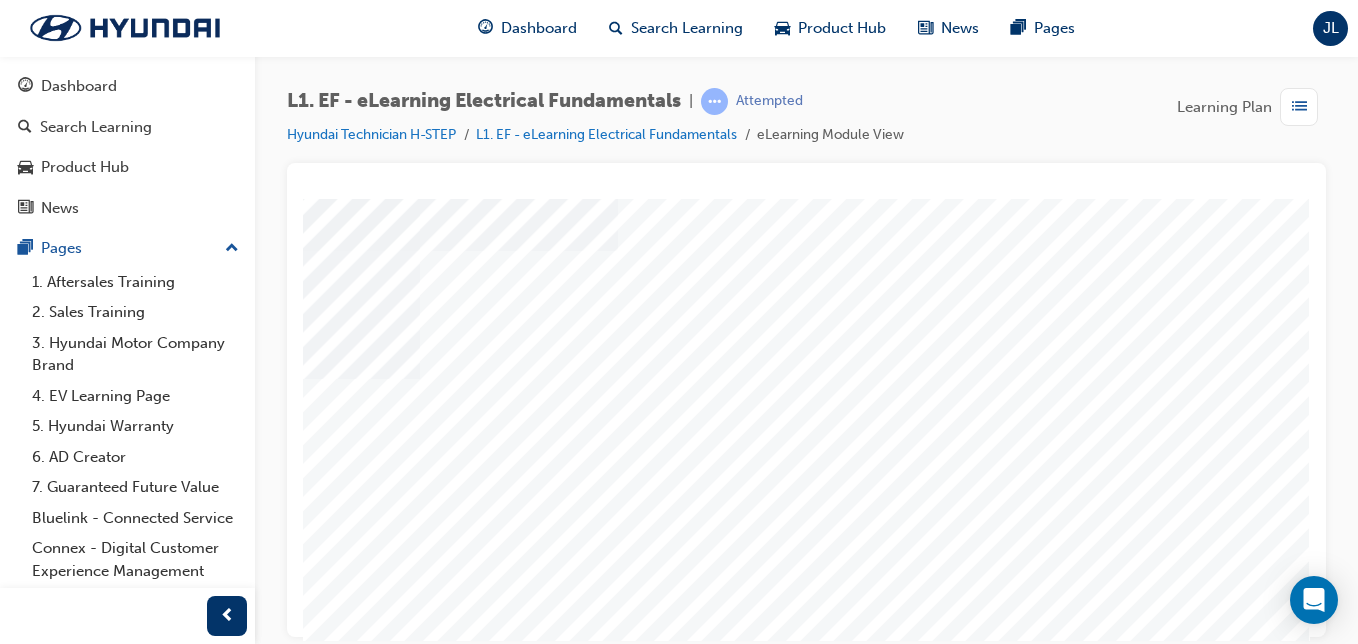 scroll, scrollTop: 34, scrollLeft: 368, axis: both 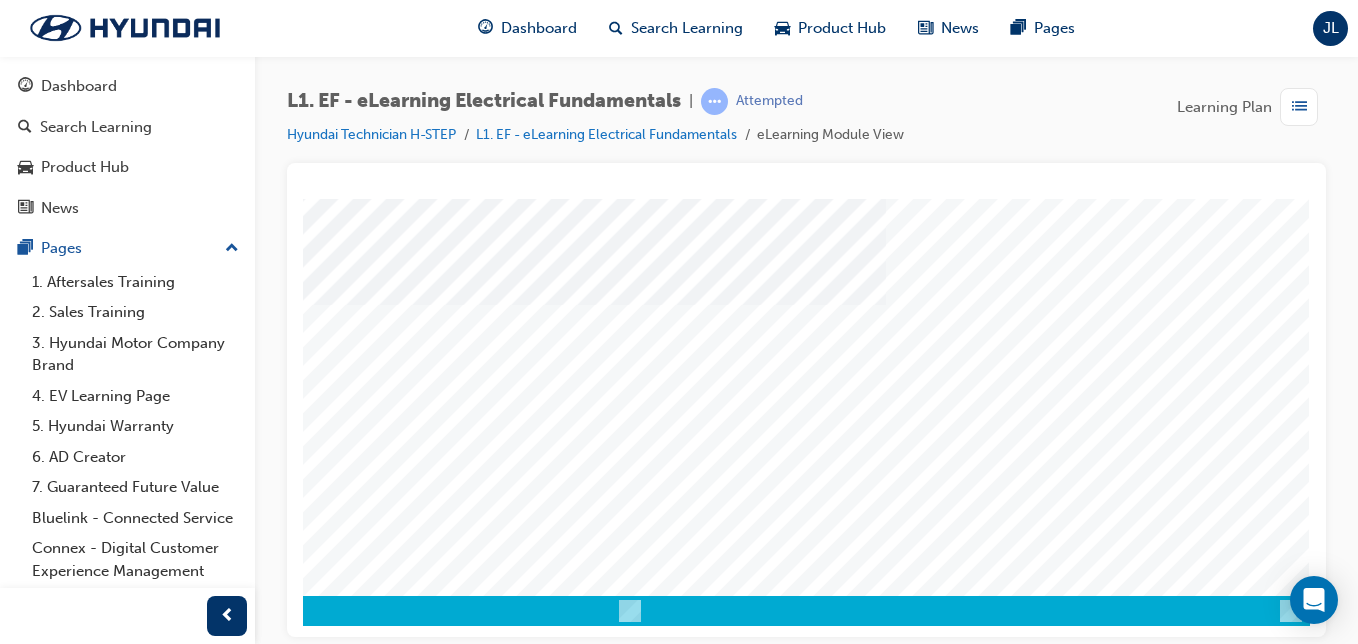 click at bounding box center [20, 2302] 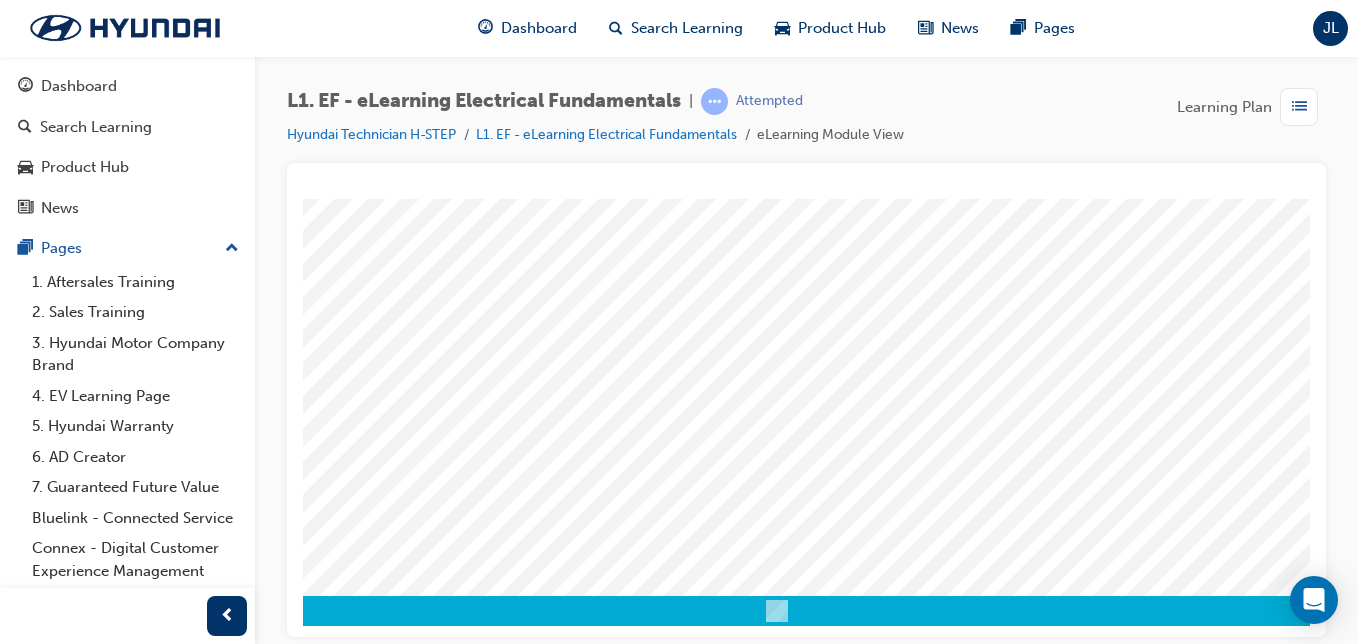 click at bounding box center (169, 4953) 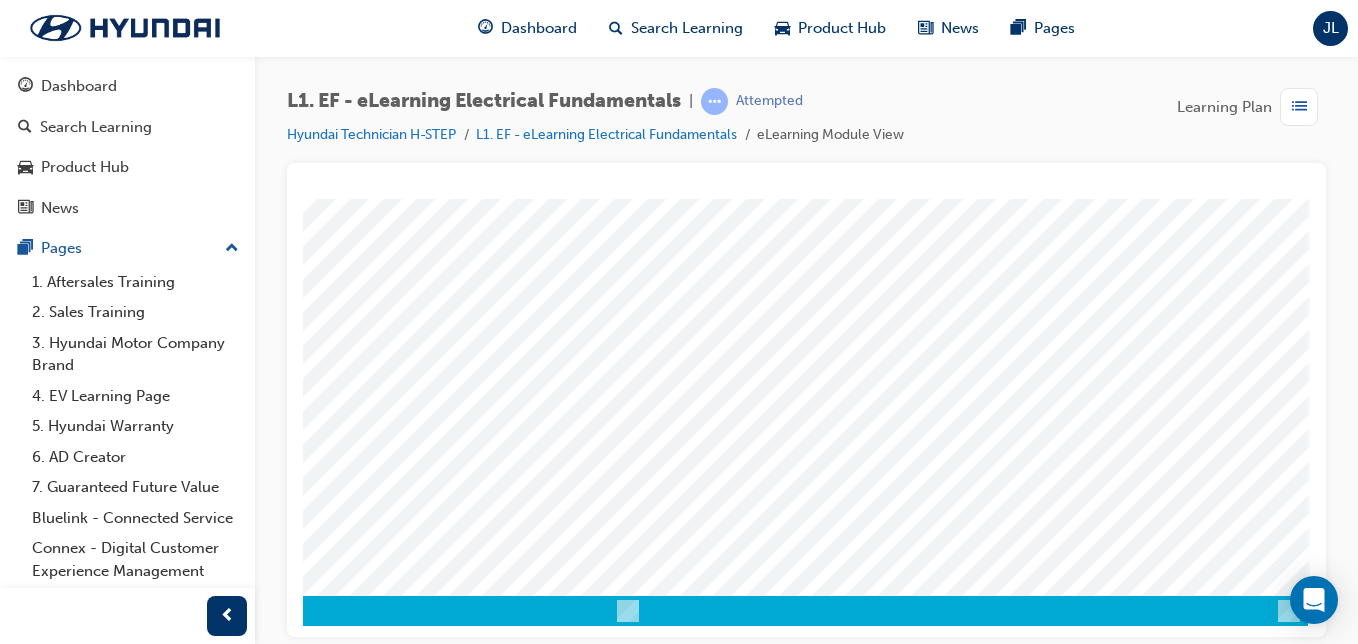 click at bounding box center (18, 4710) 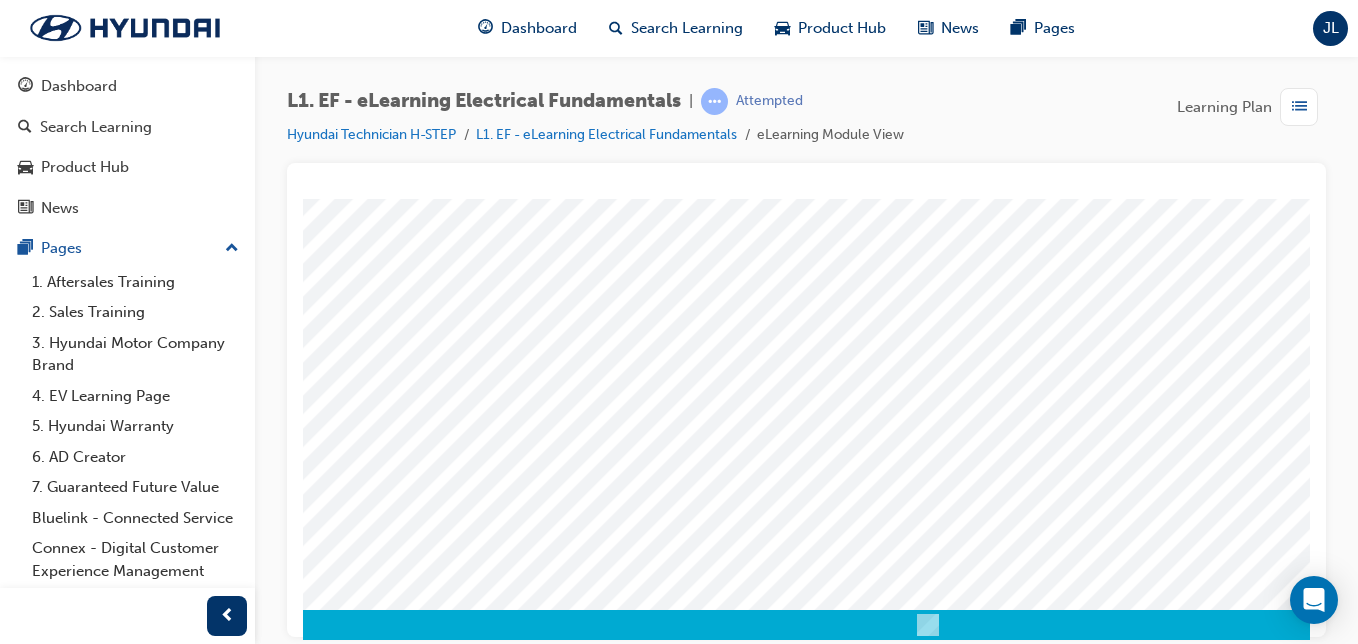 click at bounding box center [273, 3838] 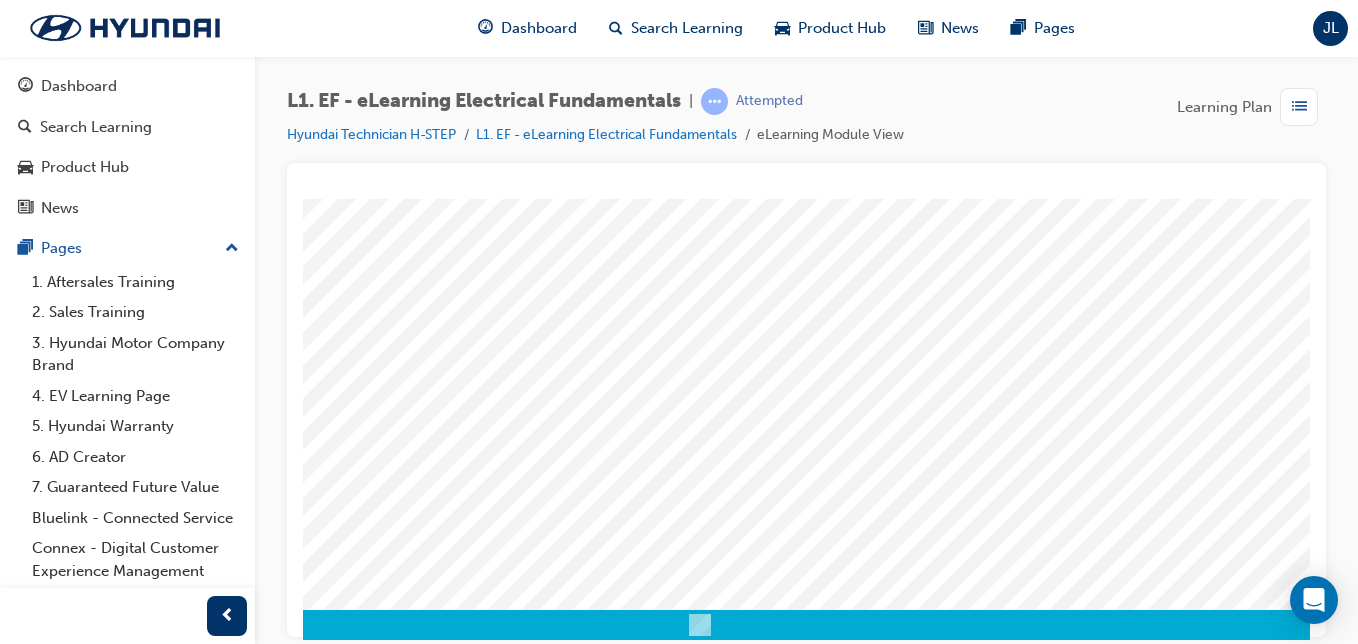 scroll, scrollTop: 309, scrollLeft: 368, axis: both 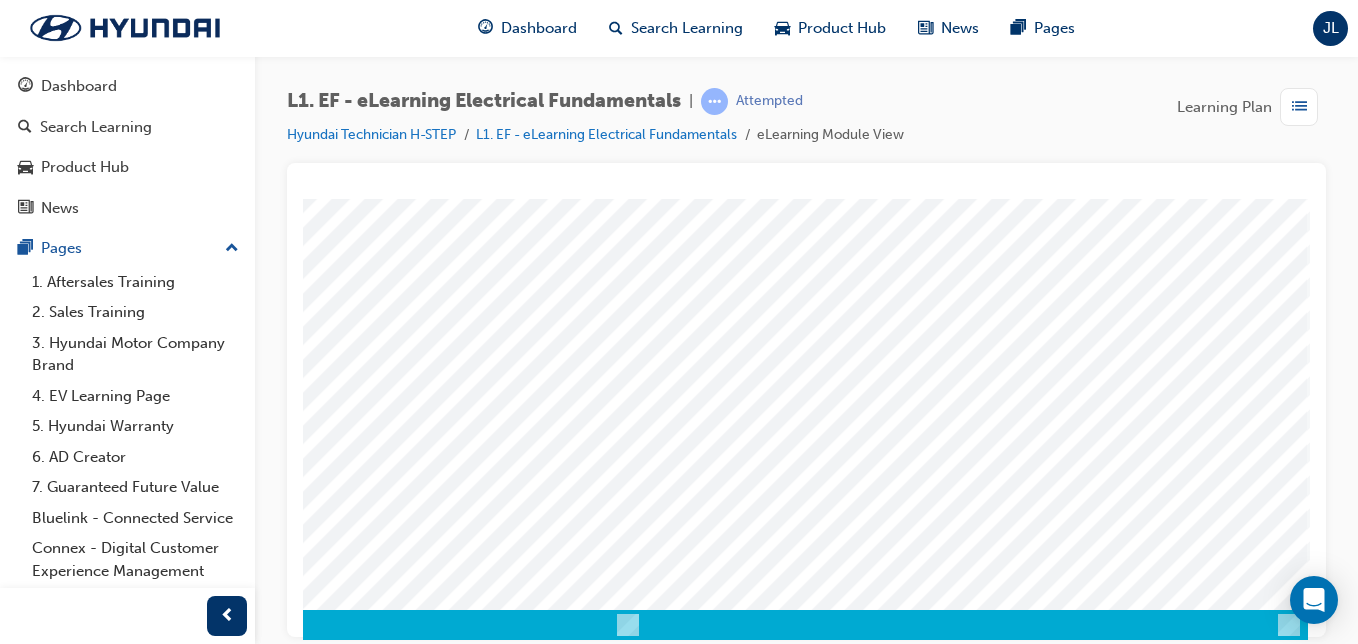 click at bounding box center [28, 5218] 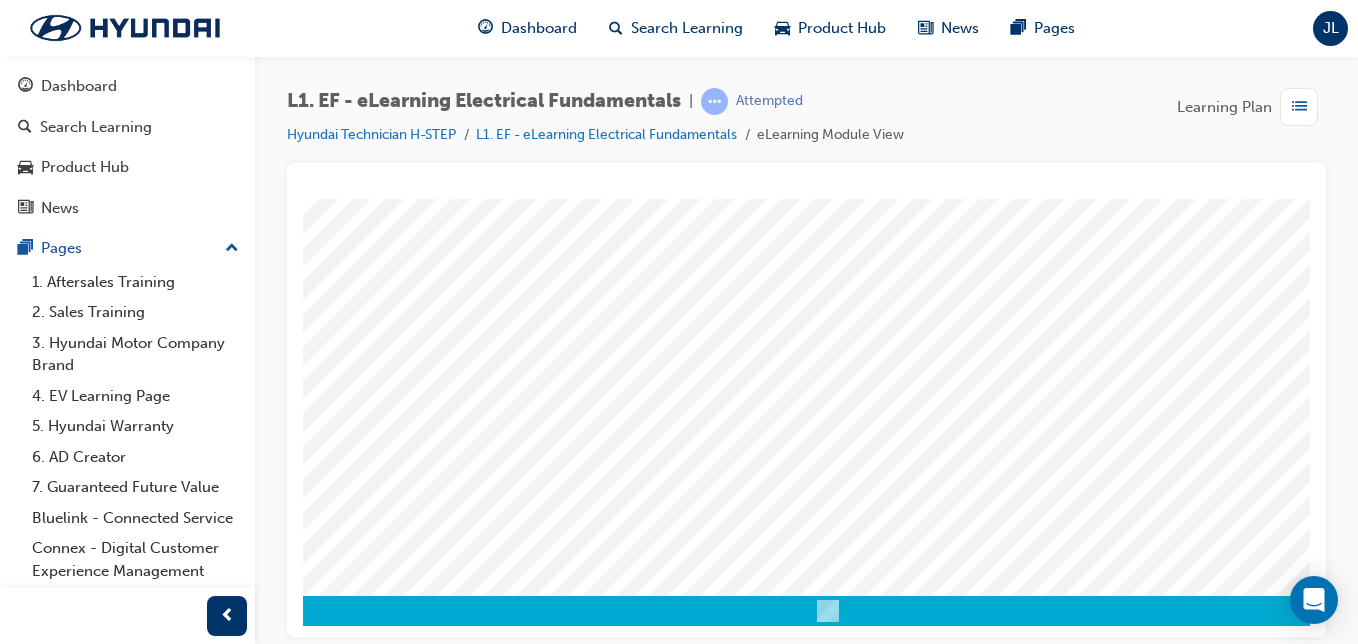 scroll, scrollTop: 323, scrollLeft: 154, axis: both 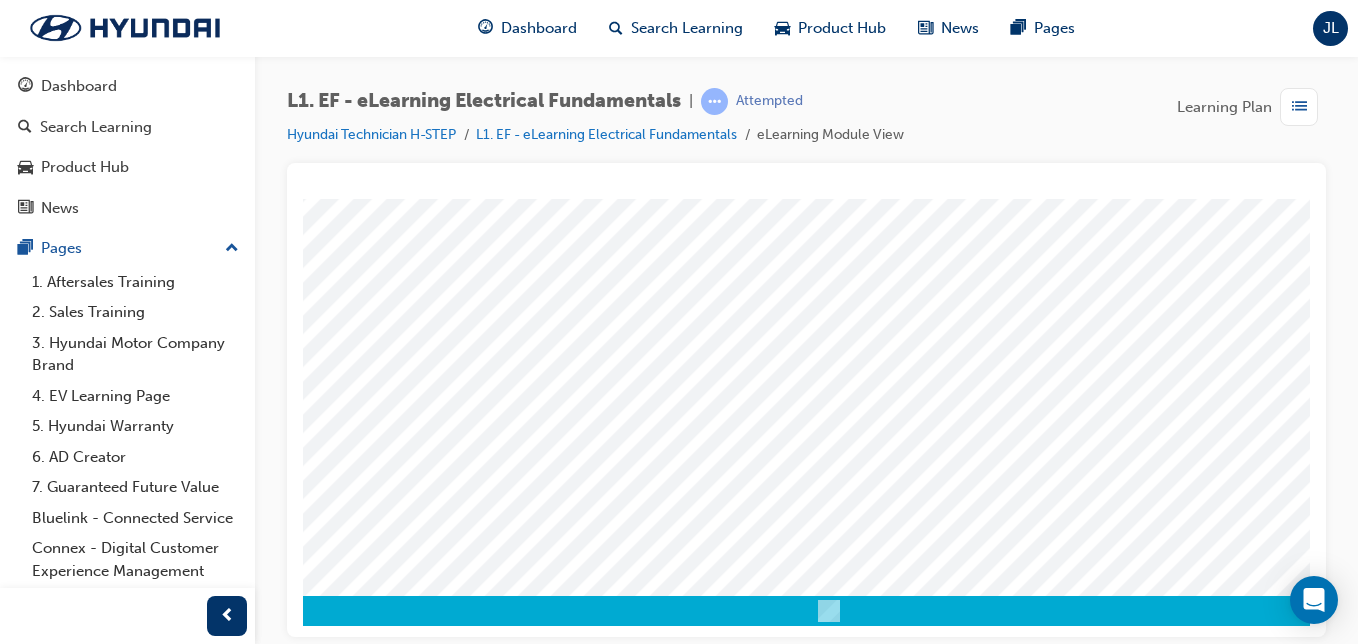 click at bounding box center [229, 4744] 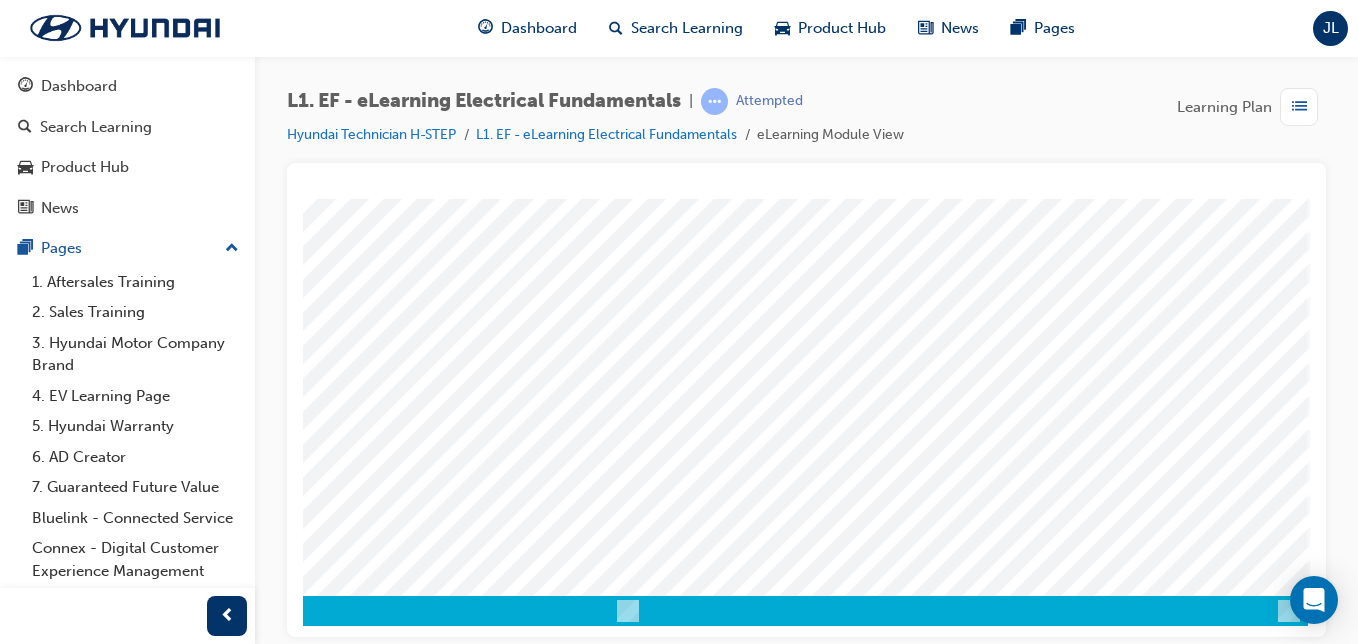 scroll, scrollTop: 322, scrollLeft: 368, axis: both 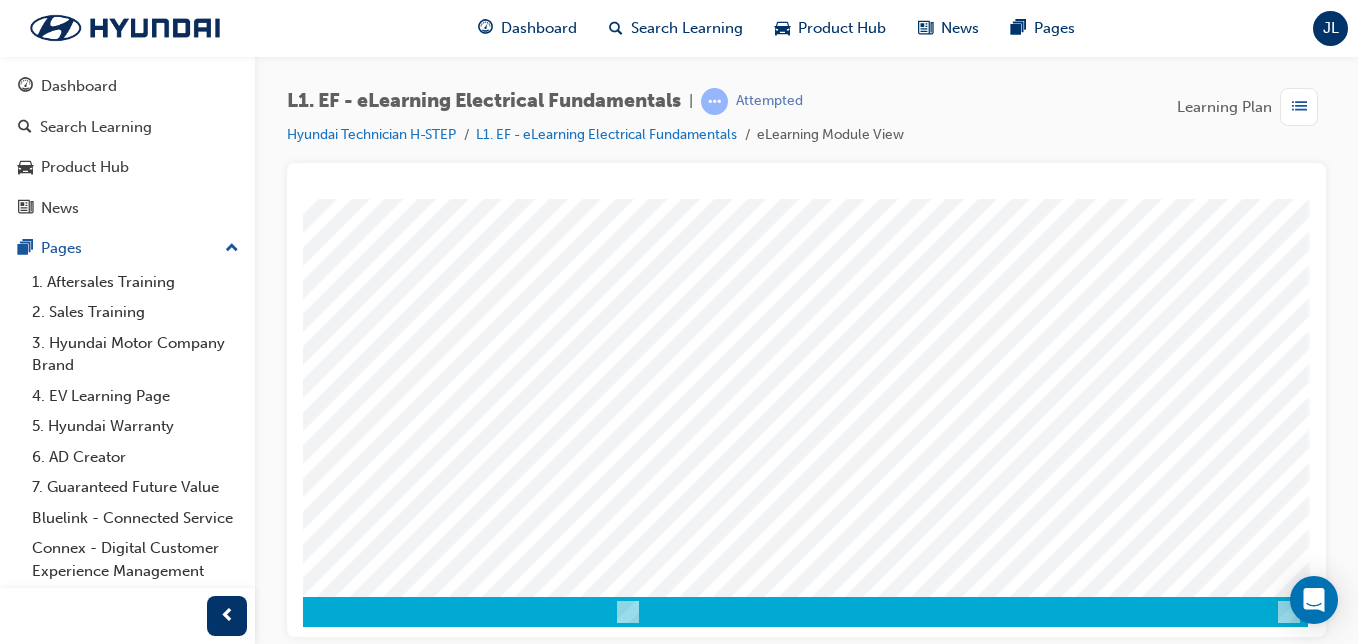click at bounding box center [629, 1135] 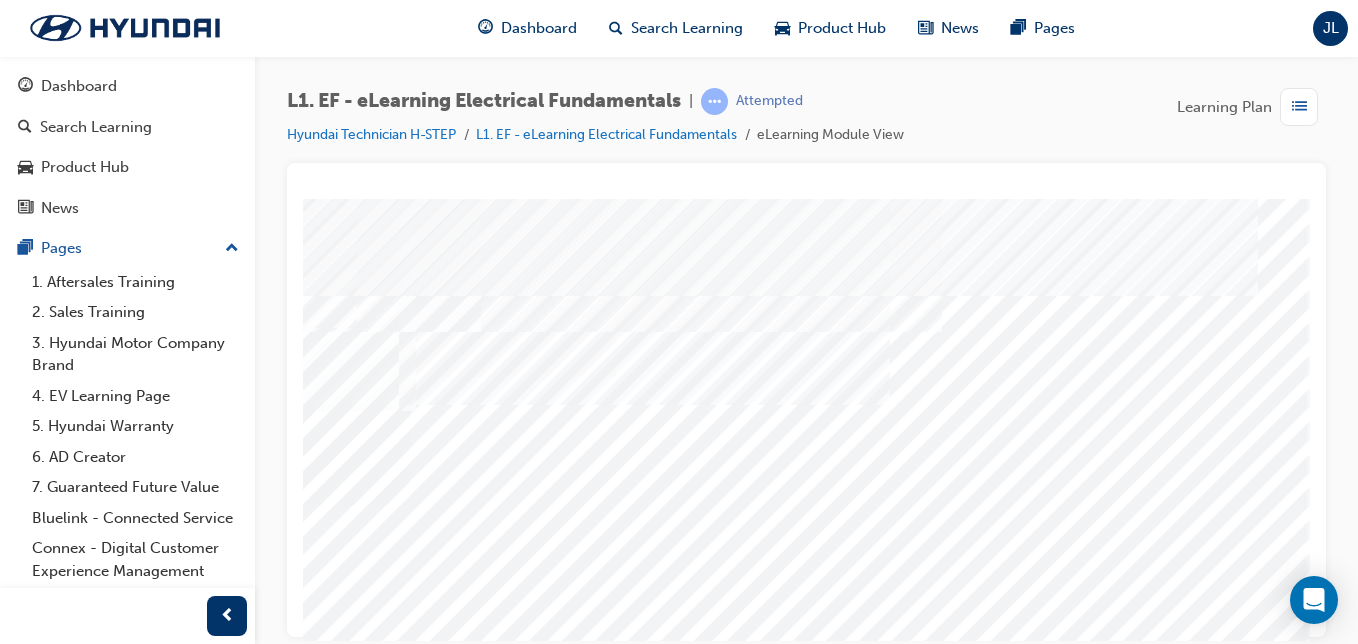 scroll, scrollTop: 323, scrollLeft: 368, axis: both 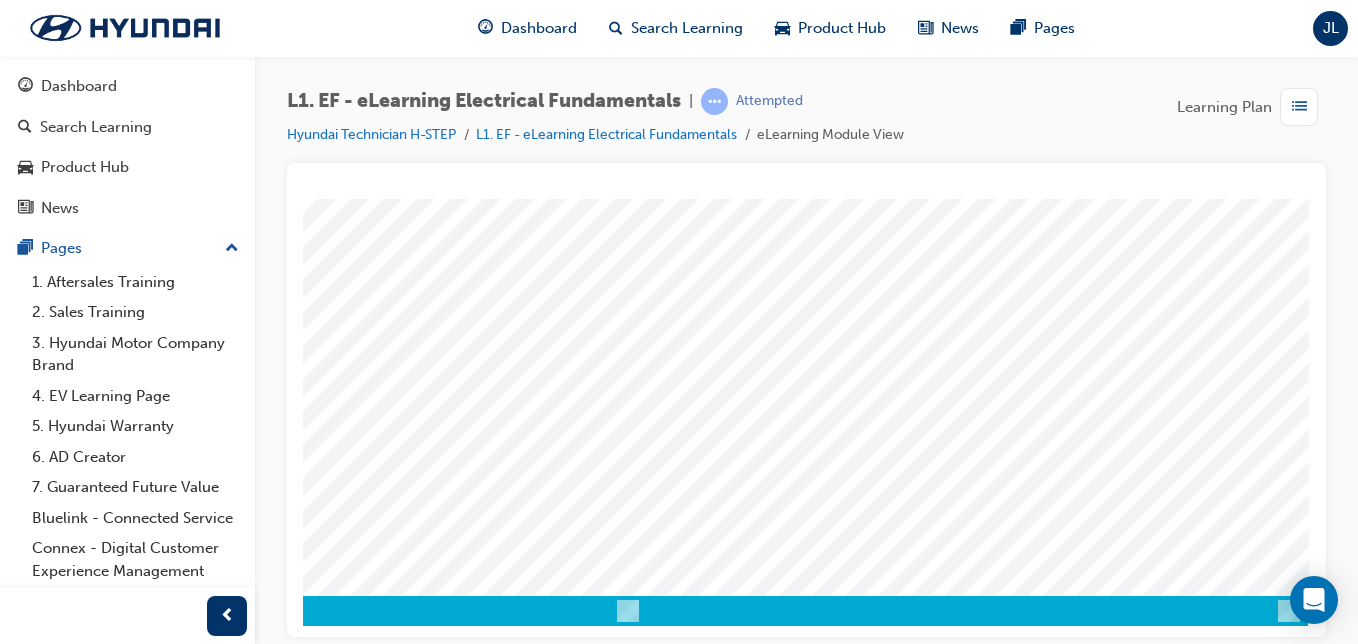 click at bounding box center (28, 5204) 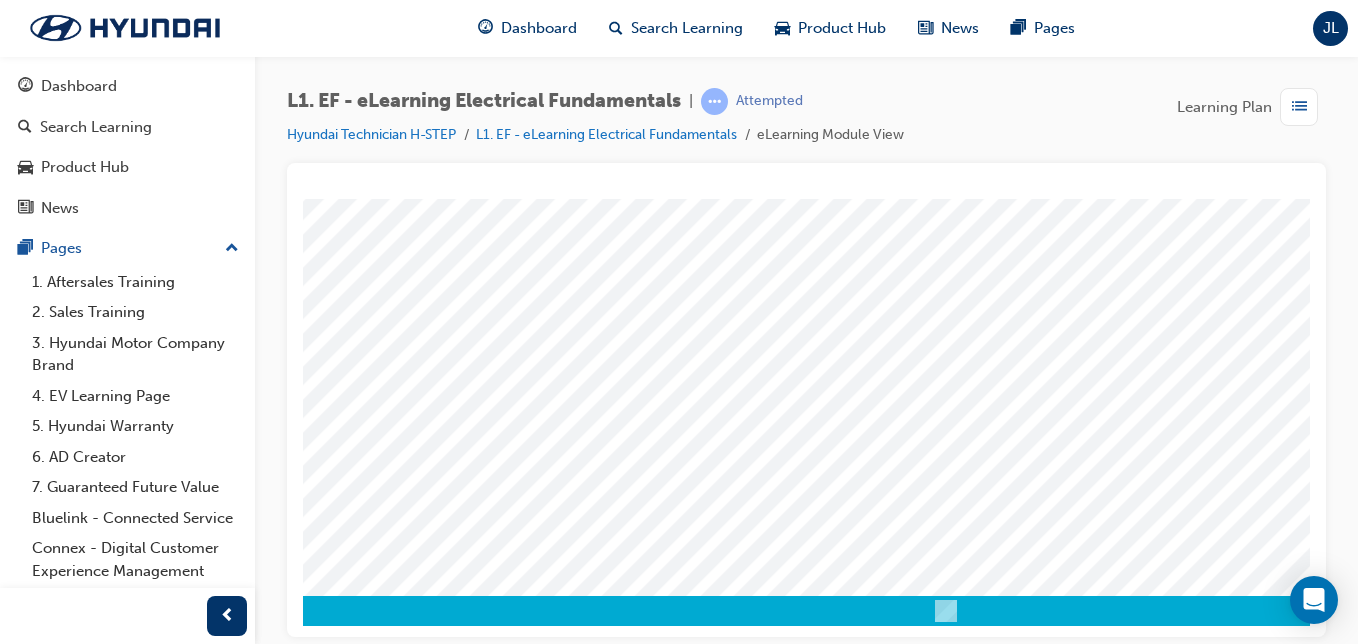 scroll, scrollTop: 323, scrollLeft: 0, axis: vertical 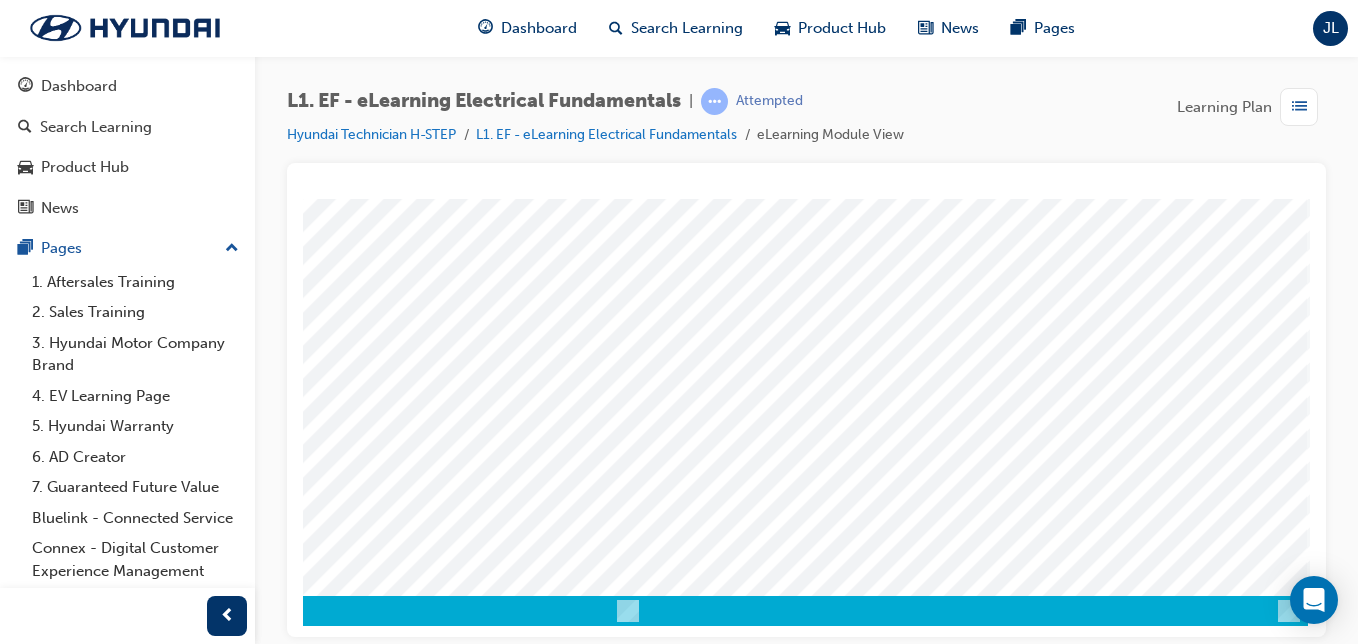 click at bounding box center (-27, 3461) 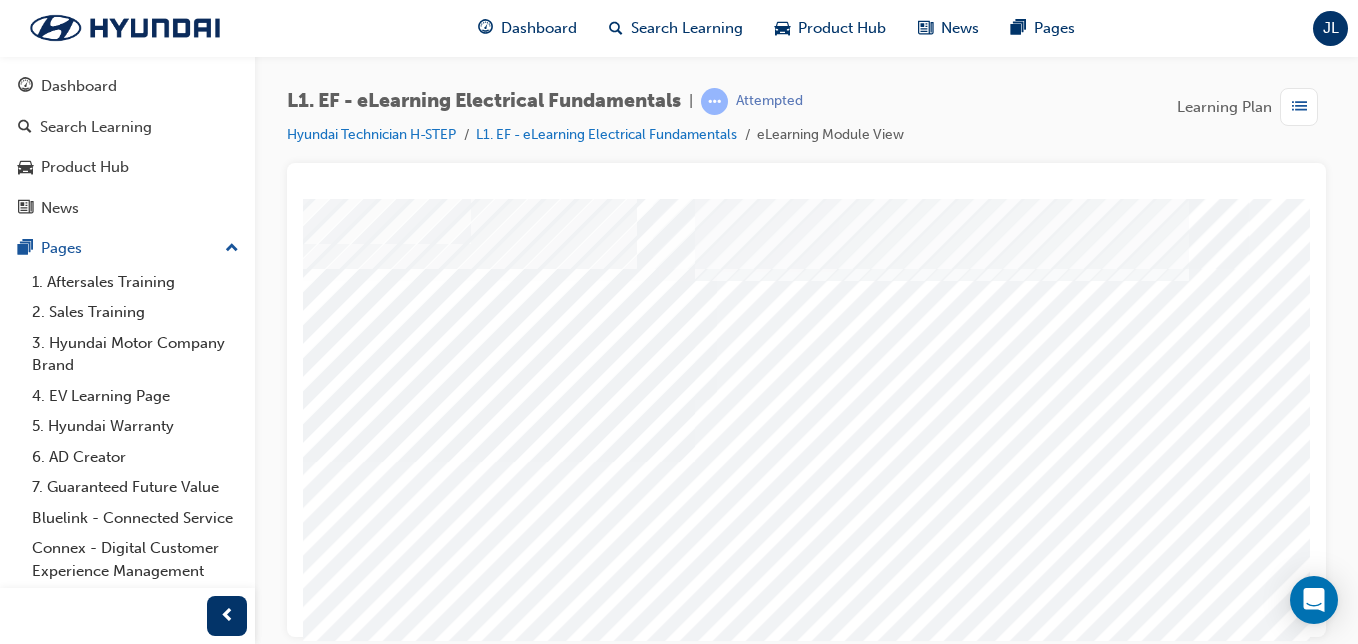 scroll, scrollTop: 104, scrollLeft: 132, axis: both 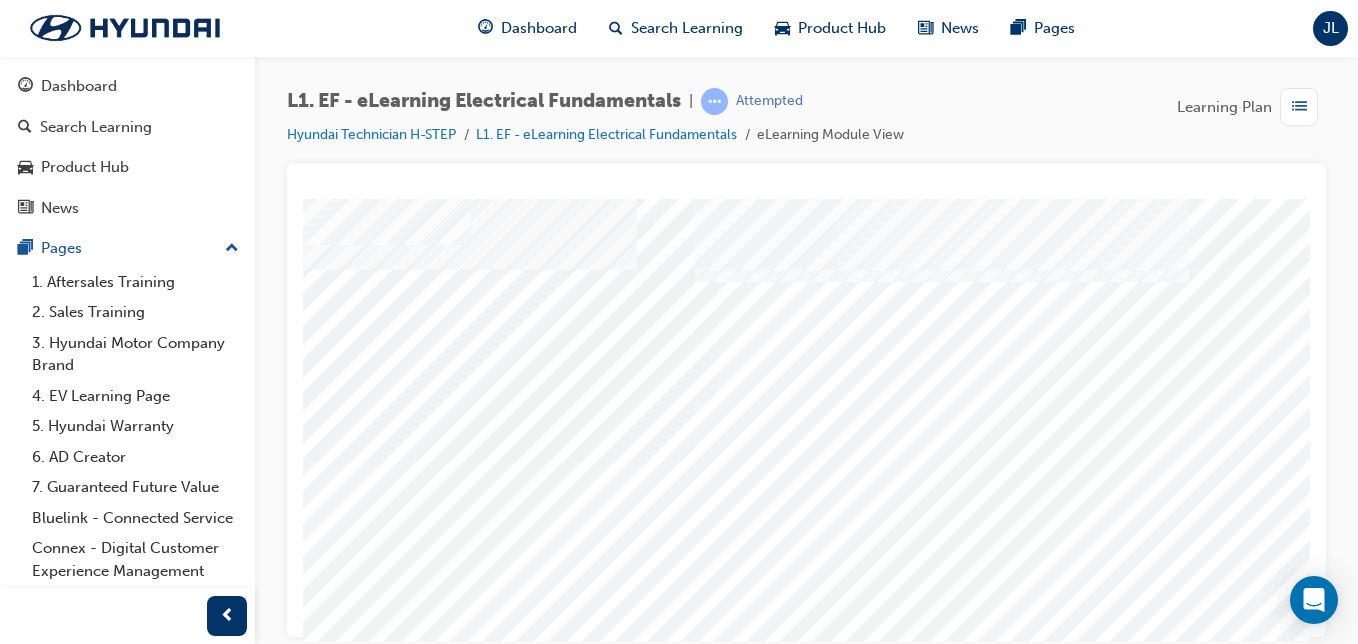drag, startPoint x: 546, startPoint y: 235, endPoint x: 482, endPoint y: 183, distance: 82.46211 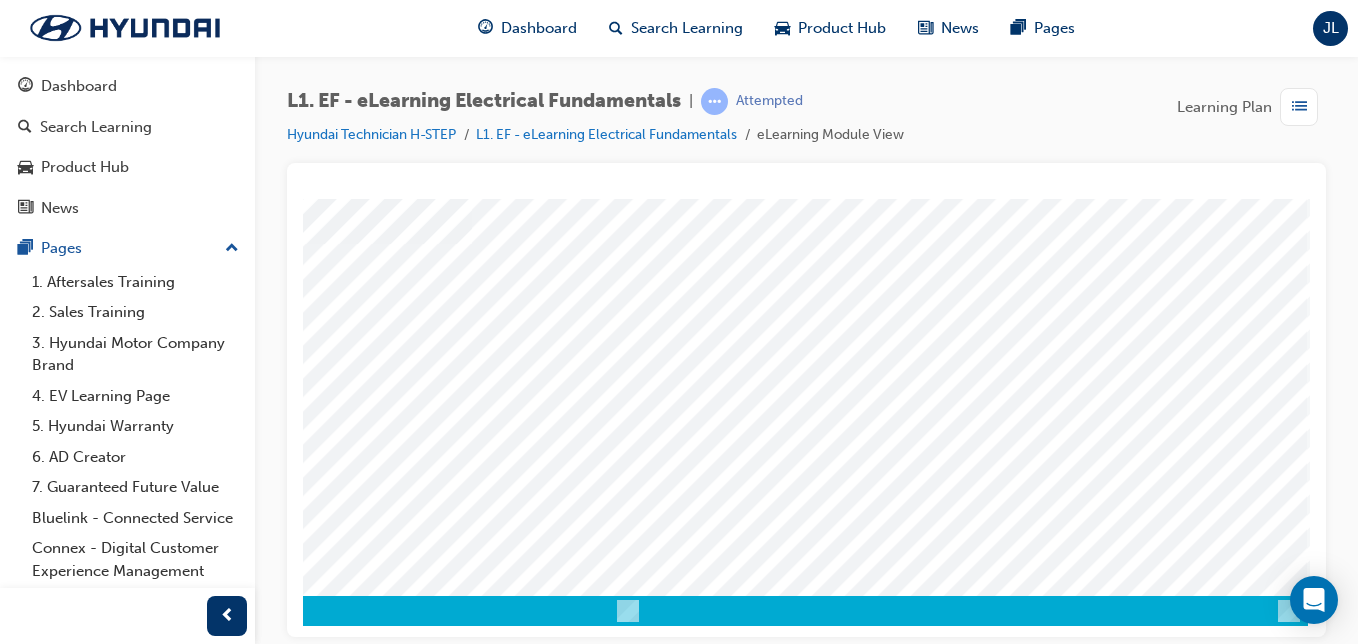 scroll, scrollTop: 323, scrollLeft: 0, axis: vertical 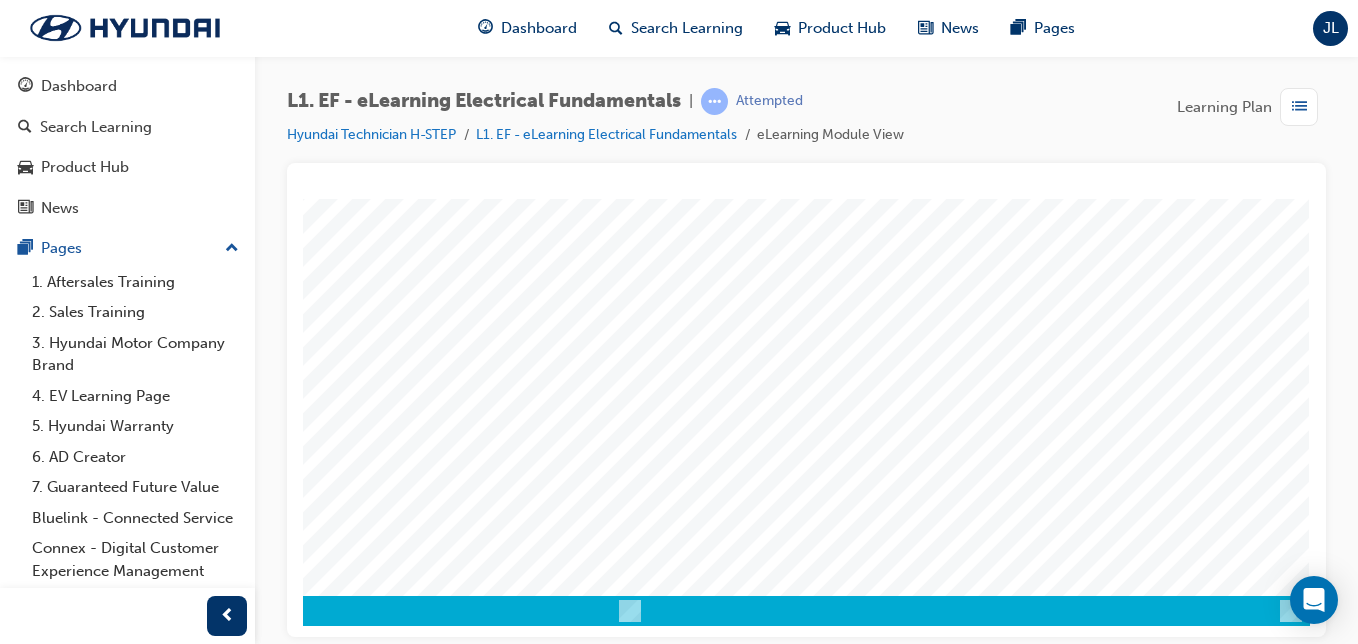 click at bounding box center (20, 2608) 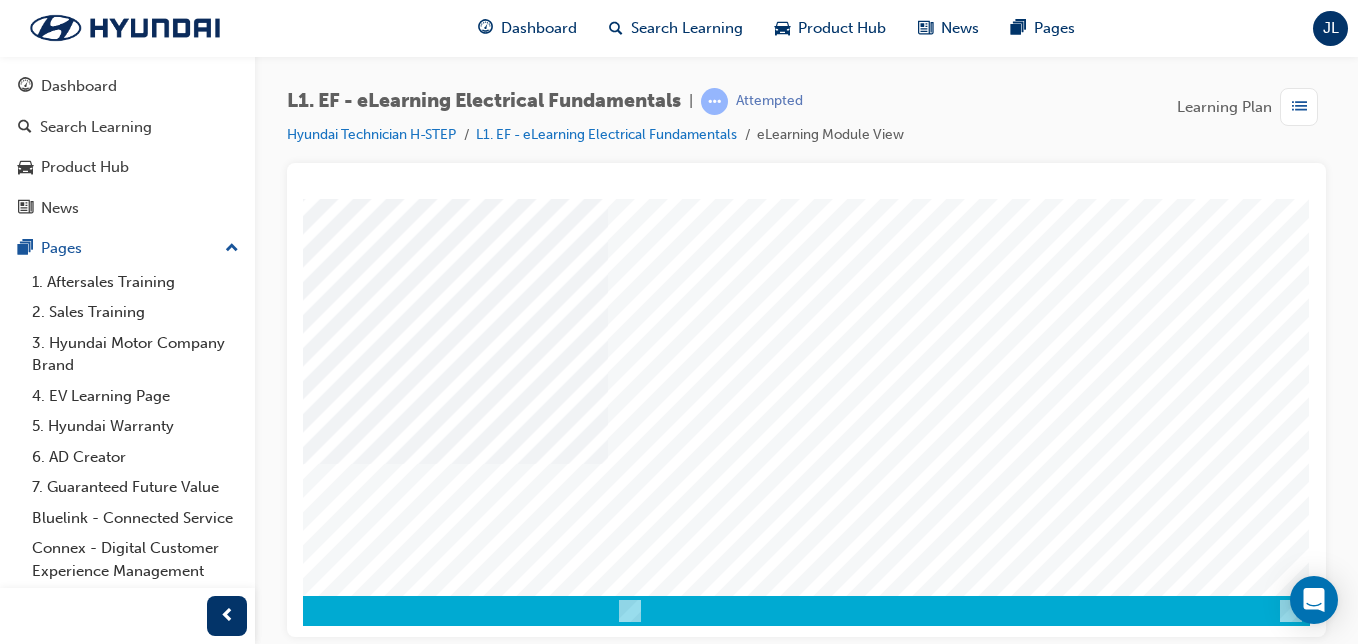 click at bounding box center (20, 2302) 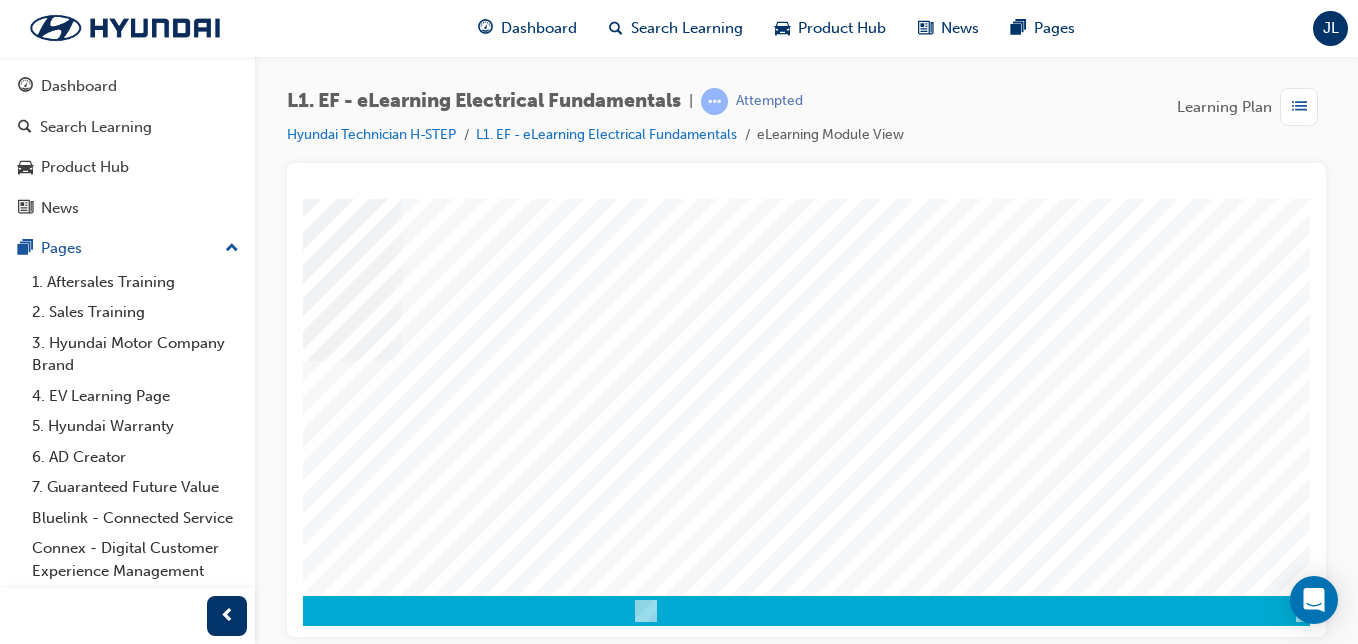 click at bounding box center [36, 2302] 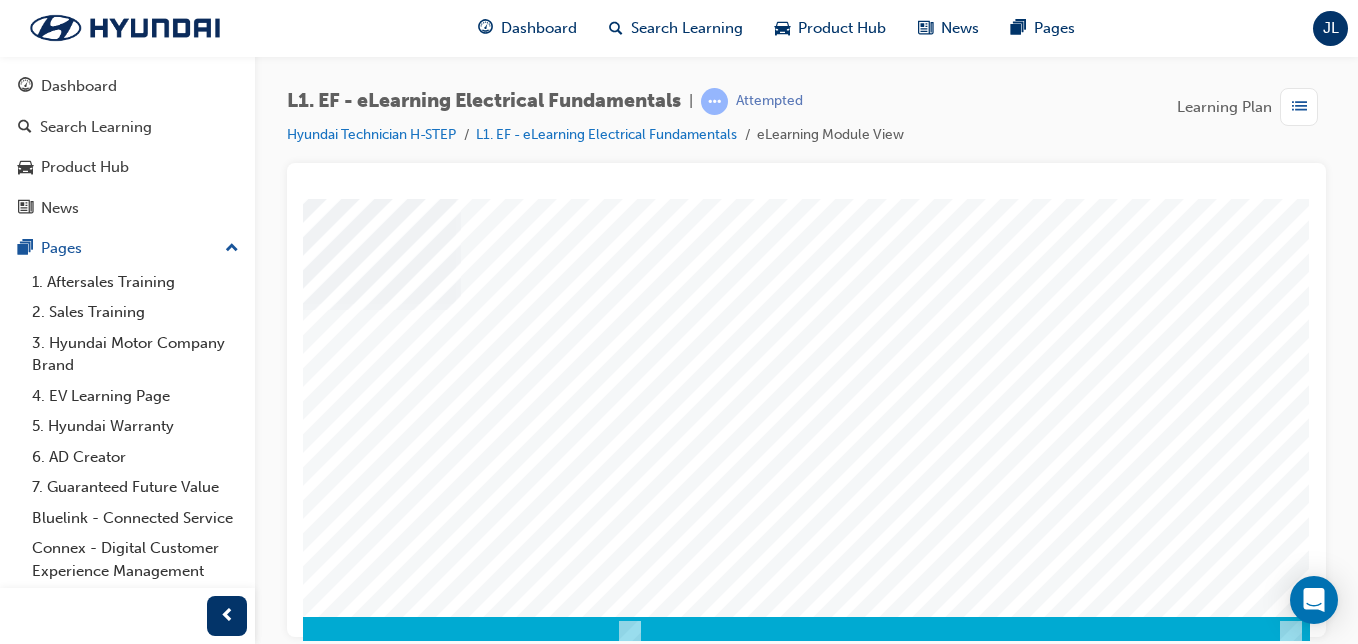 click at bounding box center (20, 2323) 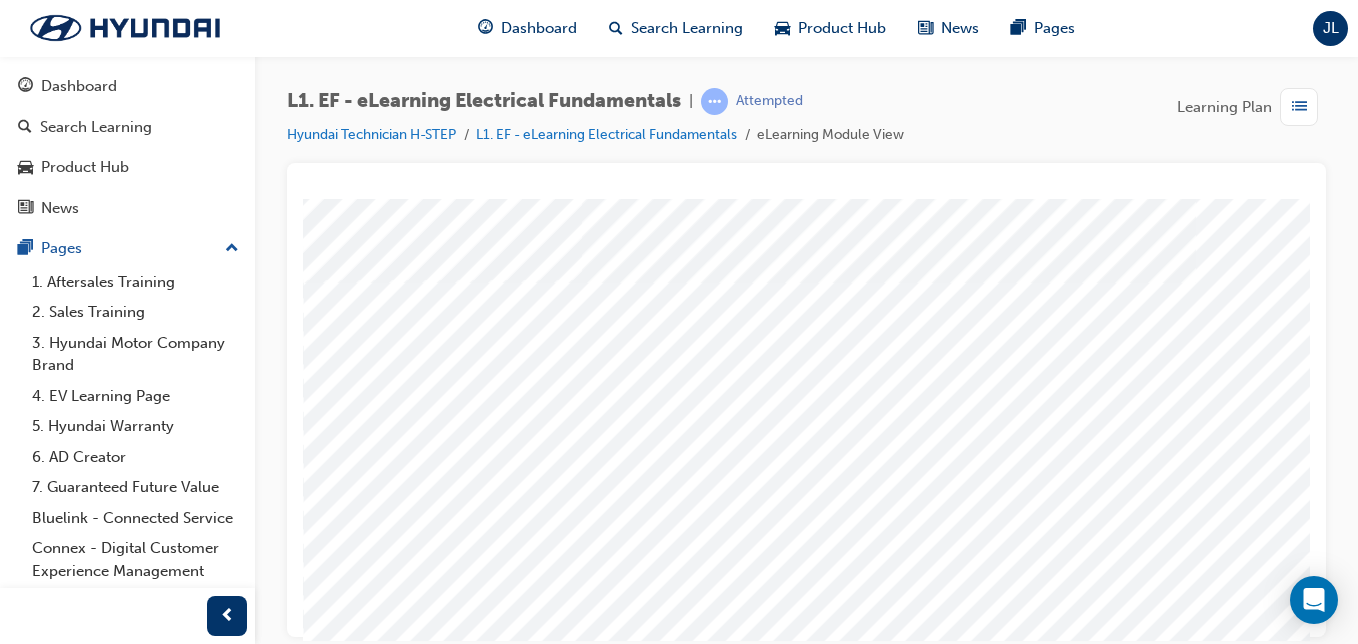 scroll, scrollTop: 305, scrollLeft: 368, axis: both 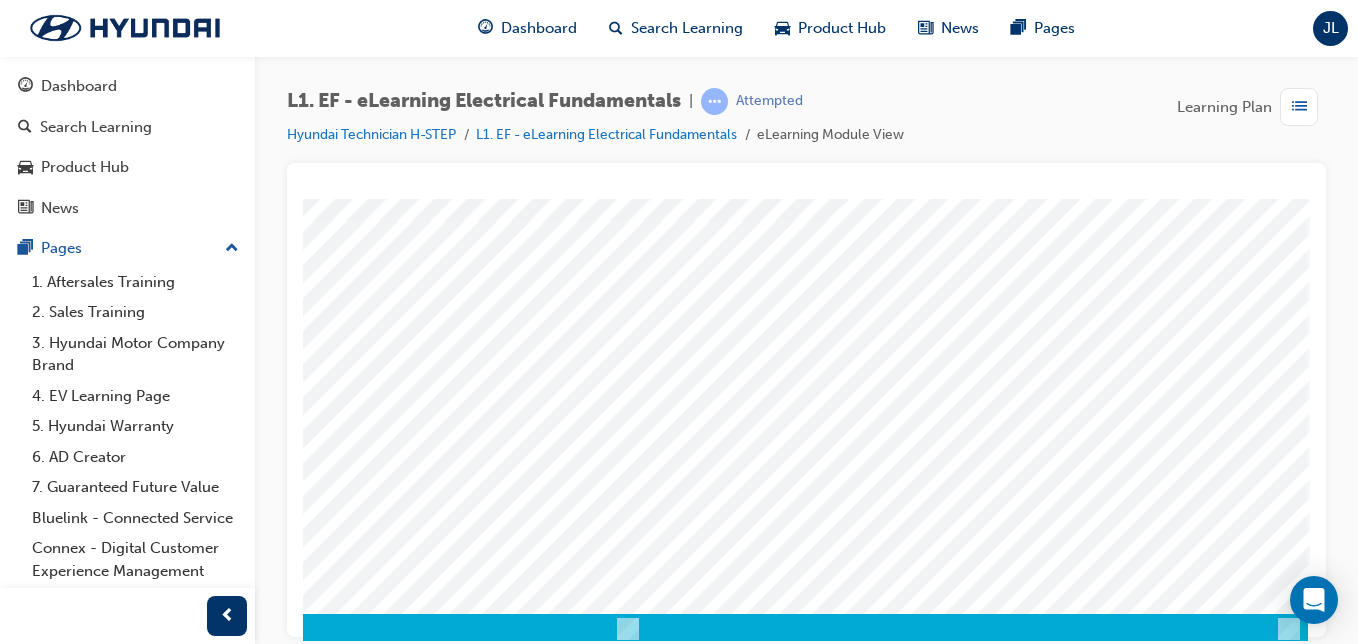 click at bounding box center (18, 4969) 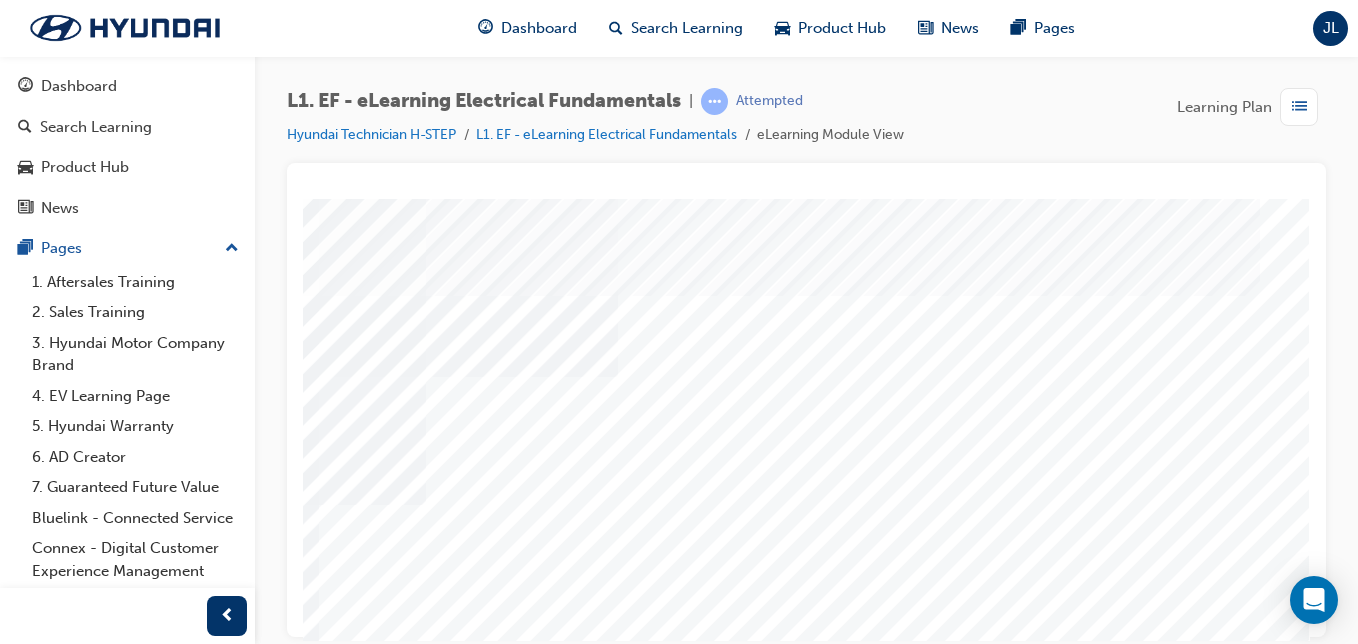 scroll, scrollTop: 0, scrollLeft: 368, axis: horizontal 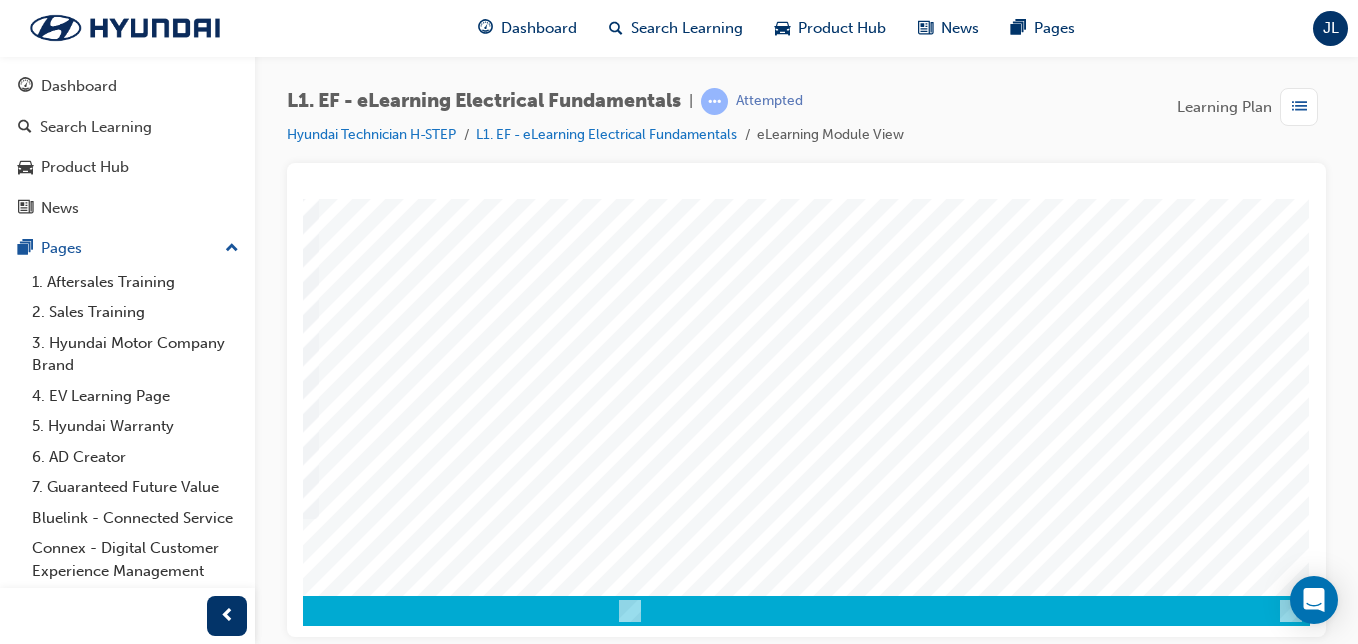 click at bounding box center [20, 2302] 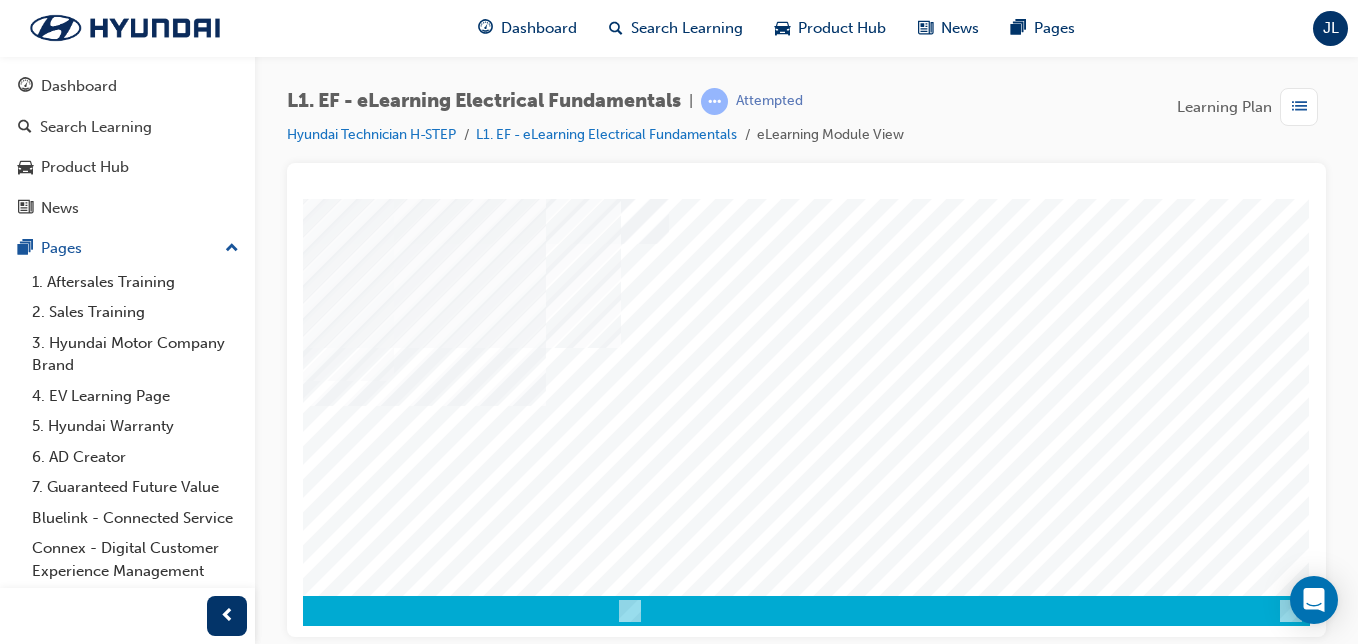 scroll, scrollTop: 0, scrollLeft: 368, axis: horizontal 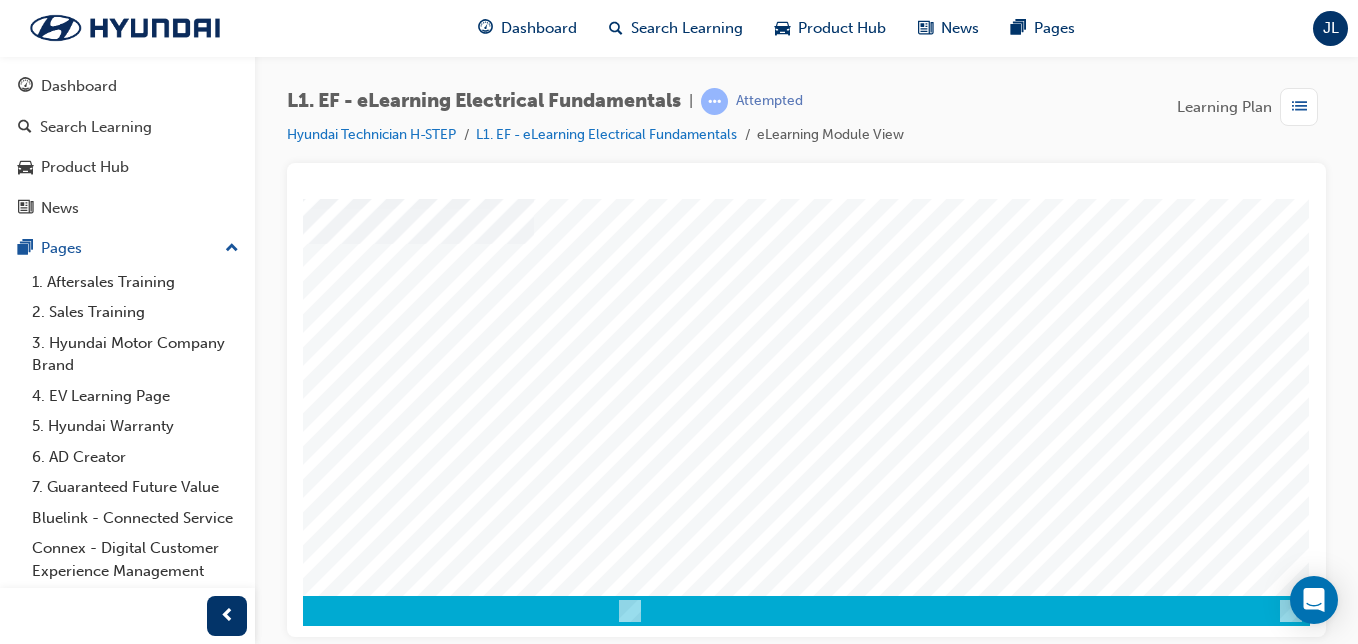 click at bounding box center [20, 2302] 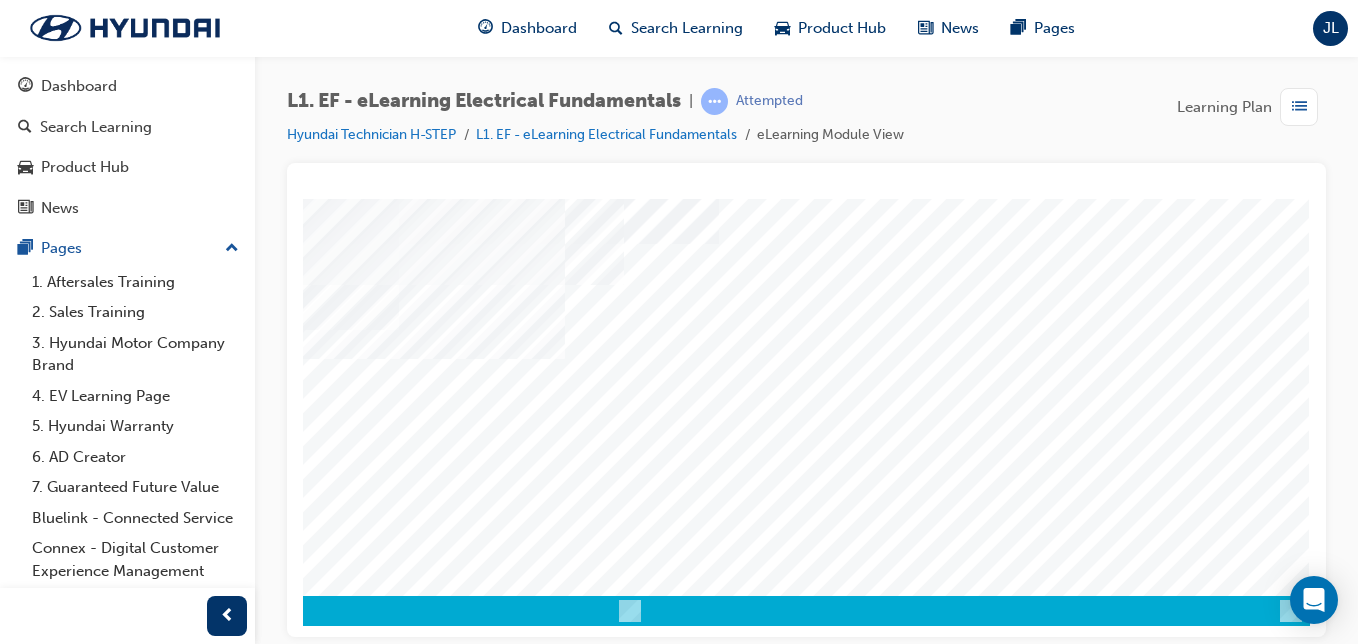 scroll, scrollTop: 323, scrollLeft: 368, axis: both 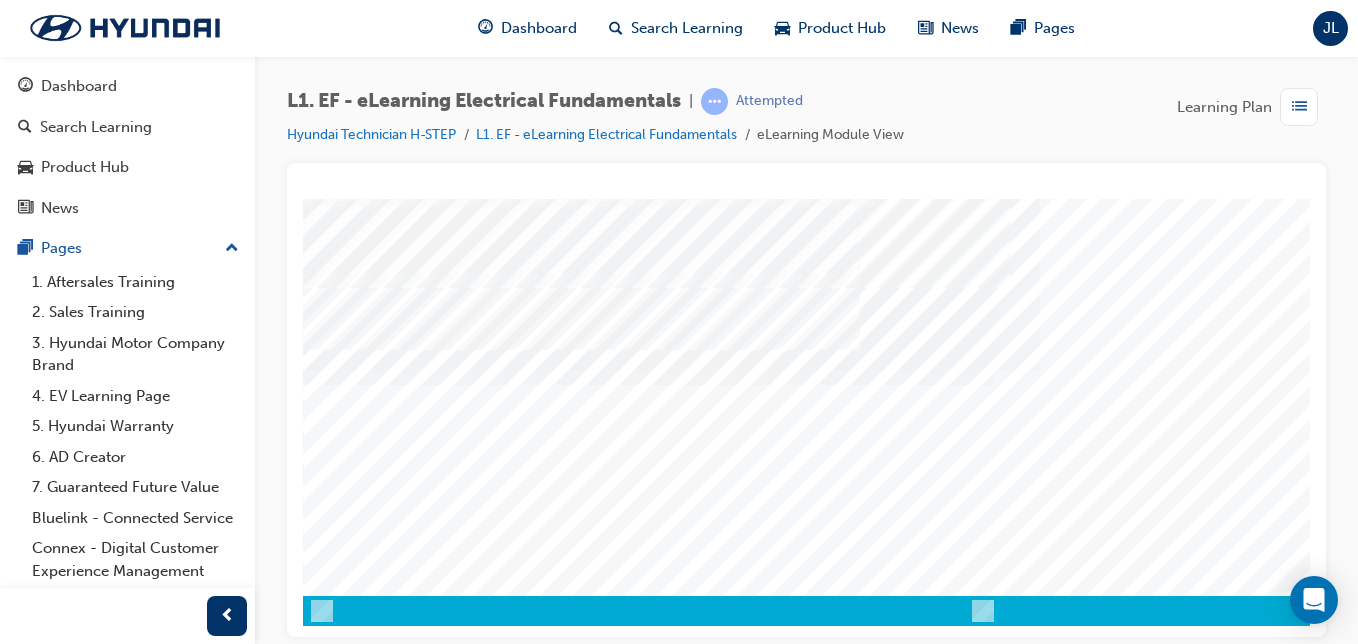 click at bounding box center (373, 4870) 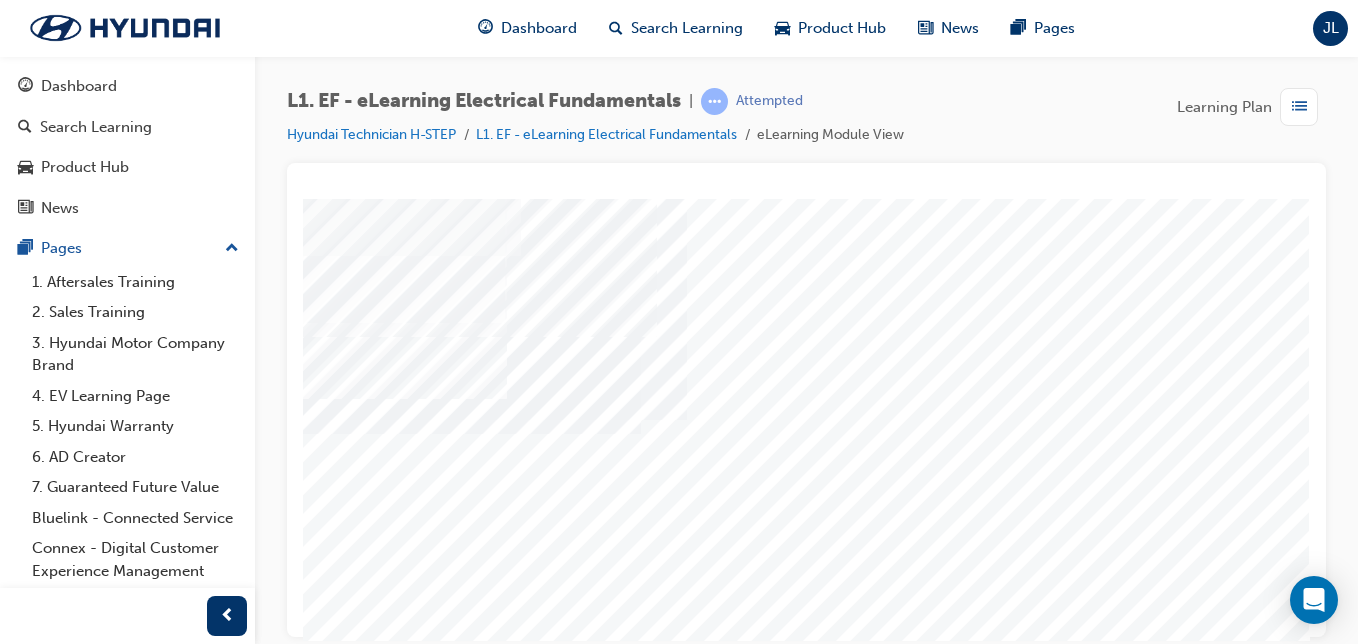 scroll, scrollTop: 323, scrollLeft: 368, axis: both 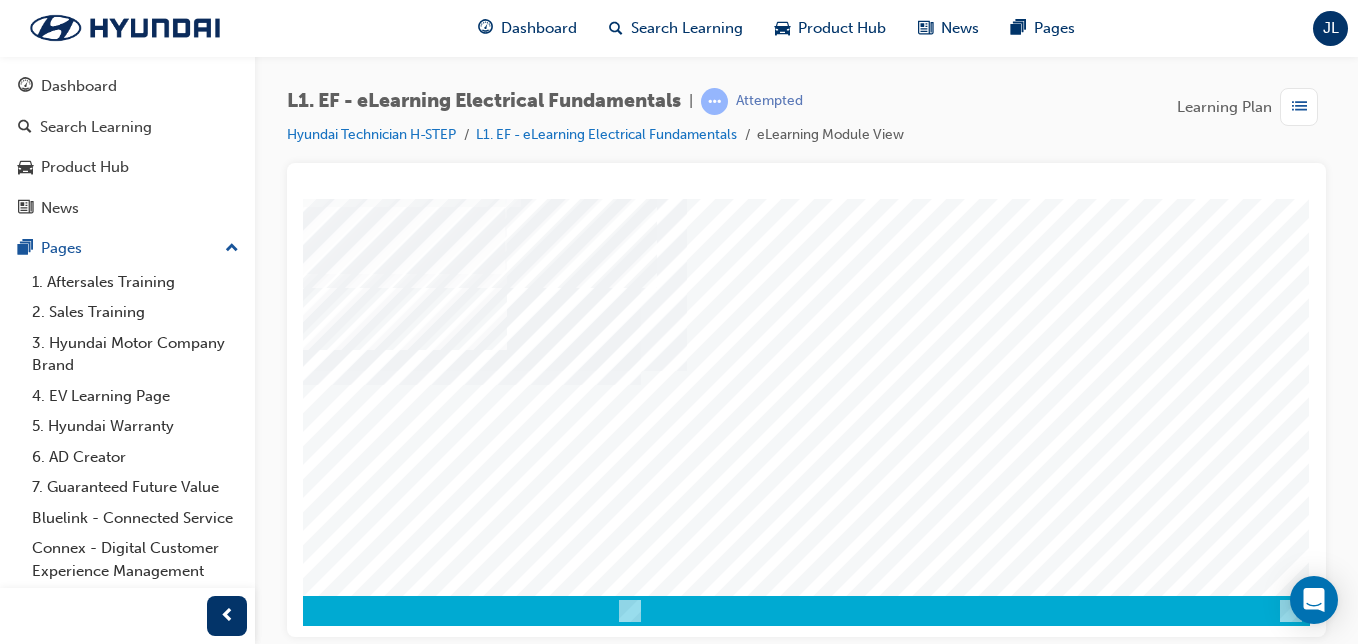 click at bounding box center (20, 2302) 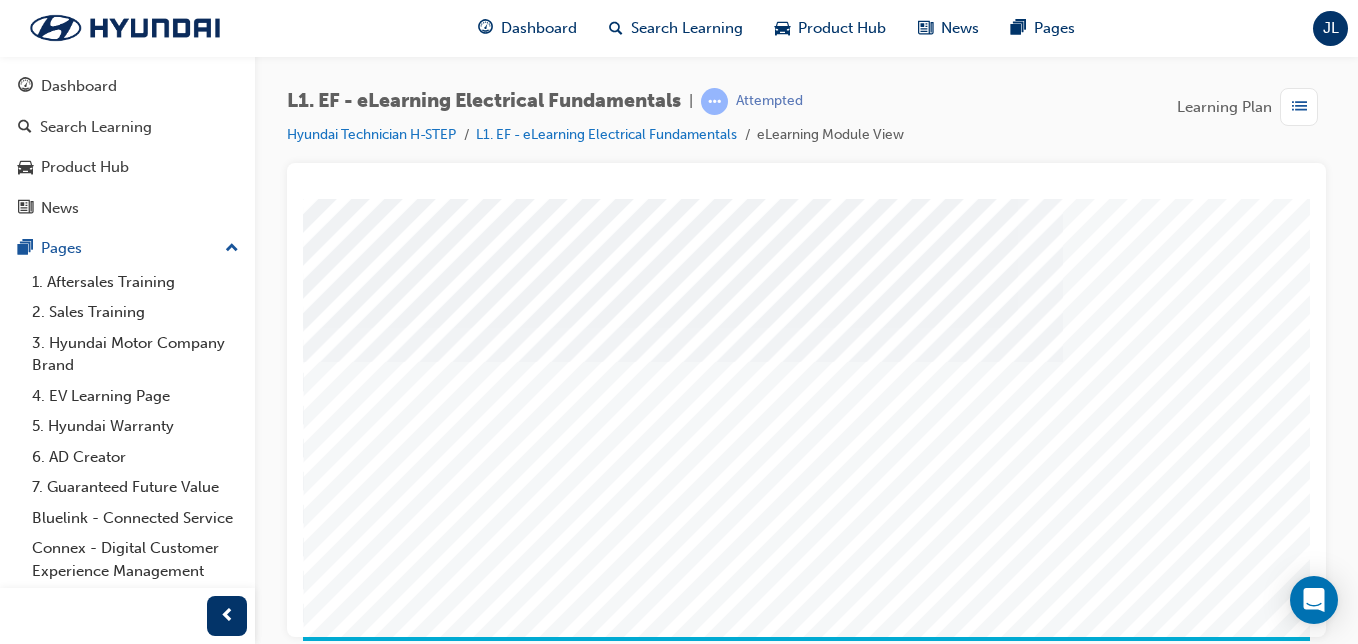 scroll, scrollTop: 282, scrollLeft: 368, axis: both 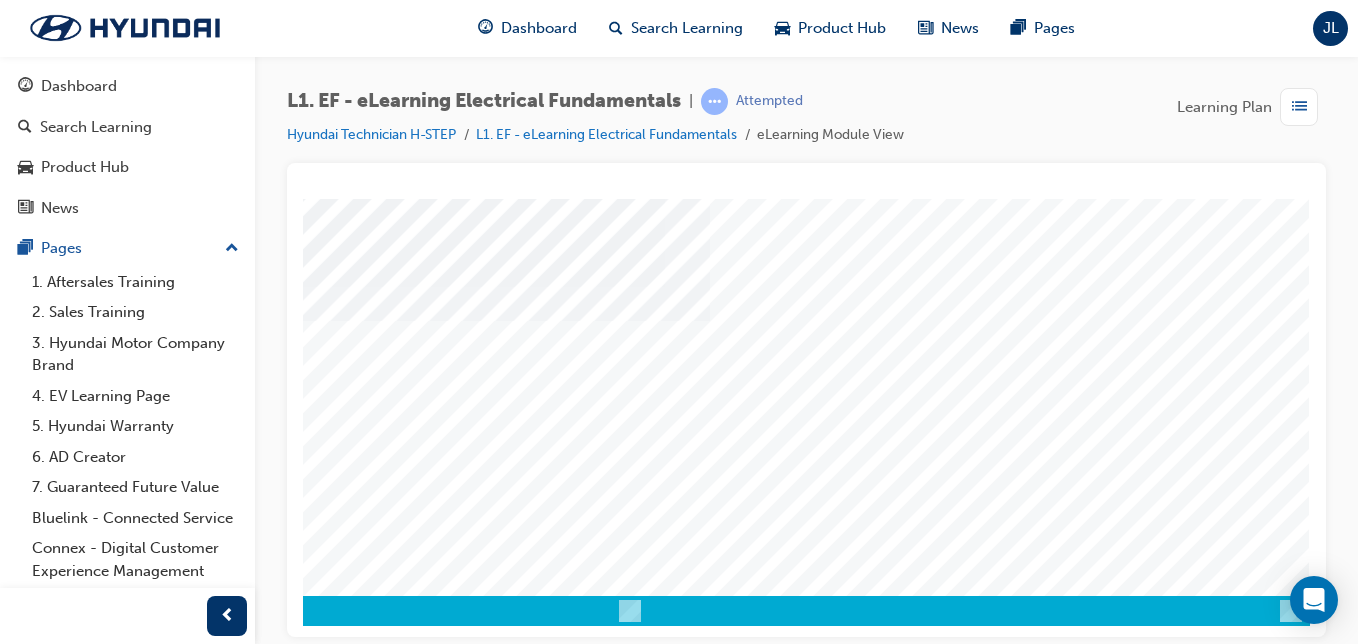 click at bounding box center [20, 2302] 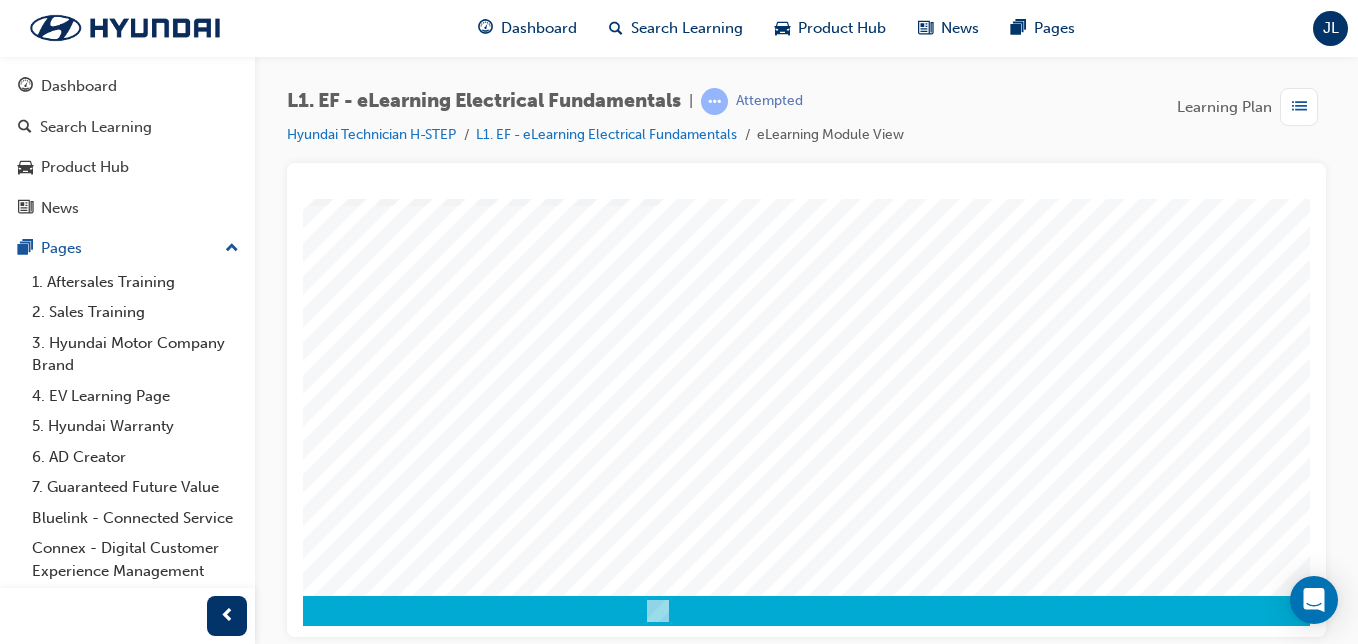 scroll, scrollTop: 323, scrollLeft: 368, axis: both 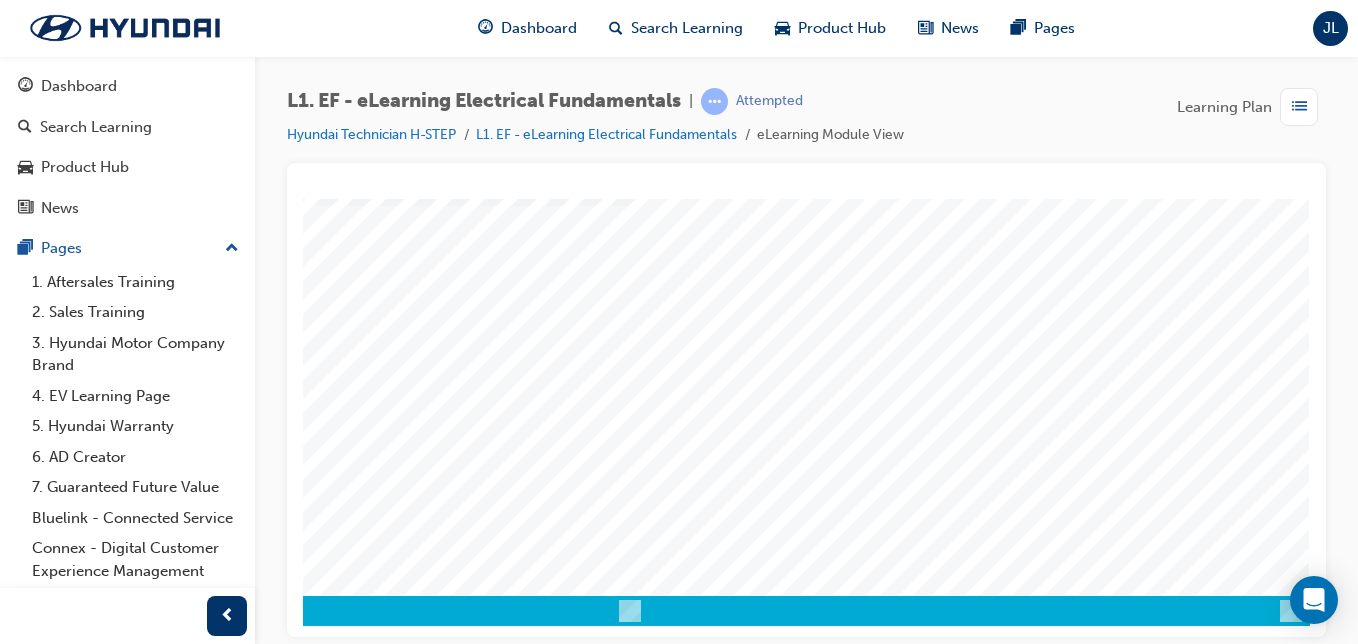 click at bounding box center (20, 2302) 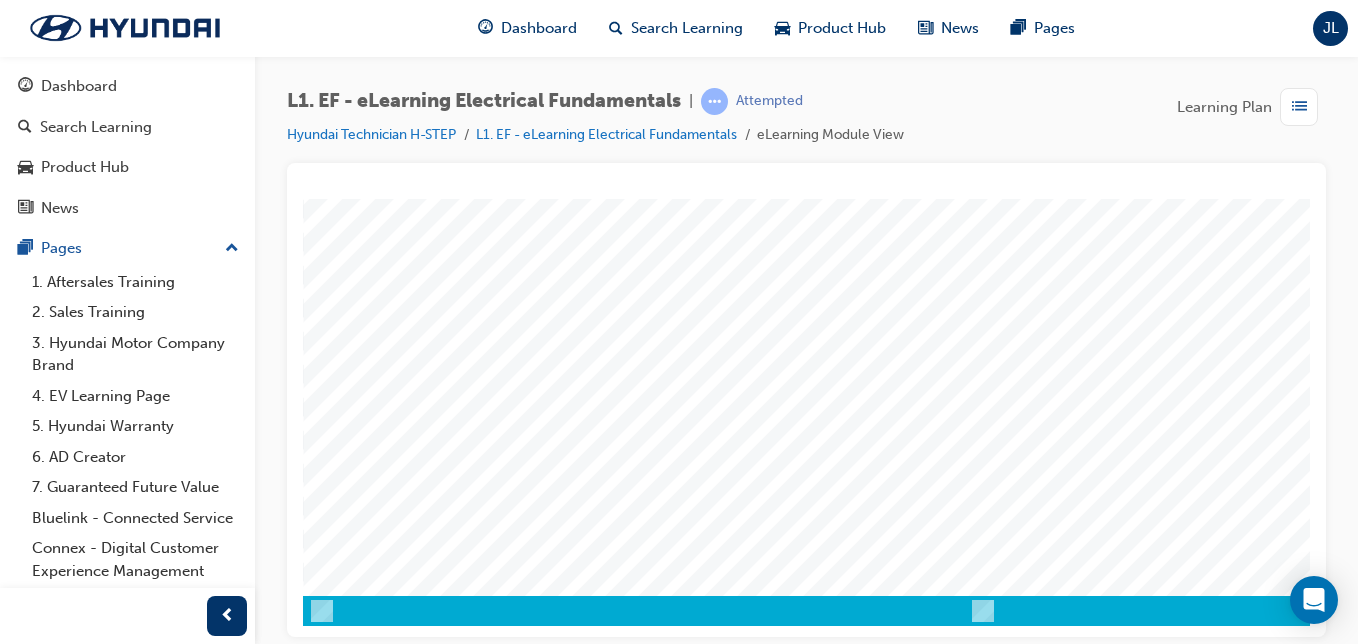 scroll, scrollTop: 323, scrollLeft: 368, axis: both 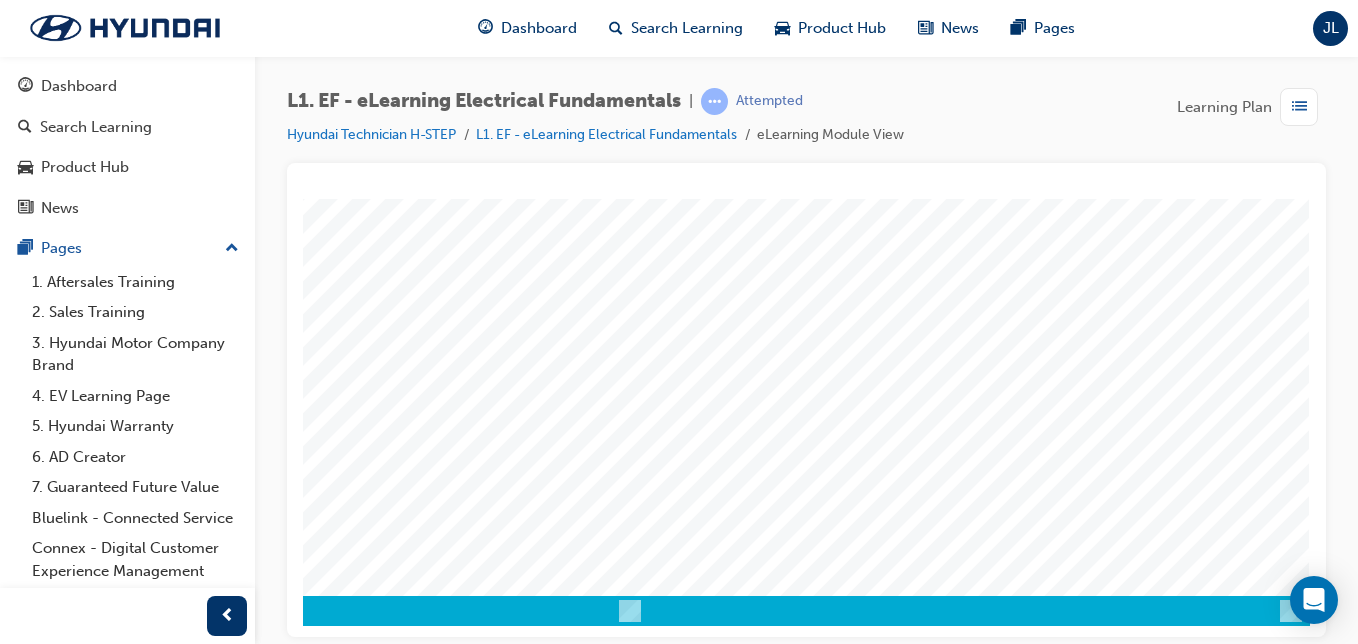 click at bounding box center (20, 2302) 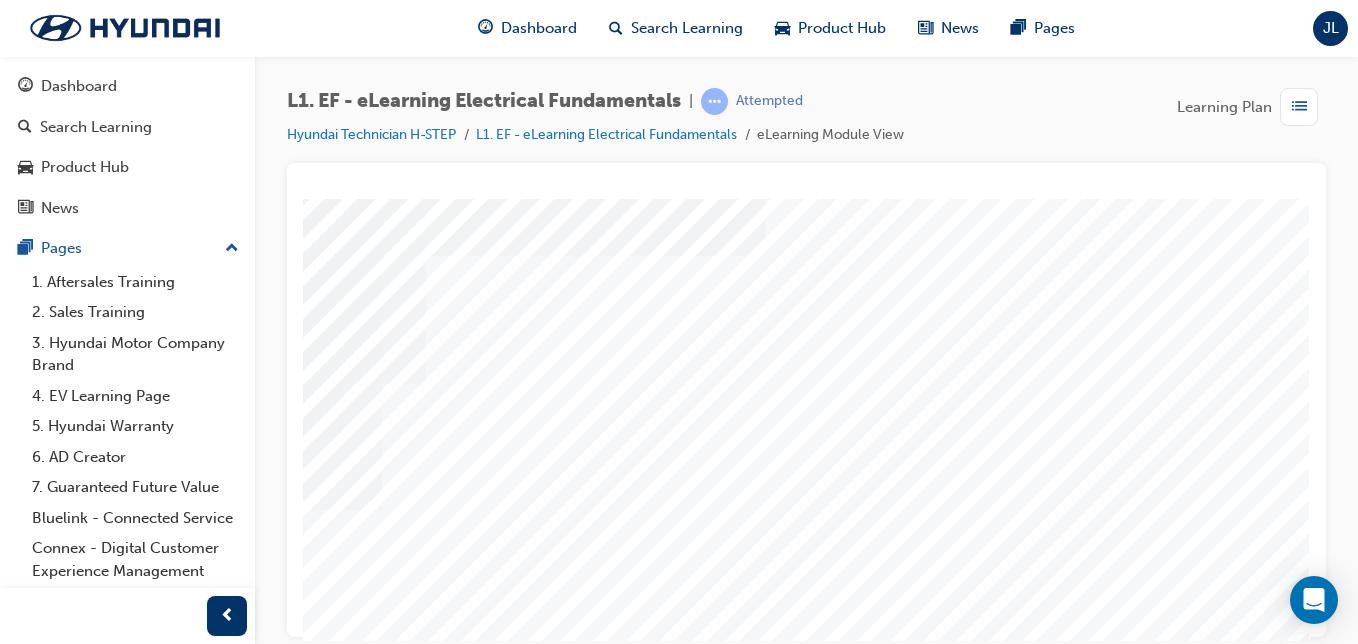 scroll, scrollTop: 323, scrollLeft: 368, axis: both 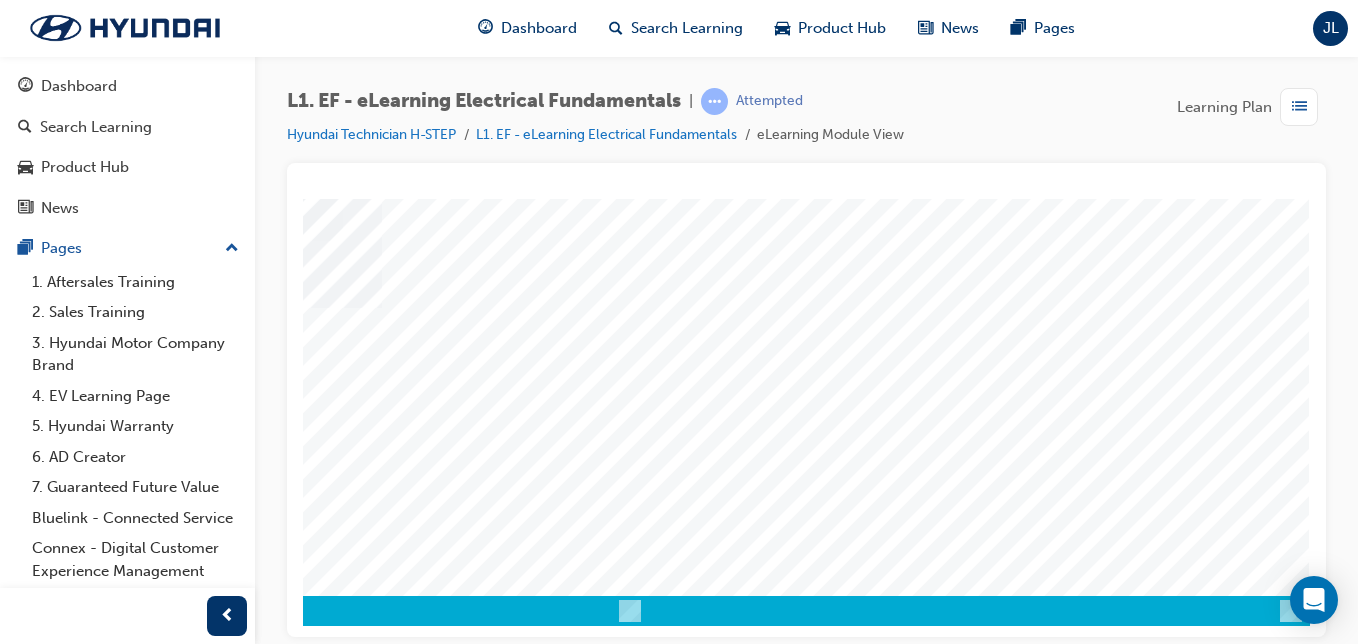 click at bounding box center [20, 2302] 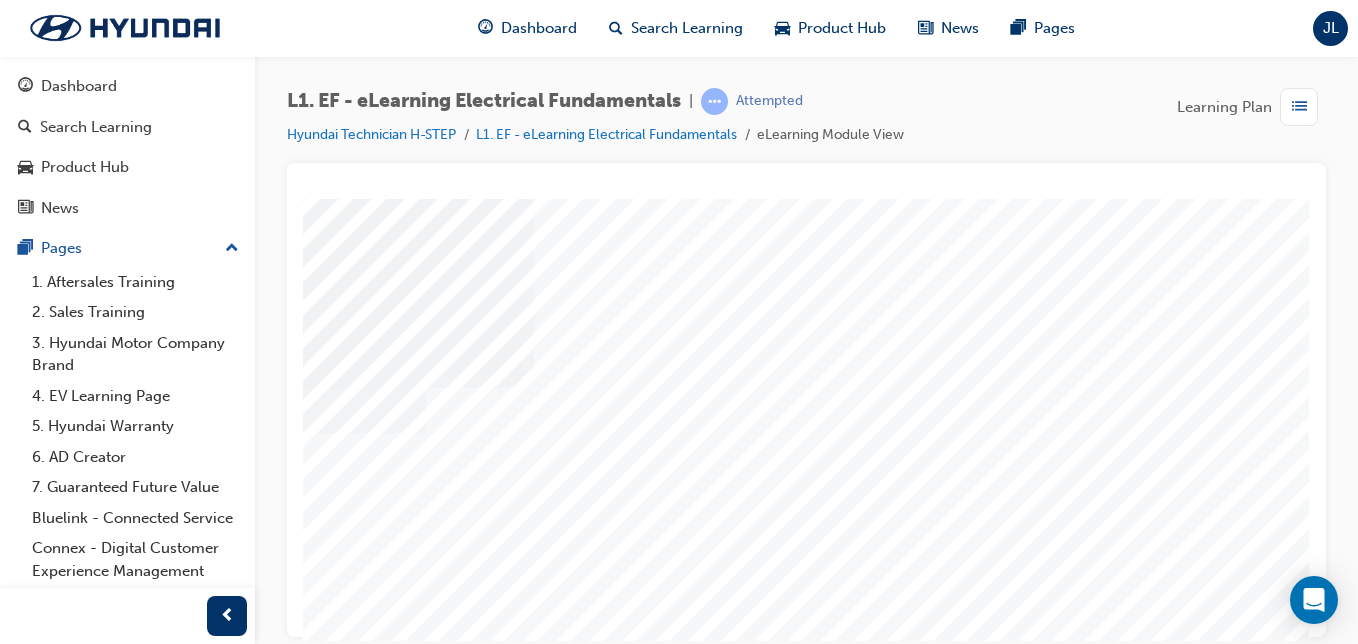 scroll, scrollTop: 323, scrollLeft: 368, axis: both 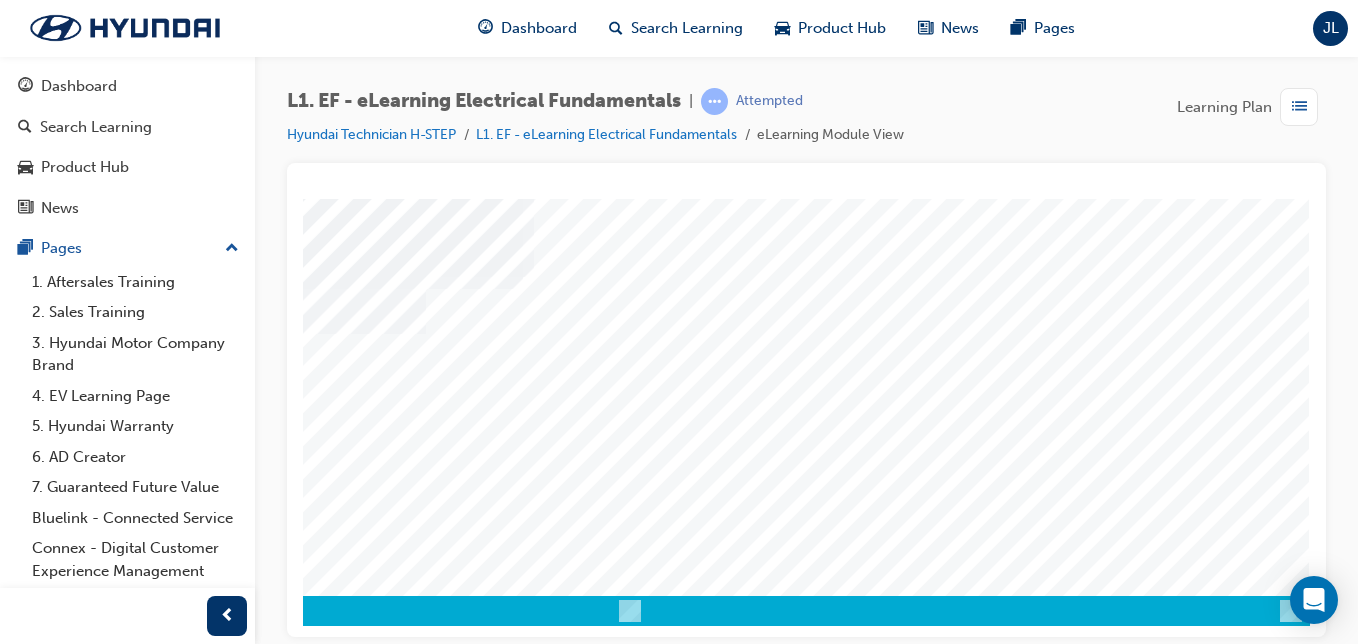 click at bounding box center [20, 2302] 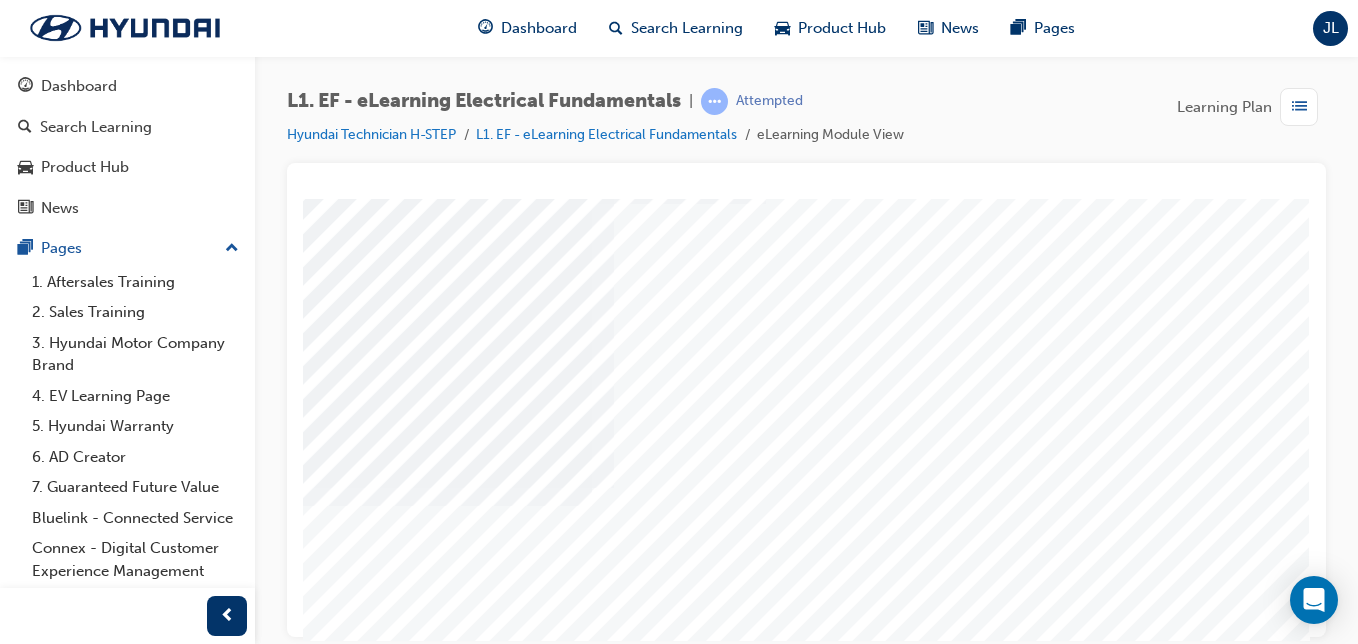 scroll, scrollTop: 323, scrollLeft: 368, axis: both 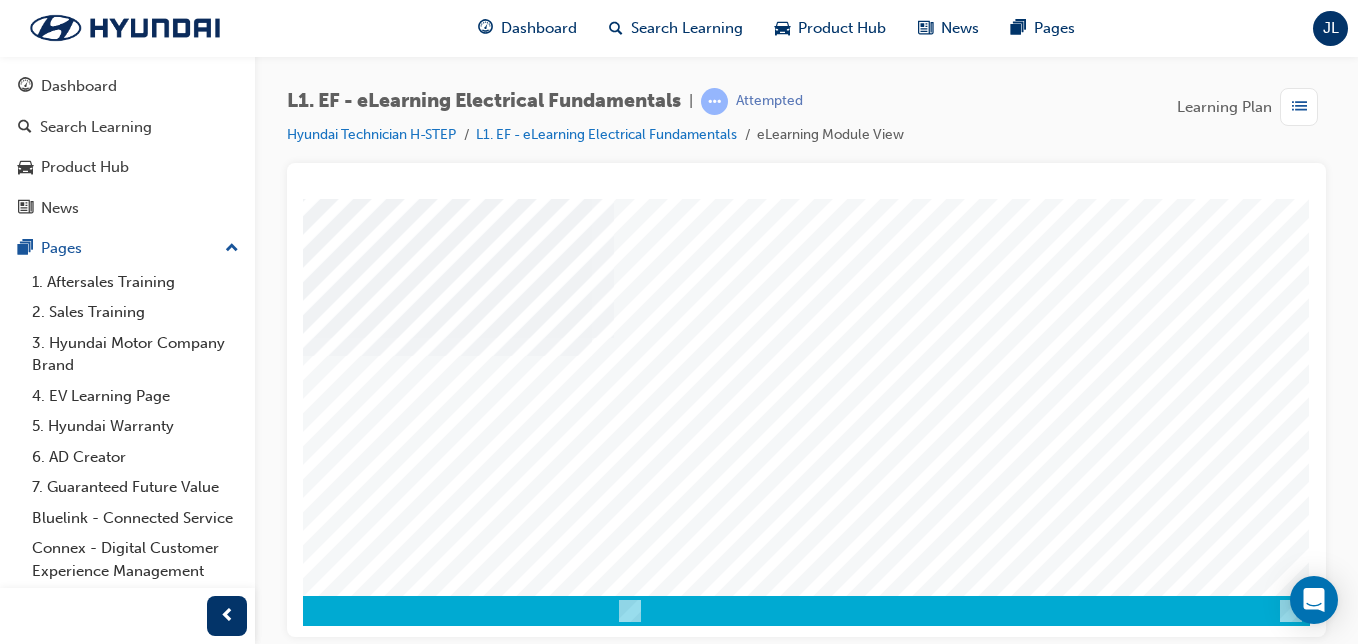click at bounding box center (20, 2302) 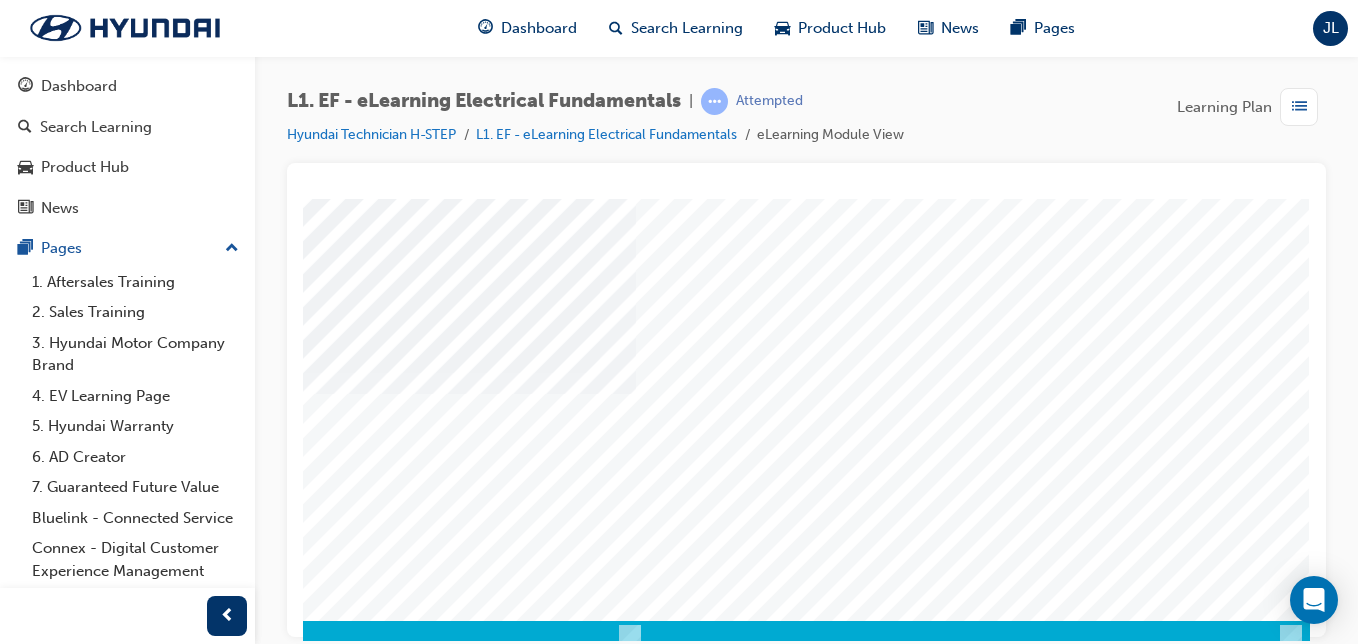 scroll, scrollTop: 323, scrollLeft: 368, axis: both 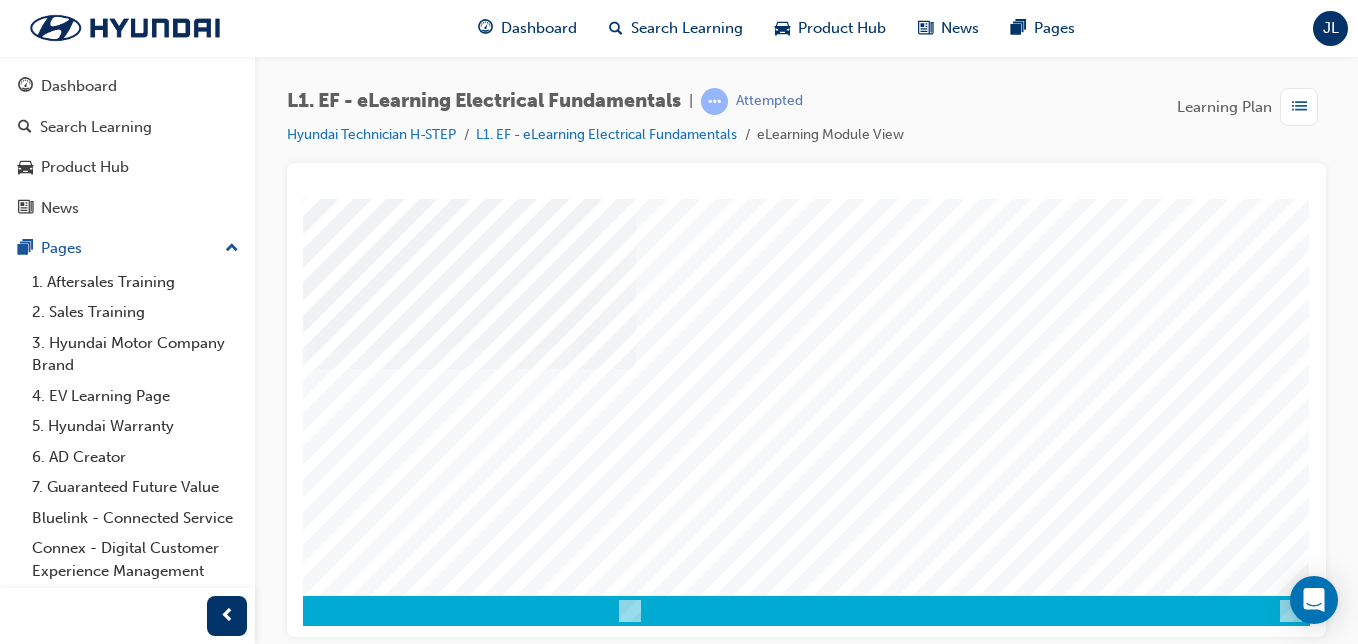 click at bounding box center (20, 2302) 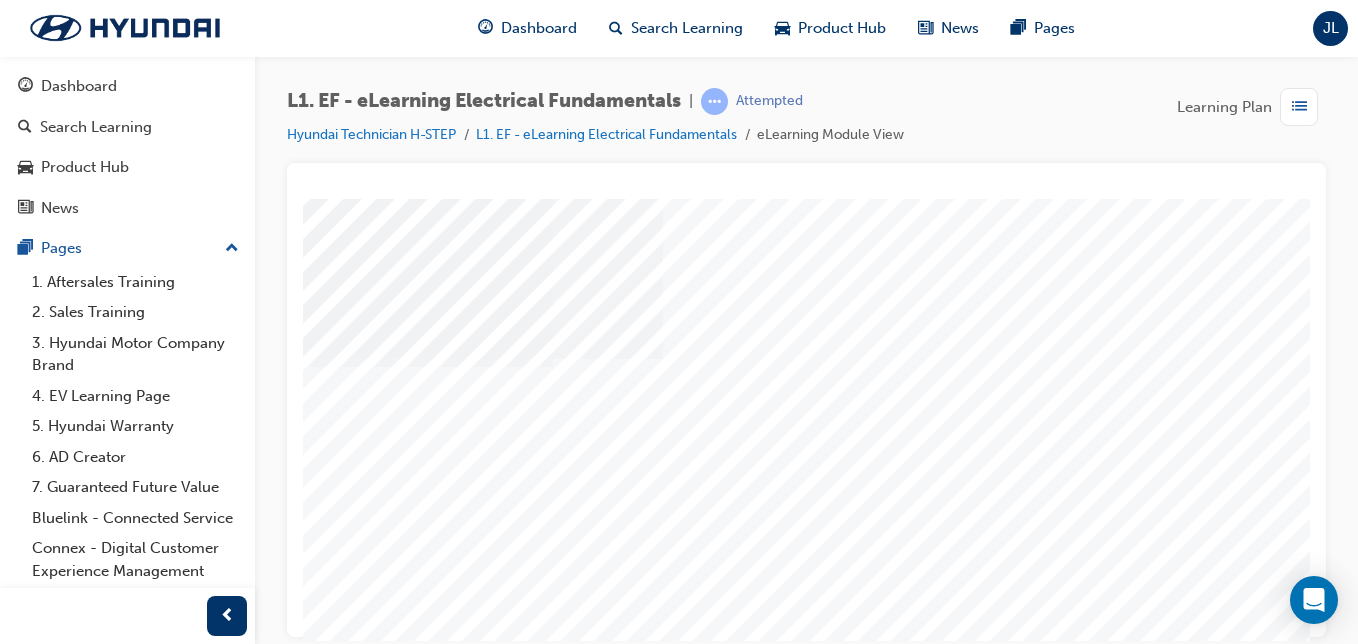 scroll, scrollTop: 254, scrollLeft: 368, axis: both 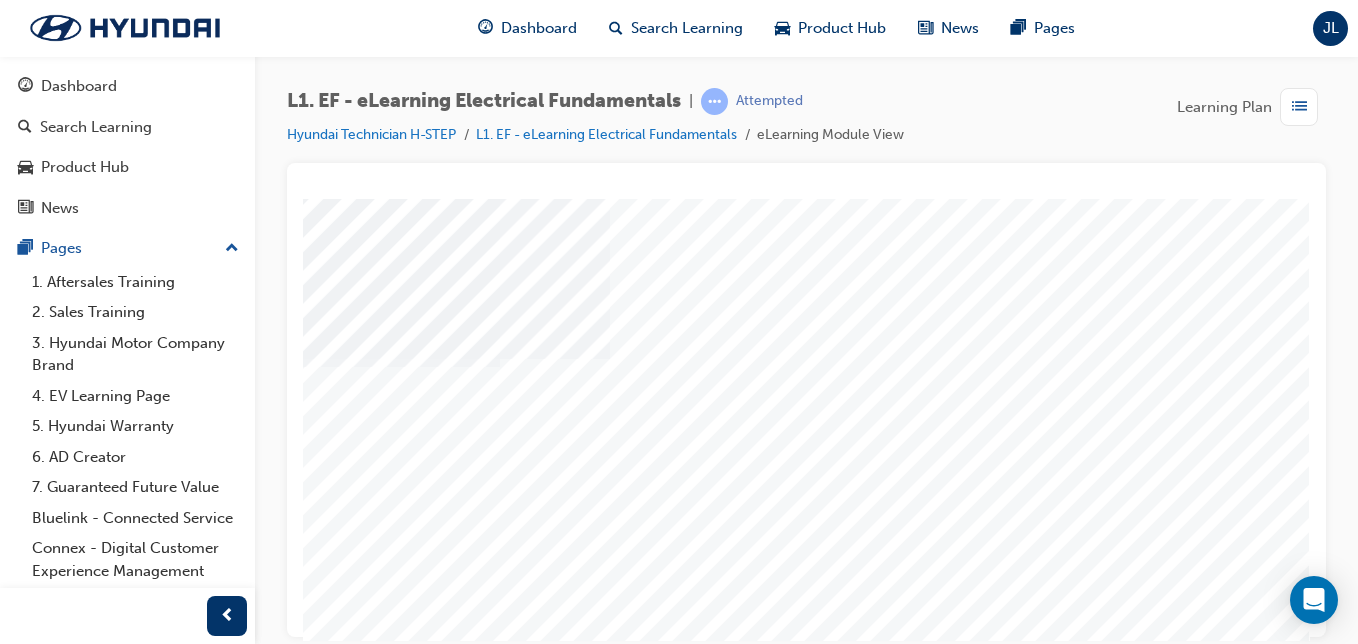 click at bounding box center (20, 2371) 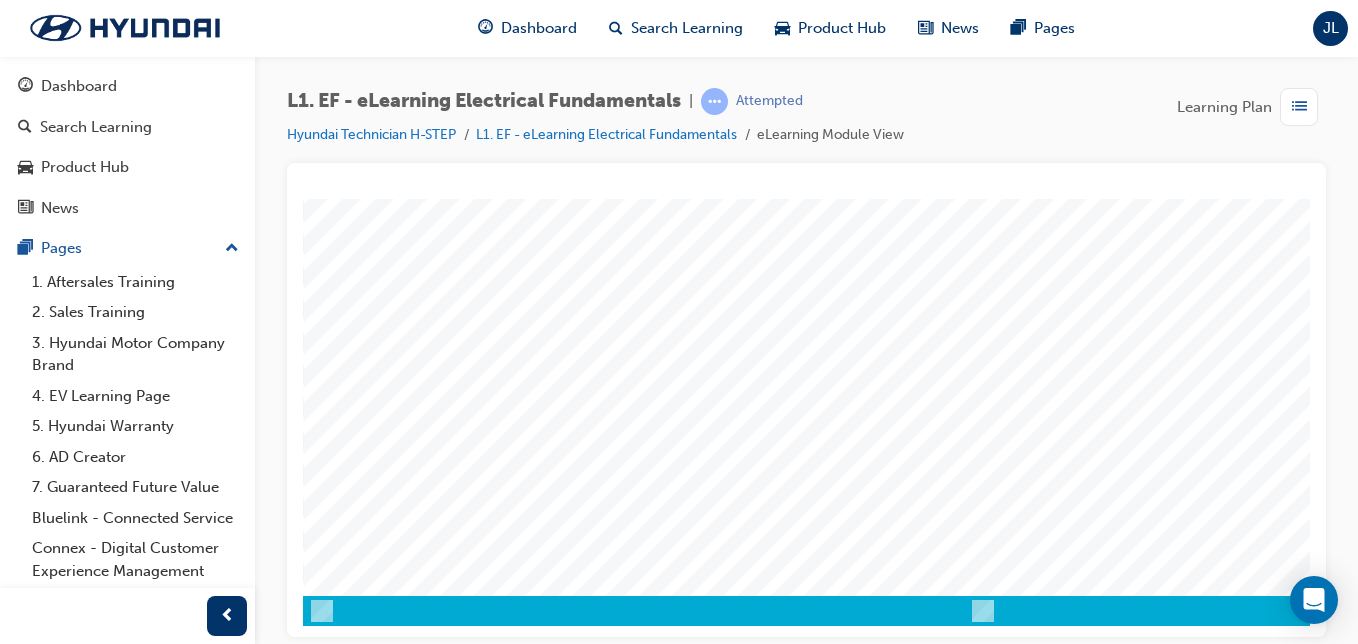 scroll, scrollTop: 323, scrollLeft: 368, axis: both 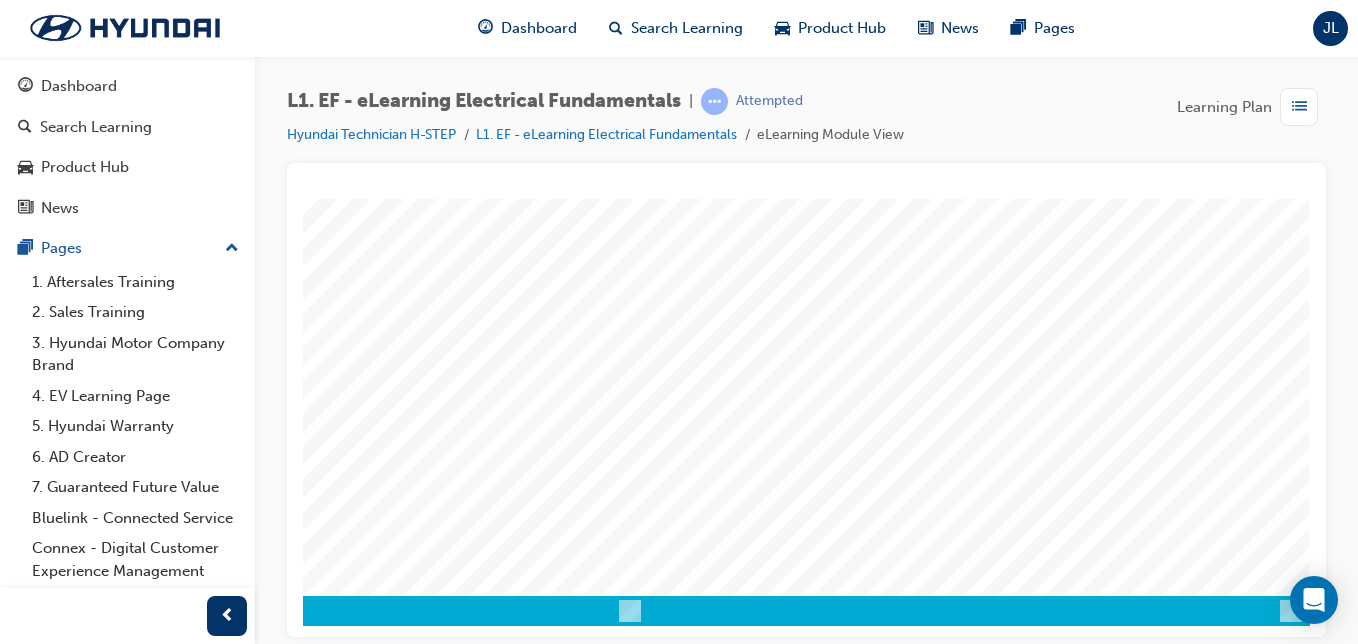 click at bounding box center (20, 2302) 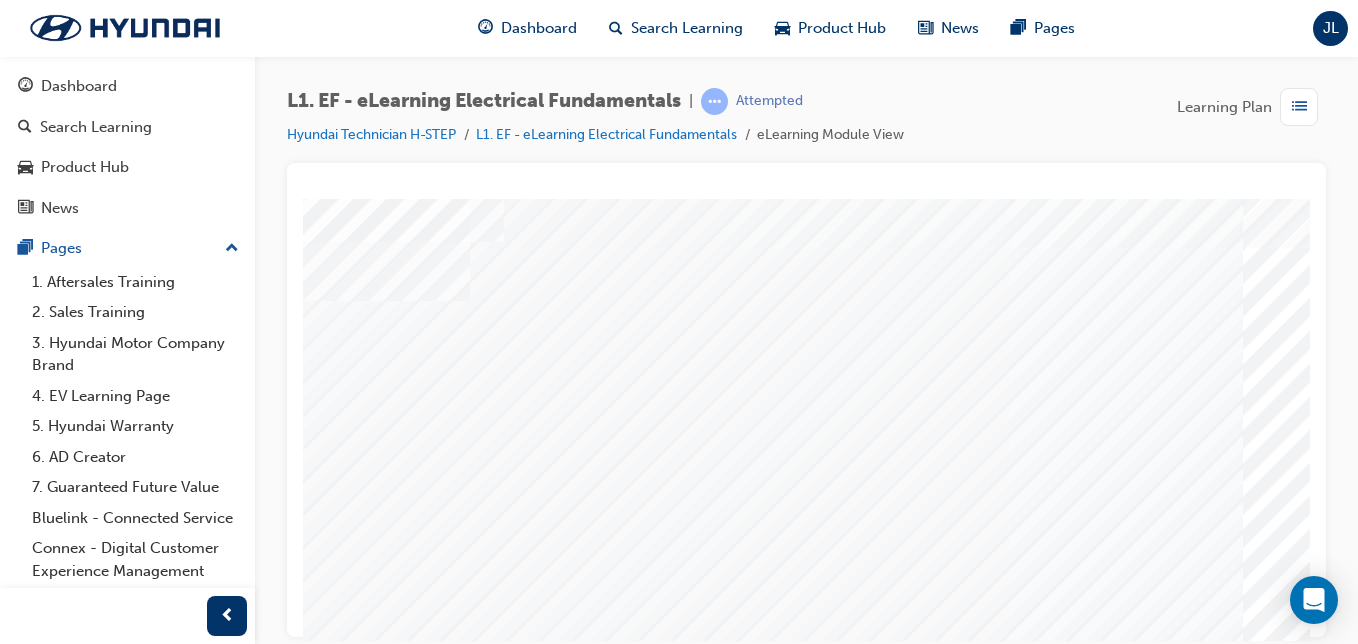 scroll, scrollTop: 47, scrollLeft: 133, axis: both 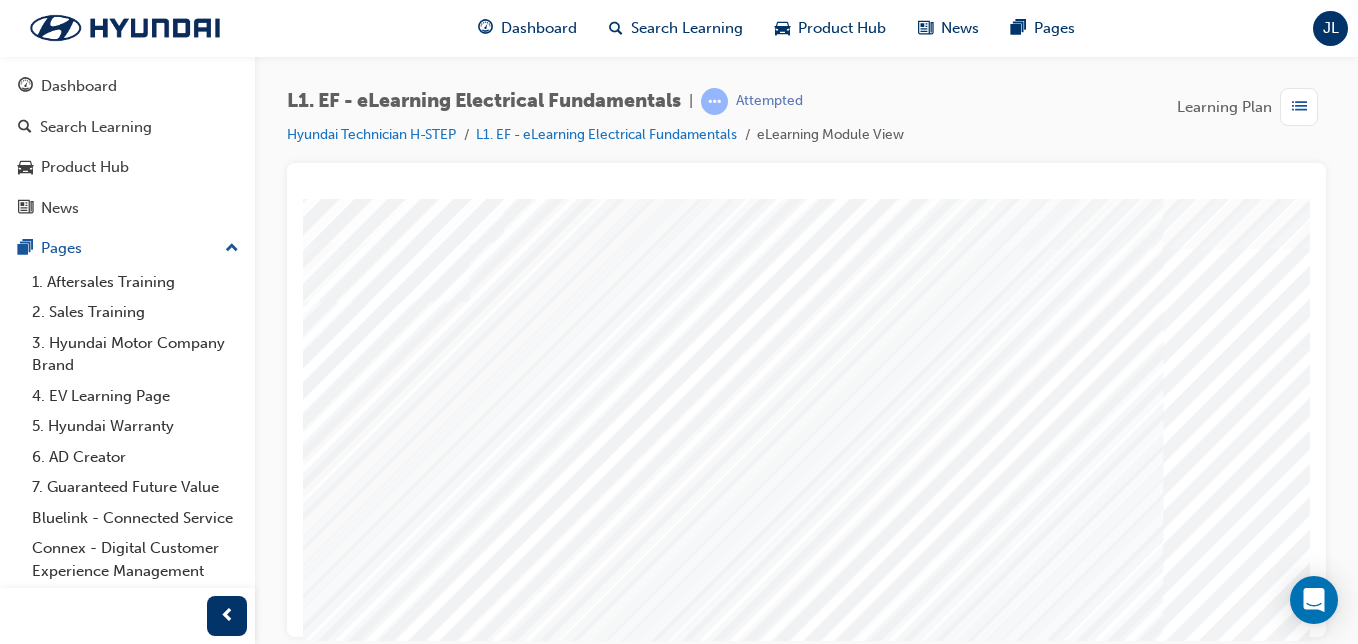 click at bounding box center (195, 4668) 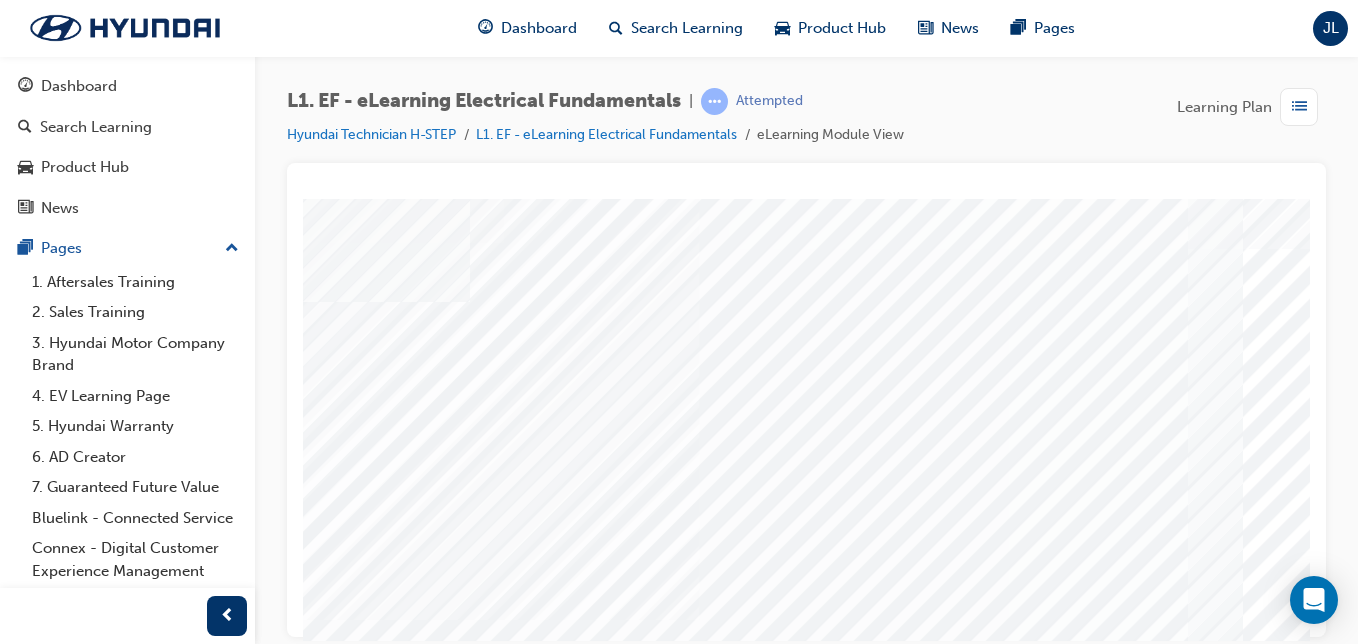 click at bounding box center [193, 5452] 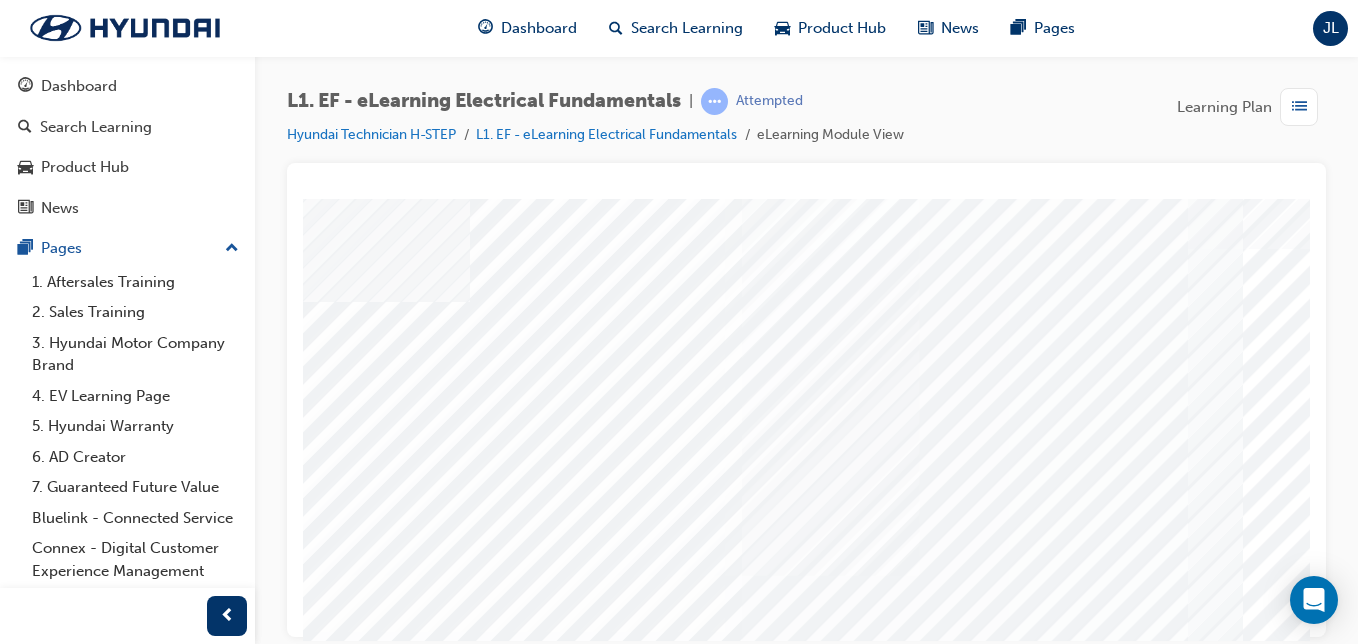 click at bounding box center [195, 4801] 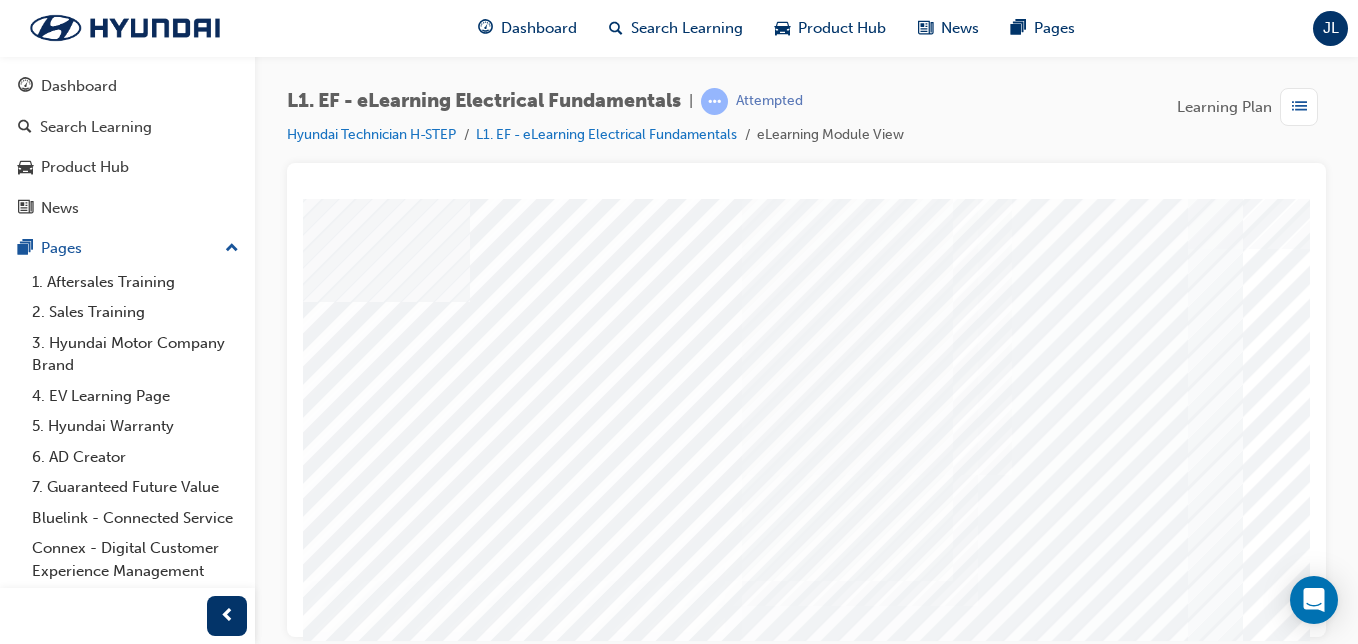 scroll, scrollTop: 165, scrollLeft: 133, axis: both 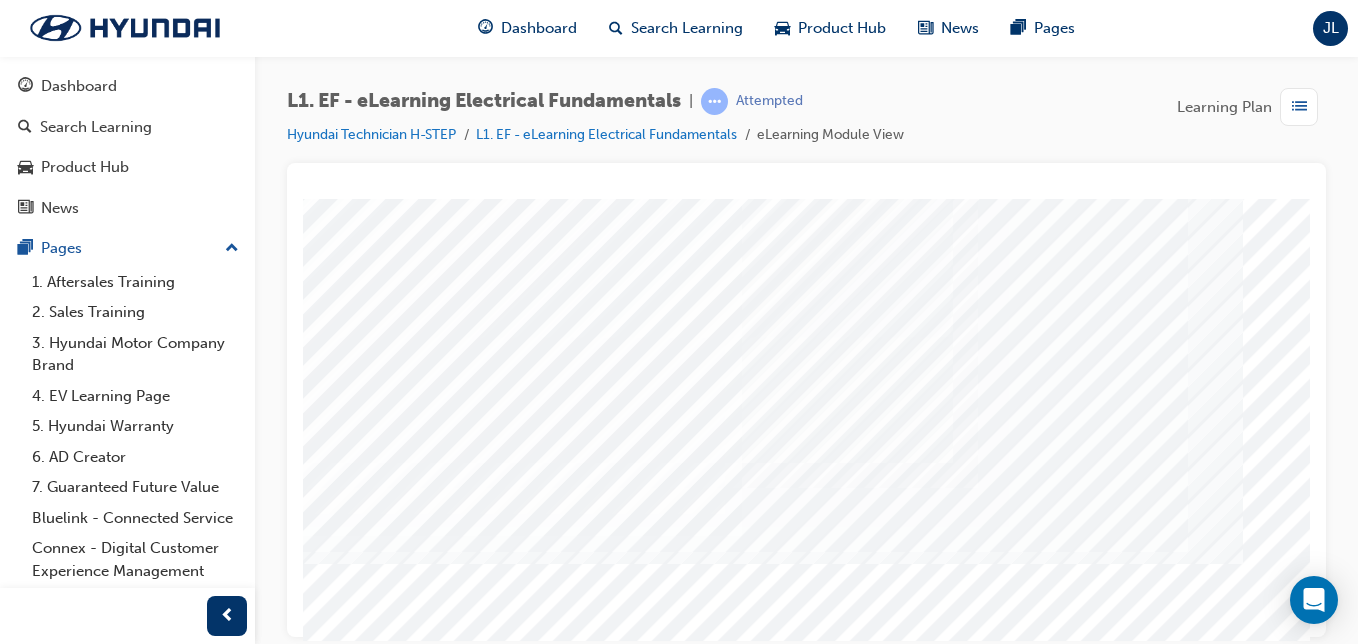 click at bounding box center (195, 4876) 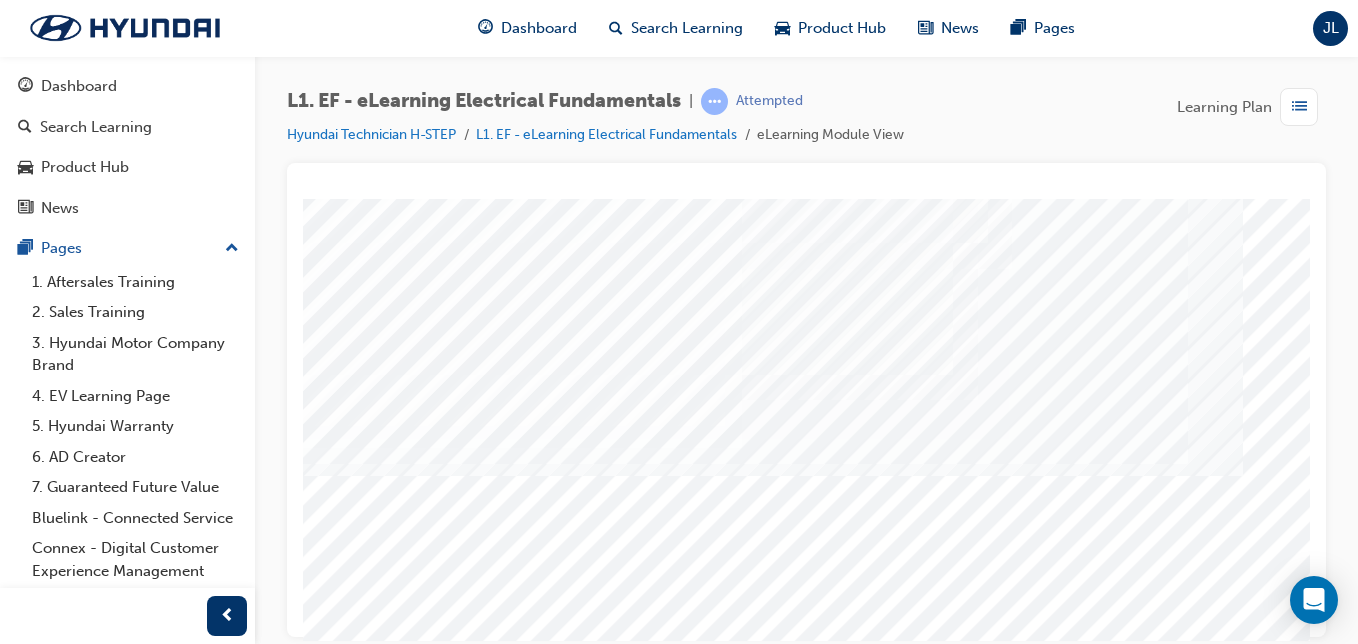 scroll, scrollTop: 254, scrollLeft: 133, axis: both 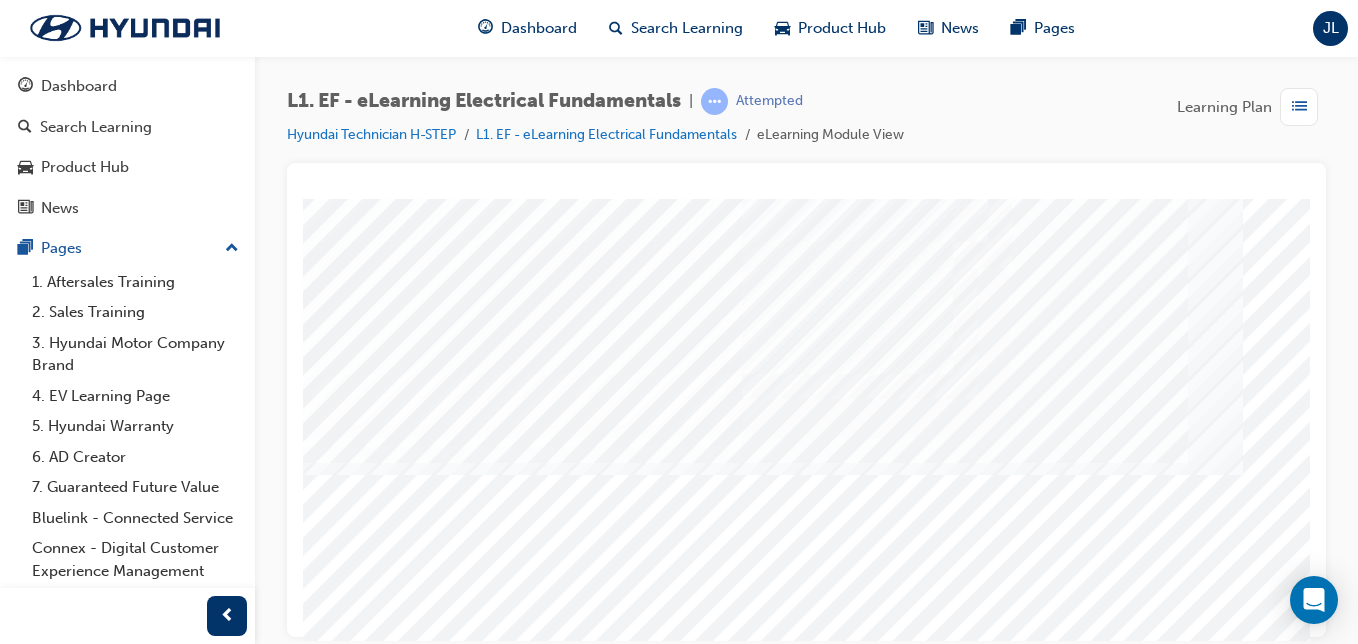 click at bounding box center (195, 5047) 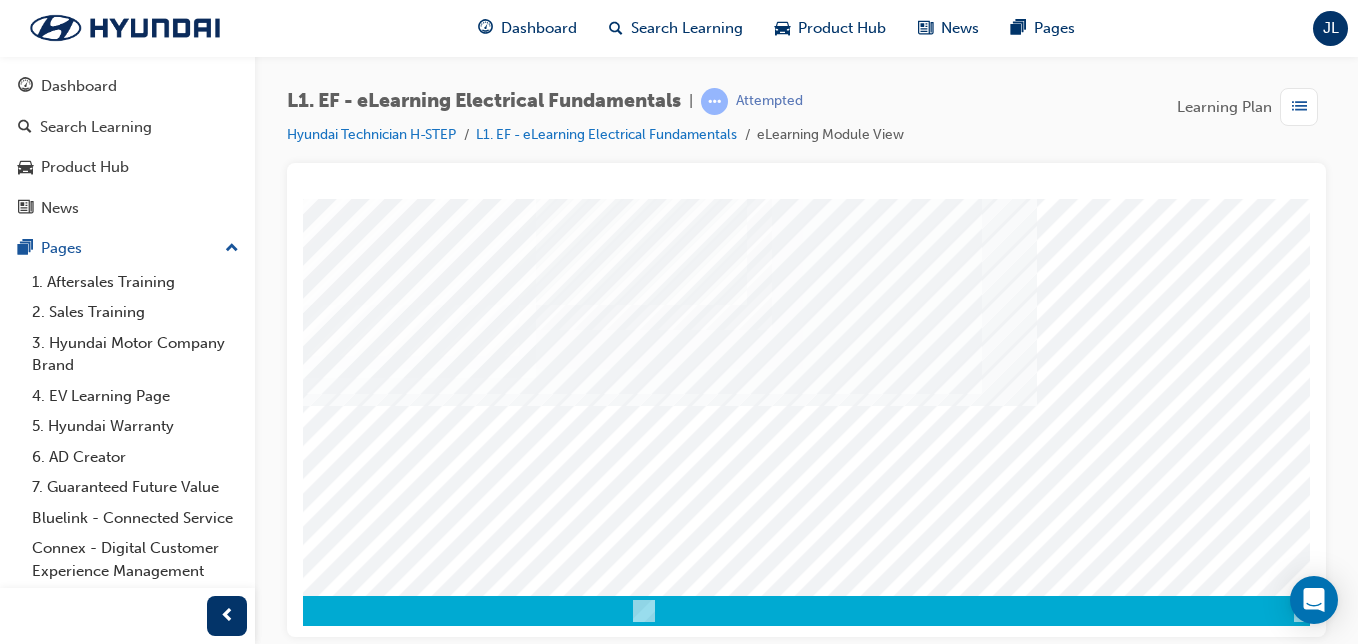 scroll, scrollTop: 323, scrollLeft: 368, axis: both 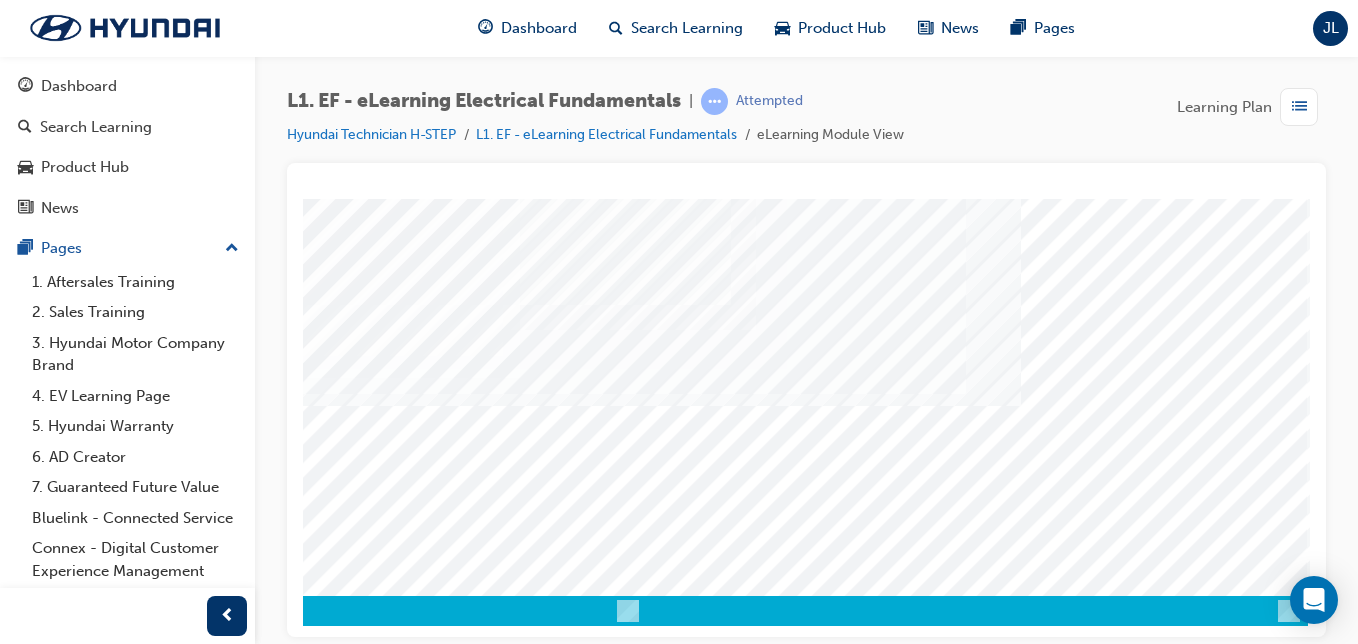 click at bounding box center (18, 5330) 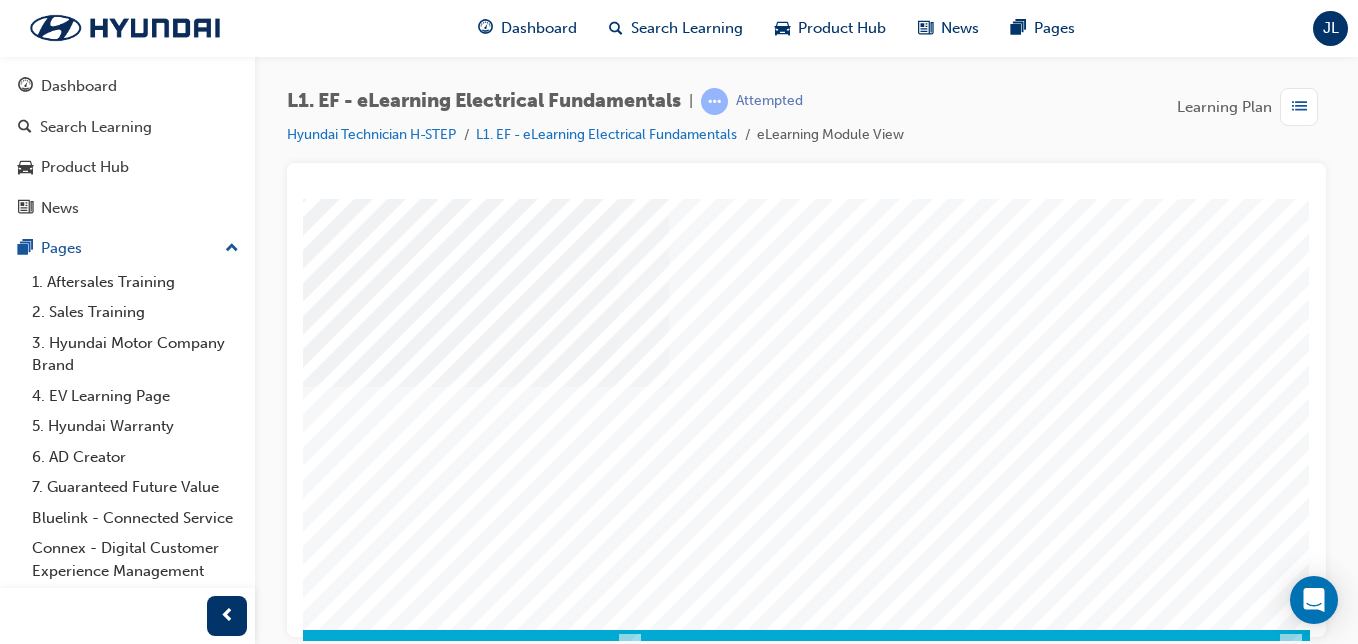 scroll, scrollTop: 322, scrollLeft: 368, axis: both 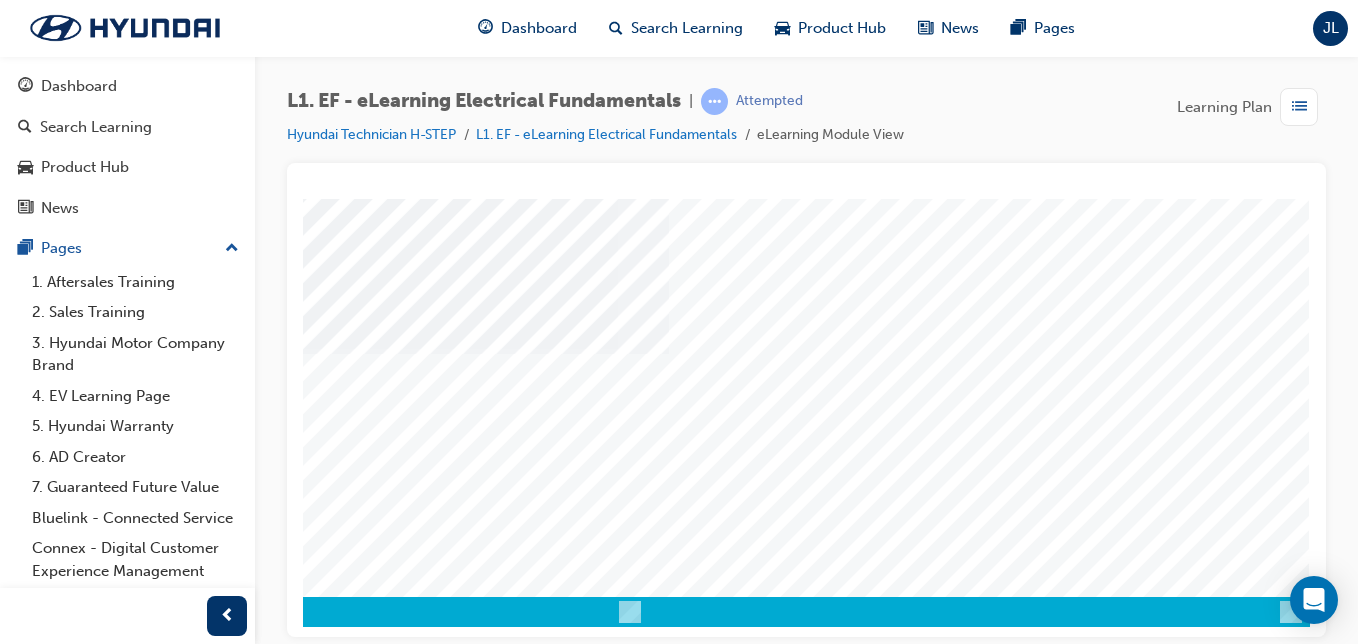click at bounding box center [20, 4214] 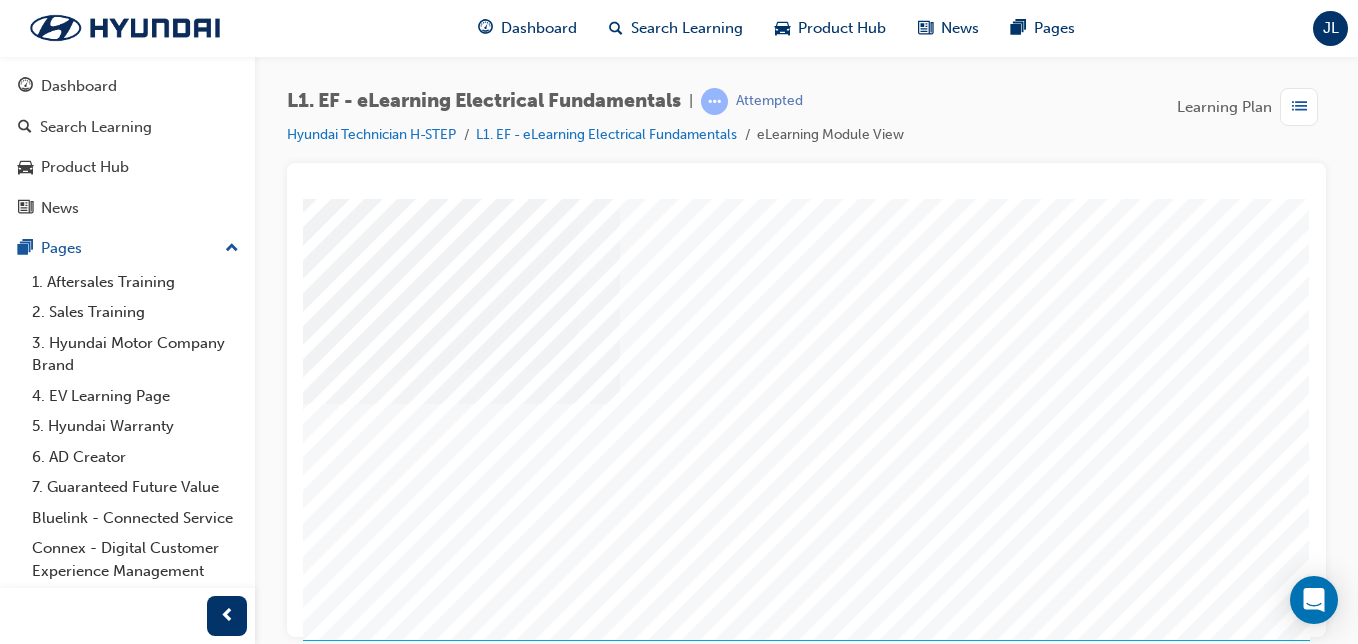scroll, scrollTop: 279, scrollLeft: 366, axis: both 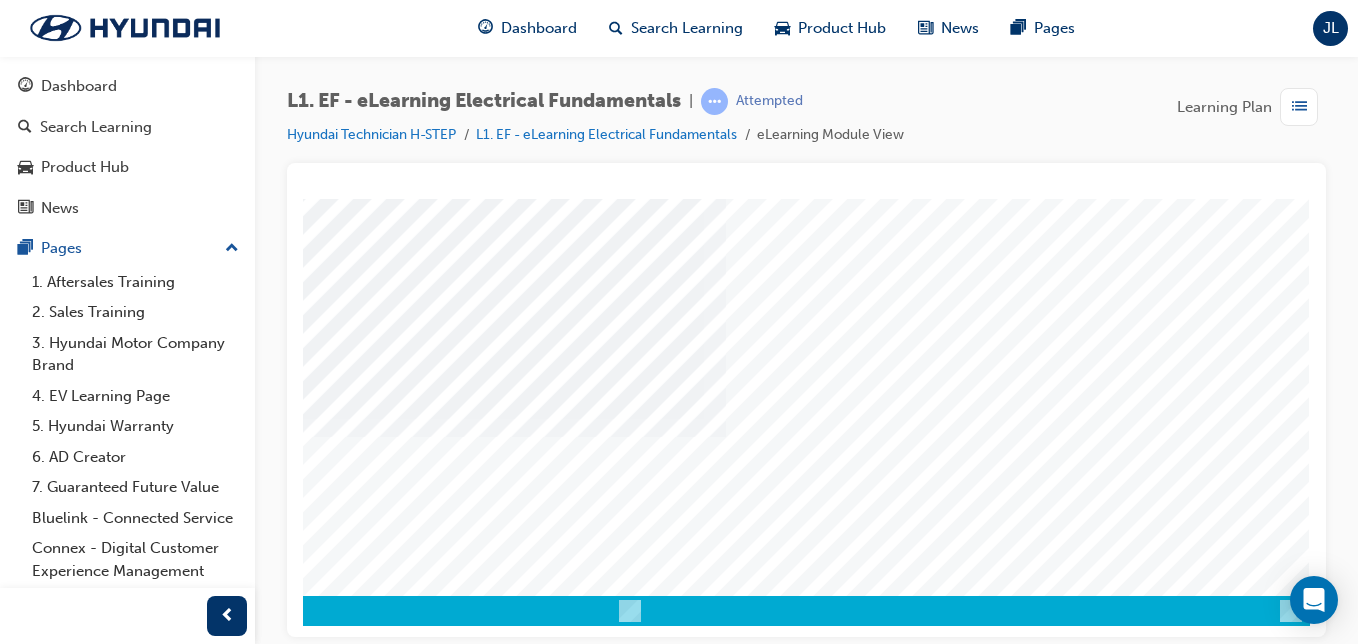click at bounding box center [20, 2608] 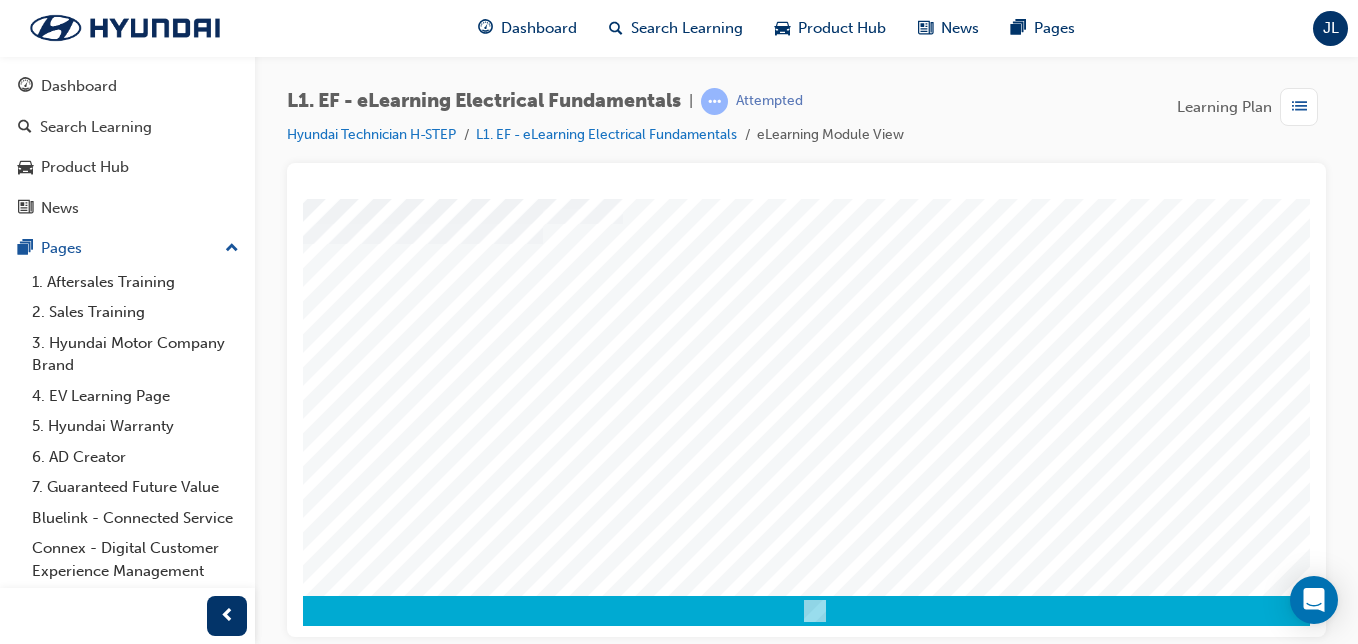 scroll, scrollTop: 323, scrollLeft: 368, axis: both 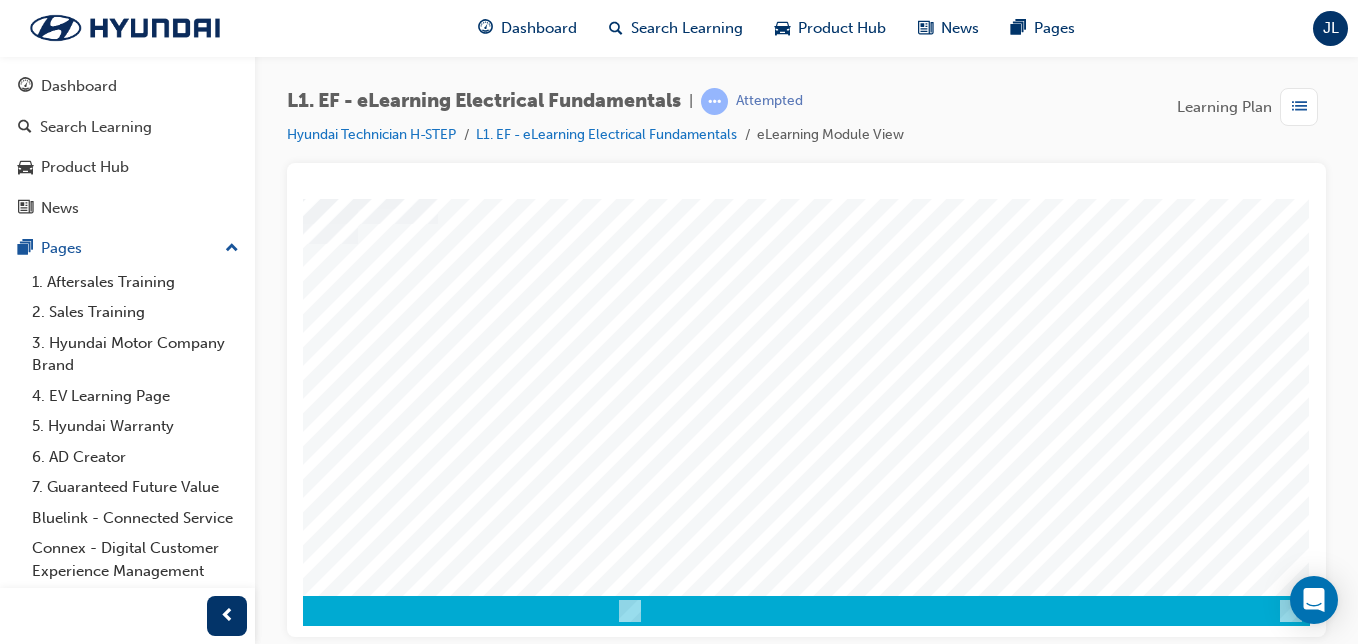 click at bounding box center [20, 3299] 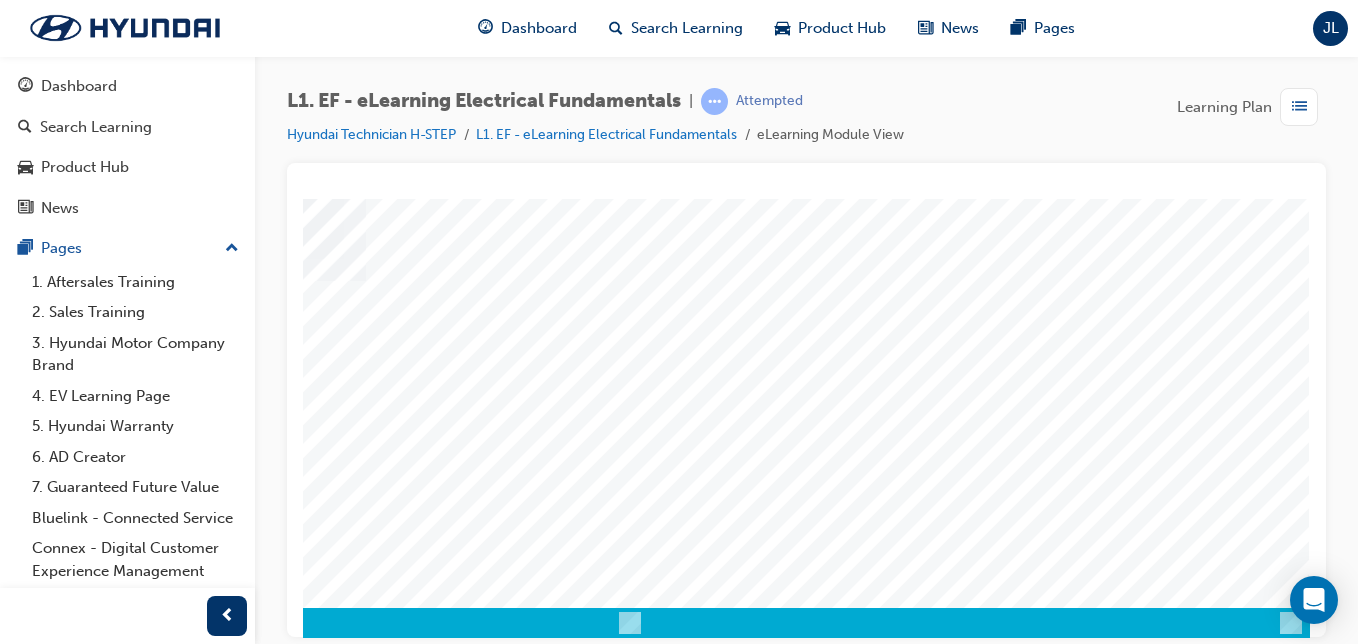 scroll, scrollTop: 314, scrollLeft: 368, axis: both 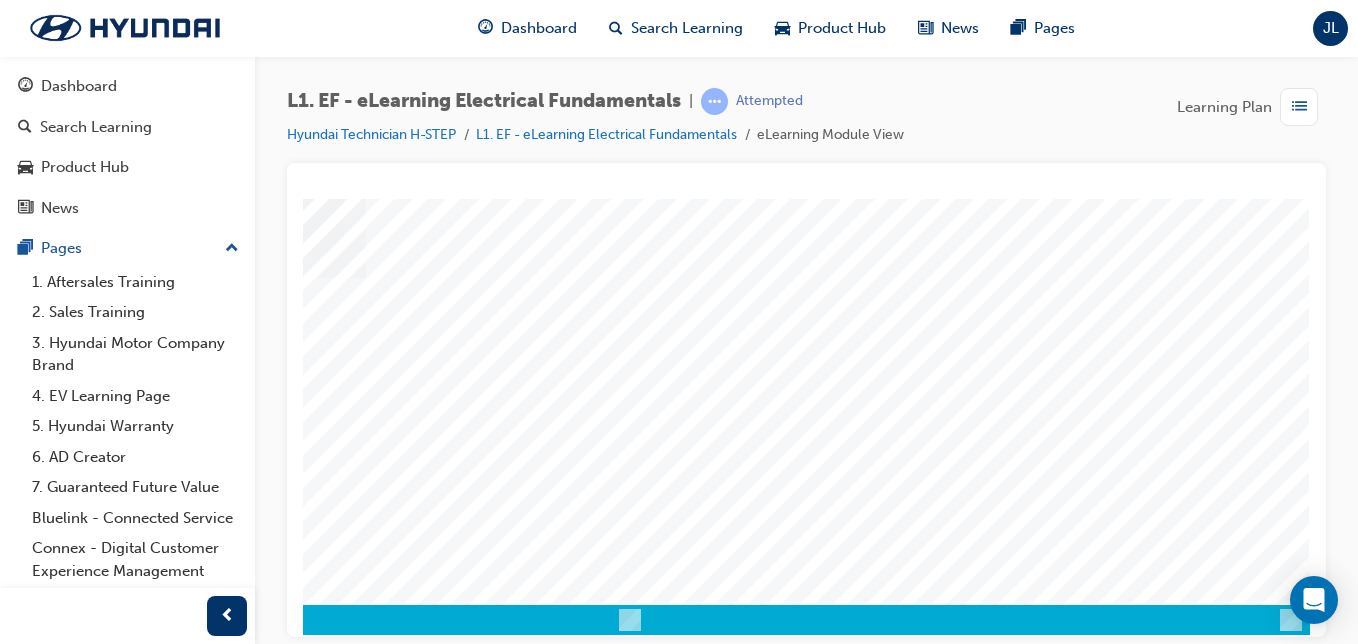 click at bounding box center (20, 3373) 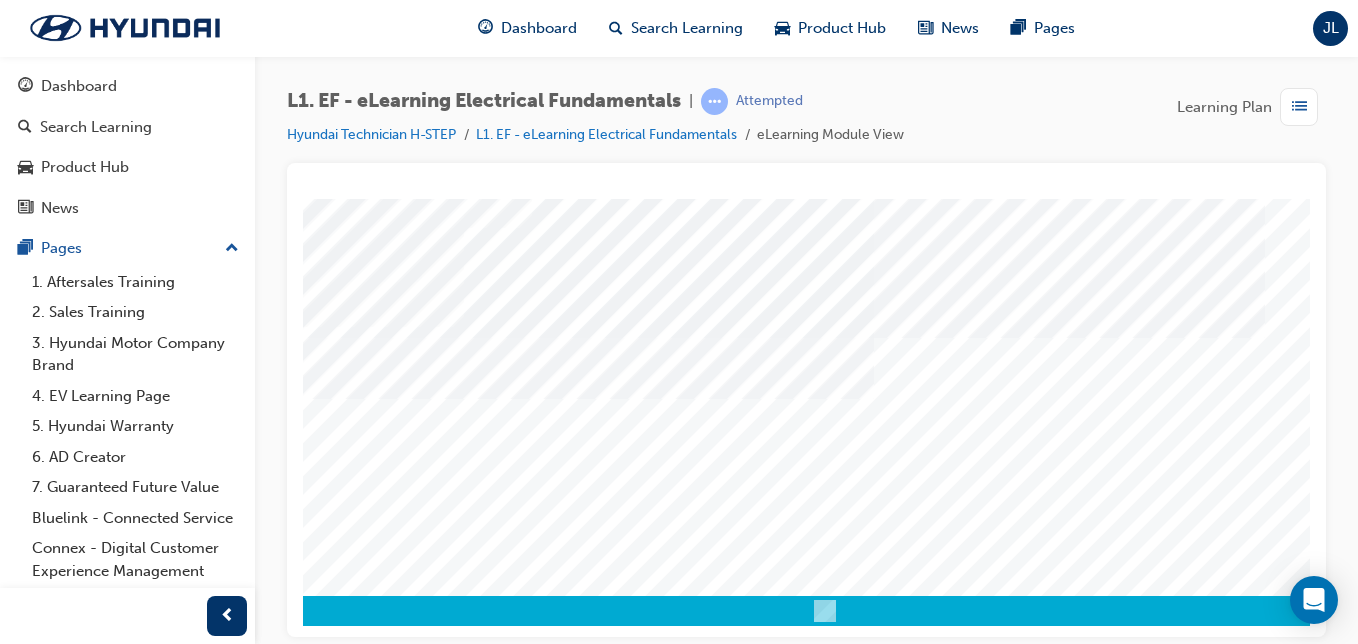 scroll, scrollTop: 323, scrollLeft: 368, axis: both 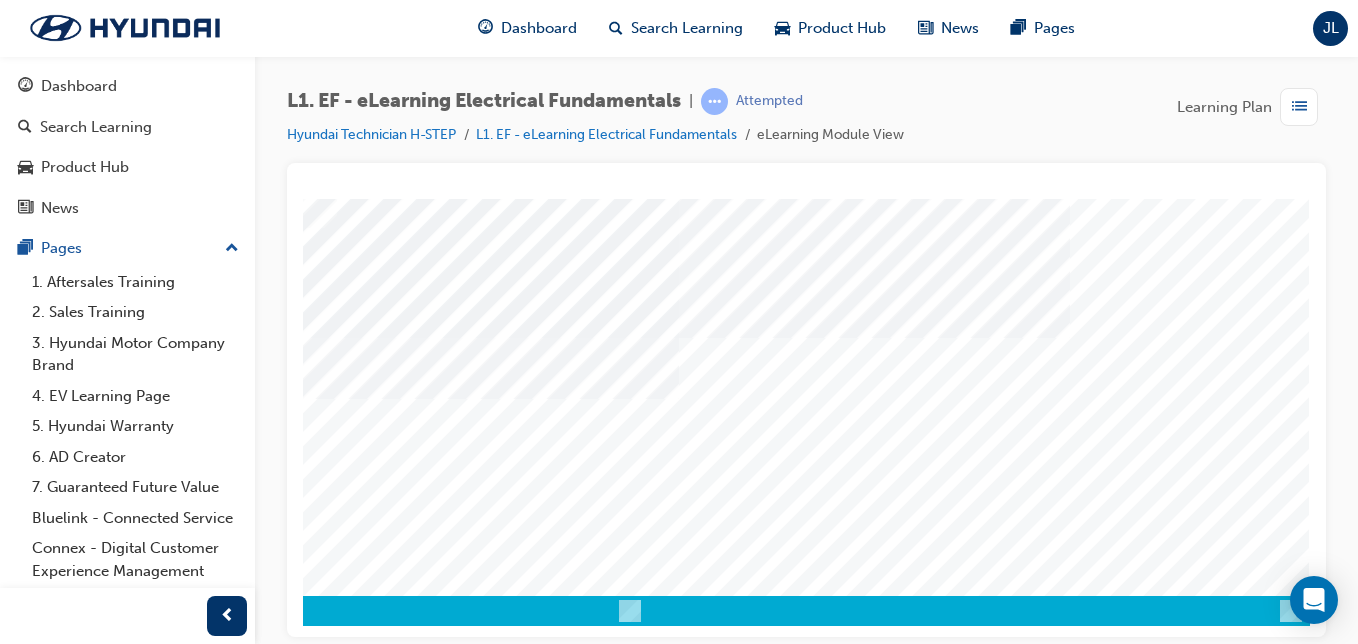 click at bounding box center [20, 3738] 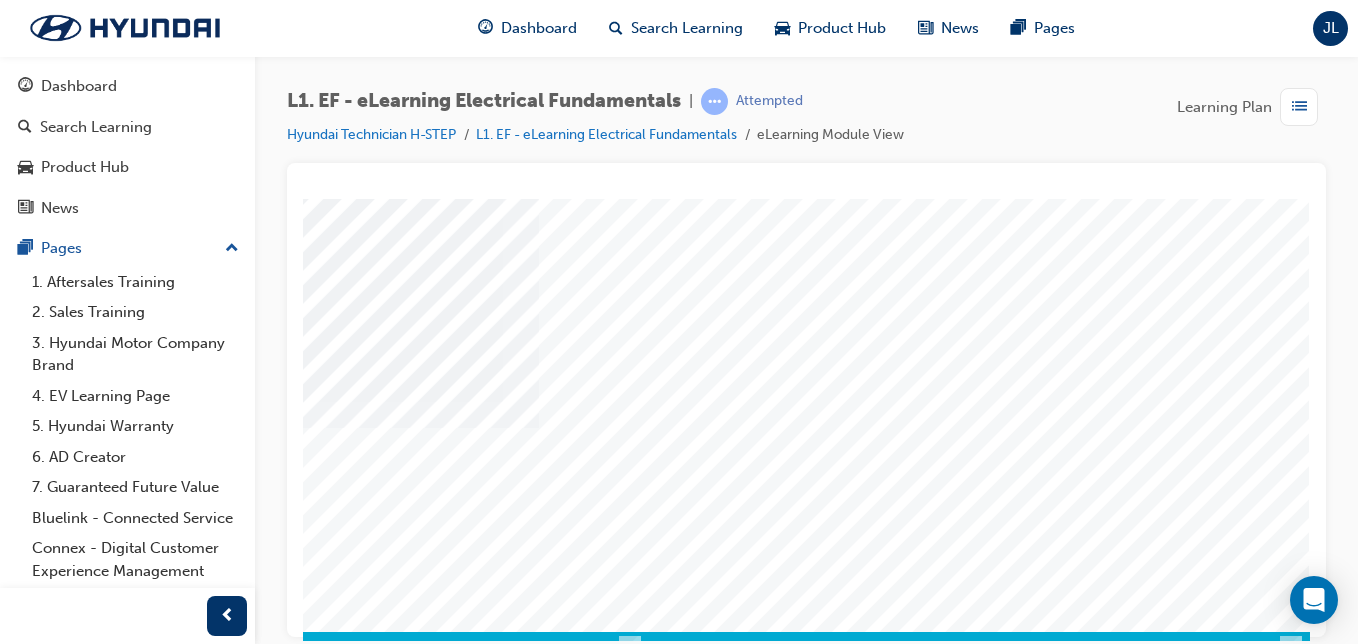 scroll, scrollTop: 323, scrollLeft: 368, axis: both 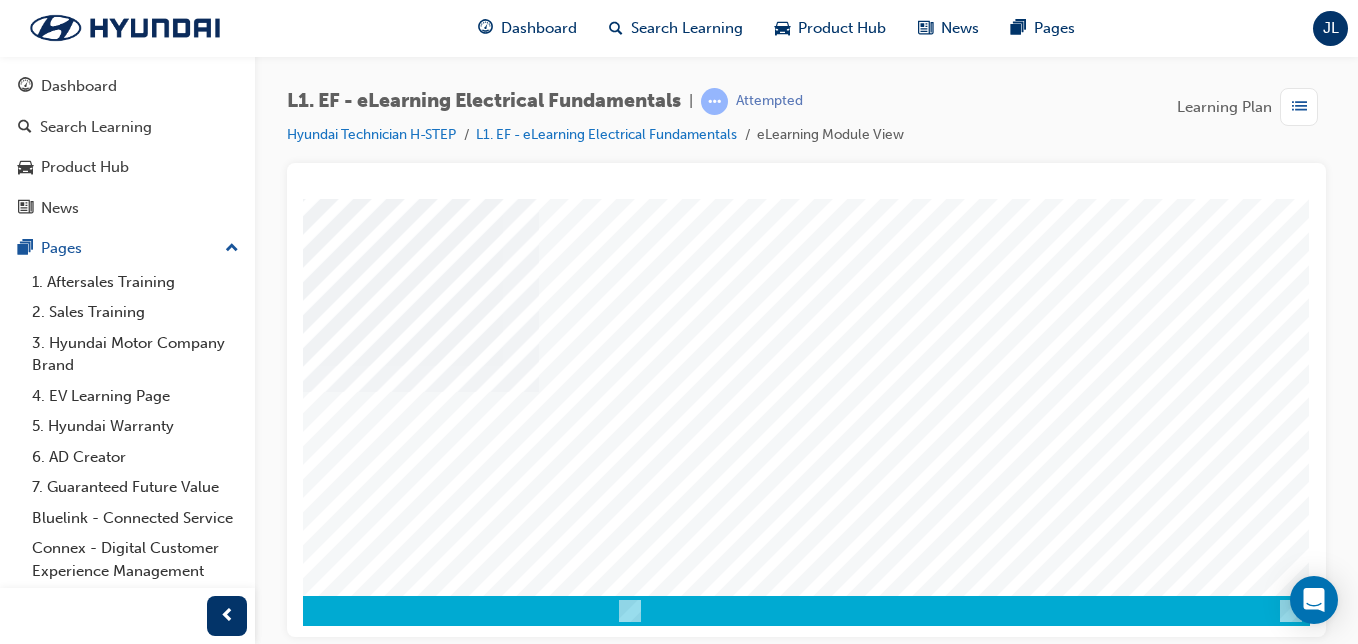 click at bounding box center (20, 3606) 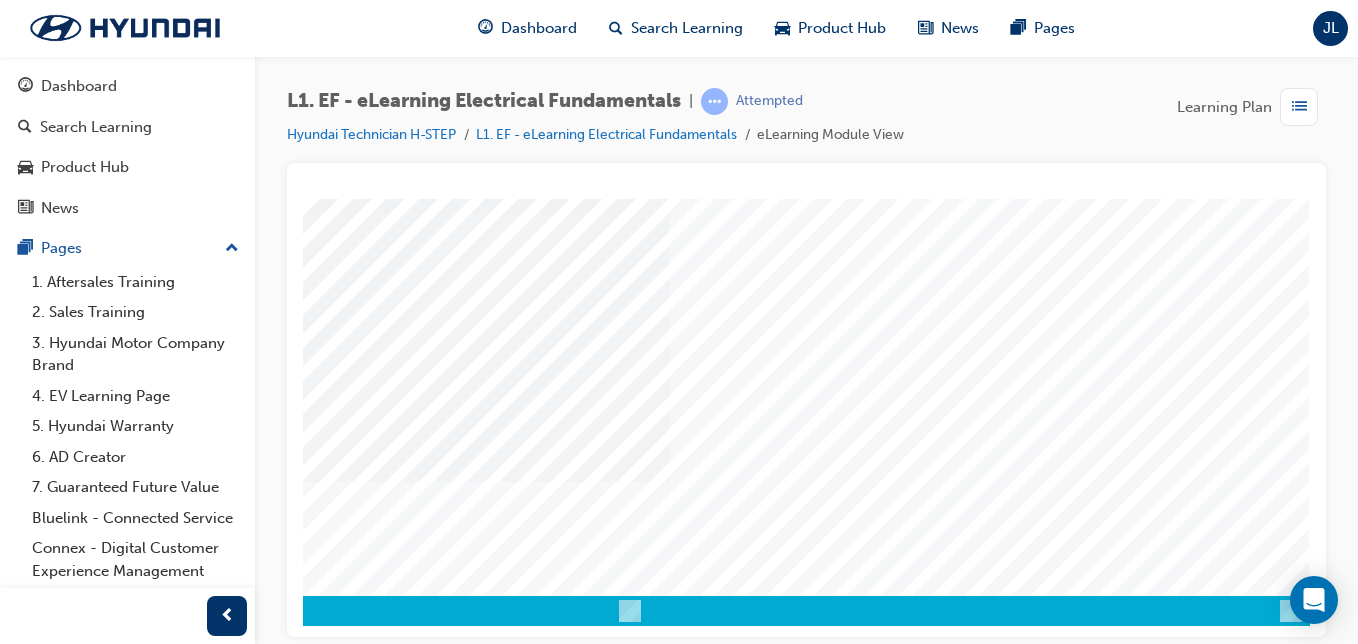 scroll, scrollTop: 312, scrollLeft: 368, axis: both 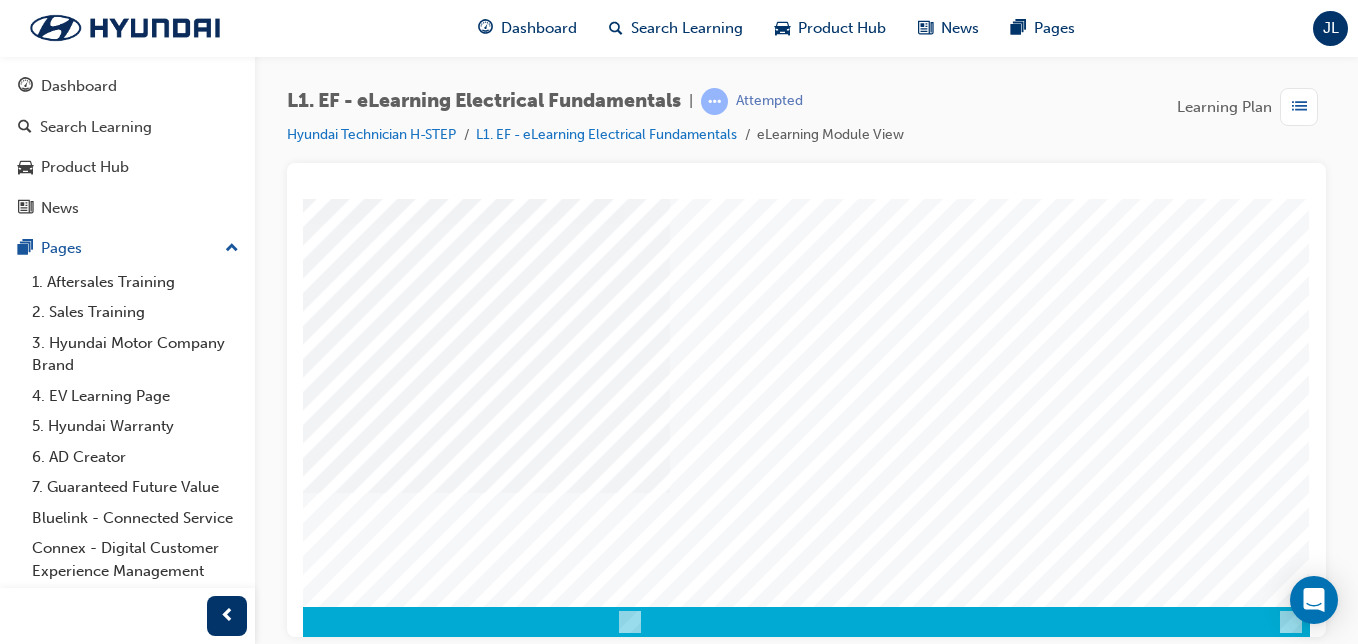 click at bounding box center [20, 3781] 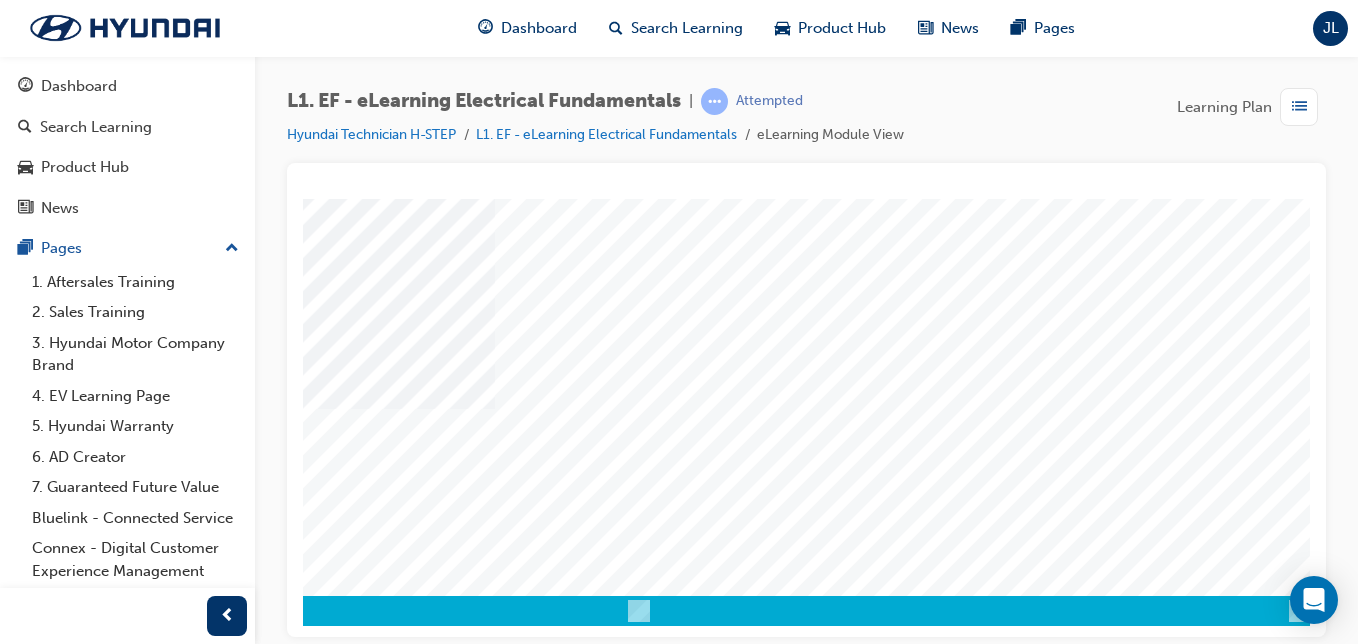 scroll, scrollTop: 323, scrollLeft: 368, axis: both 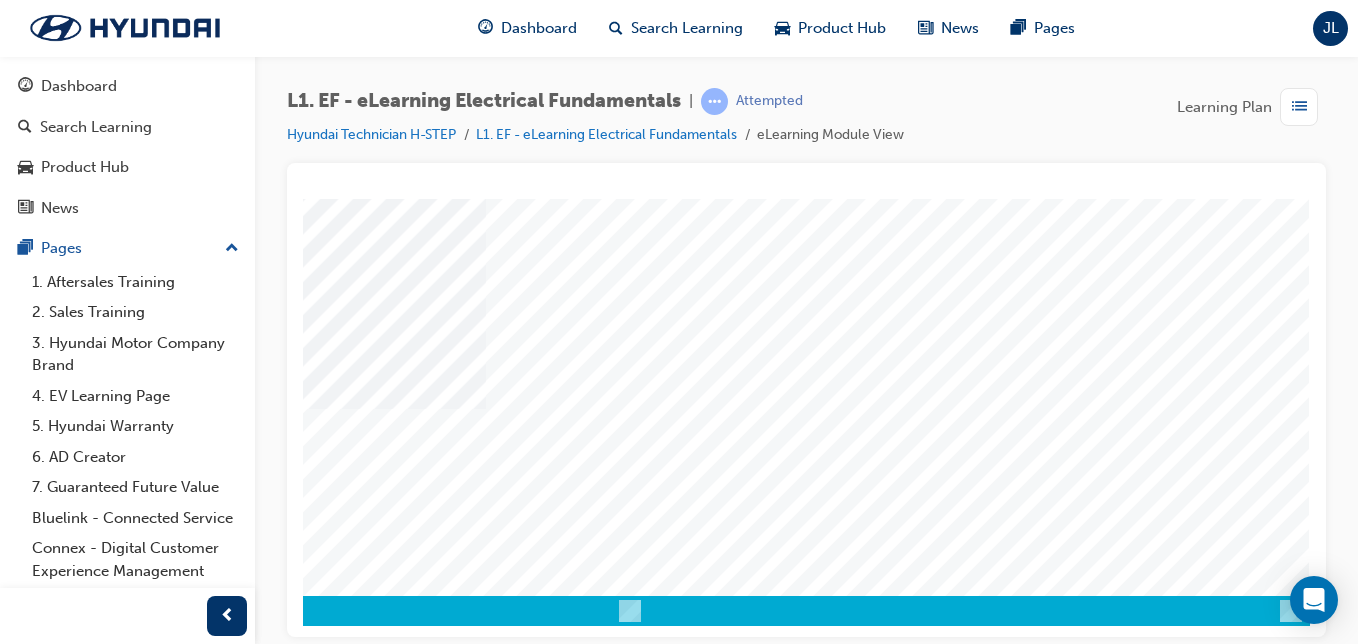 click at bounding box center (20, 3597) 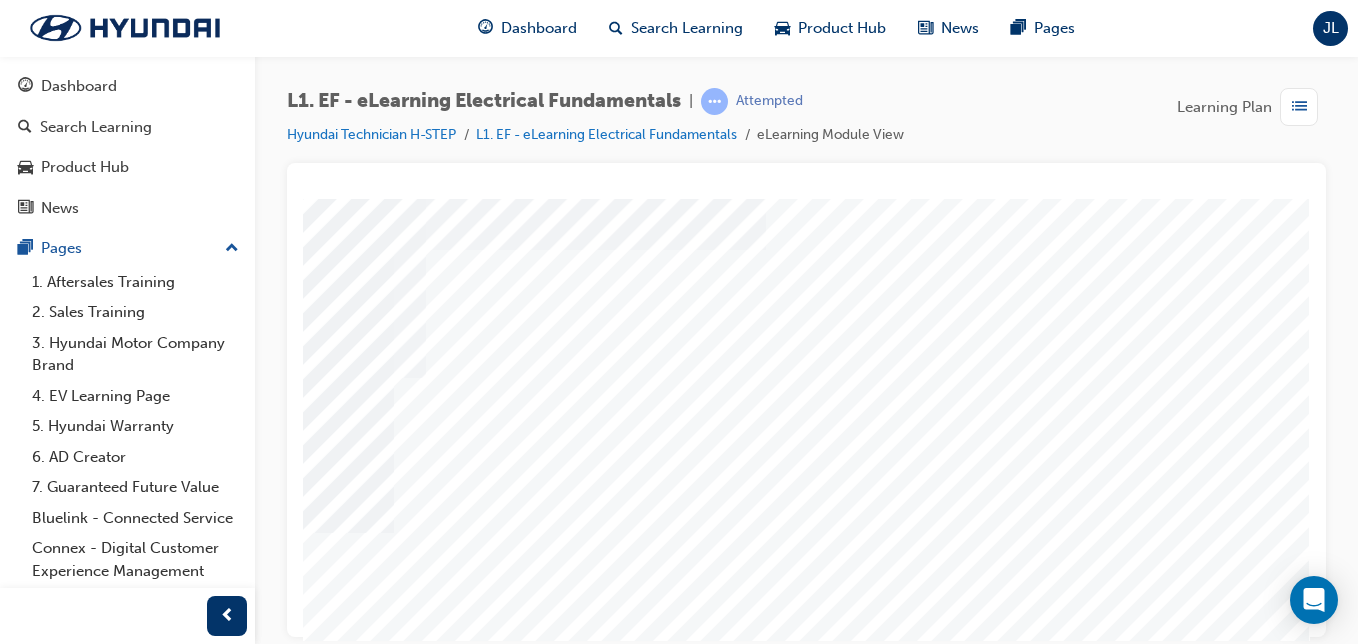 scroll, scrollTop: 323, scrollLeft: 368, axis: both 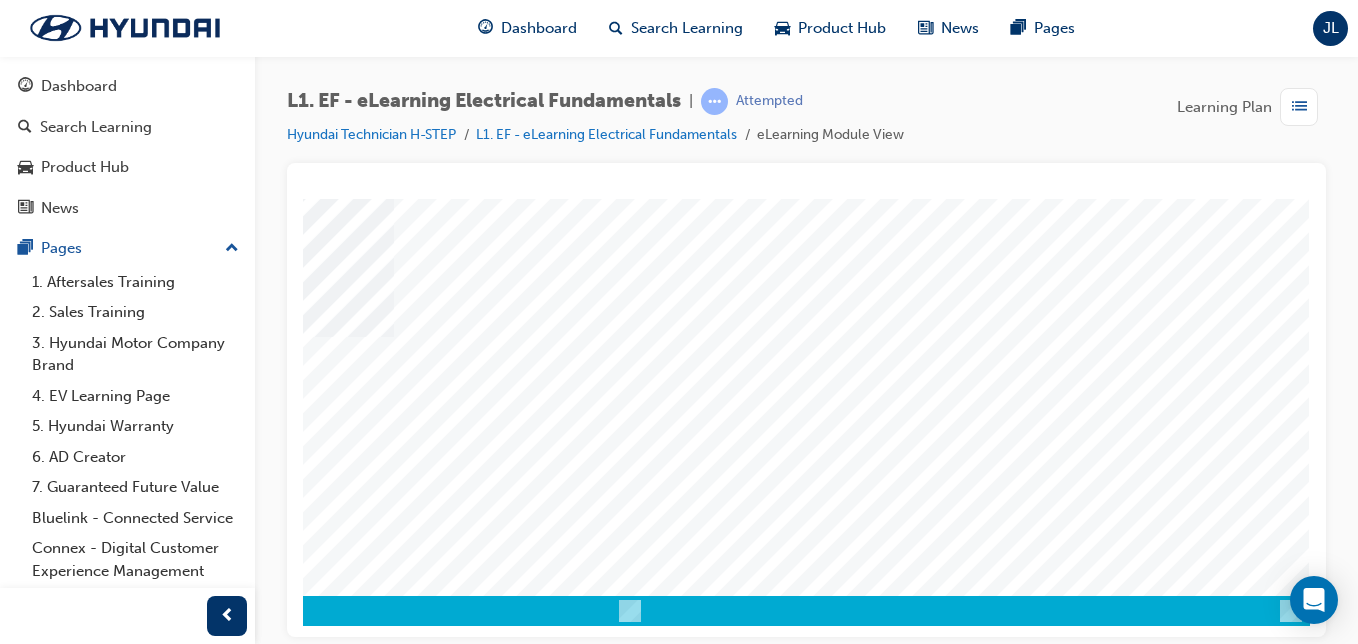 click at bounding box center [20, 3491] 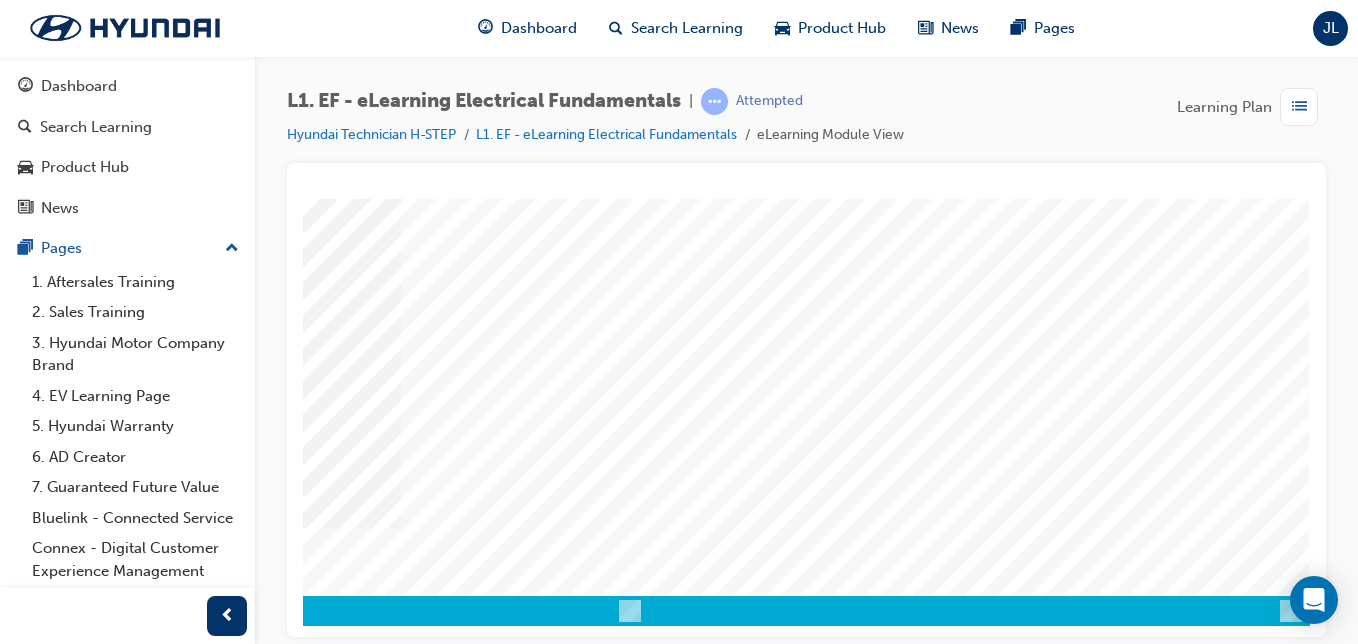 scroll, scrollTop: 323, scrollLeft: 0, axis: vertical 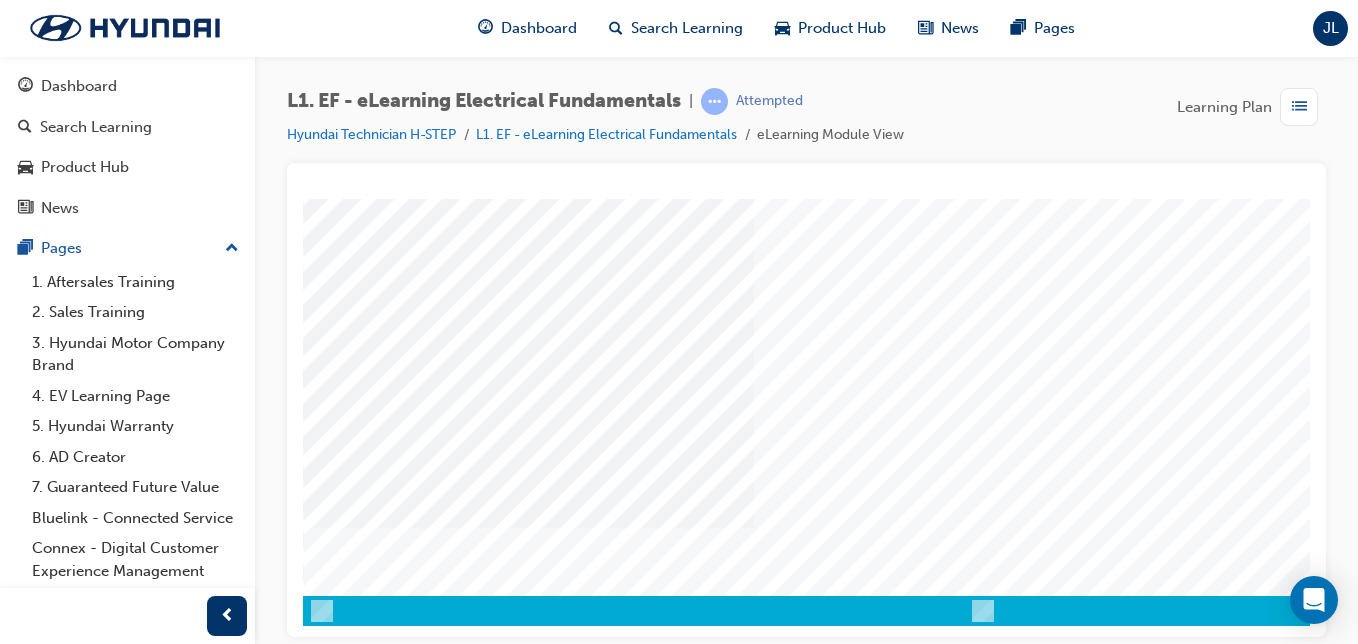 click at bounding box center (373, 3877) 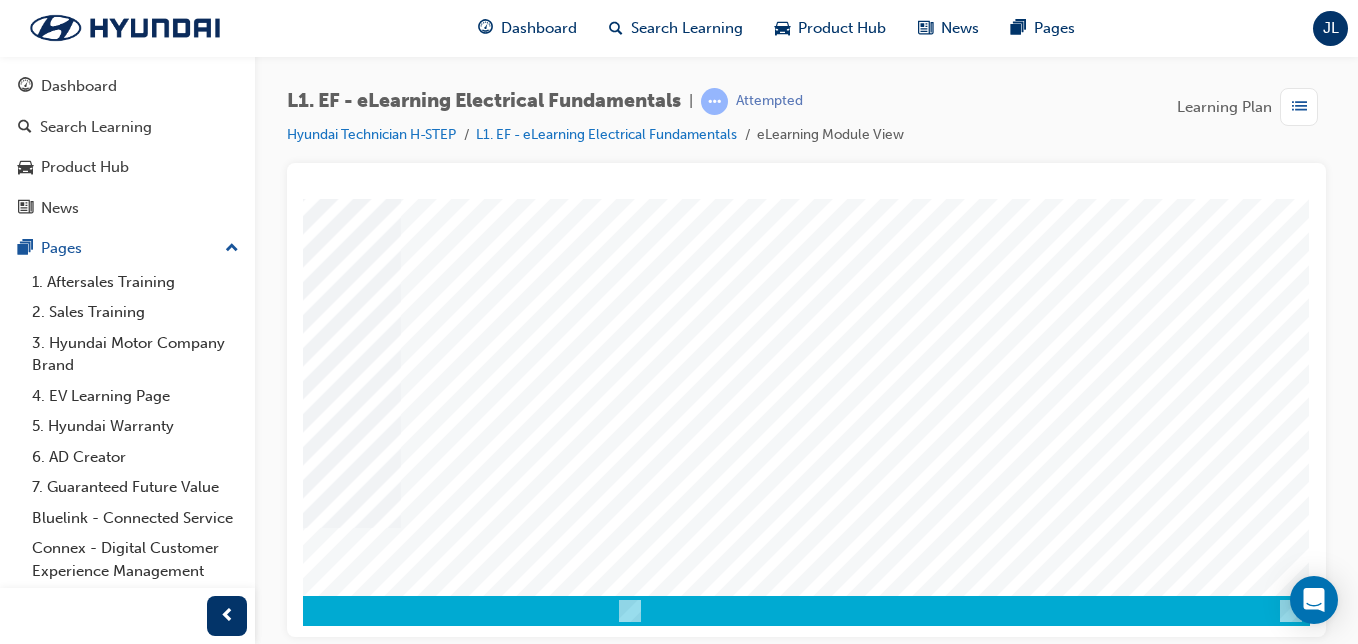 click at bounding box center (20, 3877) 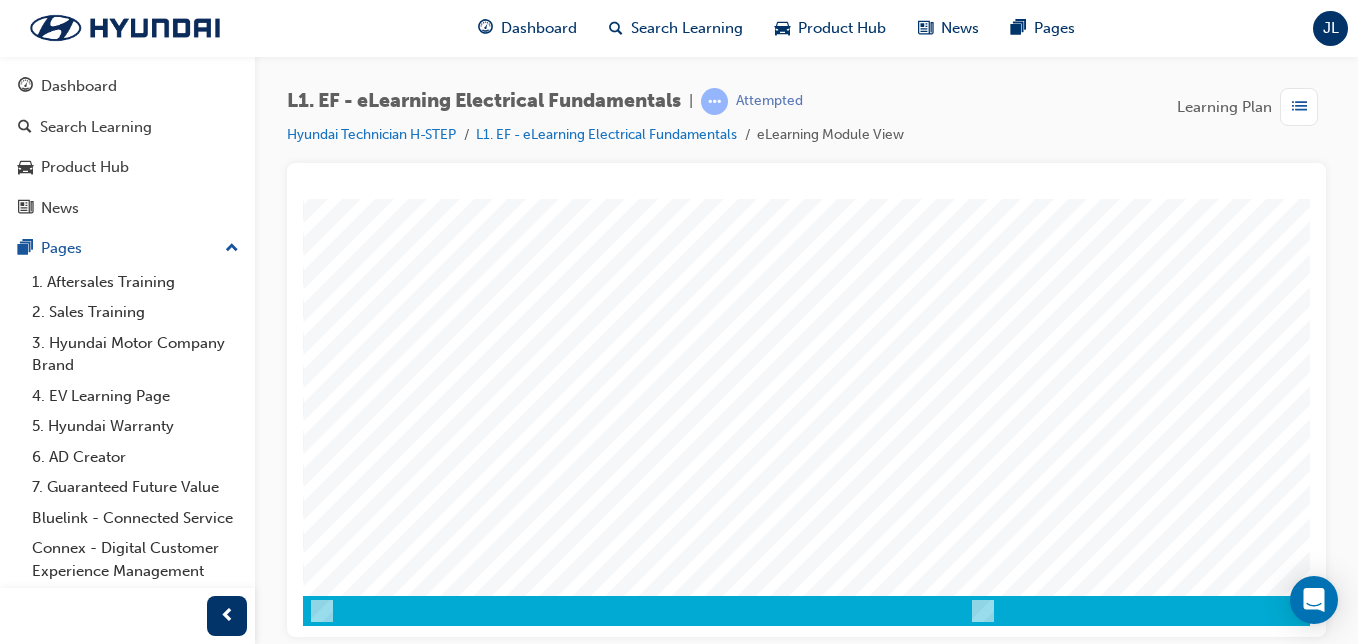 scroll, scrollTop: 323, scrollLeft: 368, axis: both 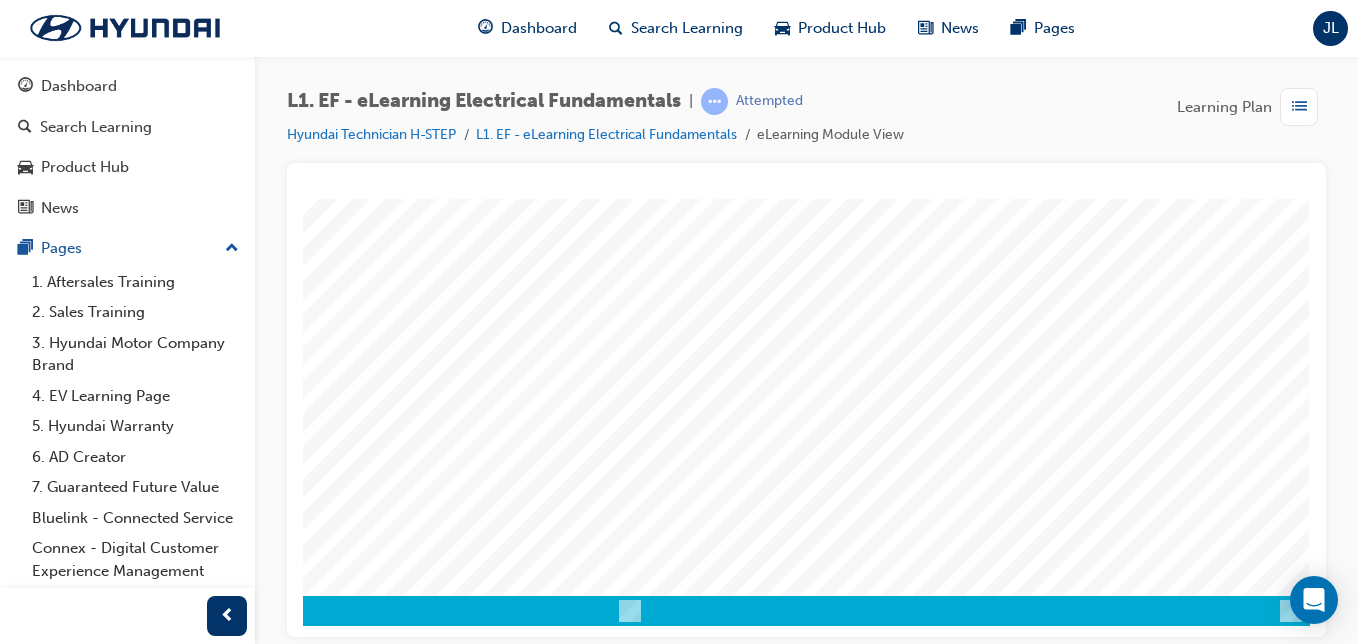 click at bounding box center [20, 3097] 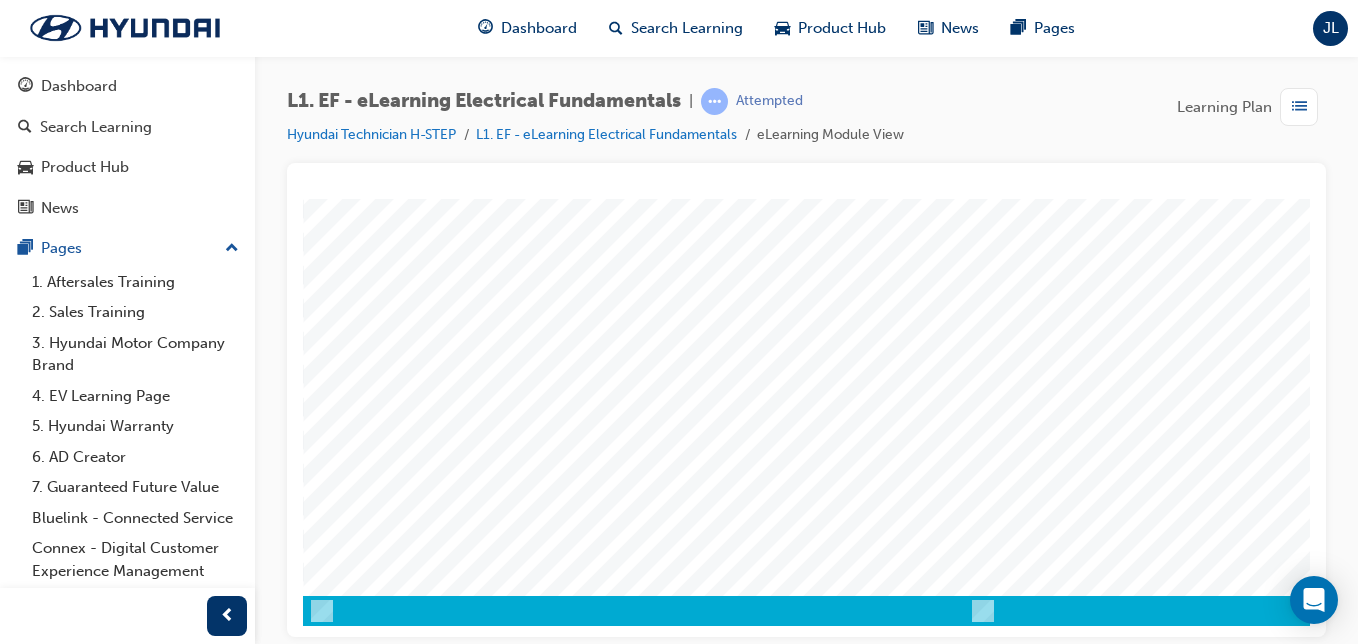 scroll, scrollTop: 323, scrollLeft: 368, axis: both 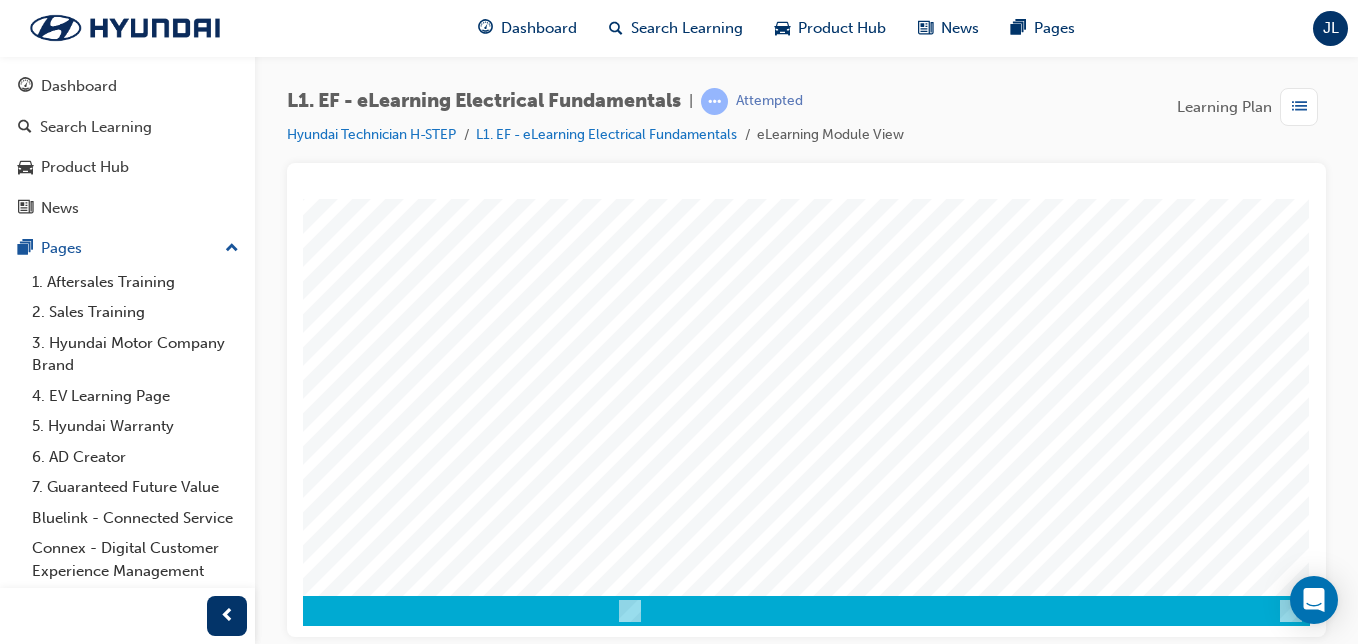 click at bounding box center (20, 2608) 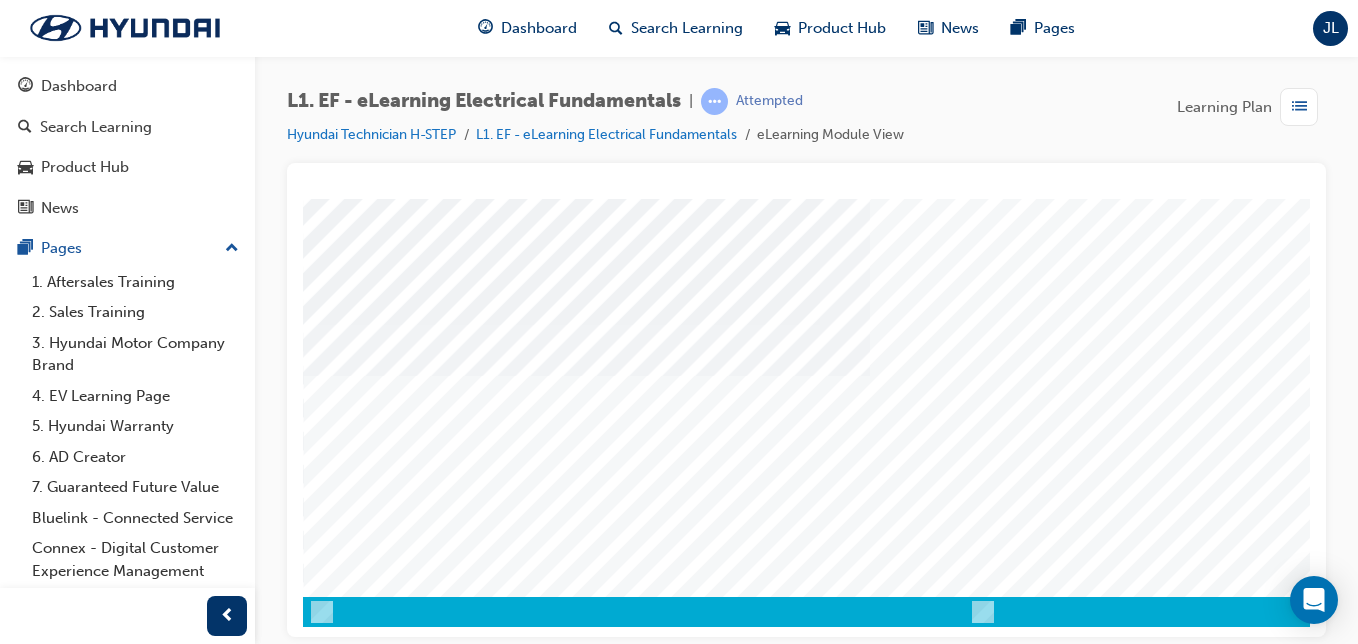 scroll, scrollTop: 323, scrollLeft: 0, axis: vertical 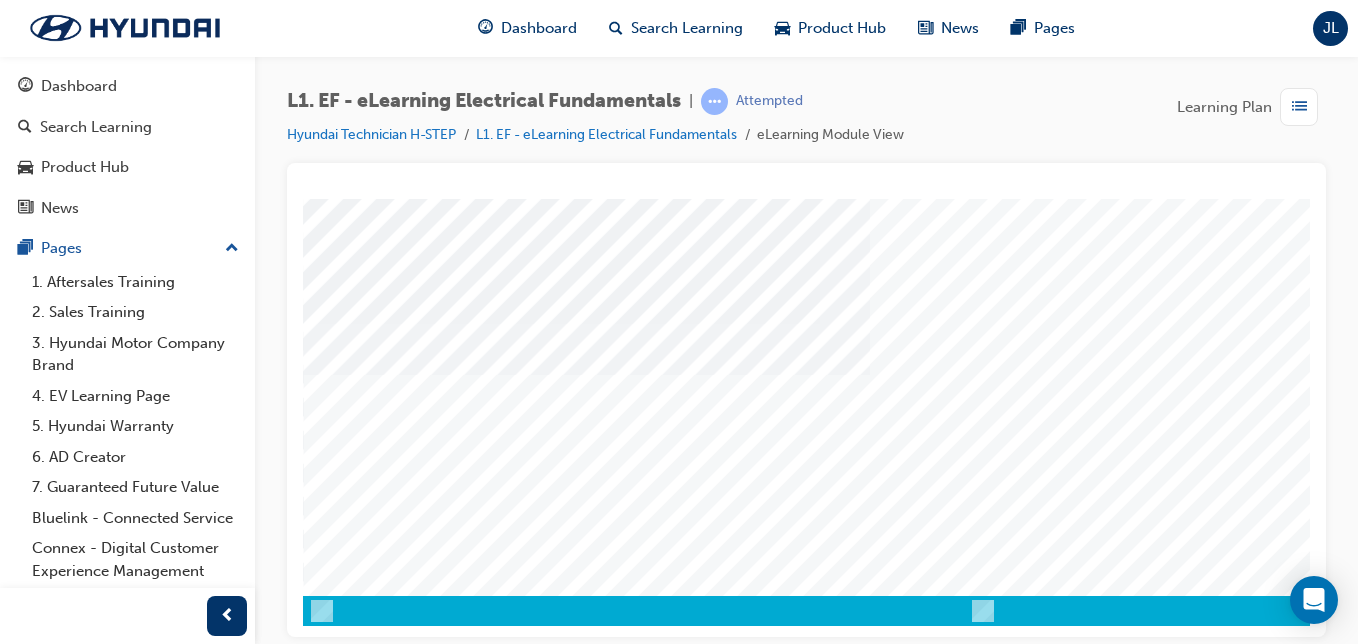 click at bounding box center [373, 3592] 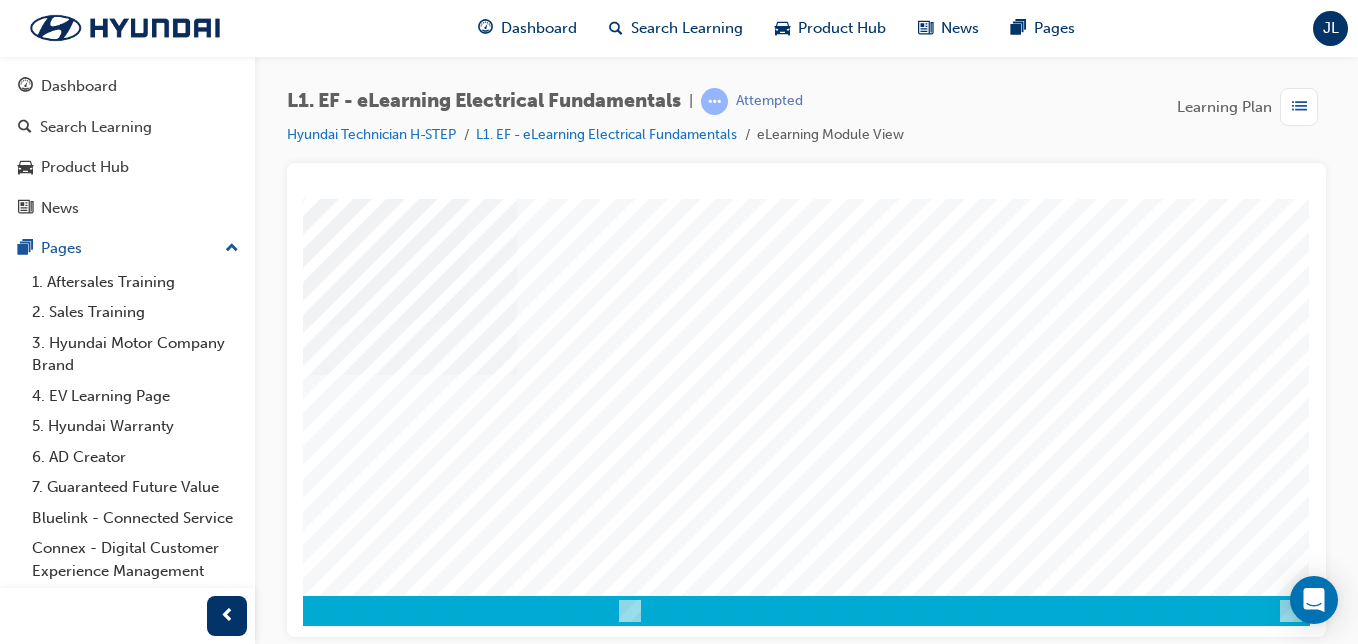 scroll, scrollTop: 323, scrollLeft: 368, axis: both 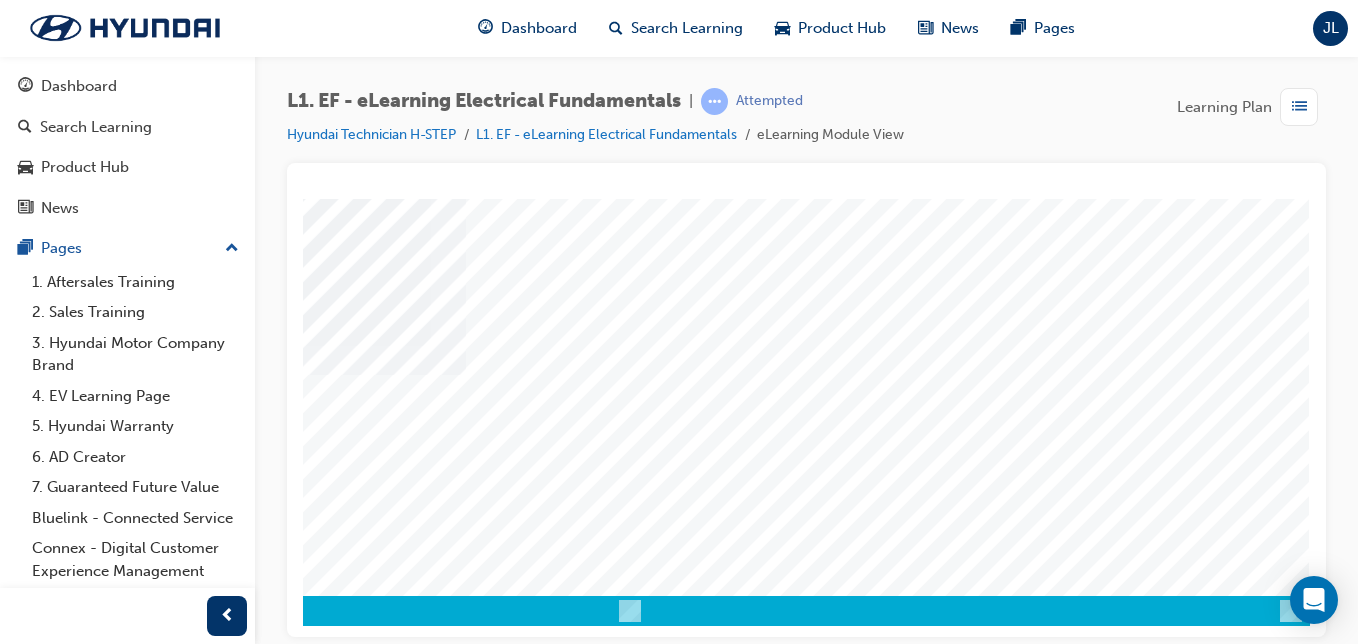 click at bounding box center (20, 2608) 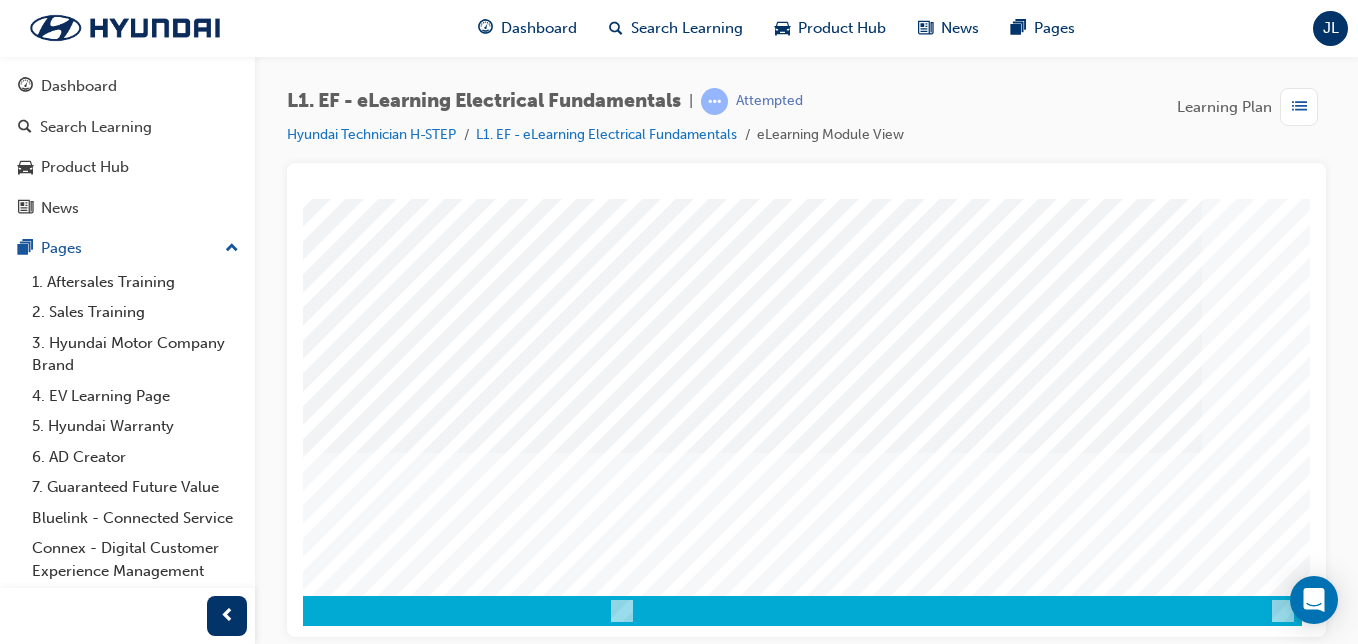 scroll, scrollTop: 0, scrollLeft: 0, axis: both 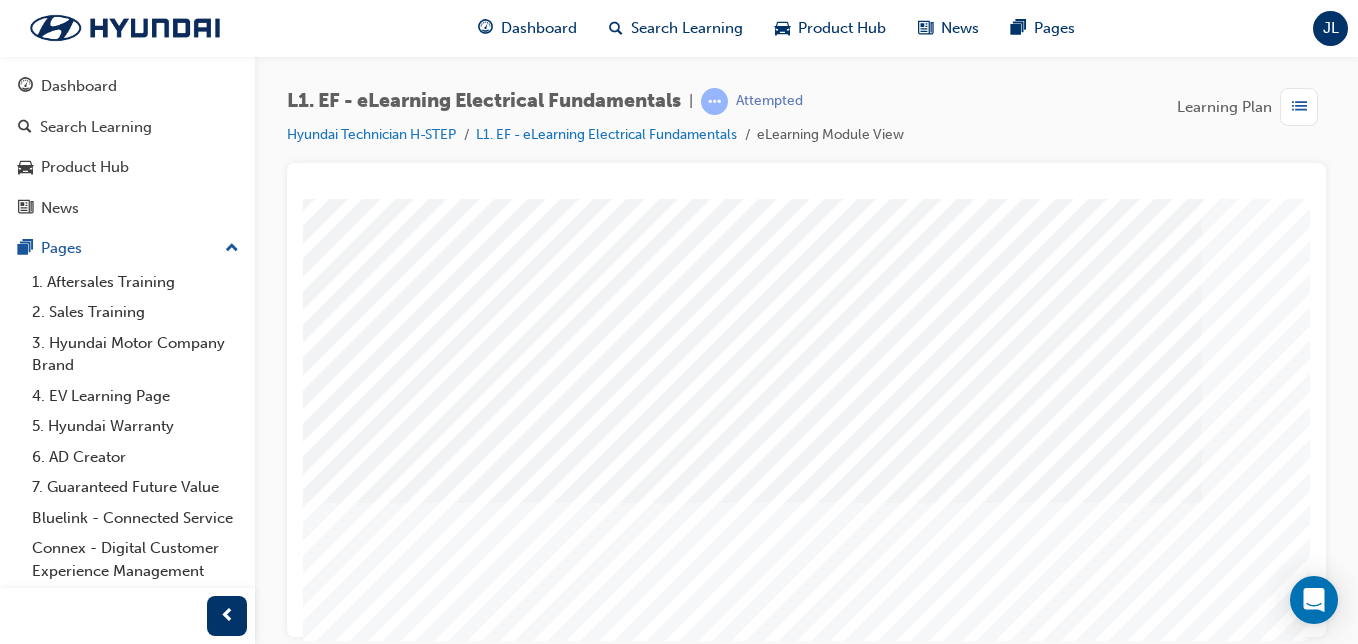 click at bounding box center [12, 2363] 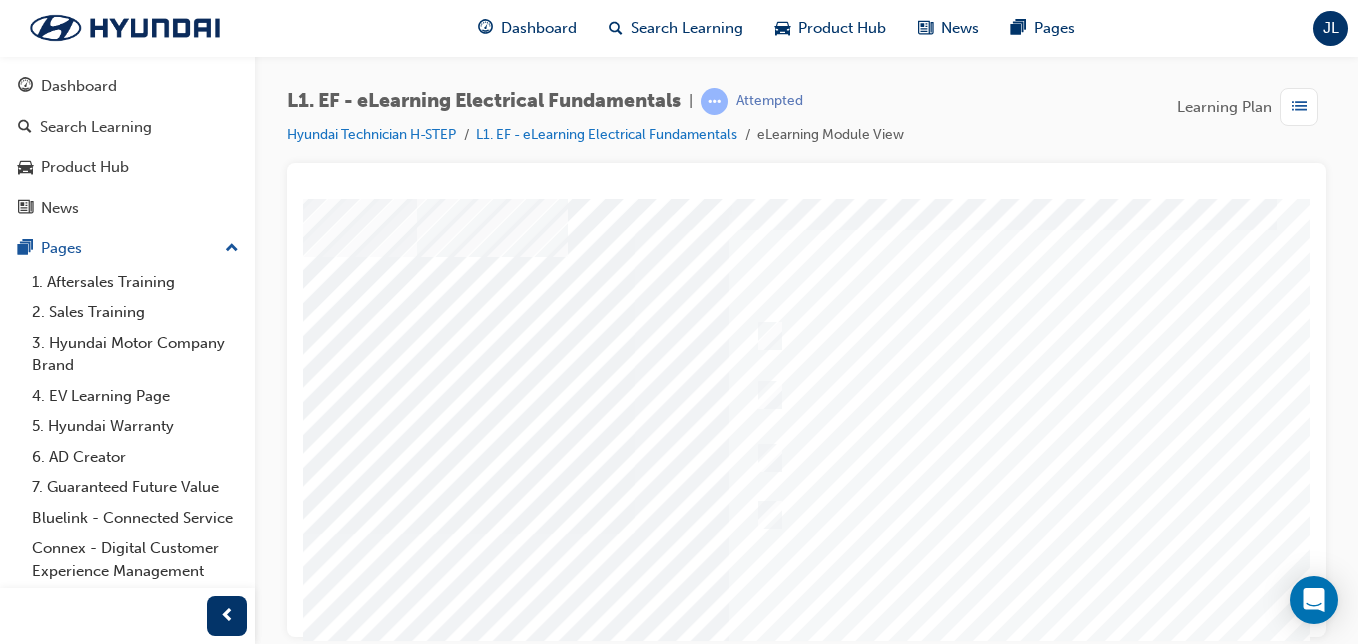 scroll, scrollTop: 40, scrollLeft: 187, axis: both 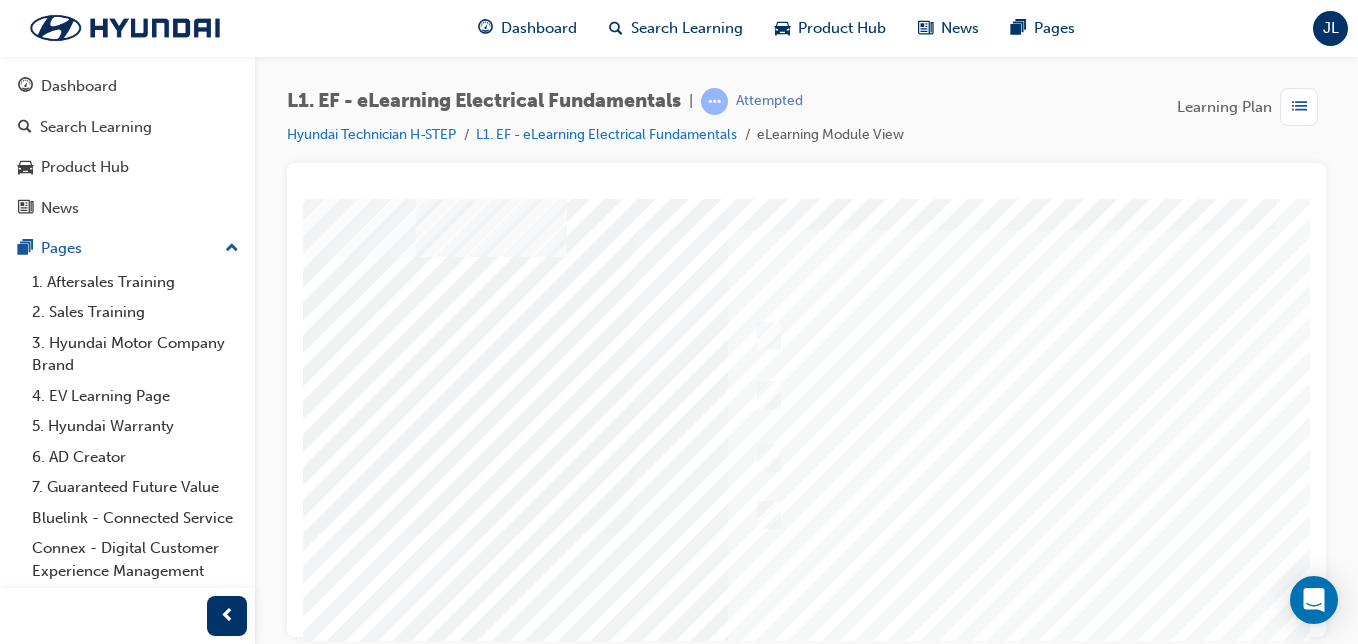 drag, startPoint x: 938, startPoint y: 499, endPoint x: 694, endPoint y: 550, distance: 249.27295 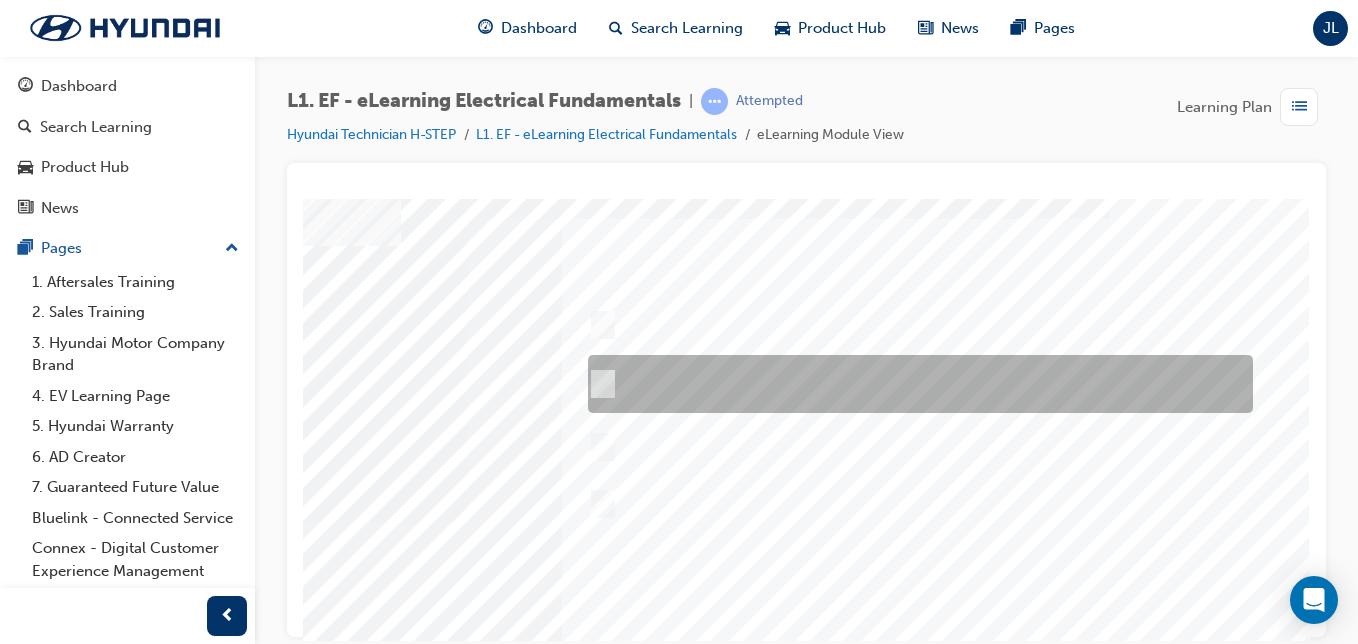 scroll, scrollTop: 51, scrollLeft: 360, axis: both 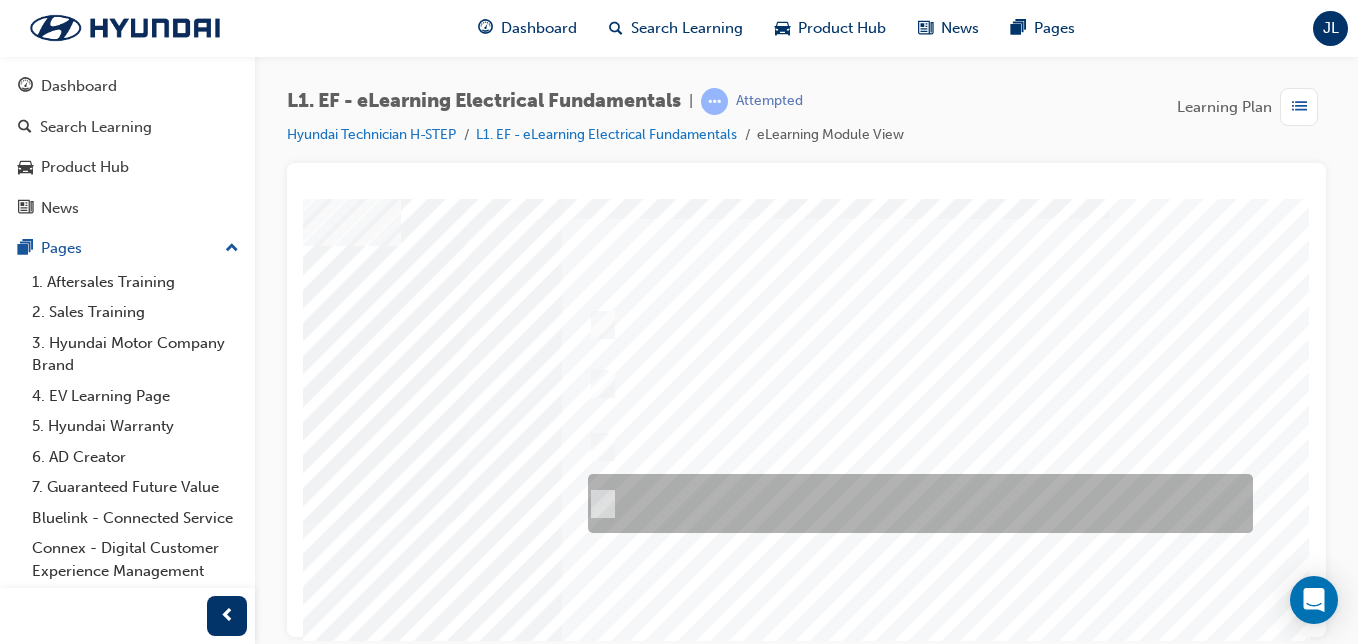 click at bounding box center [915, 503] 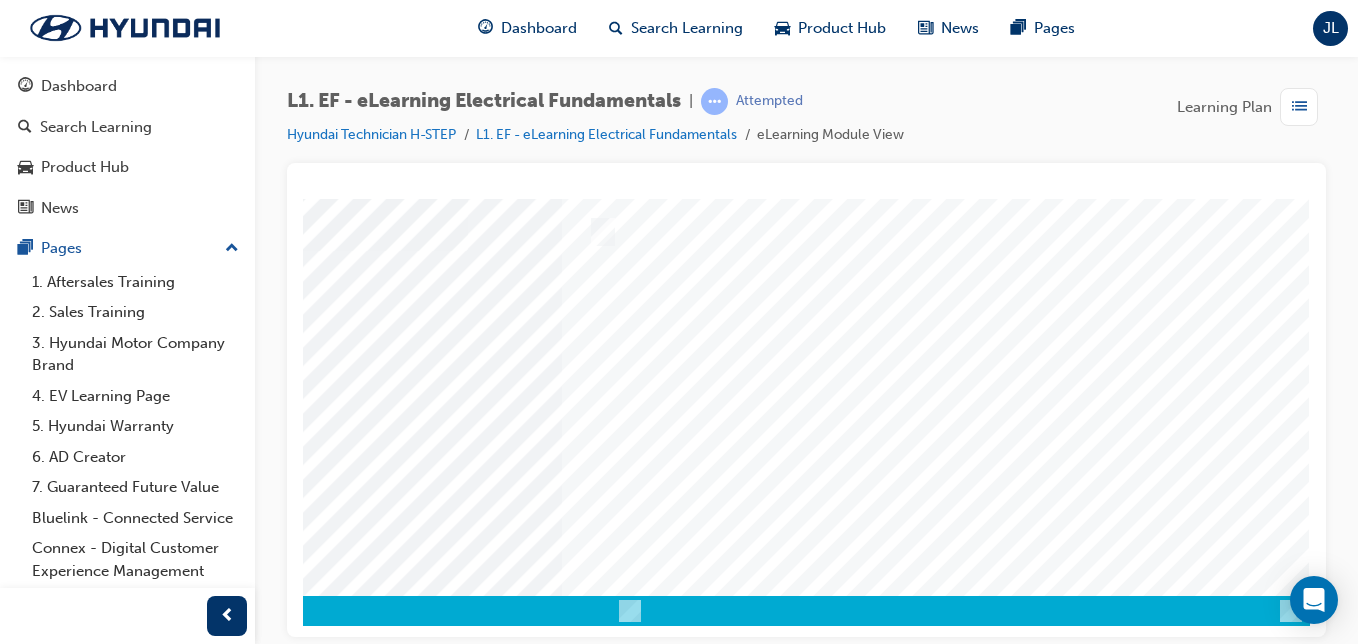 click at bounding box center (20, 3332) 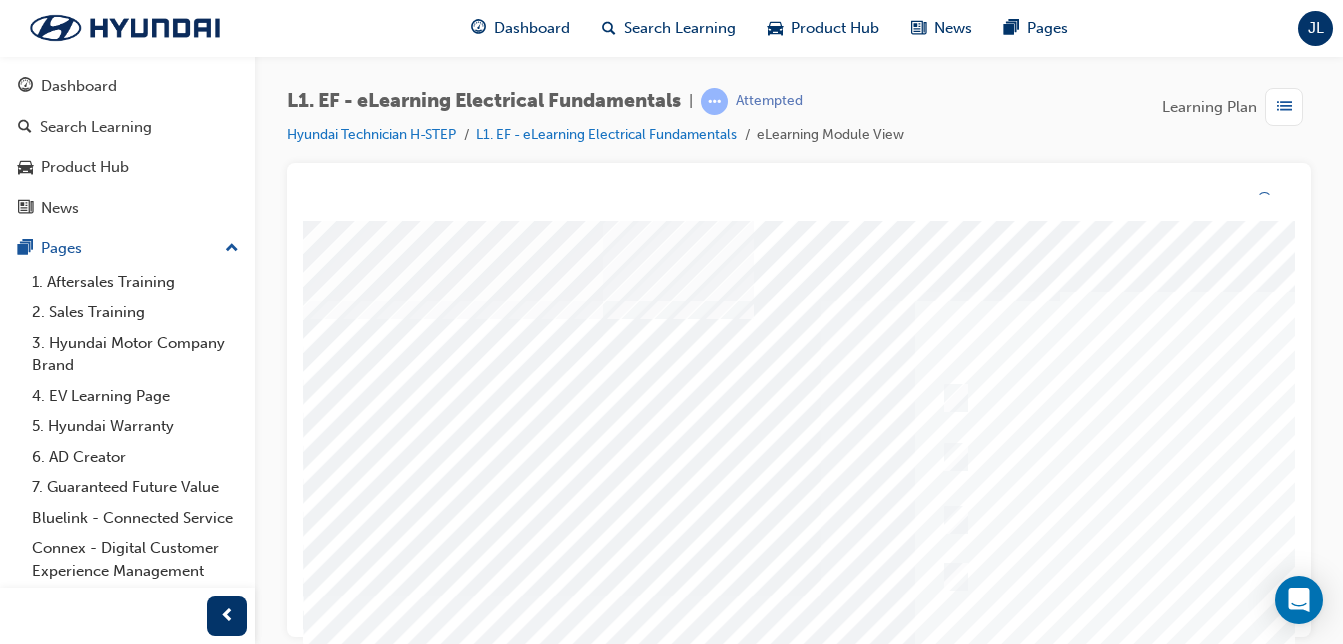 click at bounding box center (983, 596) 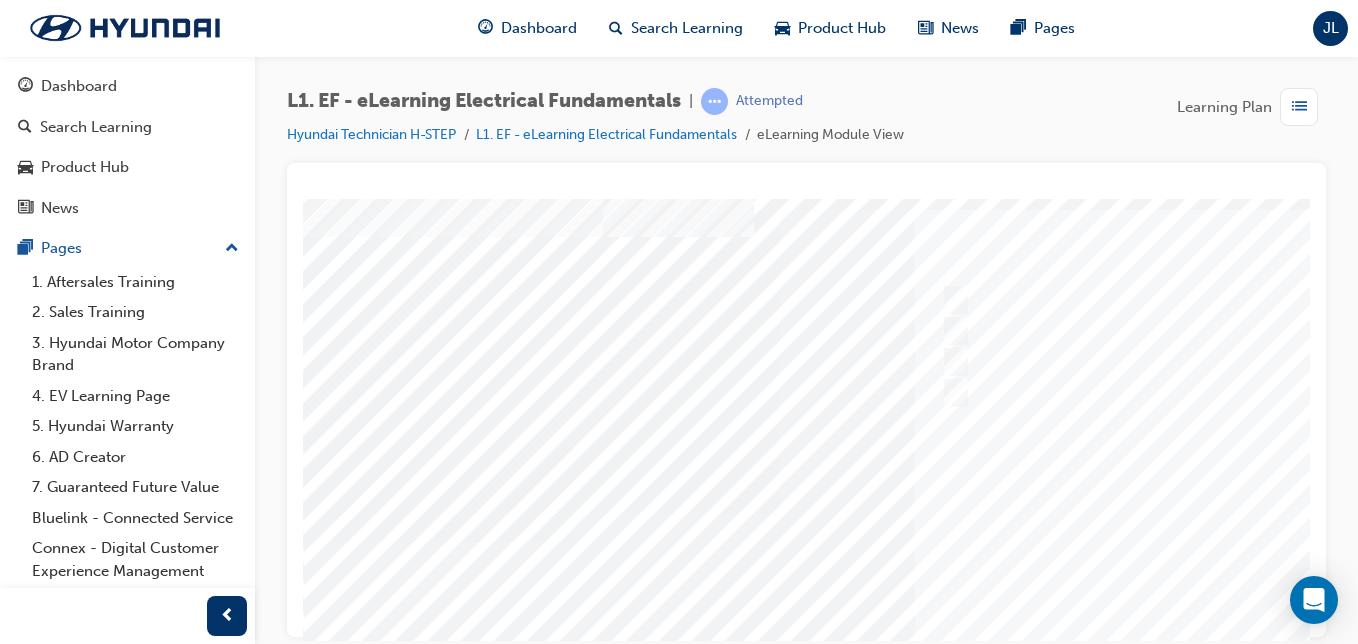 scroll, scrollTop: 59, scrollLeft: 0, axis: vertical 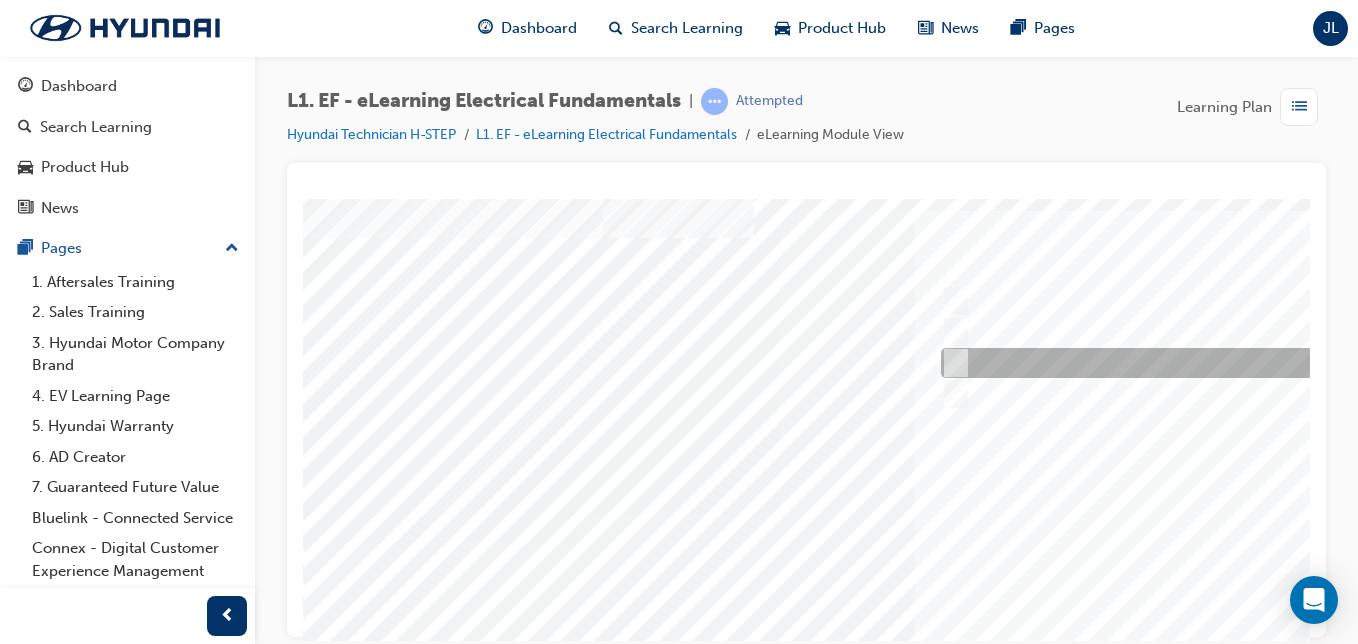 click at bounding box center (952, 363) 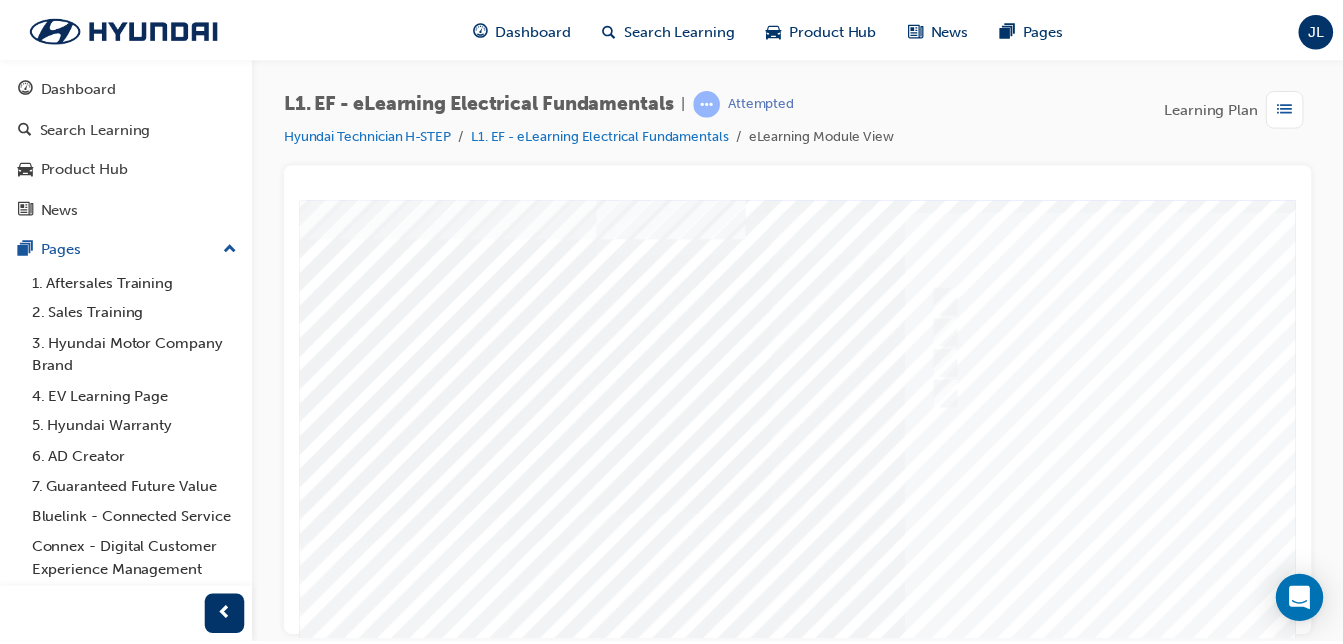 scroll, scrollTop: 323, scrollLeft: 0, axis: vertical 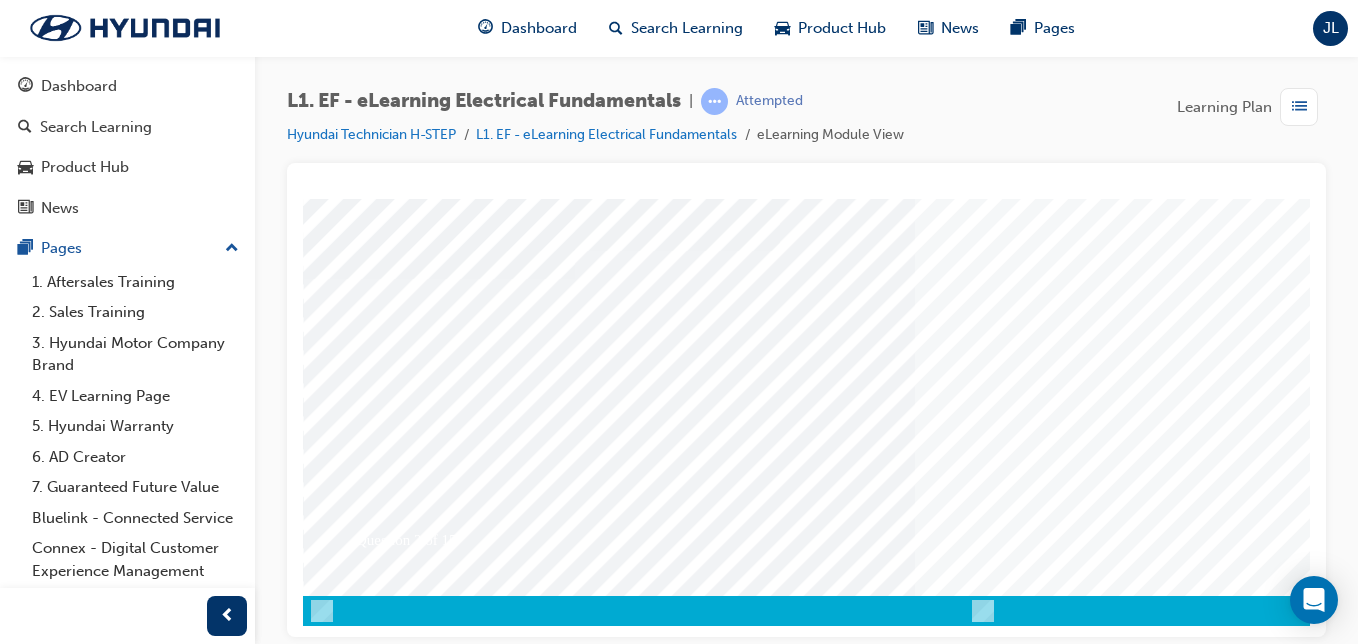 click at bounding box center [373, 3735] 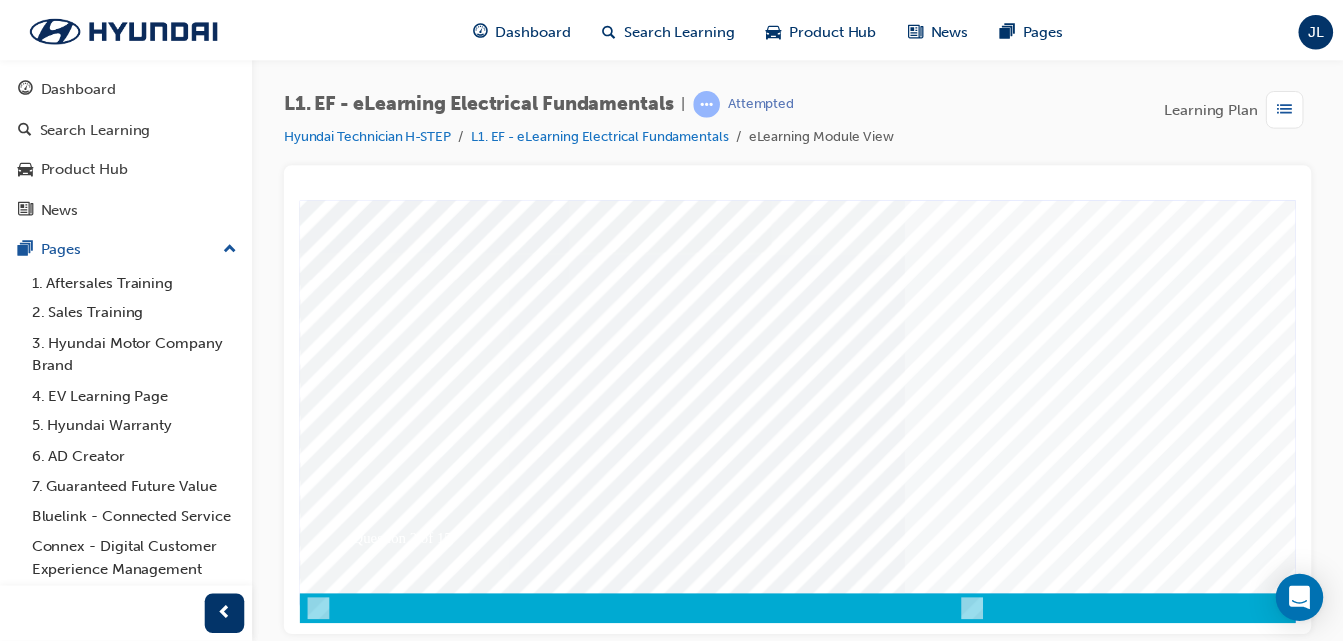 click at bounding box center [979, 251] 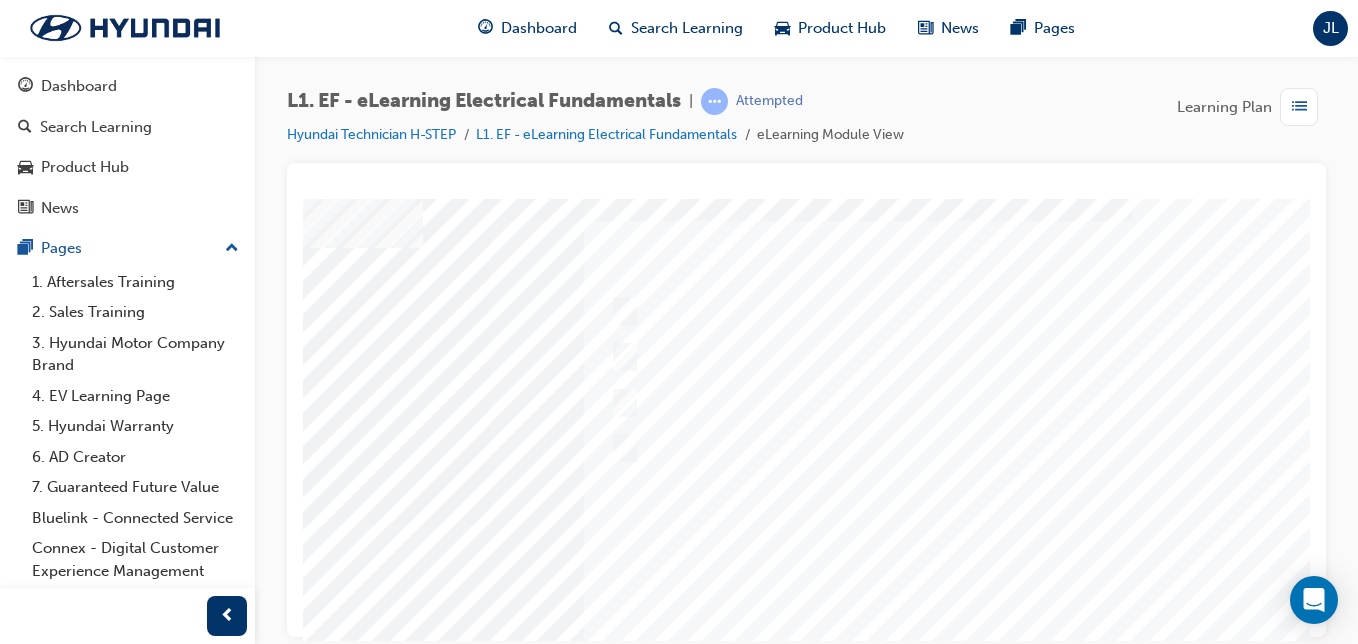 scroll, scrollTop: 49, scrollLeft: 334, axis: both 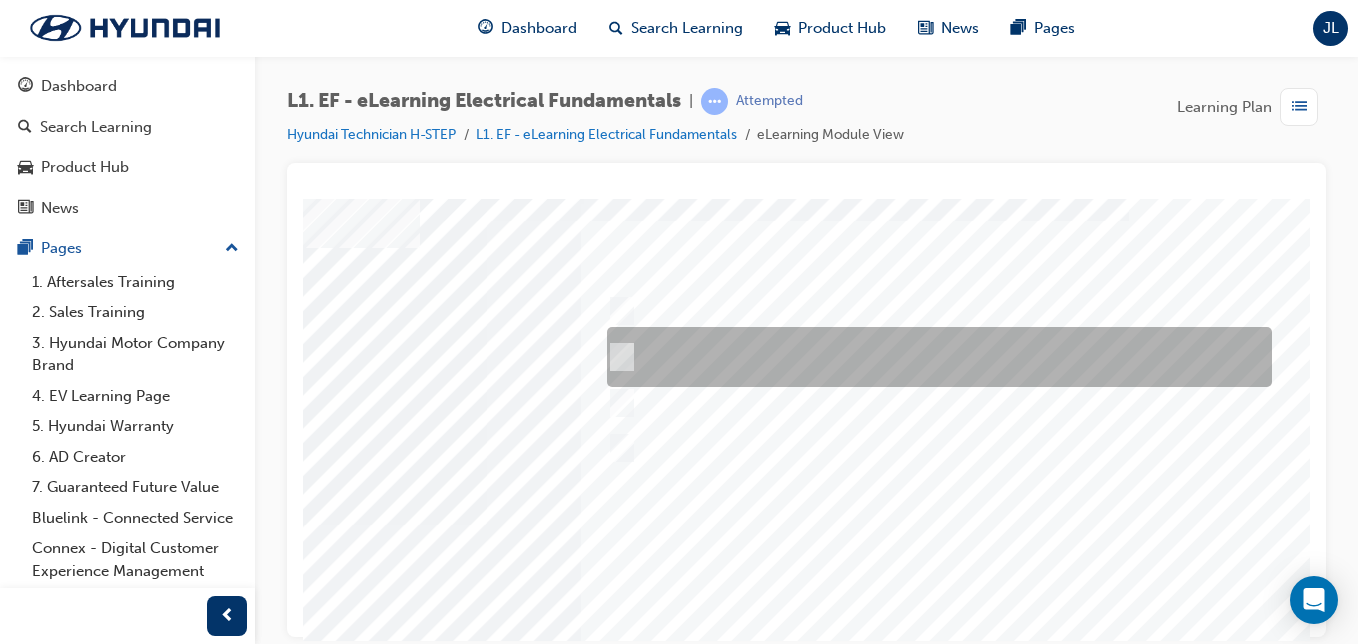 click at bounding box center (934, 357) 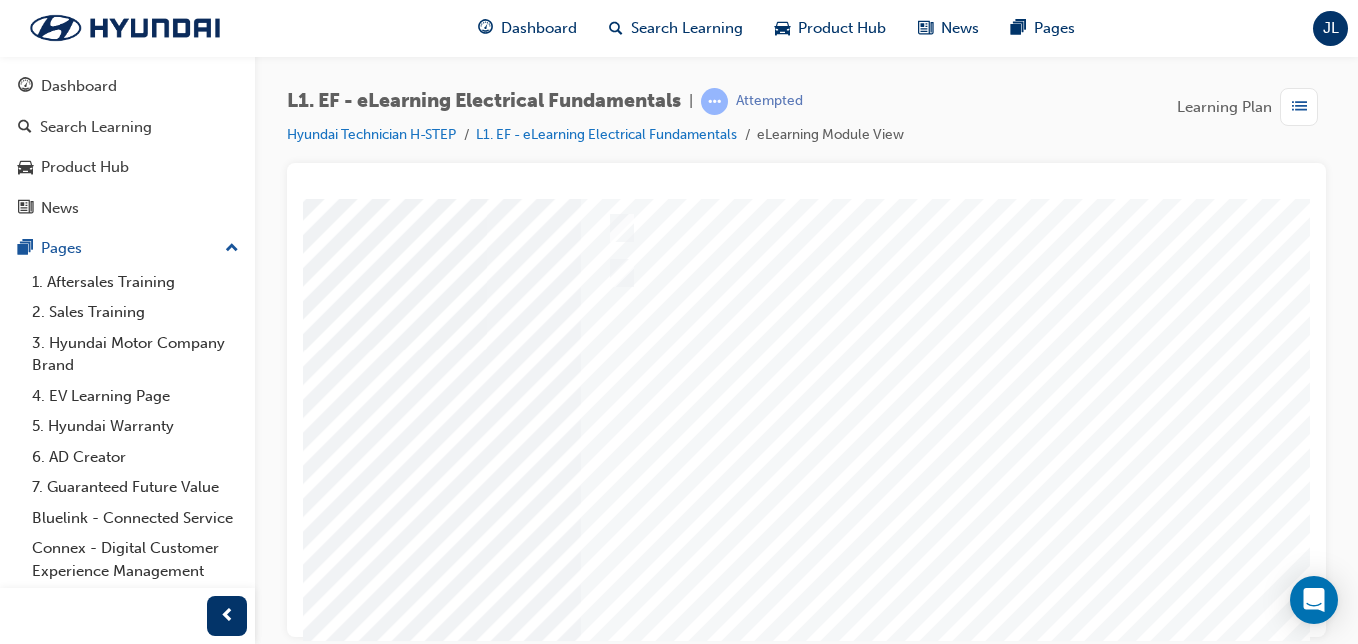 scroll, scrollTop: 225, scrollLeft: 334, axis: both 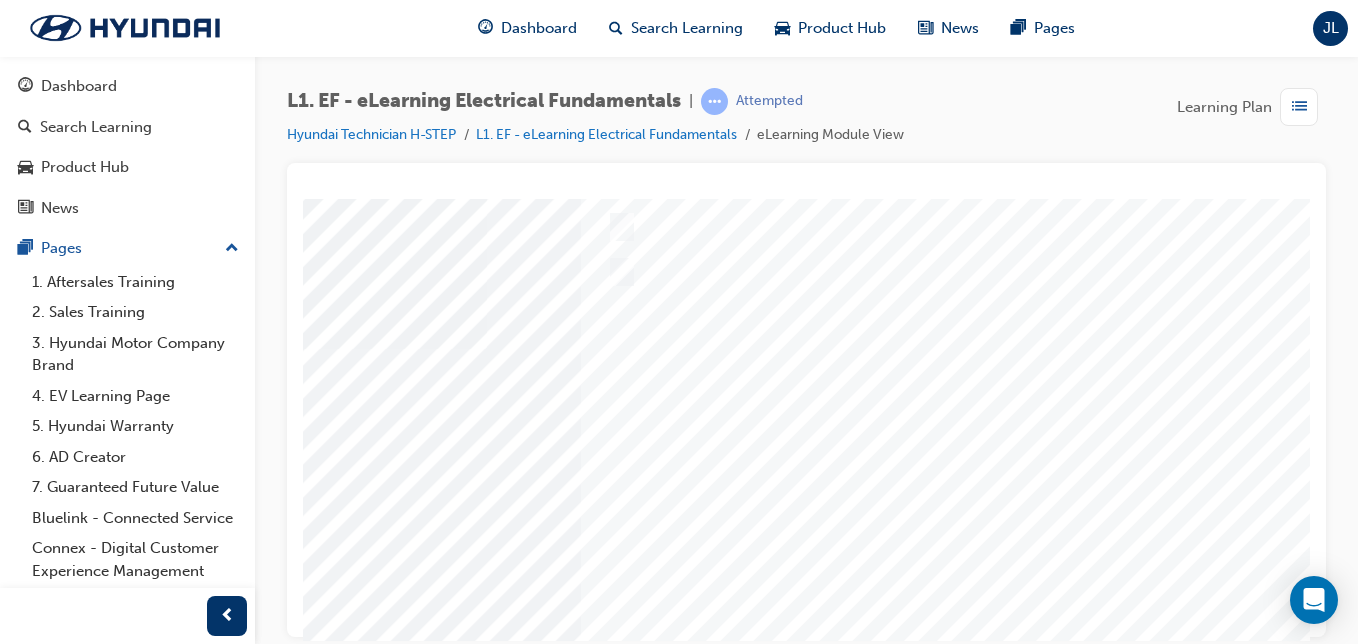 click at bounding box center (39, 3430) 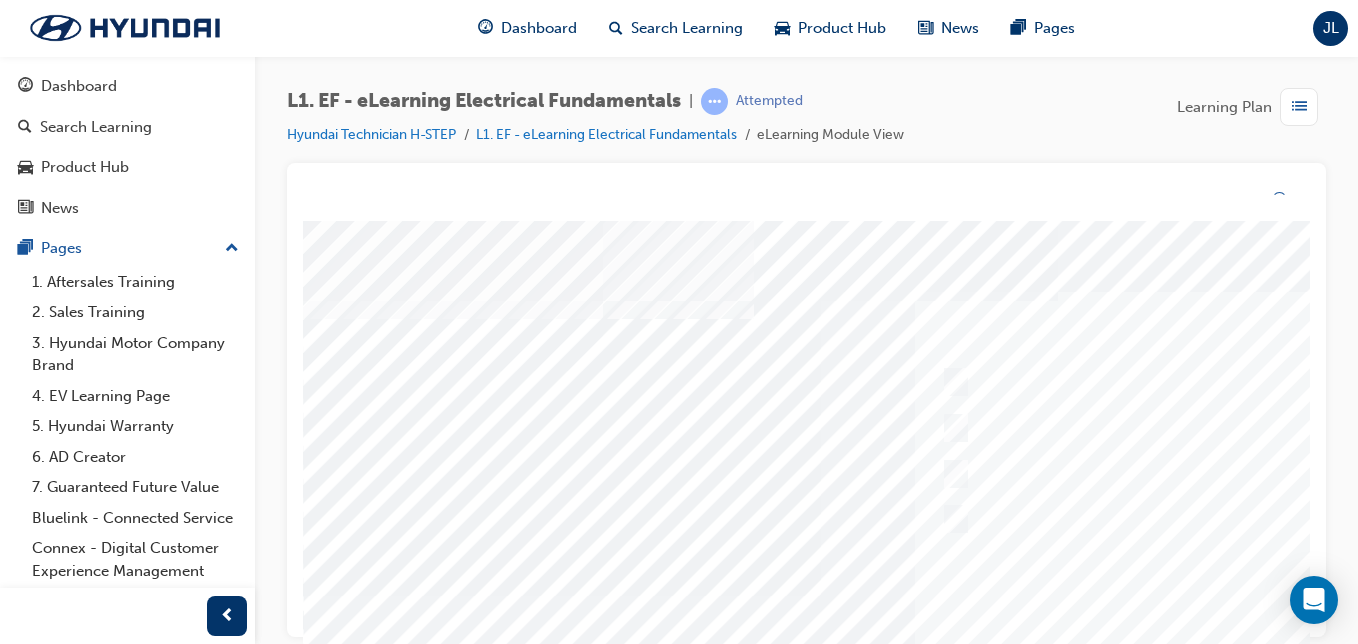 click at bounding box center (983, 596) 